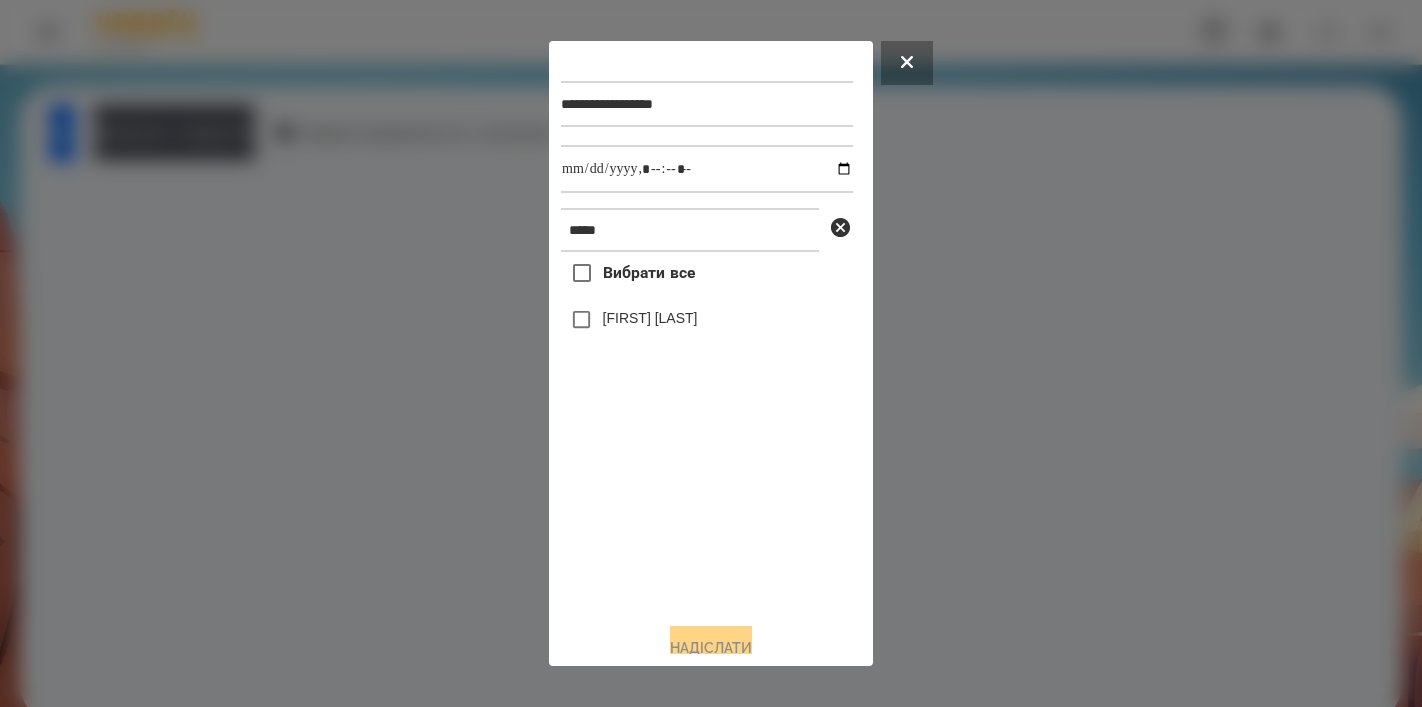 scroll, scrollTop: 0, scrollLeft: 0, axis: both 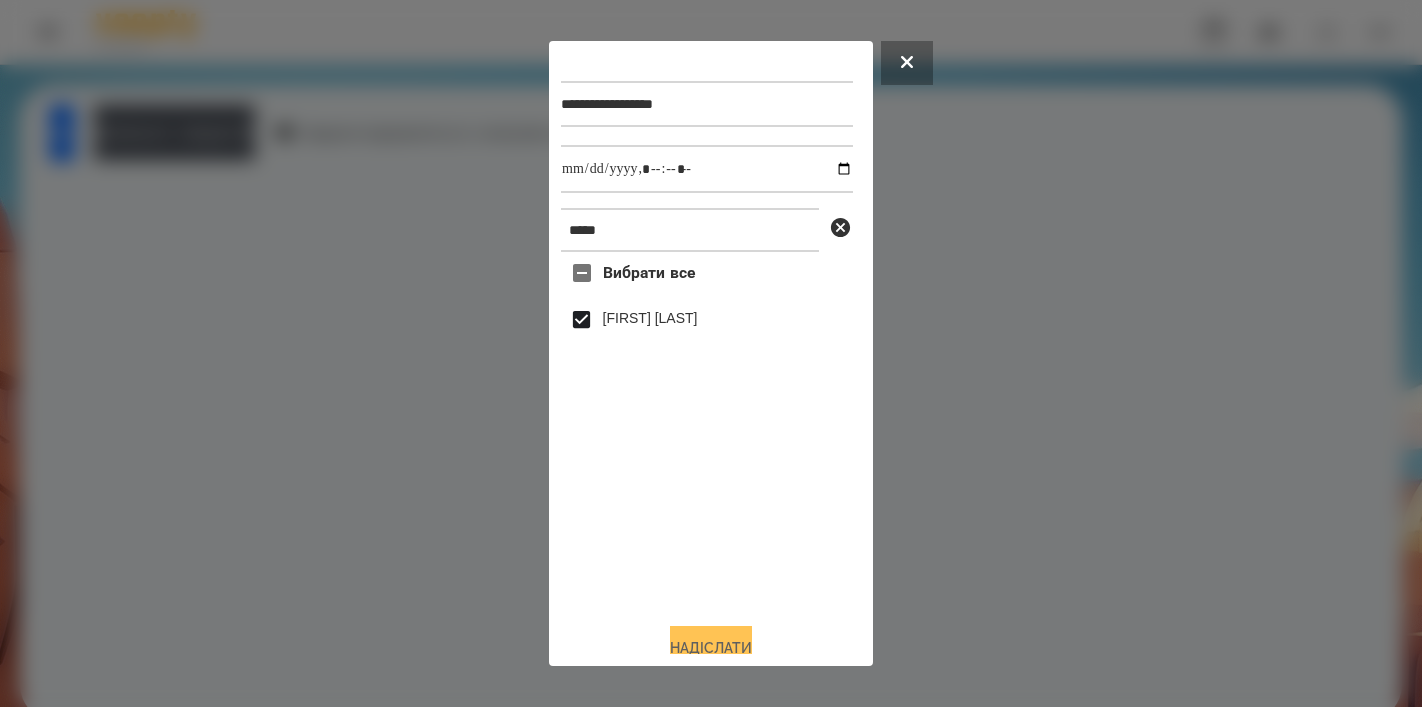 click on "Надіслати" at bounding box center [711, 648] 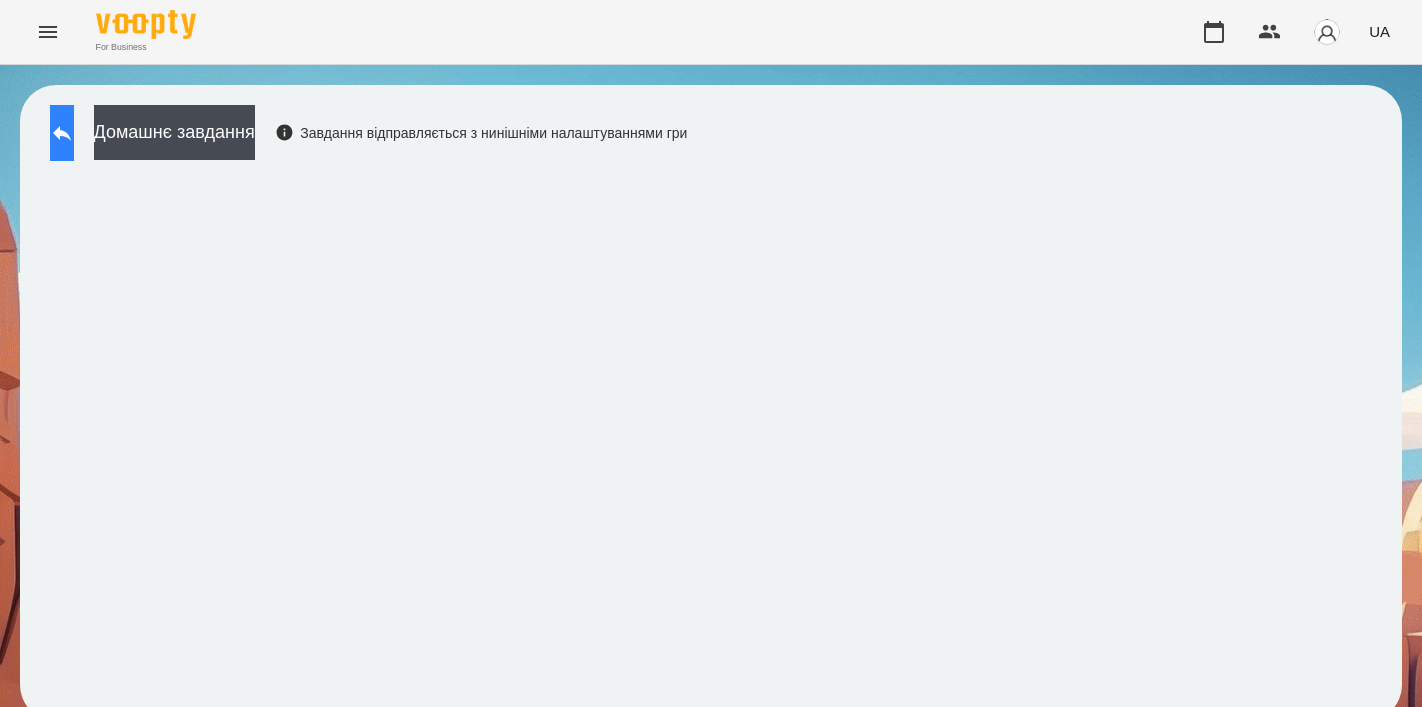 click 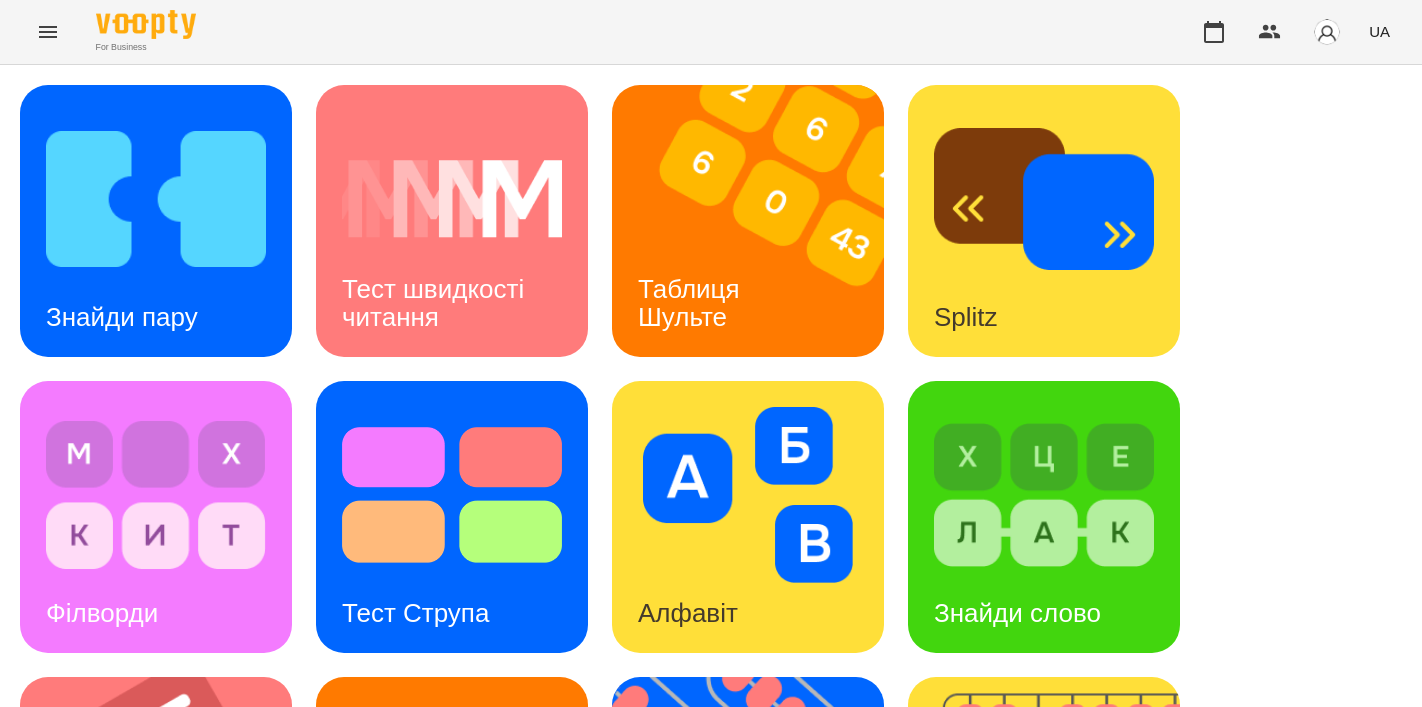 scroll, scrollTop: 422, scrollLeft: 0, axis: vertical 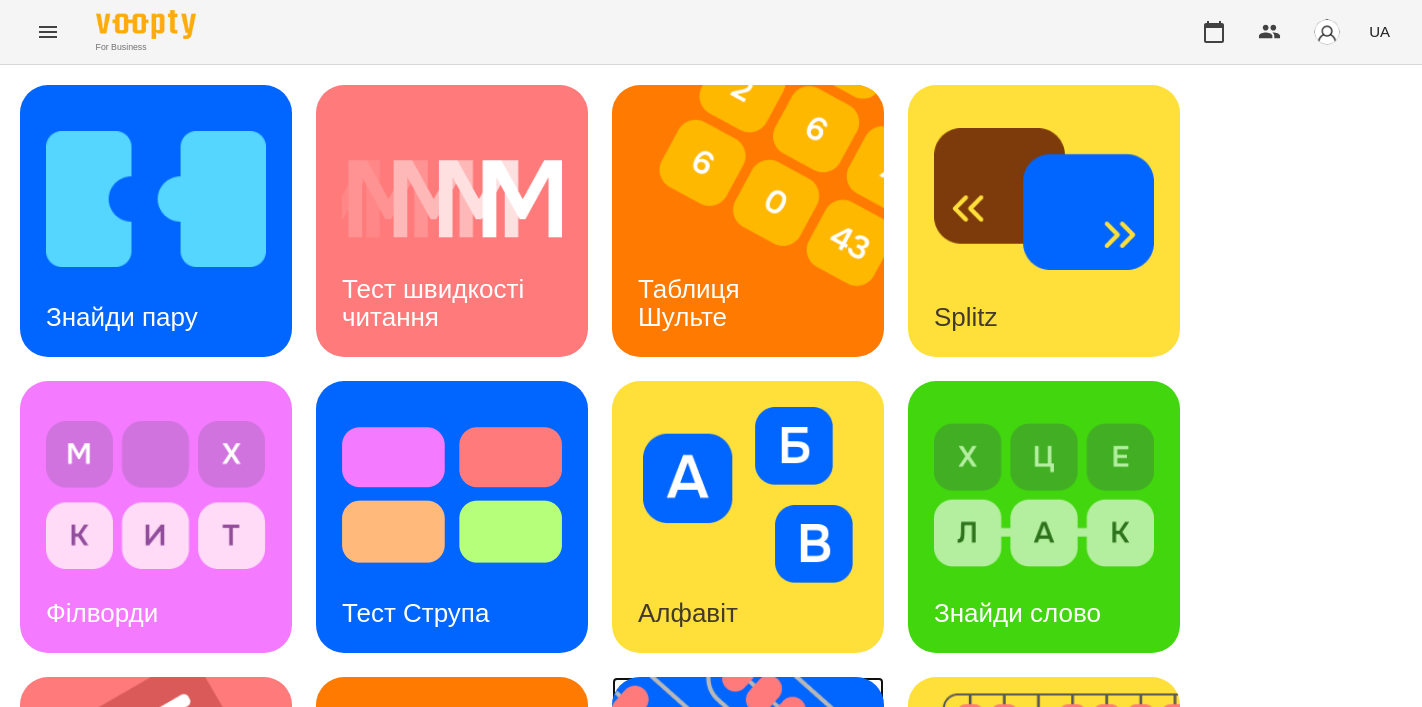 click on "Флешкарти" at bounding box center (706, 909) 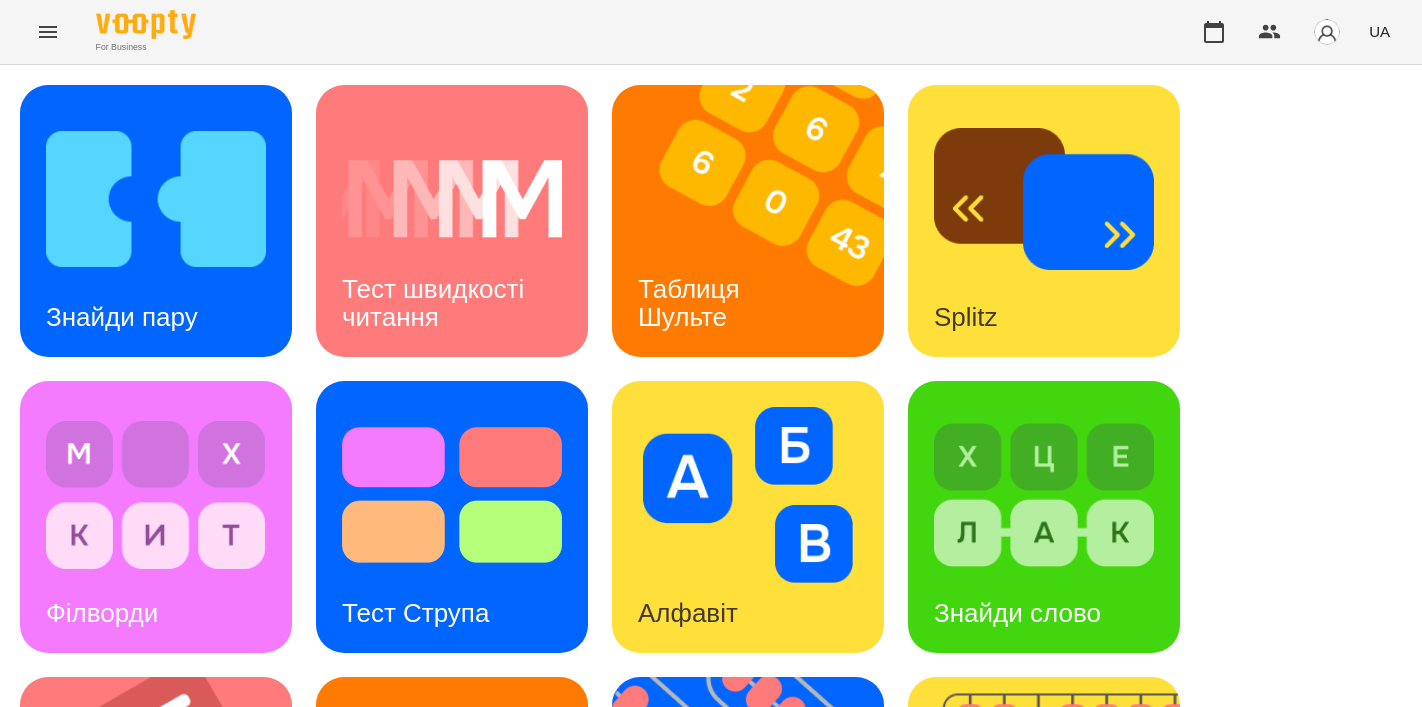 scroll, scrollTop: 0, scrollLeft: 0, axis: both 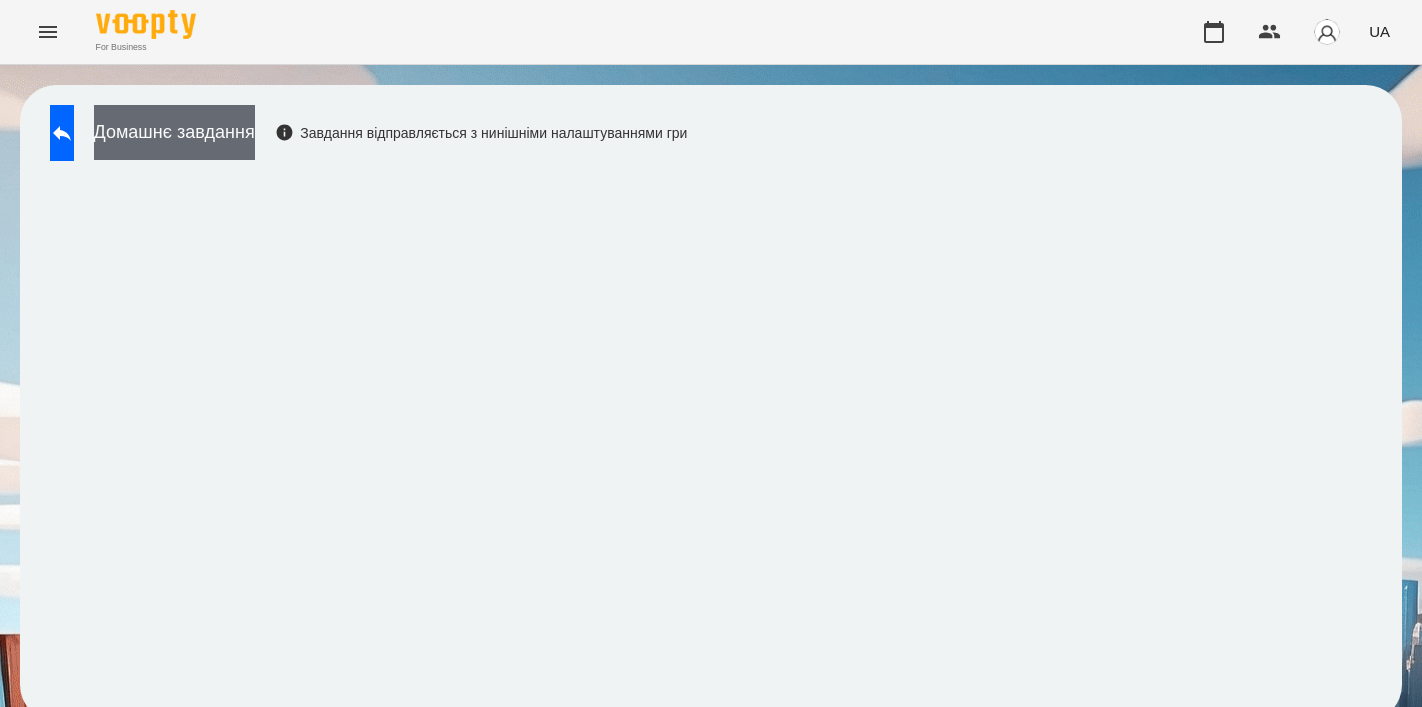 click on "Домашнє завдання" at bounding box center (174, 132) 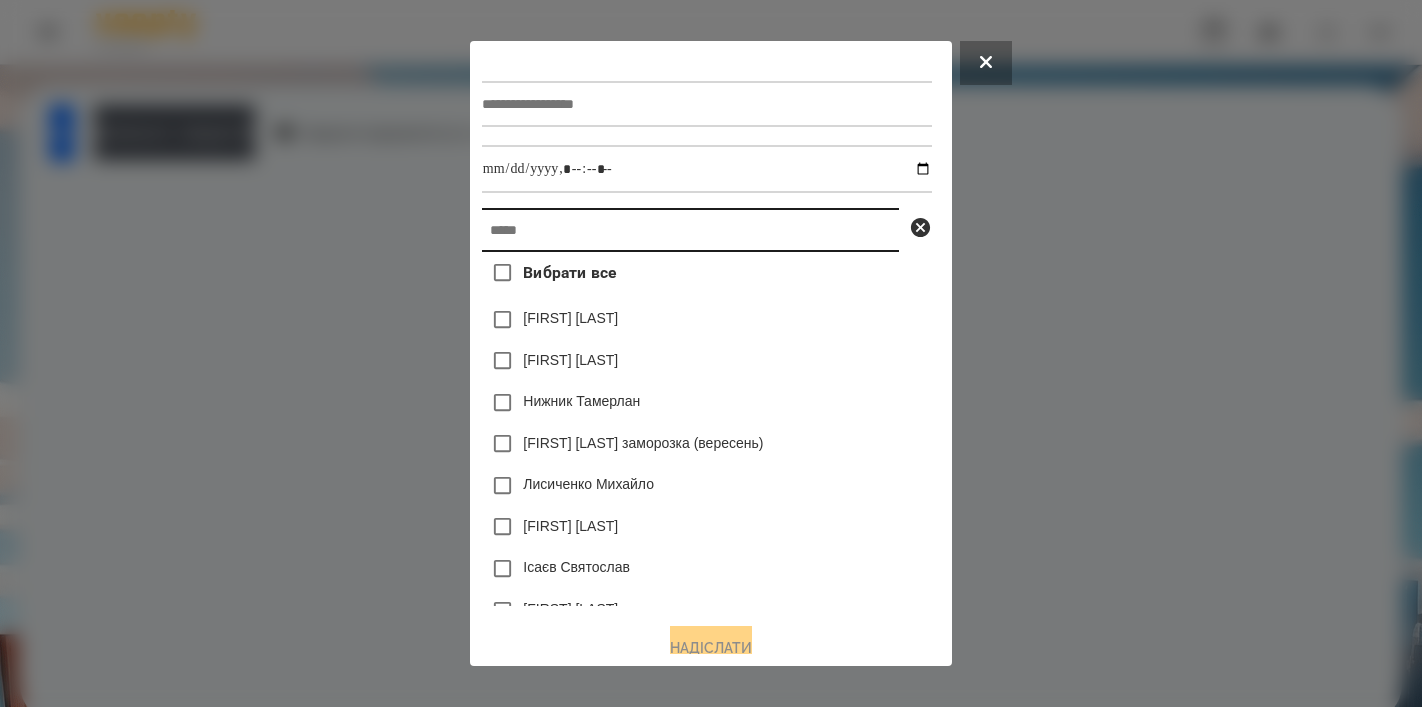 click at bounding box center (690, 230) 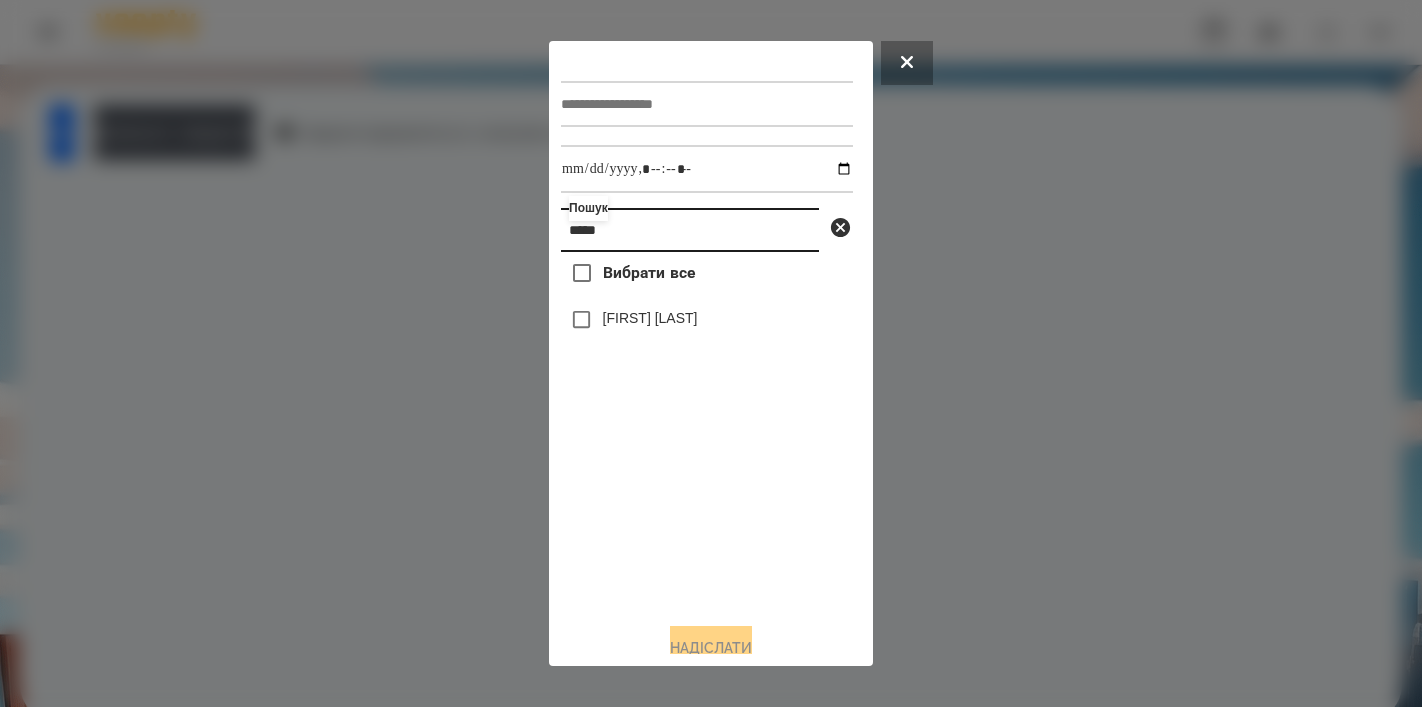 type on "*****" 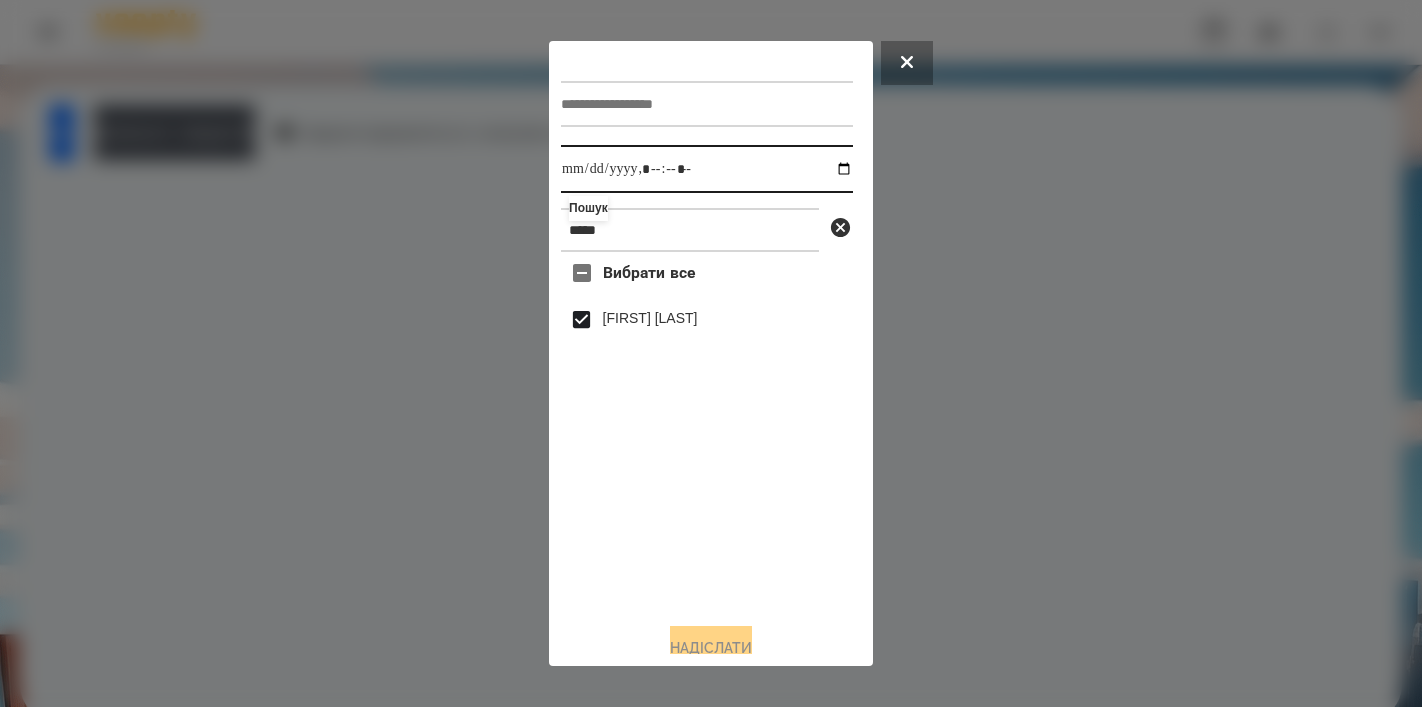 click at bounding box center [707, 169] 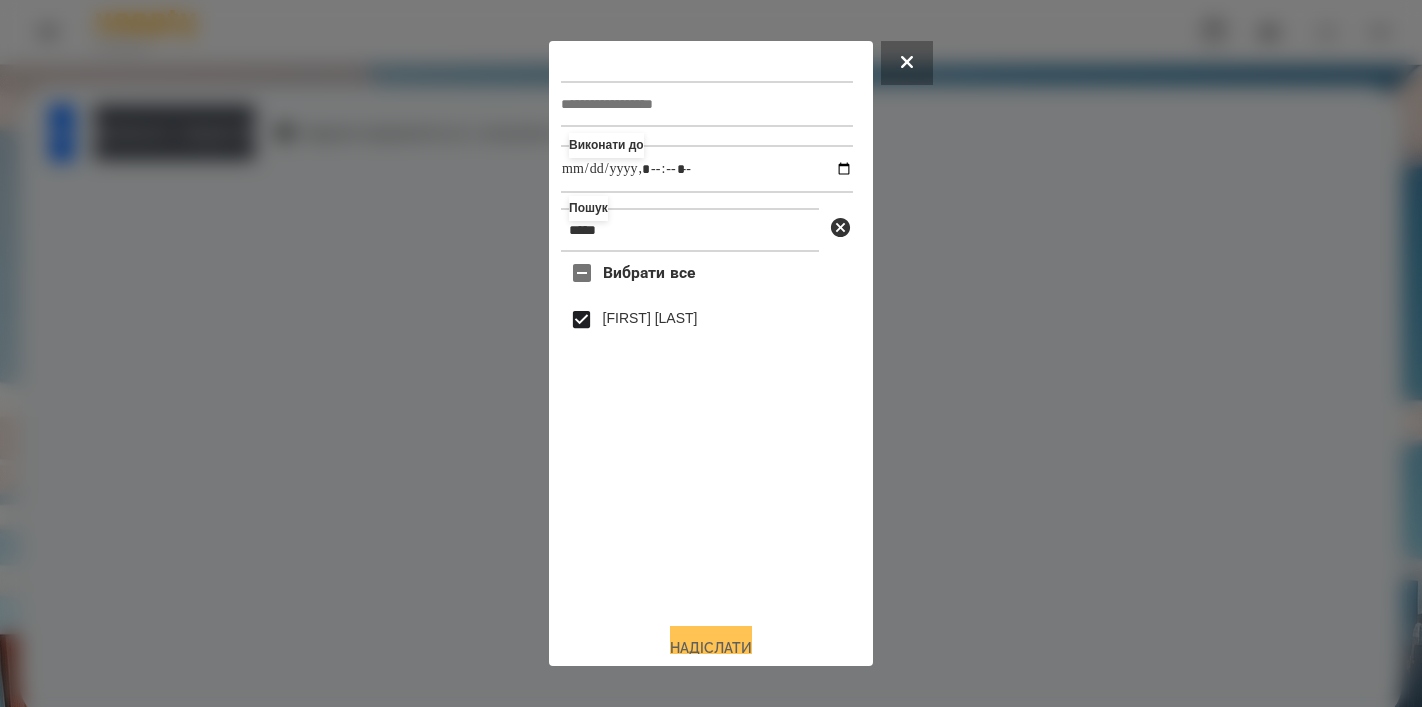 type on "**********" 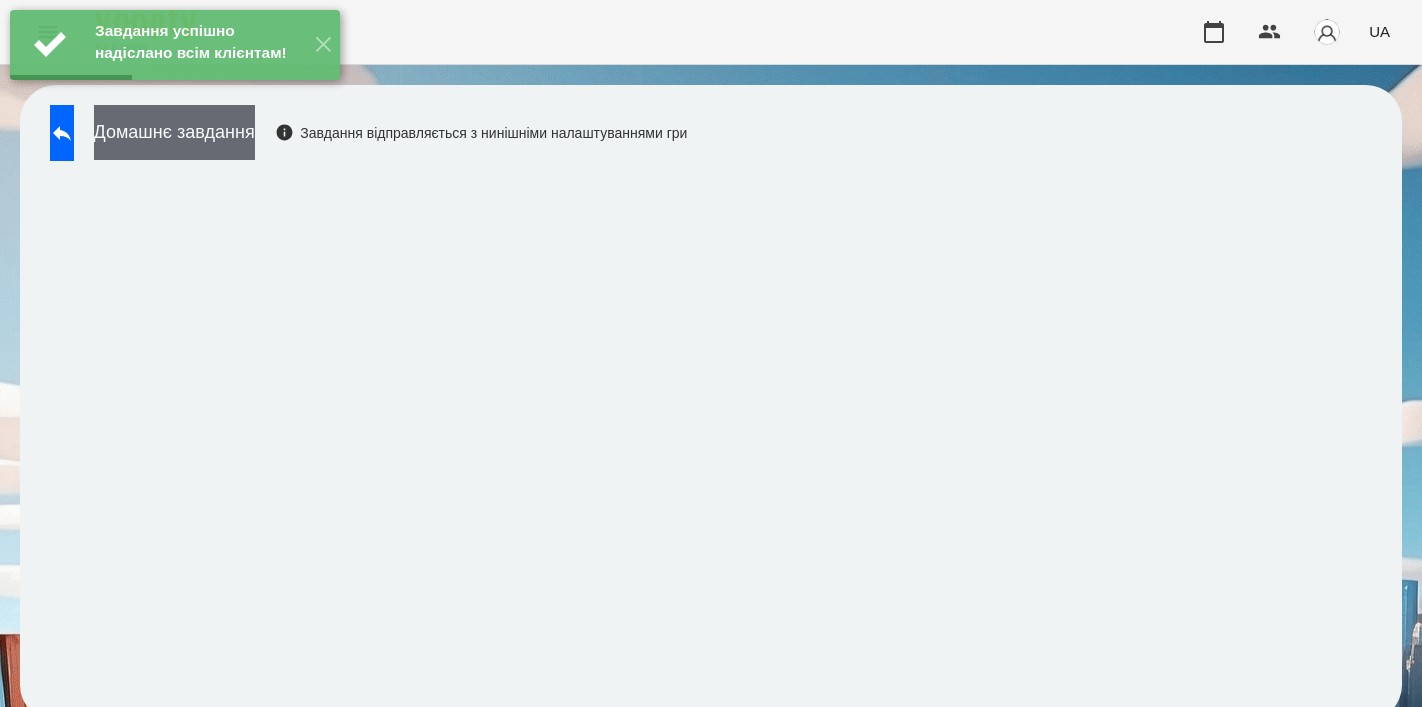 click on "Домашнє завдання" at bounding box center (174, 132) 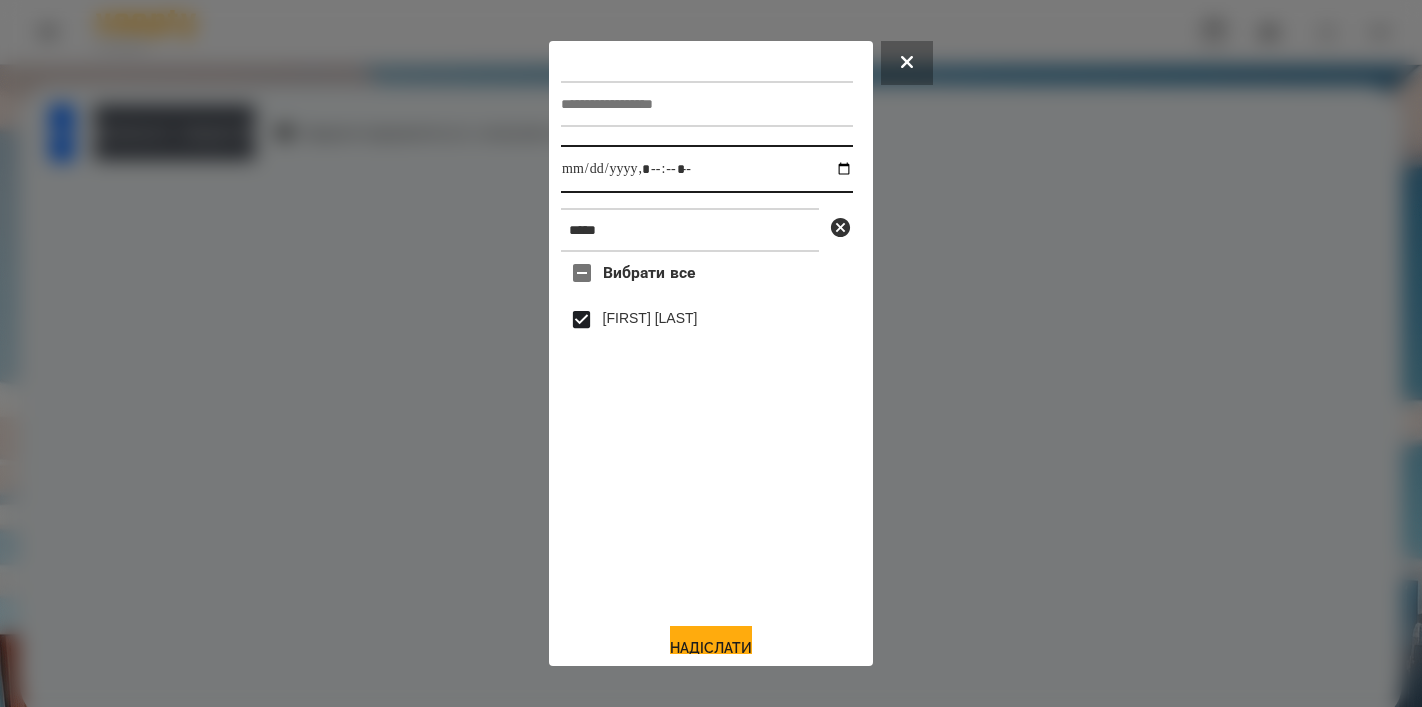 click at bounding box center [707, 169] 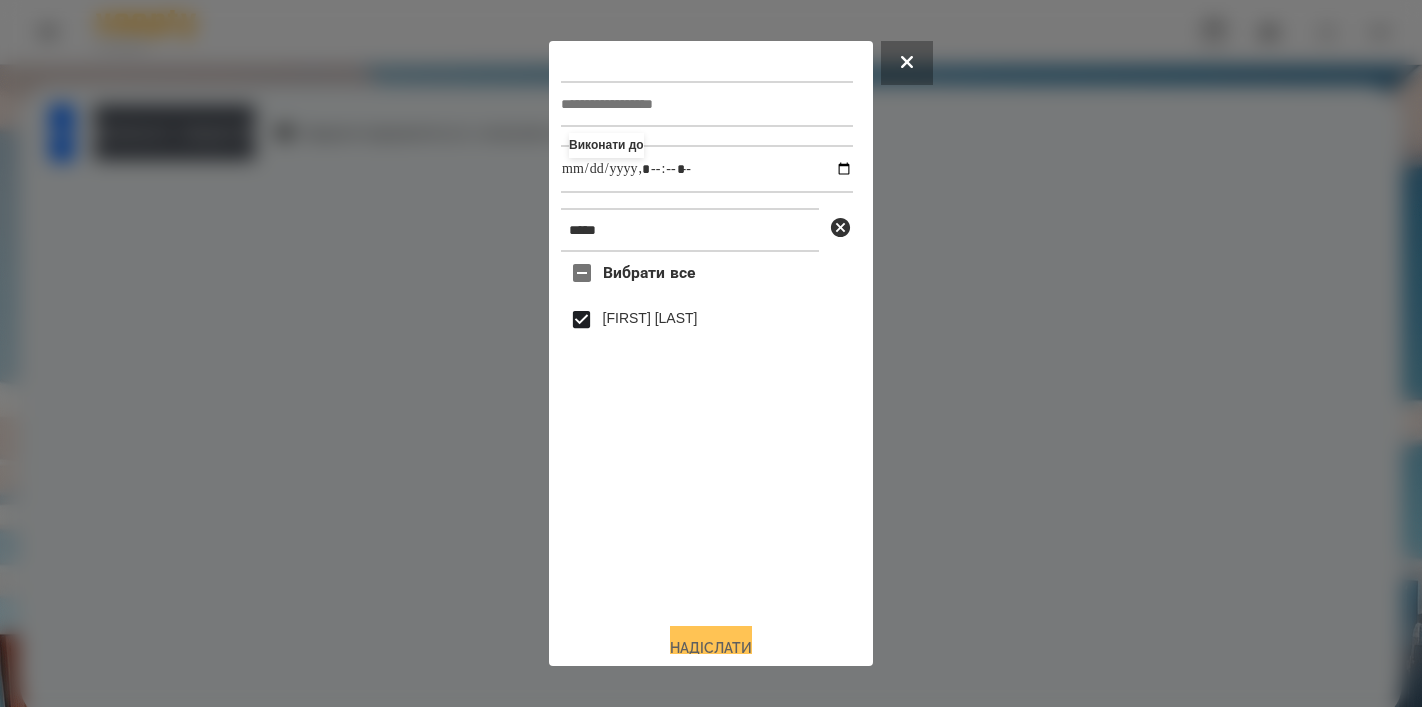 type on "**********" 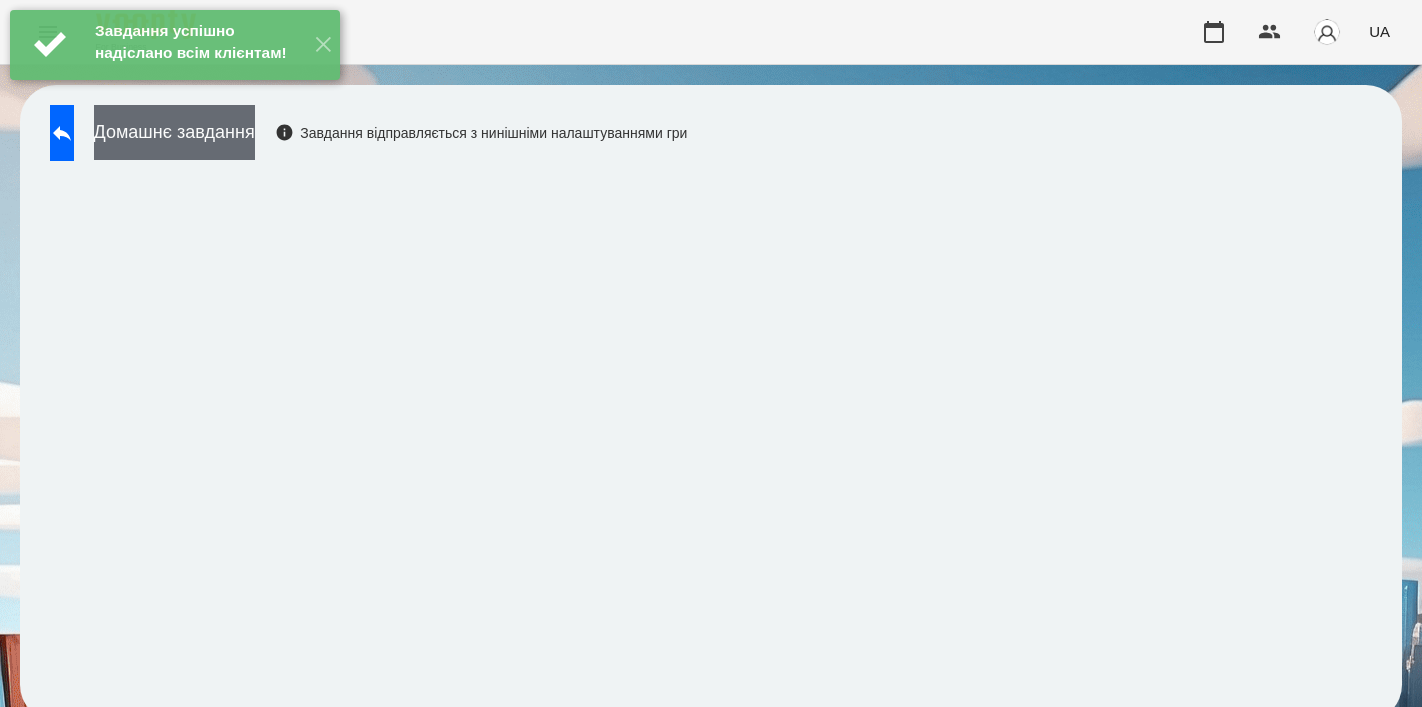click on "Домашнє завдання" at bounding box center [174, 132] 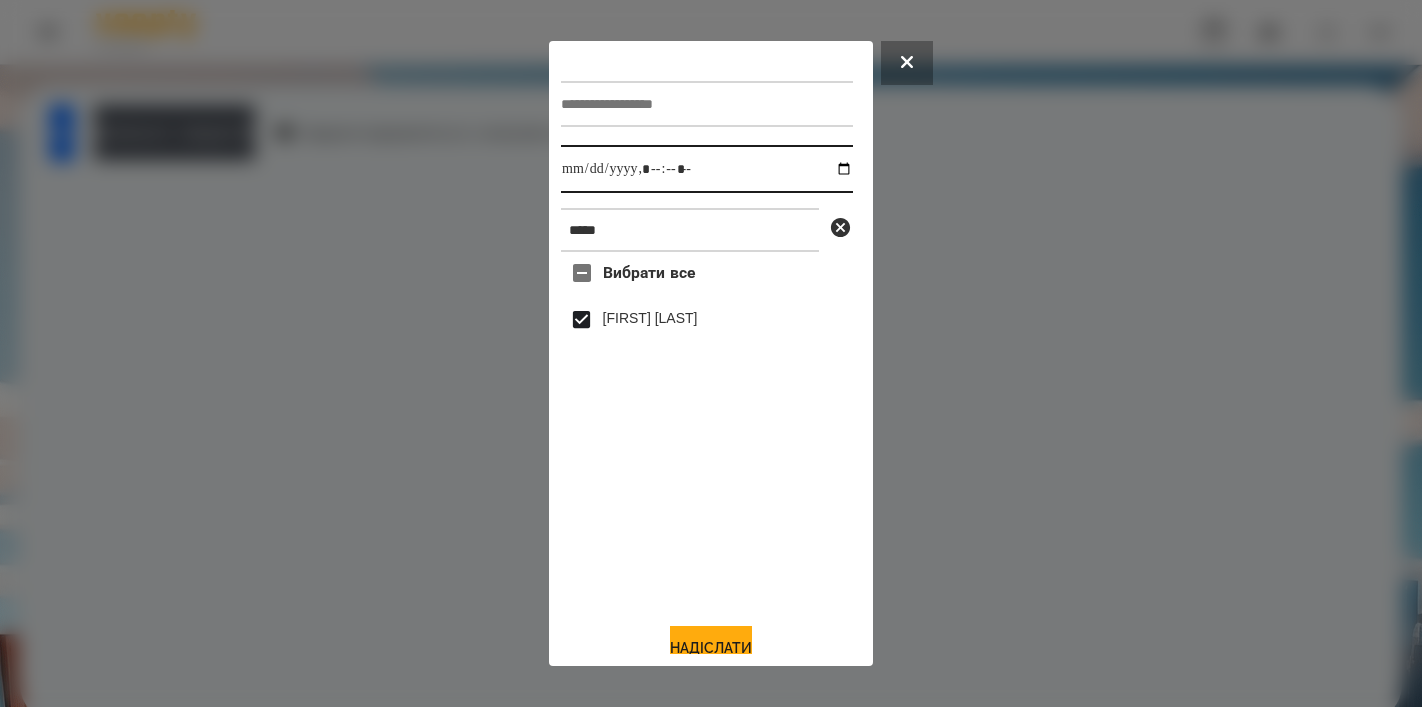 click at bounding box center (707, 169) 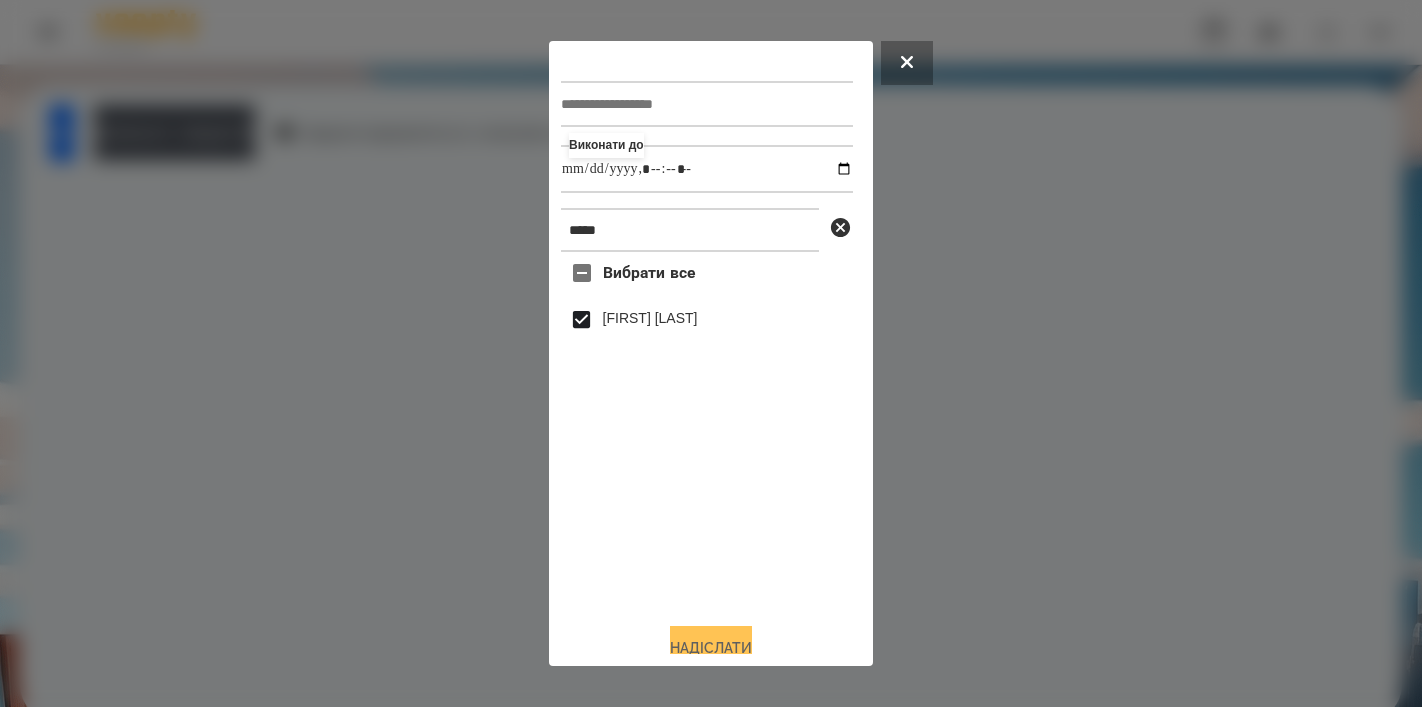 type on "**********" 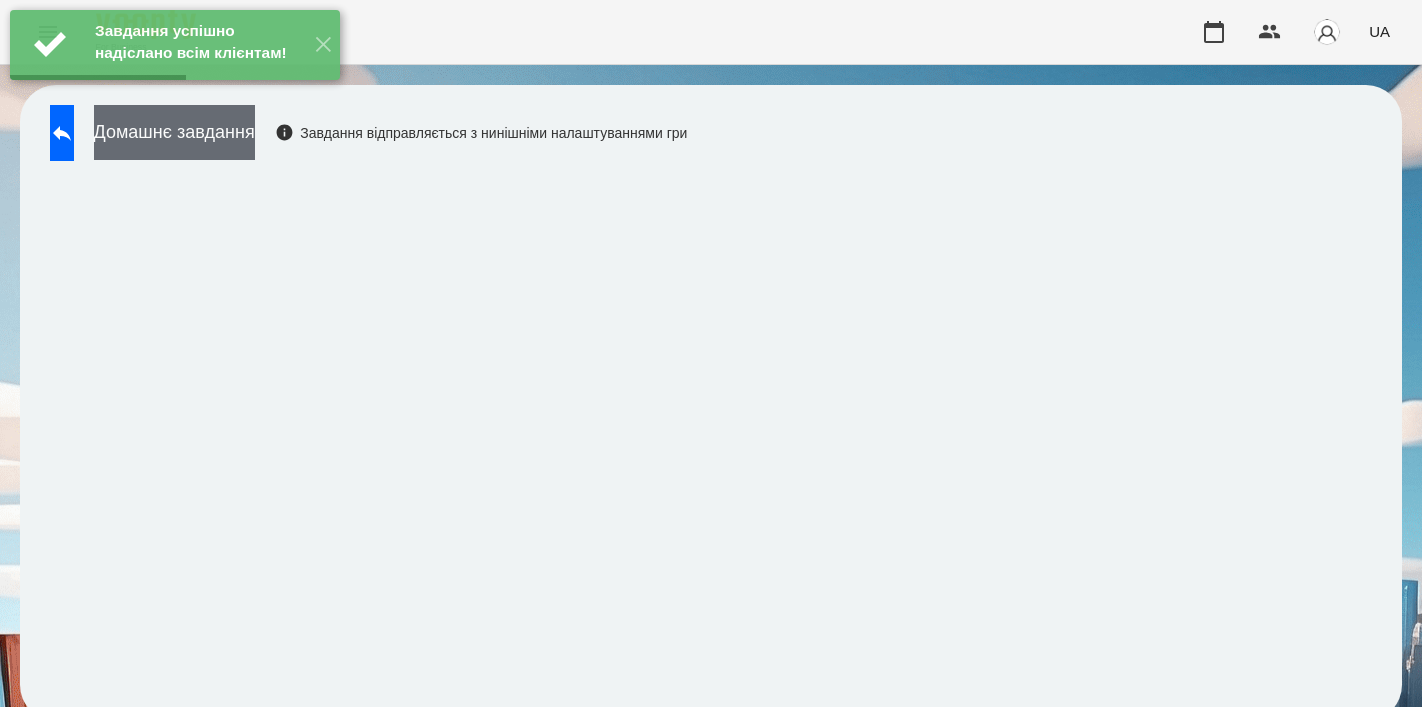 click on "Домашнє завдання" at bounding box center [174, 132] 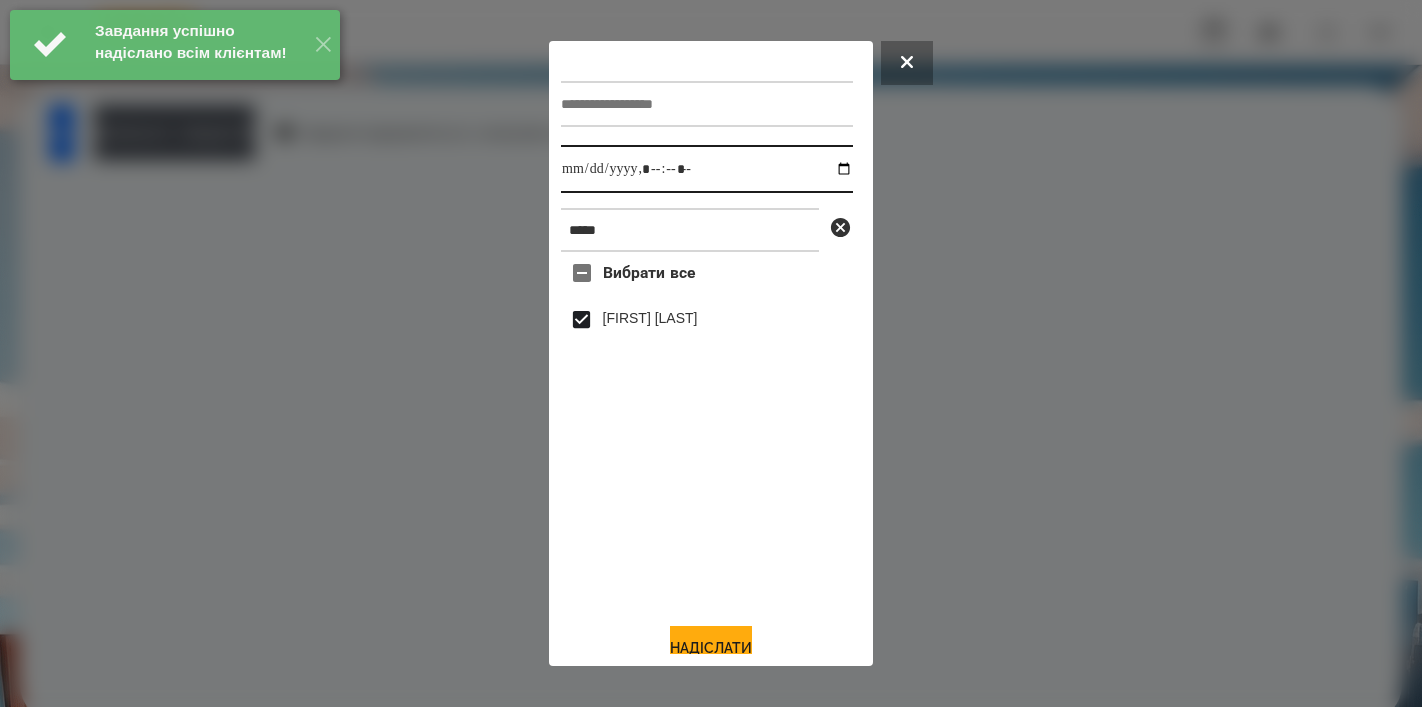 click at bounding box center [707, 169] 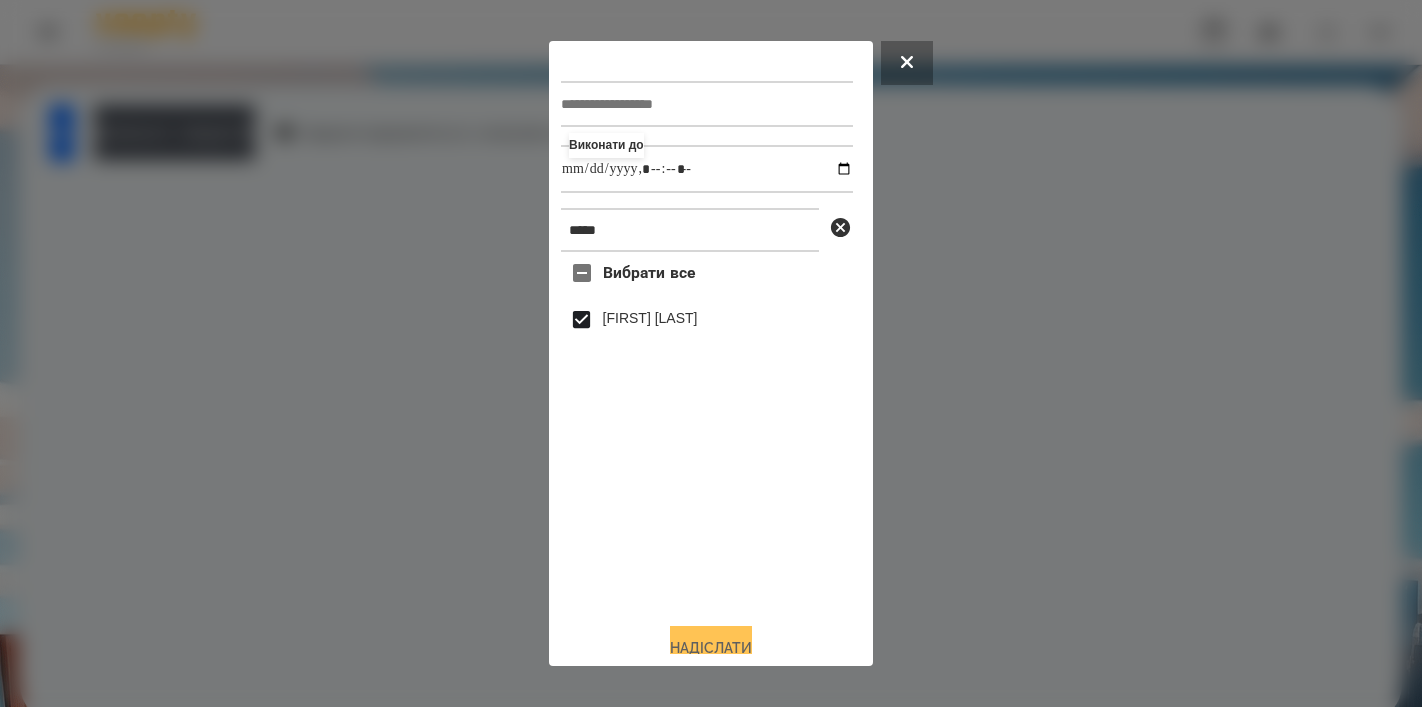 type on "**********" 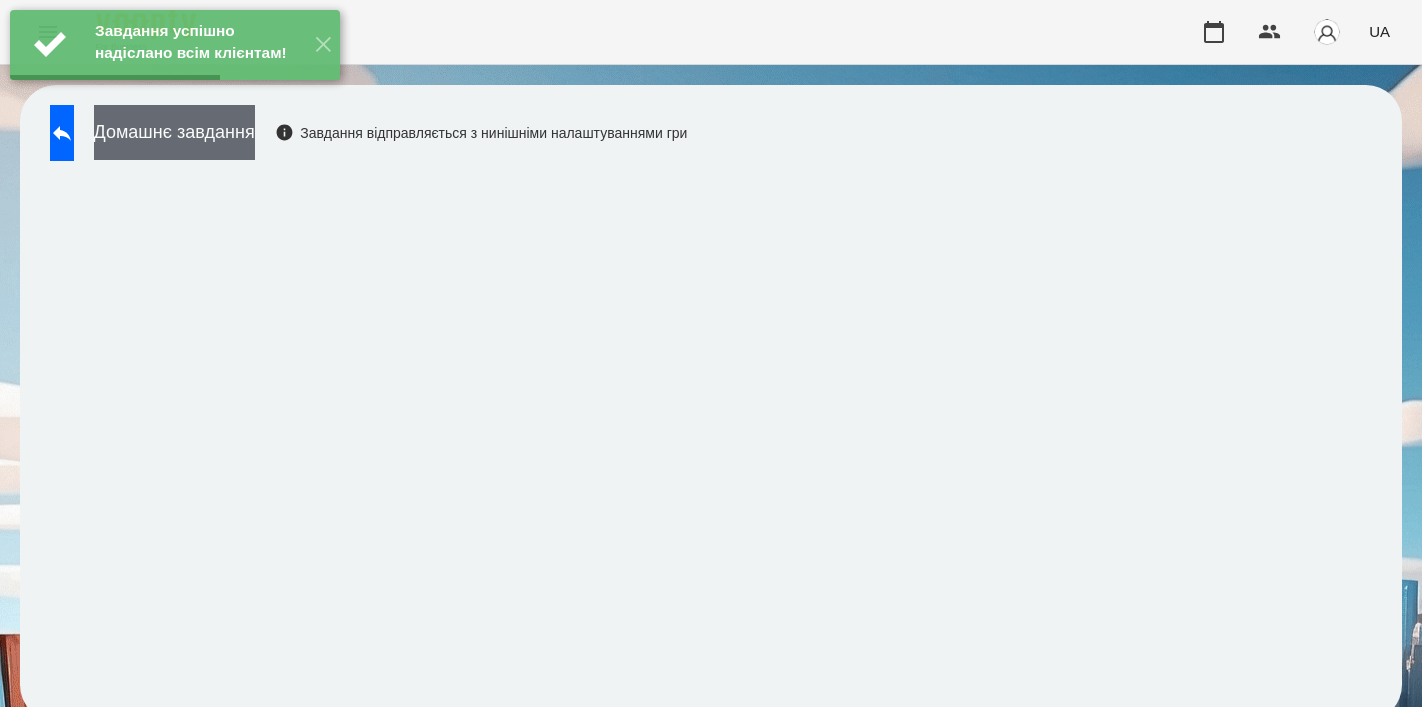 click on "Домашнє завдання" at bounding box center (174, 132) 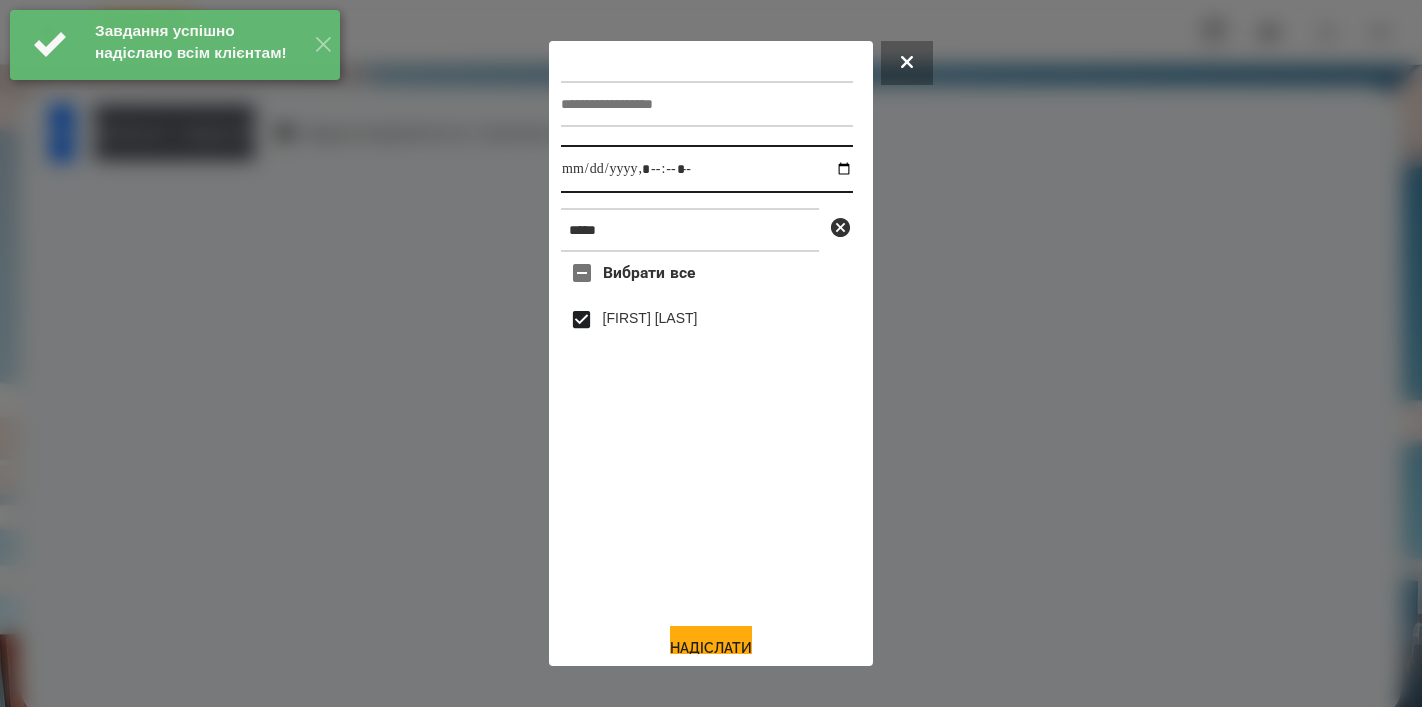 click at bounding box center (707, 169) 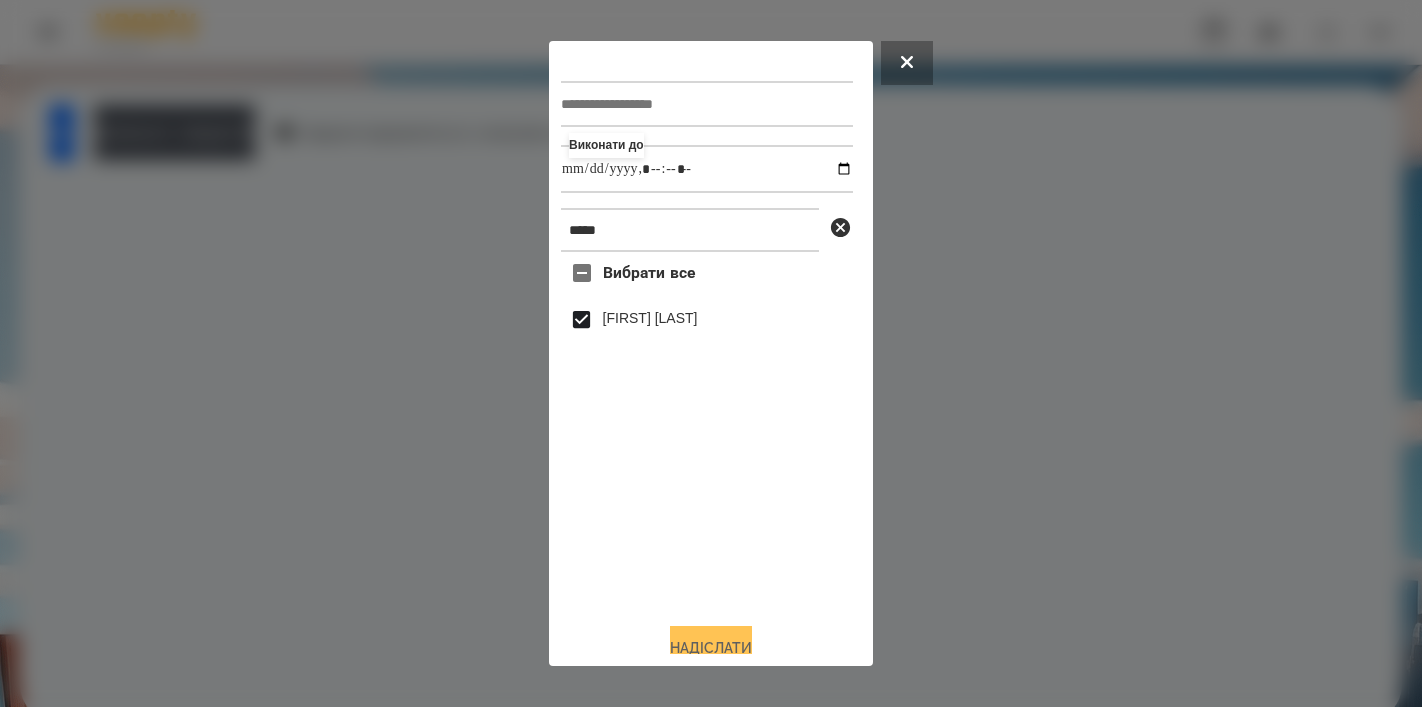 type on "**********" 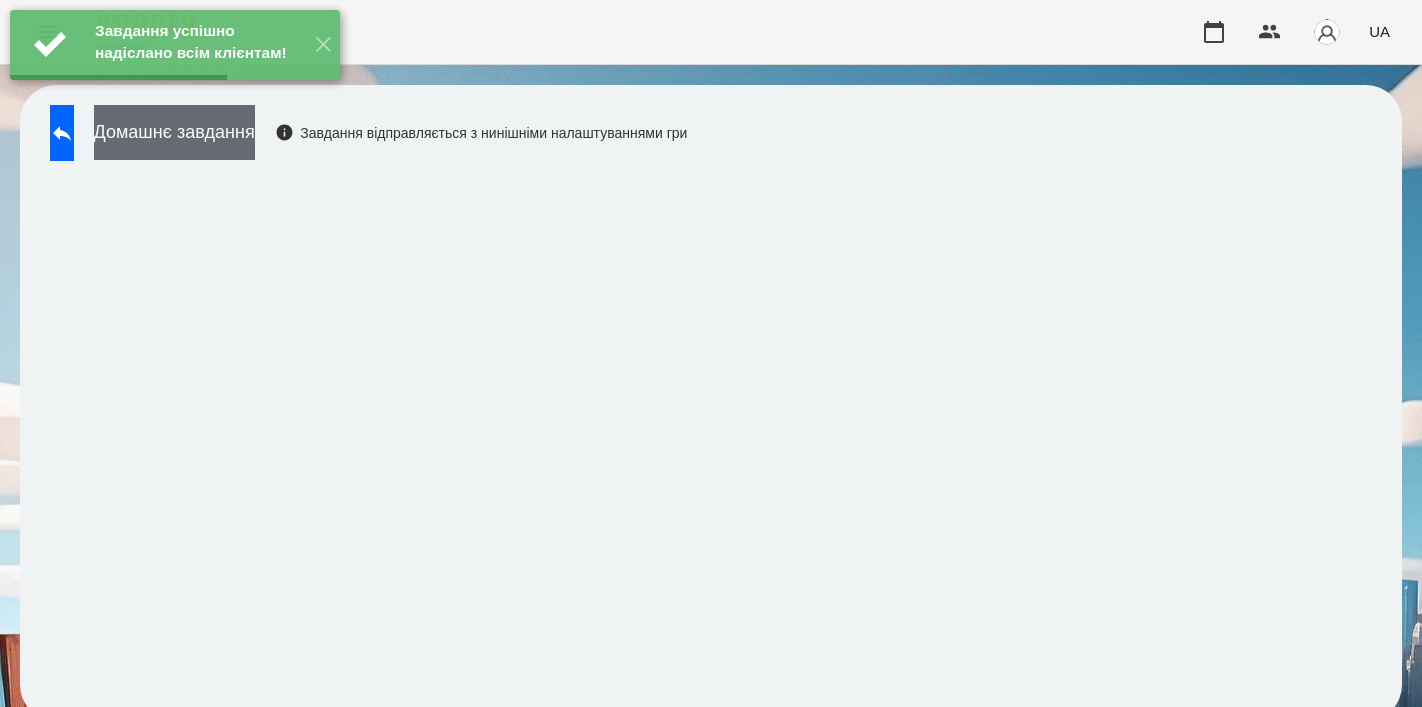 click on "Домашнє завдання" at bounding box center (174, 132) 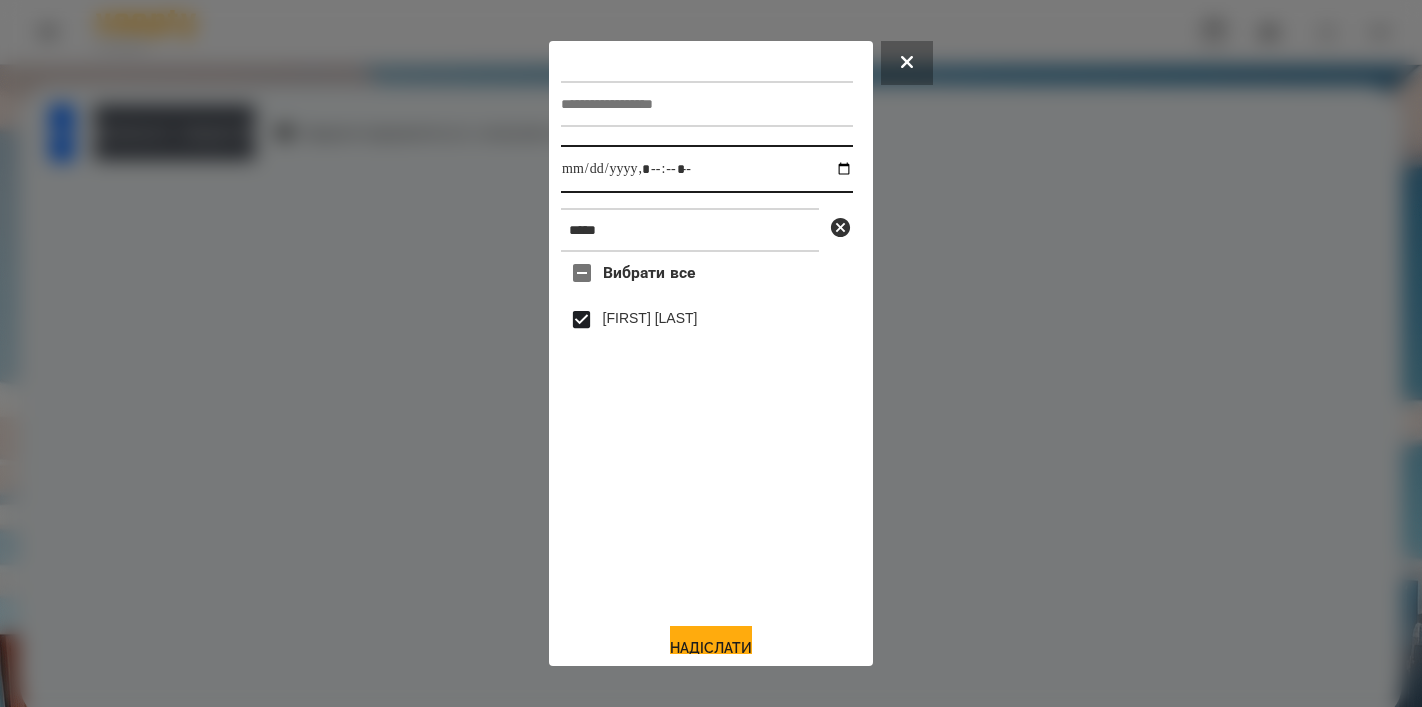 click at bounding box center [707, 169] 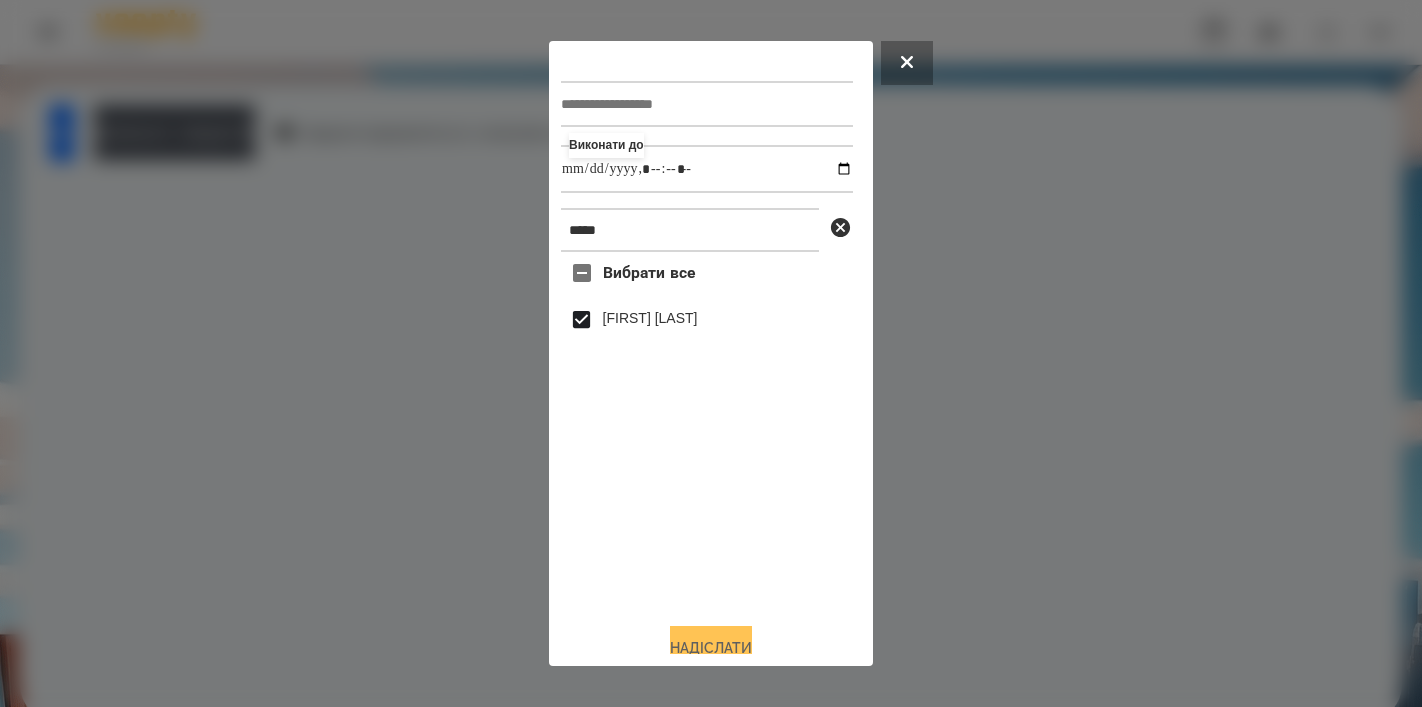 type on "**********" 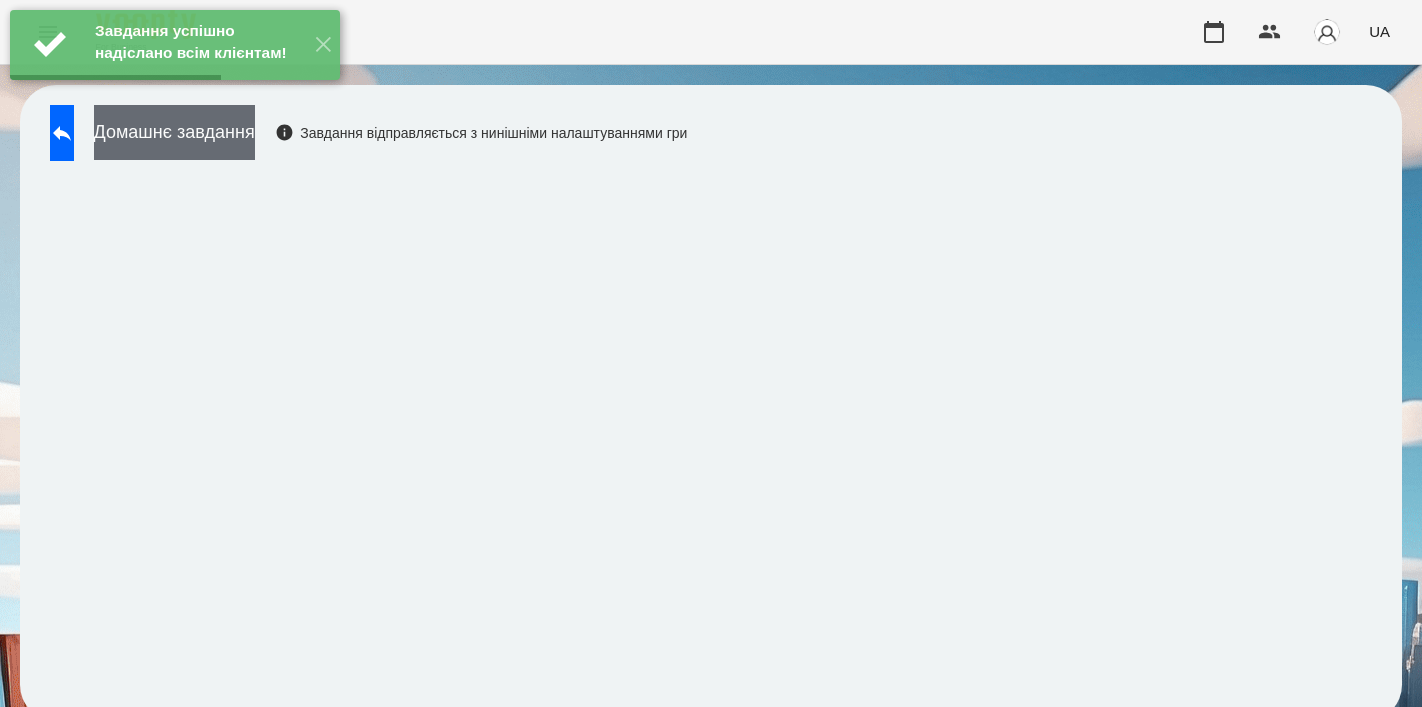 click on "Домашнє завдання" at bounding box center [174, 132] 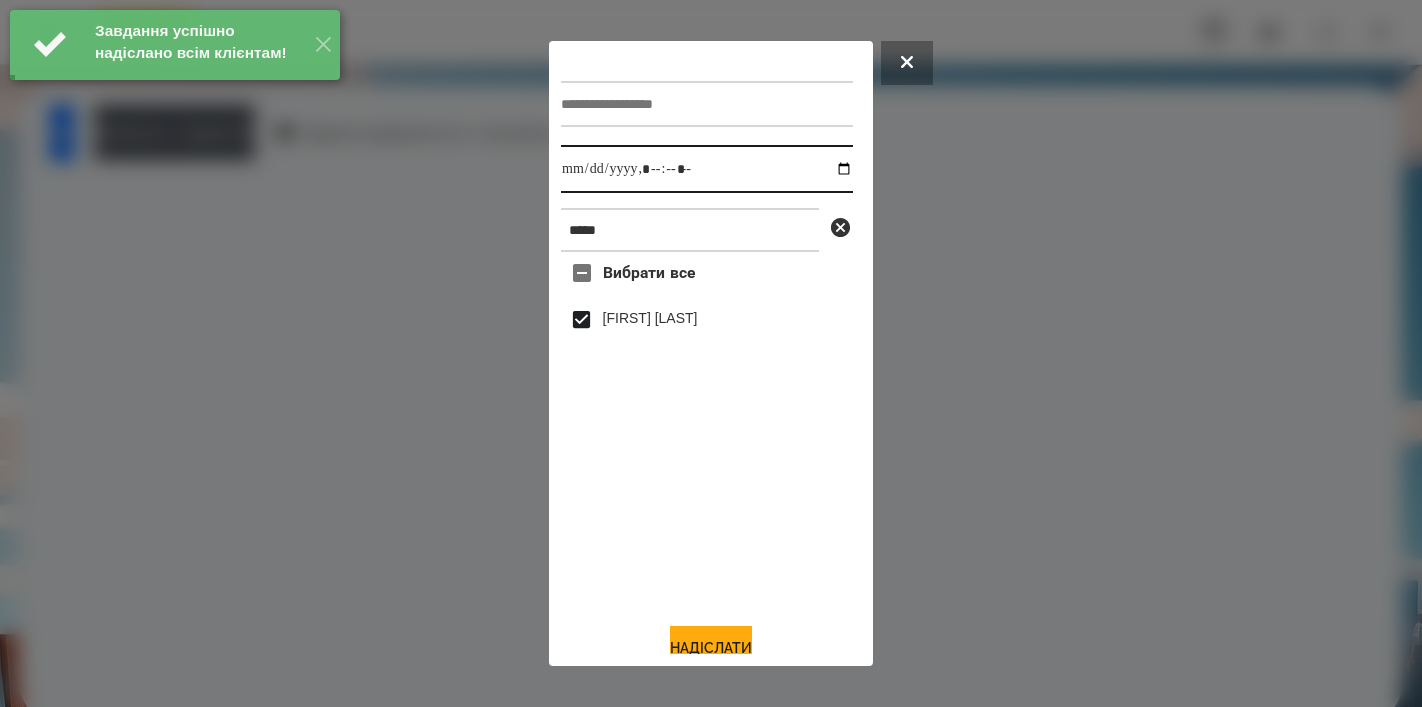click at bounding box center [707, 169] 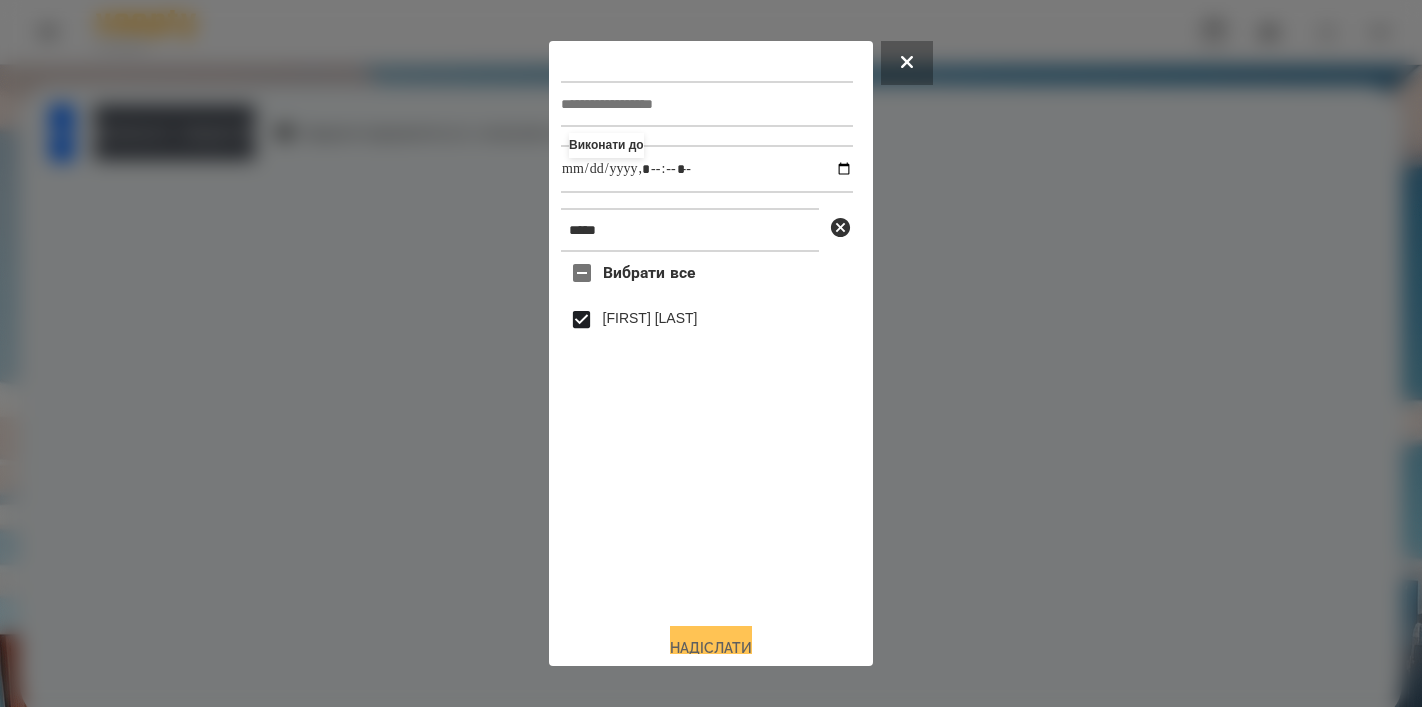 type on "**********" 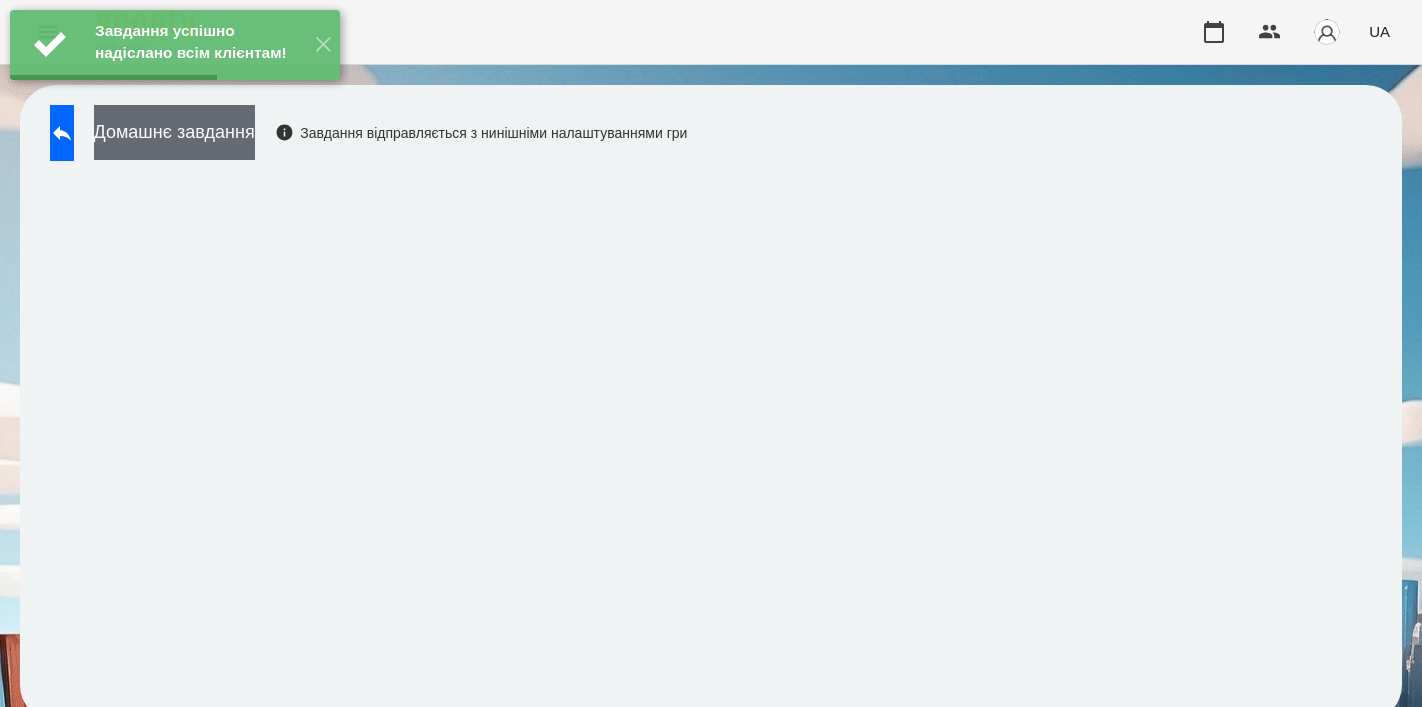click on "Домашнє завдання" at bounding box center (174, 132) 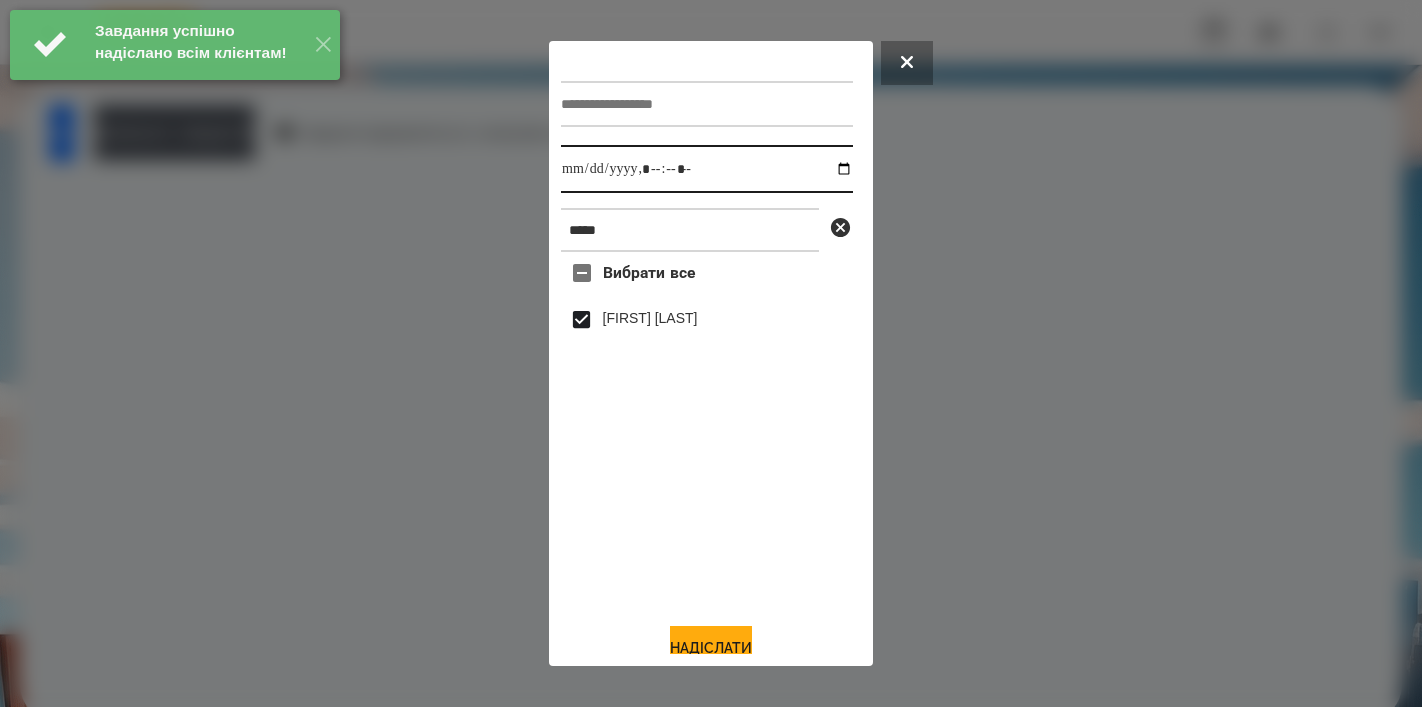 click at bounding box center (707, 169) 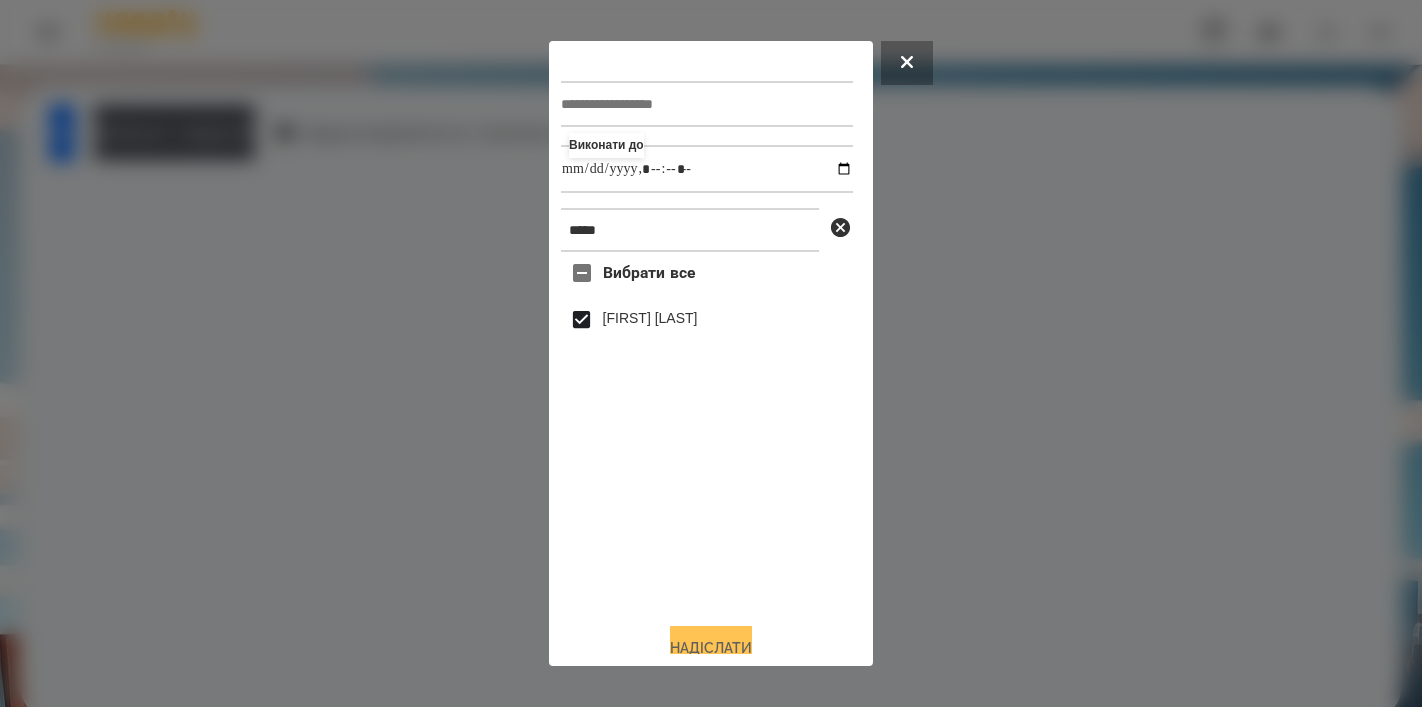 type on "**********" 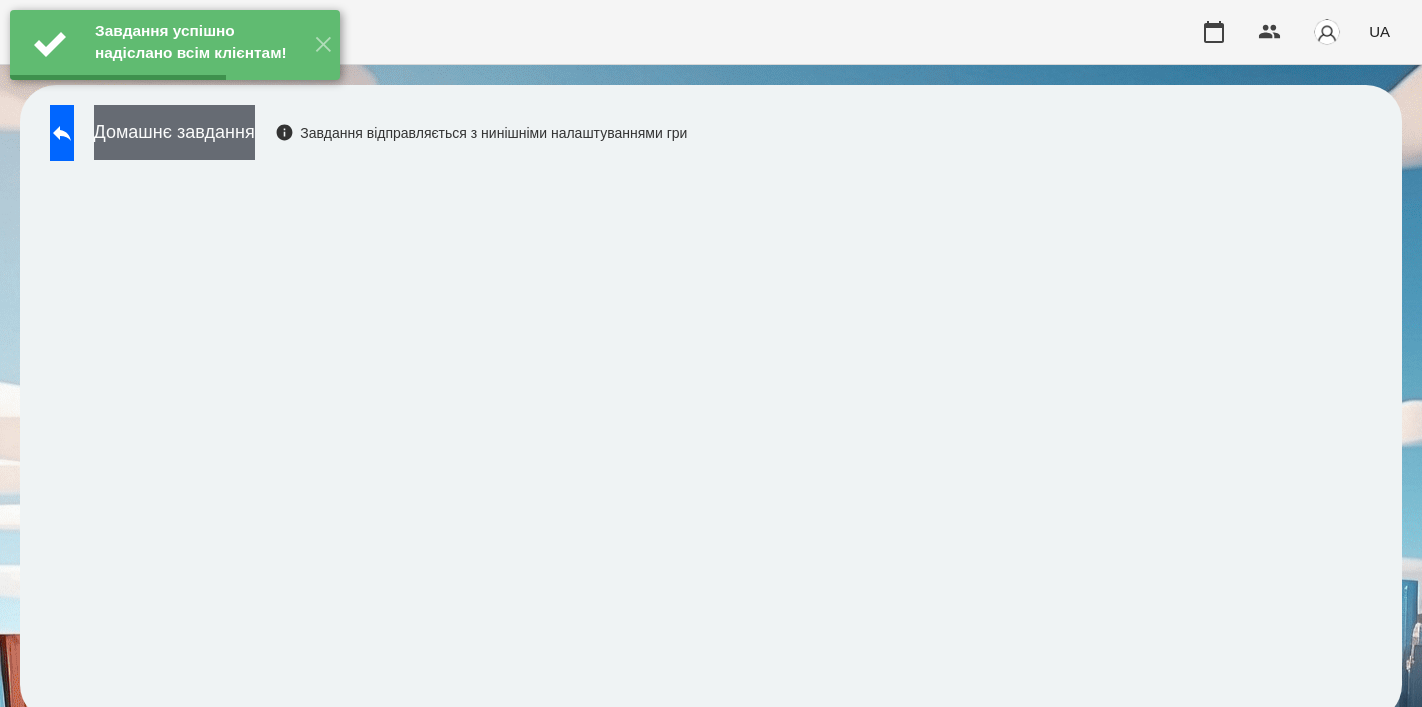 click on "Домашнє завдання" at bounding box center [174, 132] 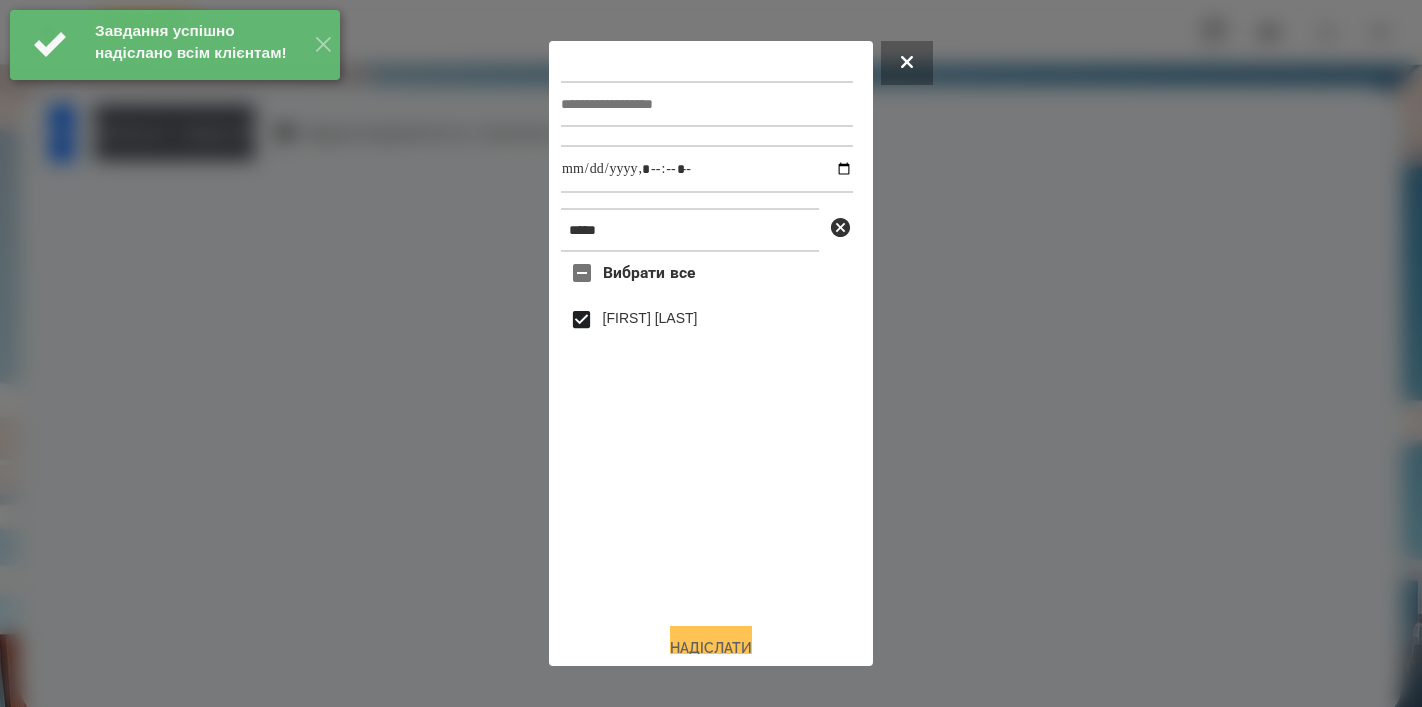 click on "Надіслати" at bounding box center (711, 648) 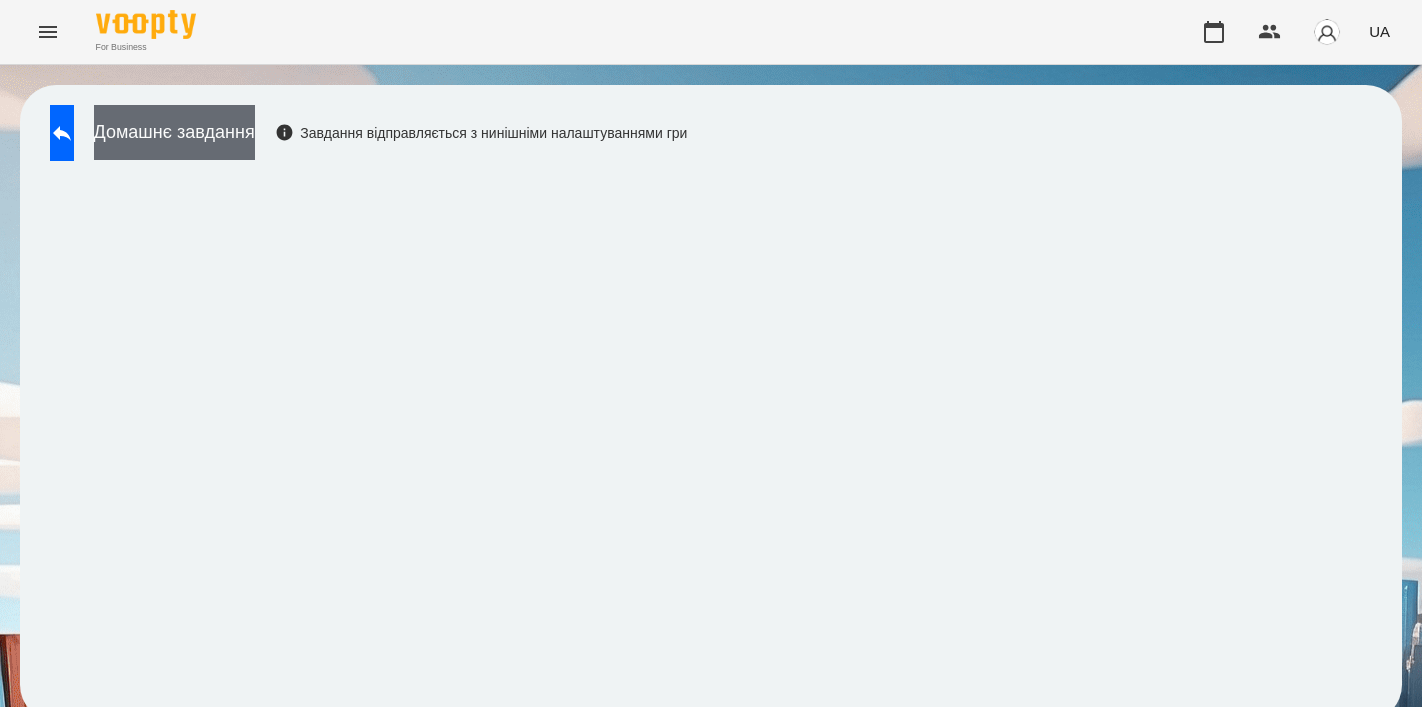 click on "Домашнє завдання" at bounding box center [174, 132] 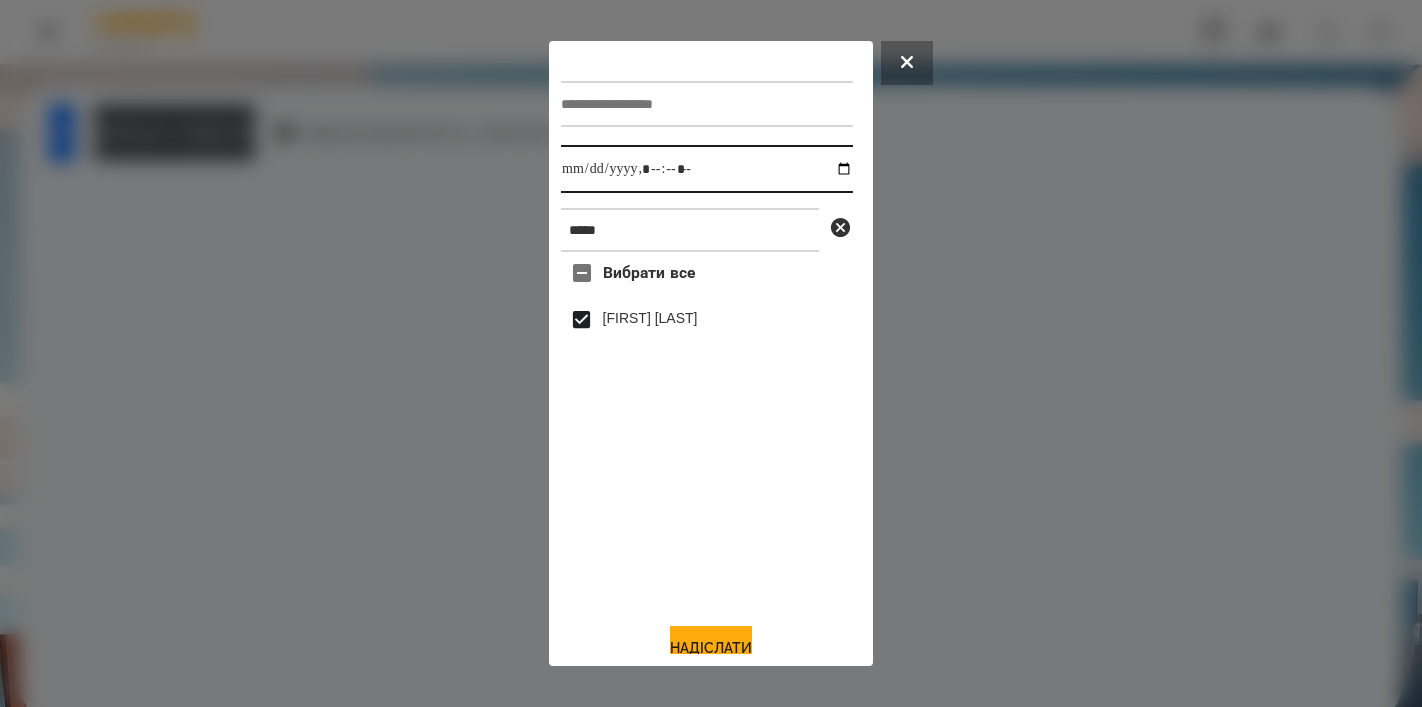 click at bounding box center [707, 169] 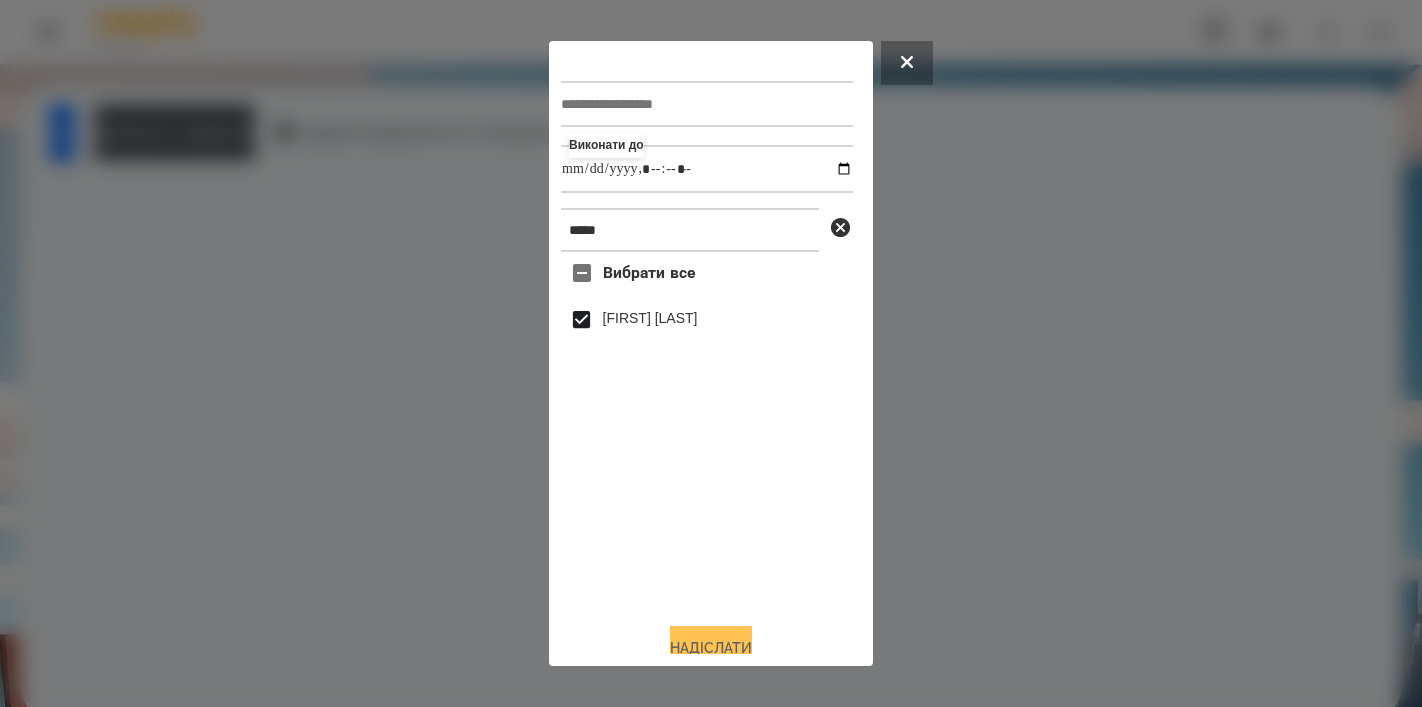 type on "**********" 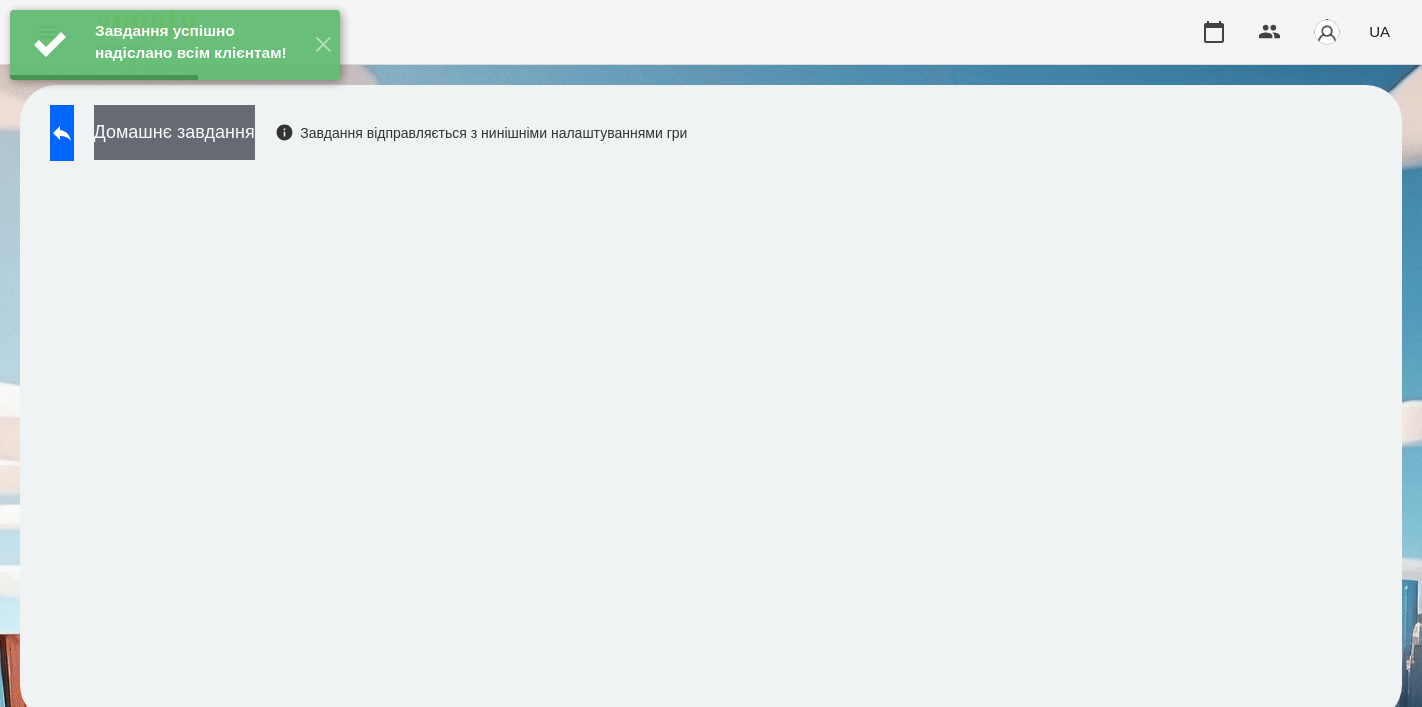click on "Домашнє завдання" at bounding box center (174, 132) 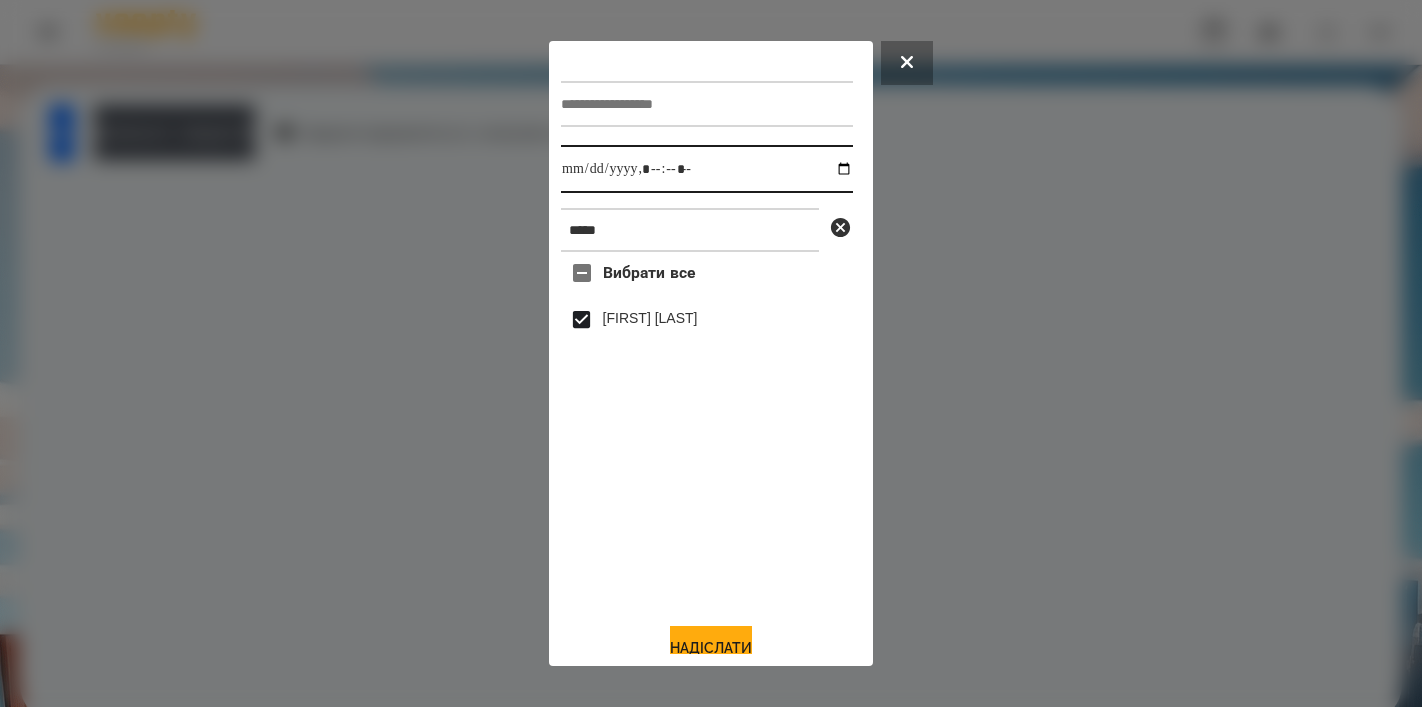 click at bounding box center [707, 169] 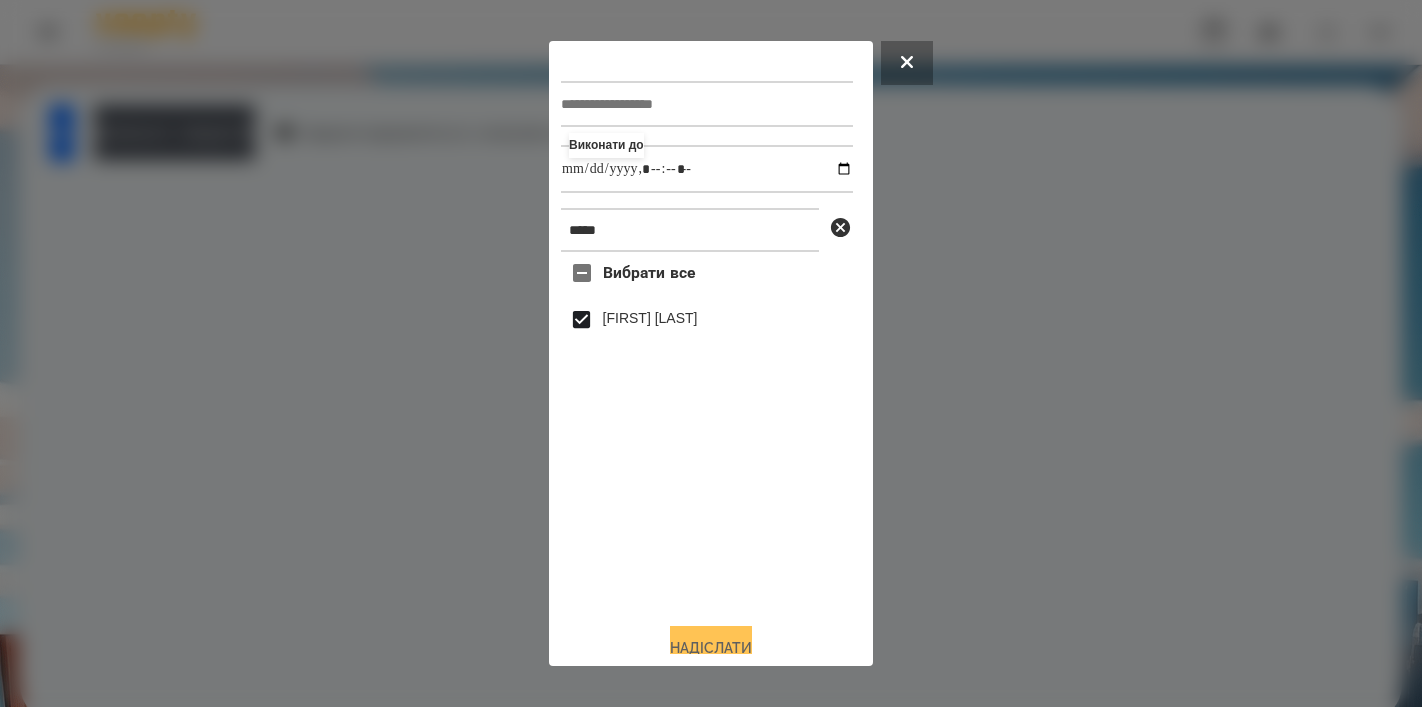 click on "Надіслати" at bounding box center (711, 648) 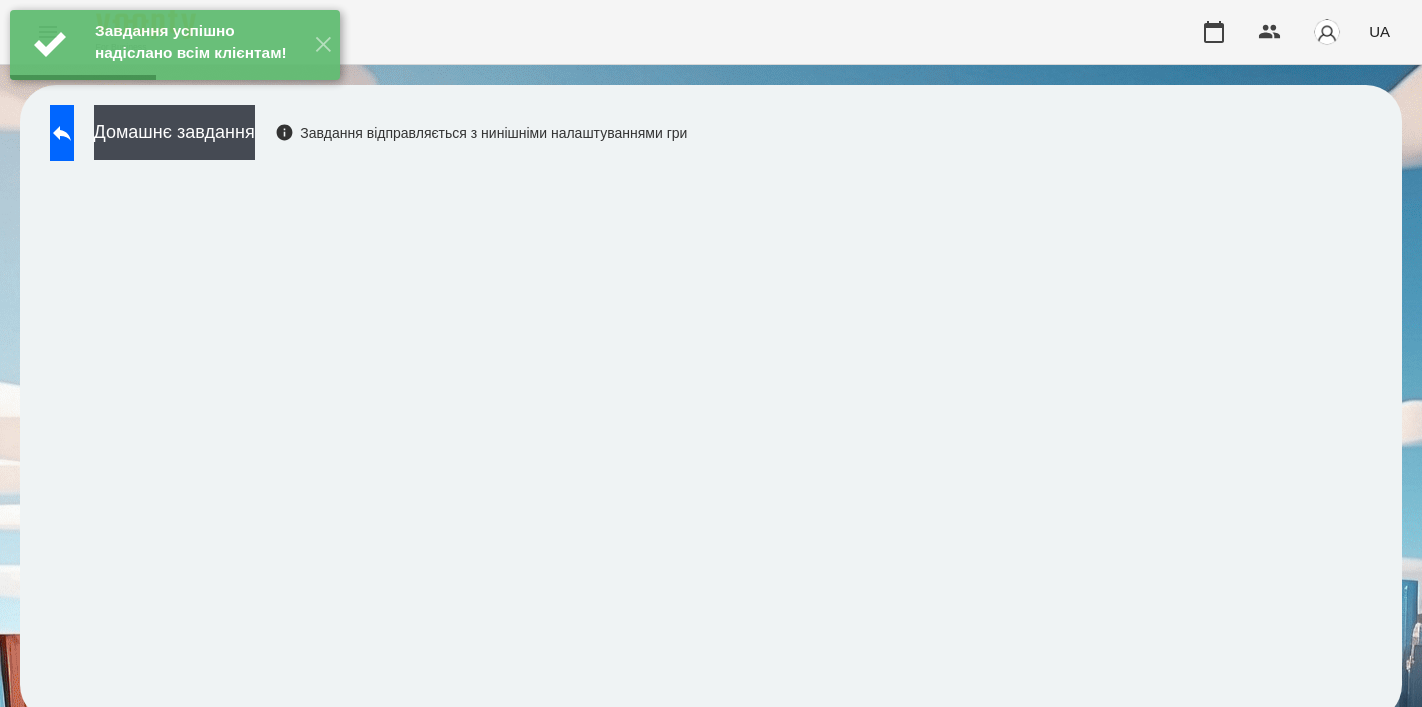 click on "Домашнє завдання Завдання відправляється з нинішніми налаштуваннями гри" at bounding box center [363, 138] 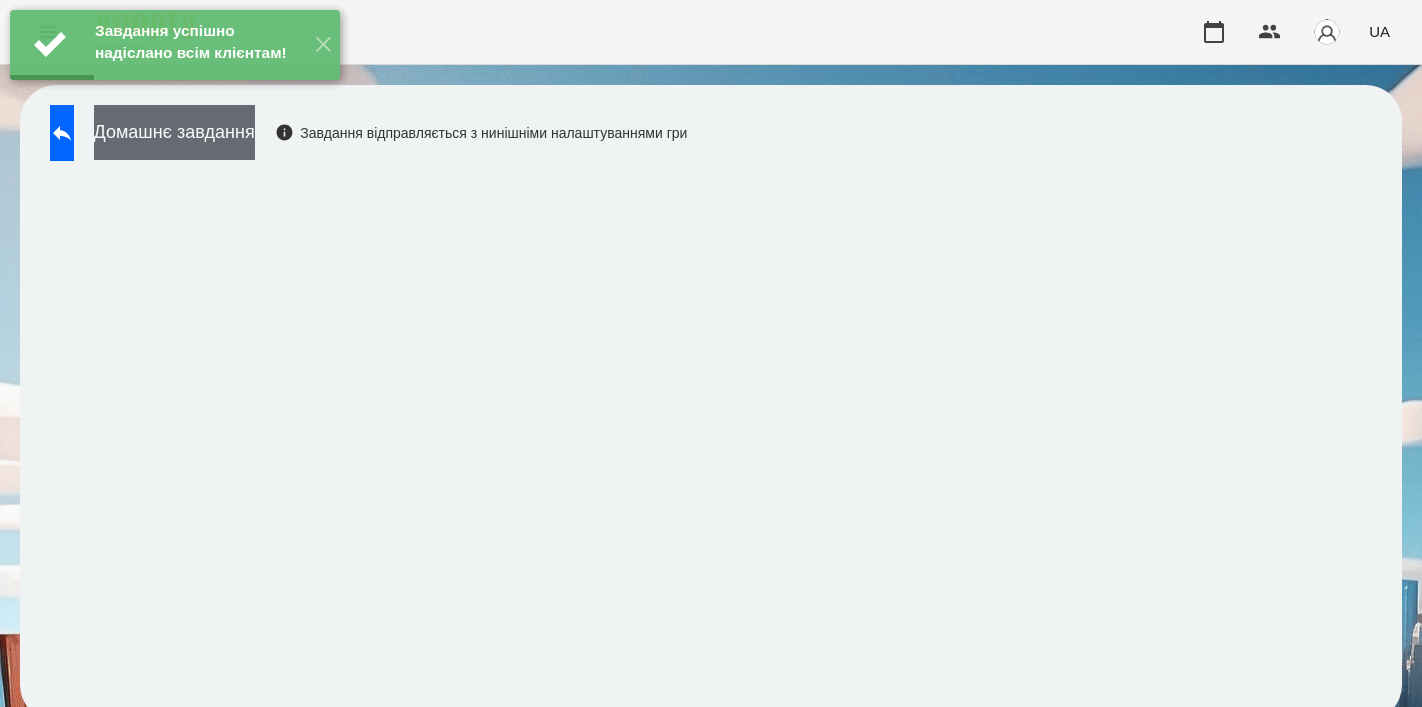 click on "Домашнє завдання" at bounding box center (174, 132) 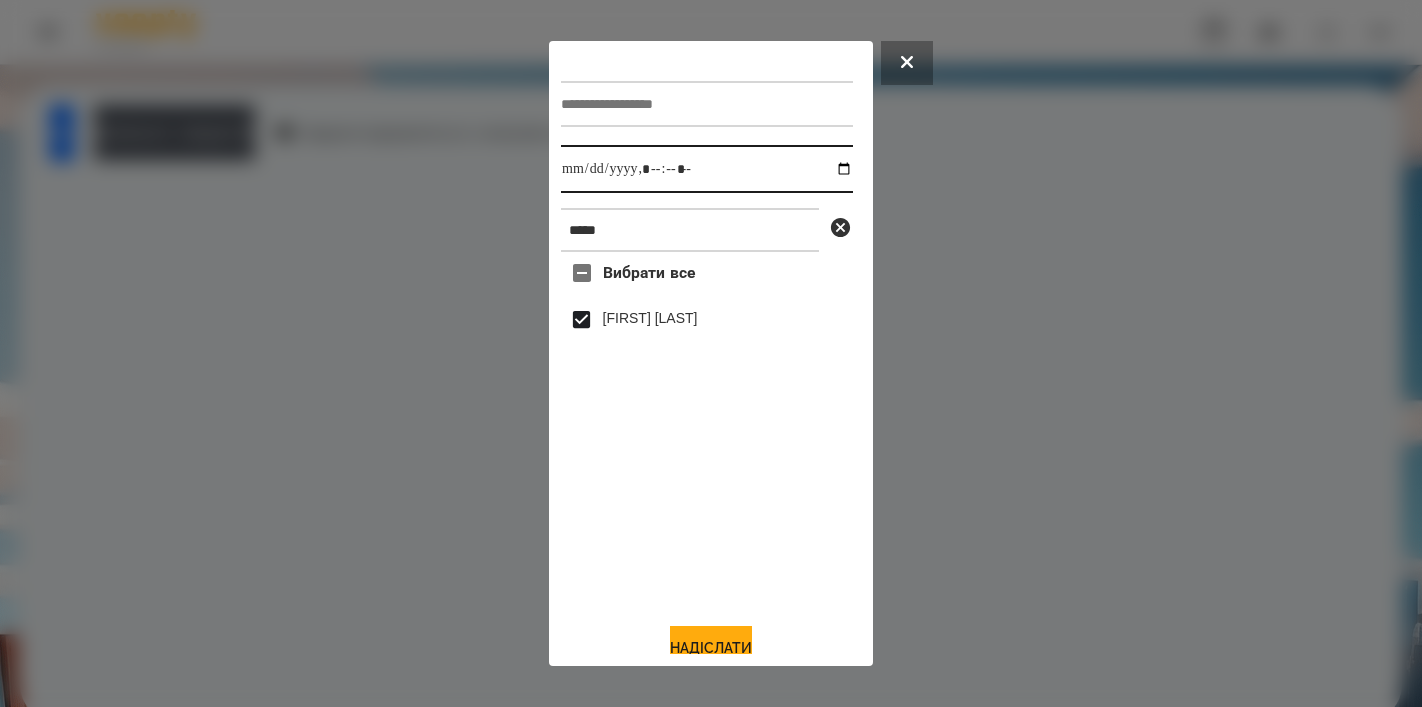 click at bounding box center (707, 169) 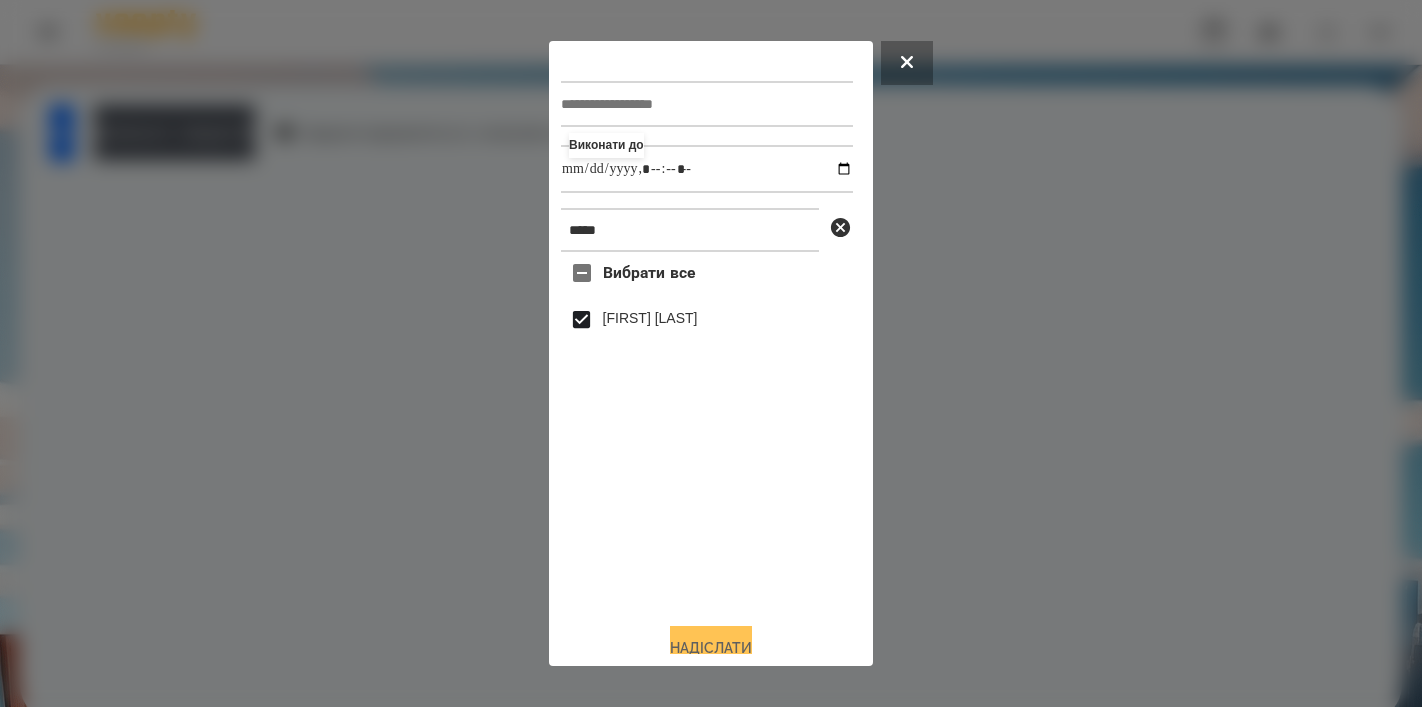 type on "**********" 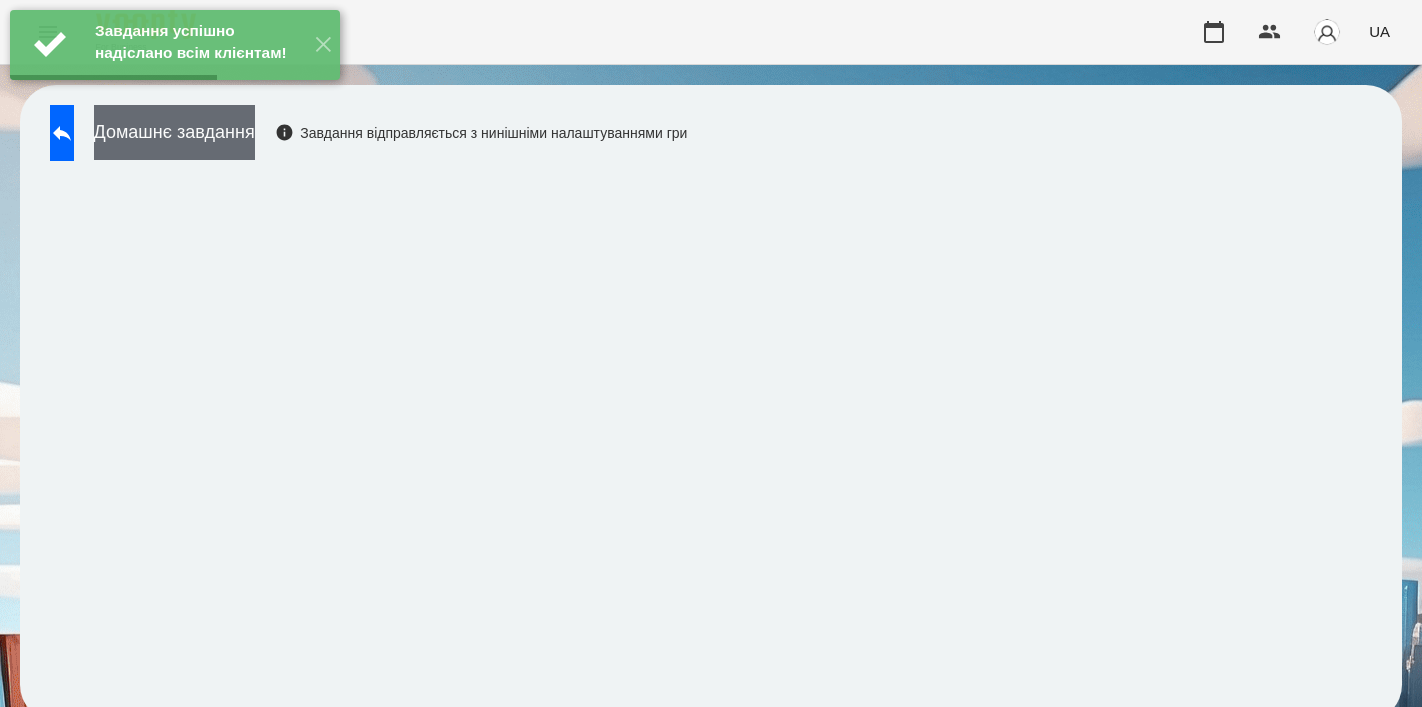 click on "Домашнє завдання" at bounding box center (174, 132) 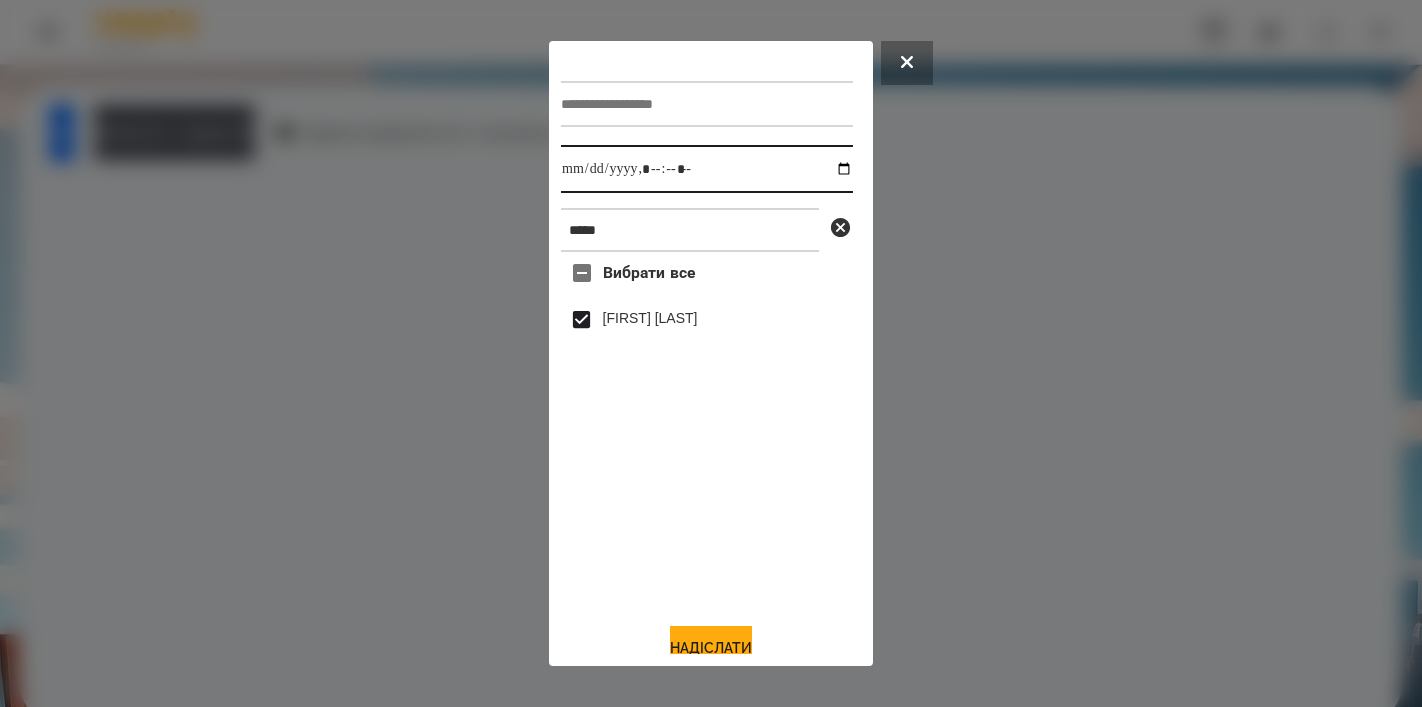 click at bounding box center (707, 169) 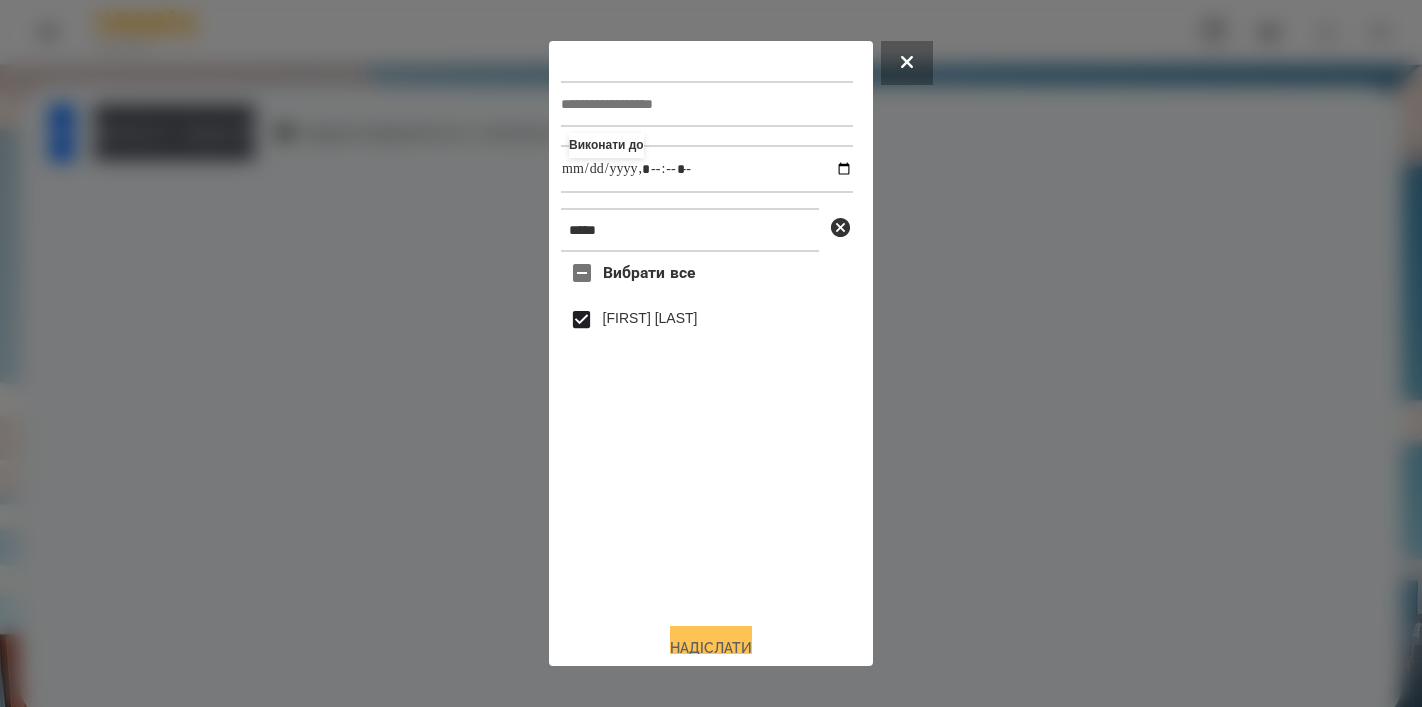 type on "**********" 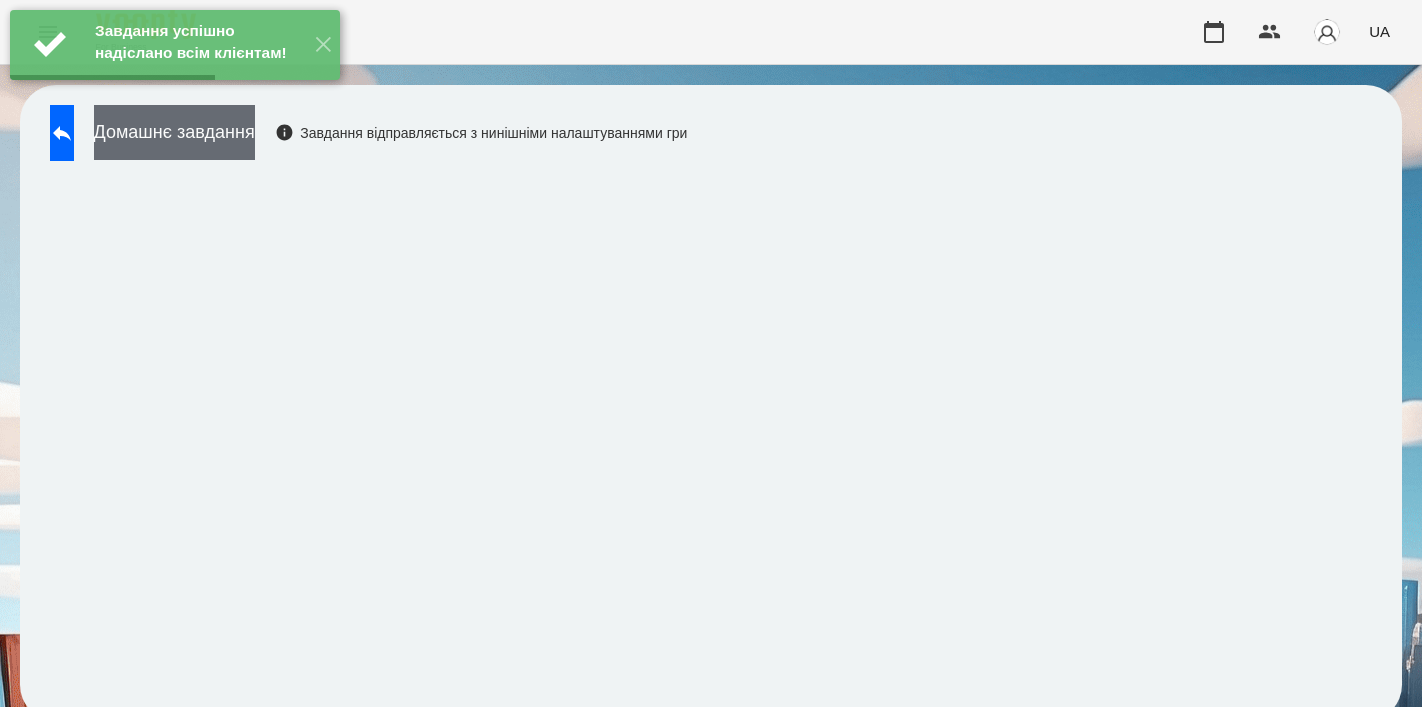 click on "Домашнє завдання" at bounding box center (174, 132) 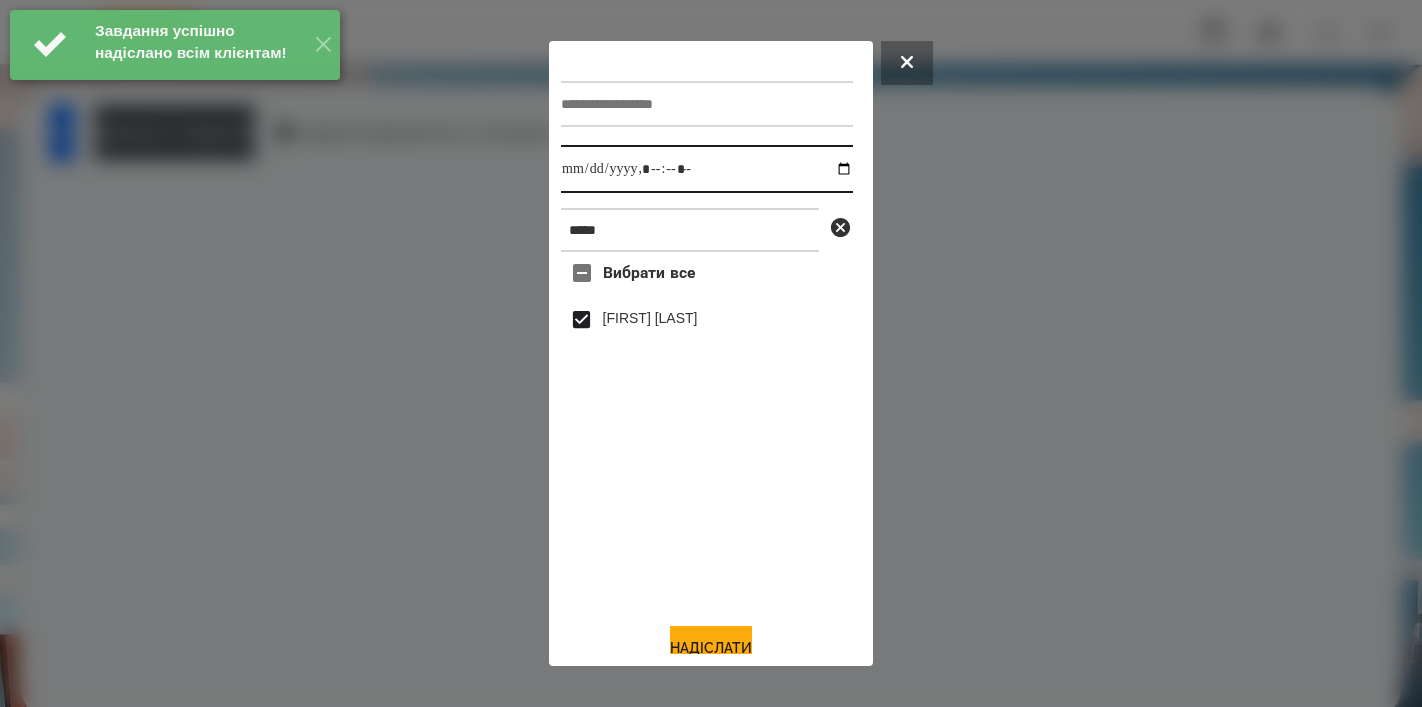 click at bounding box center (707, 169) 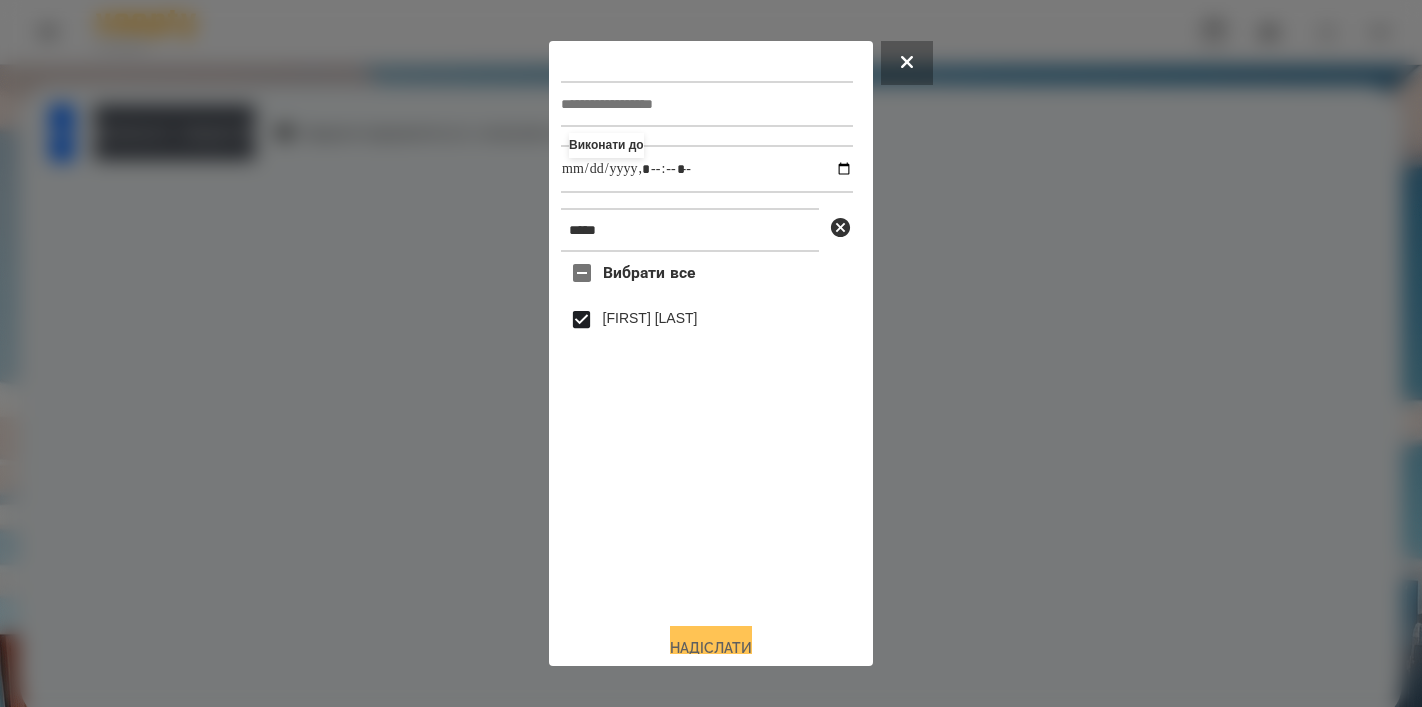 type on "**********" 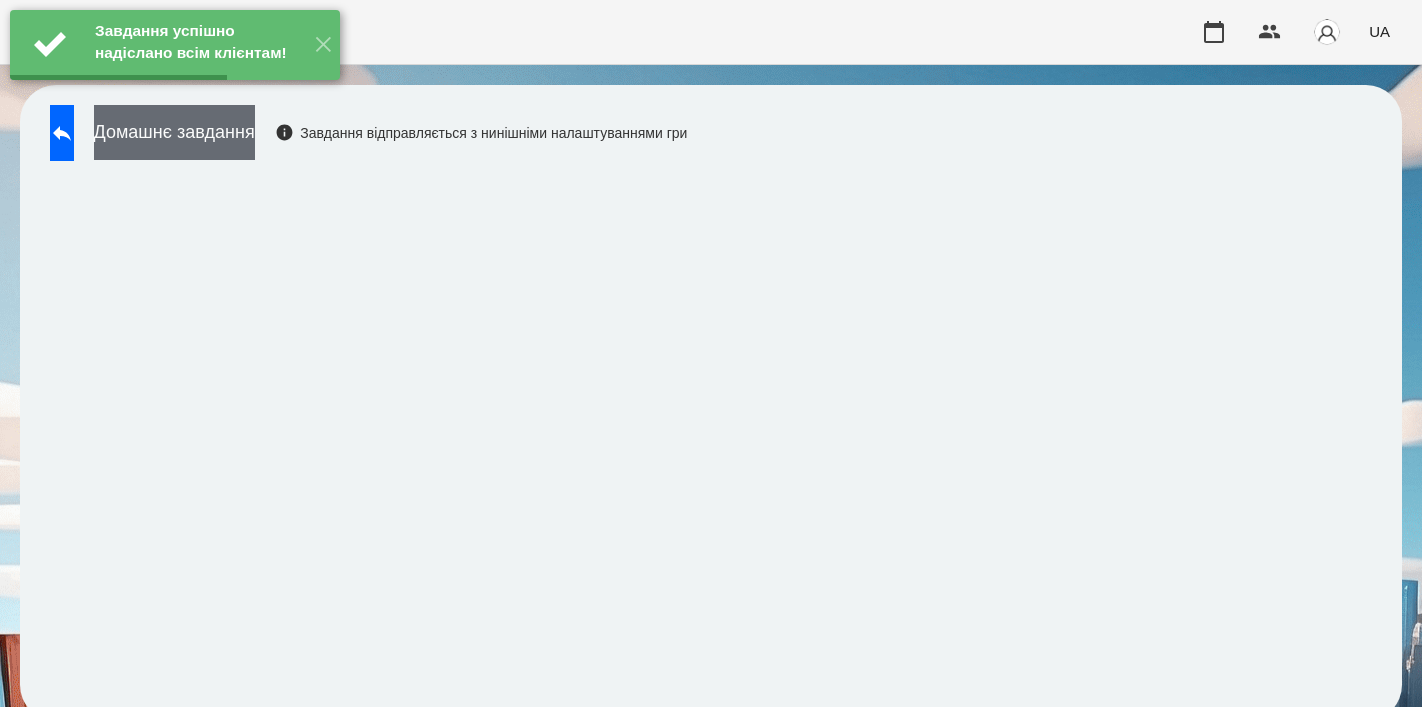 click on "Домашнє завдання" at bounding box center [174, 132] 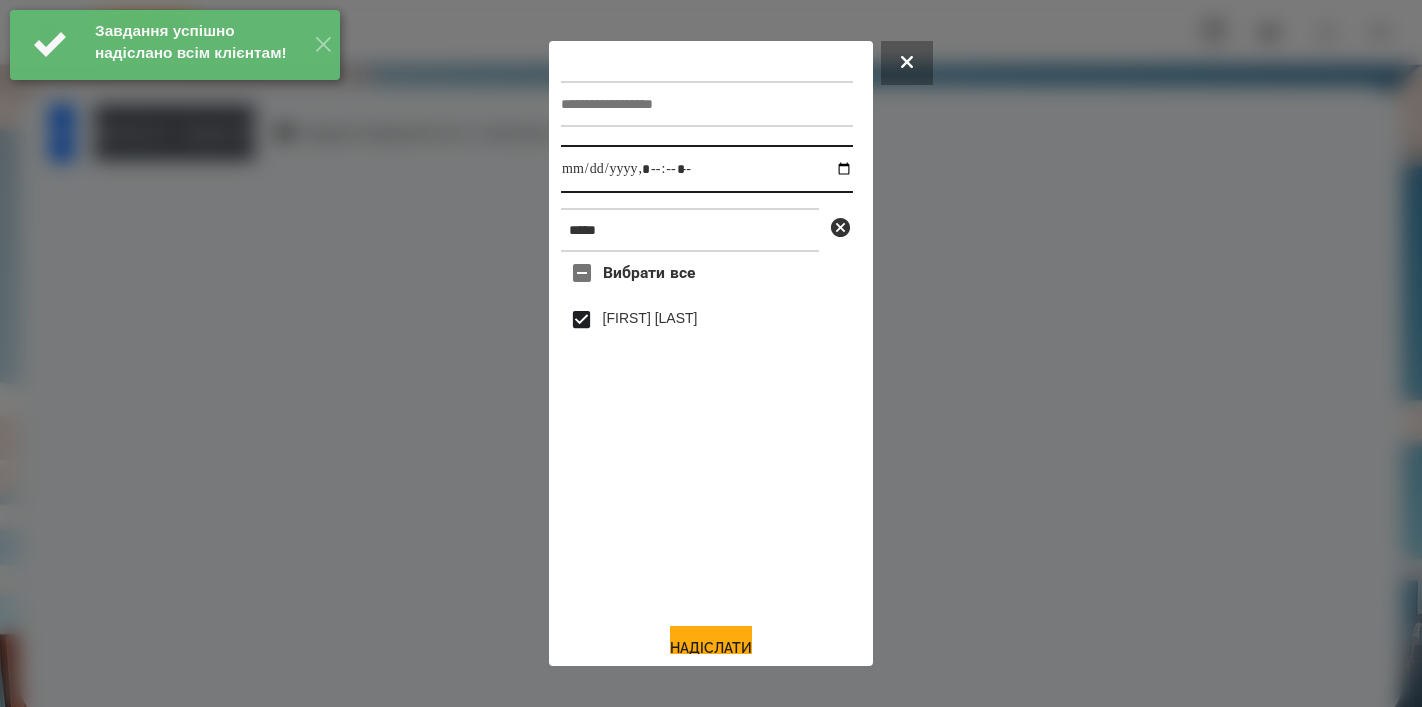 click at bounding box center (707, 169) 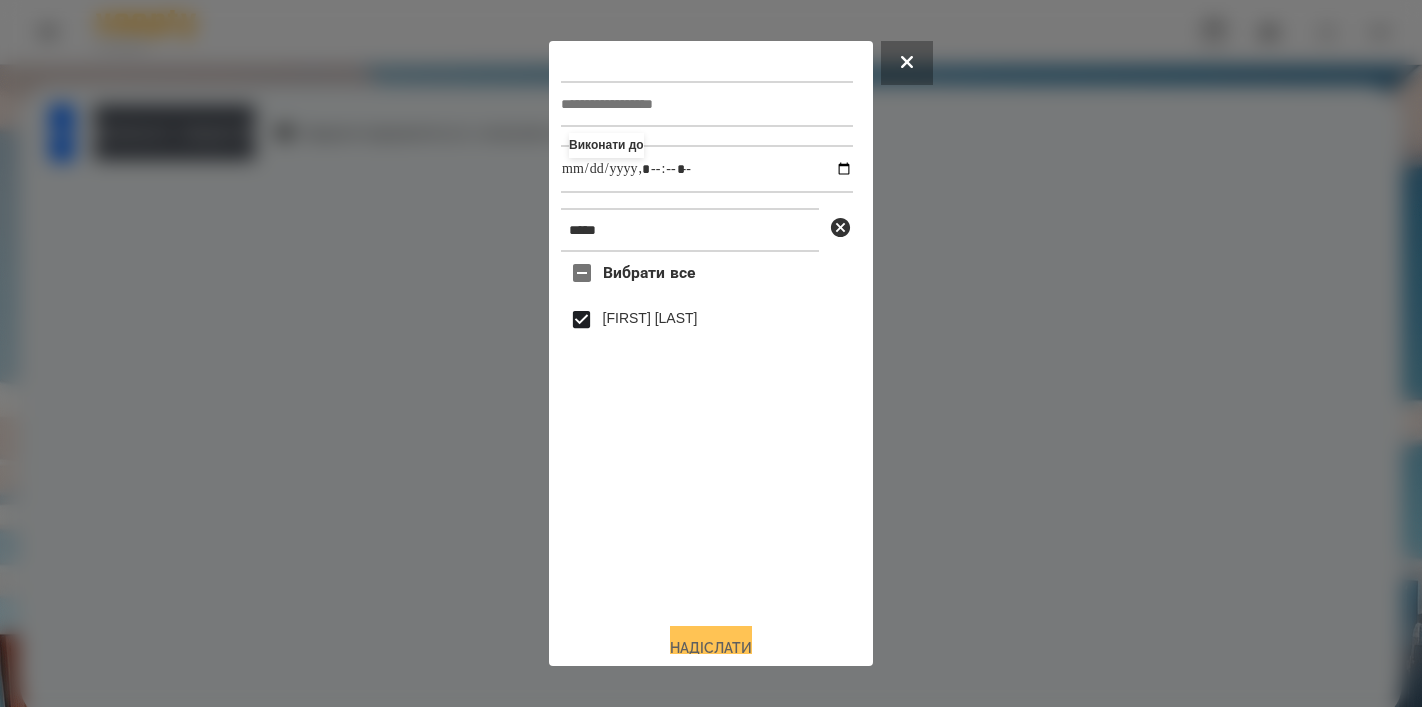 type on "**********" 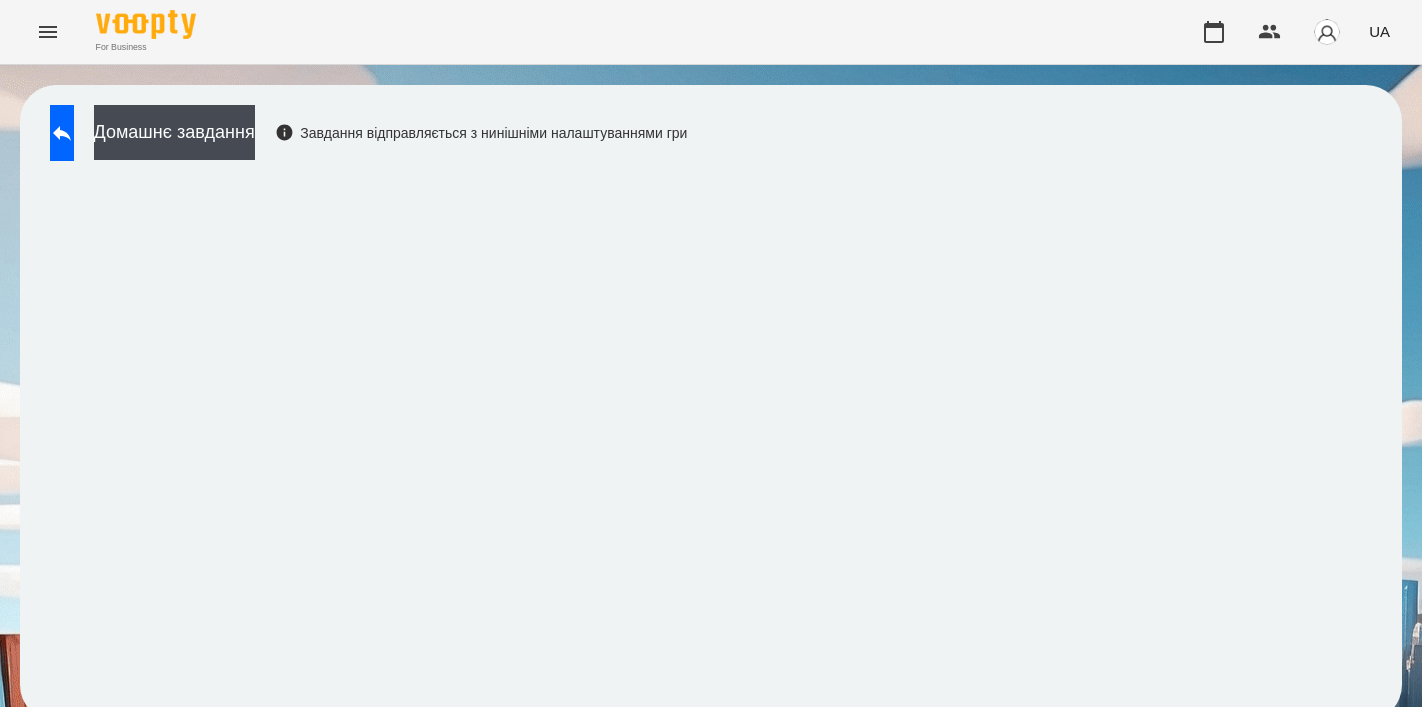 click on "Домашнє завдання Завдання відправляється з нинішніми налаштуваннями гри" at bounding box center [363, 138] 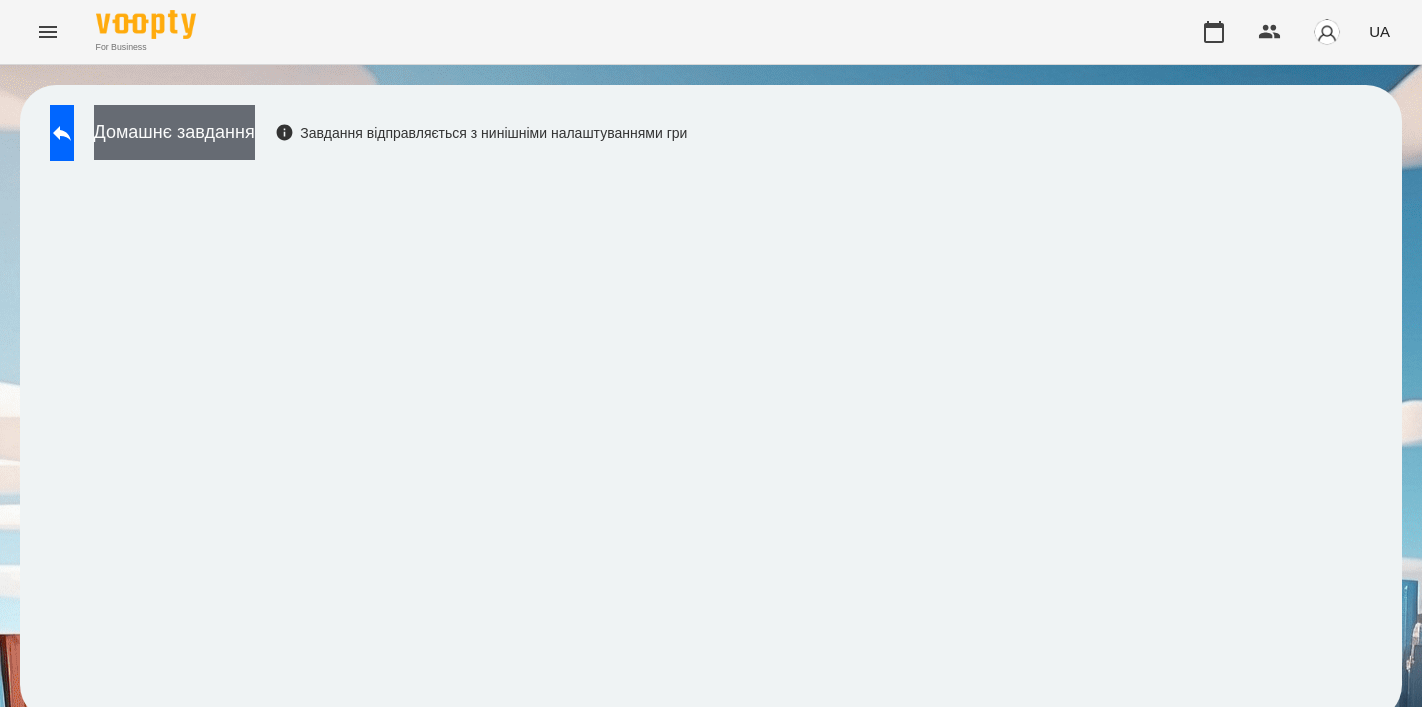 click on "Домашнє завдання" at bounding box center (174, 132) 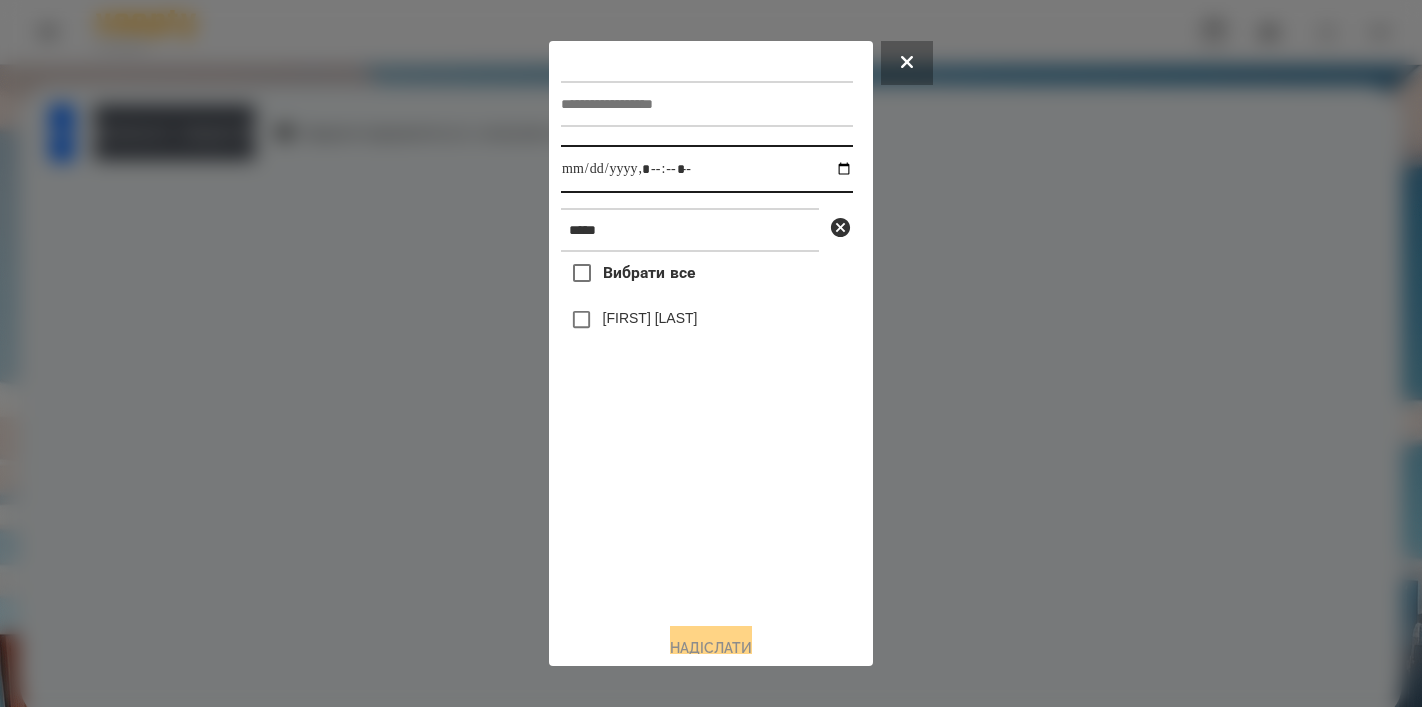 click at bounding box center (707, 169) 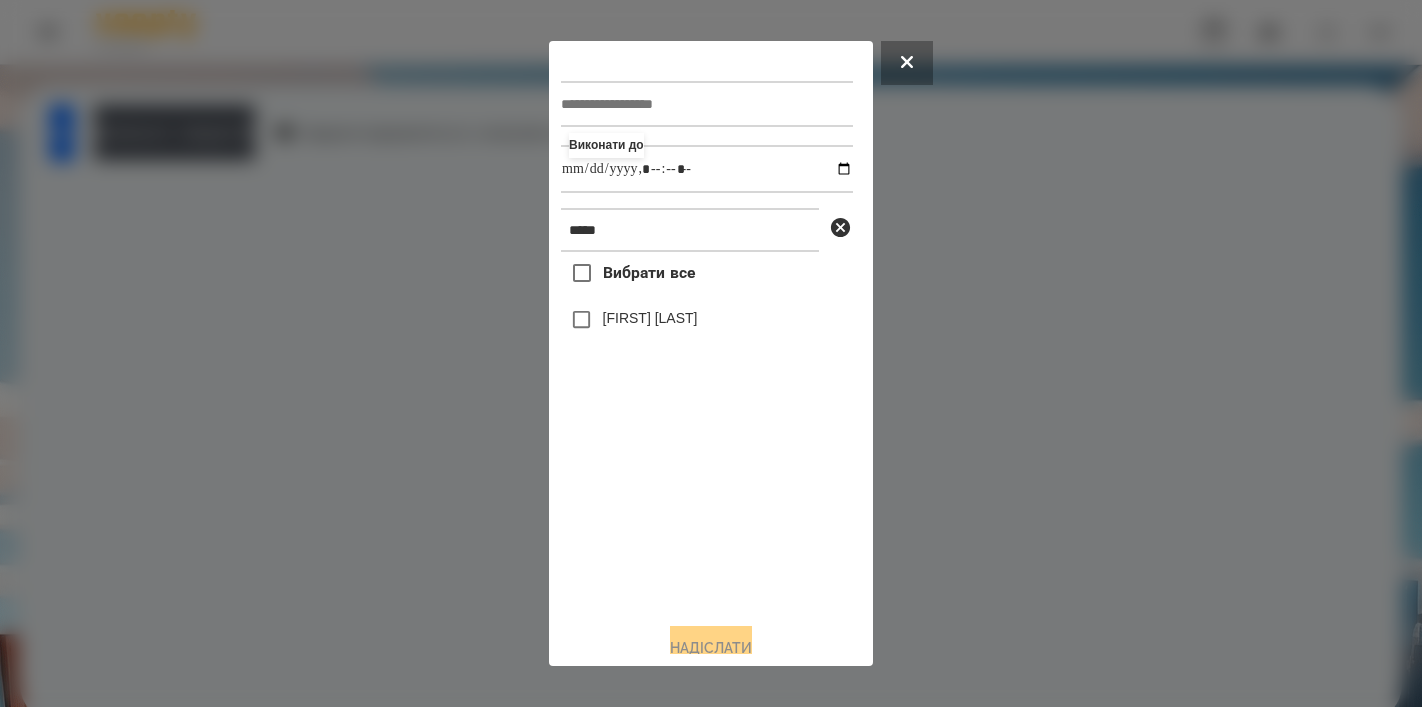 type on "**********" 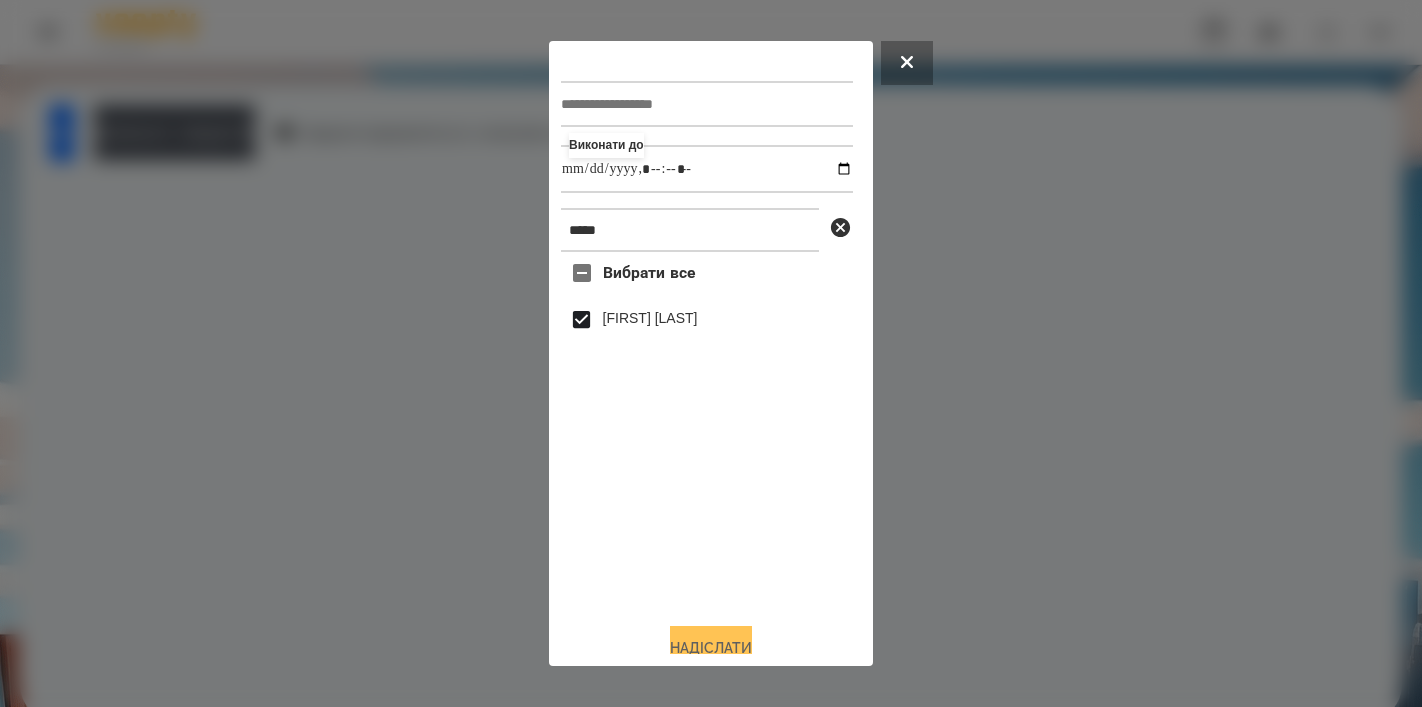click on "Надіслати" at bounding box center (711, 648) 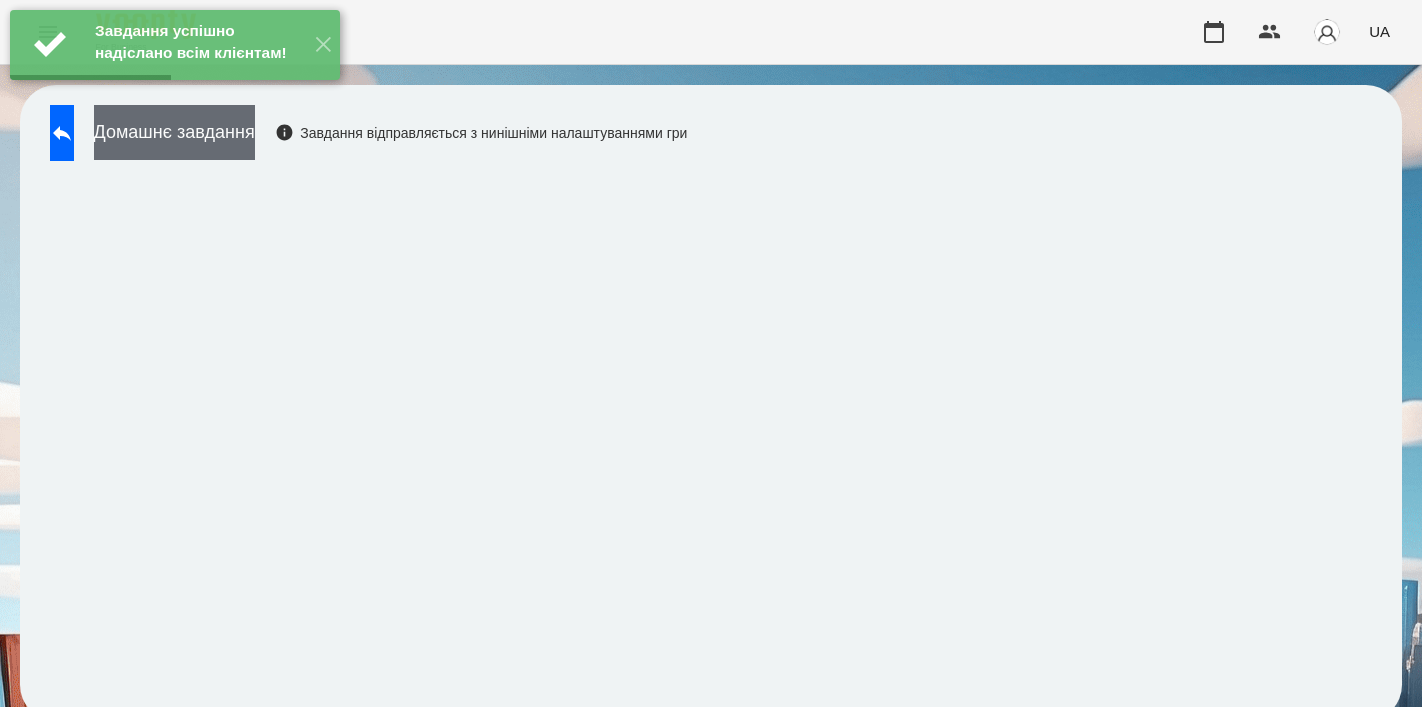 click on "Домашнє завдання" at bounding box center (174, 132) 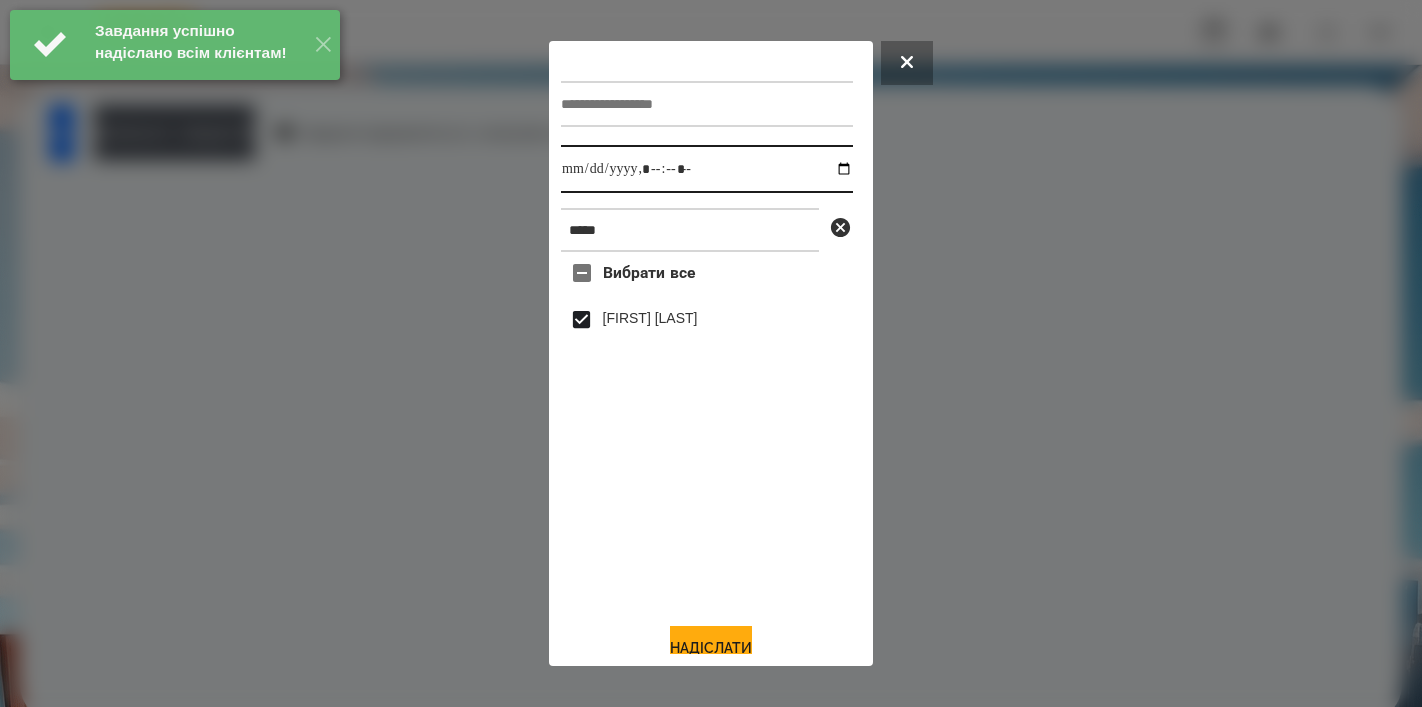 click at bounding box center (707, 169) 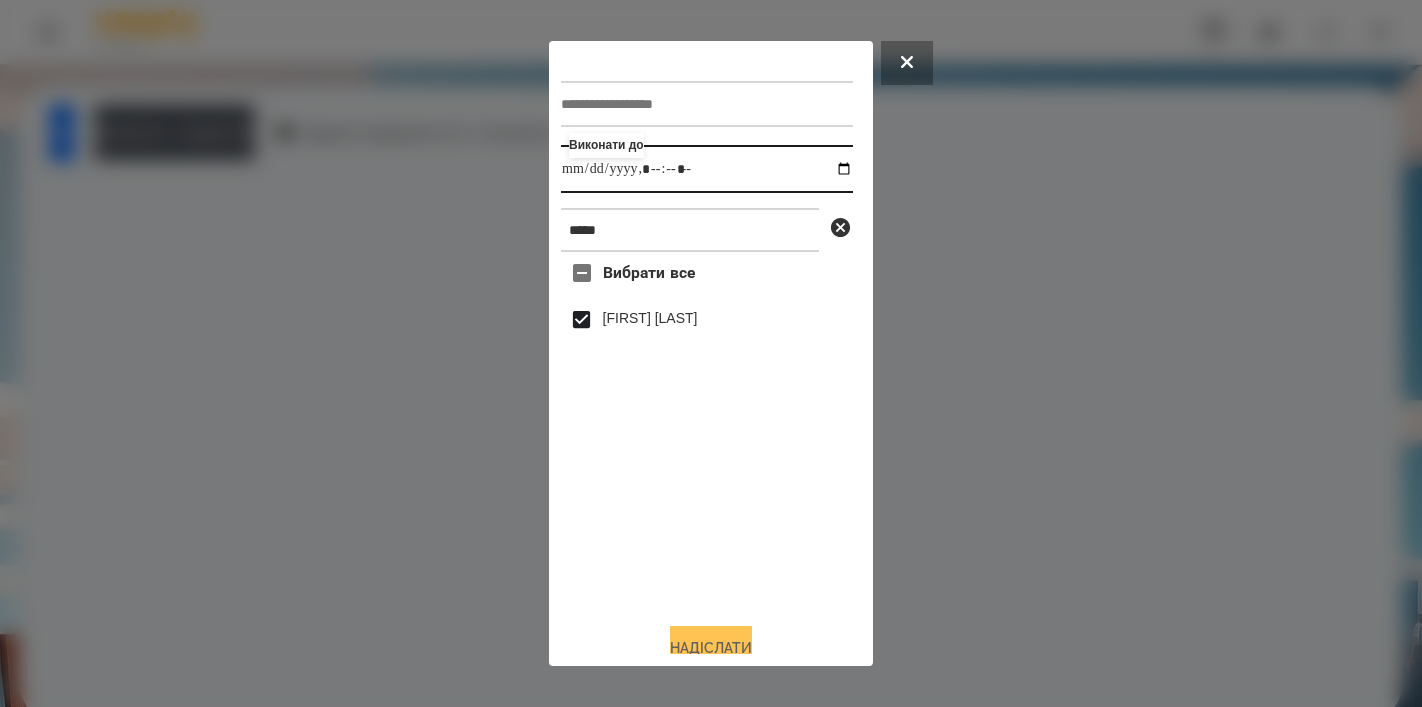 type on "**********" 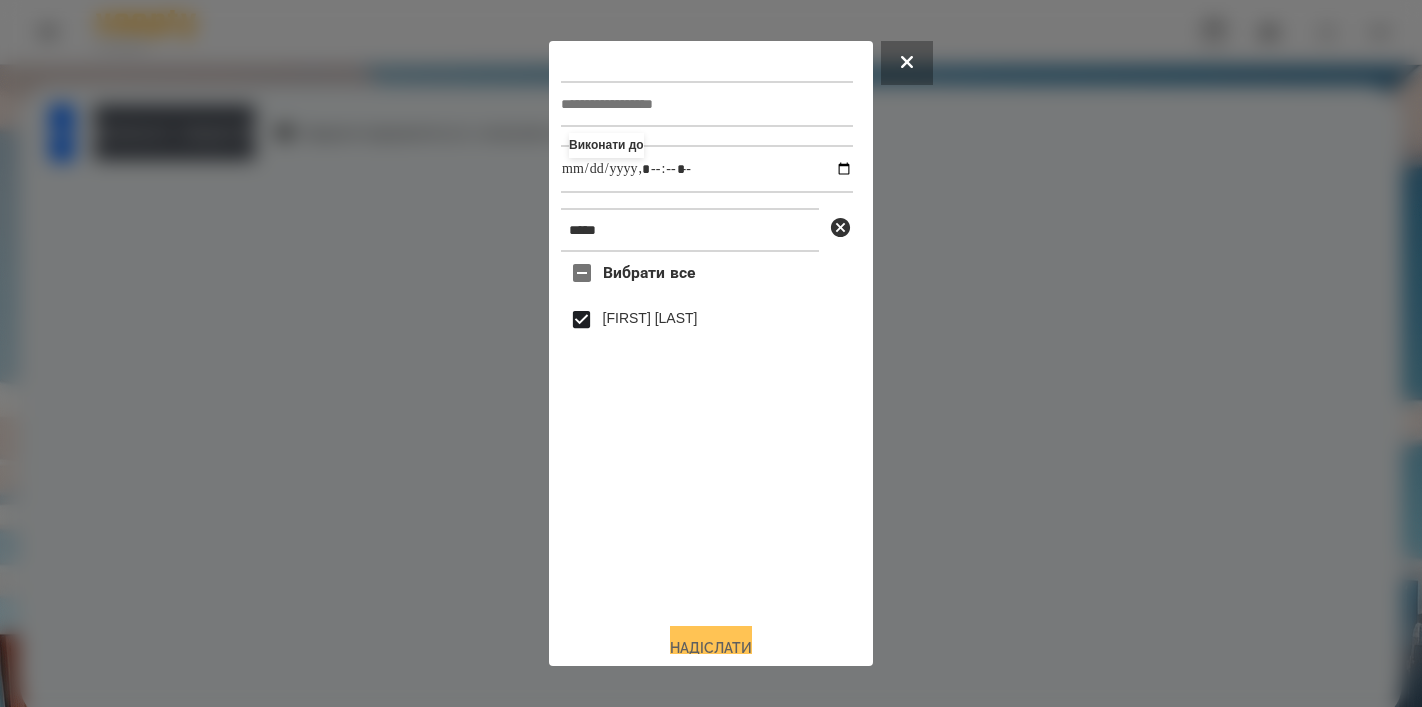 click on "Надіслати" at bounding box center [711, 648] 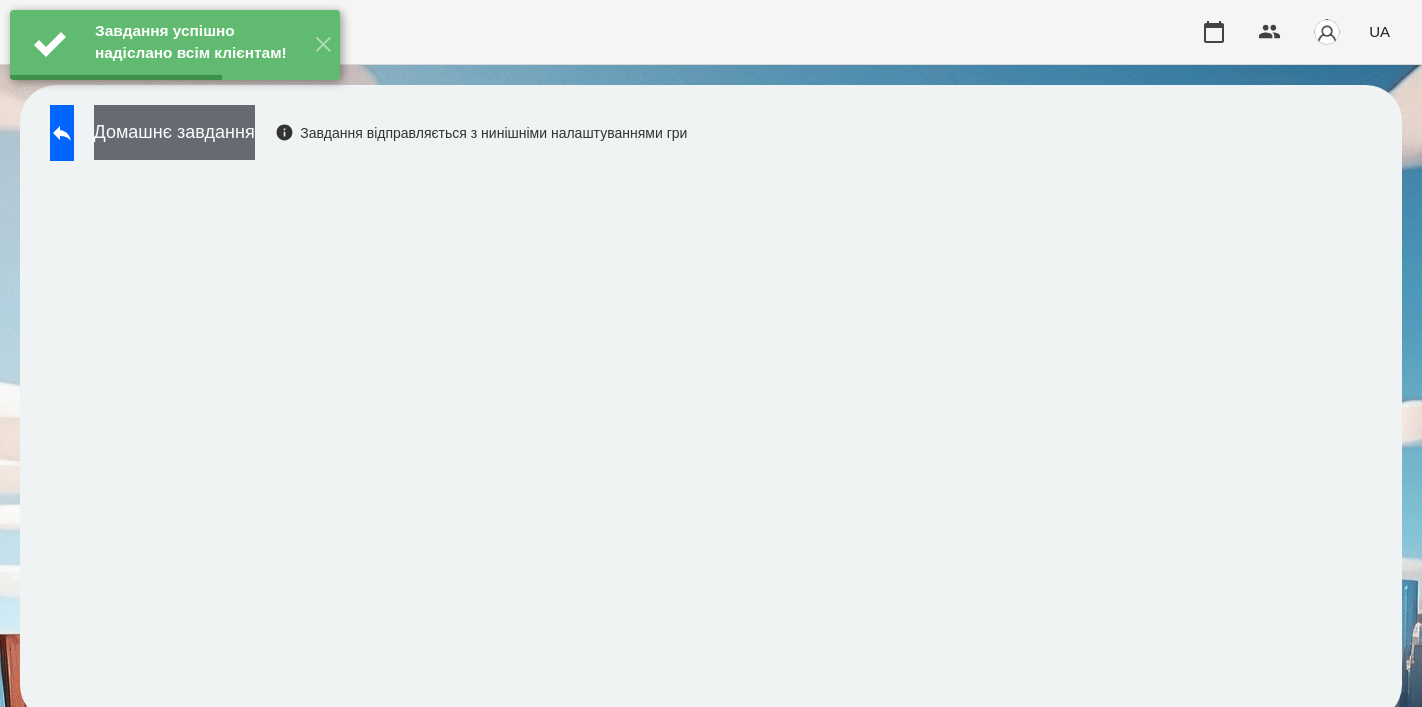 click on "Домашнє завдання" at bounding box center [174, 132] 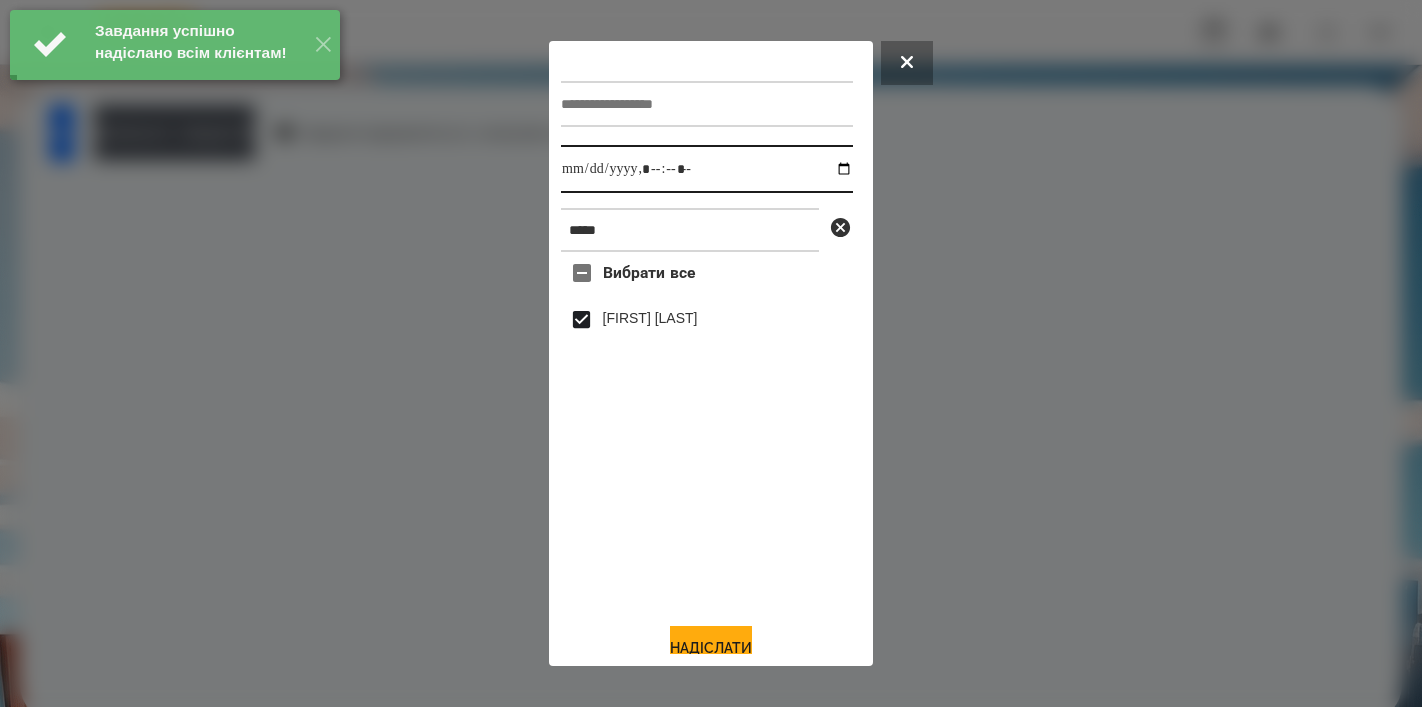 click at bounding box center (707, 169) 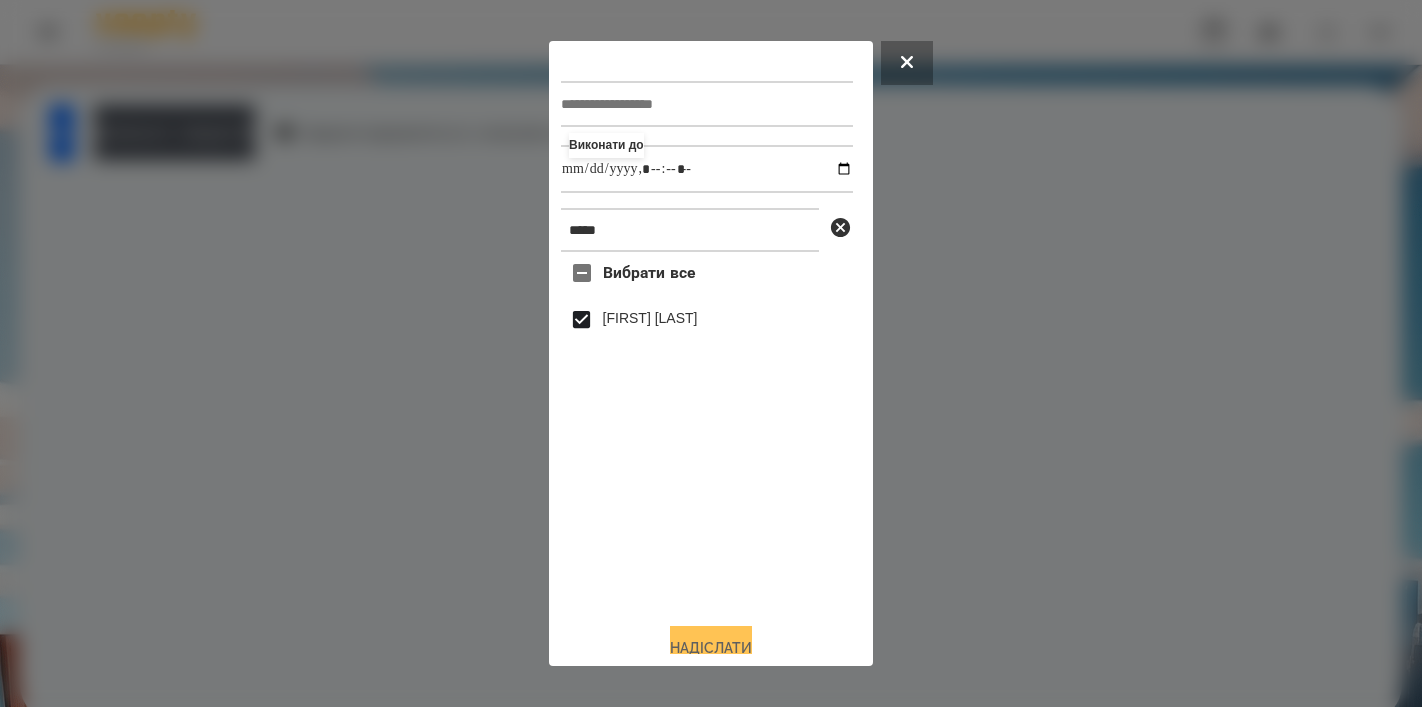 type on "**********" 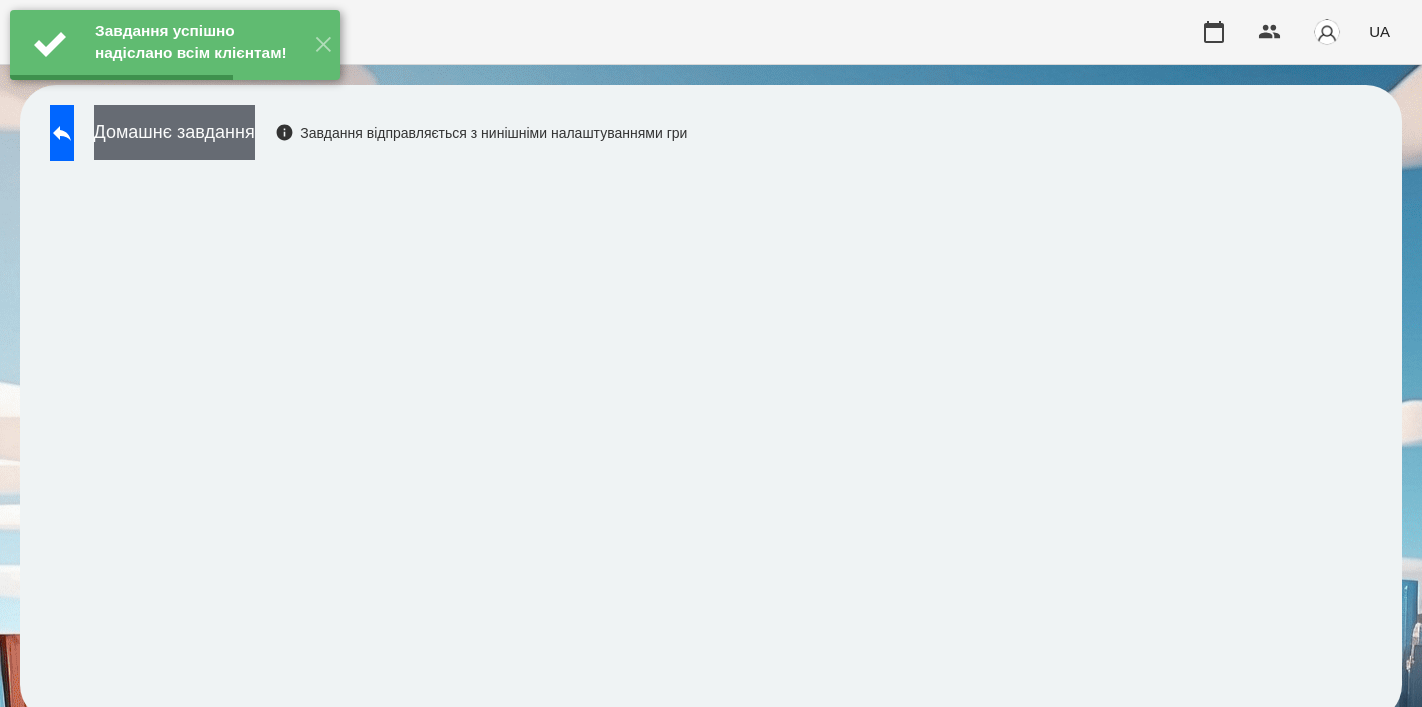 click on "Домашнє завдання" at bounding box center [174, 132] 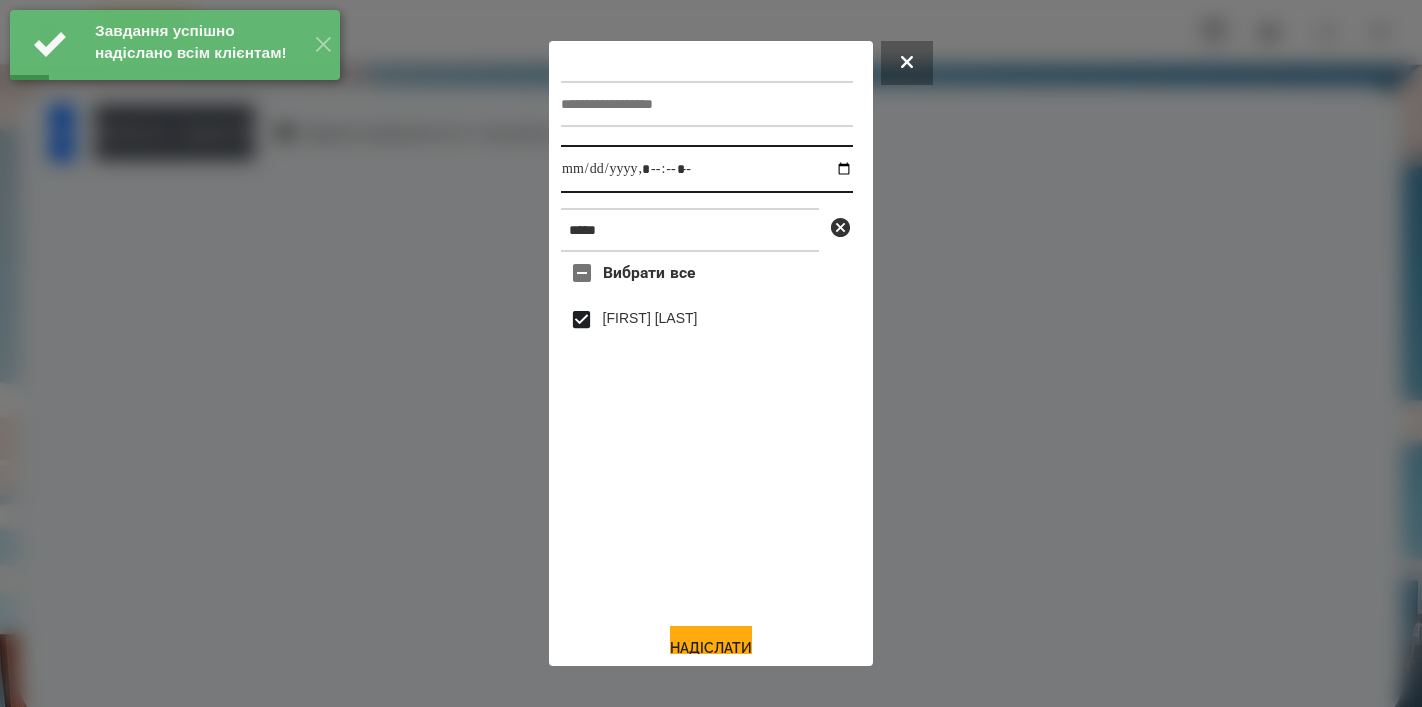 click at bounding box center [707, 169] 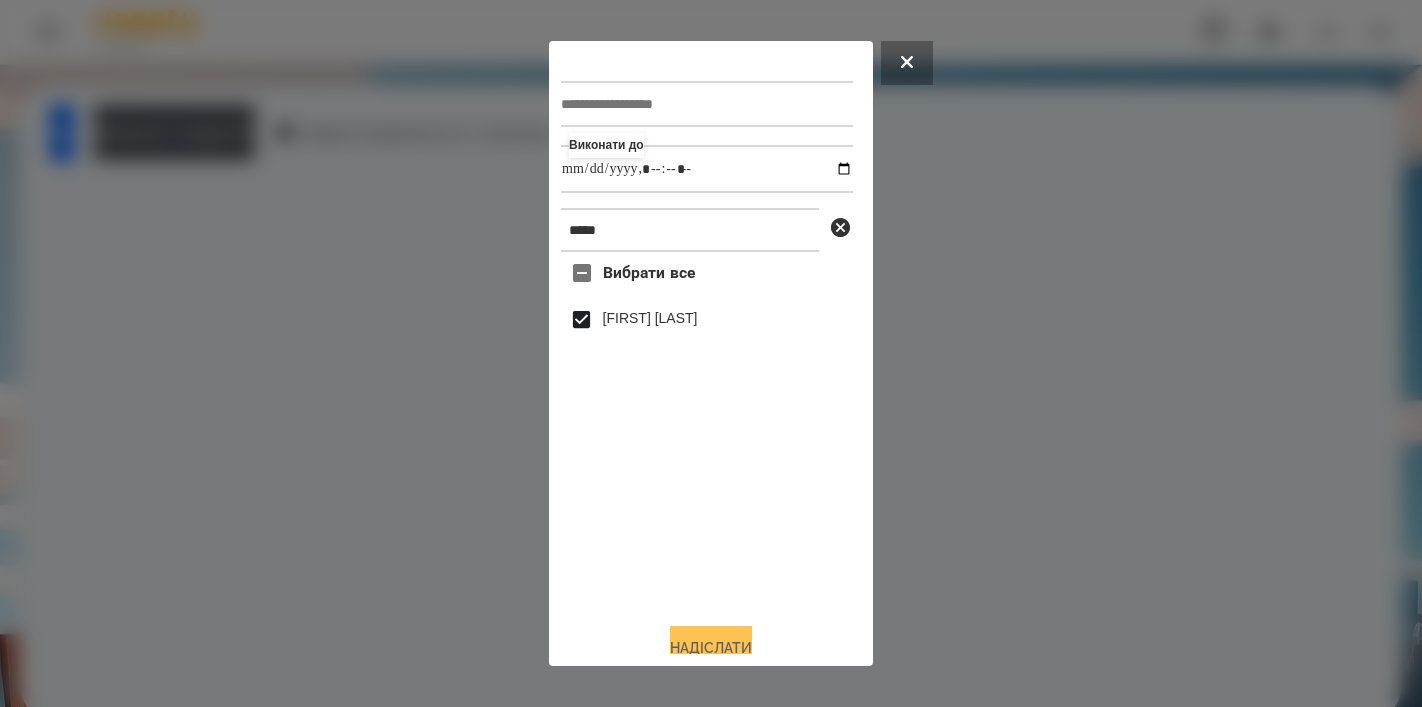 type on "**********" 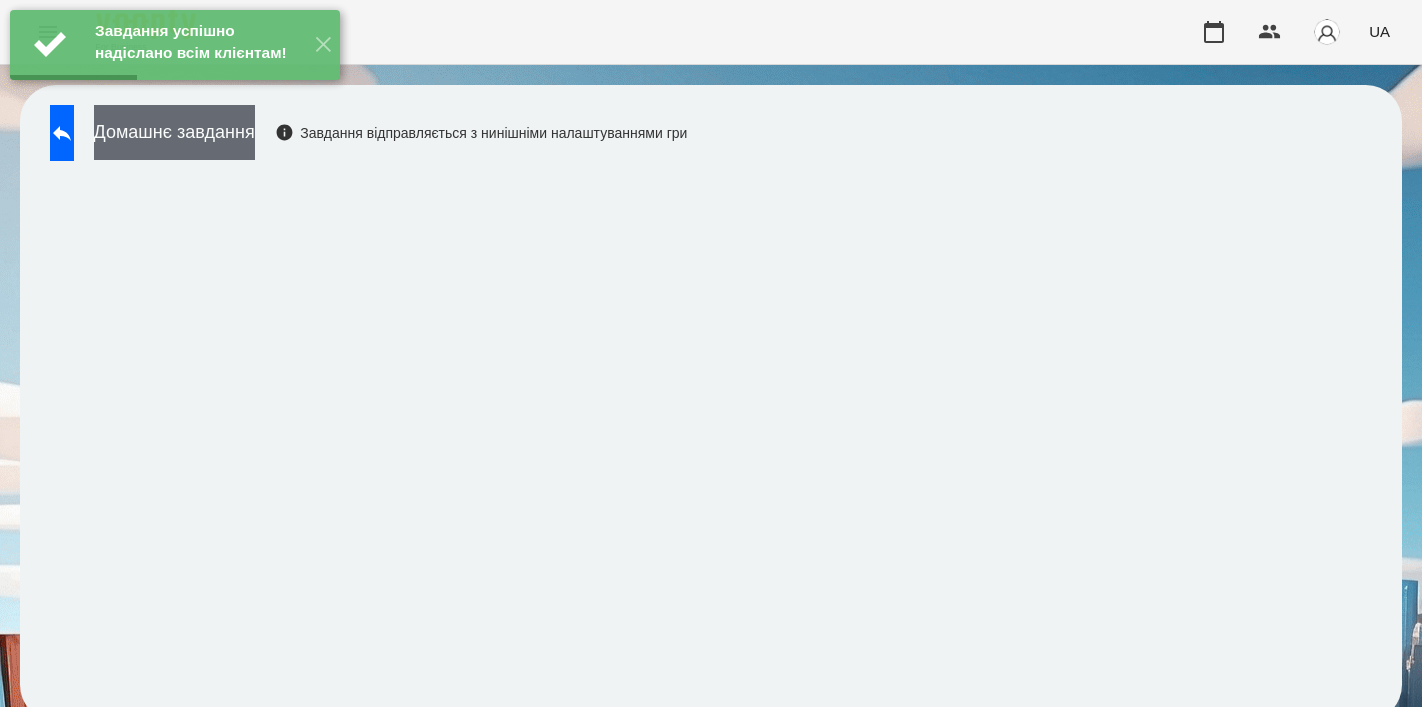 click on "Домашнє завдання" at bounding box center (174, 132) 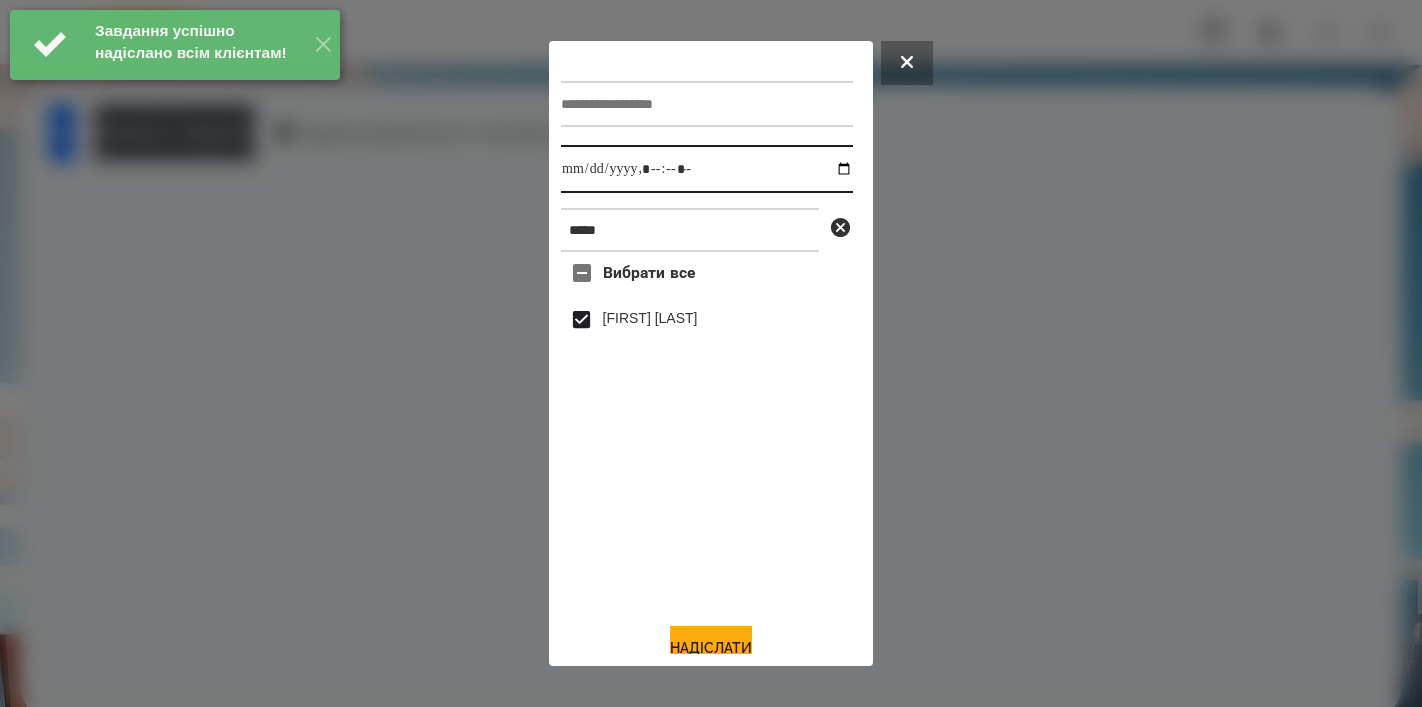 click at bounding box center (707, 169) 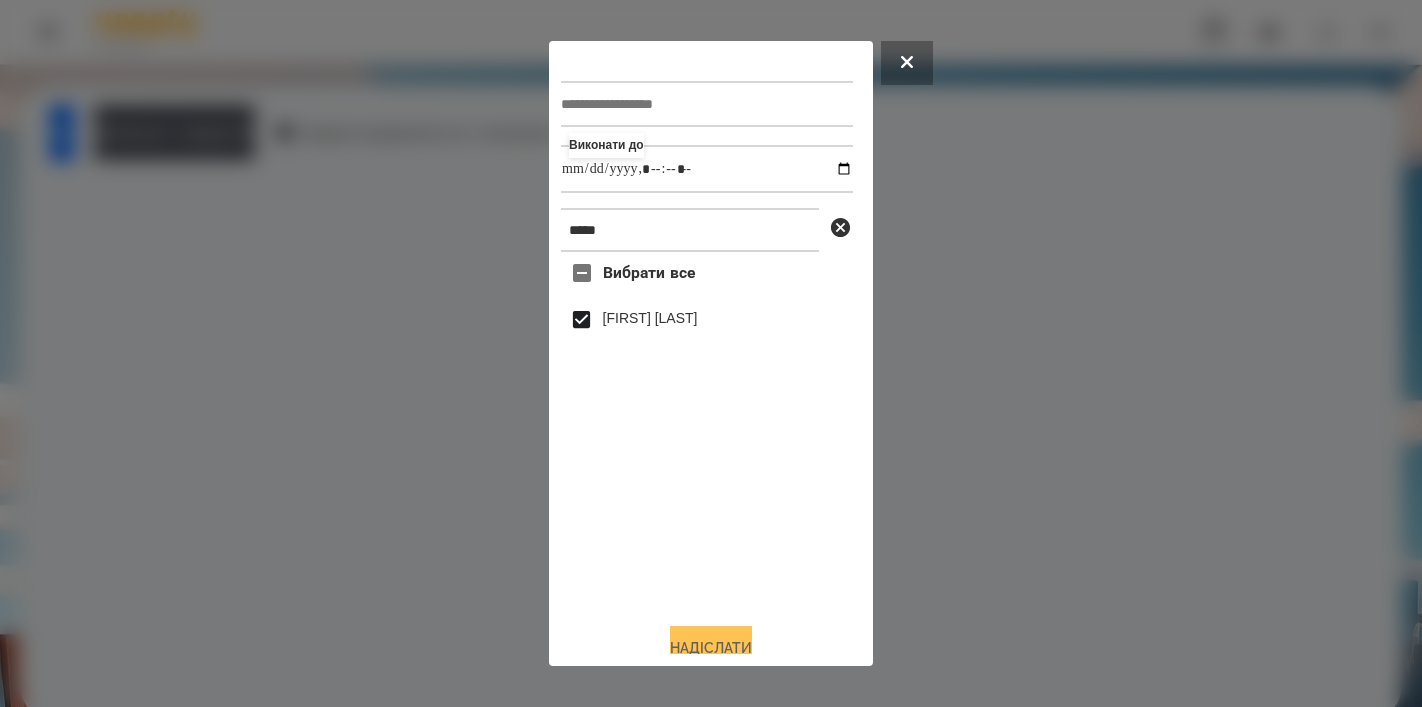 type on "**********" 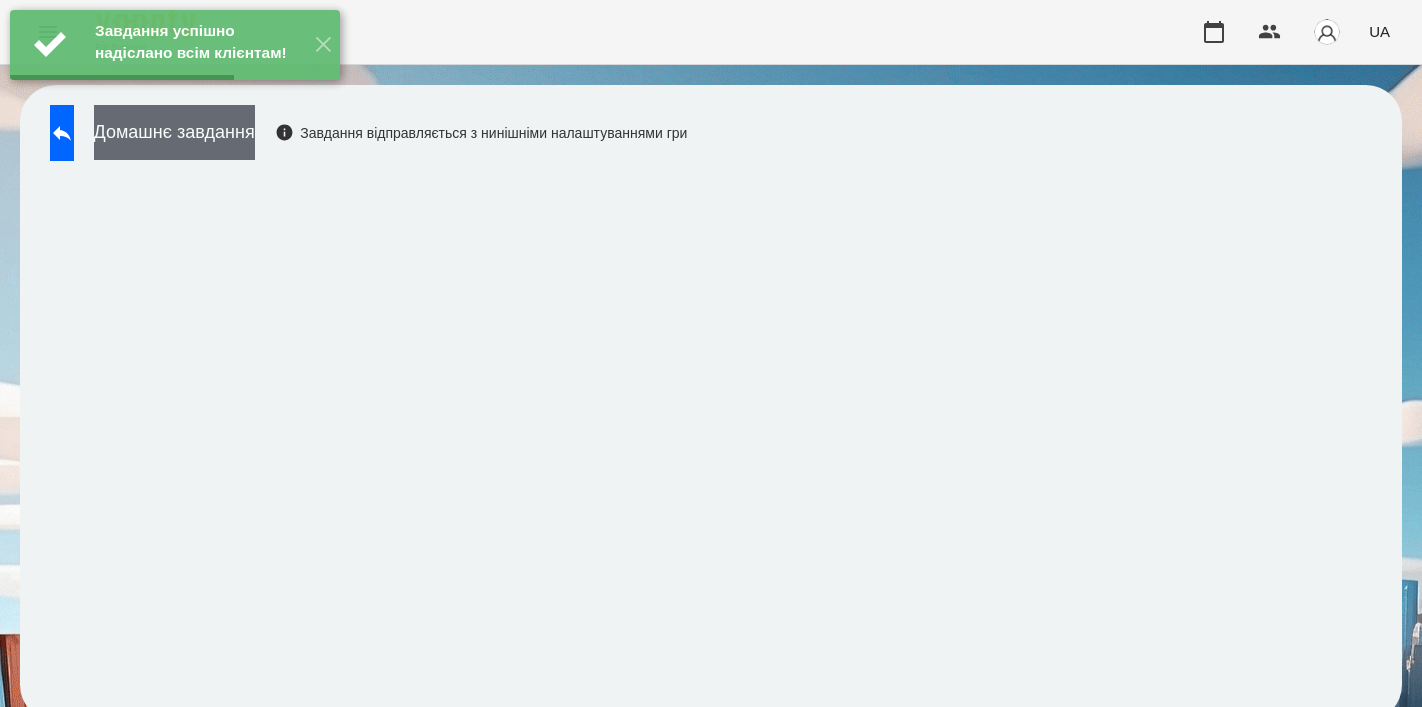 click on "Домашнє завдання" at bounding box center [174, 132] 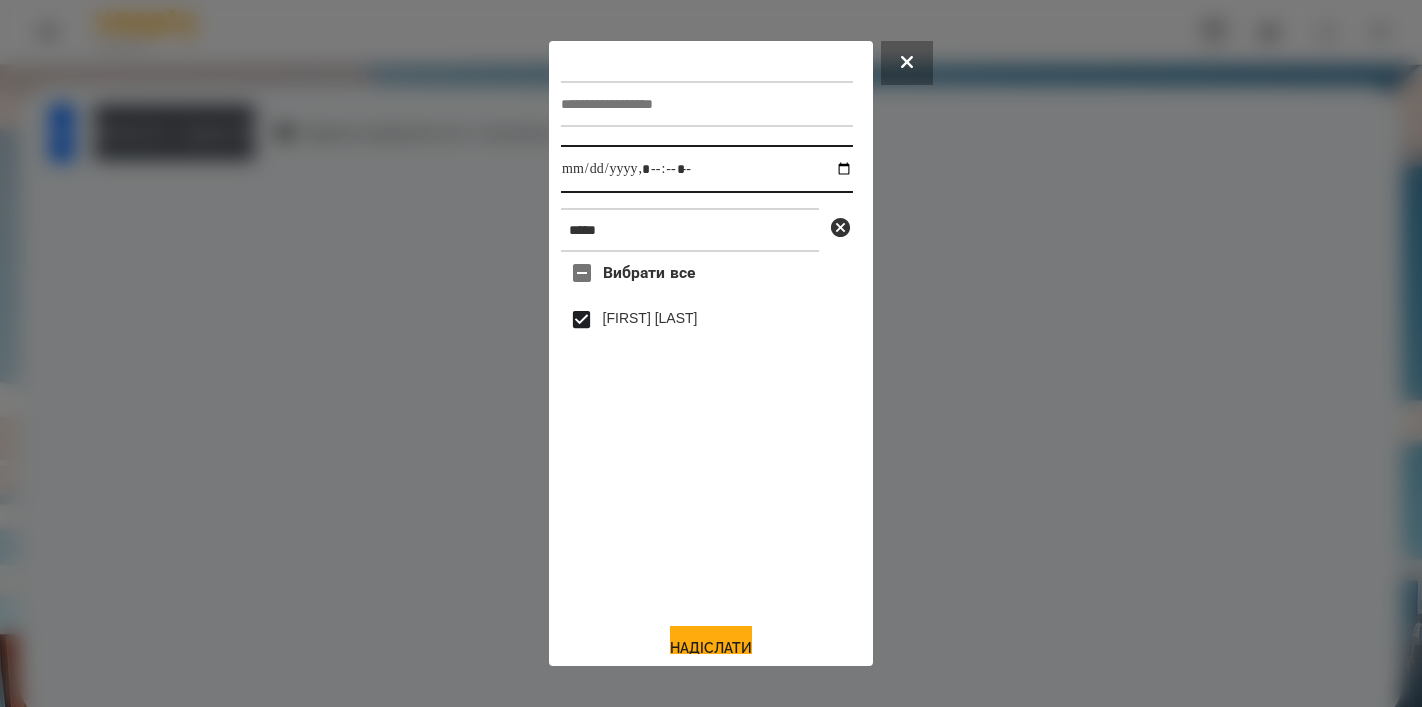 click at bounding box center [707, 169] 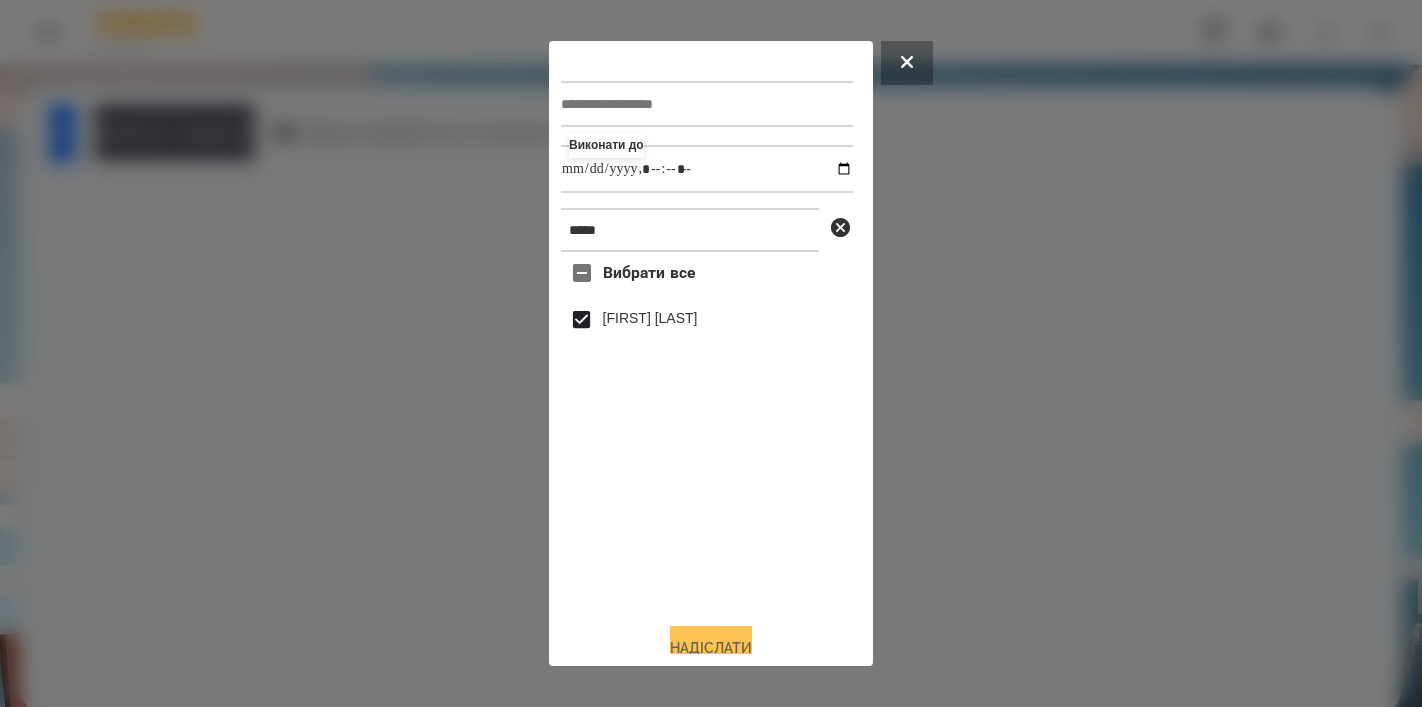 type on "**********" 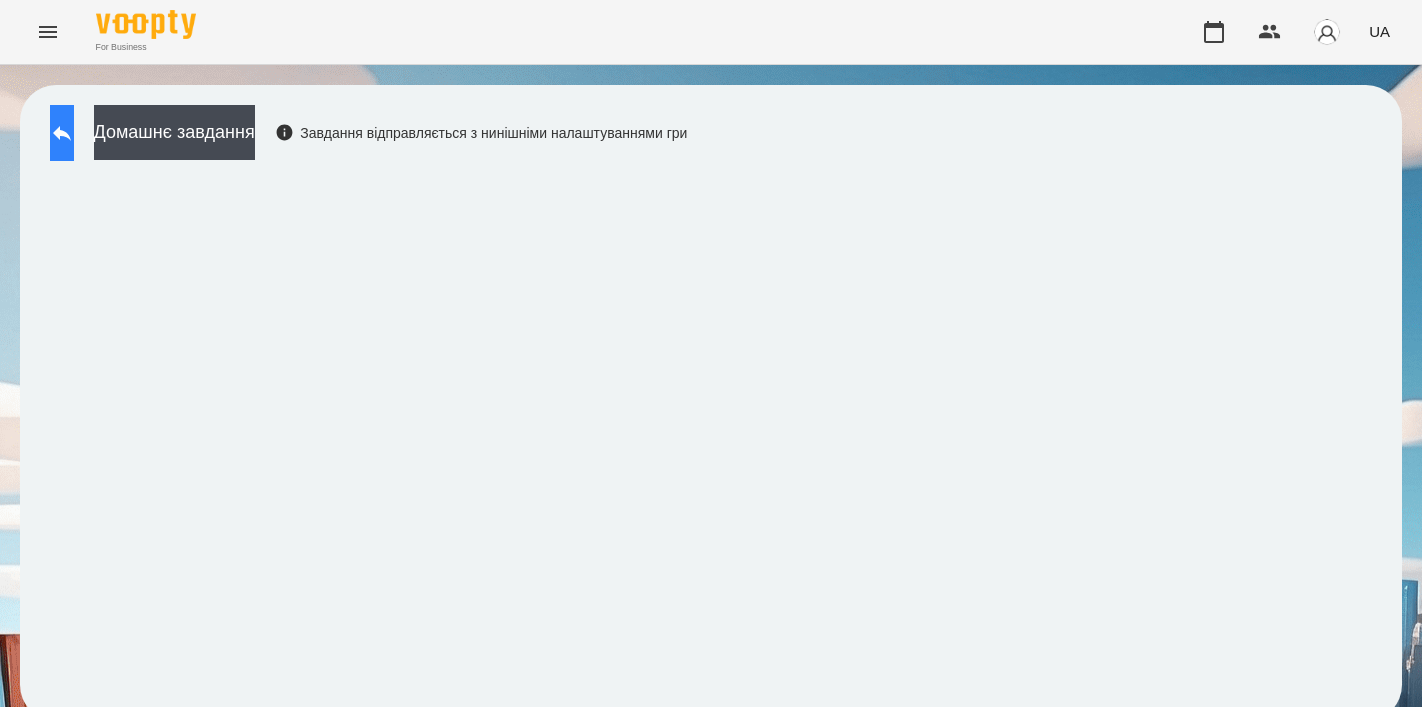 click at bounding box center [62, 133] 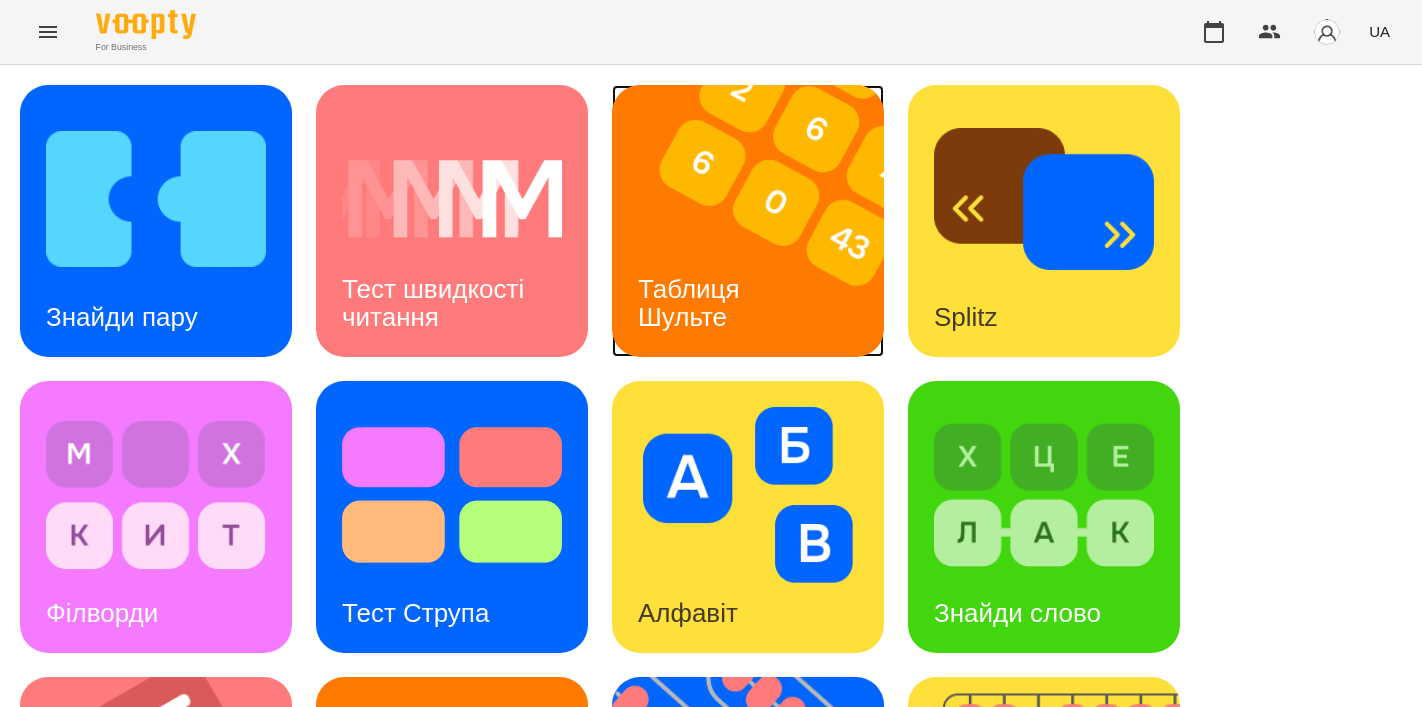 click on "Таблиця
Шульте" at bounding box center [692, 303] 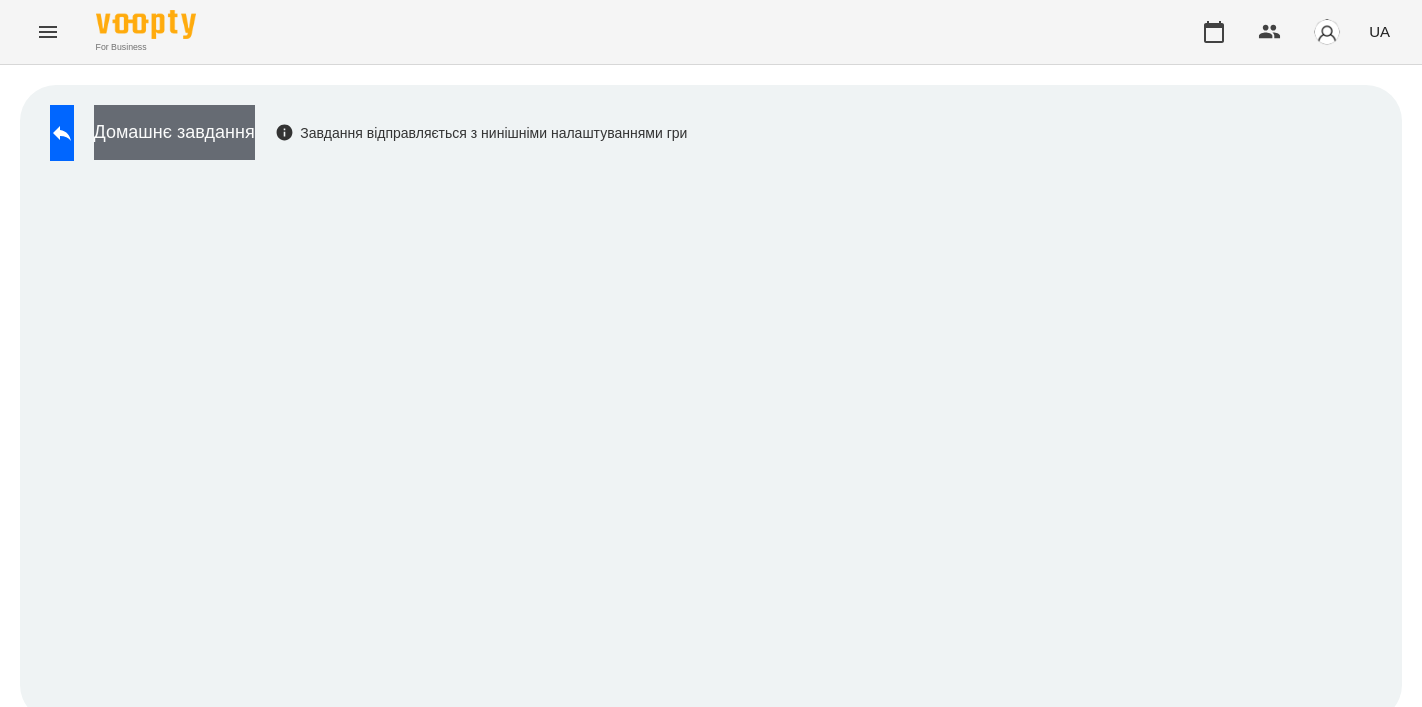 click on "Домашнє завдання" at bounding box center [174, 132] 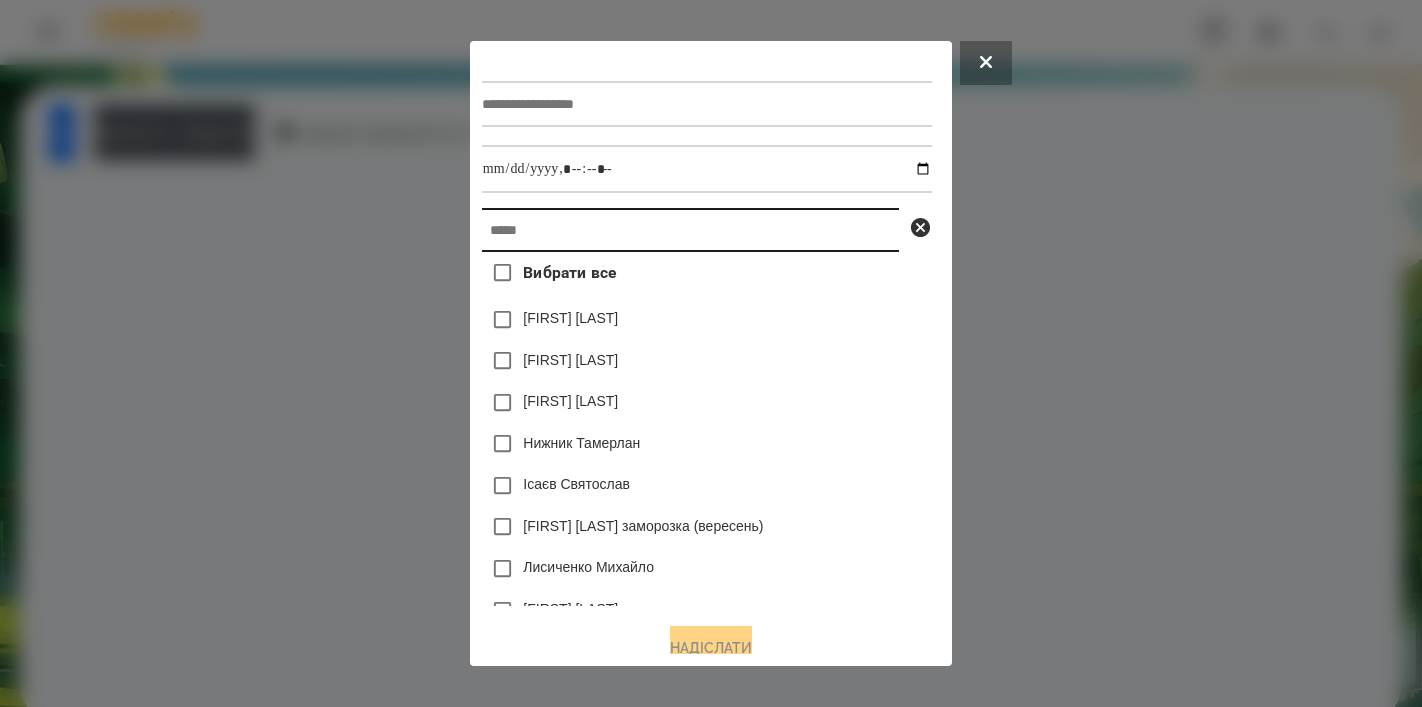 click at bounding box center (690, 230) 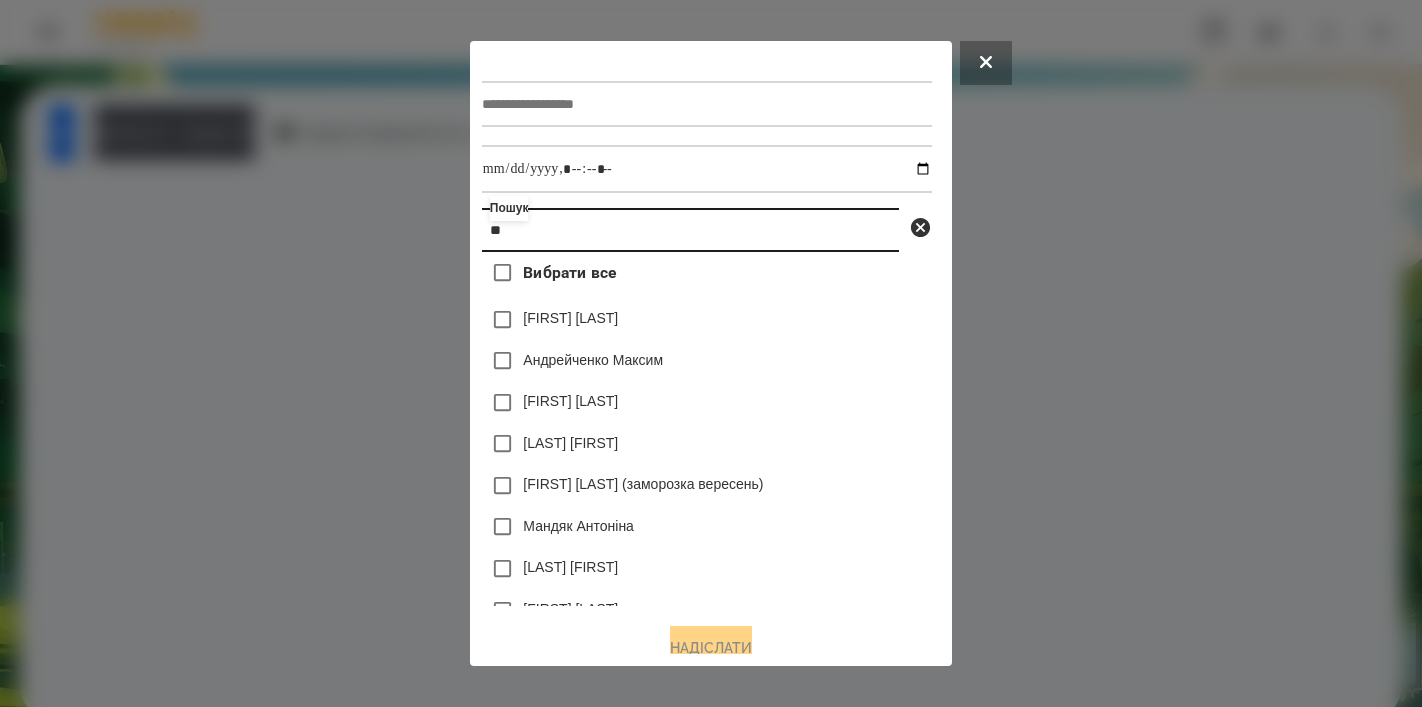 type on "*" 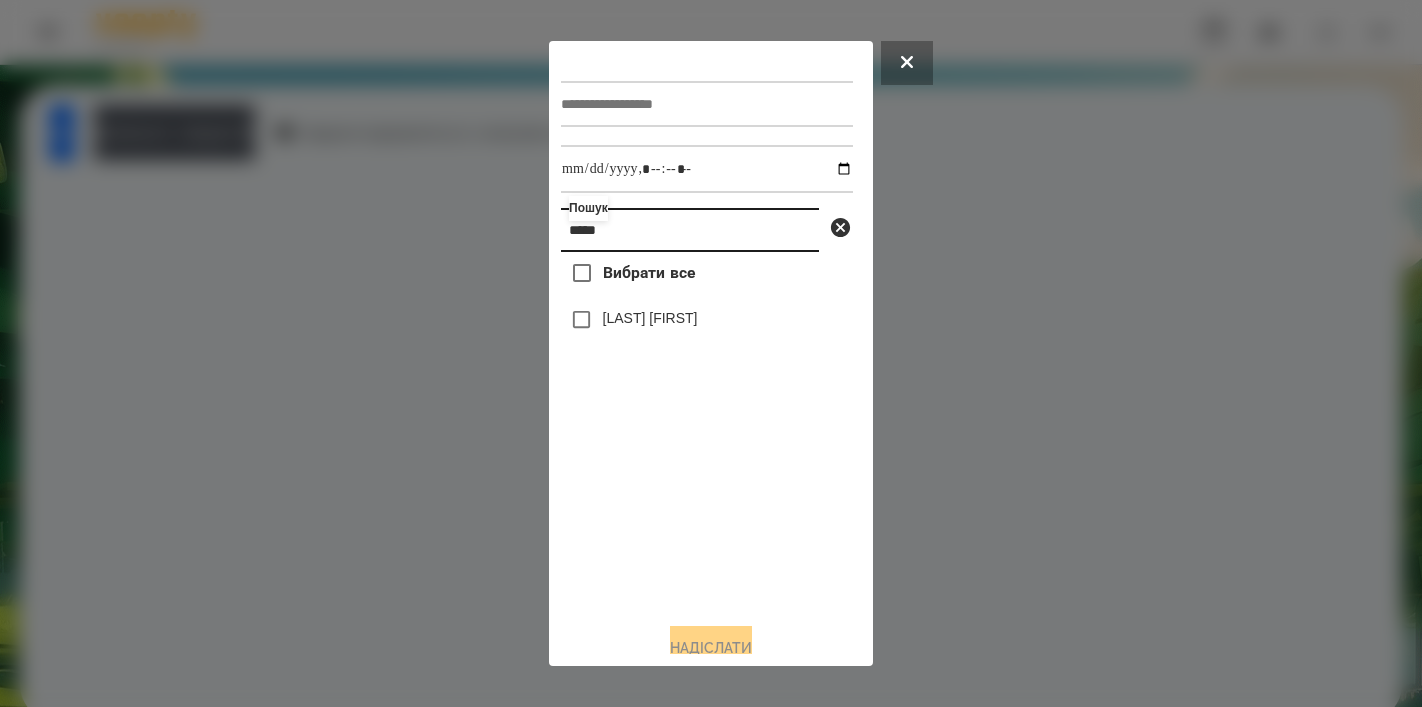 type on "*****" 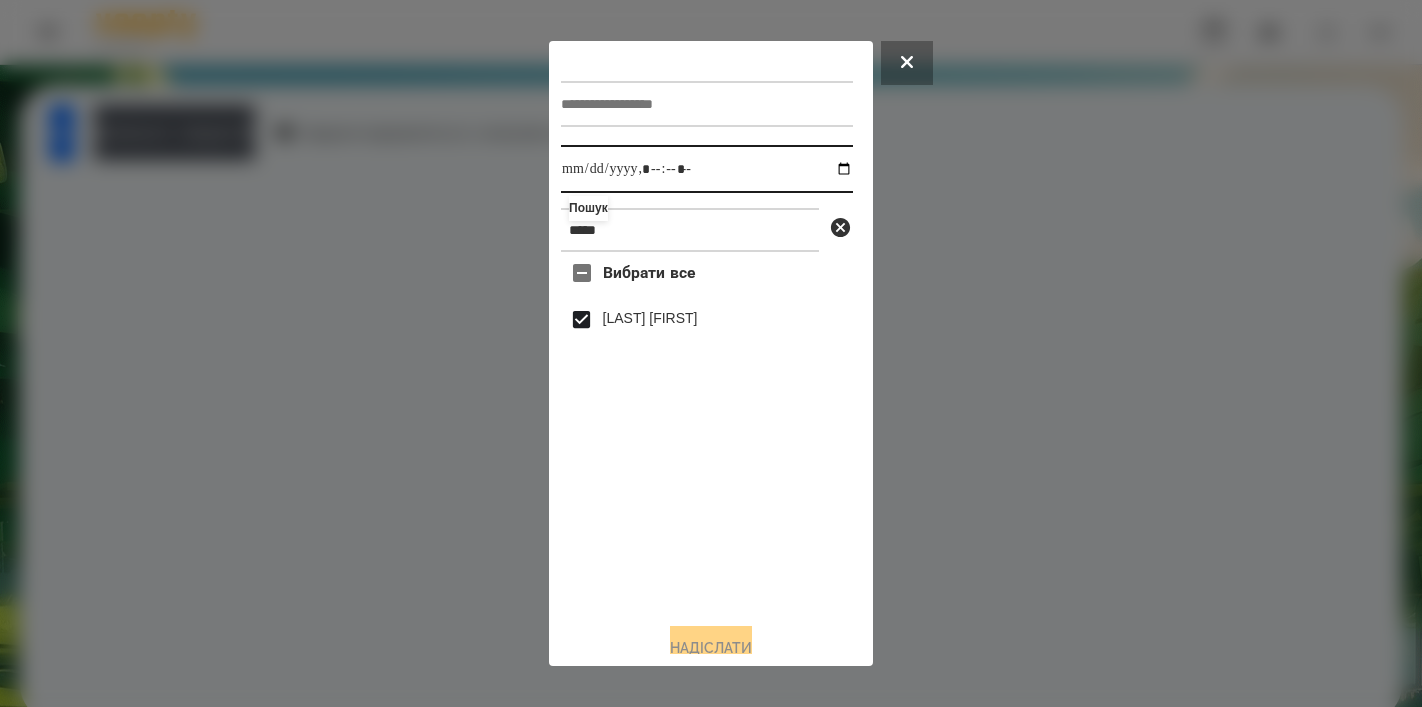 click at bounding box center (707, 169) 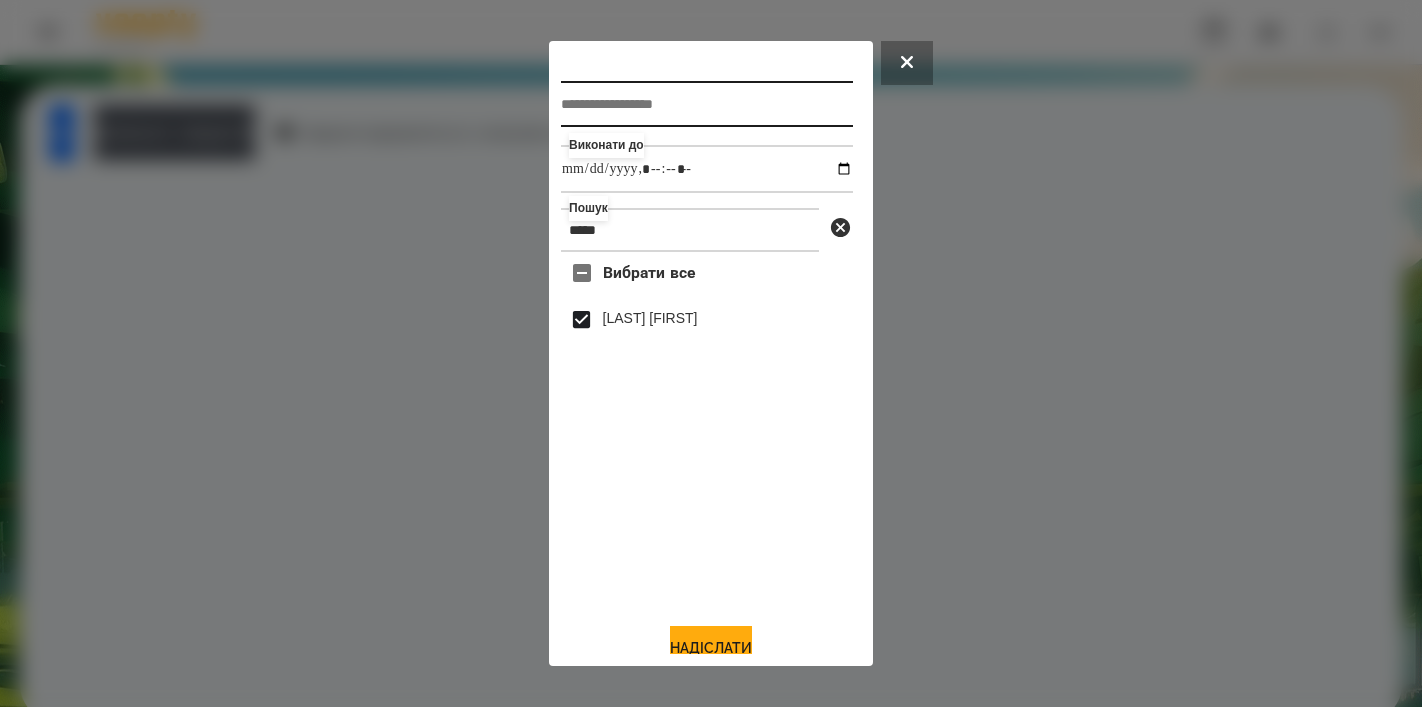 type on "**********" 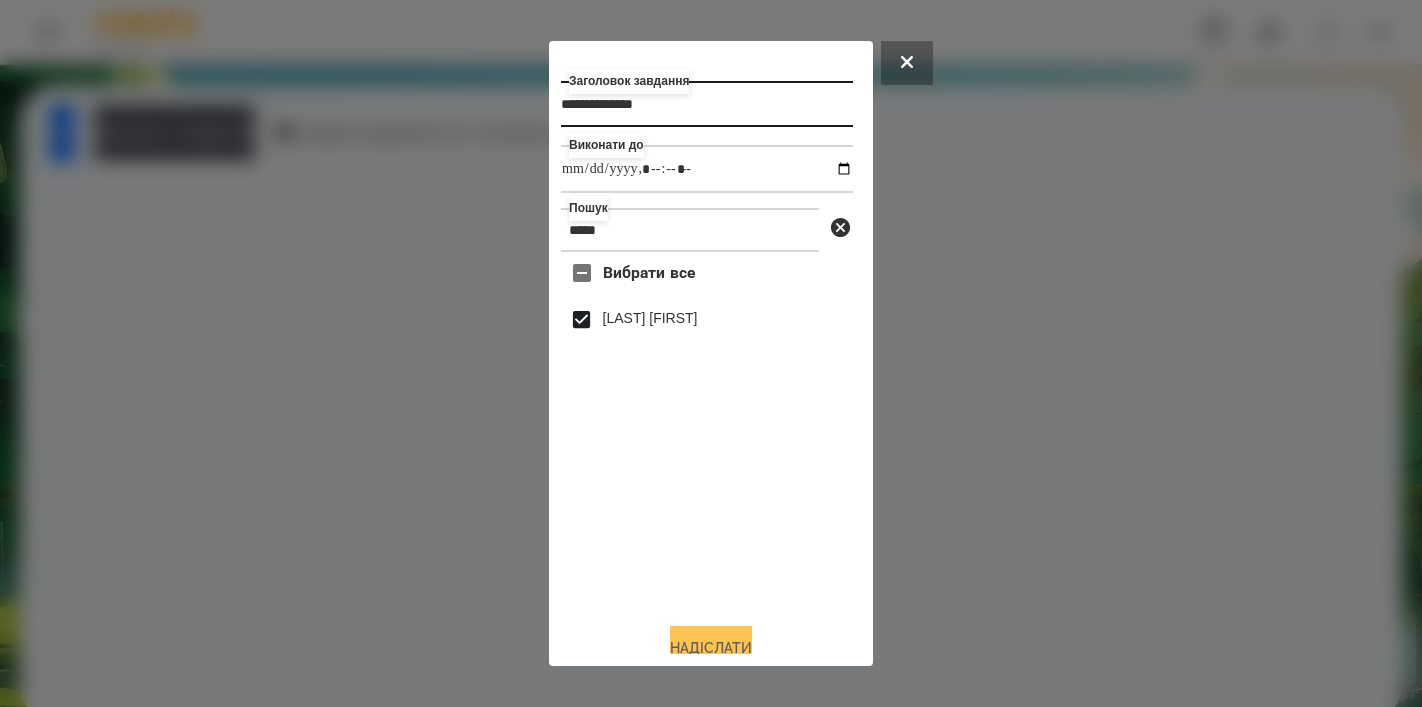 type on "**********" 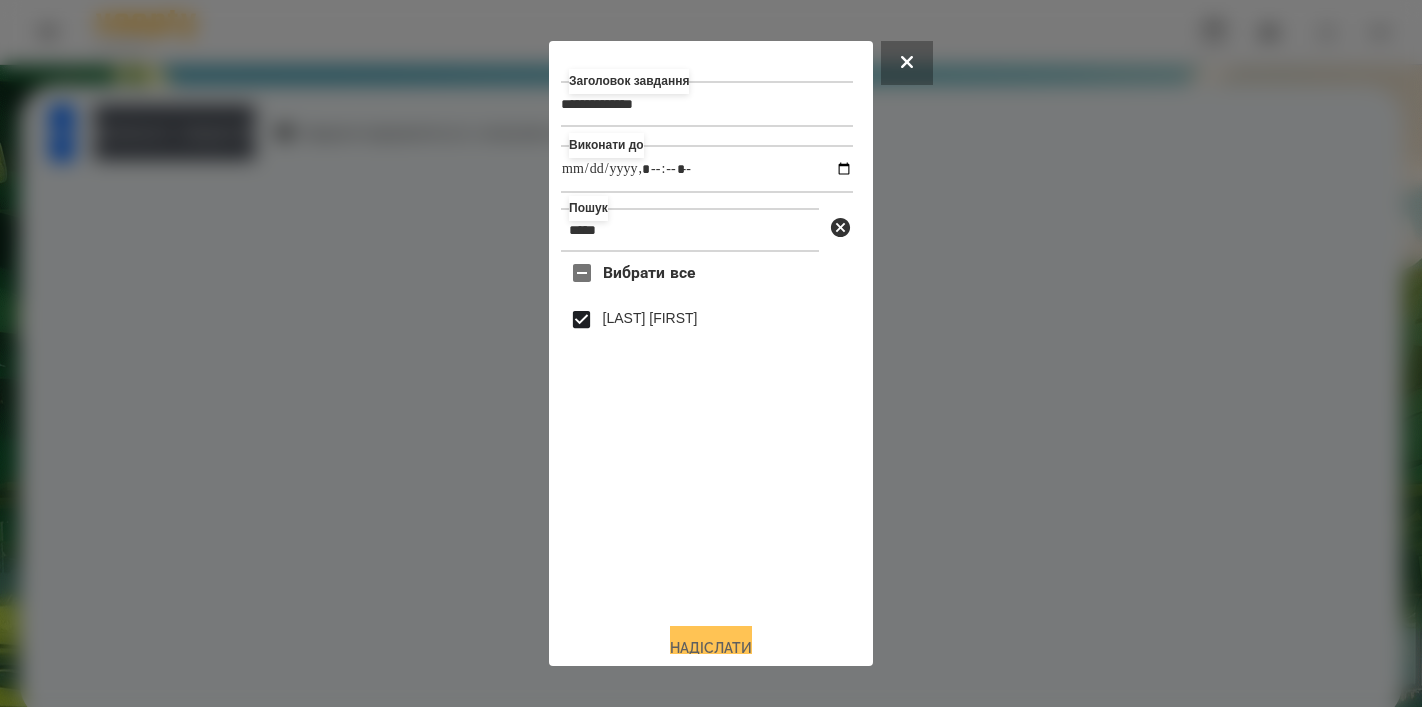 click on "Надіслати" at bounding box center [711, 648] 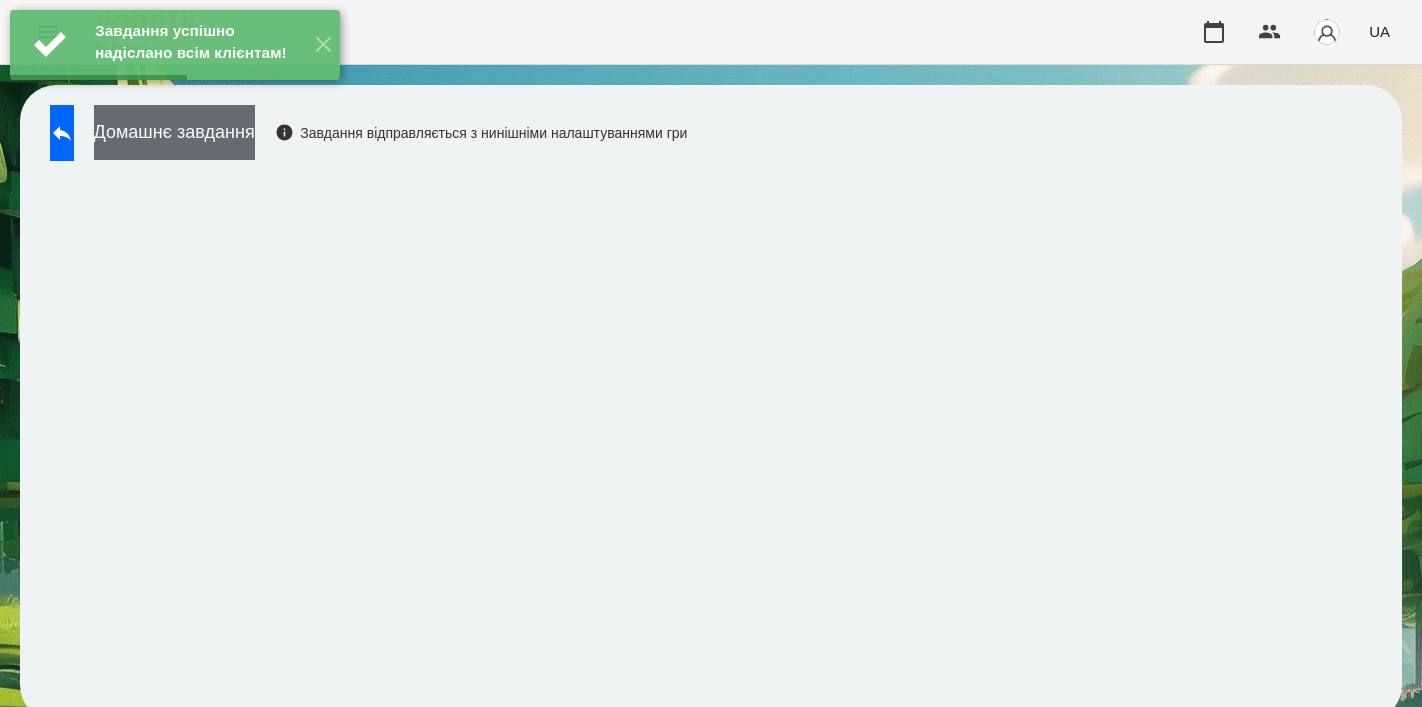 click on "Домашнє завдання" at bounding box center [174, 132] 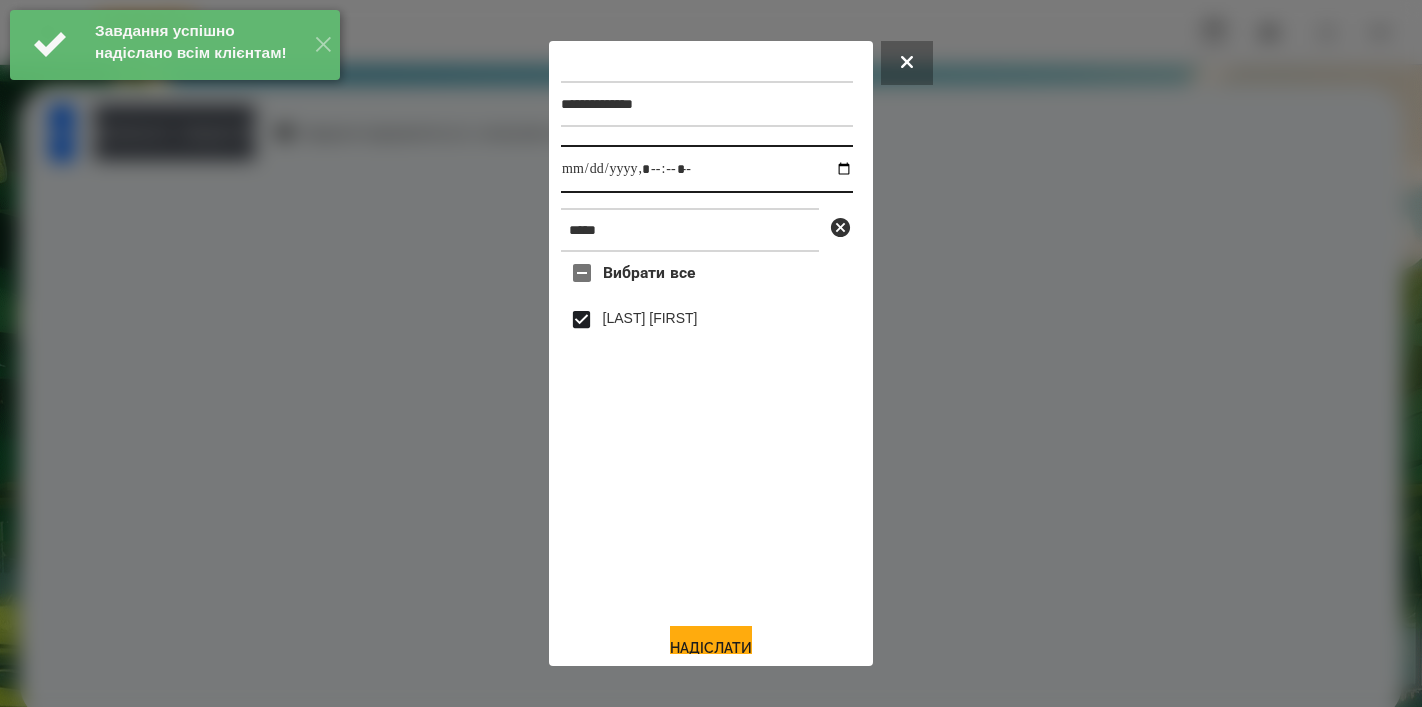 click at bounding box center (707, 169) 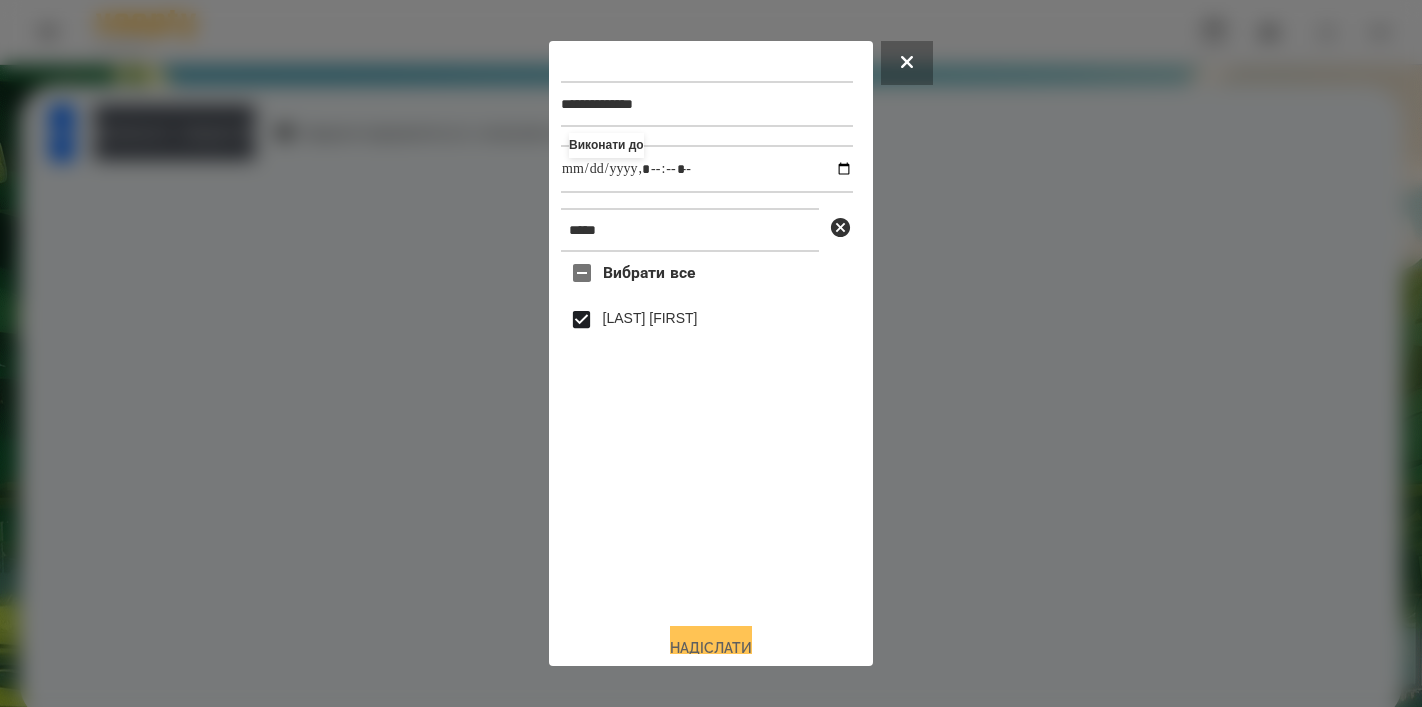 type on "**********" 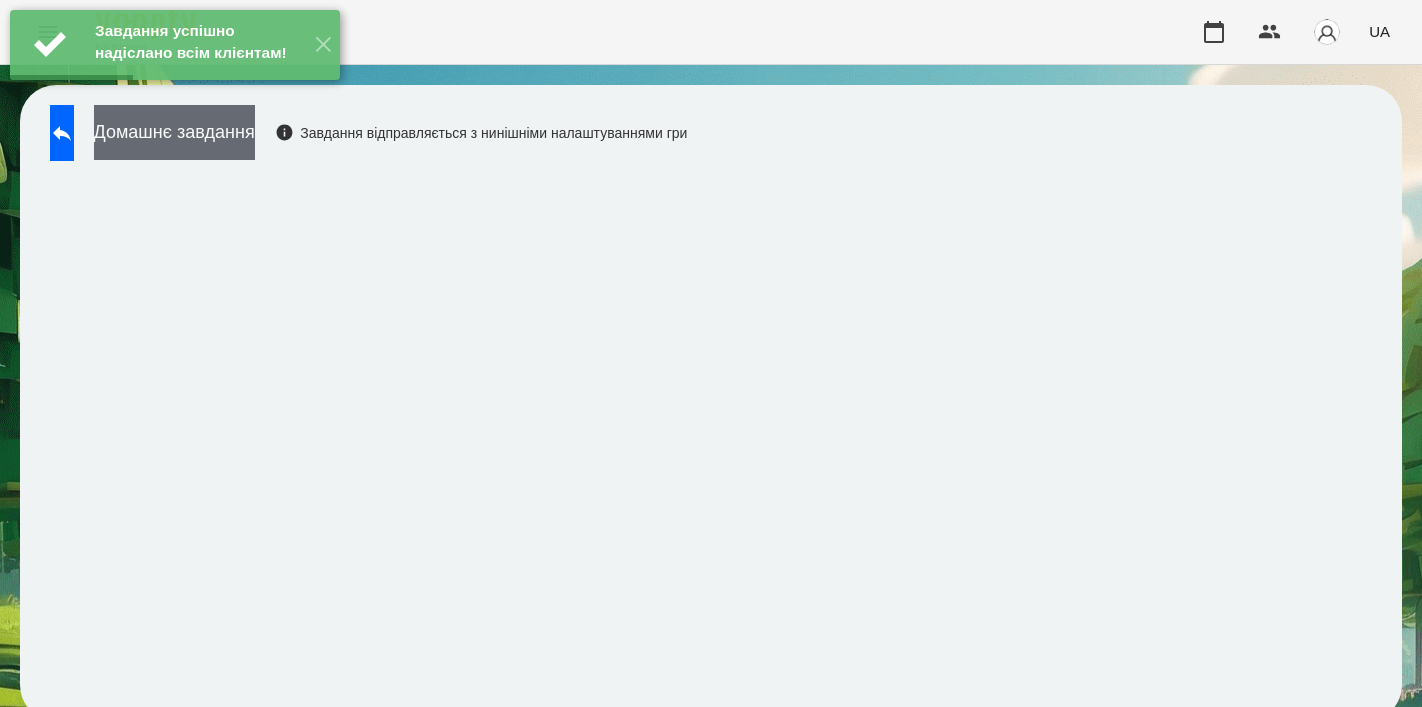click on "Домашнє завдання" at bounding box center [174, 132] 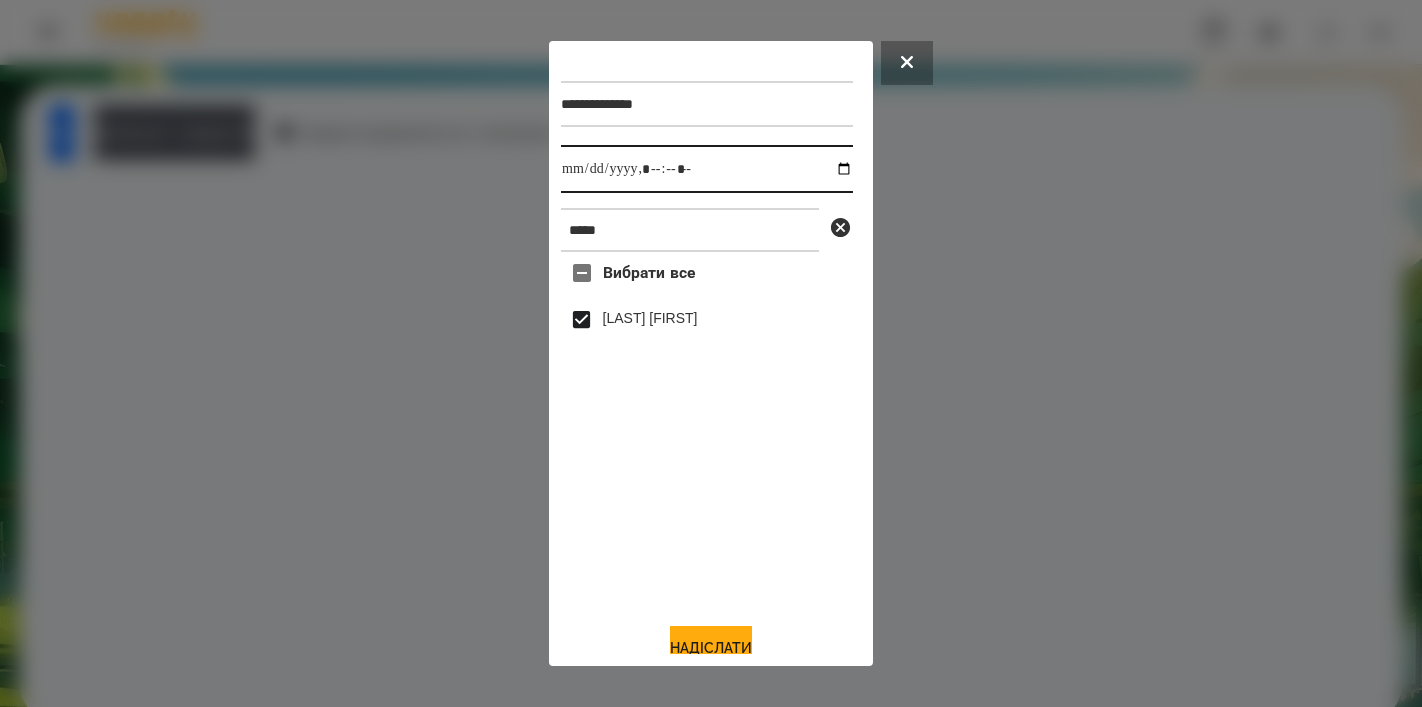 click at bounding box center (707, 169) 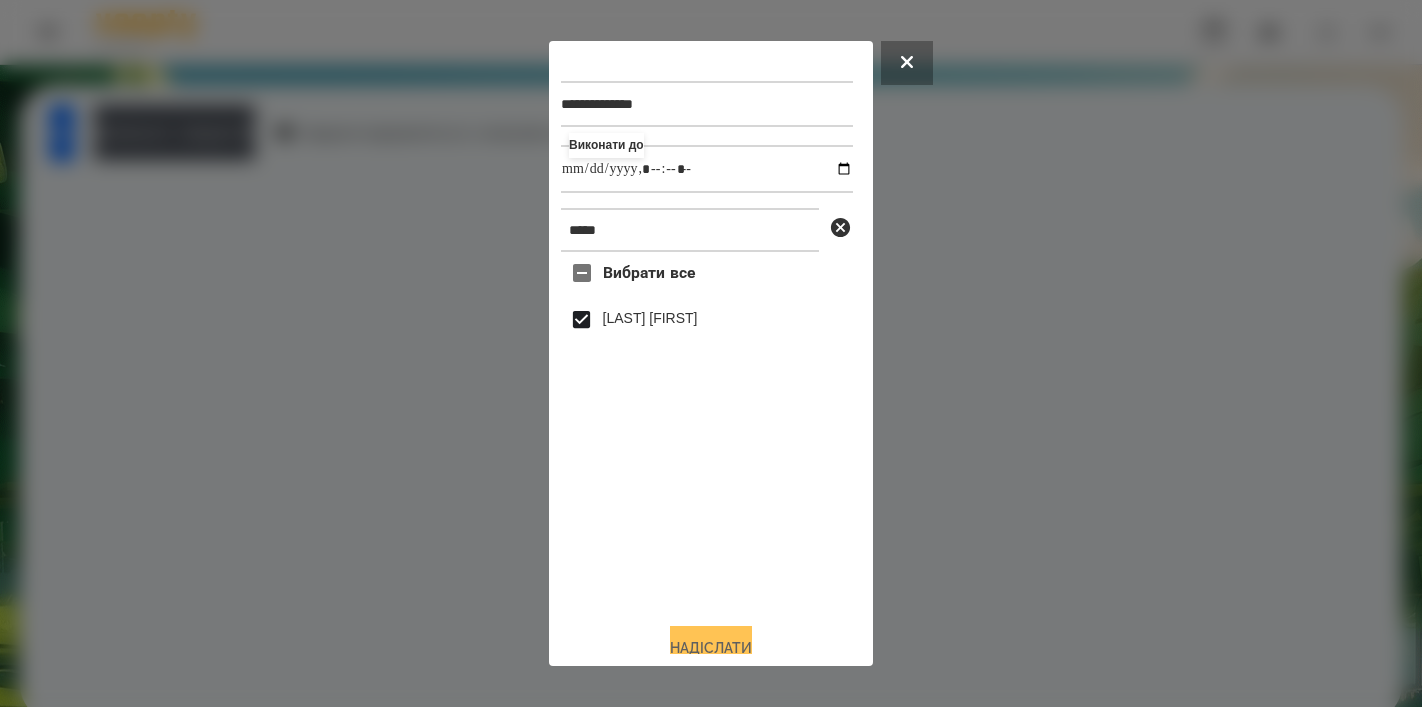 type on "**********" 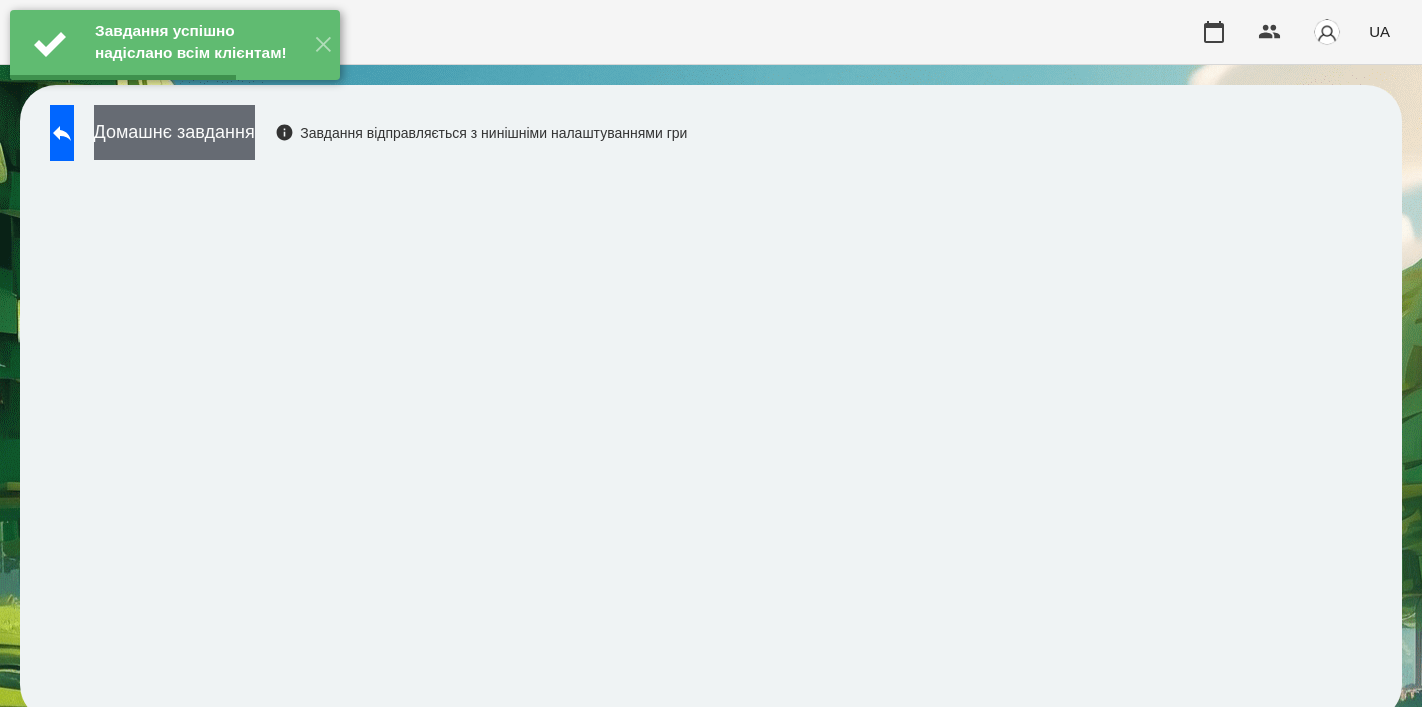 click on "Домашнє завдання" at bounding box center [174, 132] 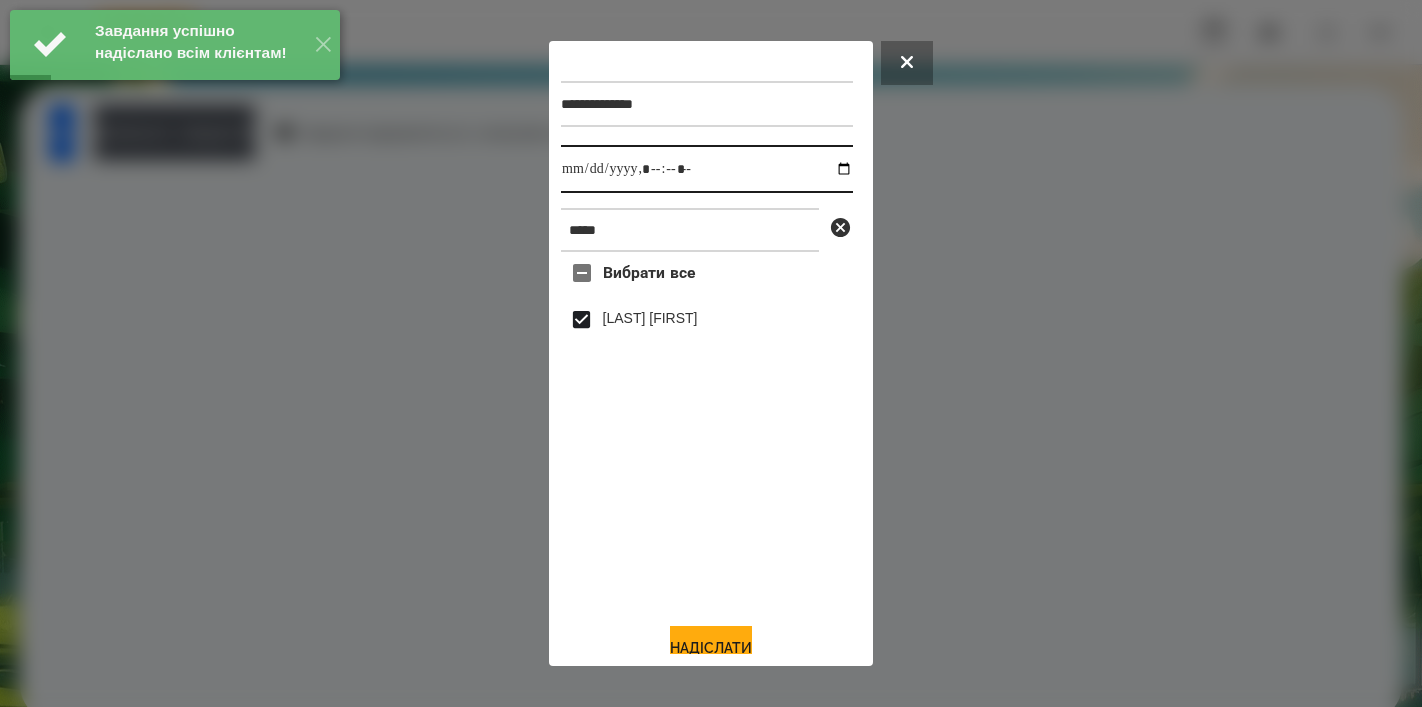 click at bounding box center (707, 169) 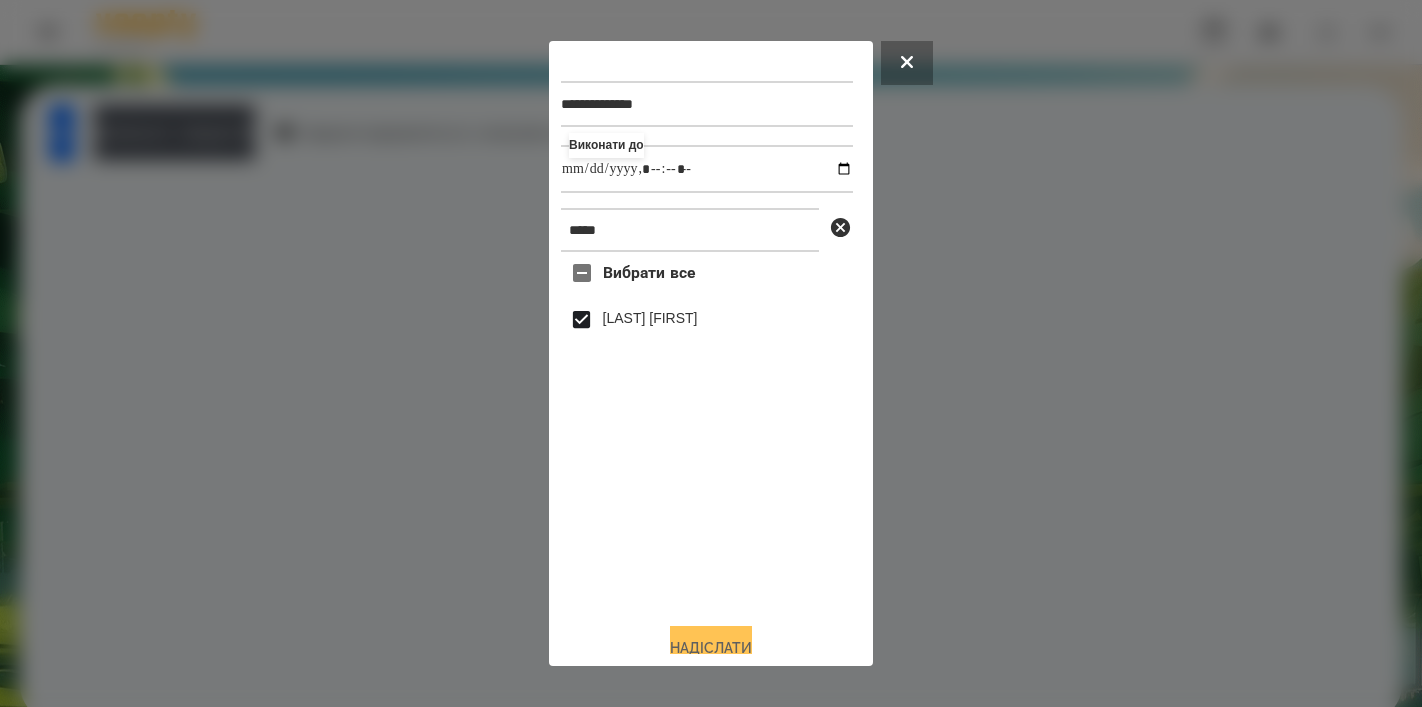 type on "**********" 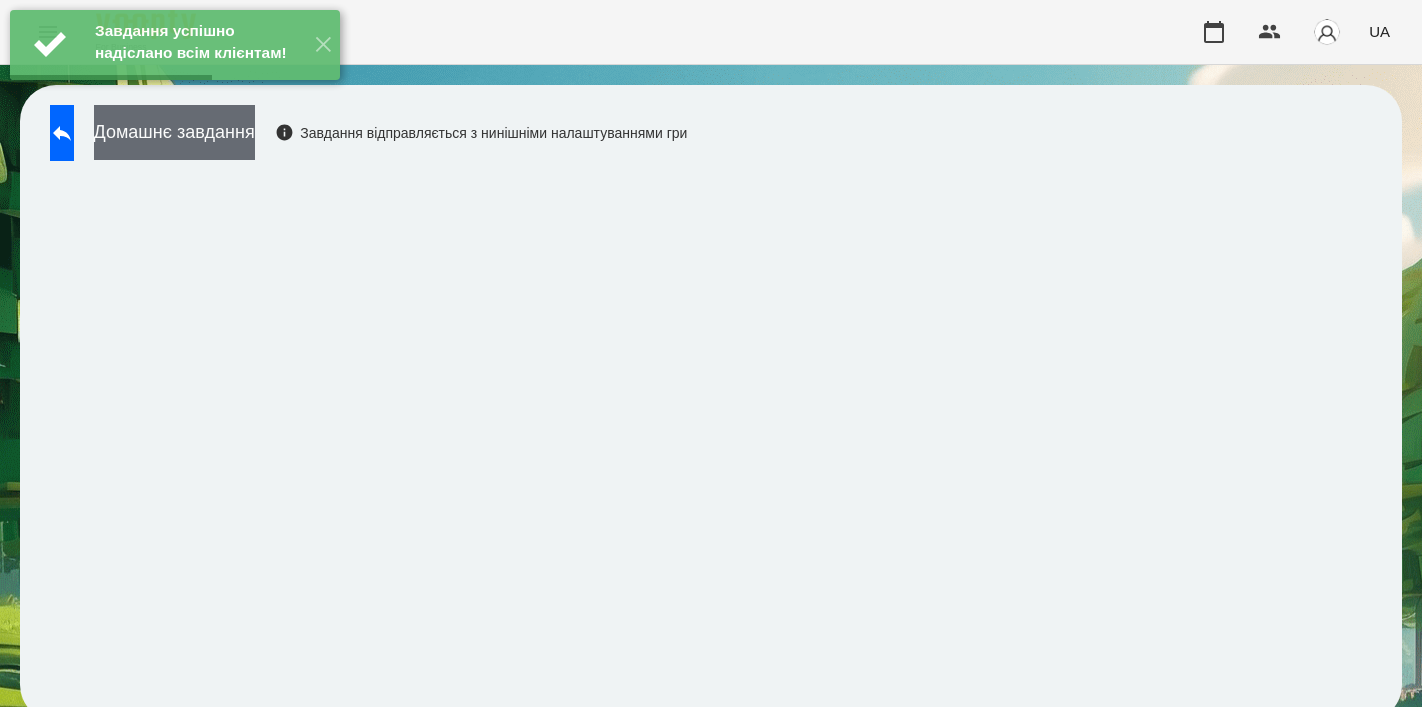 click on "Домашнє завдання" at bounding box center [174, 132] 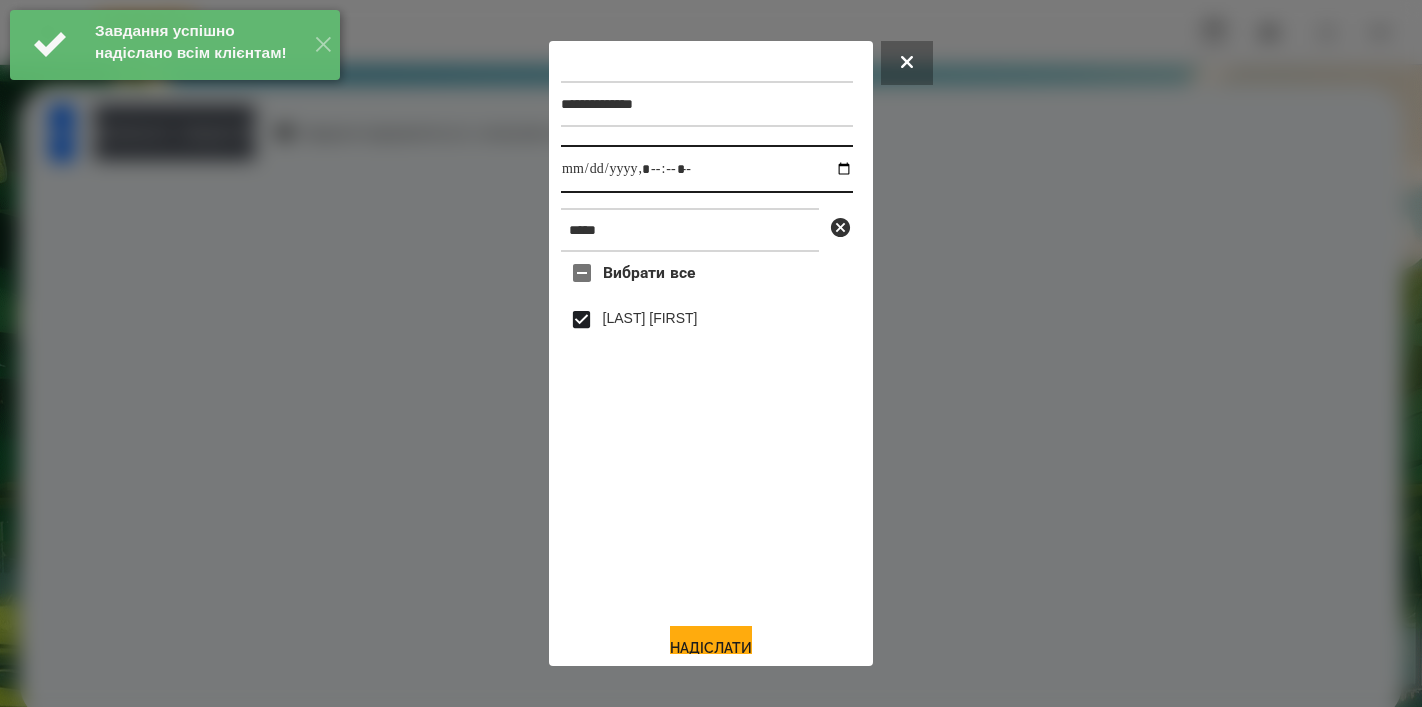 click at bounding box center (707, 169) 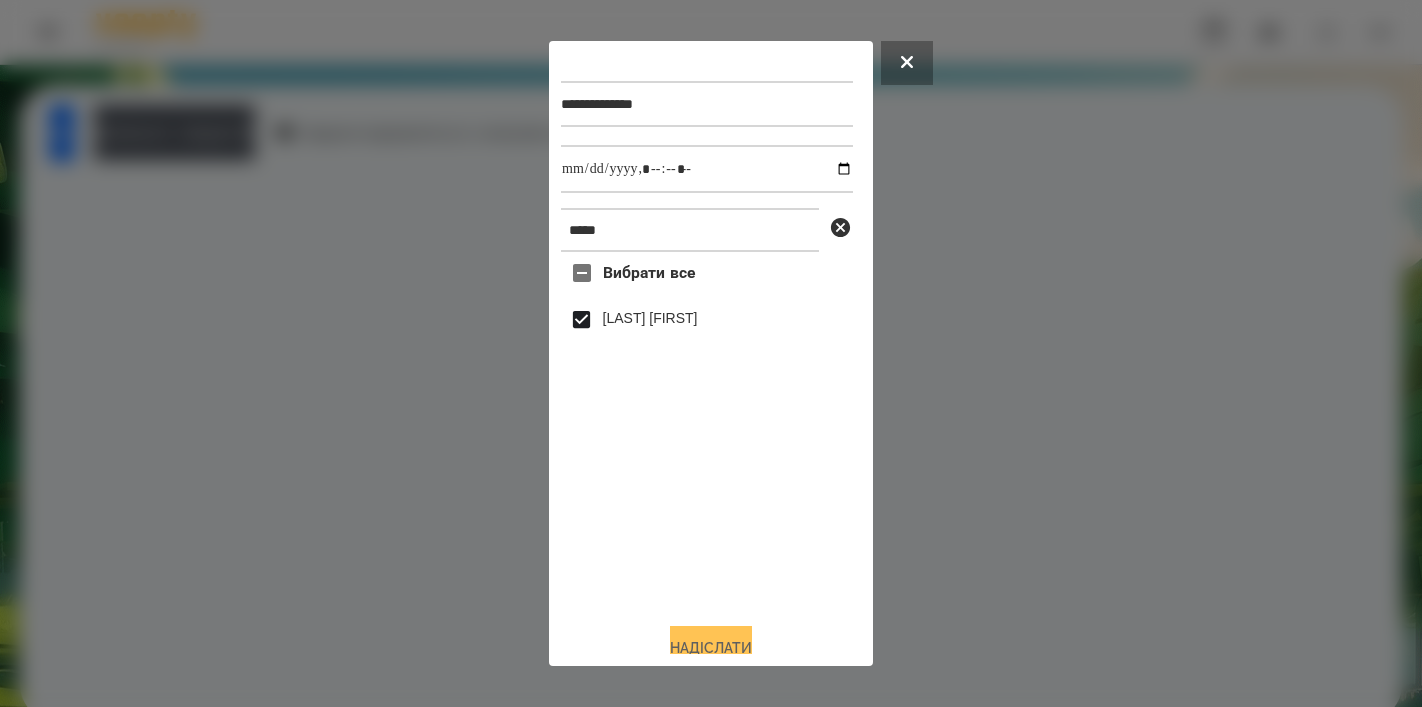 click on "Надіслати" at bounding box center [711, 648] 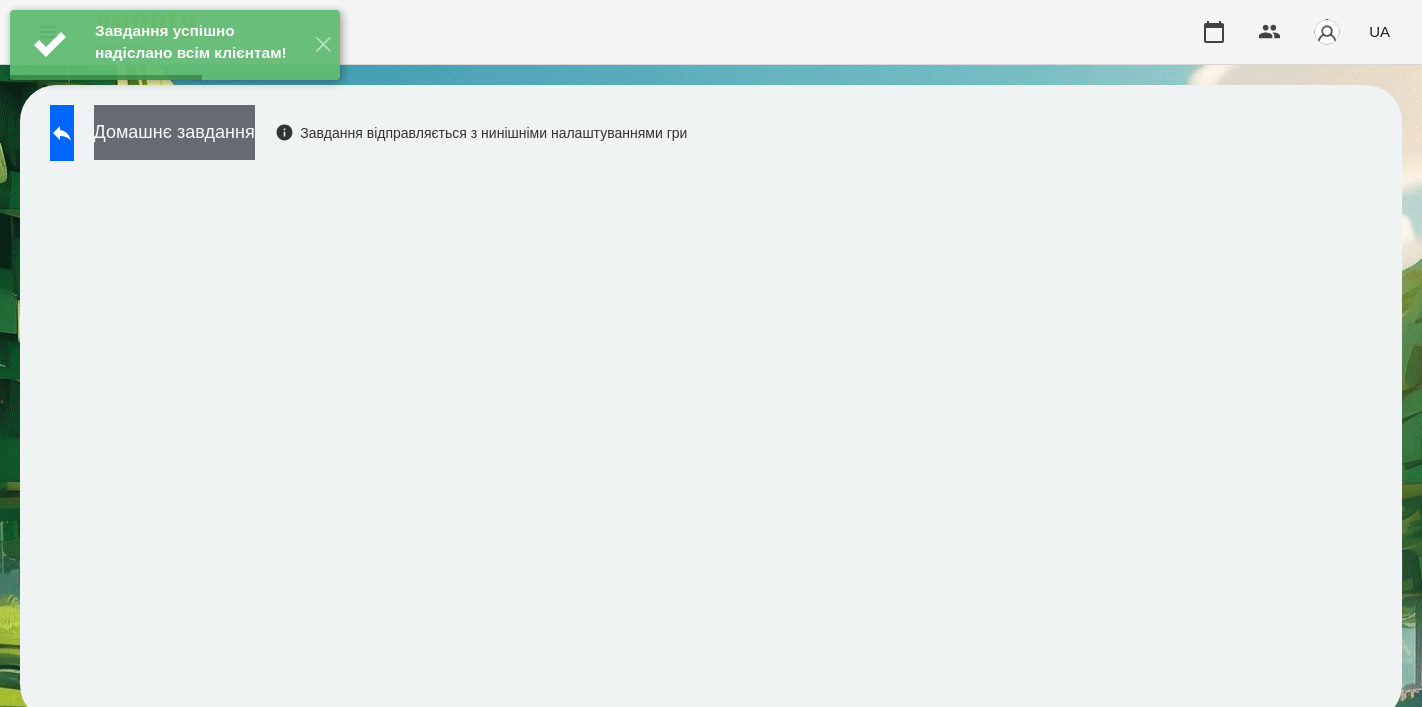 click on "Домашнє завдання" at bounding box center [174, 132] 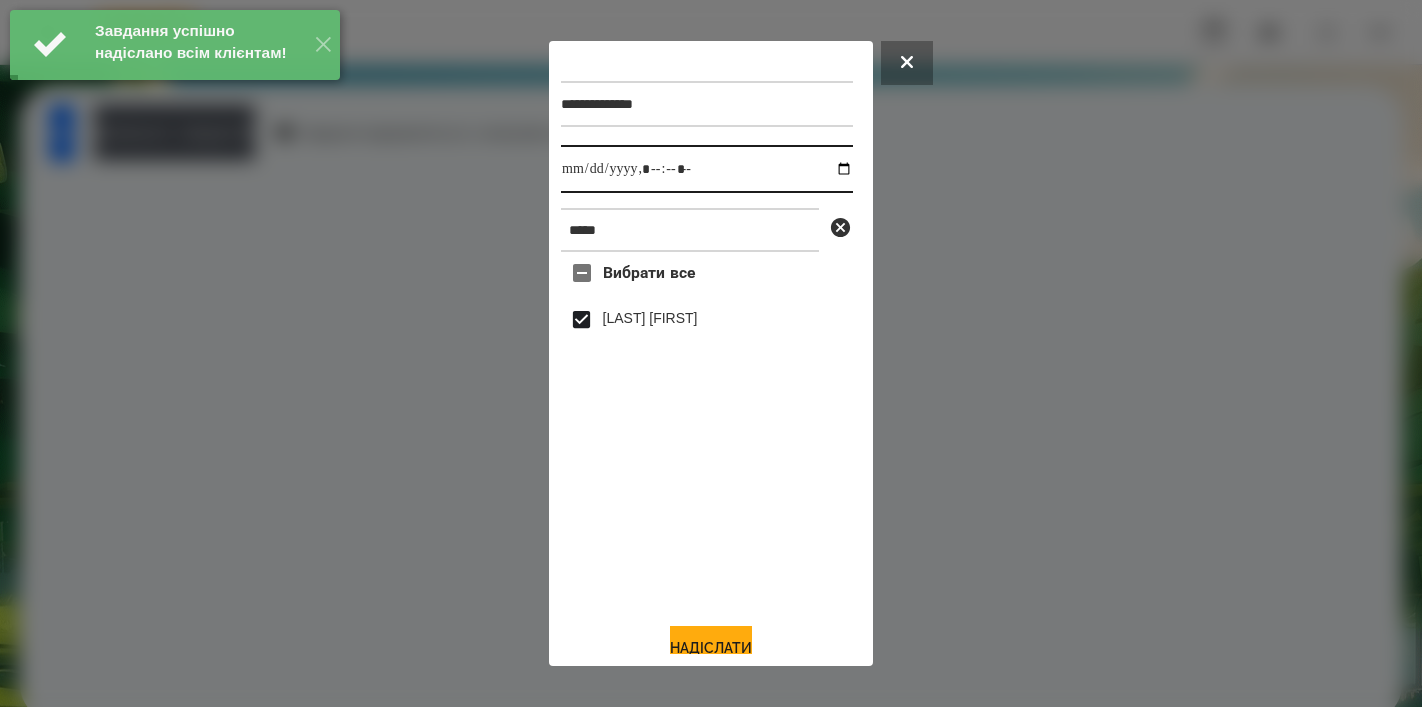 click at bounding box center [707, 169] 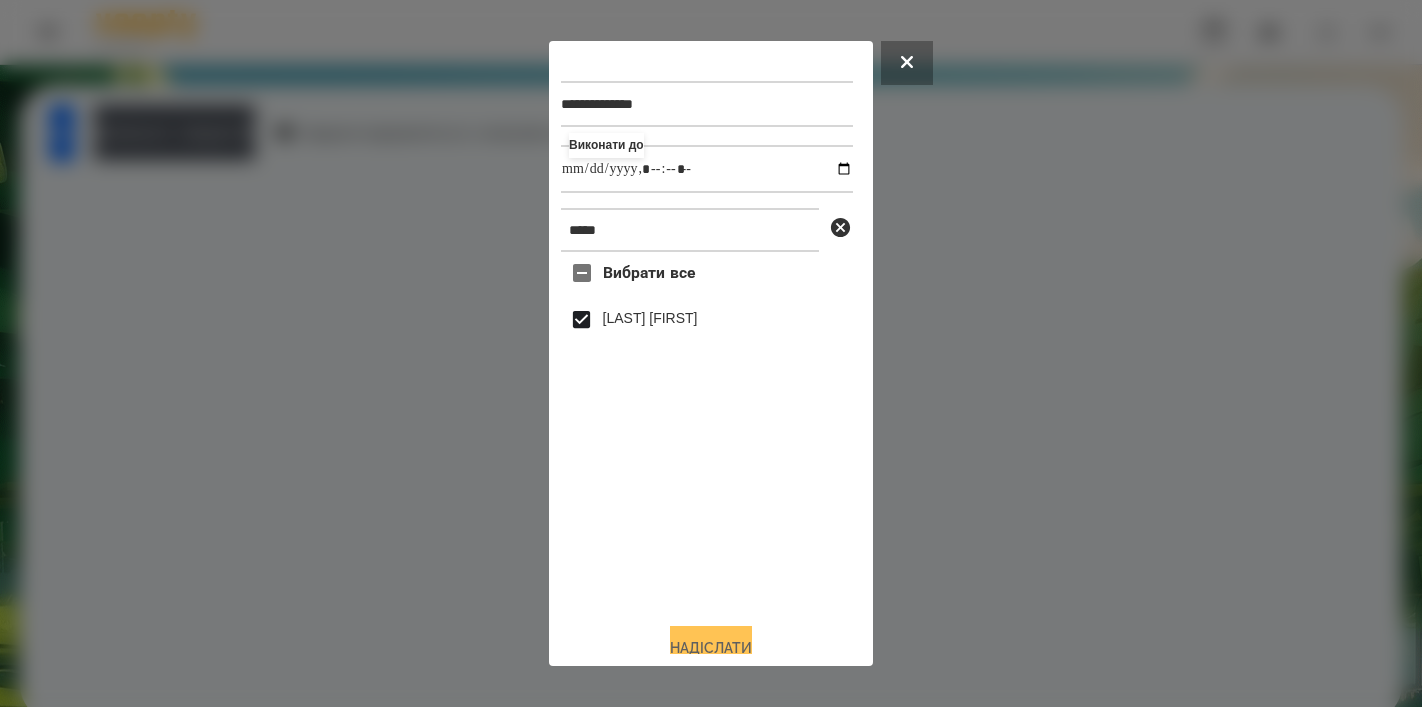 type on "**********" 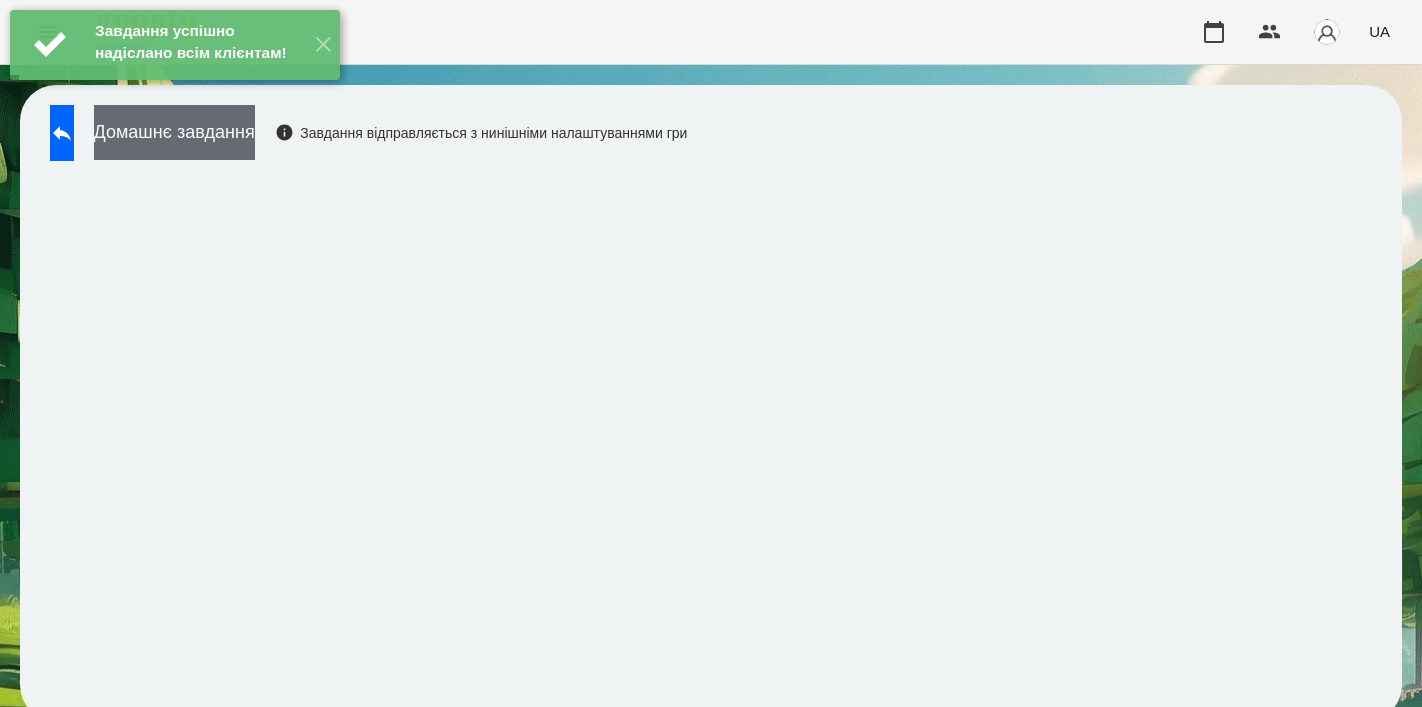 click on "Домашнє завдання" at bounding box center (174, 132) 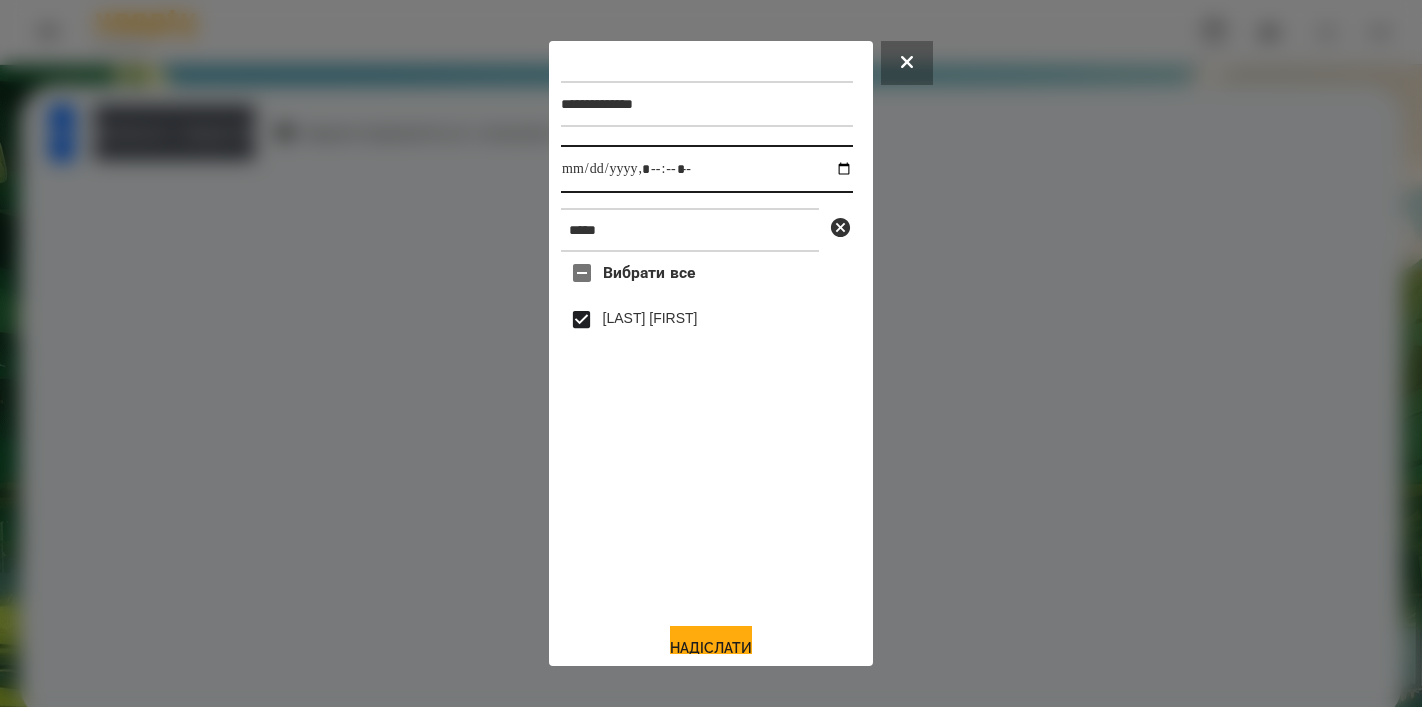 click at bounding box center (707, 169) 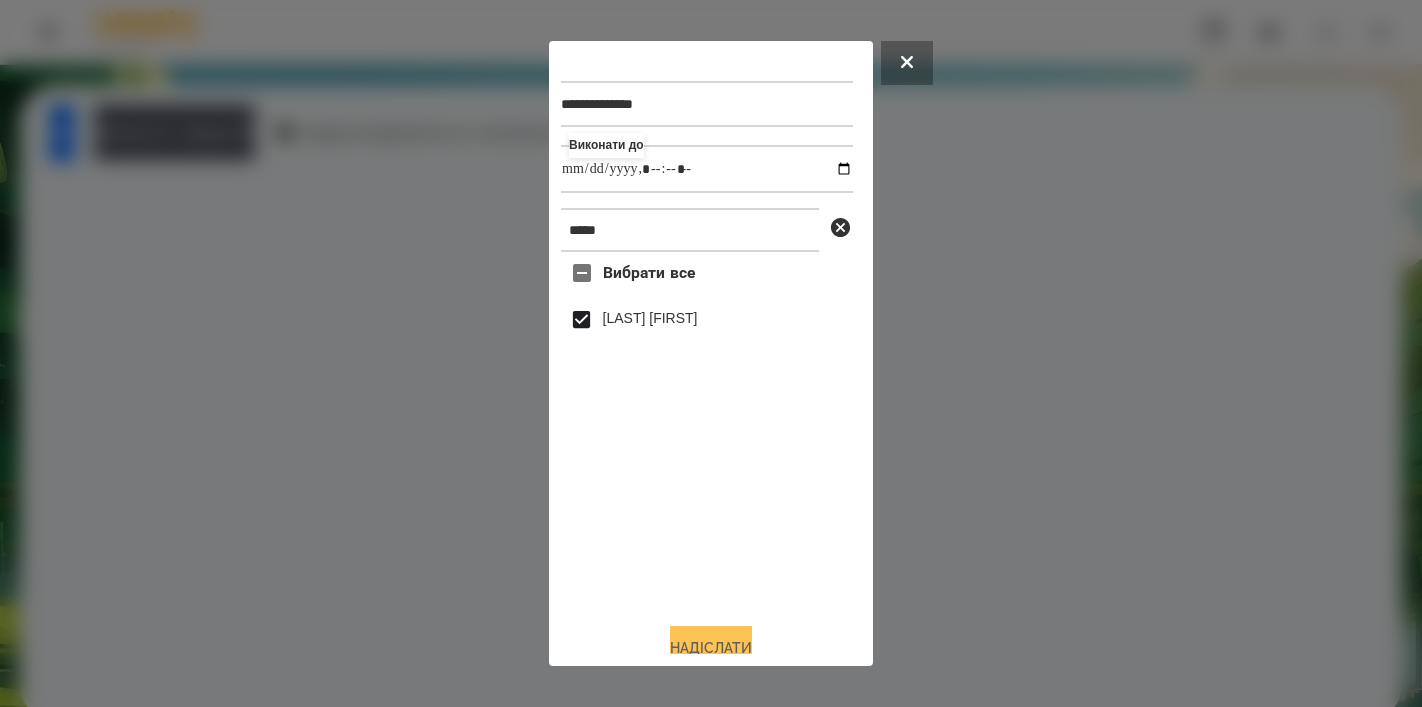 type on "**********" 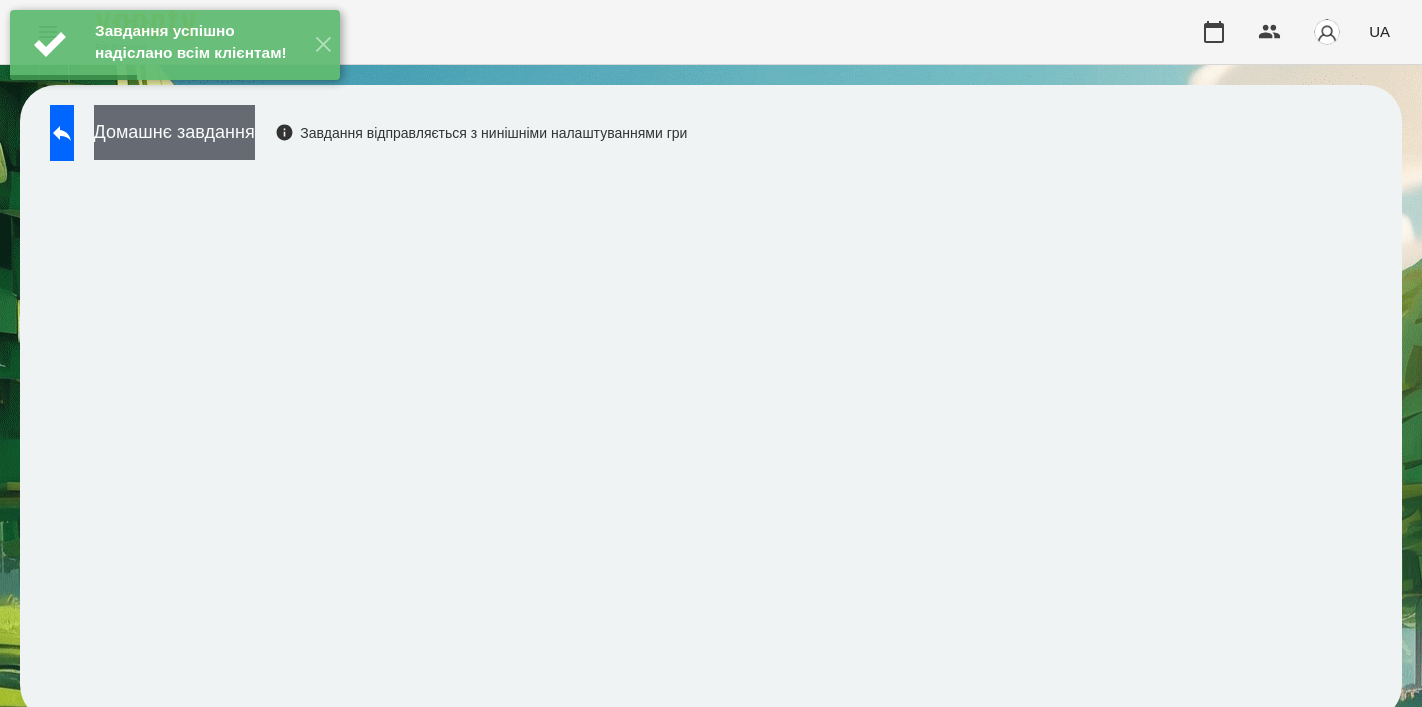 click on "Домашнє завдання" at bounding box center [174, 132] 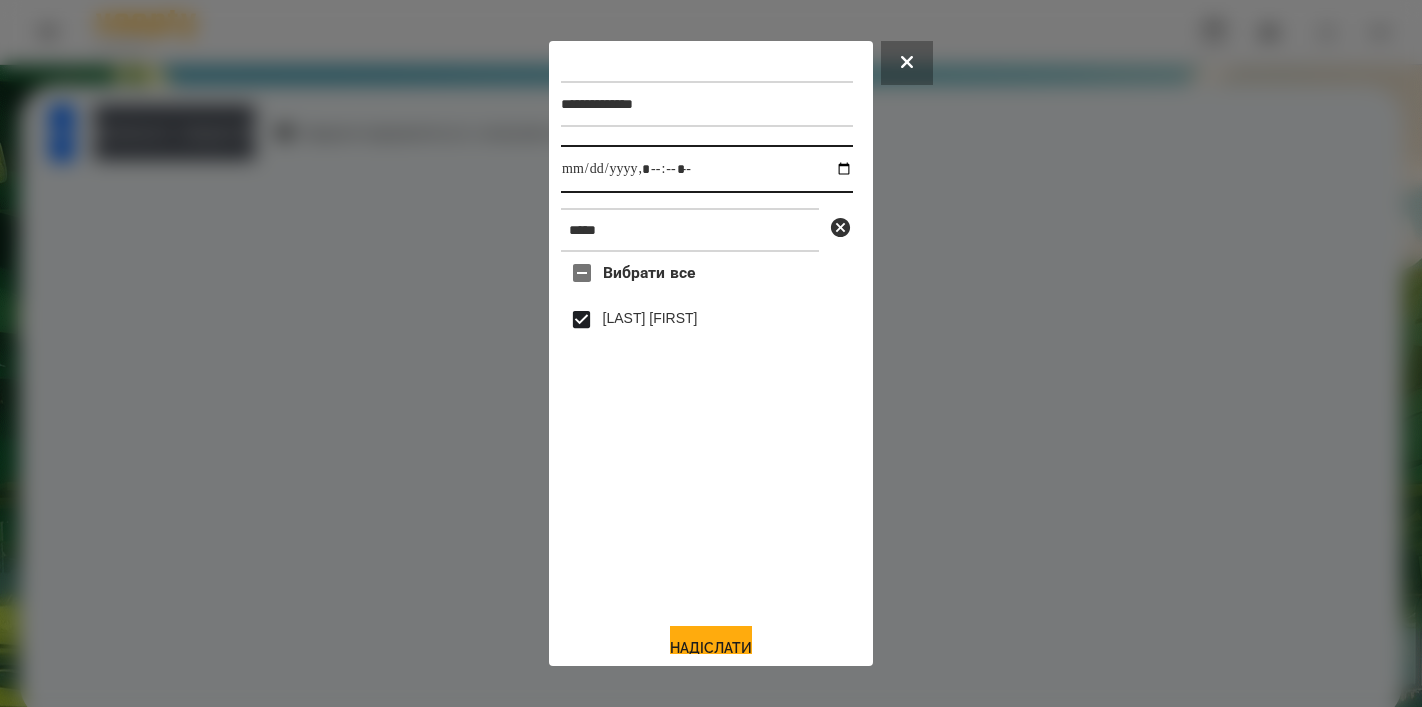 click at bounding box center [707, 169] 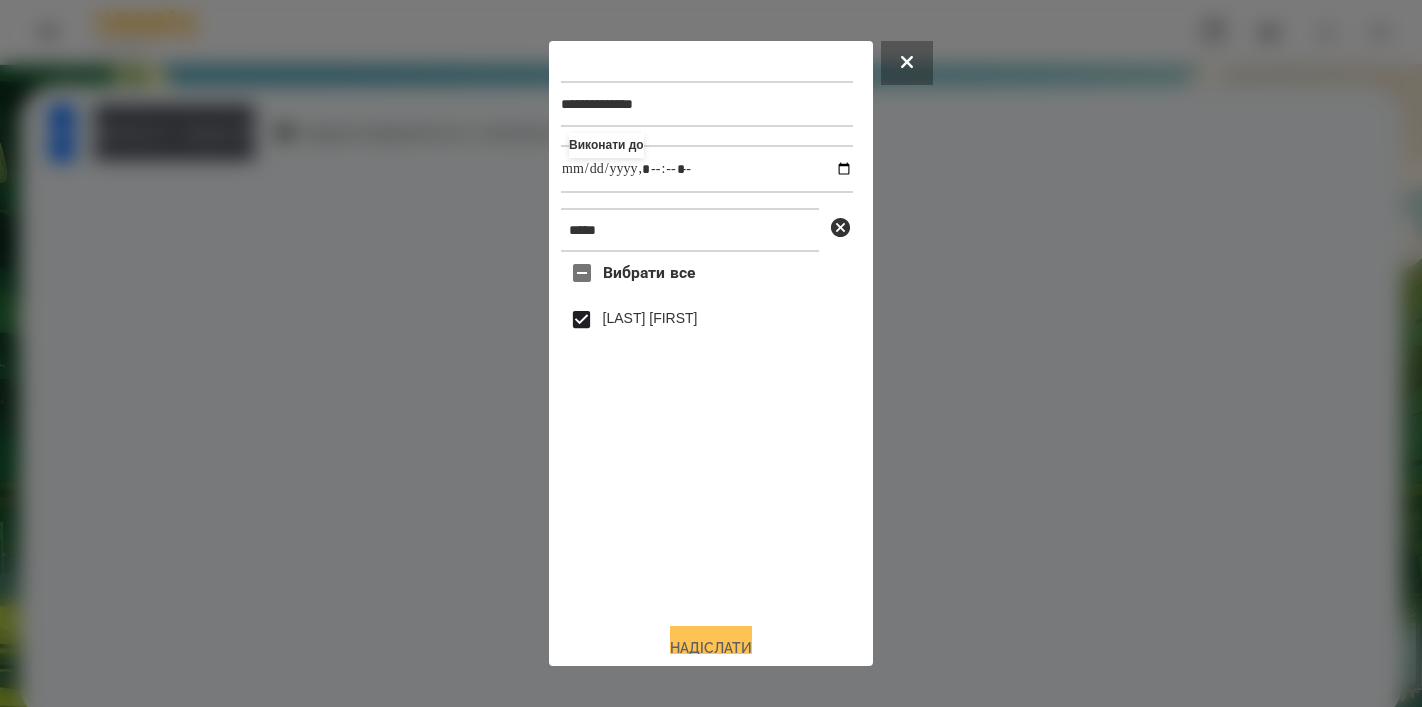type on "**********" 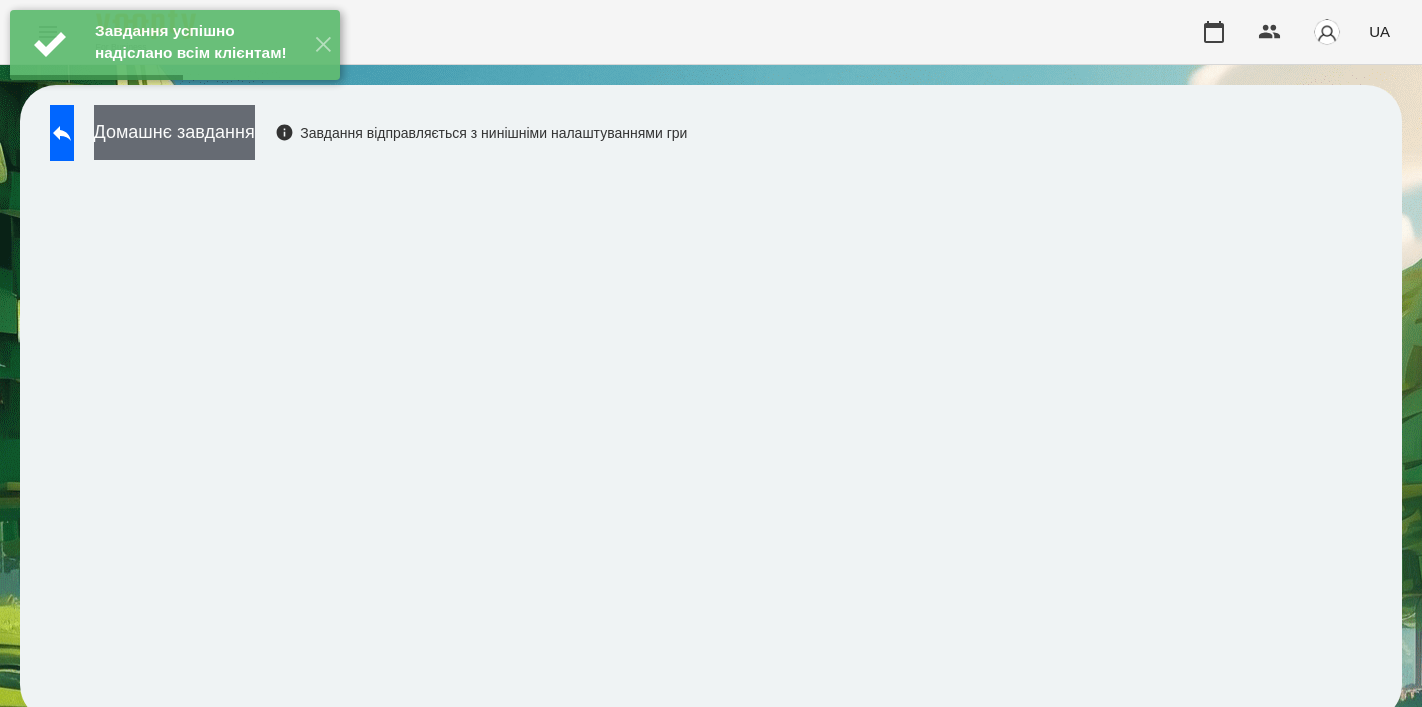 click on "Домашнє завдання" at bounding box center (174, 132) 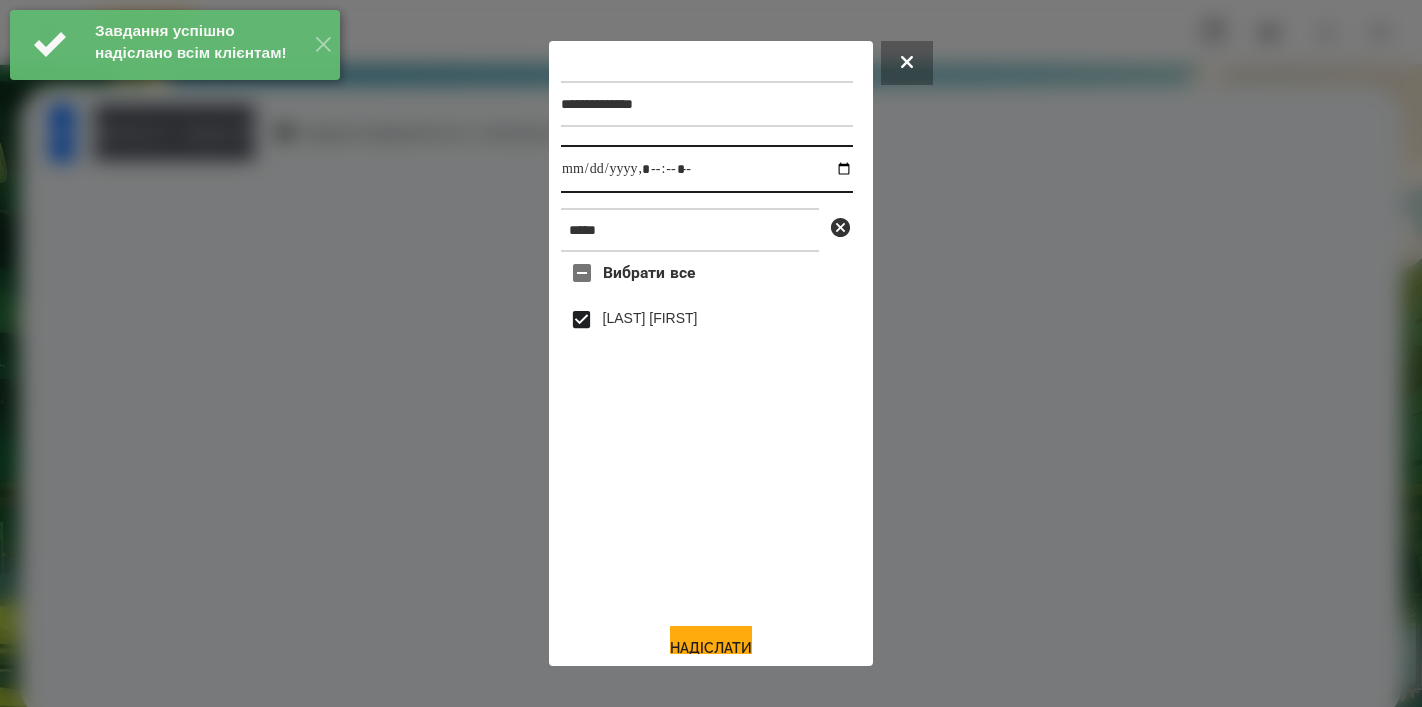 click at bounding box center [707, 169] 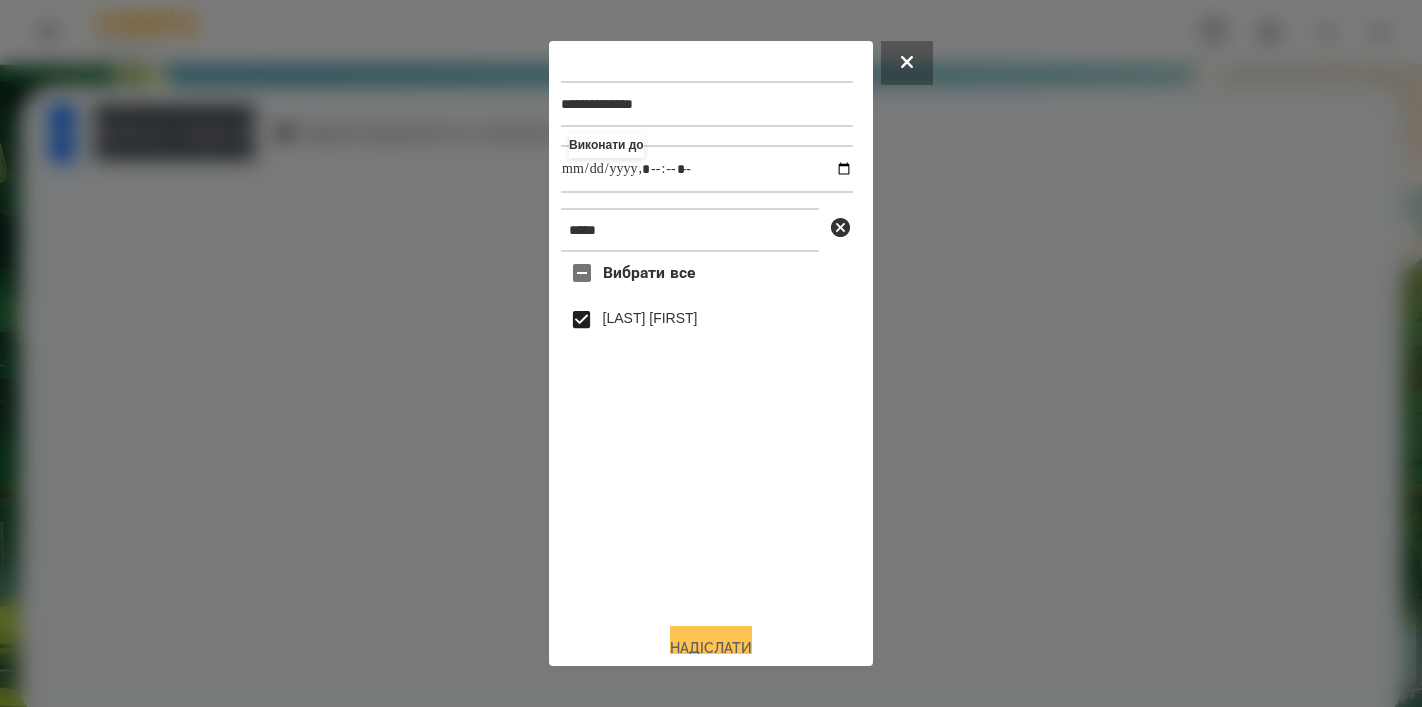 type on "**********" 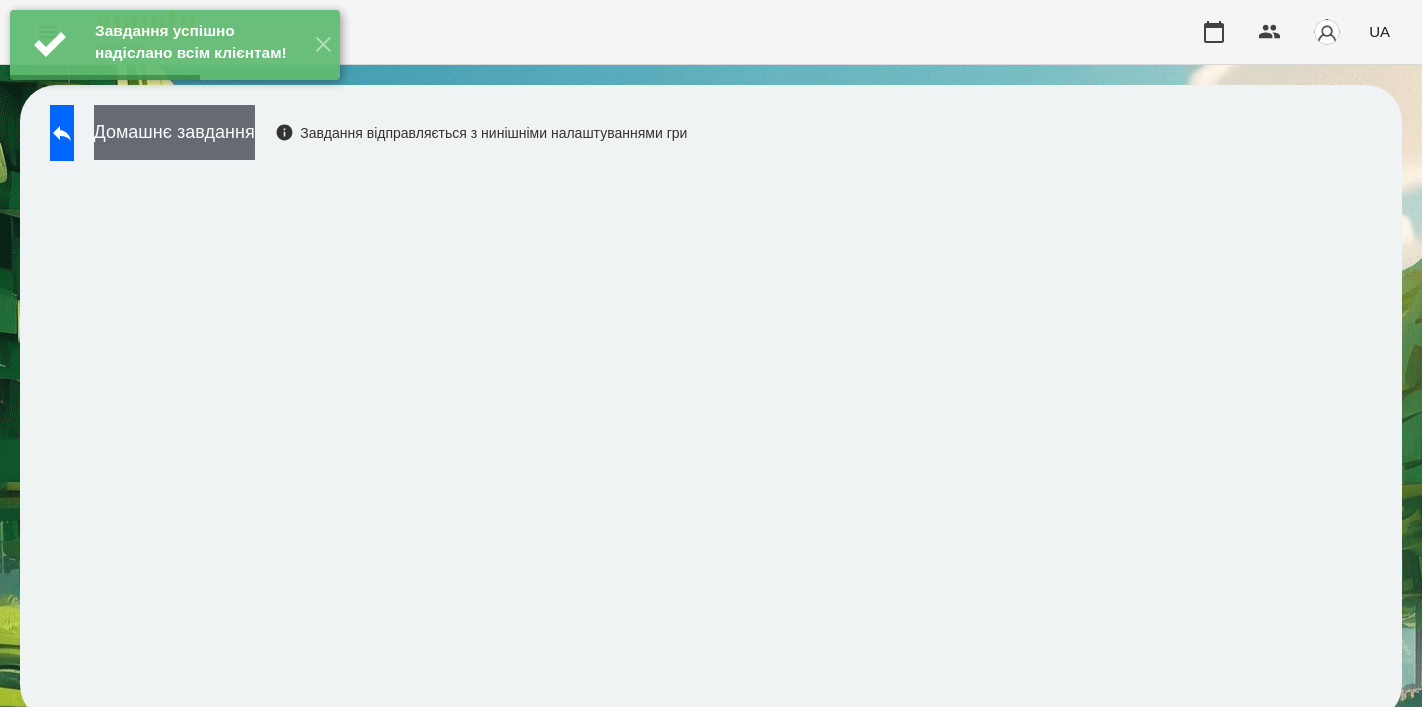 click on "Домашнє завдання" at bounding box center [174, 132] 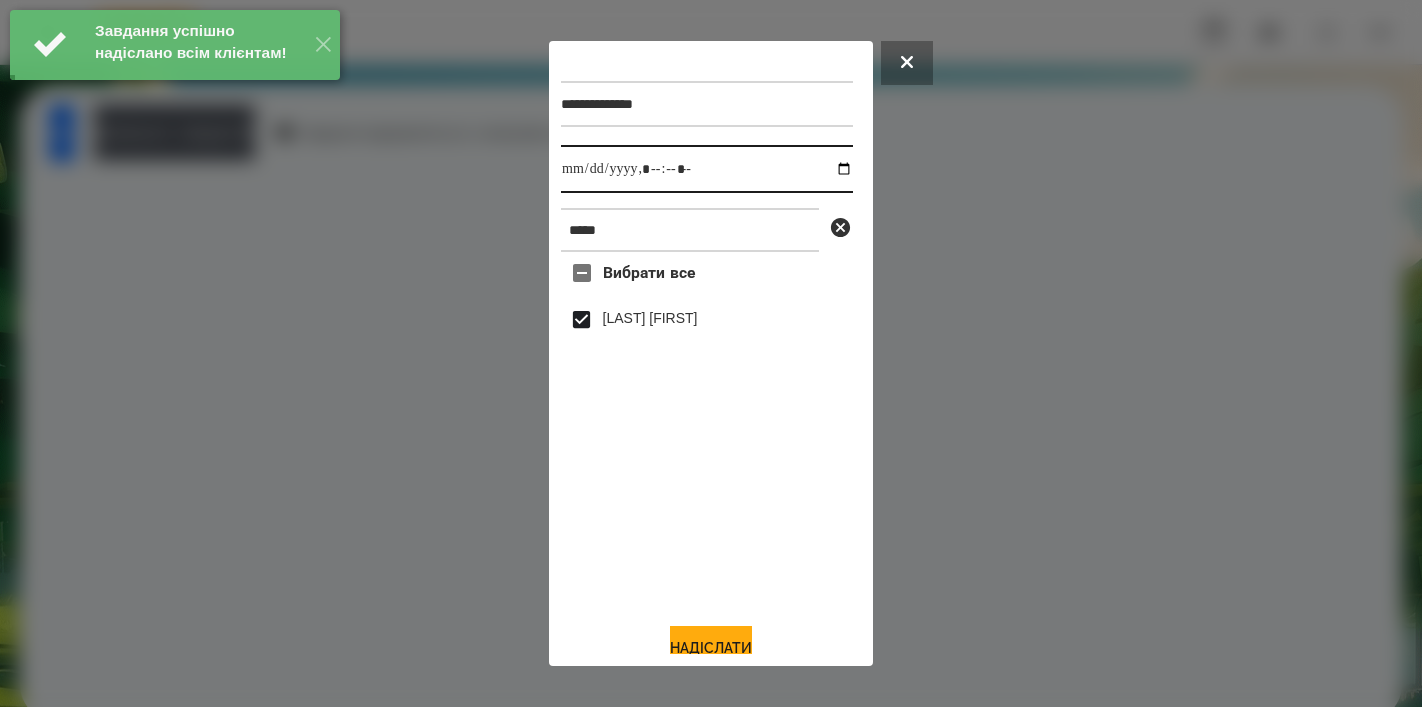 click at bounding box center (707, 169) 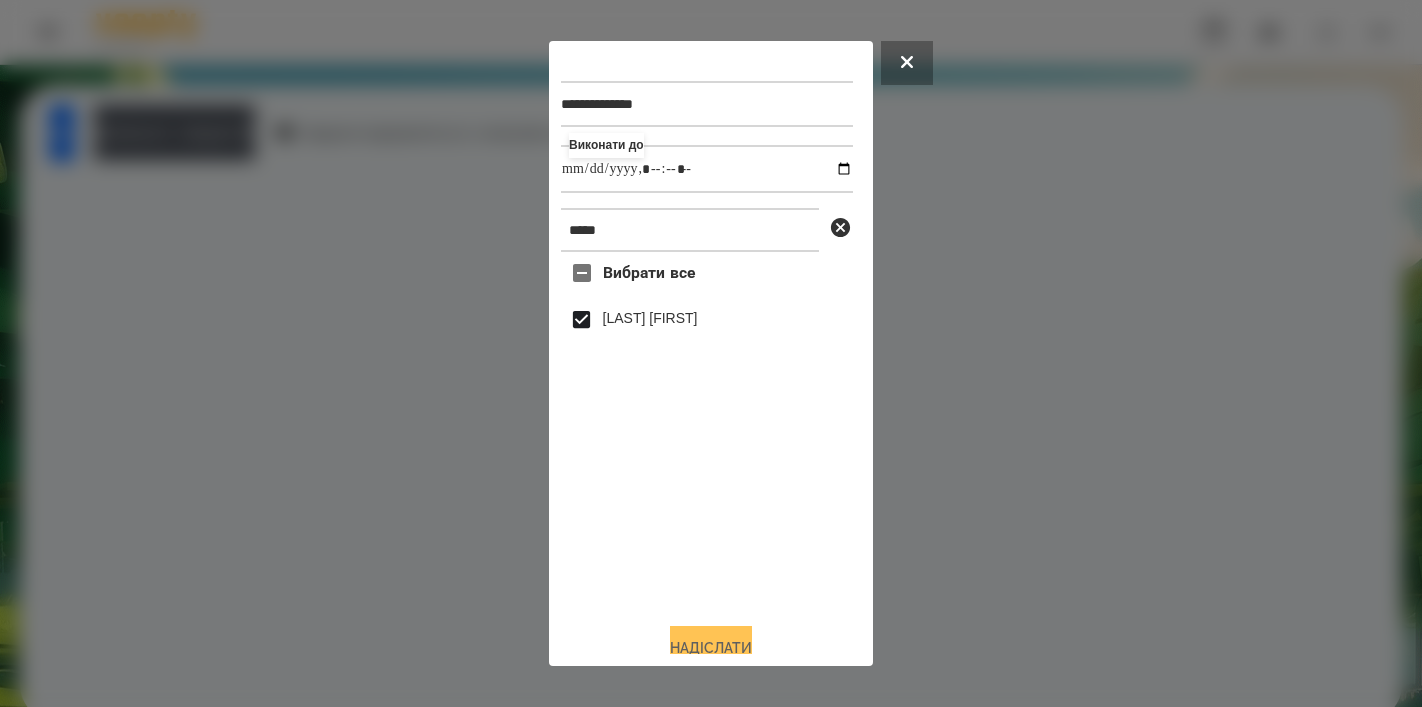 type on "**********" 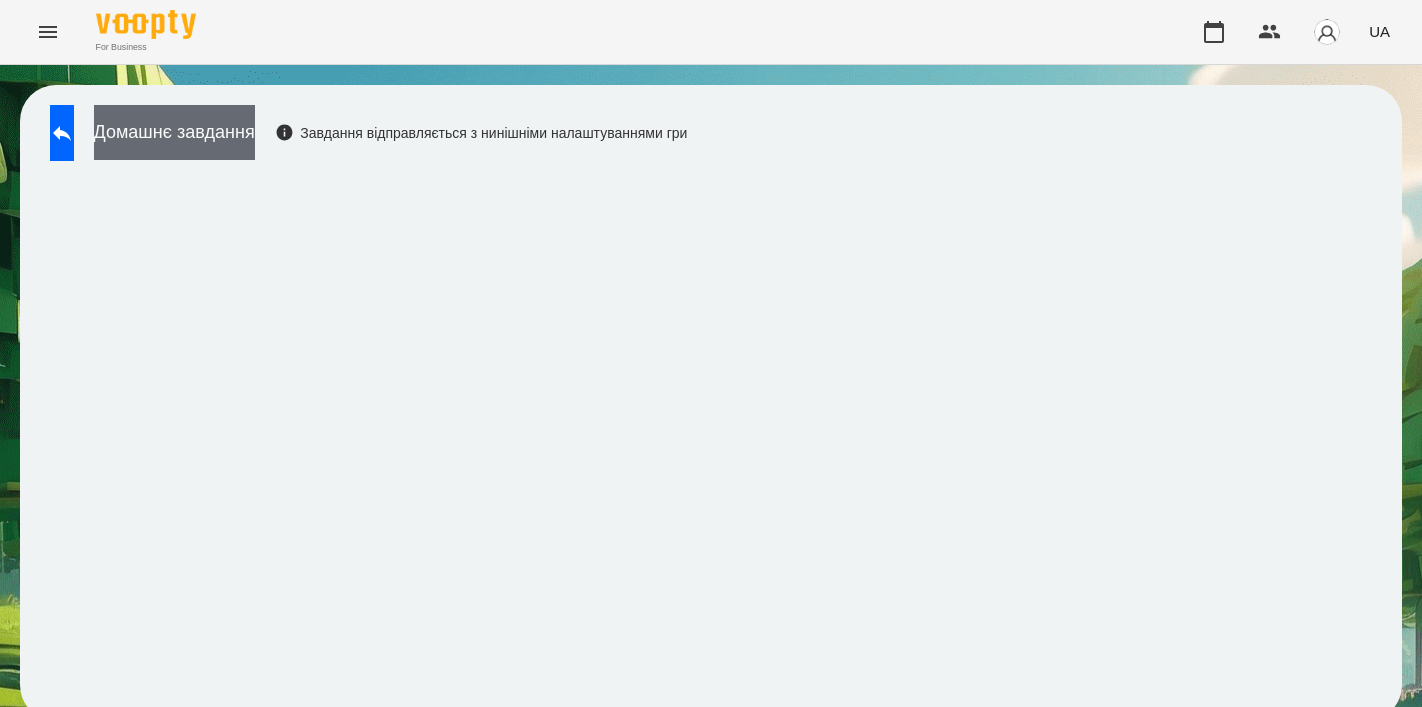 click on "Домашнє завдання" at bounding box center (174, 132) 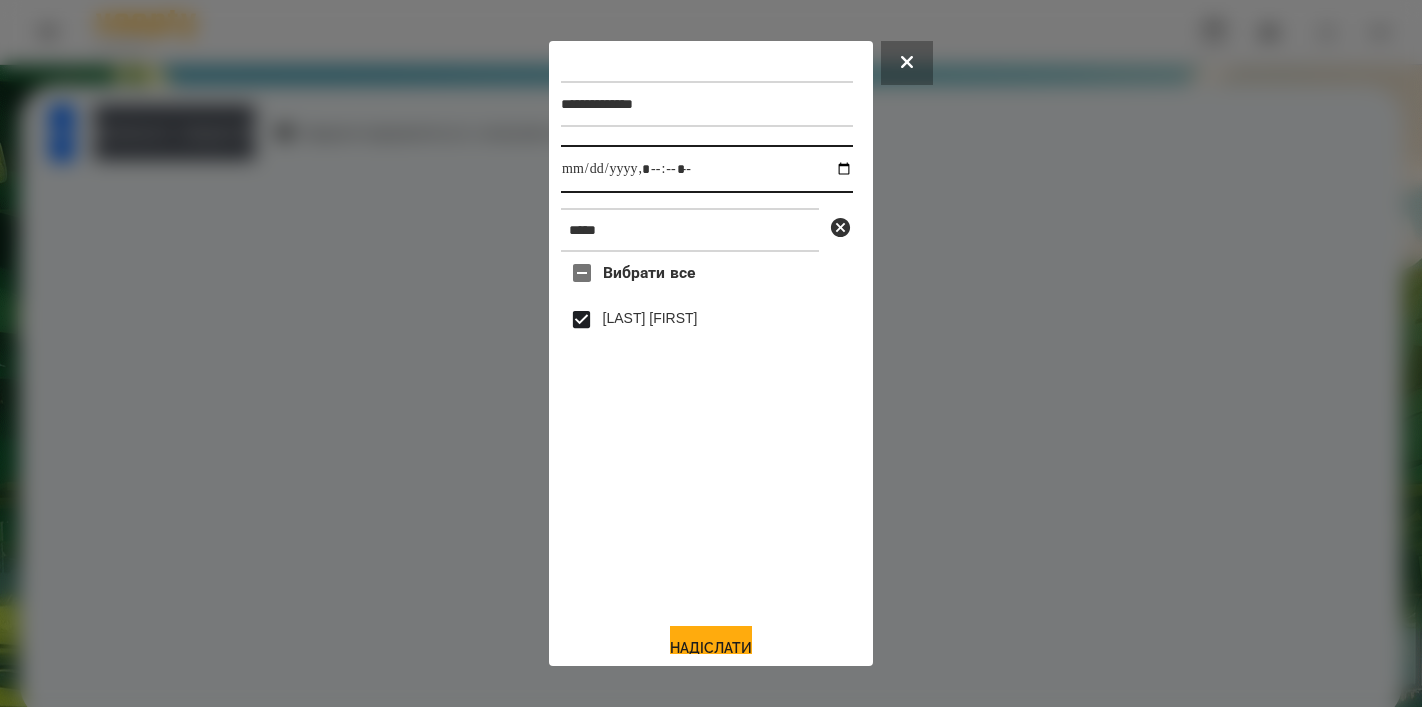 click at bounding box center [707, 169] 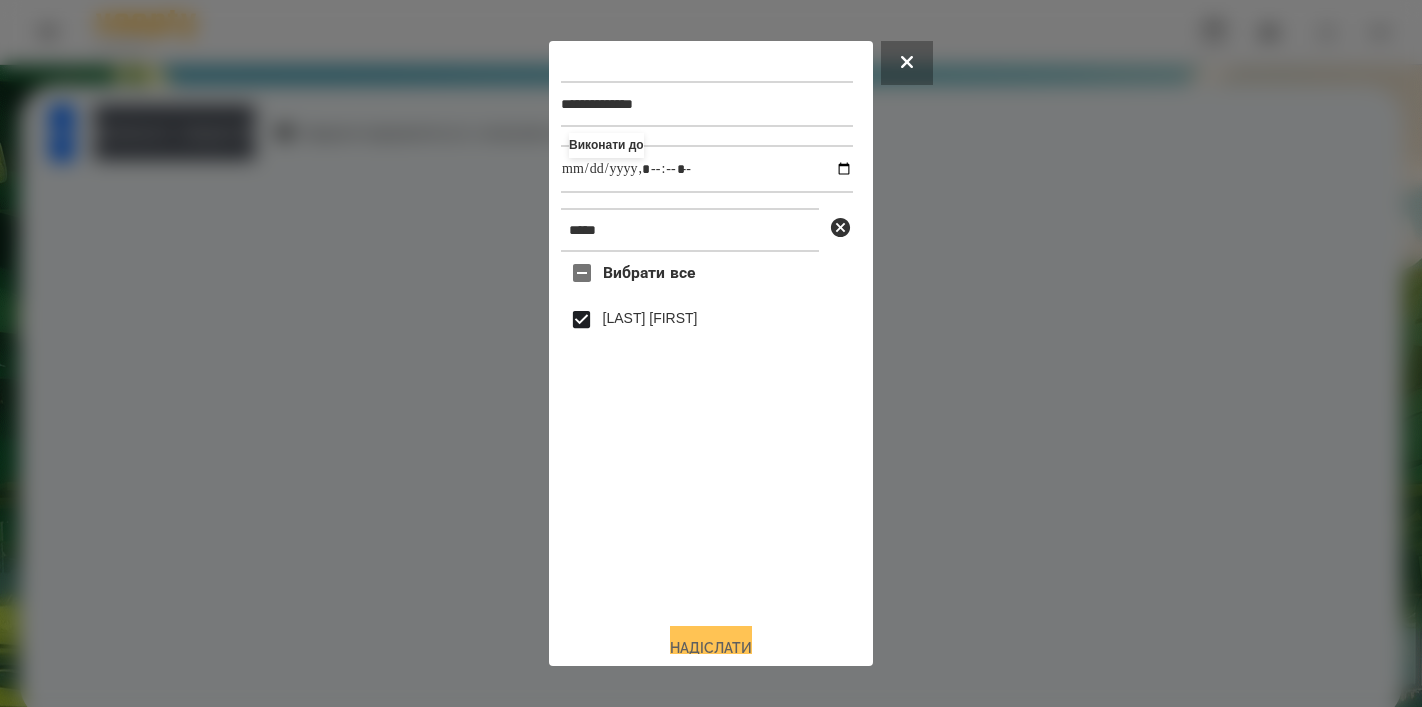 type on "**********" 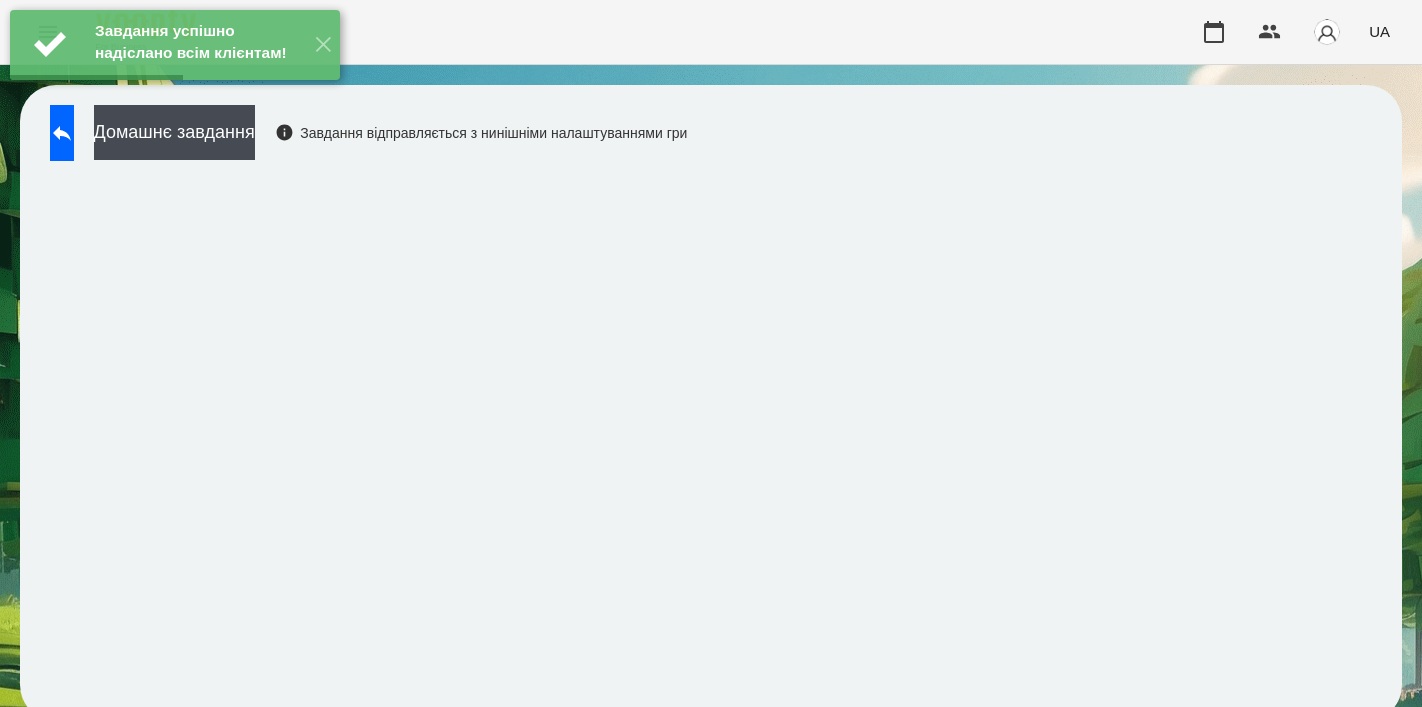 click on "Домашнє завдання Завдання відправляється з нинішніми налаштуваннями гри" at bounding box center (363, 138) 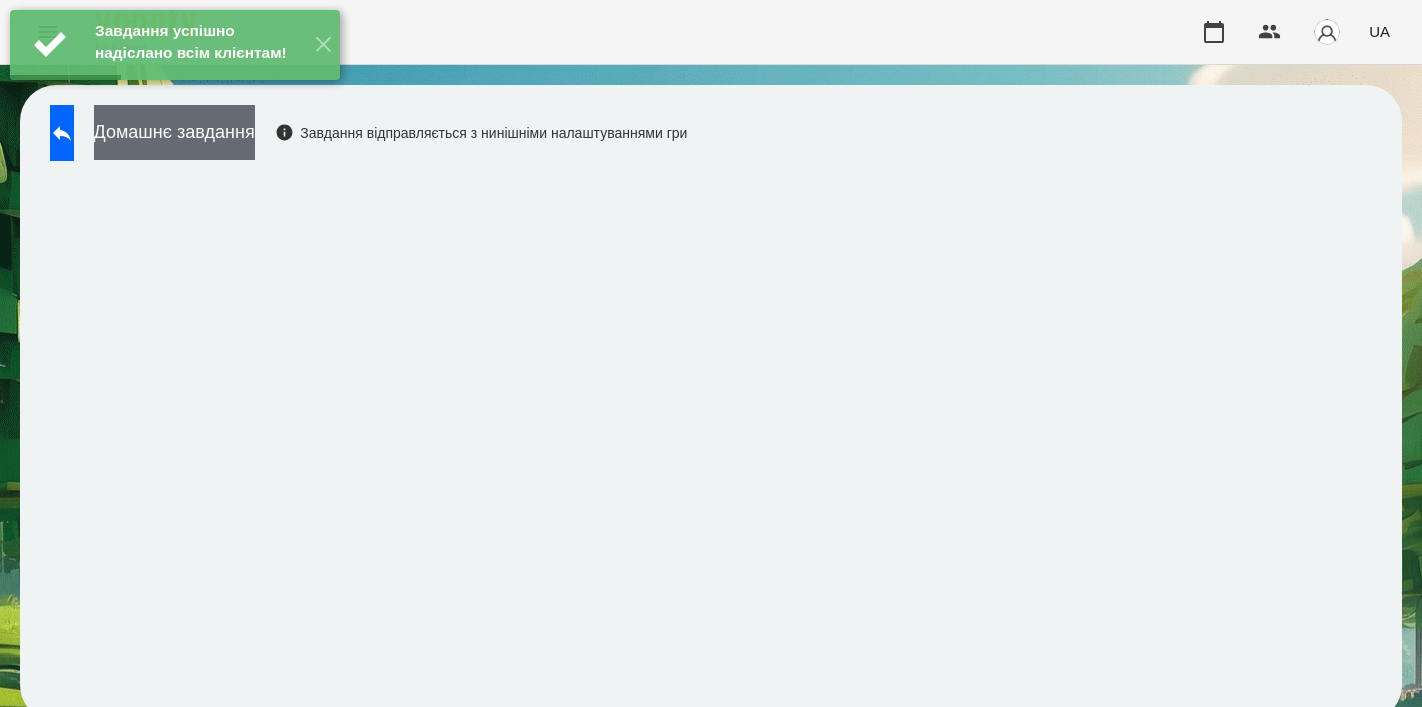 click on "Домашнє завдання" at bounding box center (174, 132) 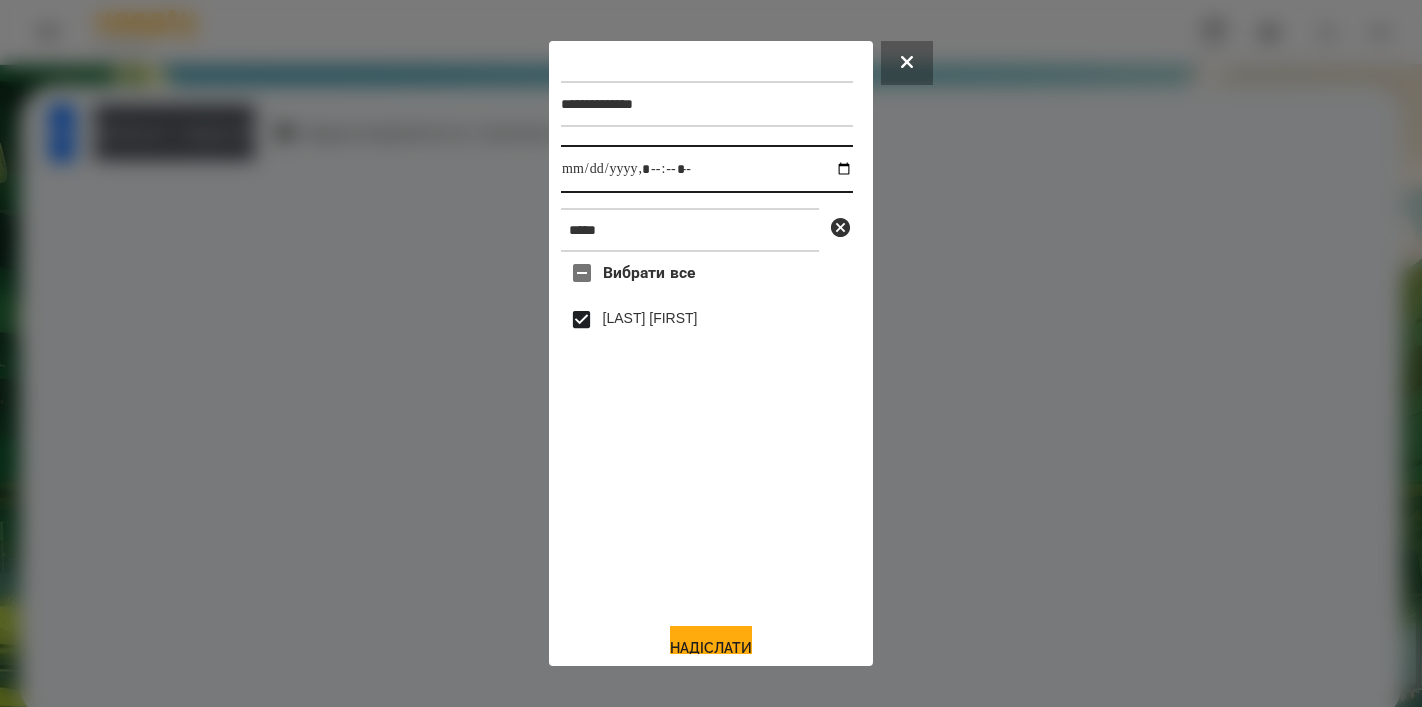click at bounding box center (707, 169) 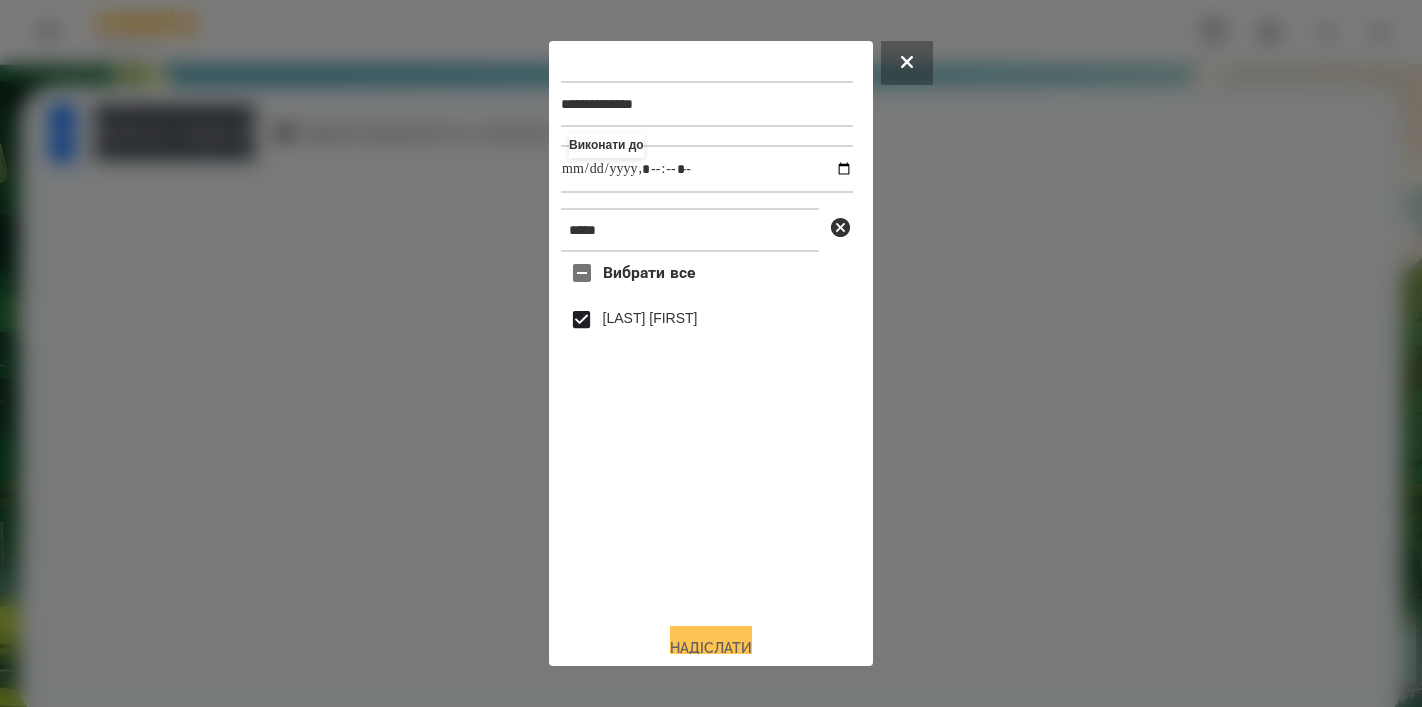 type on "**********" 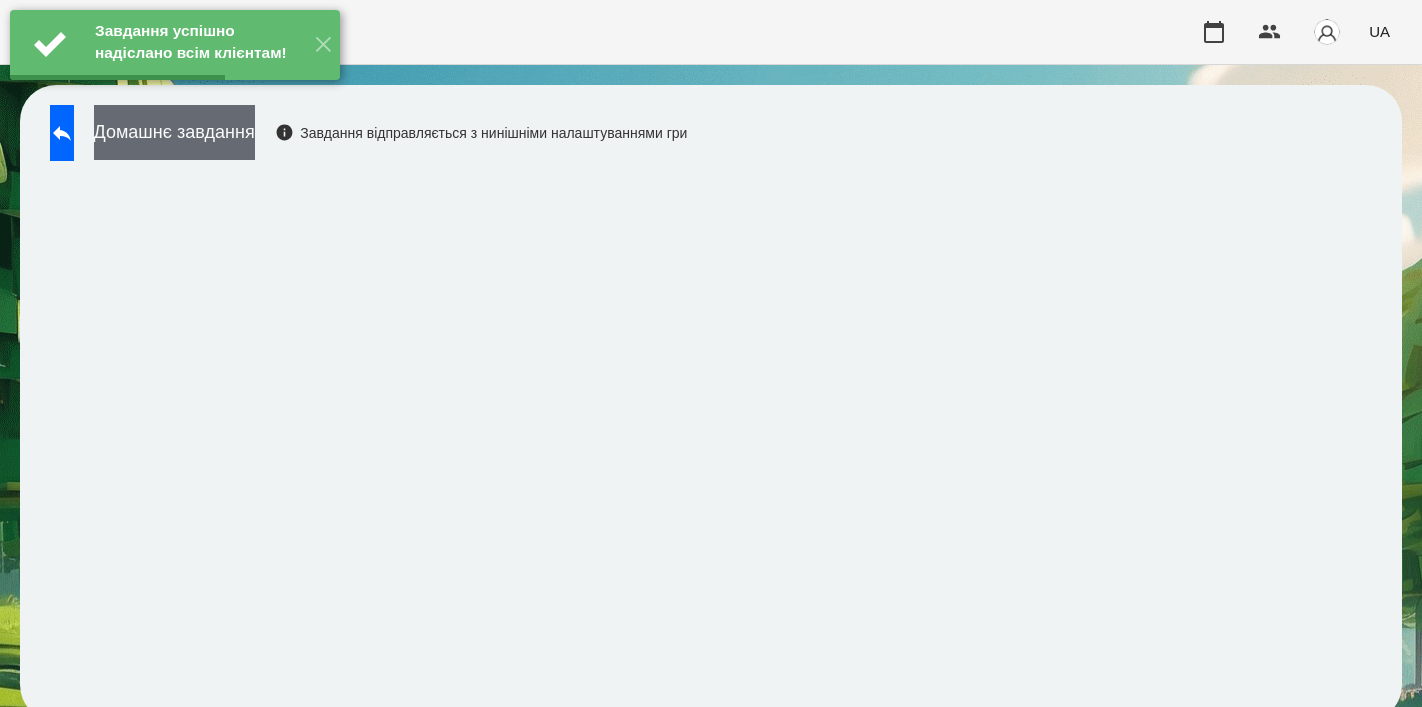 click on "Домашнє завдання" at bounding box center [174, 132] 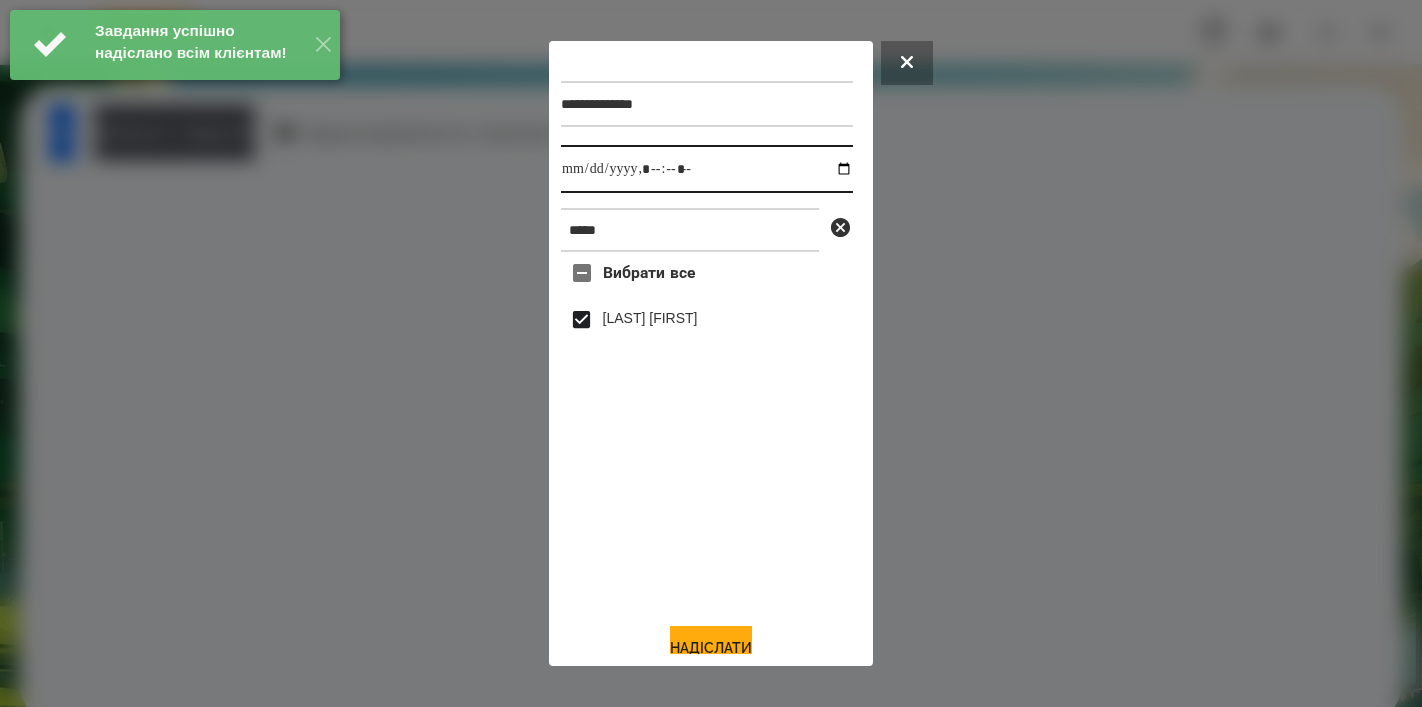 click at bounding box center (707, 169) 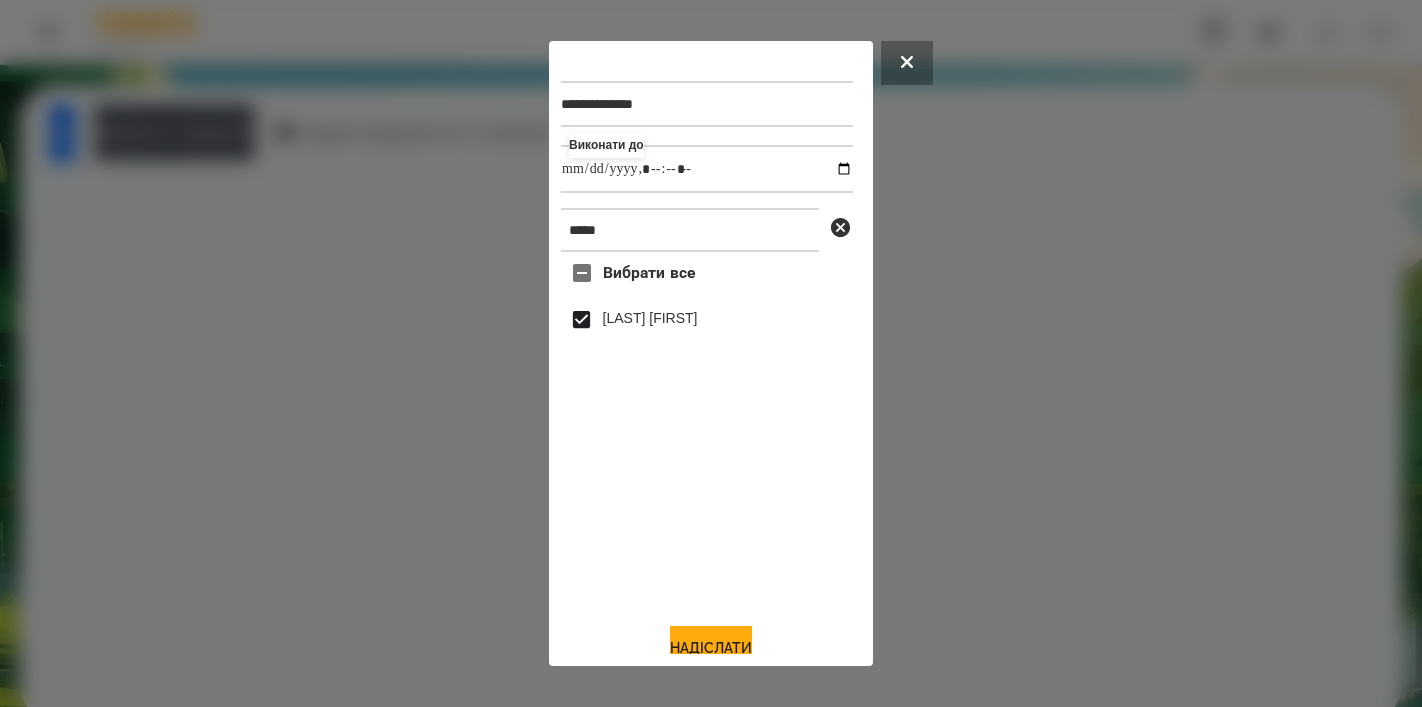 type on "**********" 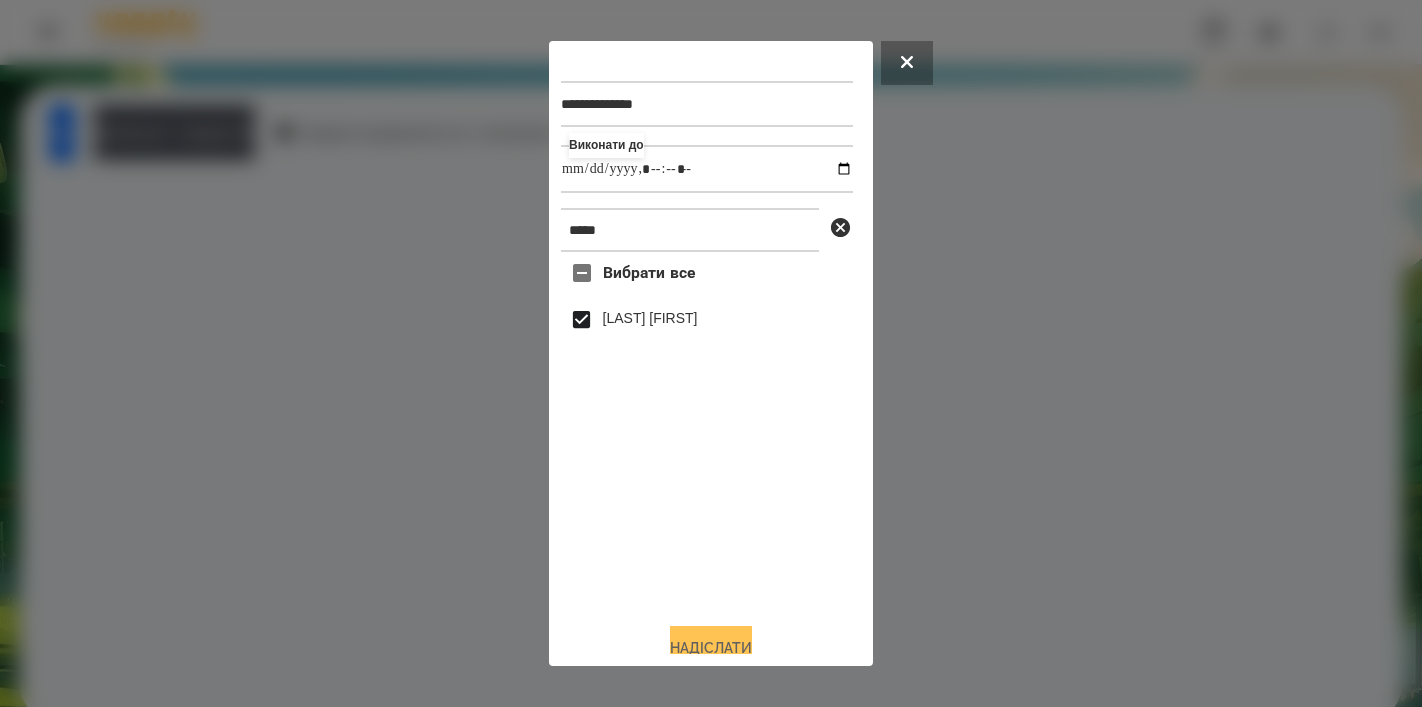click on "Надіслати" at bounding box center (711, 648) 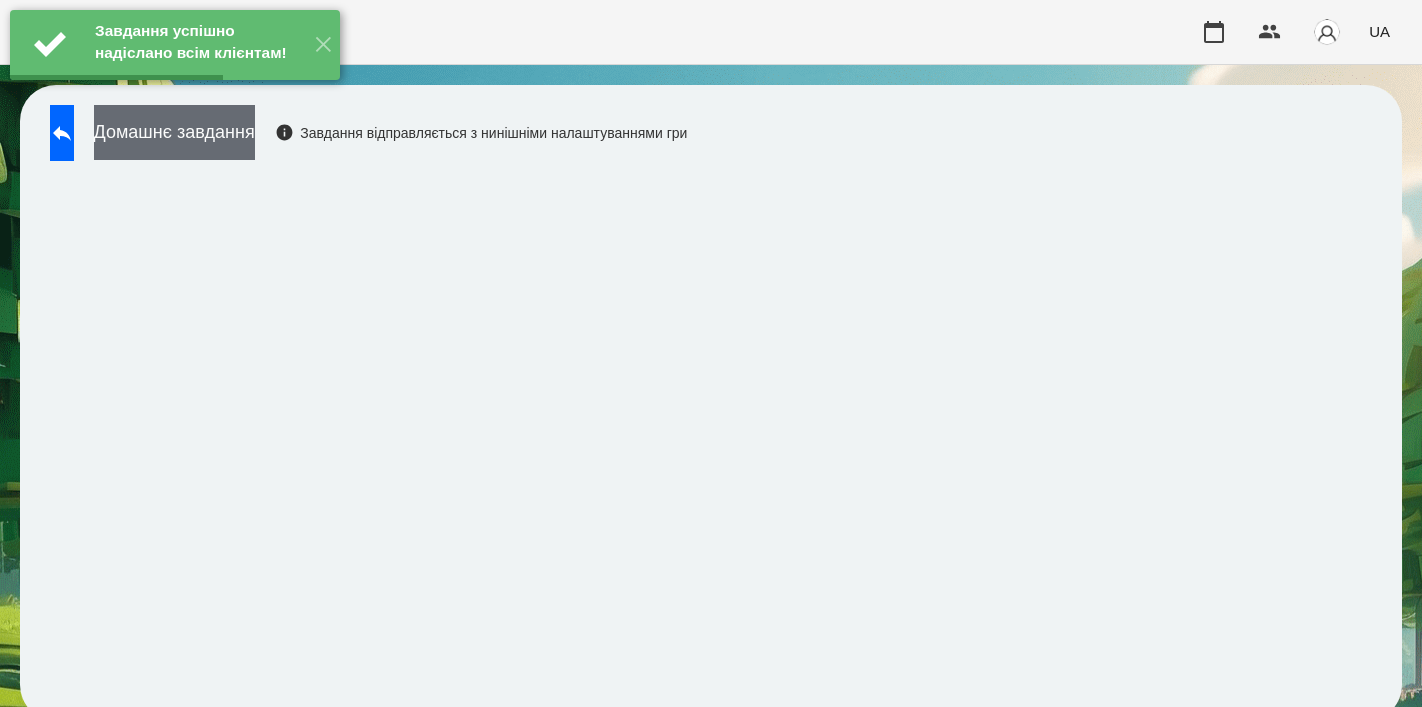 click on "Домашнє завдання" at bounding box center [174, 132] 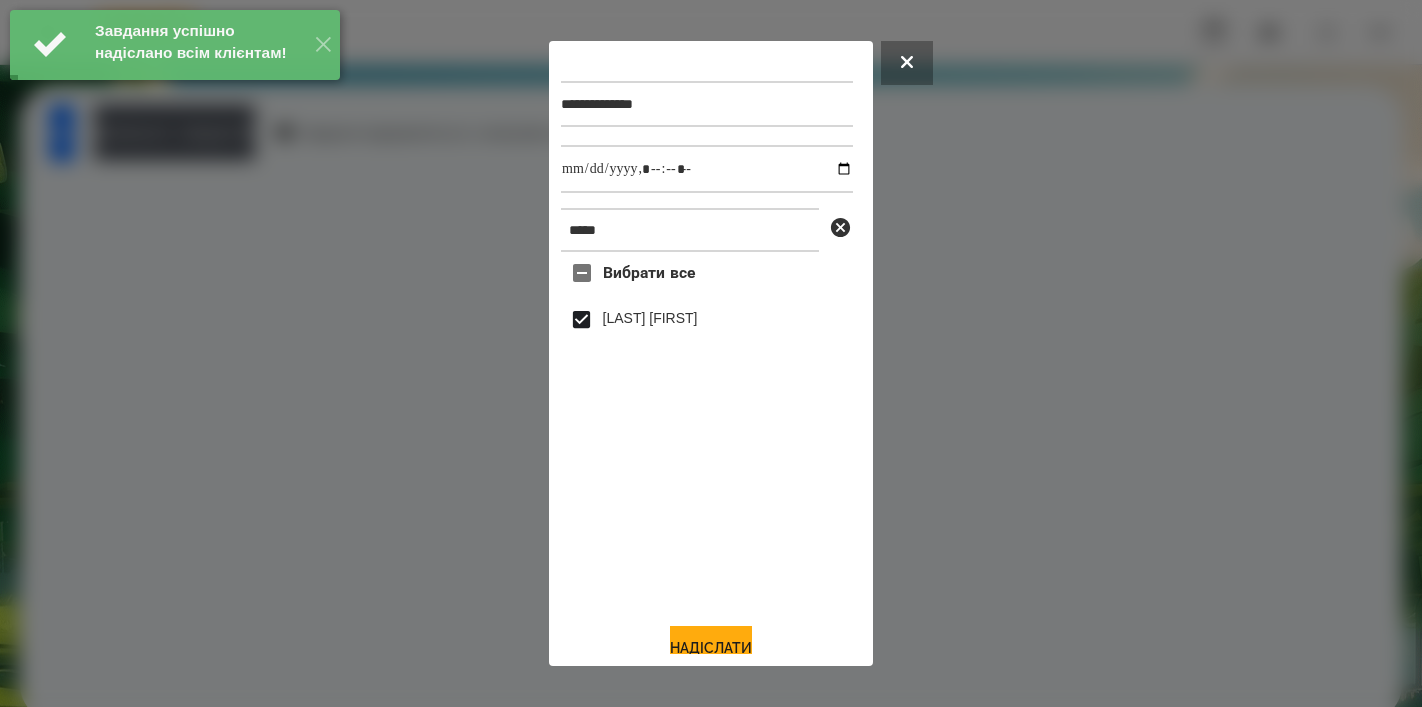 click at bounding box center [707, 169] 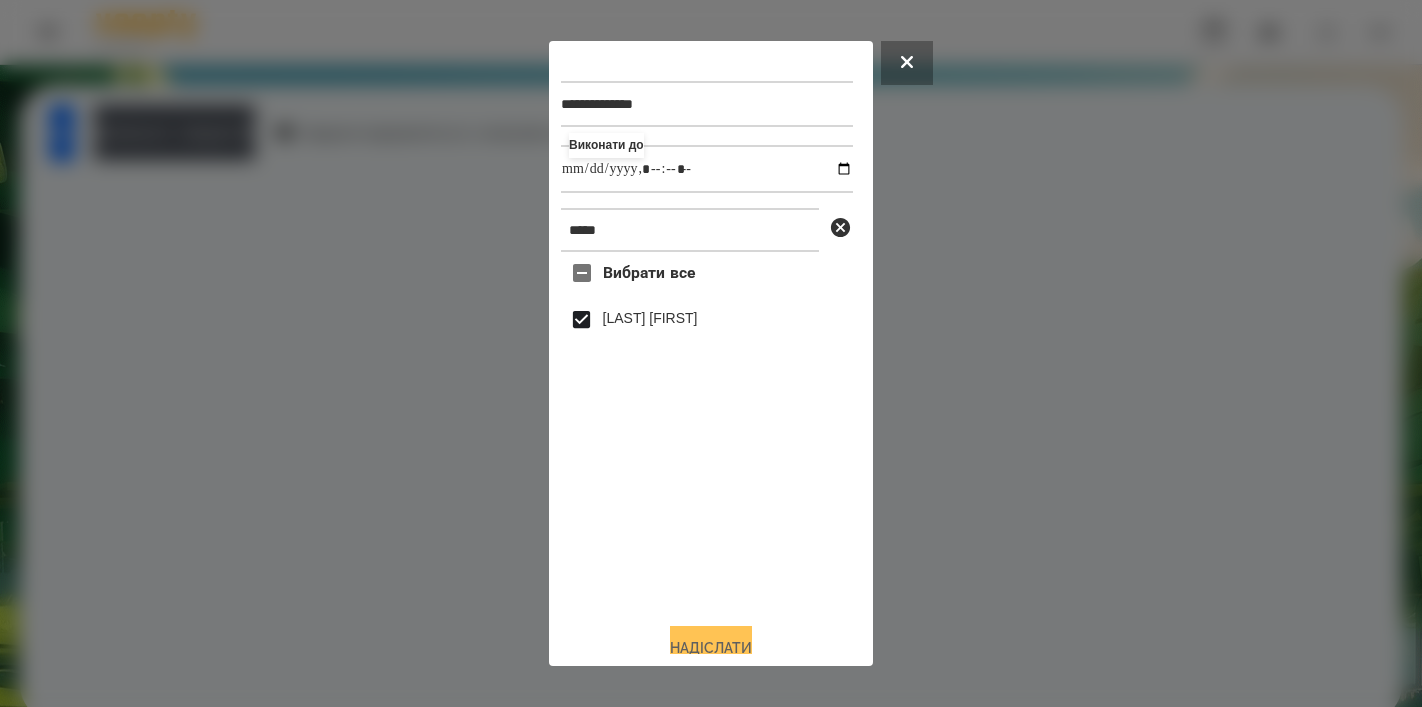type on "**********" 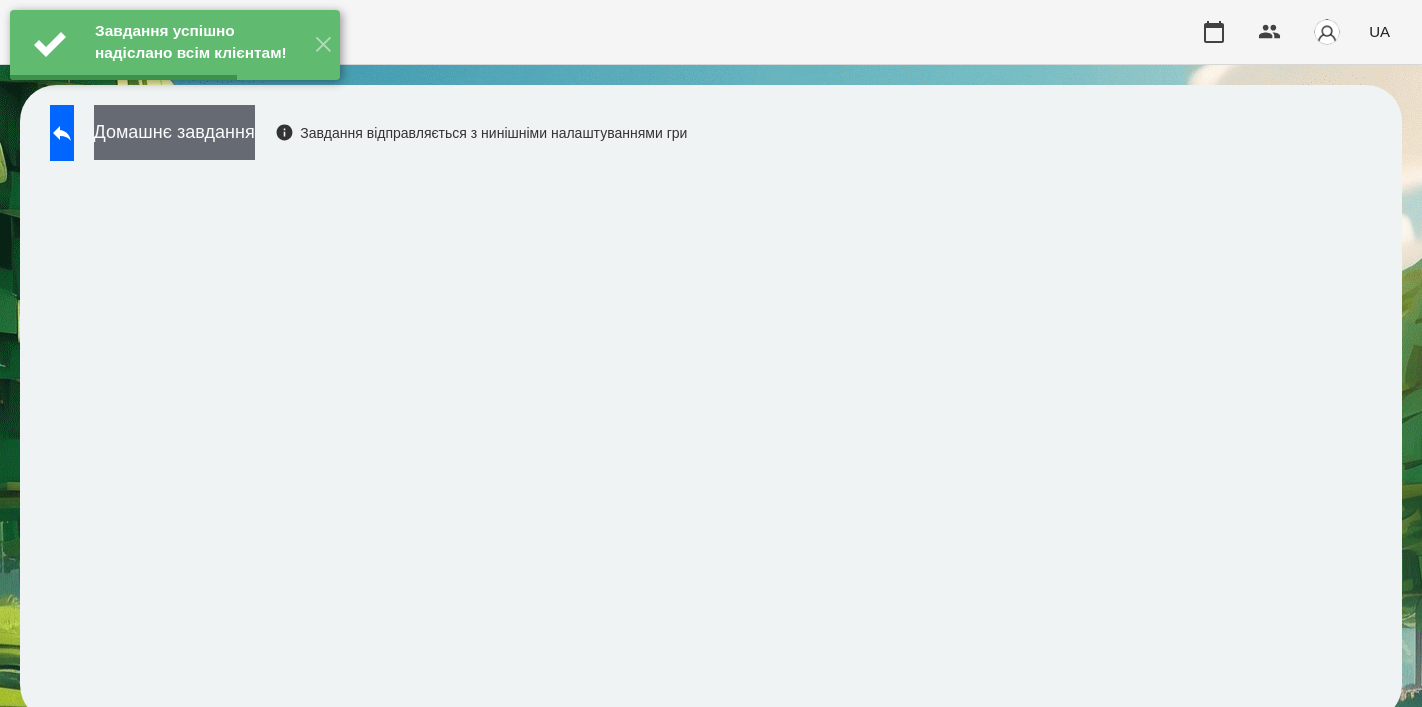 click on "Домашнє завдання" at bounding box center (174, 132) 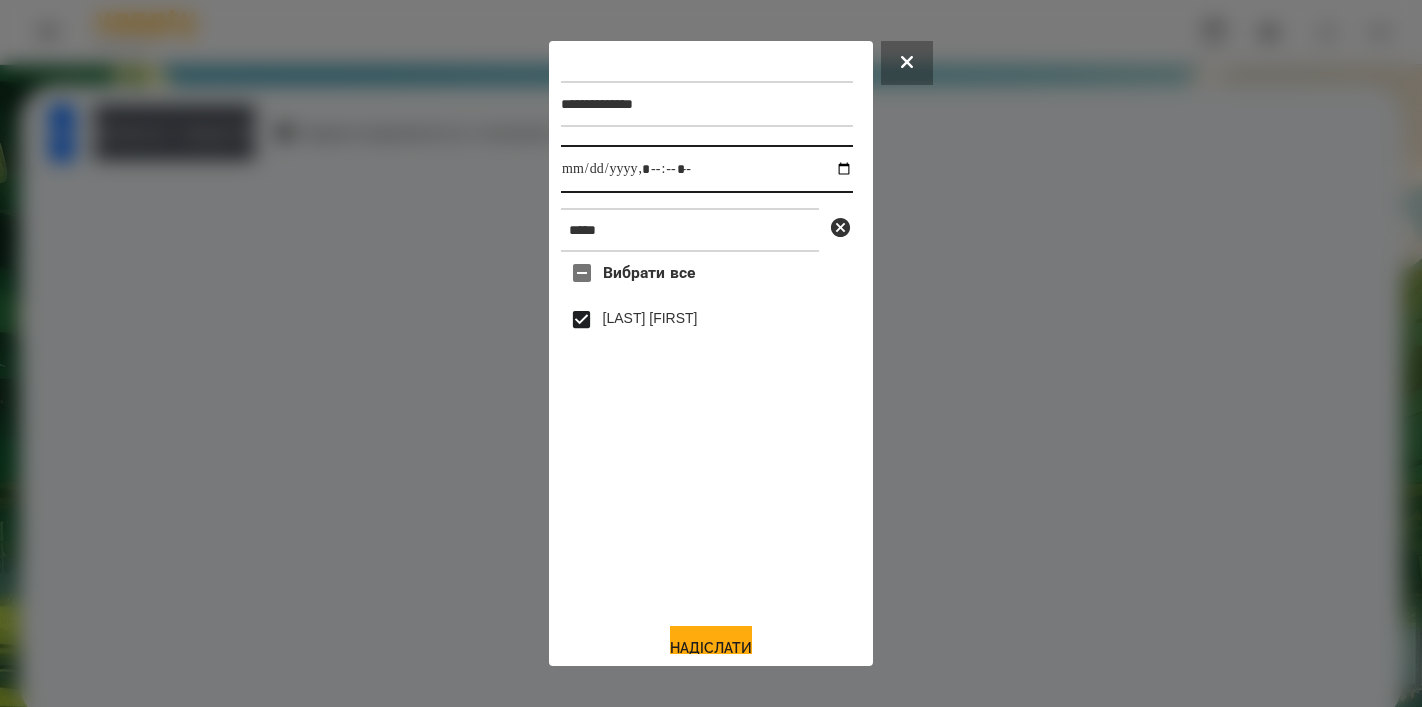 click at bounding box center [707, 169] 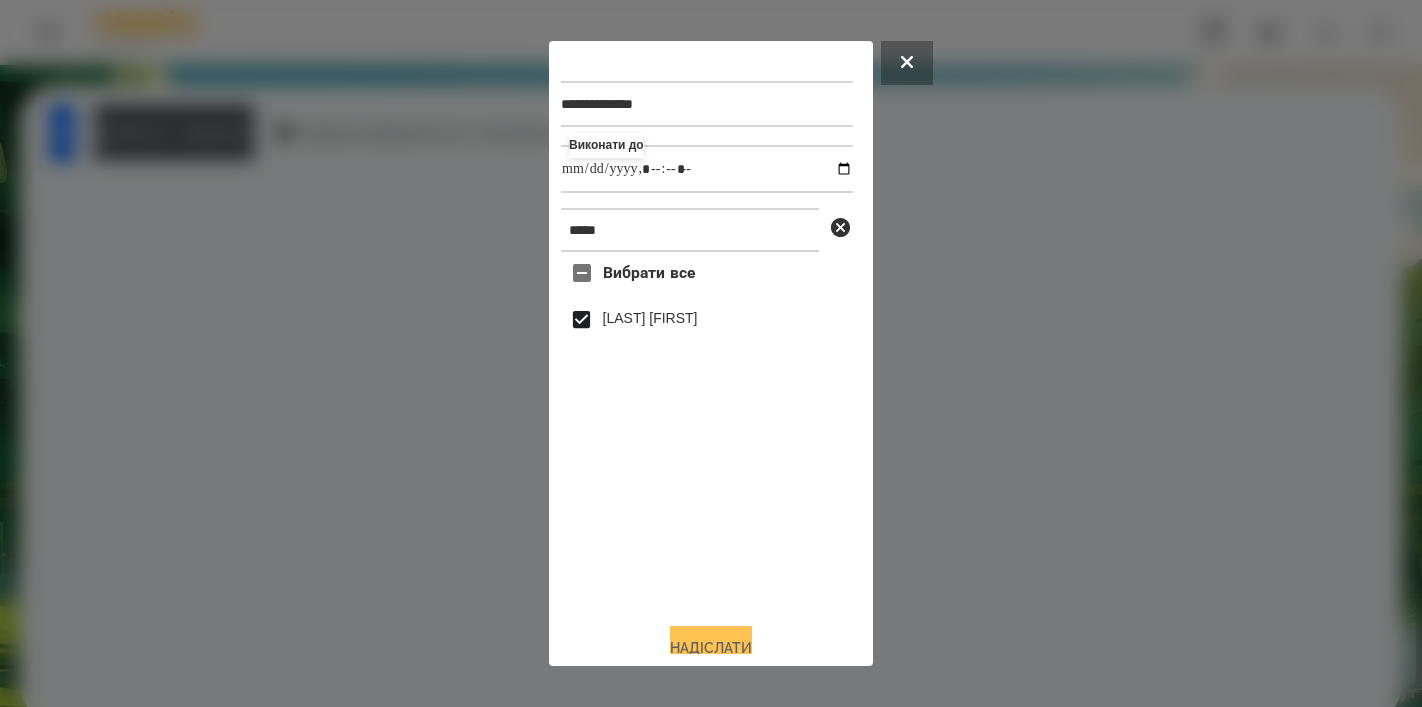 type on "**********" 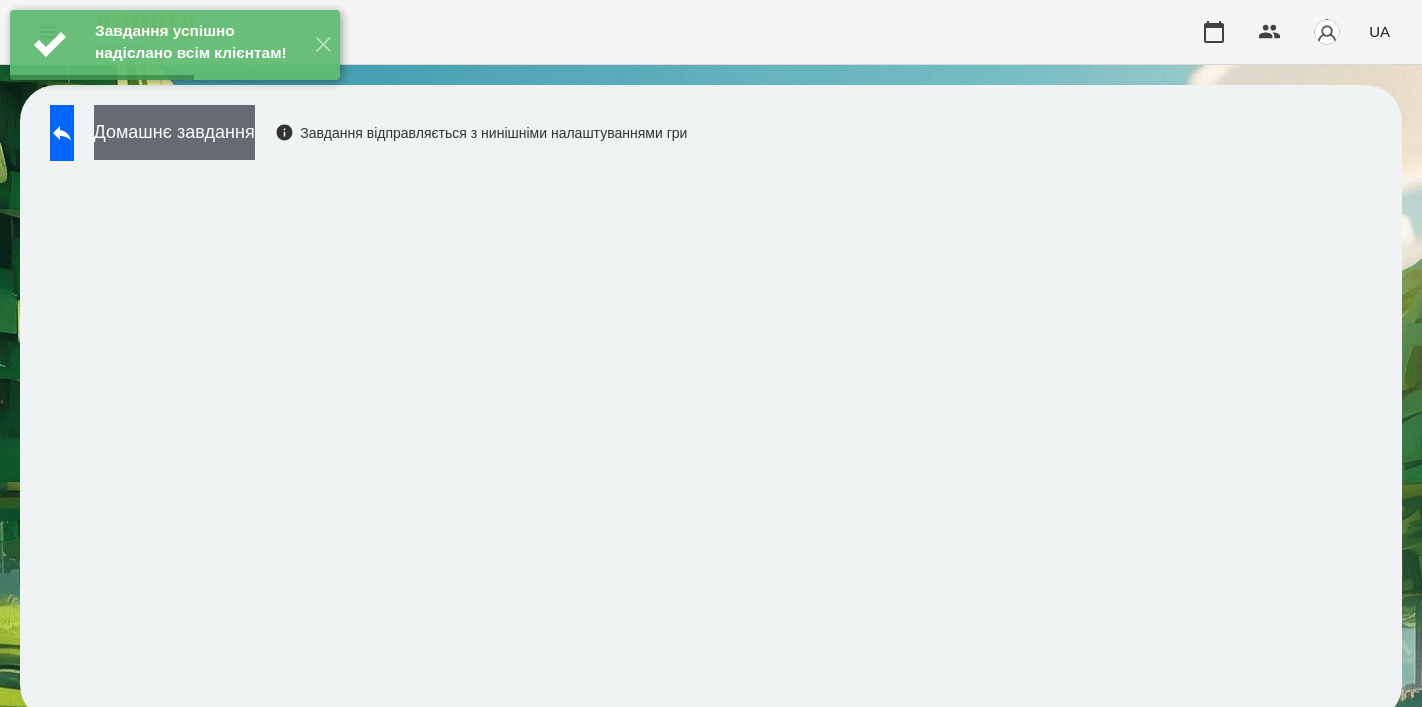 click on "Домашнє завдання" at bounding box center [174, 132] 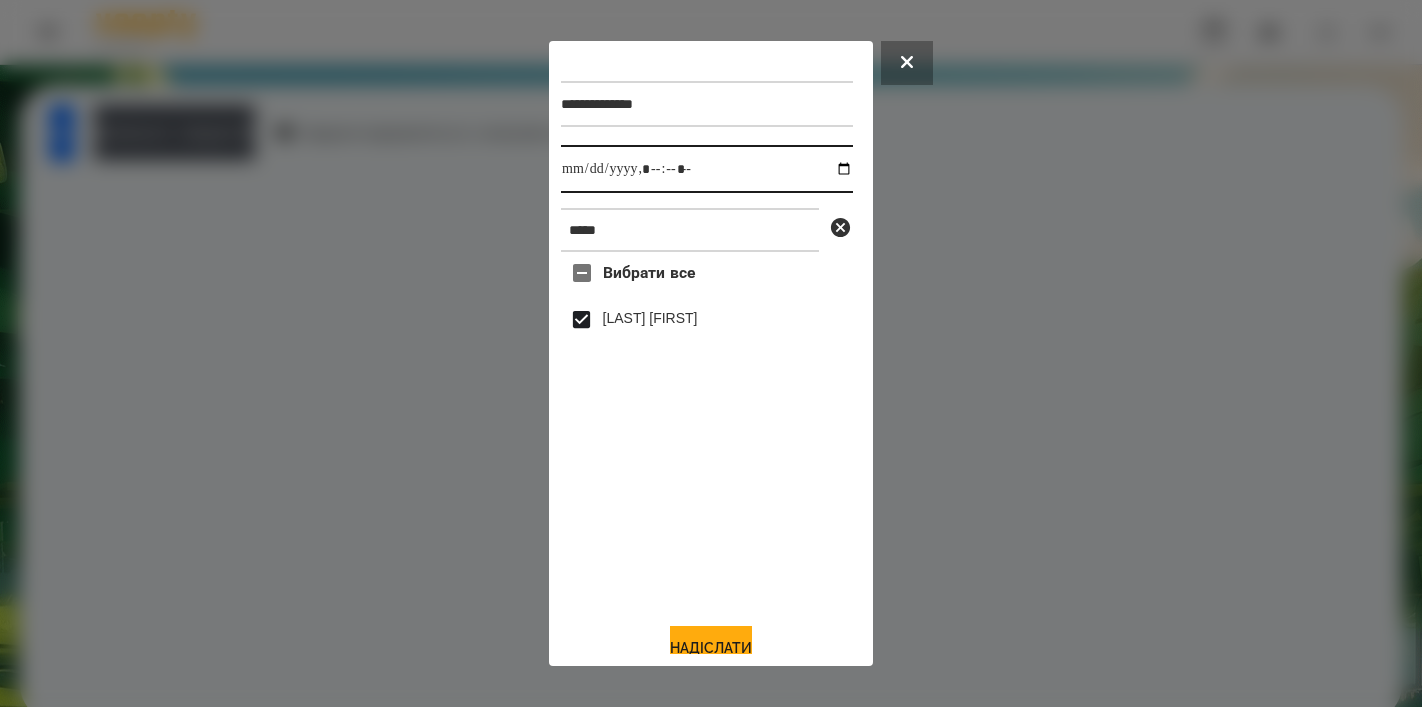 click at bounding box center (707, 169) 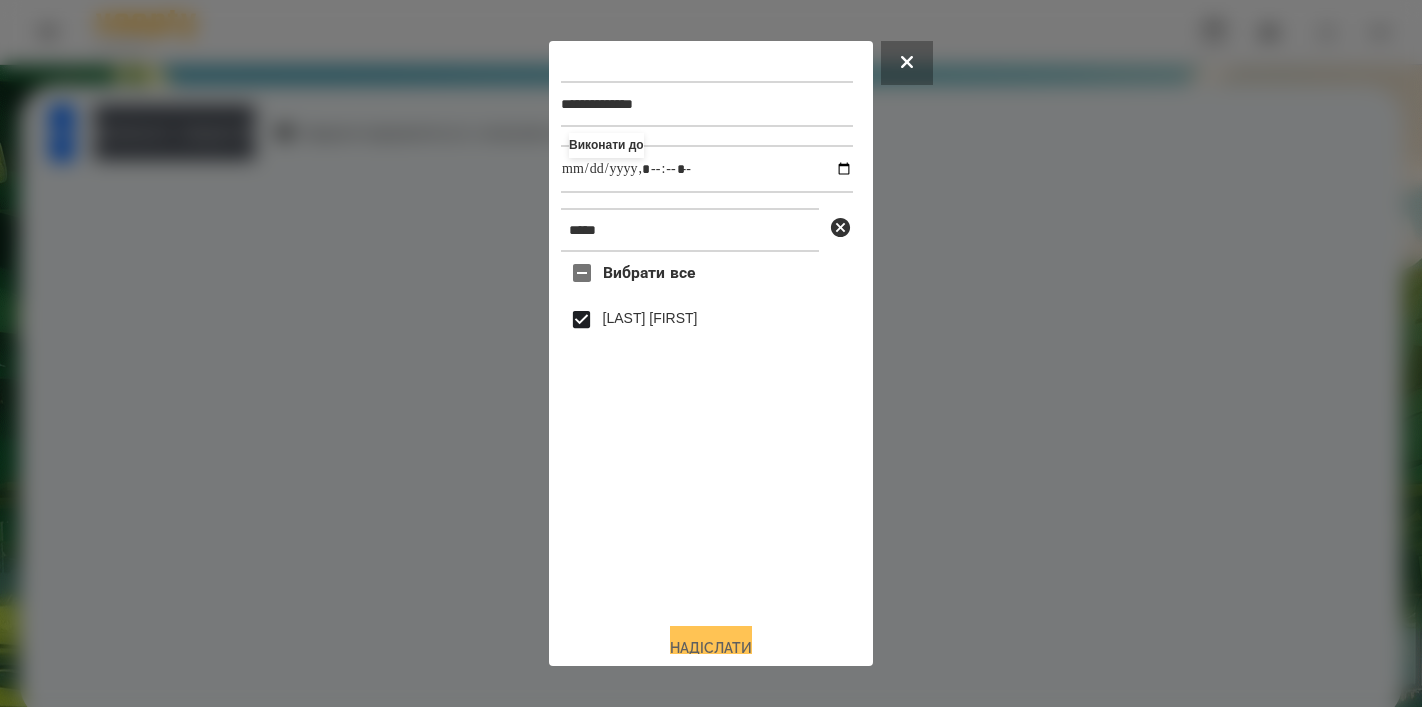type on "**********" 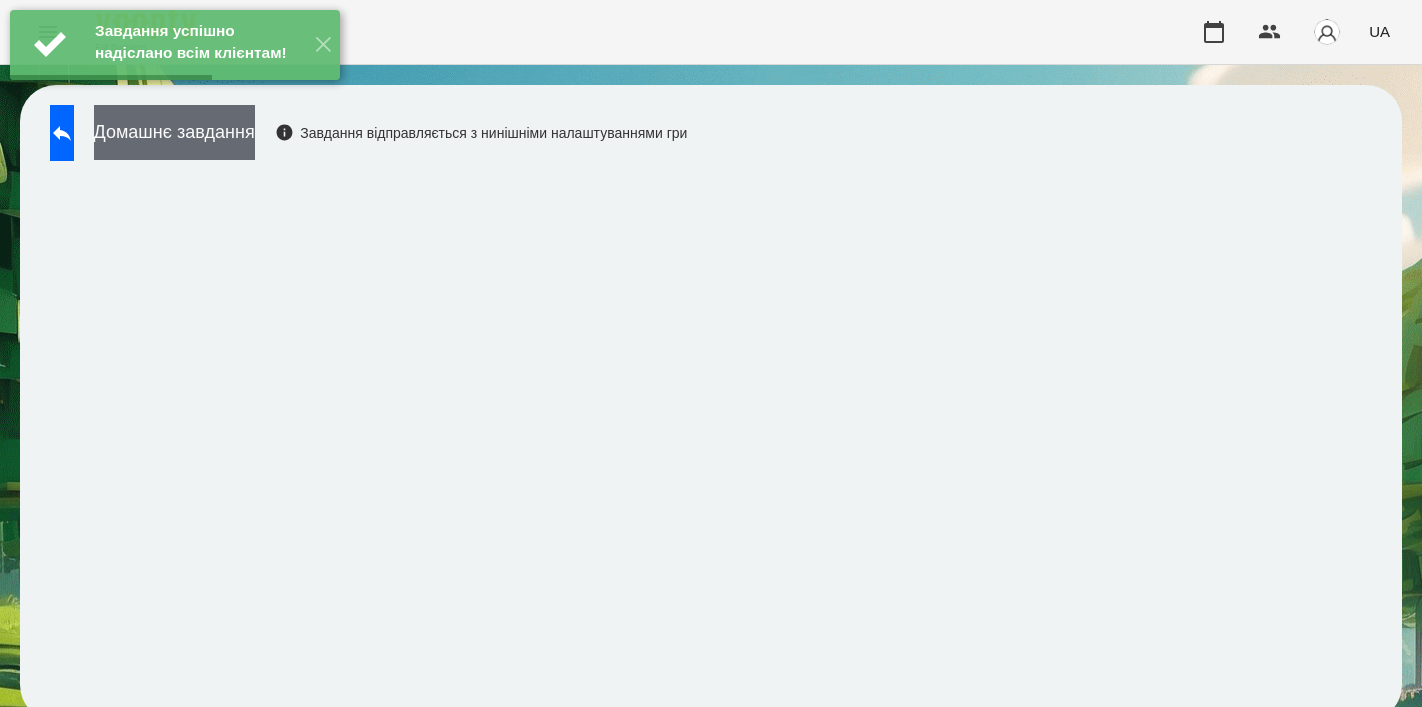 click on "Домашнє завдання" at bounding box center (174, 132) 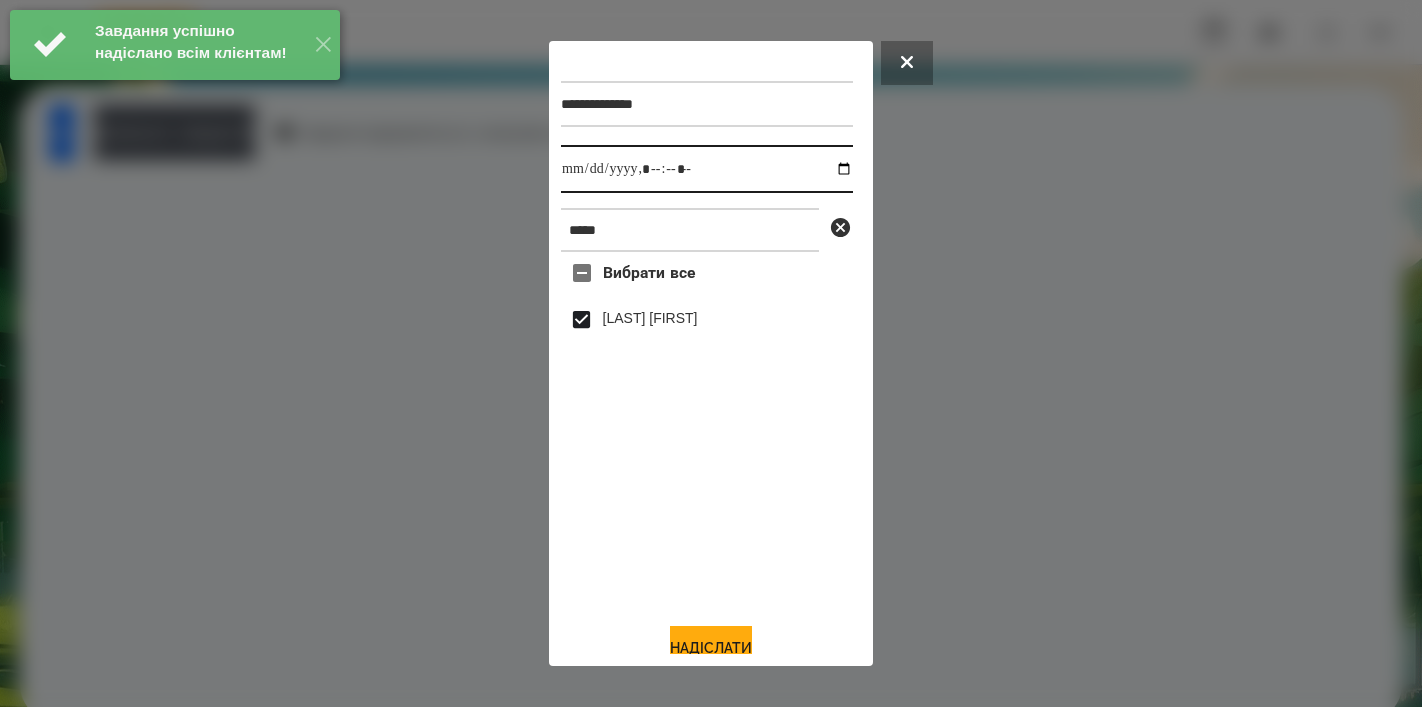 click at bounding box center (707, 169) 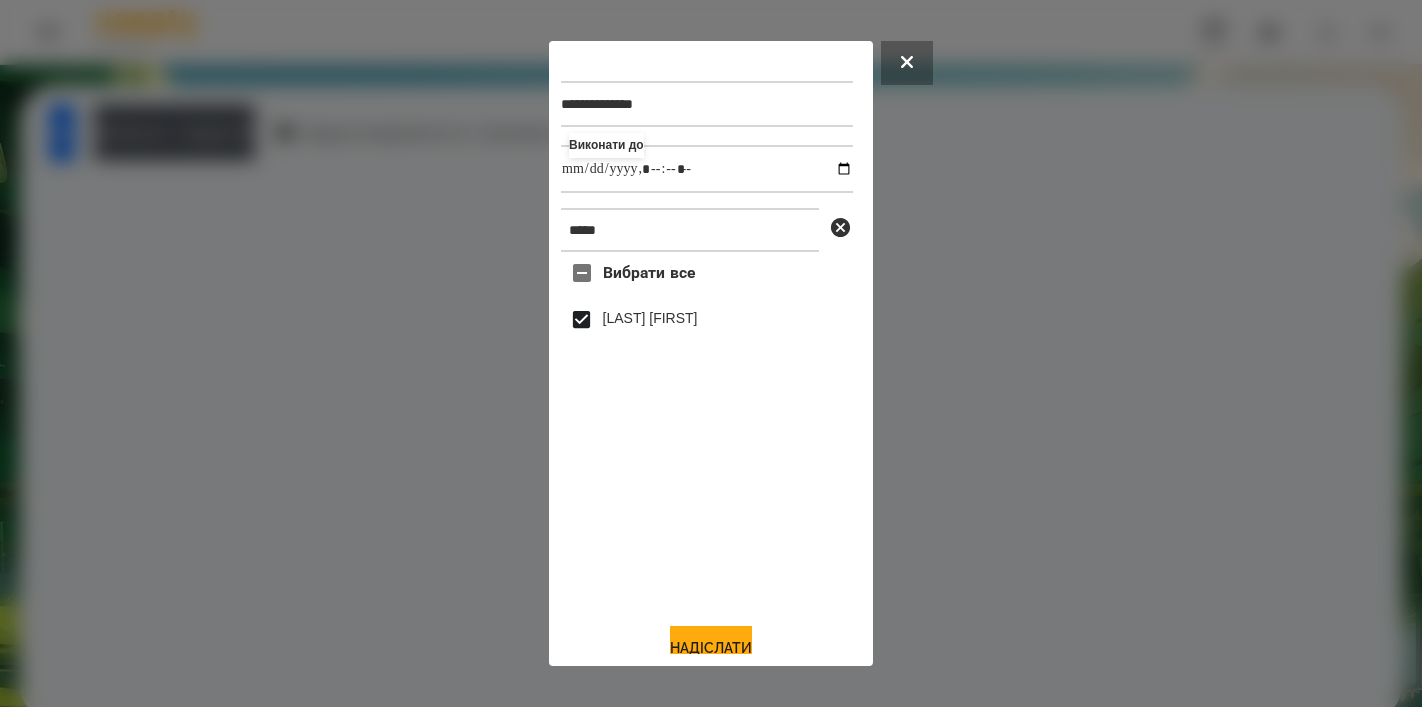 type on "**********" 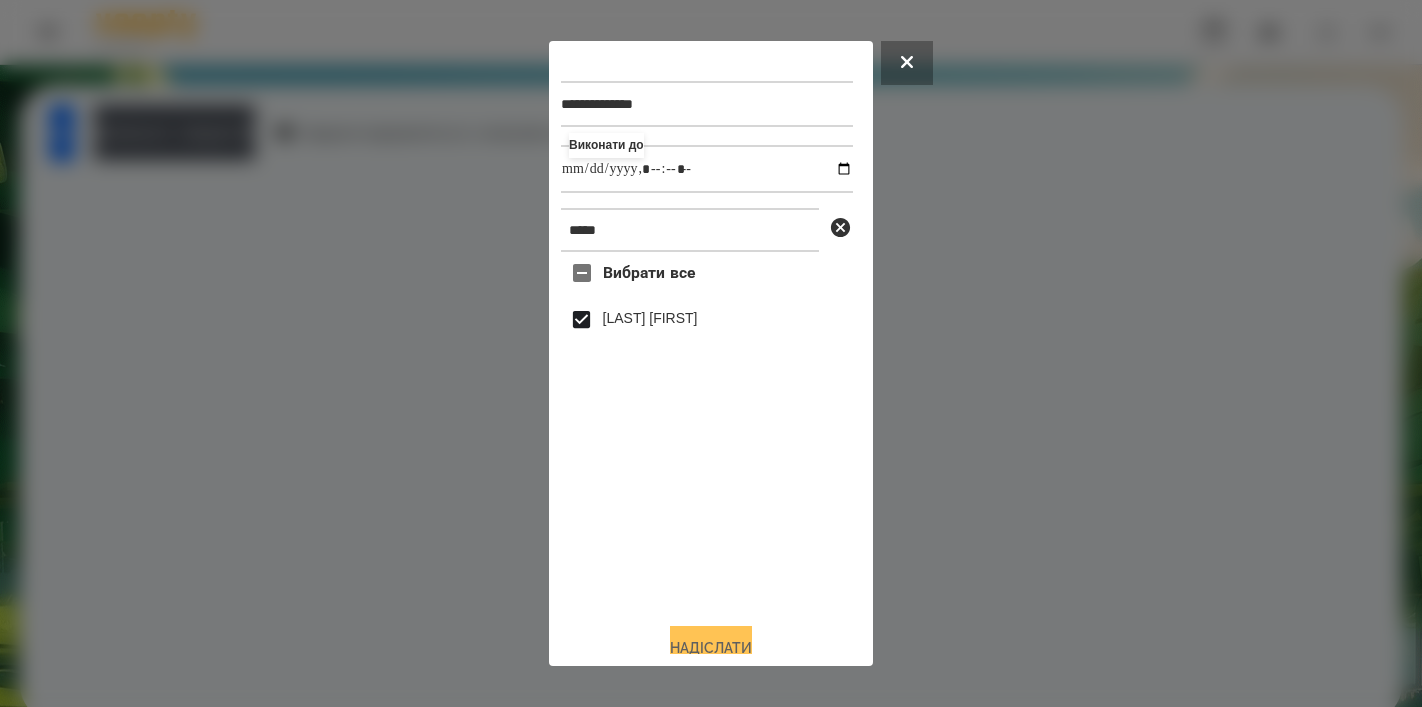 click on "Надіслати" at bounding box center (711, 648) 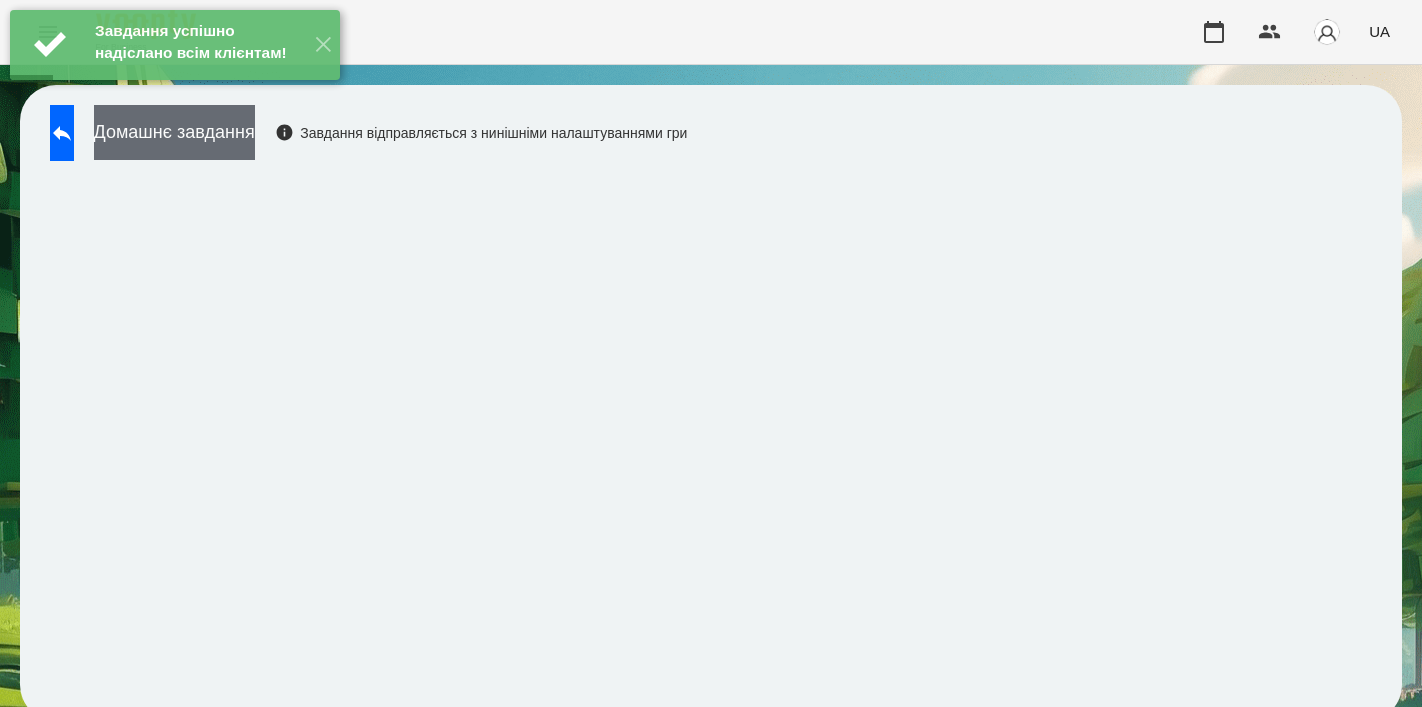click on "Домашнє завдання" at bounding box center [174, 132] 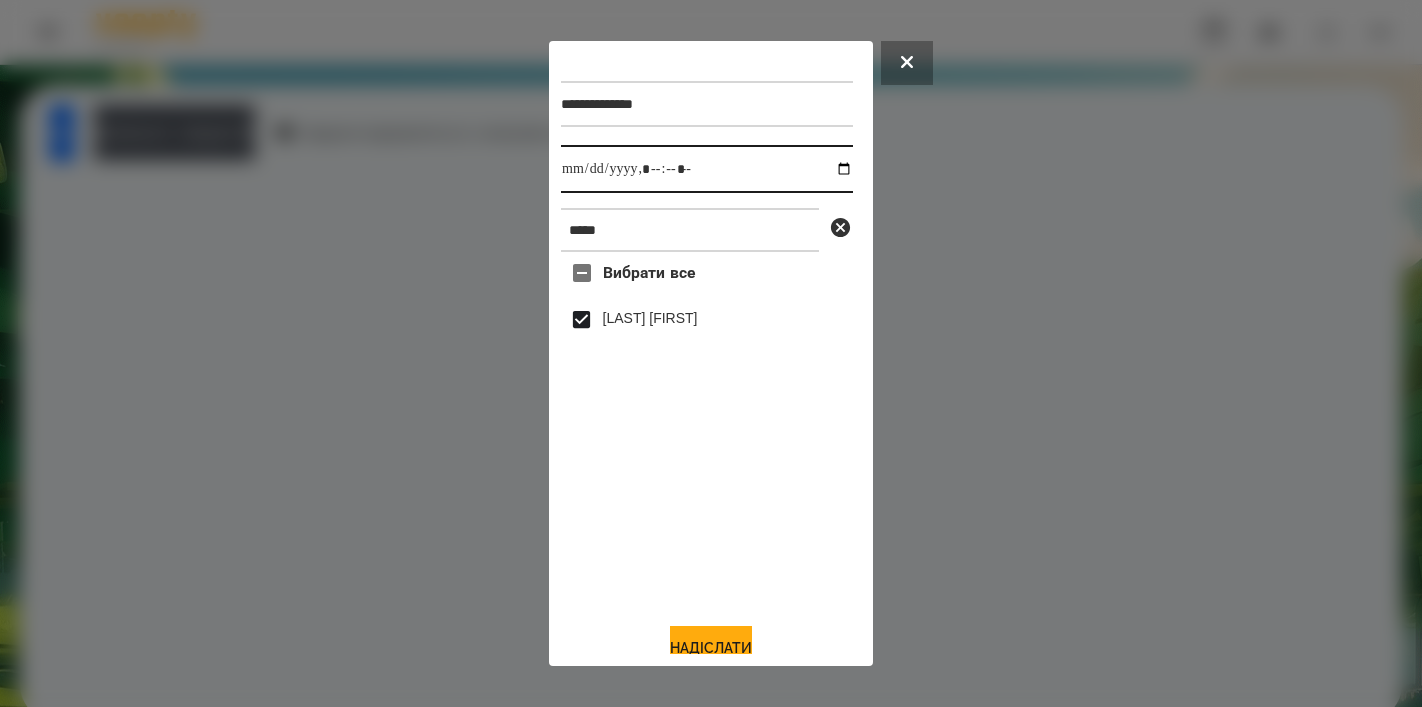 click at bounding box center [707, 169] 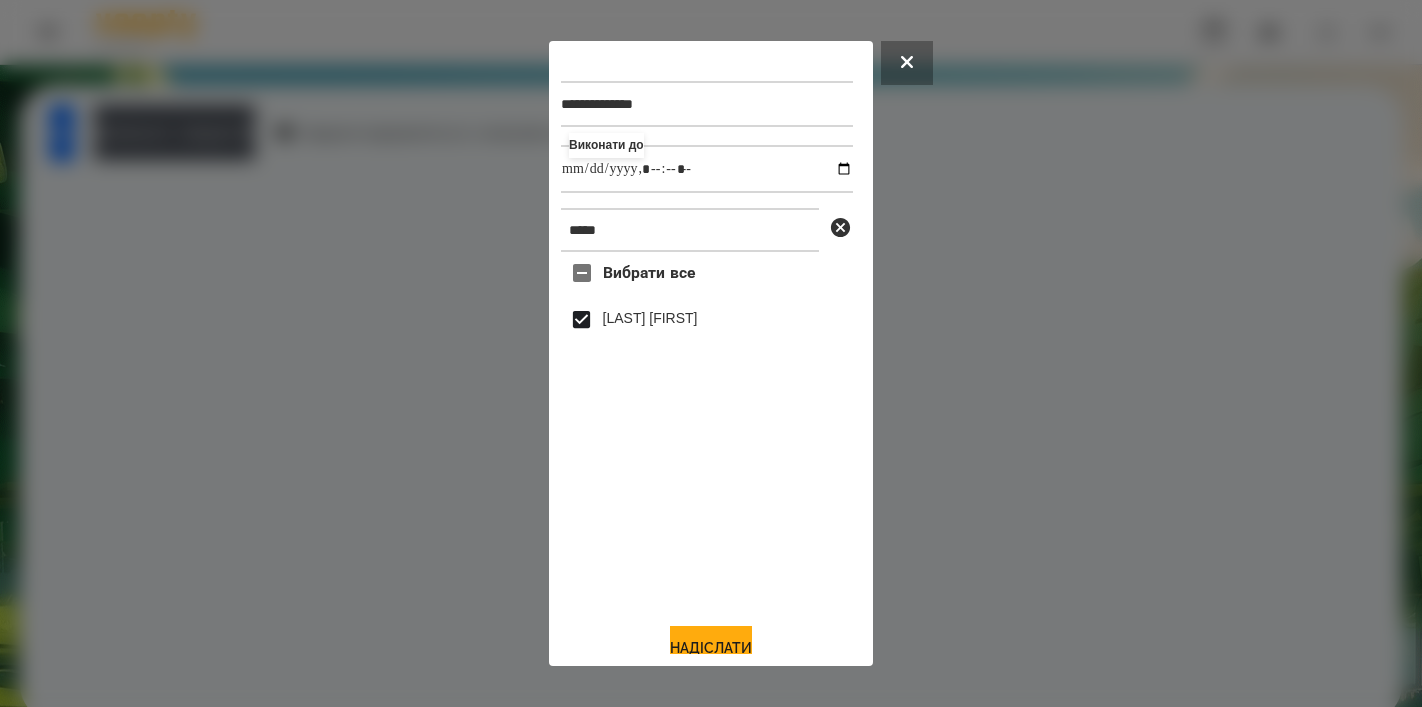 type on "**********" 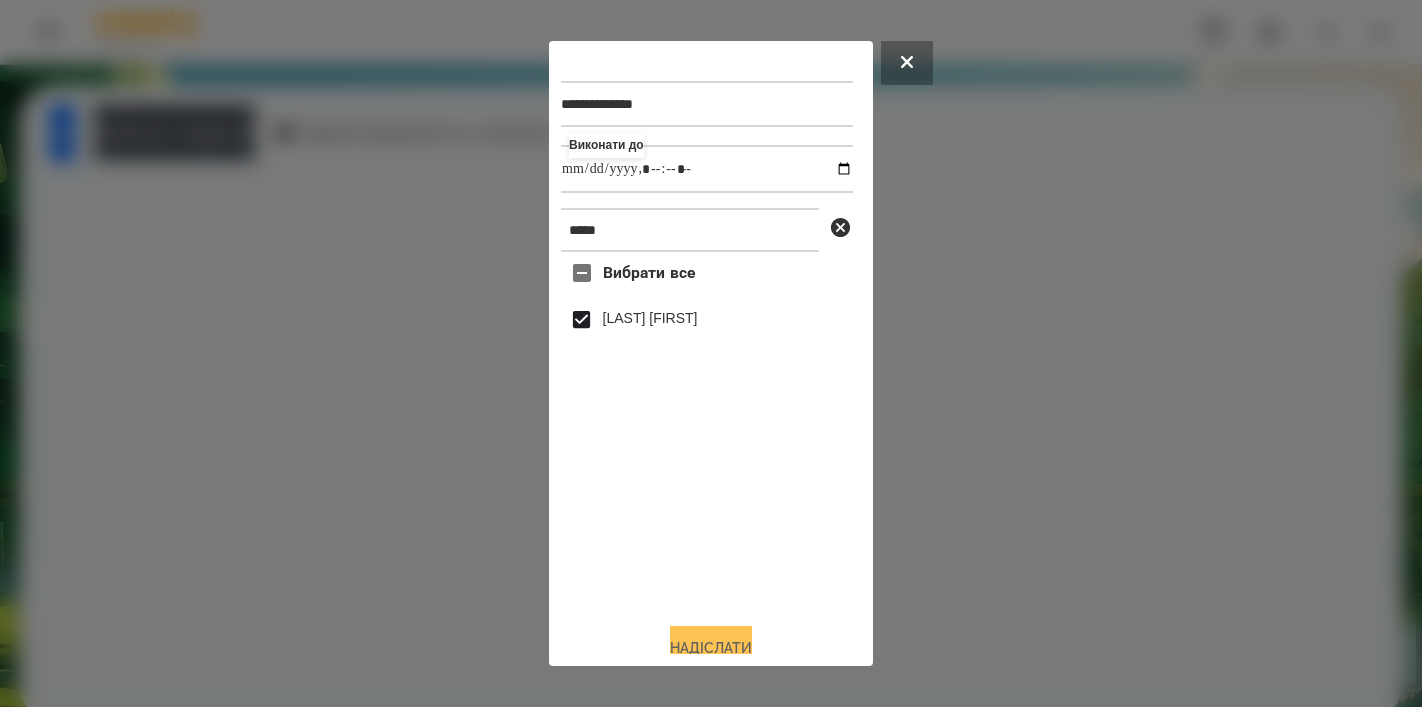 click on "Надіслати" at bounding box center [711, 648] 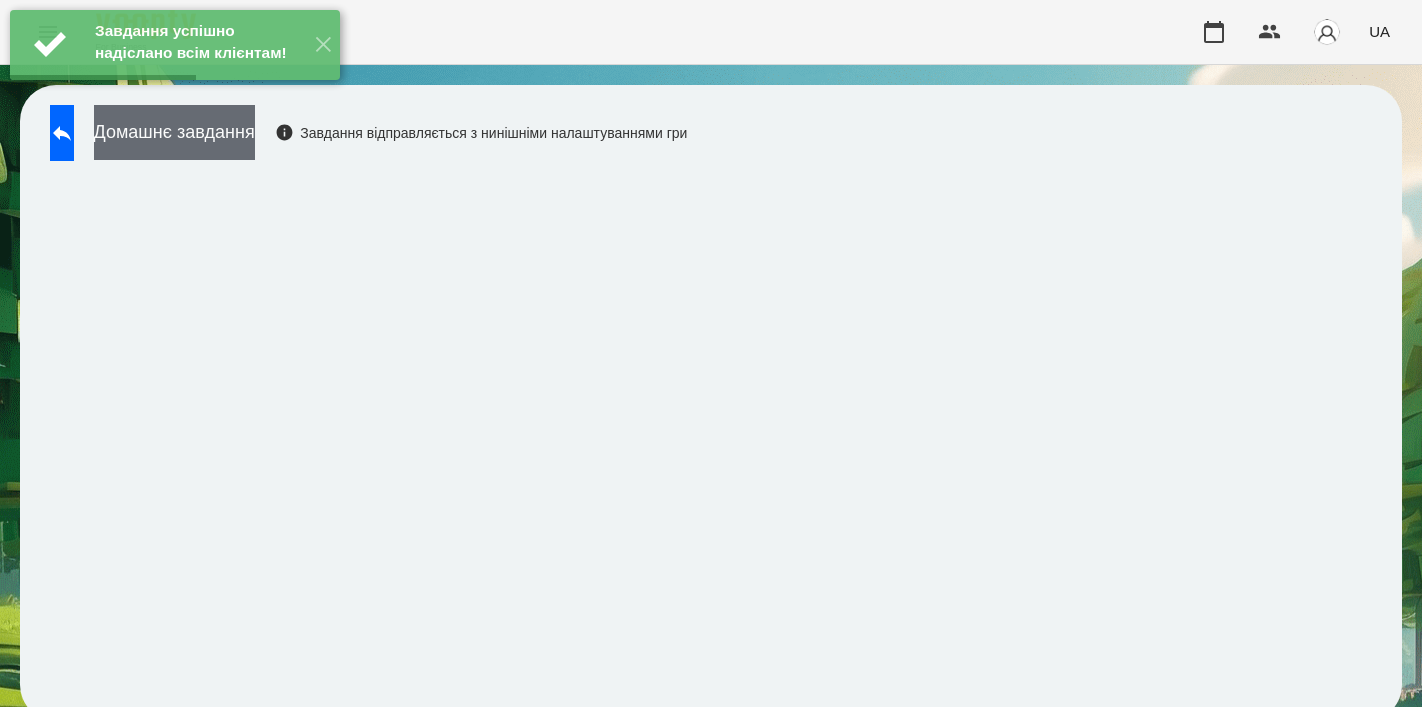 click on "Домашнє завдання" at bounding box center [174, 132] 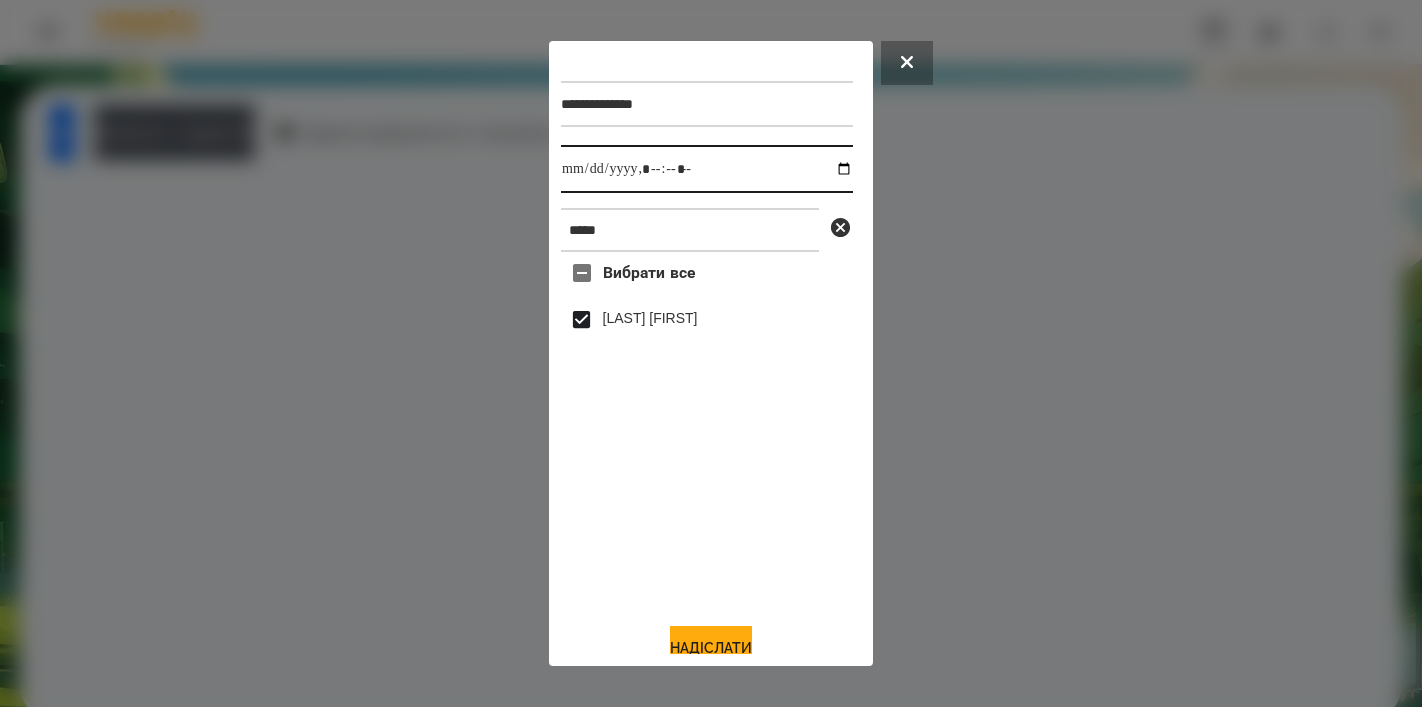 click at bounding box center (707, 169) 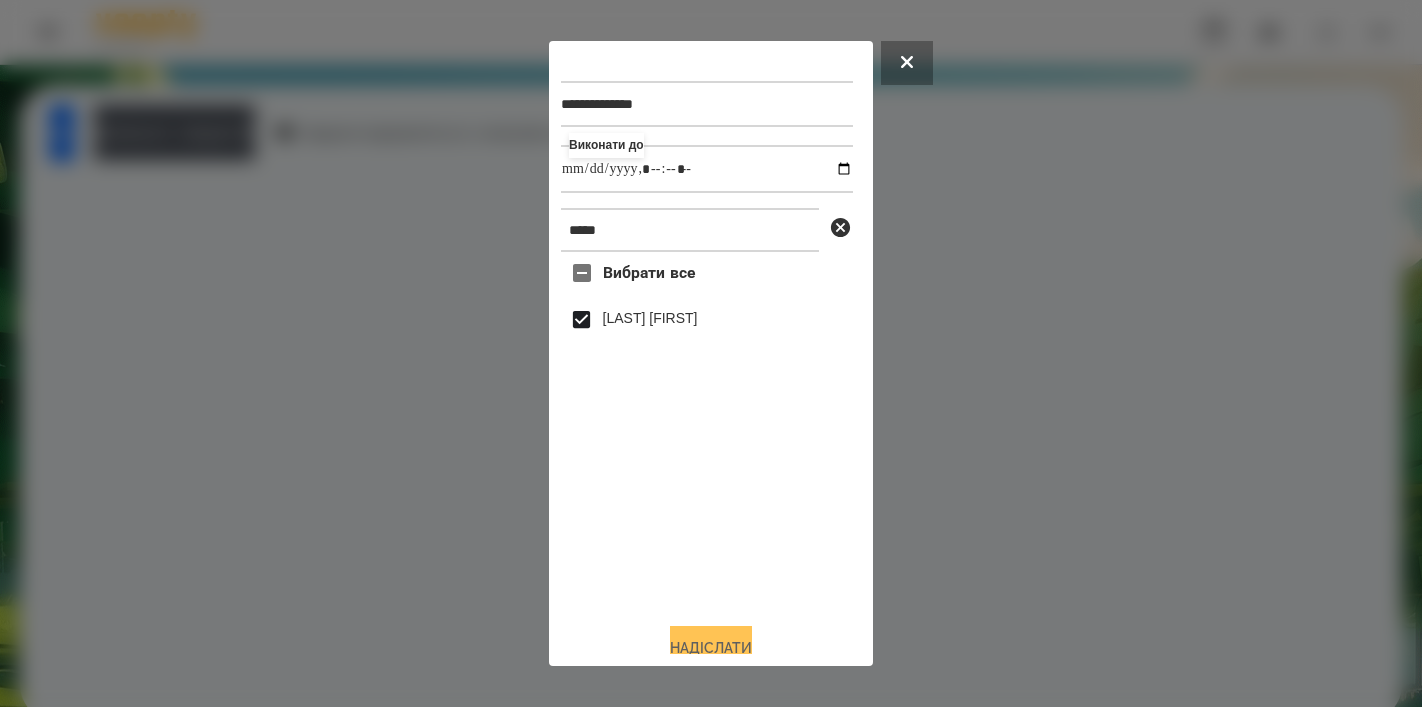 type on "**********" 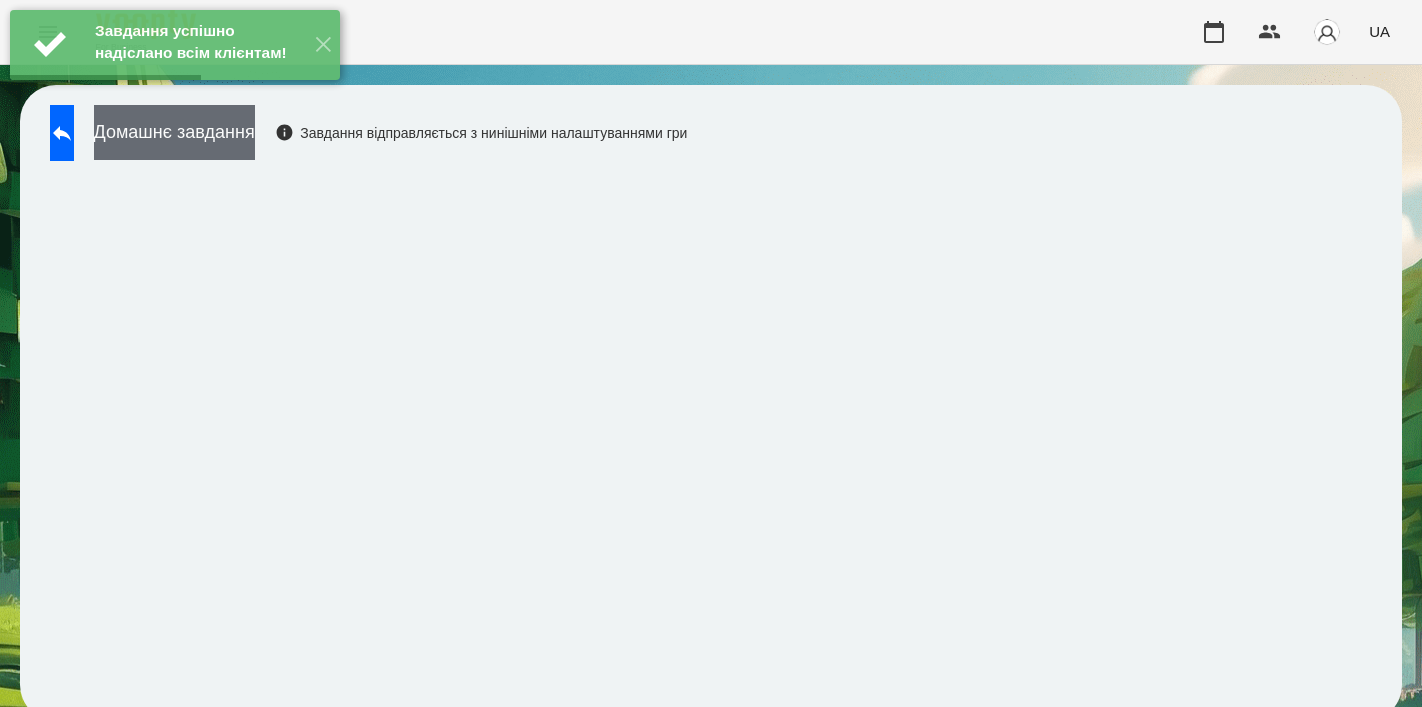 click on "Домашнє завдання" at bounding box center [174, 132] 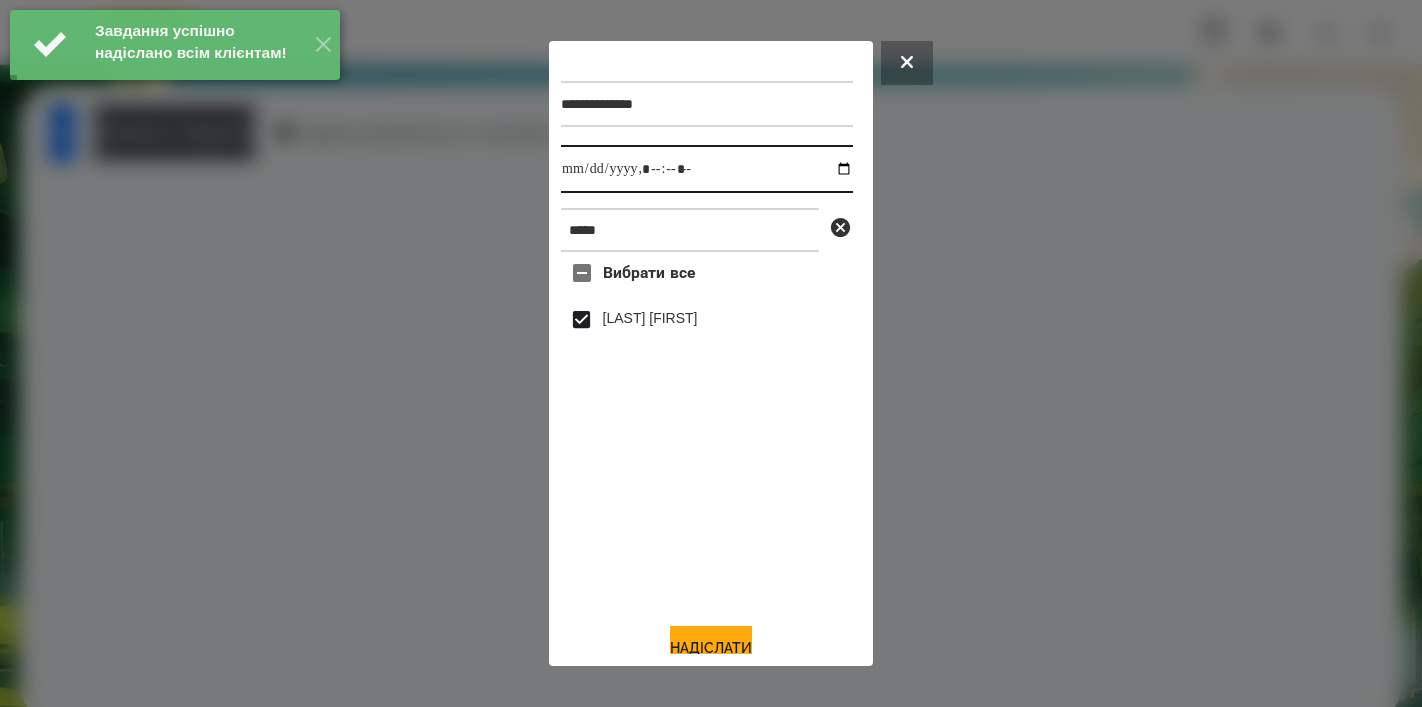 click at bounding box center [707, 169] 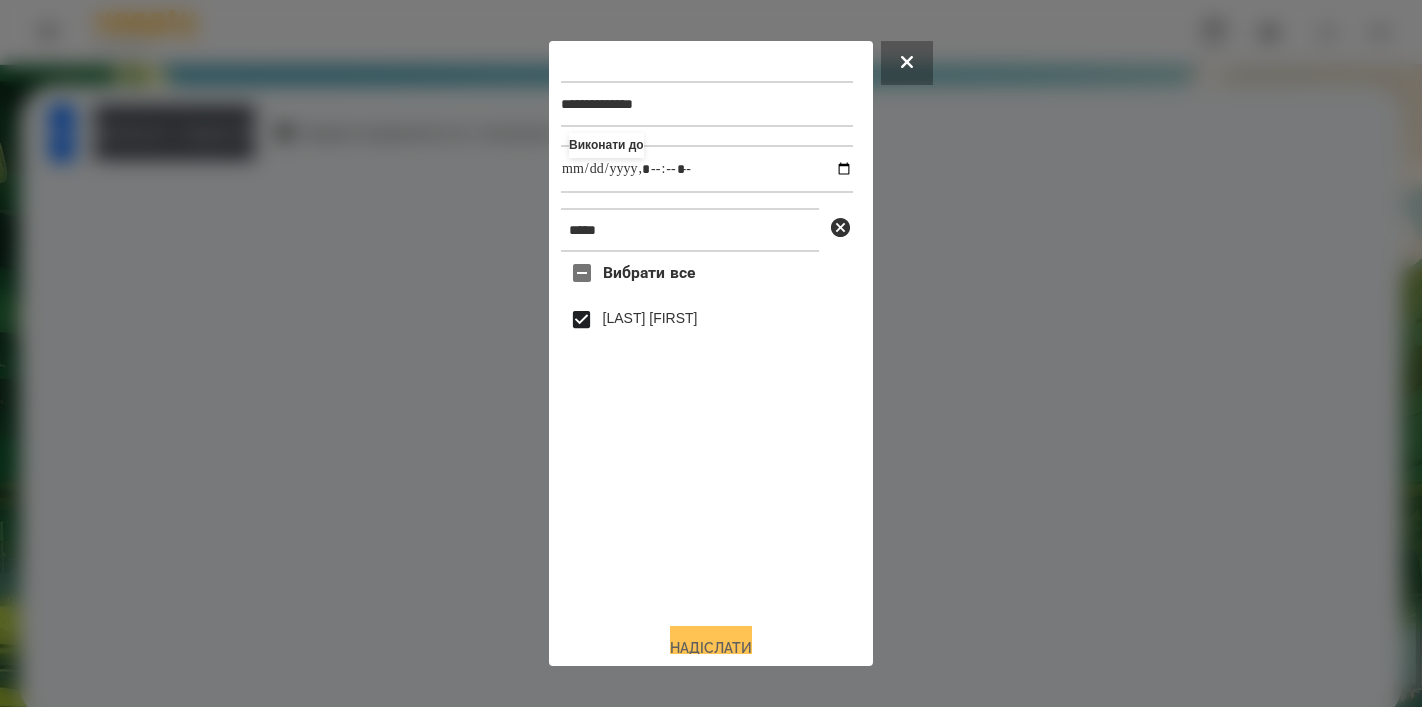 type on "**********" 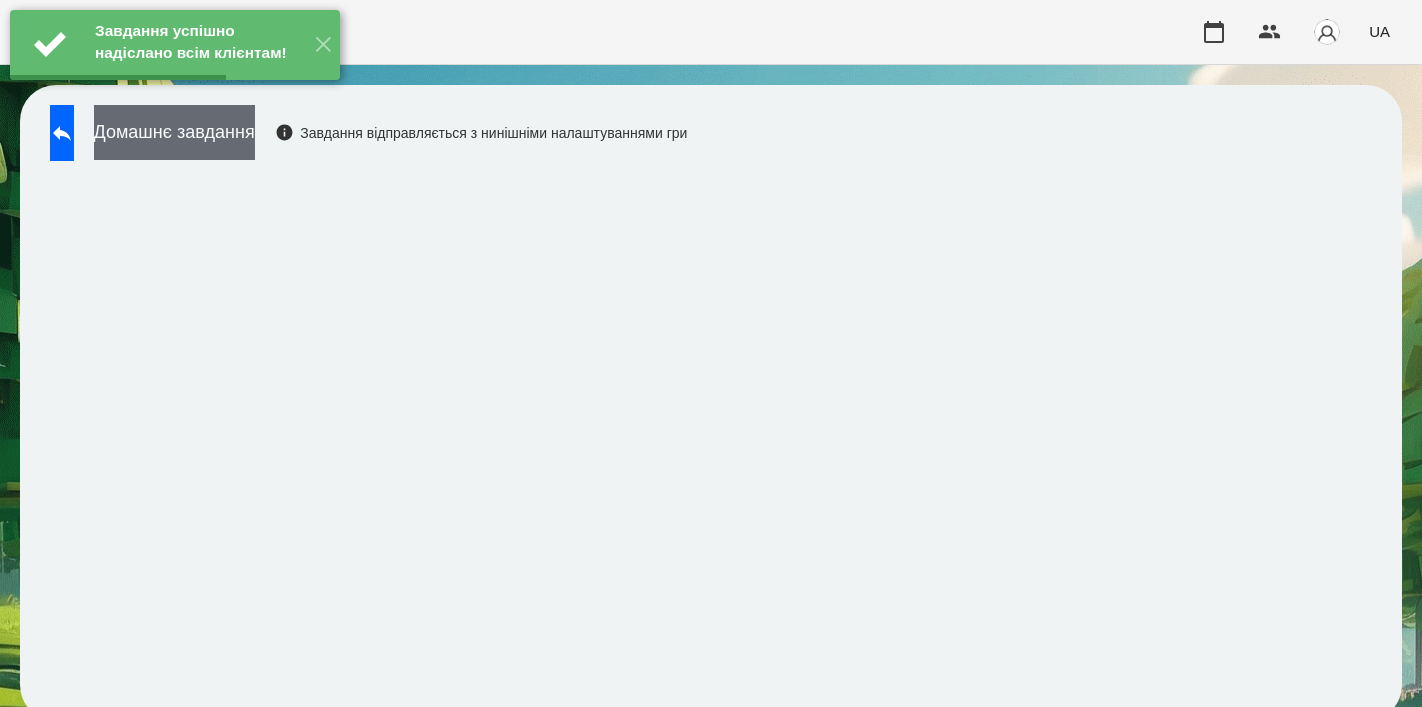 click on "Домашнє завдання" at bounding box center [174, 132] 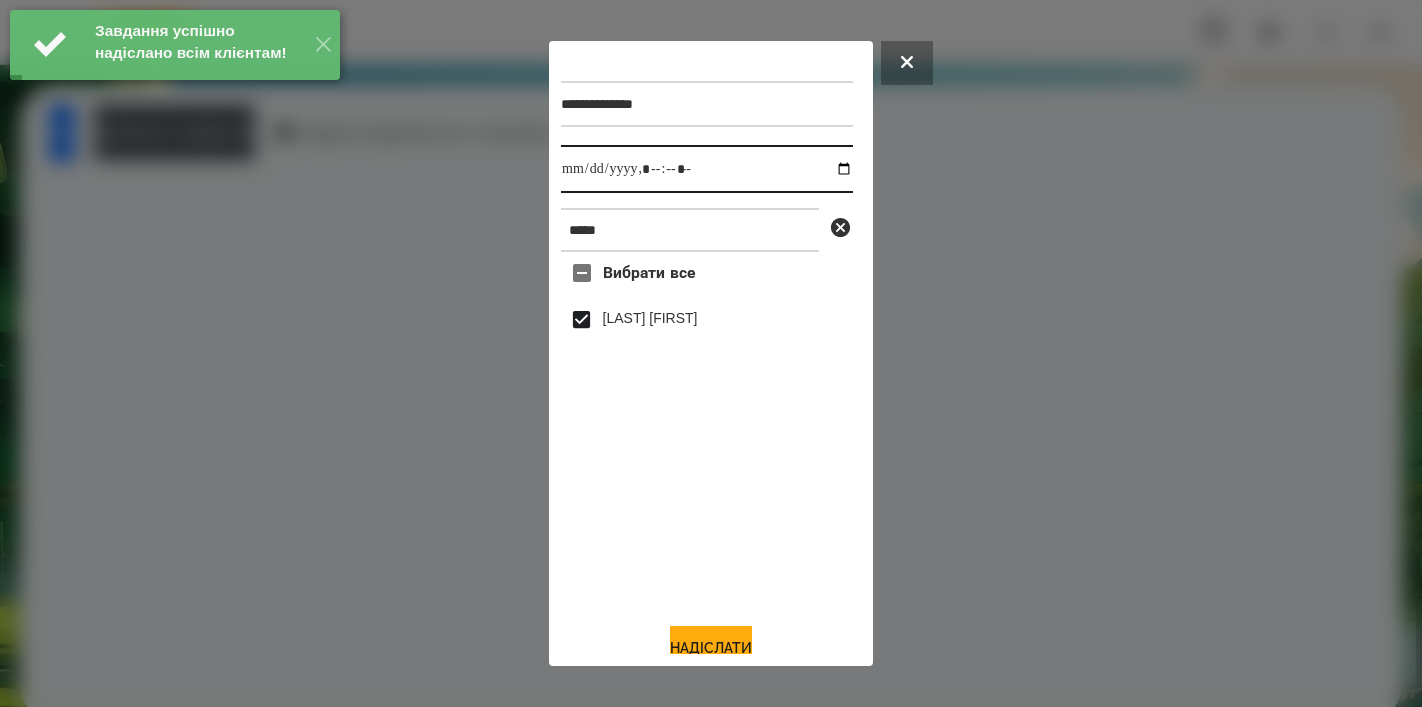 click at bounding box center (707, 169) 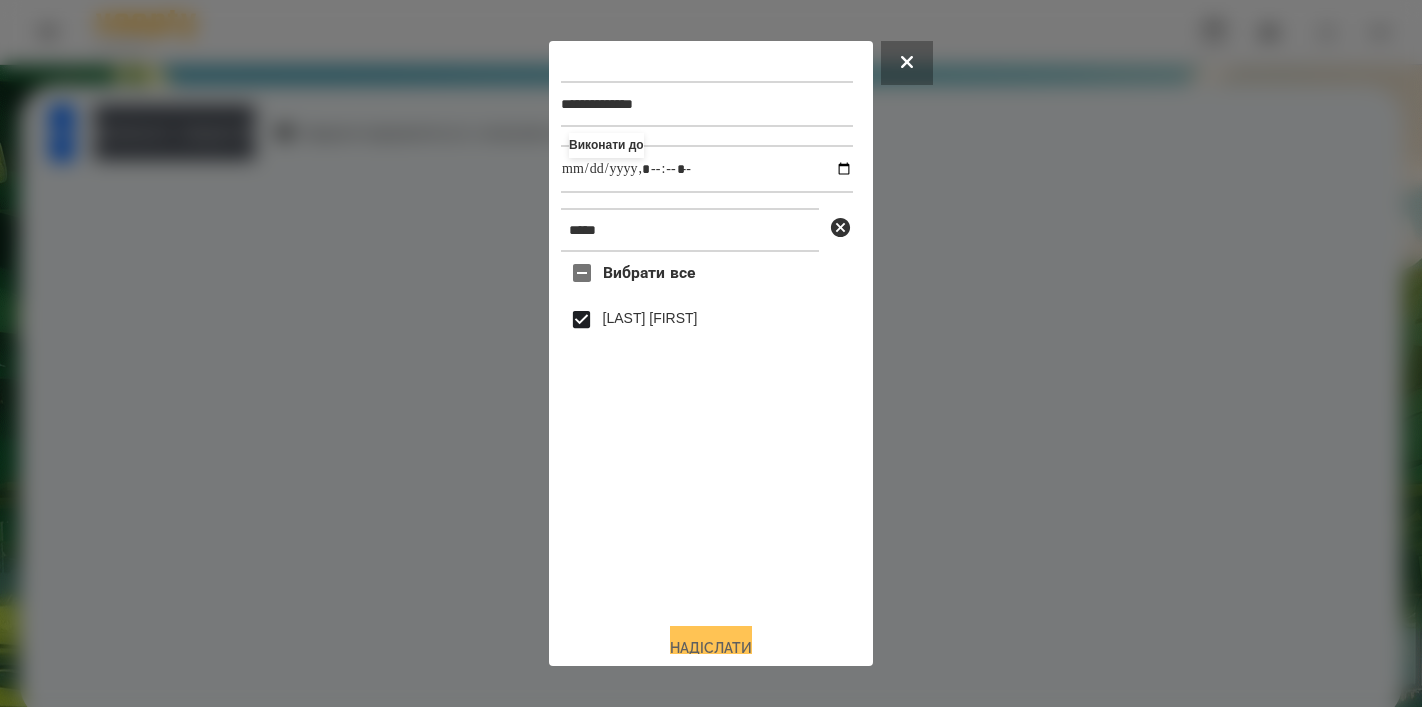 type on "**********" 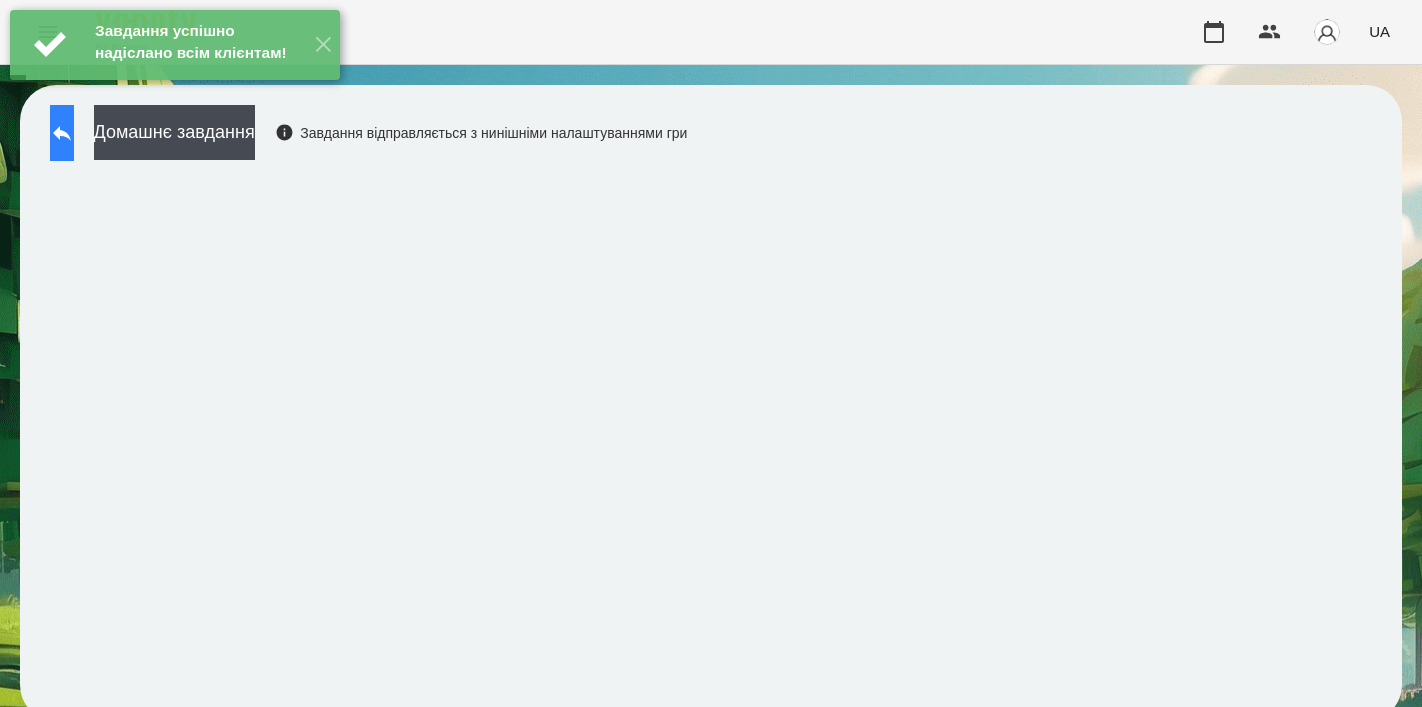 click 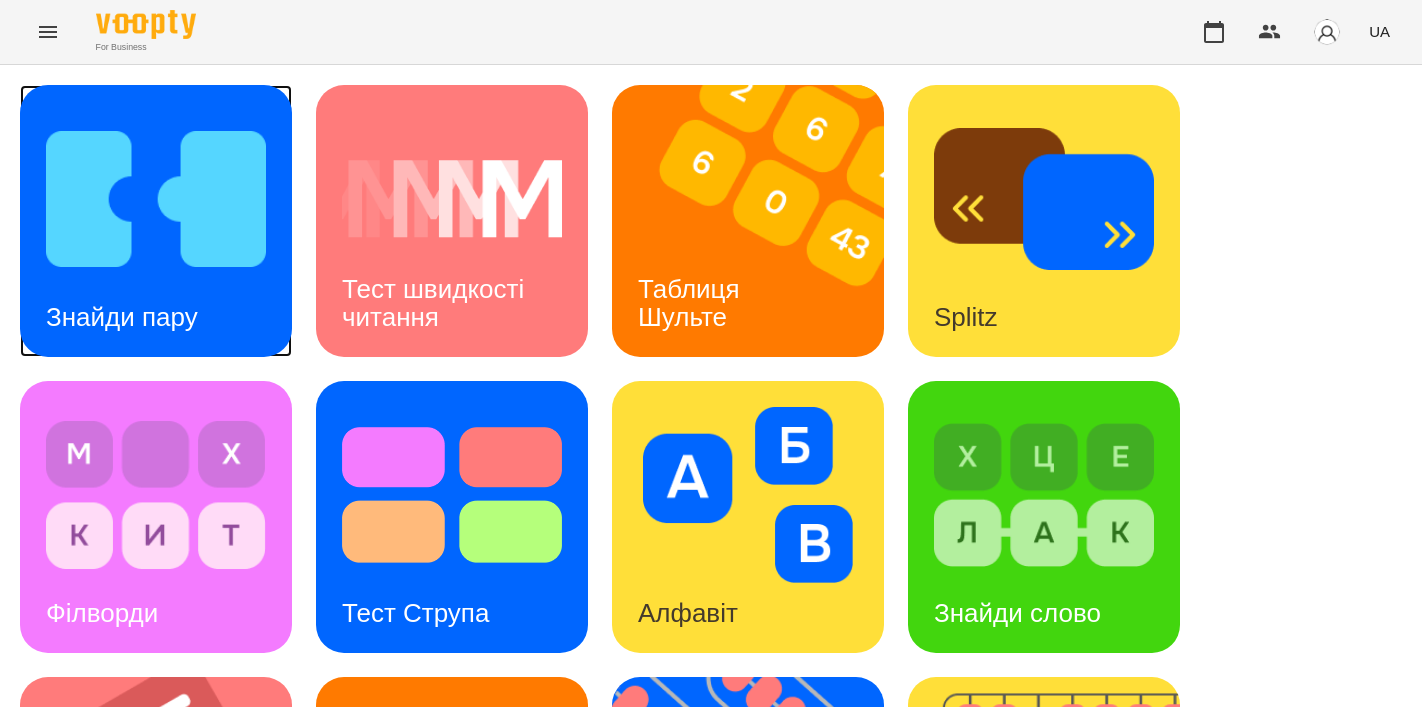 click on "Знайди пару" at bounding box center (156, 221) 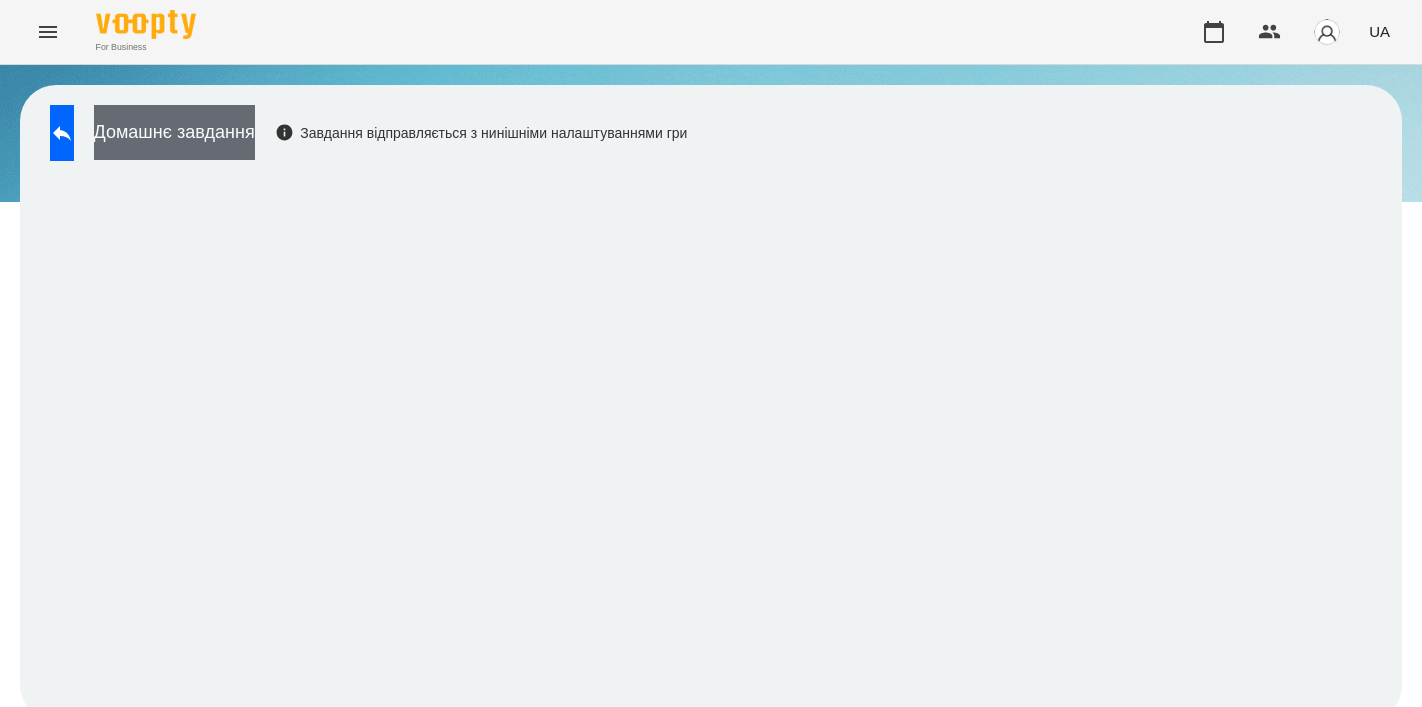 click on "Домашнє завдання" at bounding box center (174, 132) 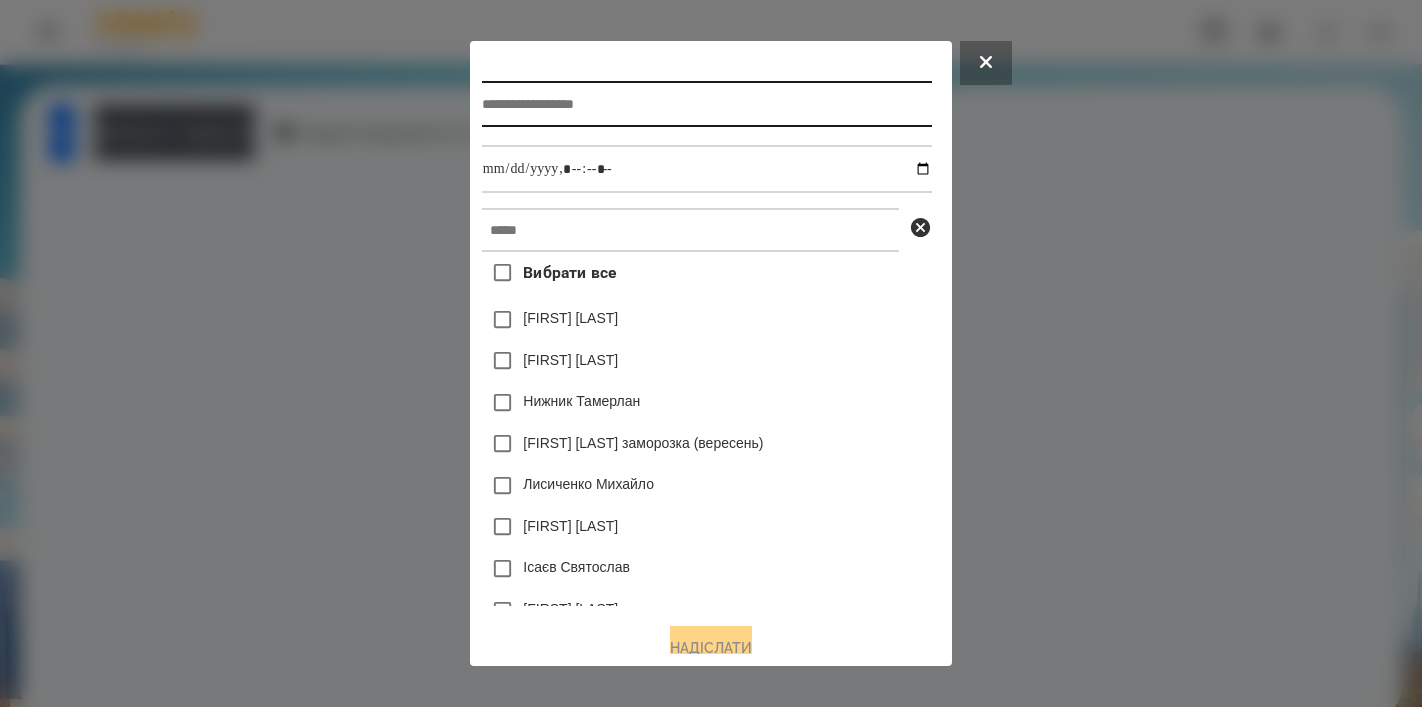 click at bounding box center (707, 104) 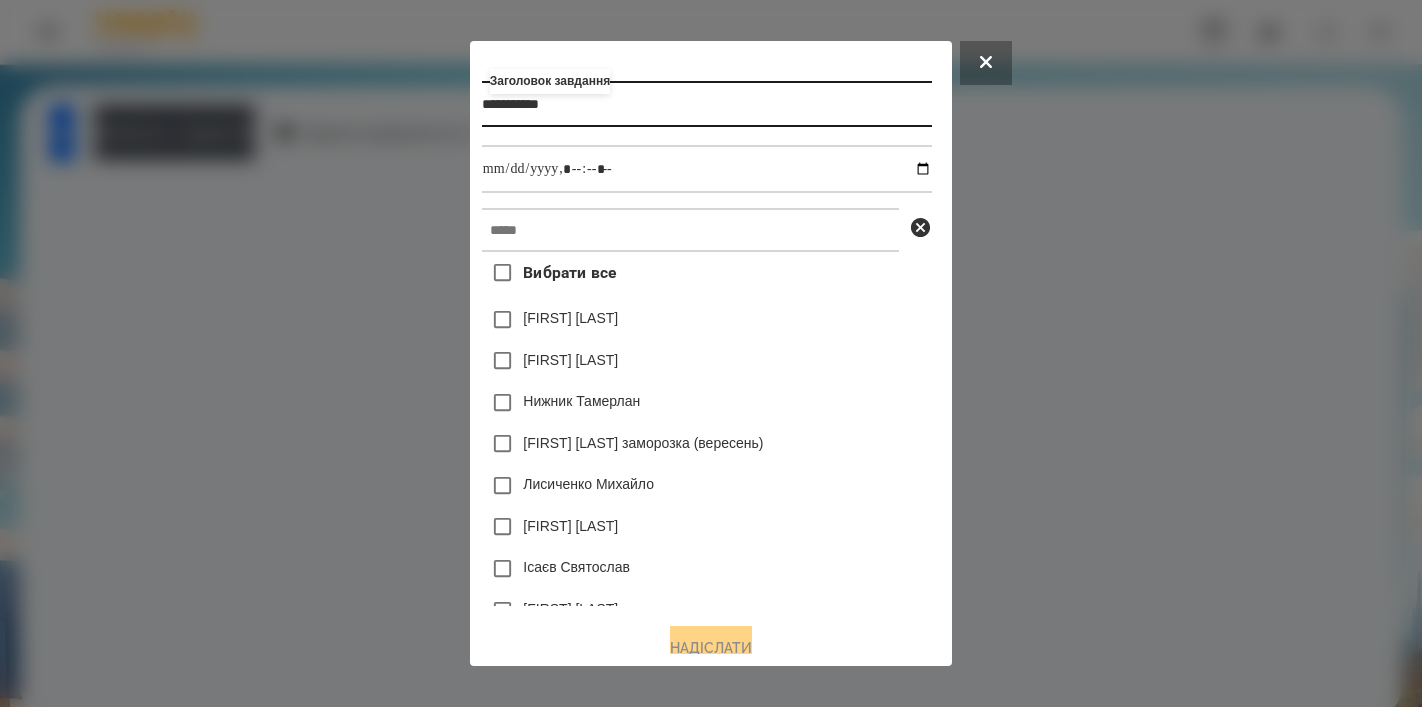 type on "**********" 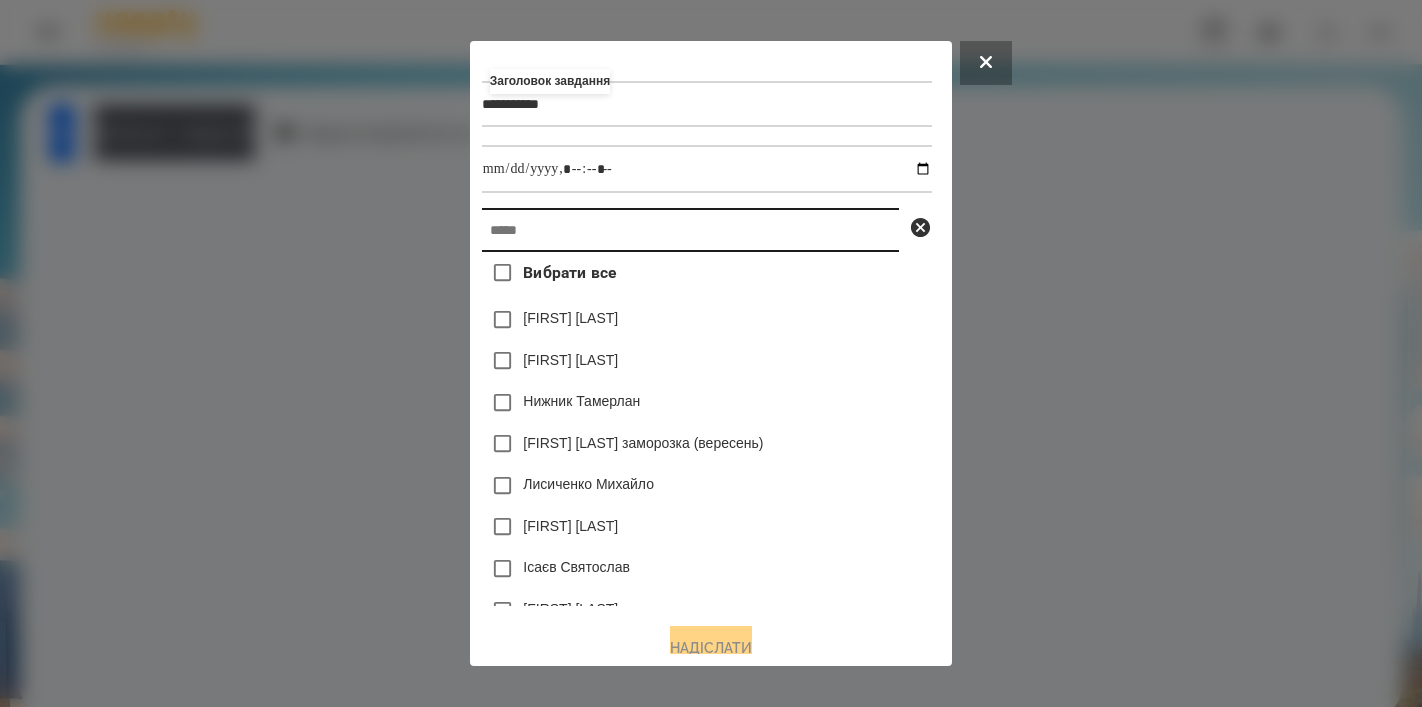 click at bounding box center (690, 230) 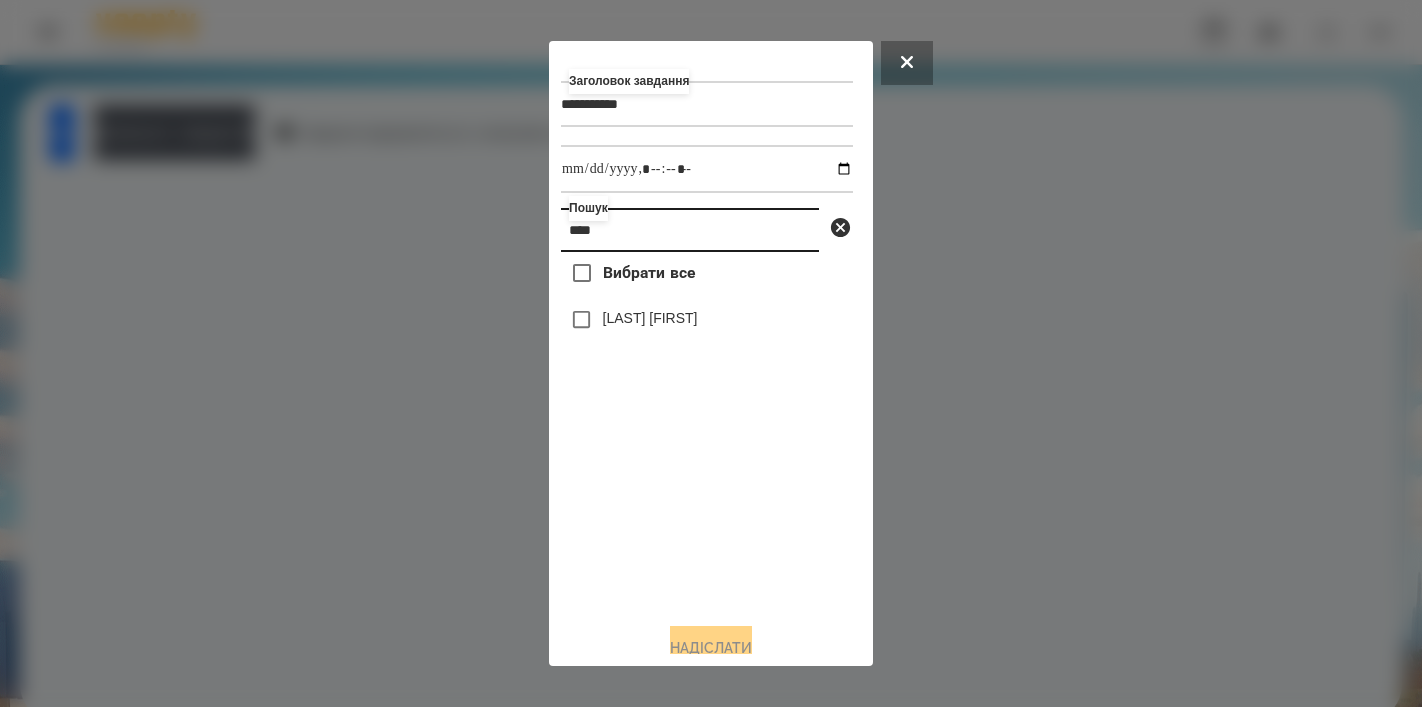 type on "****" 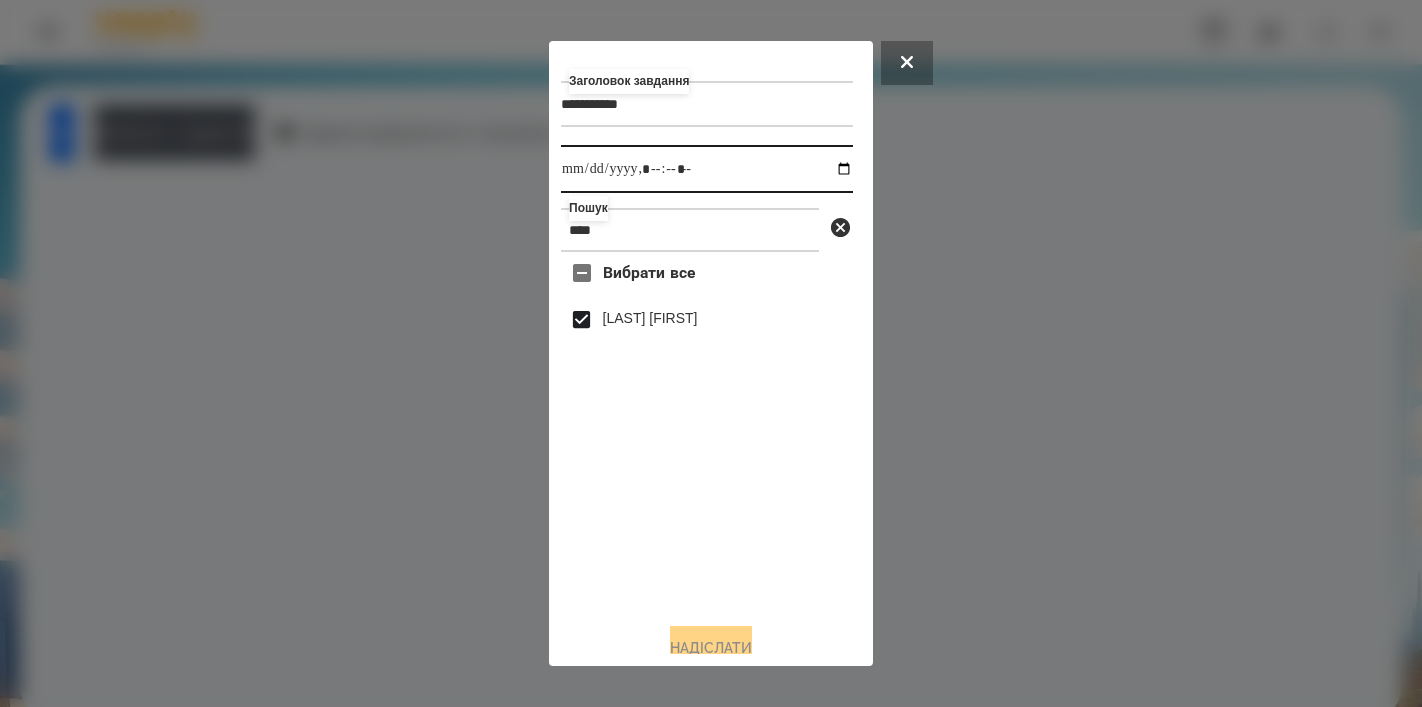 click at bounding box center (707, 169) 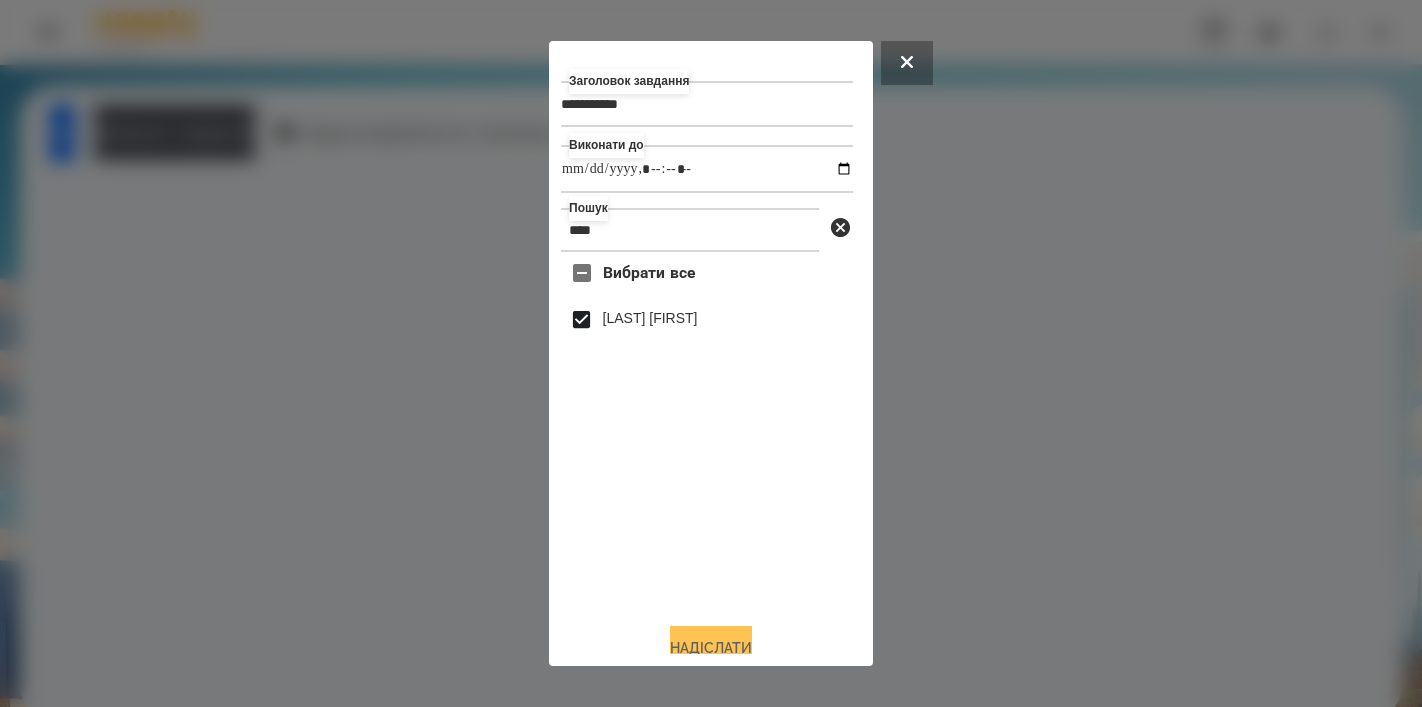 type on "**********" 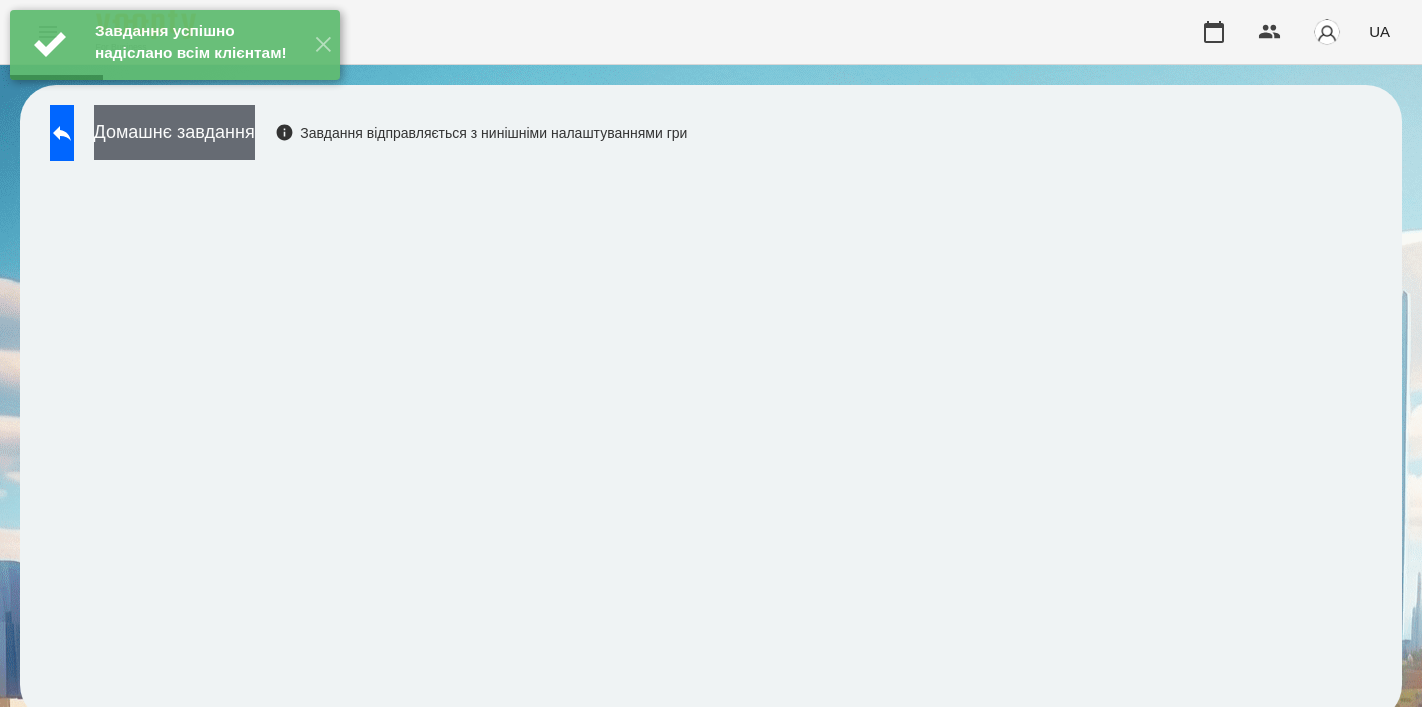 click on "Домашнє завдання" at bounding box center [174, 132] 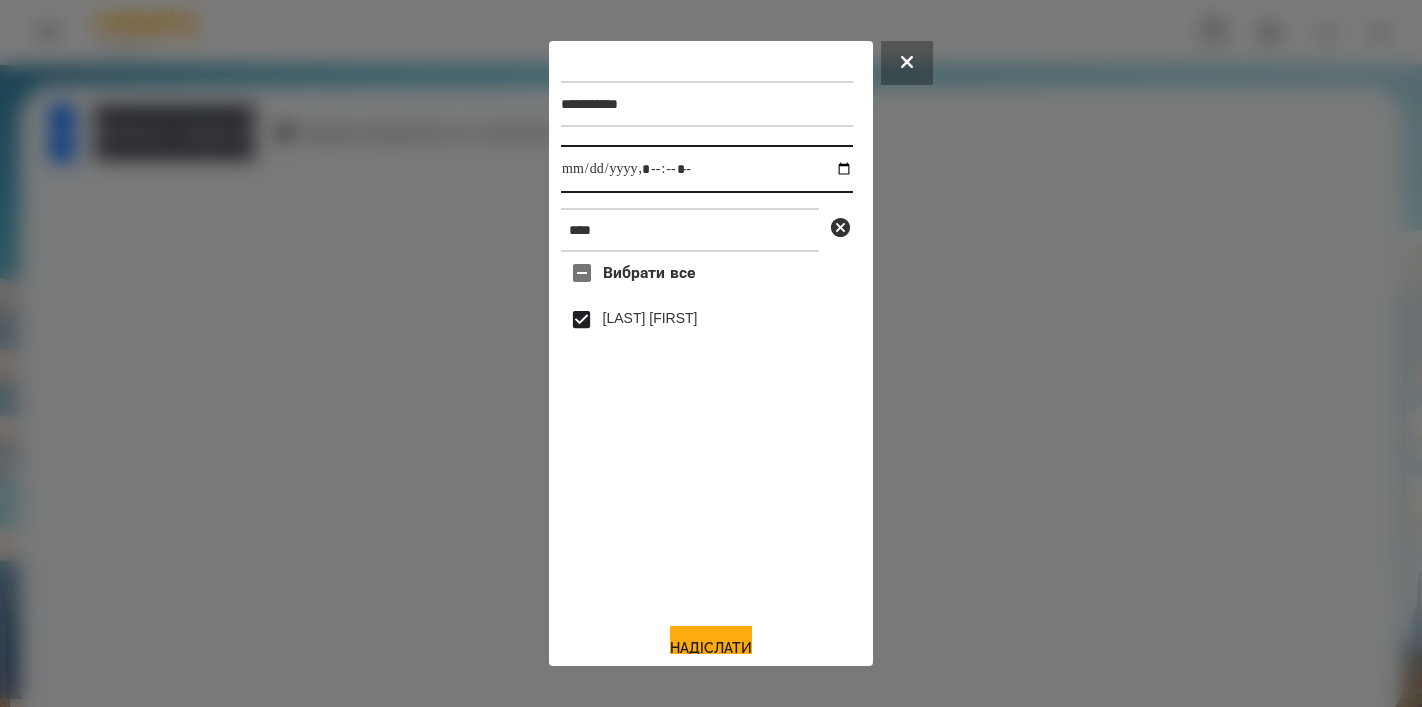 click at bounding box center (707, 169) 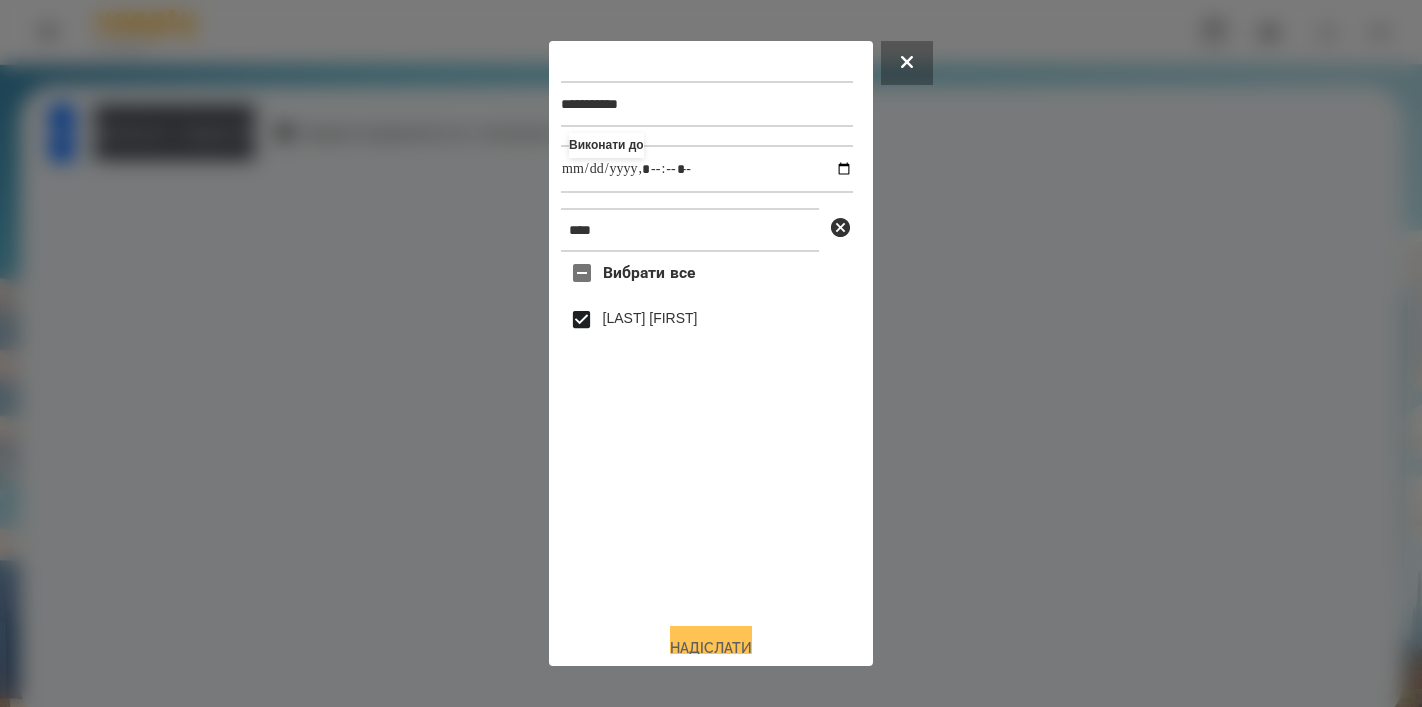 type on "**********" 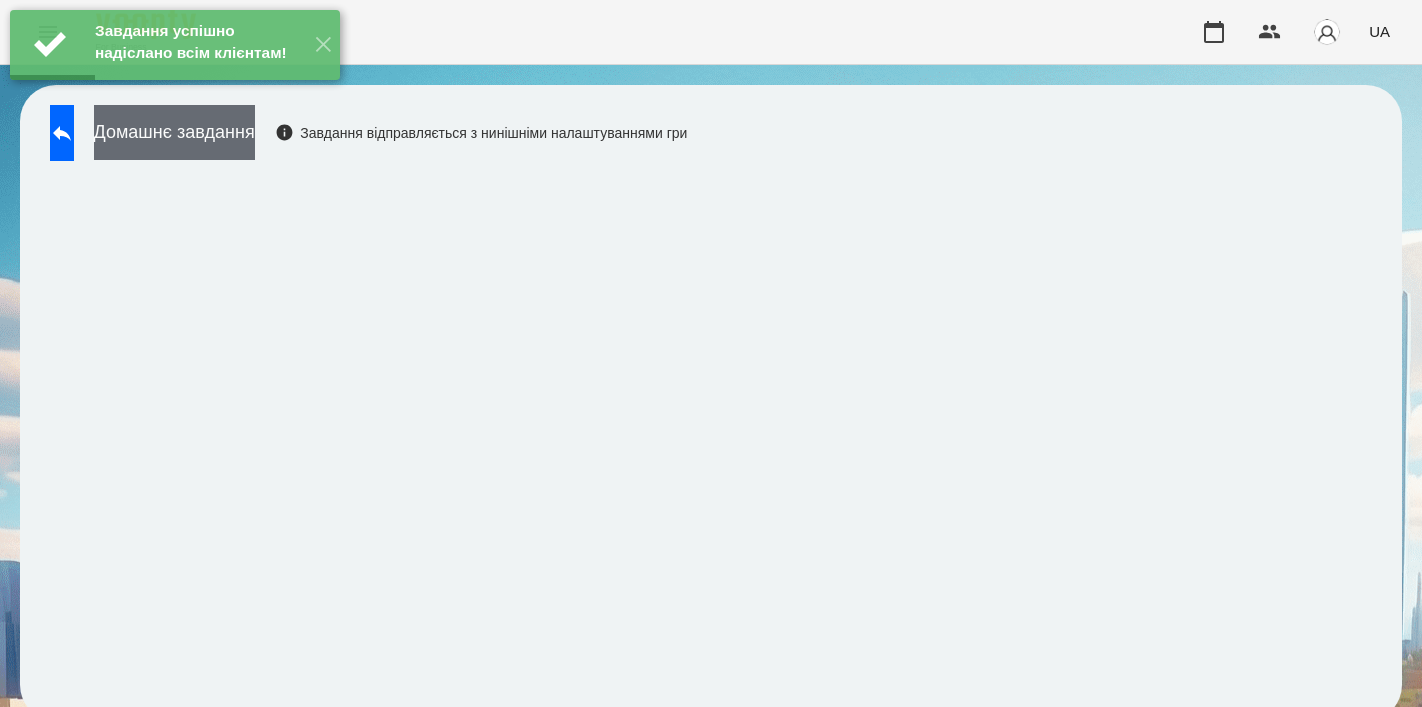 click on "Домашнє завдання" at bounding box center [174, 132] 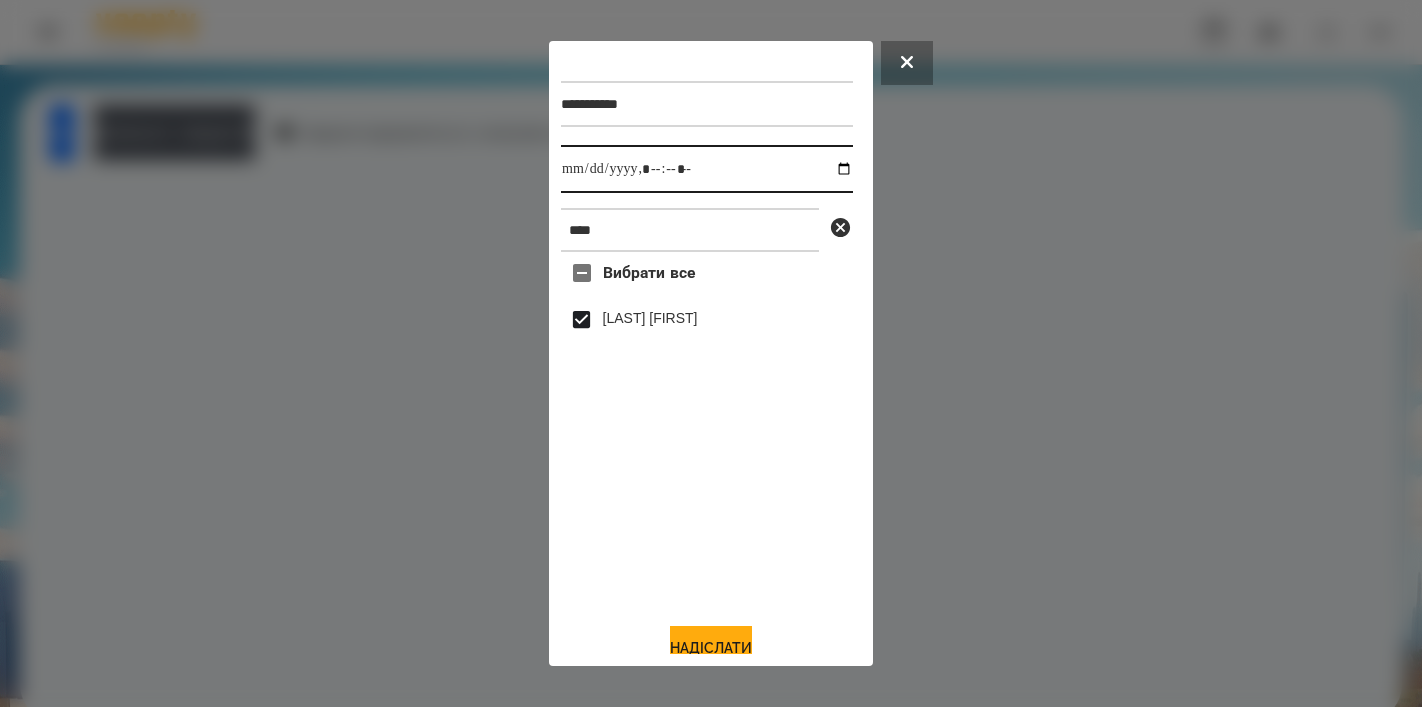 click at bounding box center (707, 169) 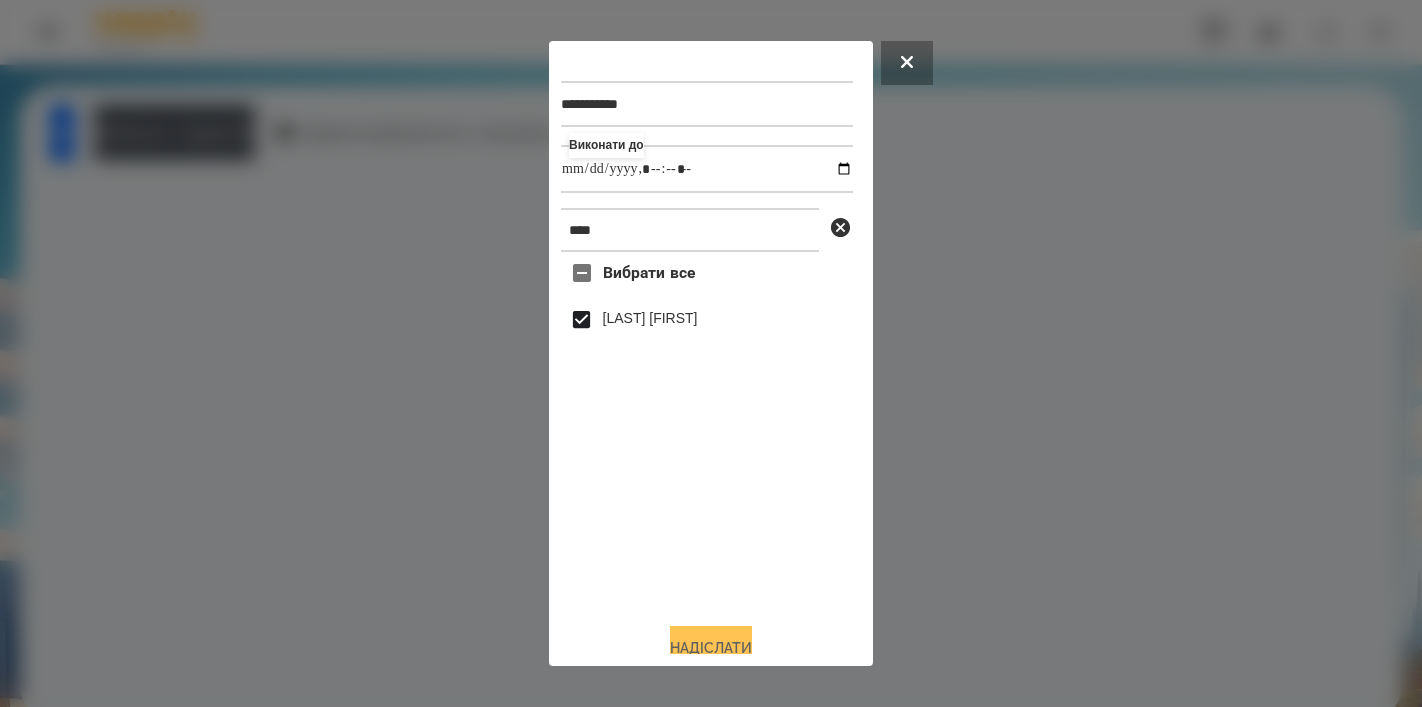type on "**********" 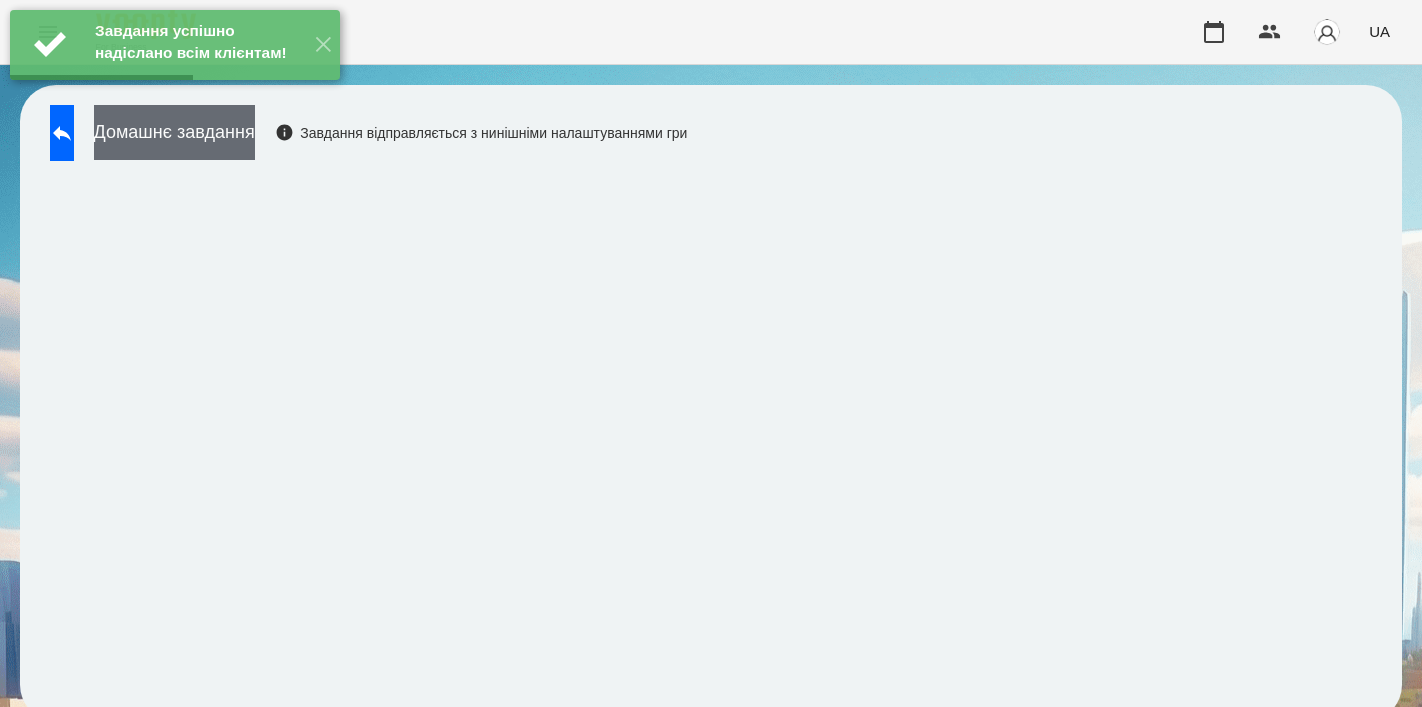 click on "Домашнє завдання" at bounding box center [174, 132] 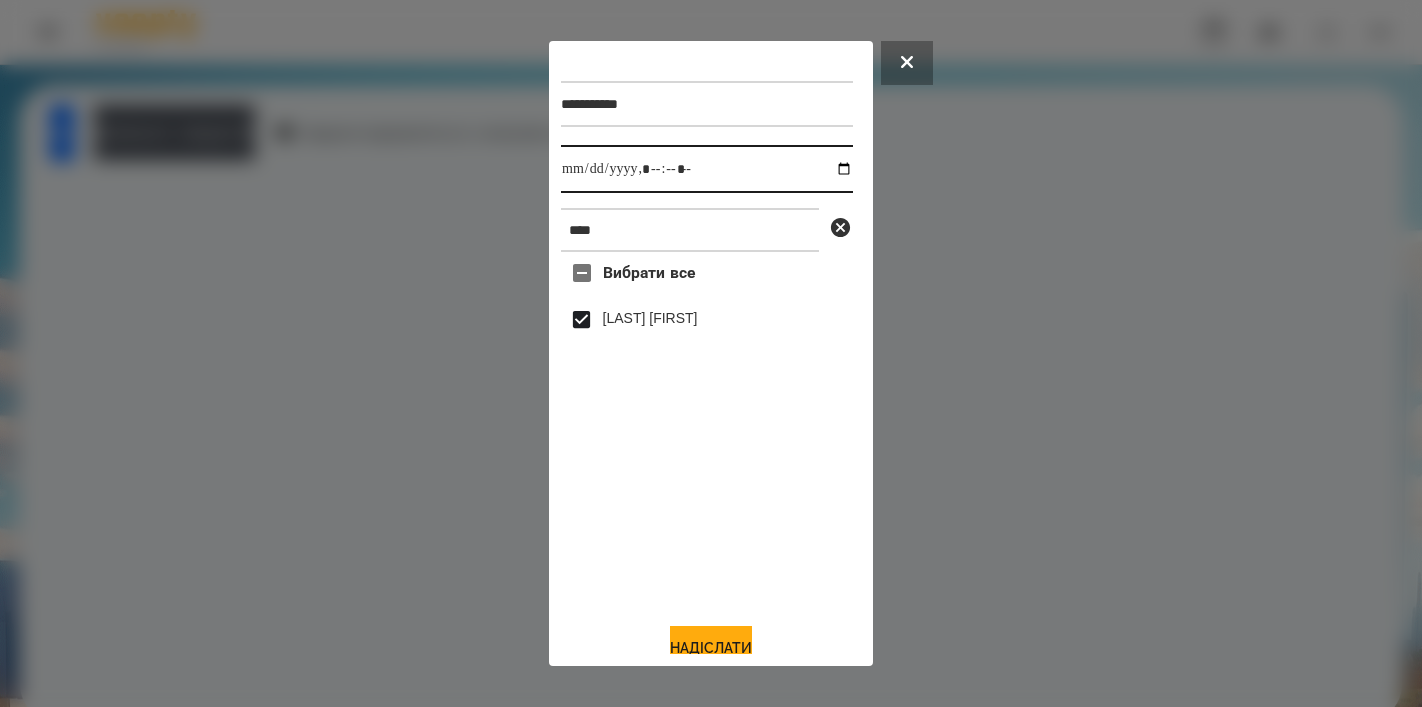 click at bounding box center [707, 169] 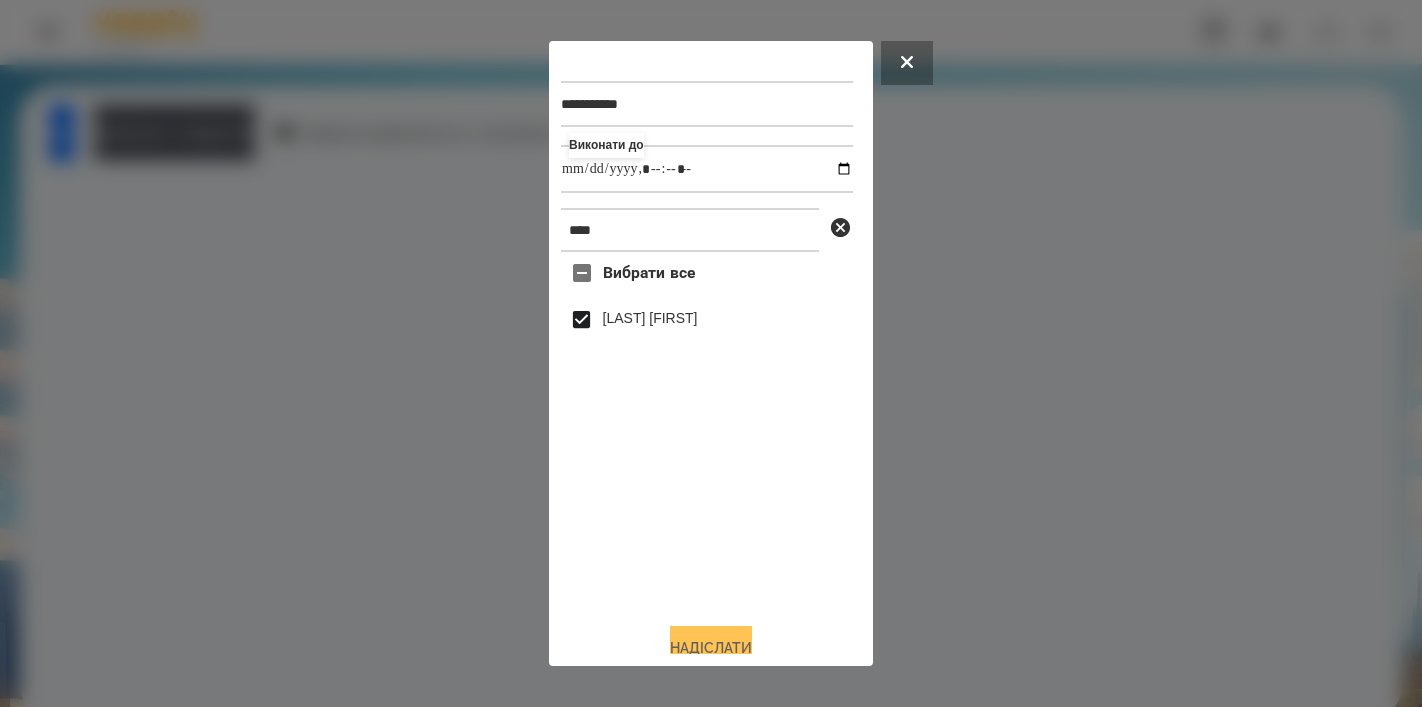 type on "**********" 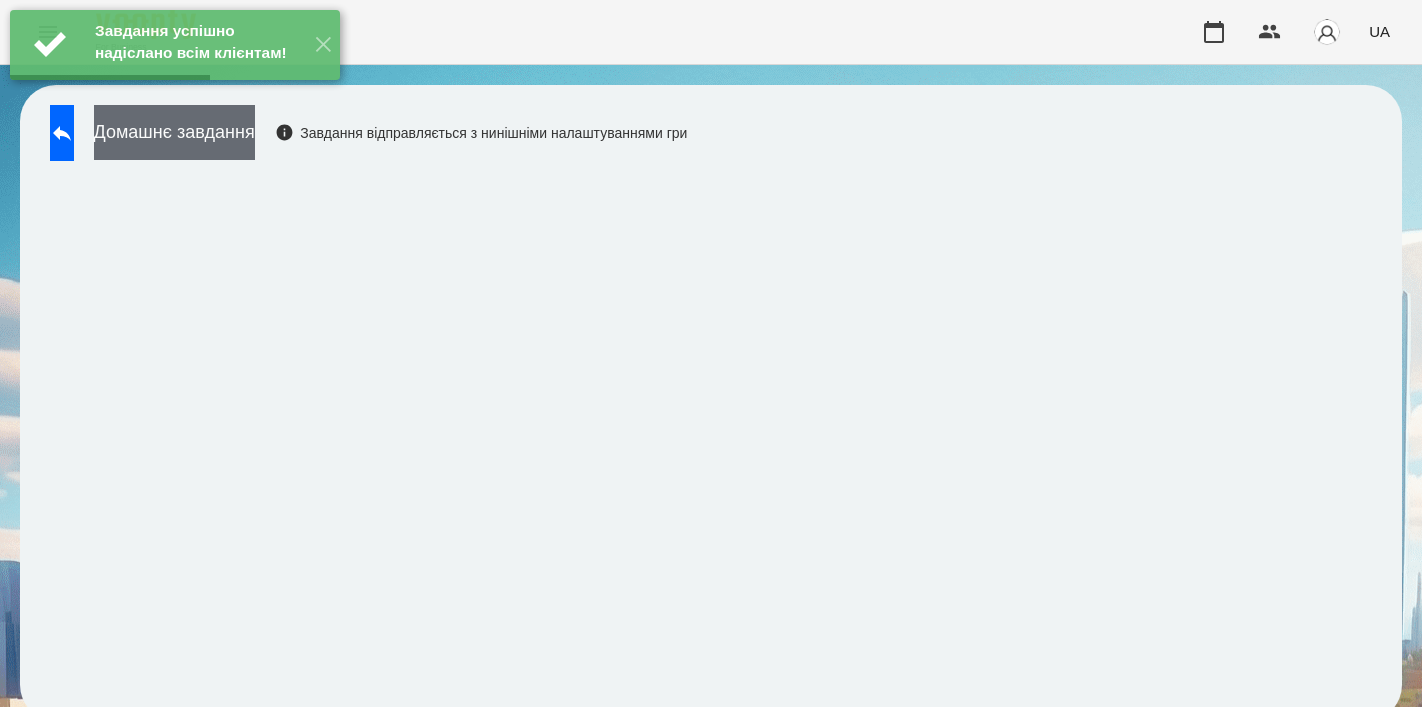 click on "Домашнє завдання" at bounding box center (174, 132) 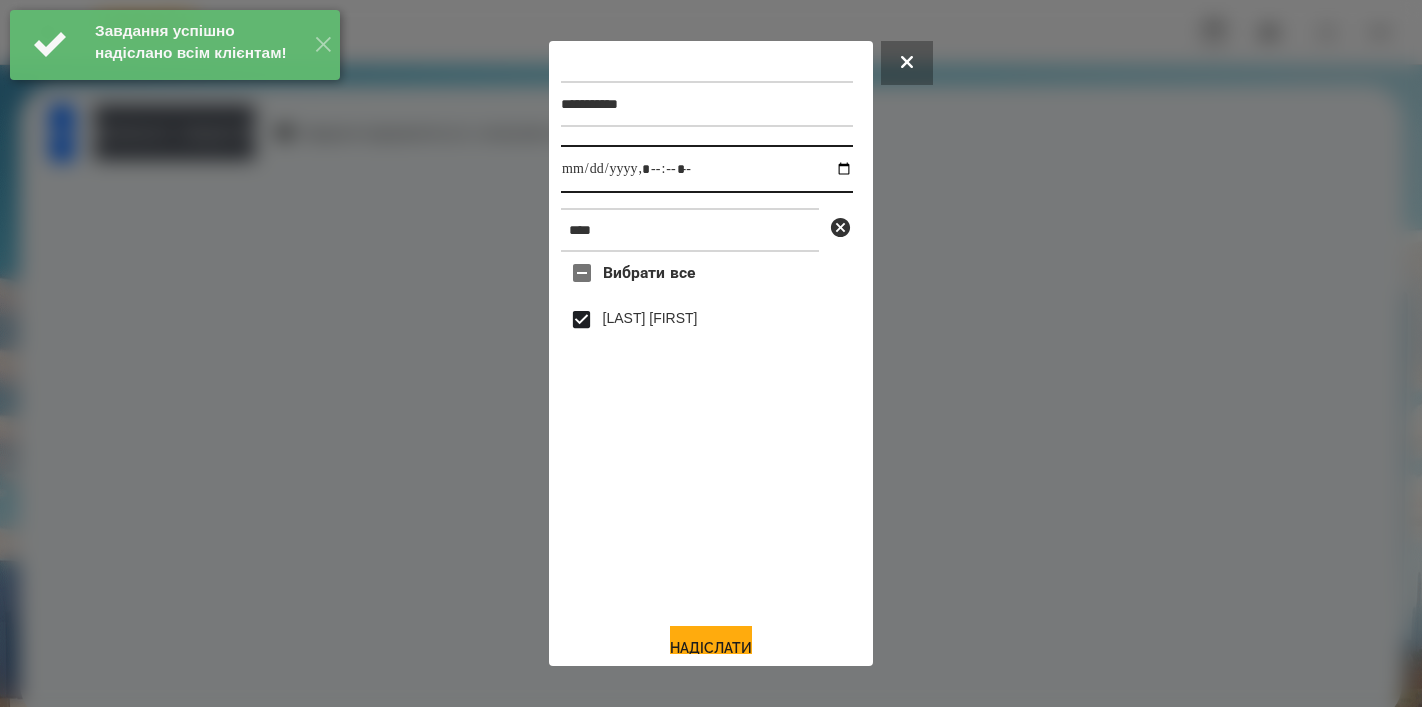 click at bounding box center [707, 169] 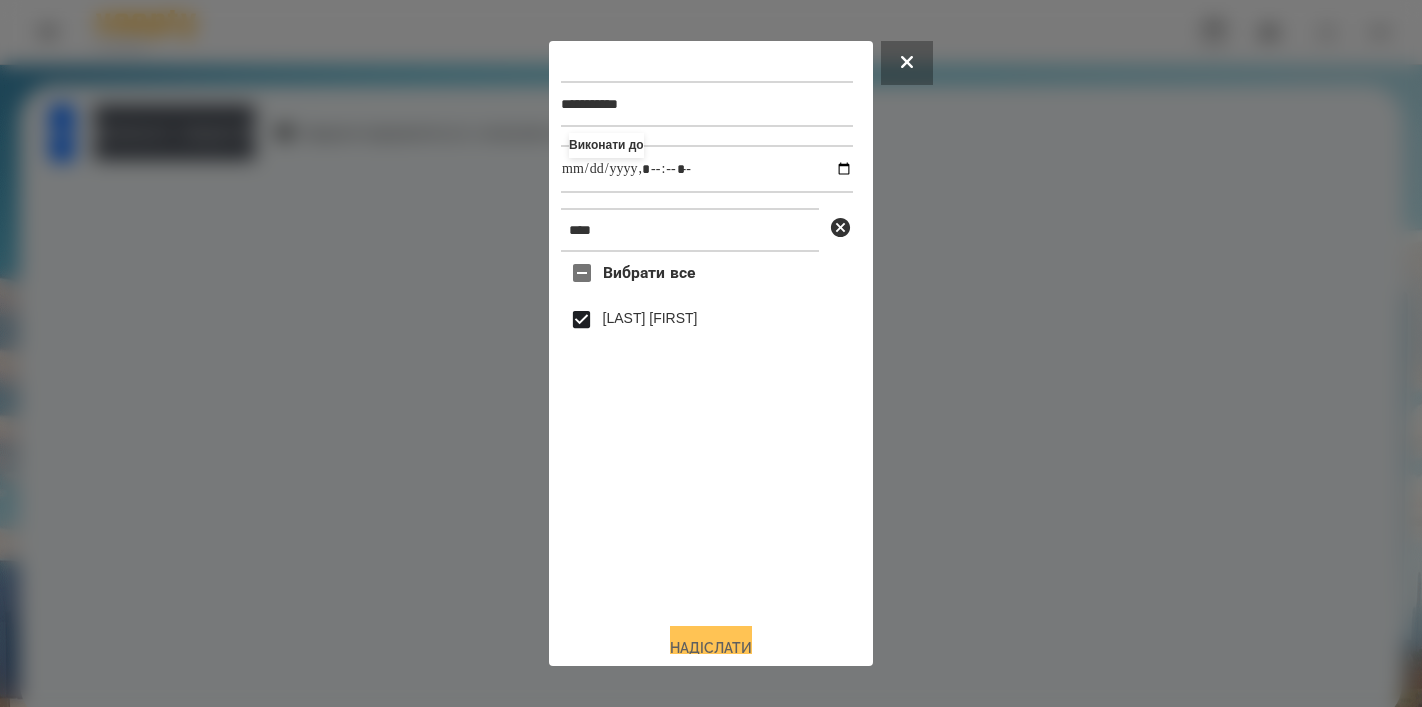 type on "**********" 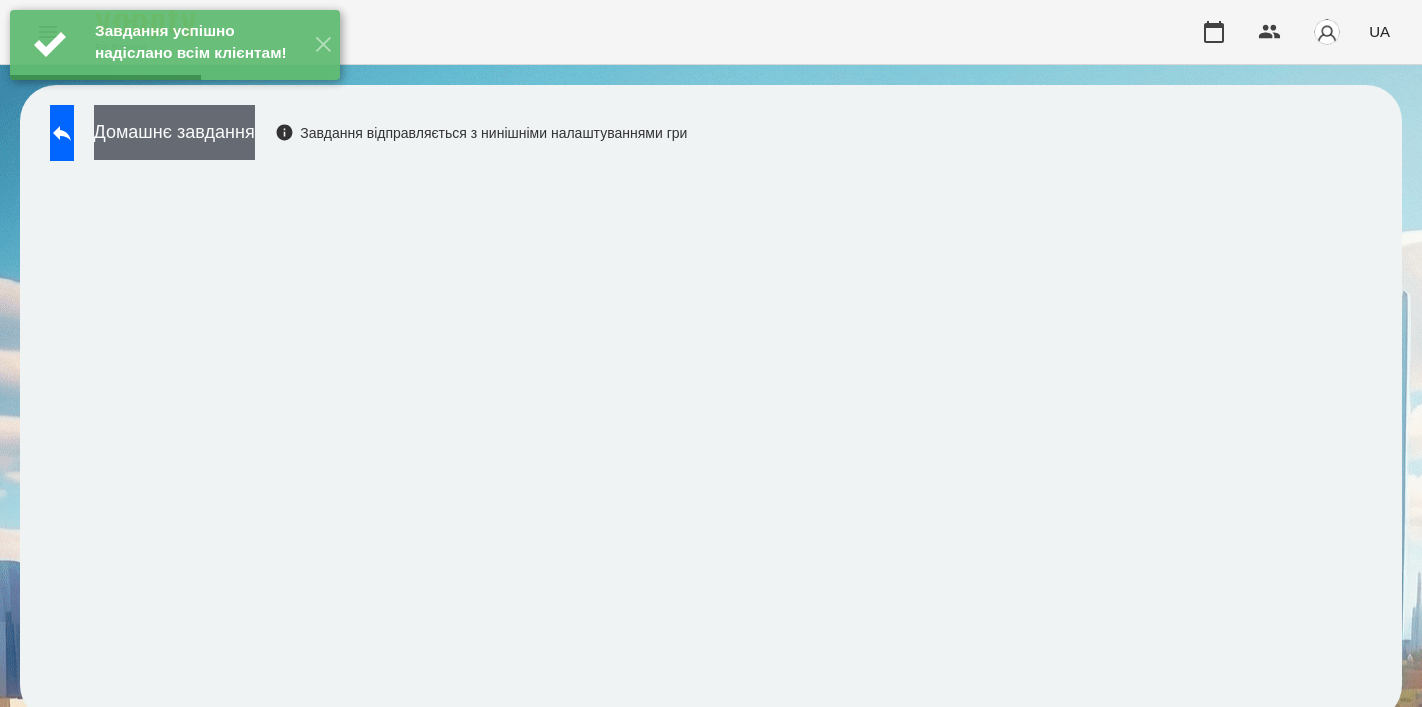 click on "Домашнє завдання" at bounding box center (174, 132) 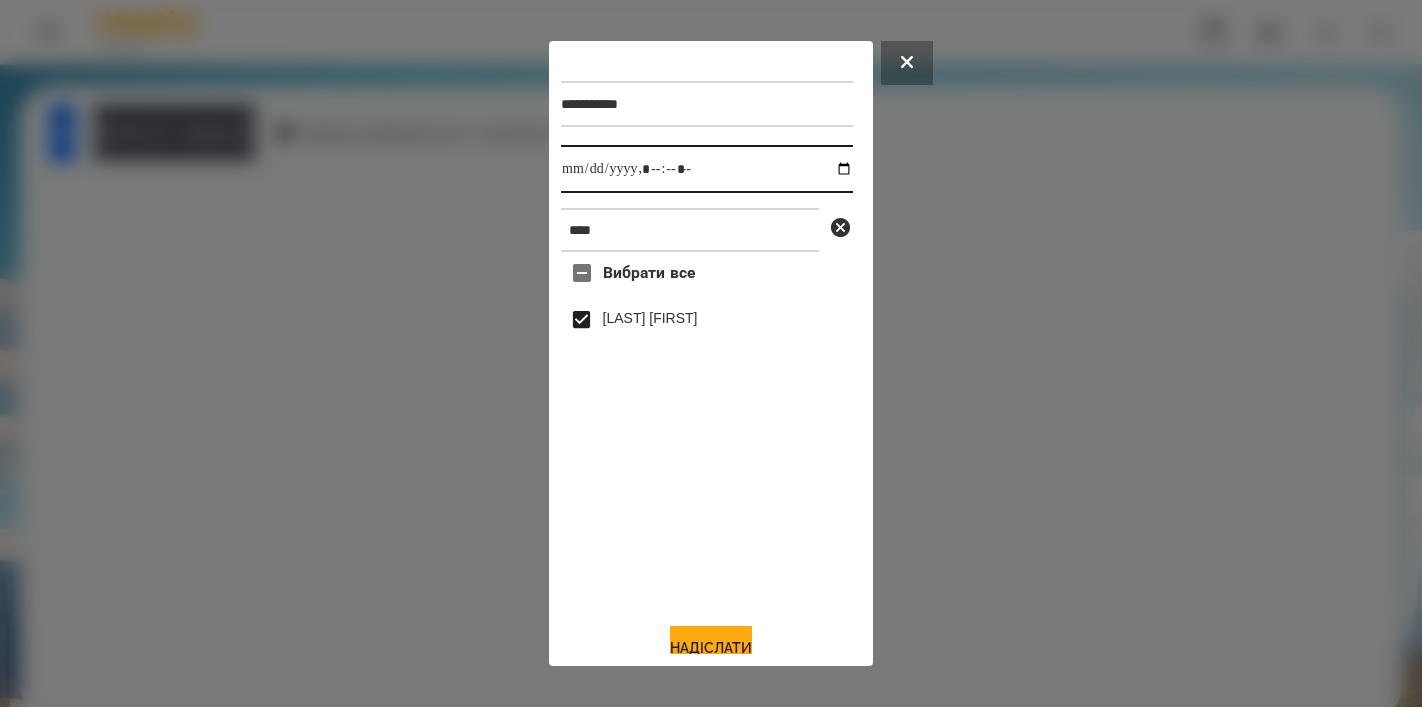 click at bounding box center (707, 169) 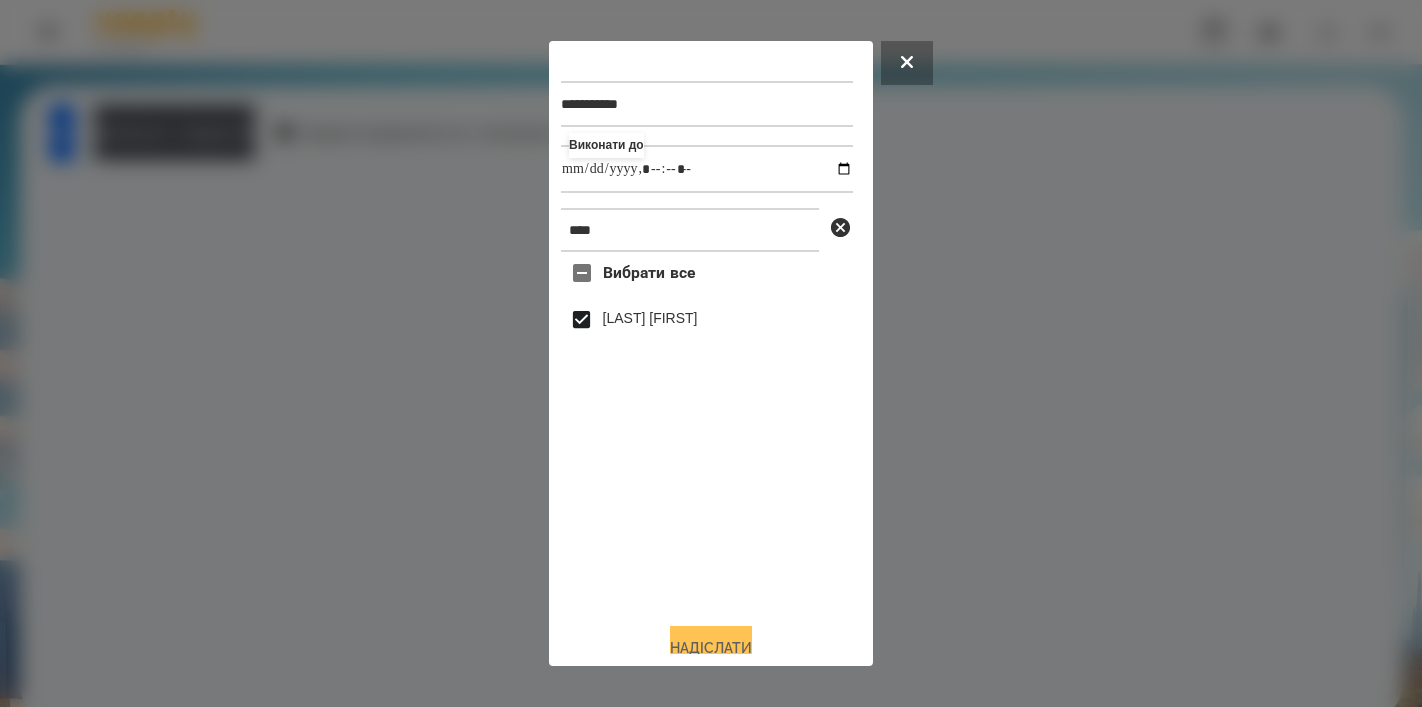 type on "**********" 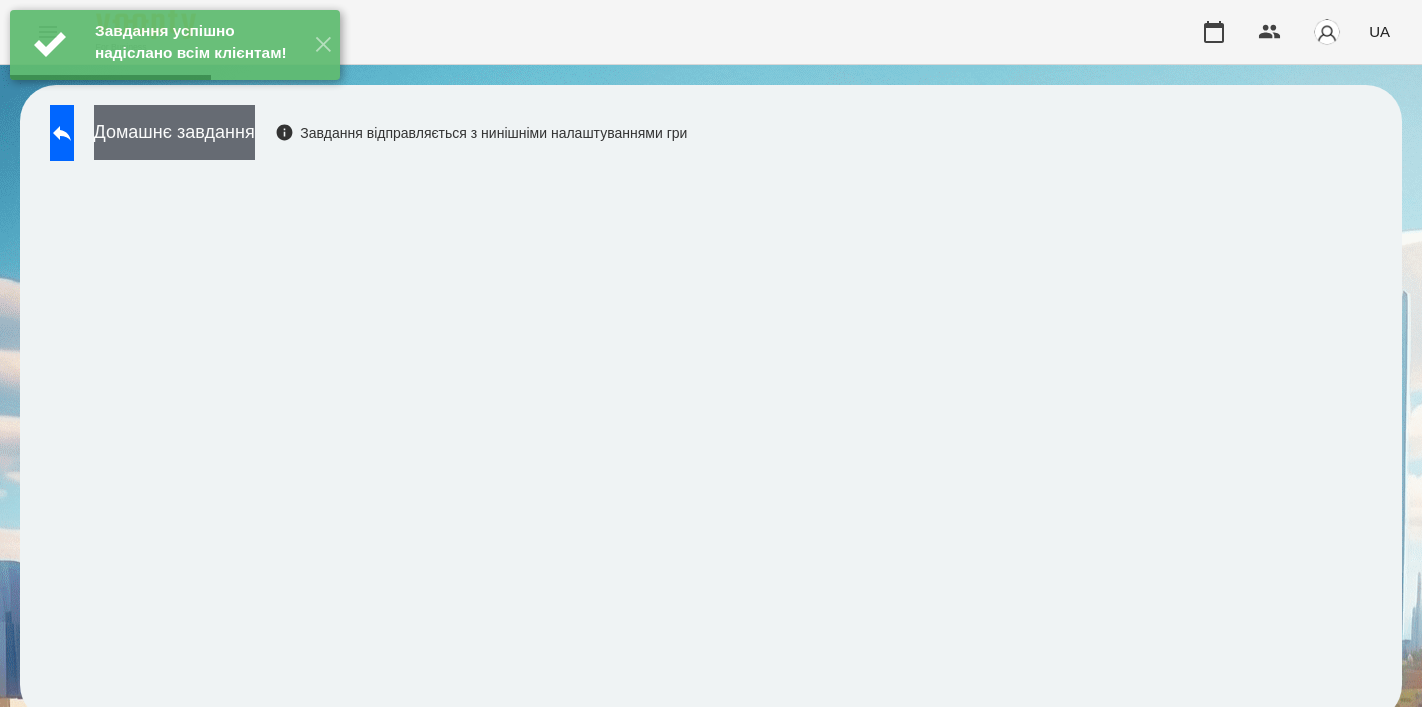 click on "Домашнє завдання" at bounding box center (174, 132) 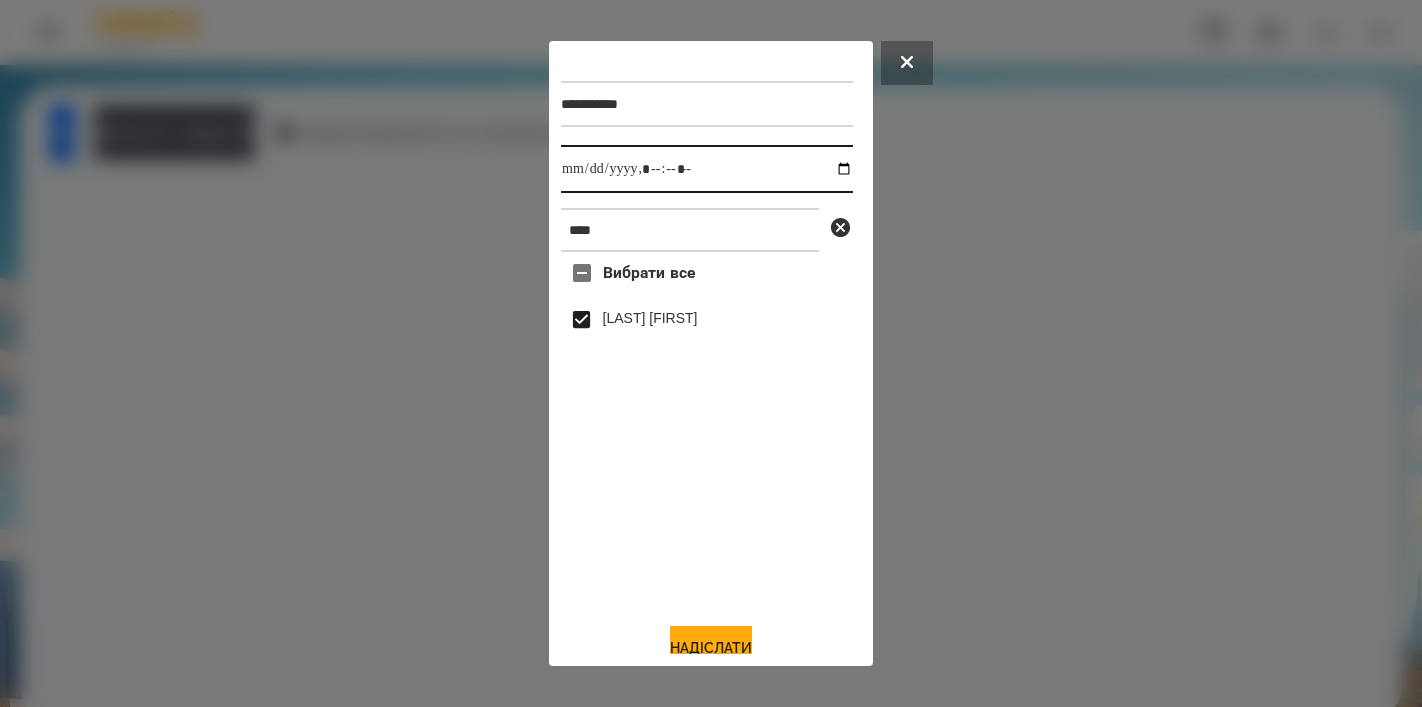 click at bounding box center [707, 169] 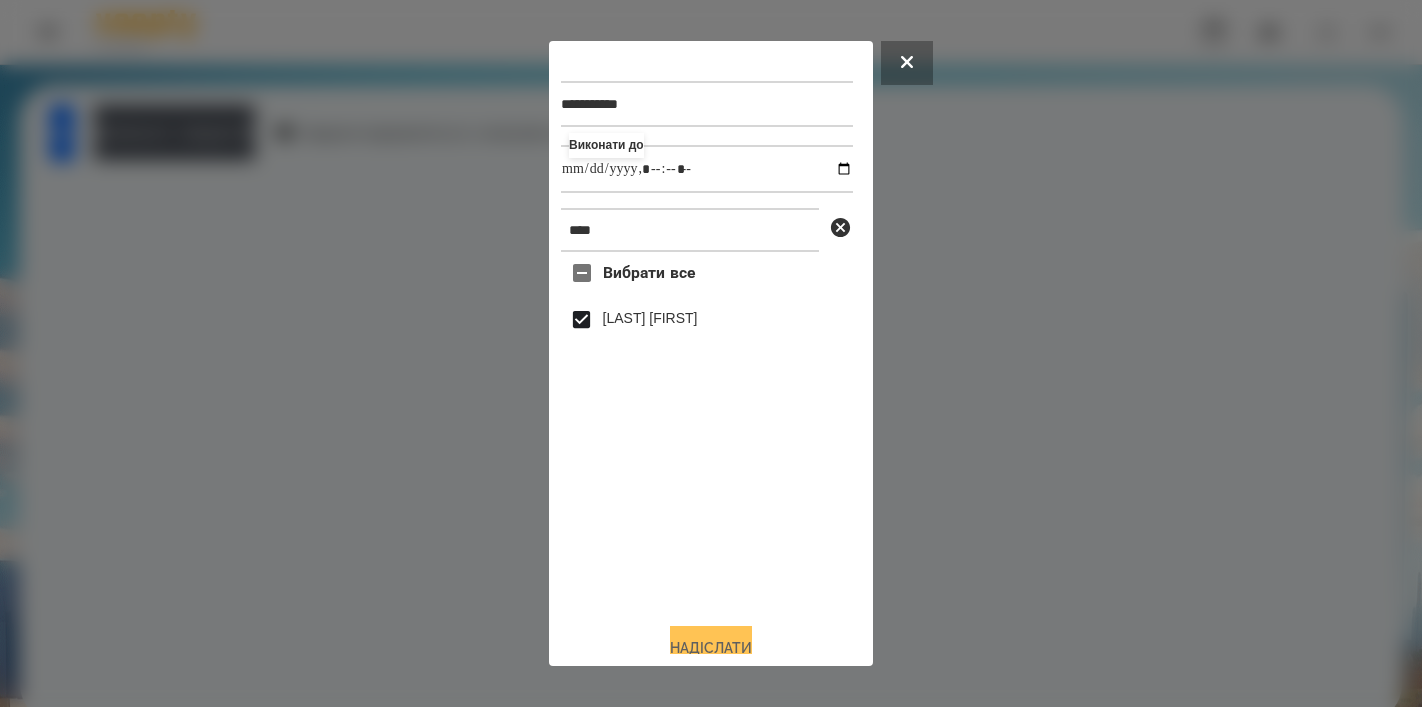 type on "**********" 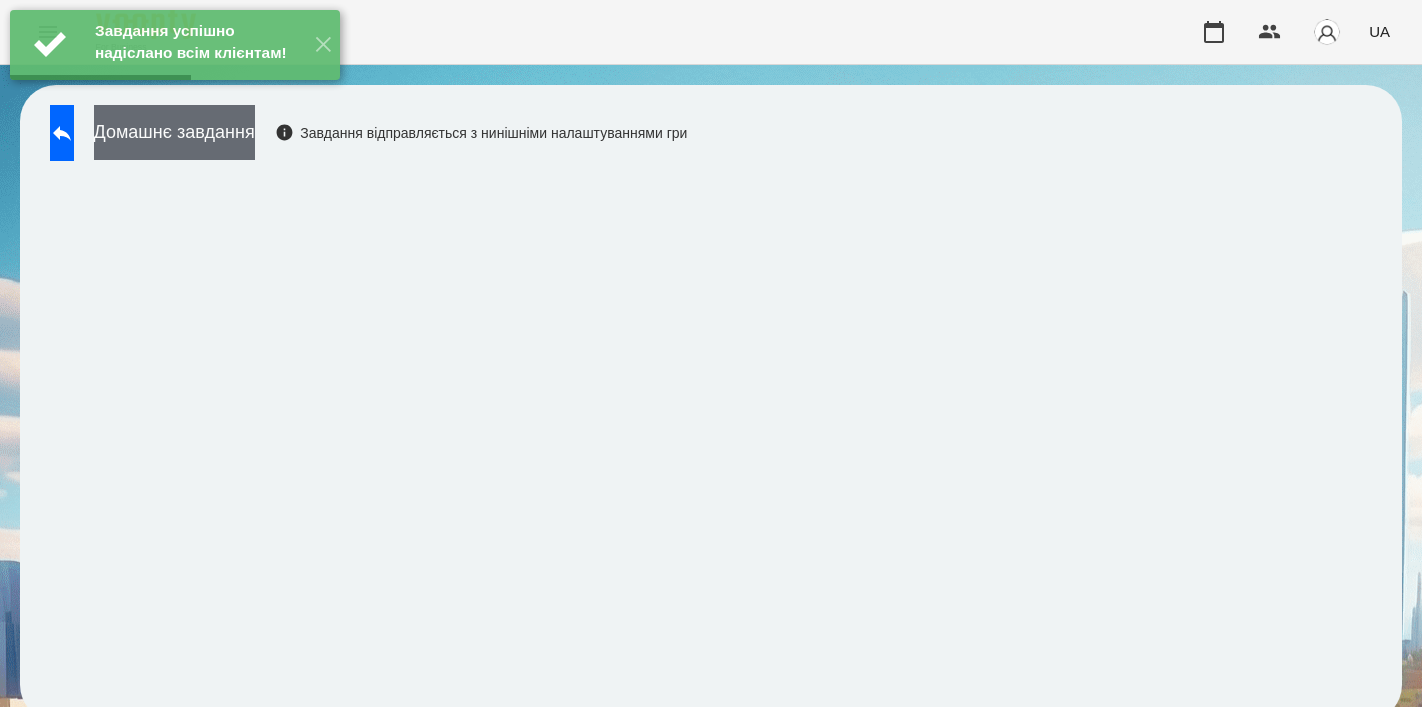 click on "Домашнє завдання" at bounding box center (174, 132) 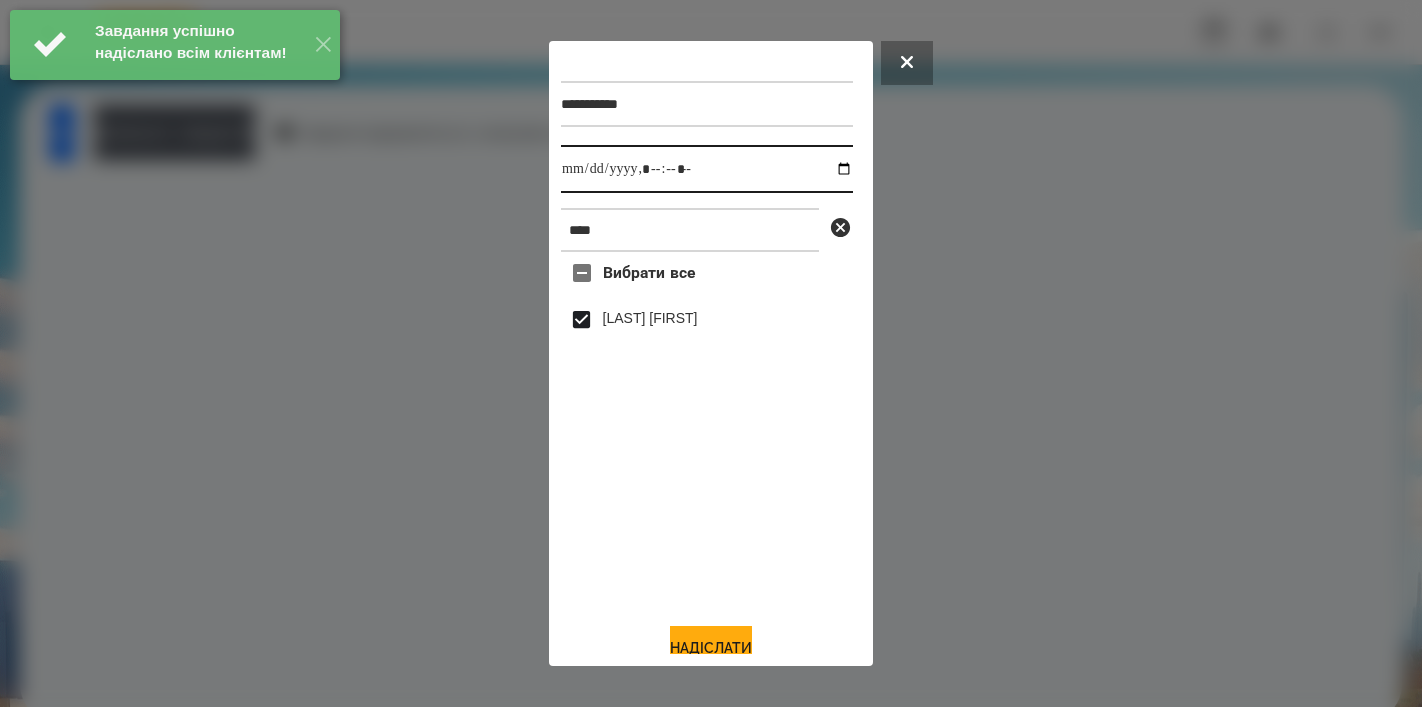 click at bounding box center [707, 169] 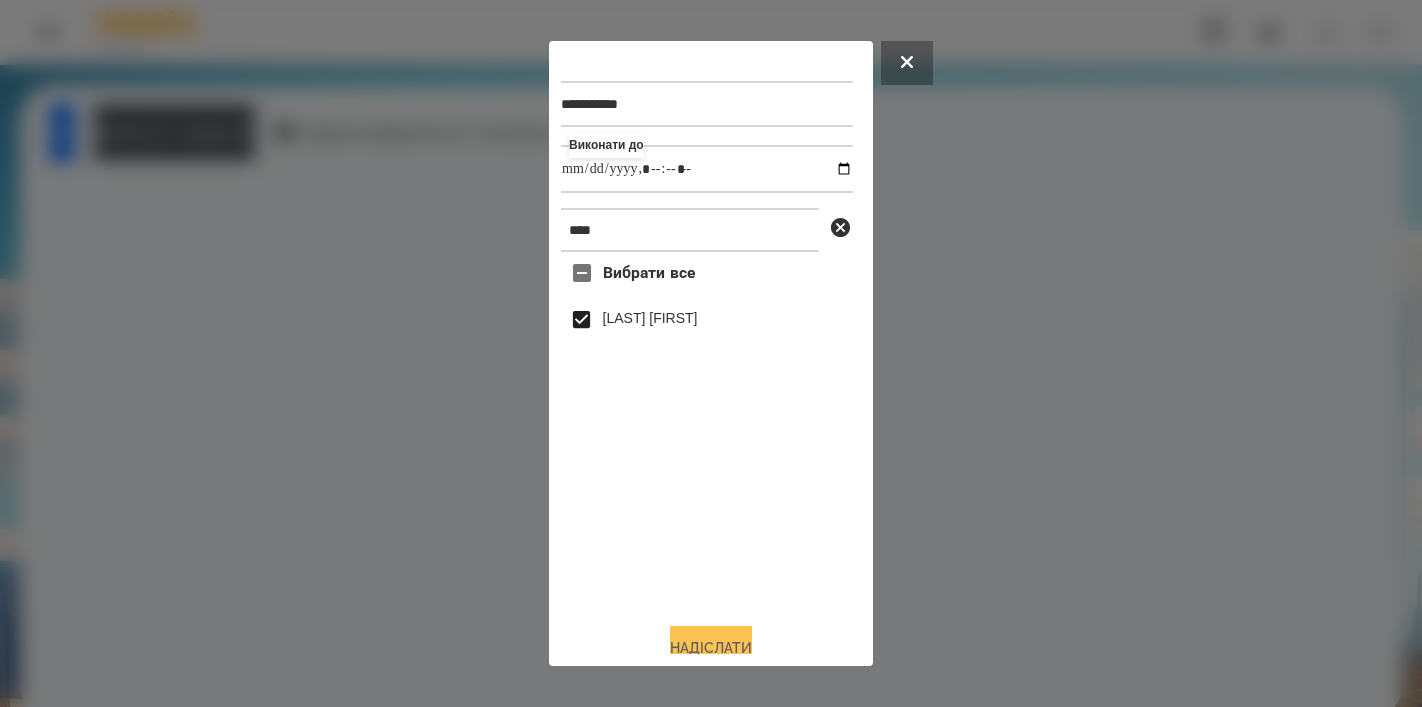 type on "**********" 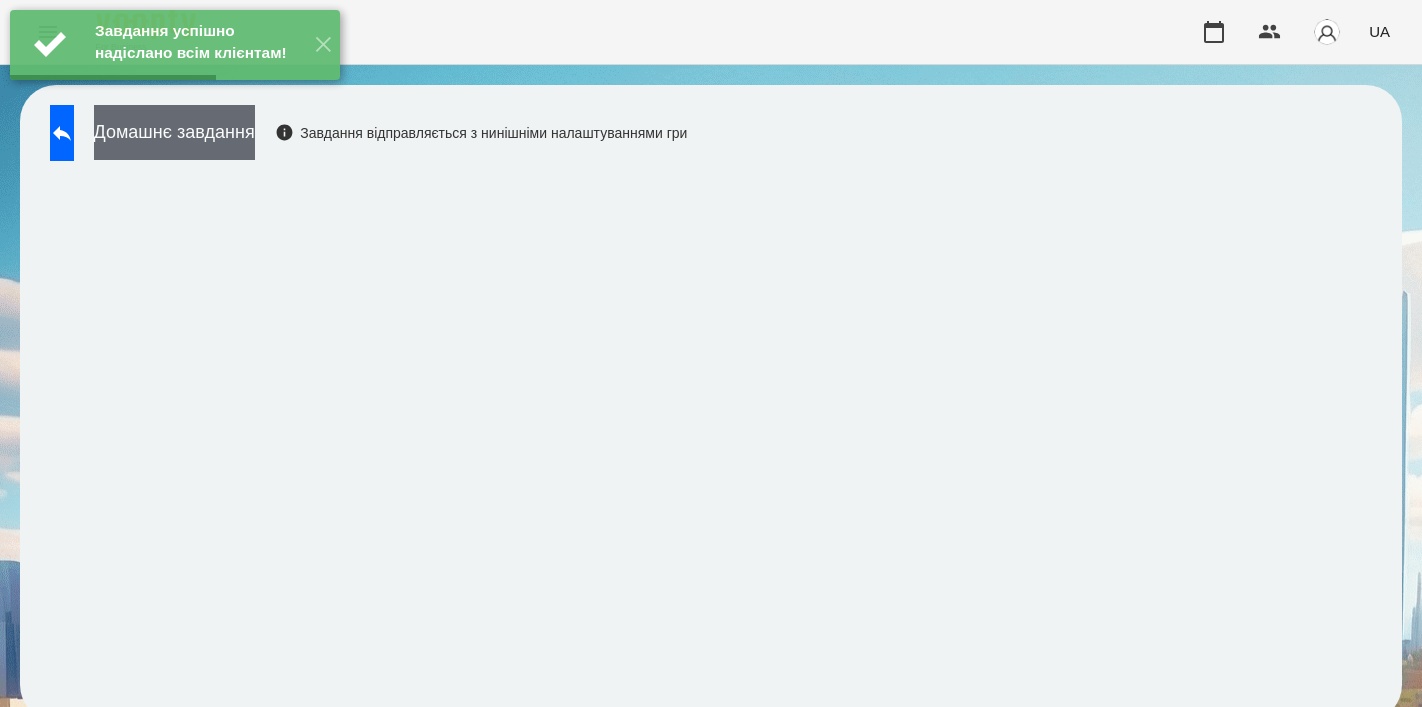 click on "Домашнє завдання" at bounding box center [174, 132] 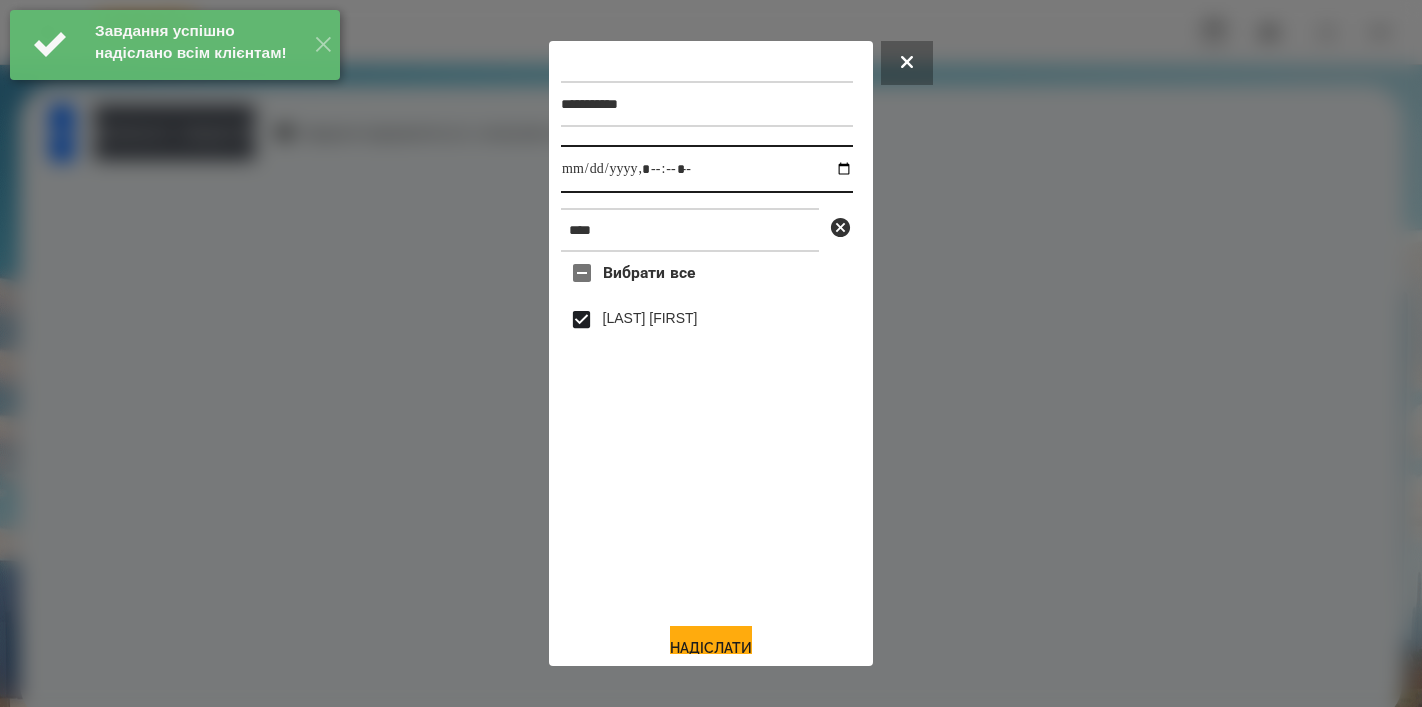 click at bounding box center [707, 169] 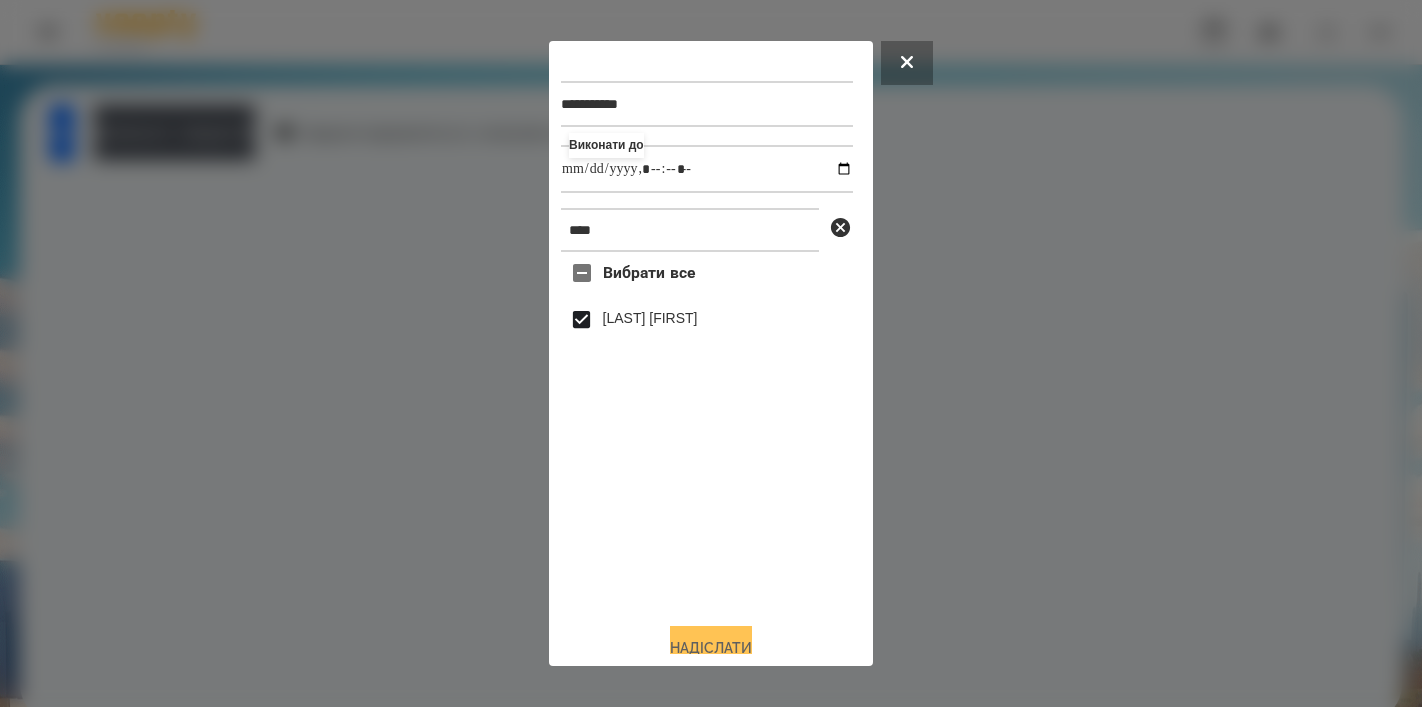 type on "**********" 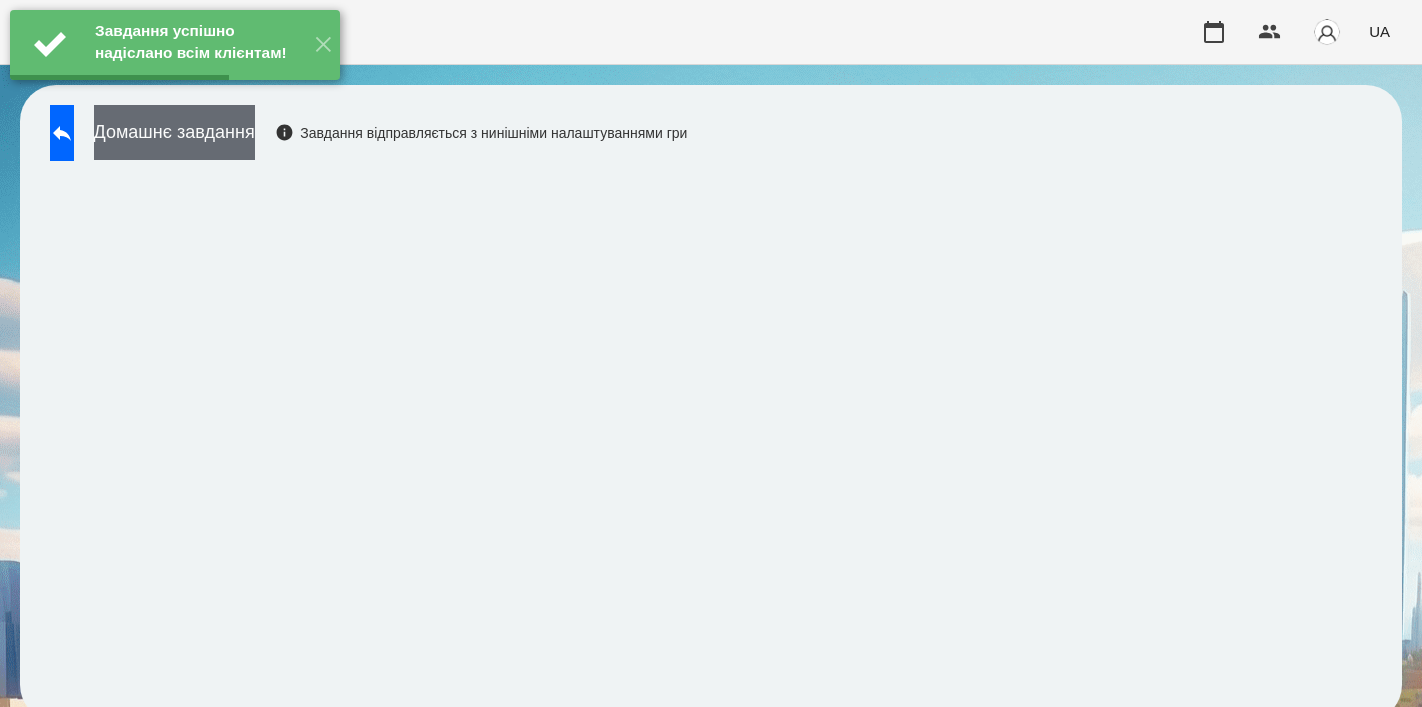 click on "Домашнє завдання" at bounding box center (174, 132) 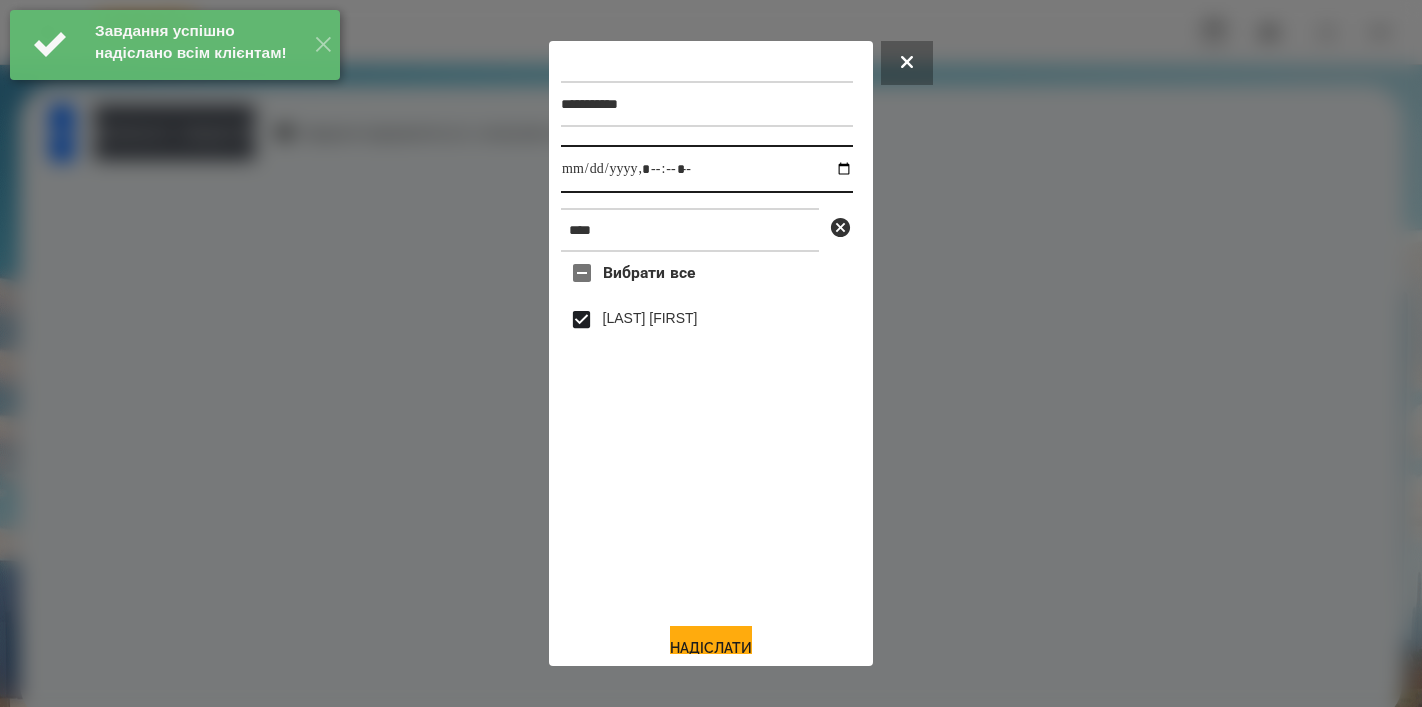 click at bounding box center [707, 169] 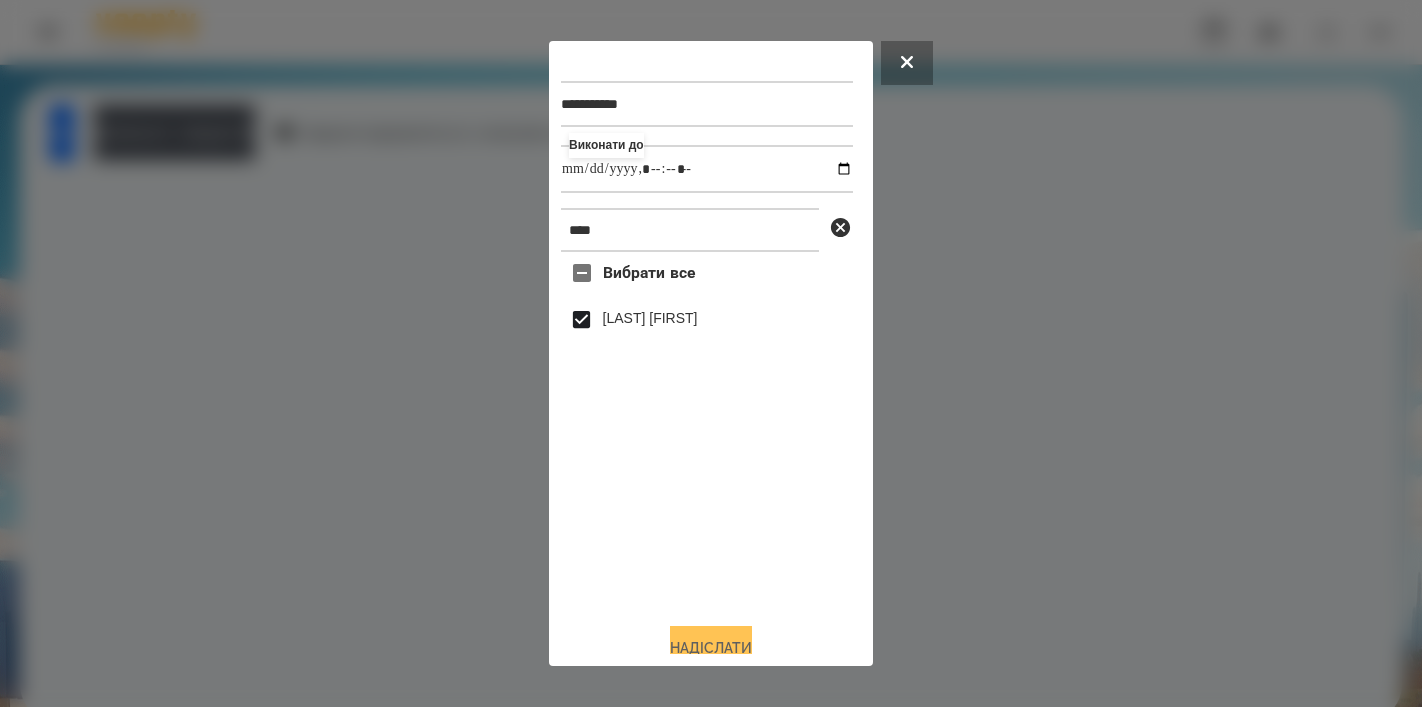 type on "**********" 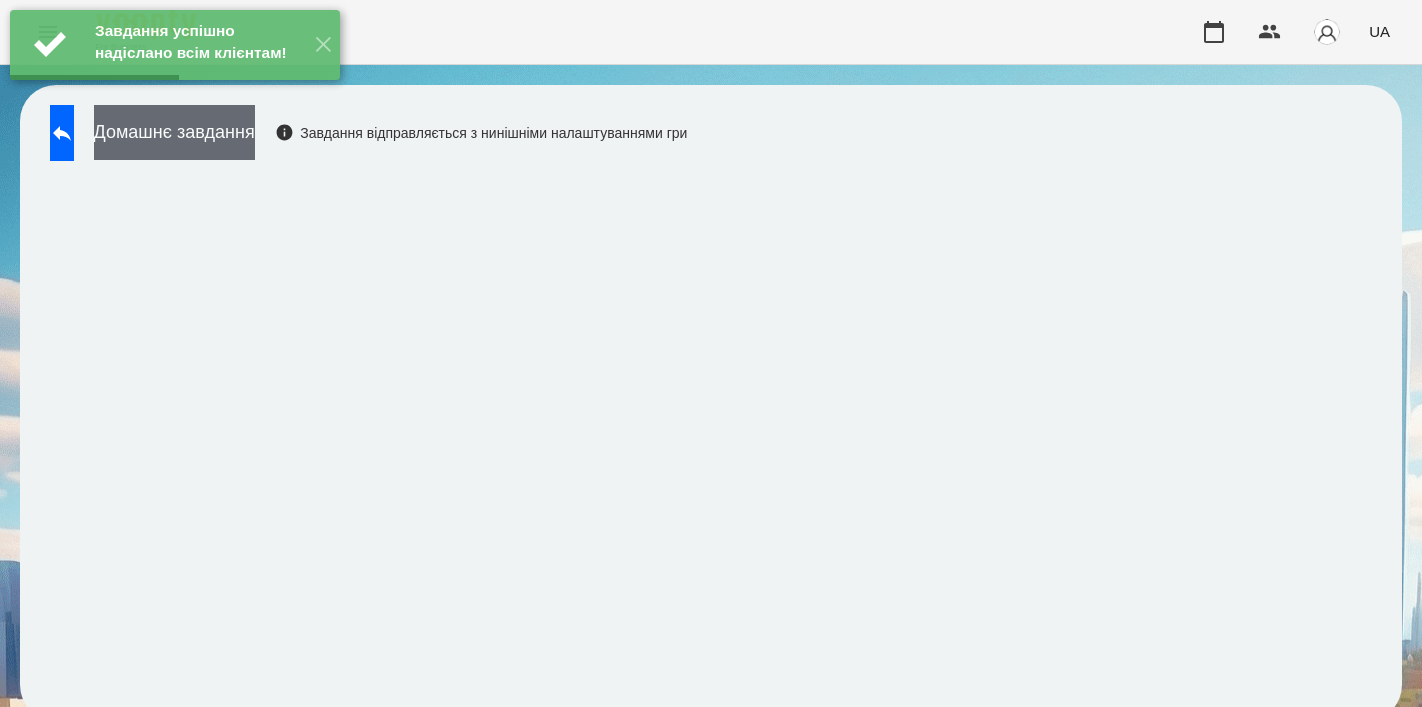 click on "Домашнє завдання" at bounding box center [174, 132] 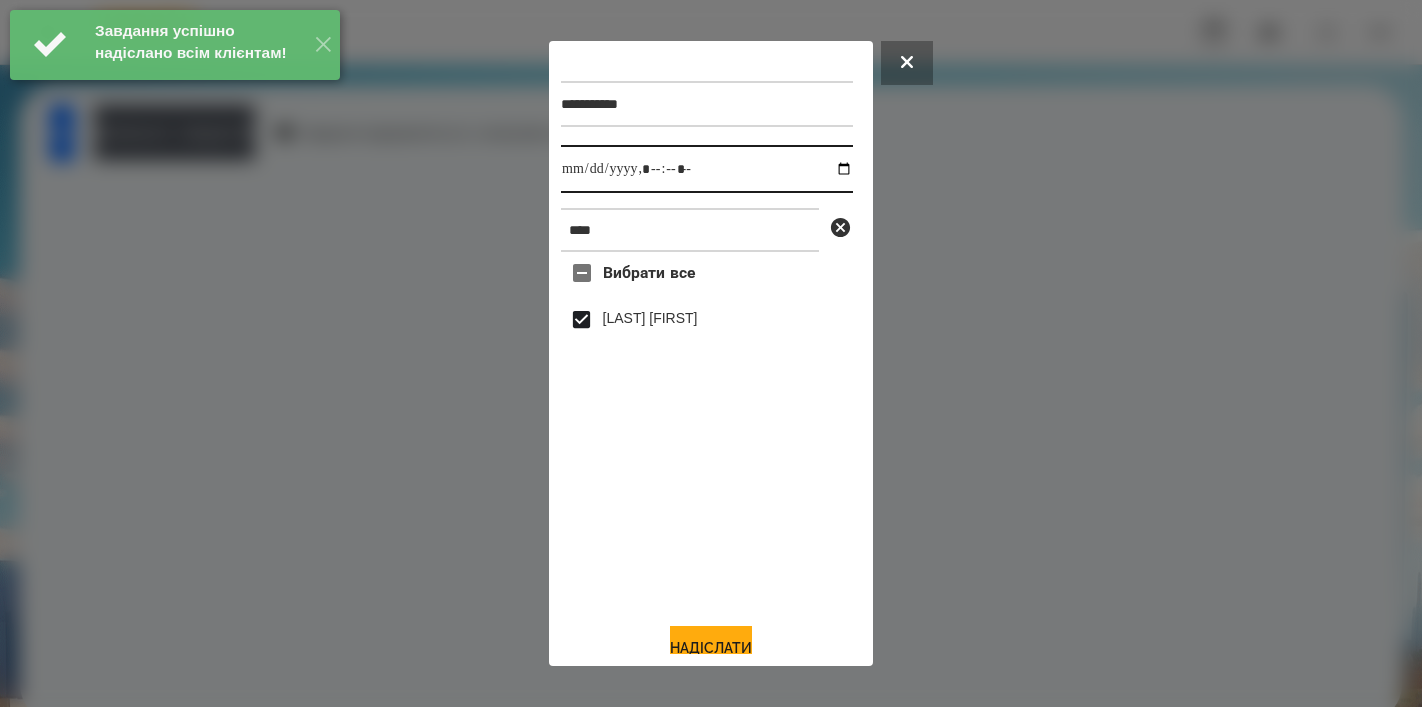 click at bounding box center (707, 169) 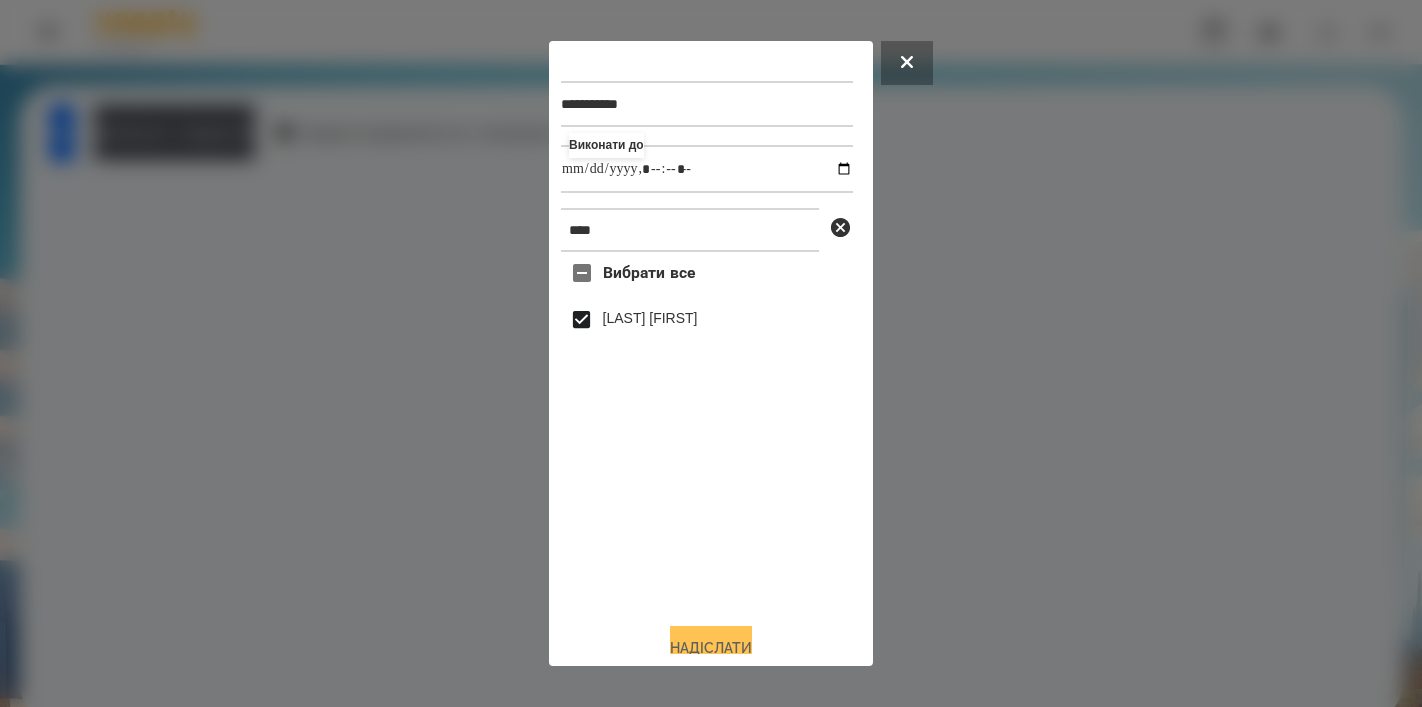 type on "**********" 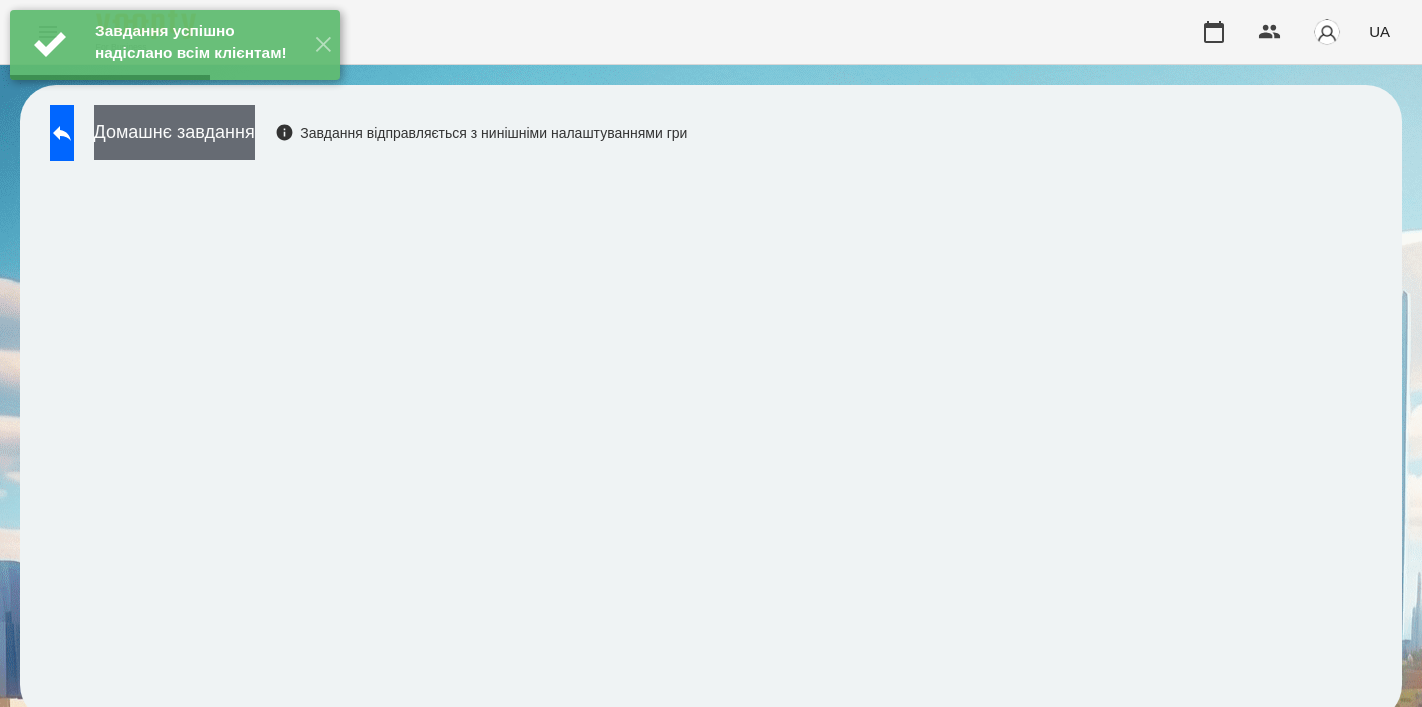 click on "Домашнє завдання" at bounding box center [174, 132] 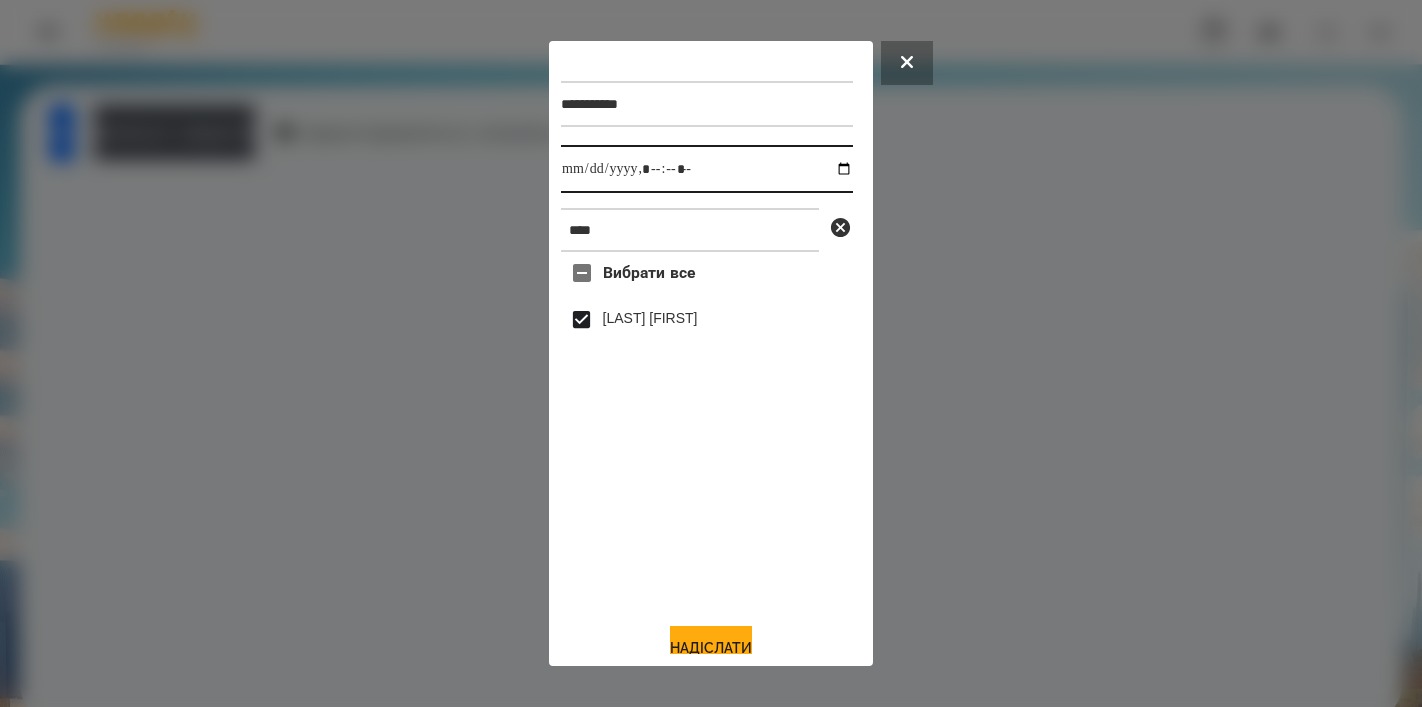 click at bounding box center [707, 169] 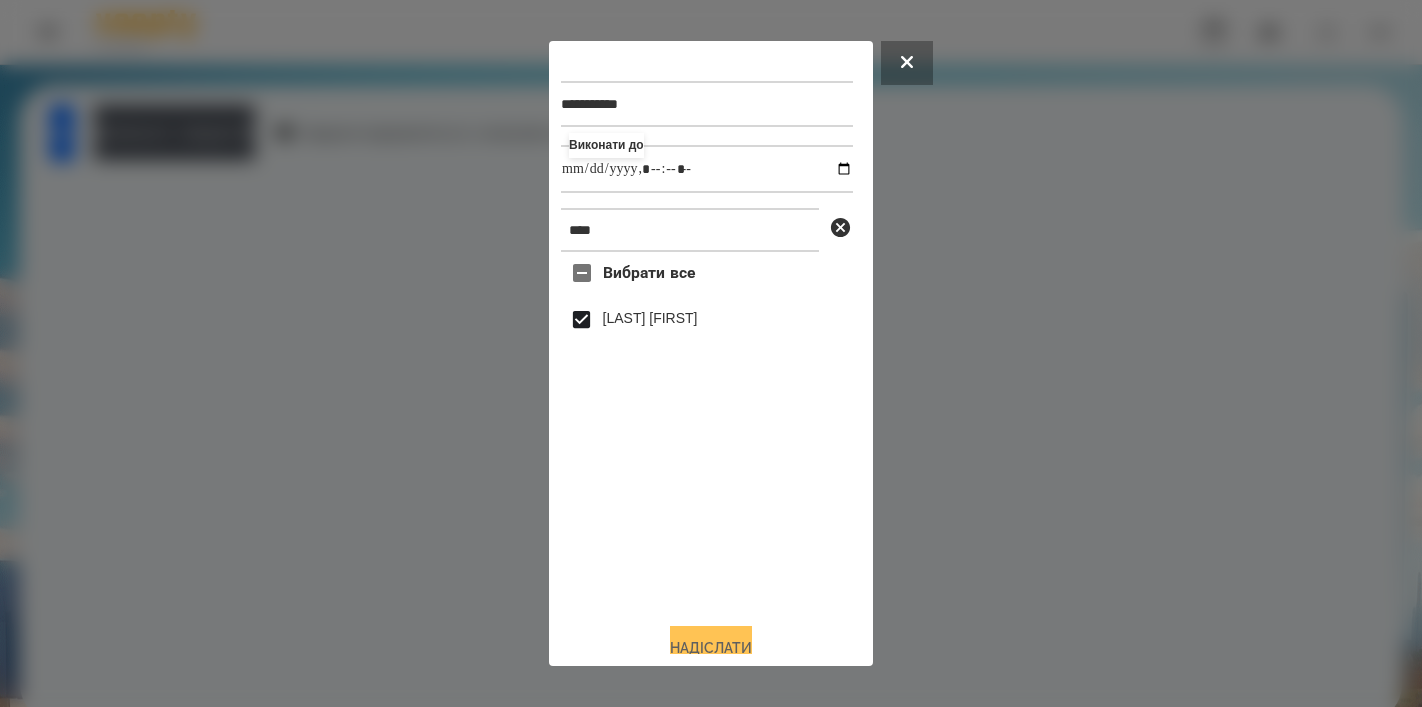 type on "**********" 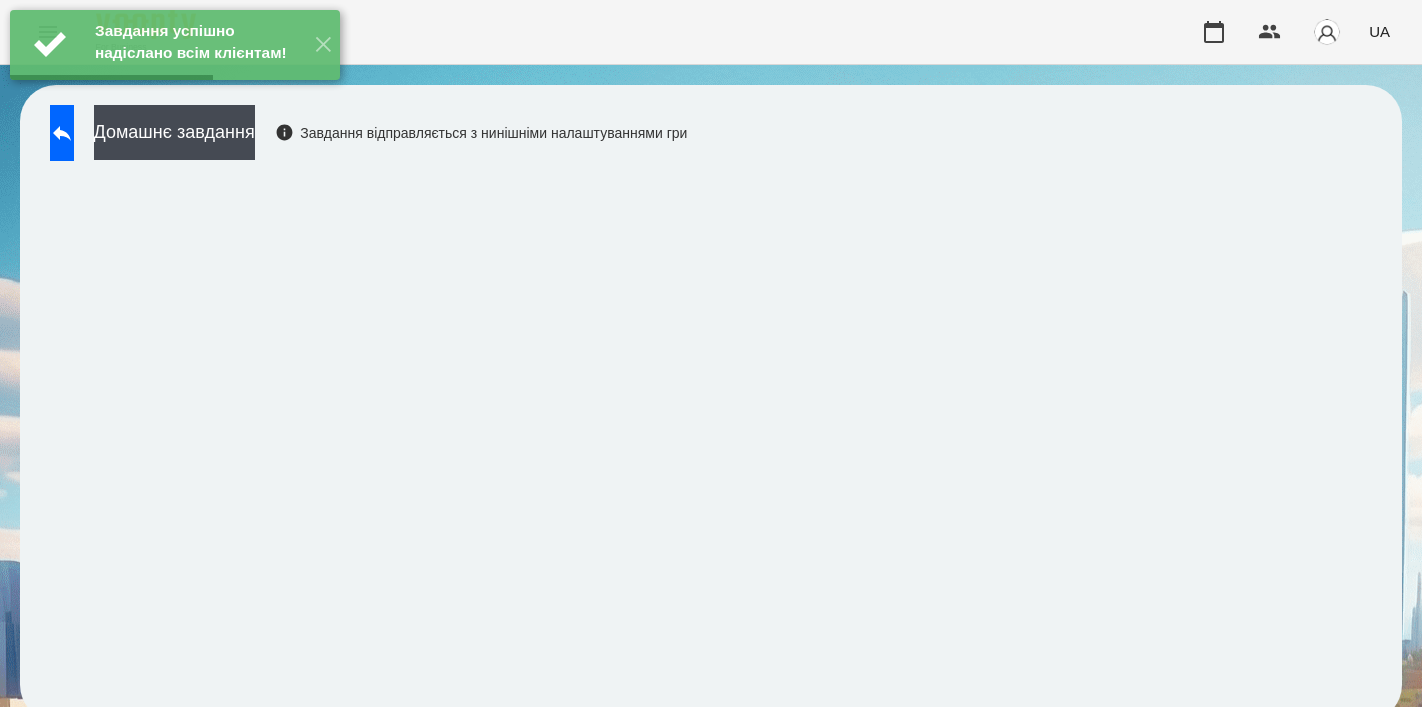 click on "Завдання успішно надіслано всім клієнтам! ✕" at bounding box center (175, 45) 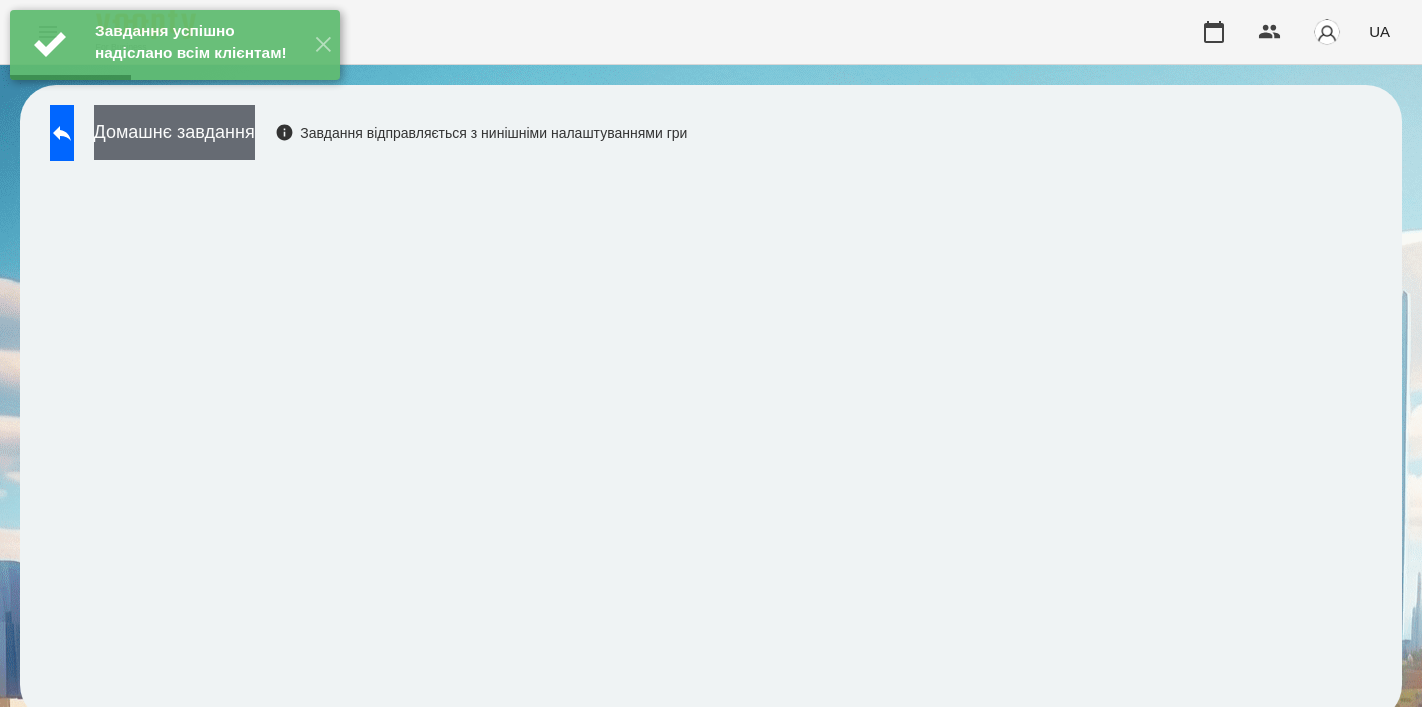 click on "Домашнє завдання" at bounding box center (174, 132) 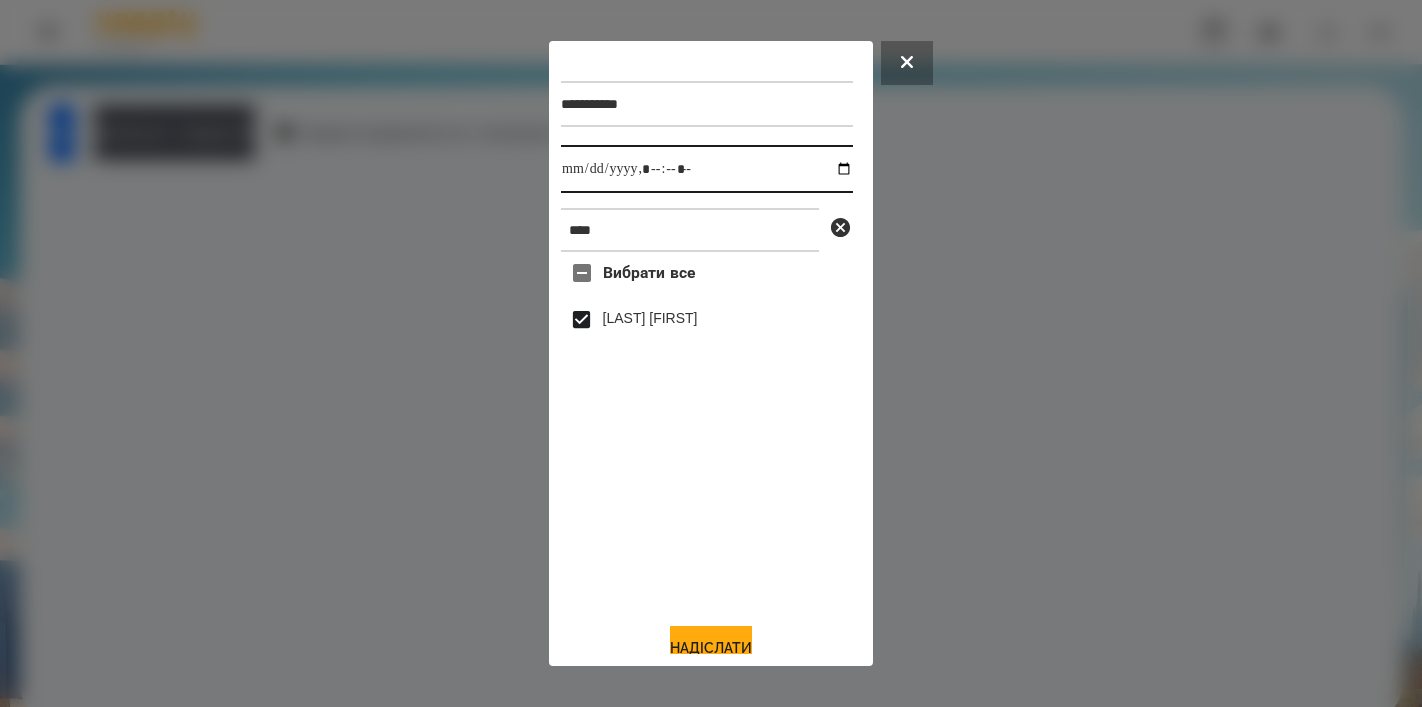 click at bounding box center [707, 169] 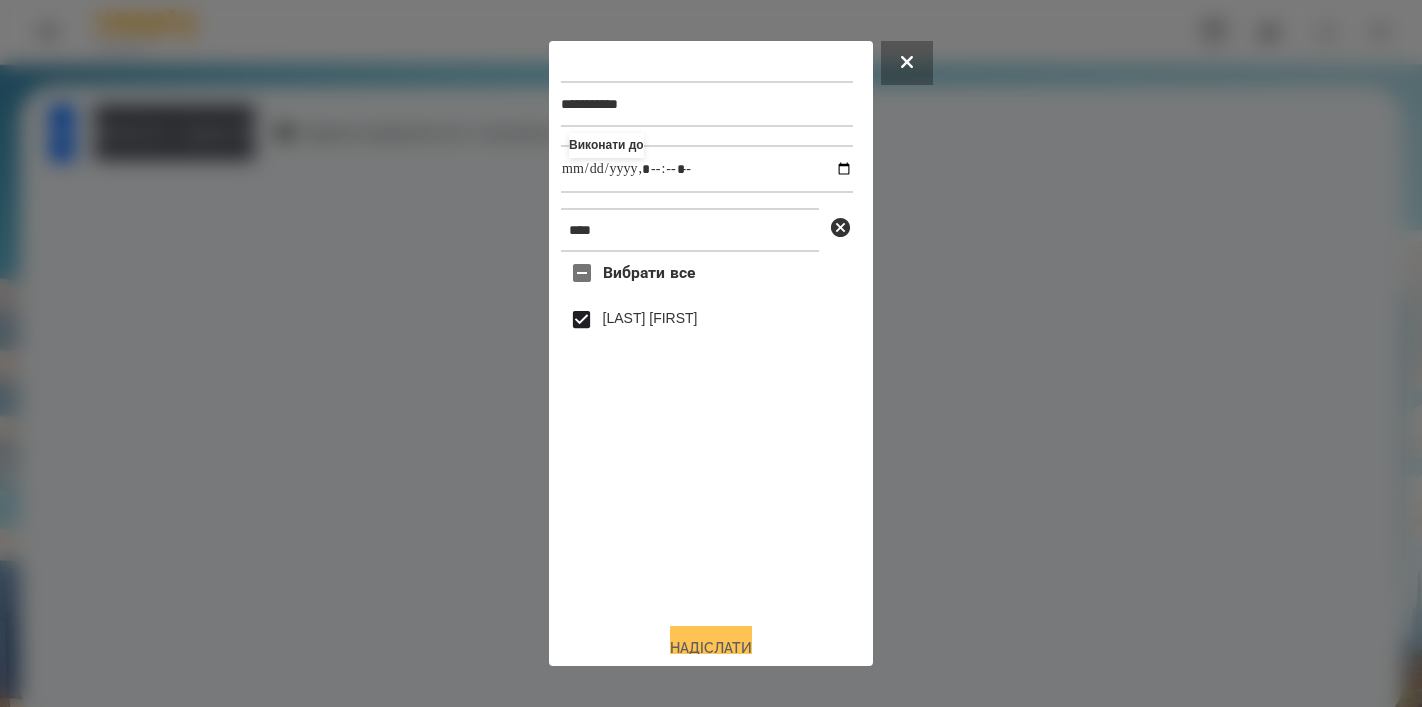 type on "**********" 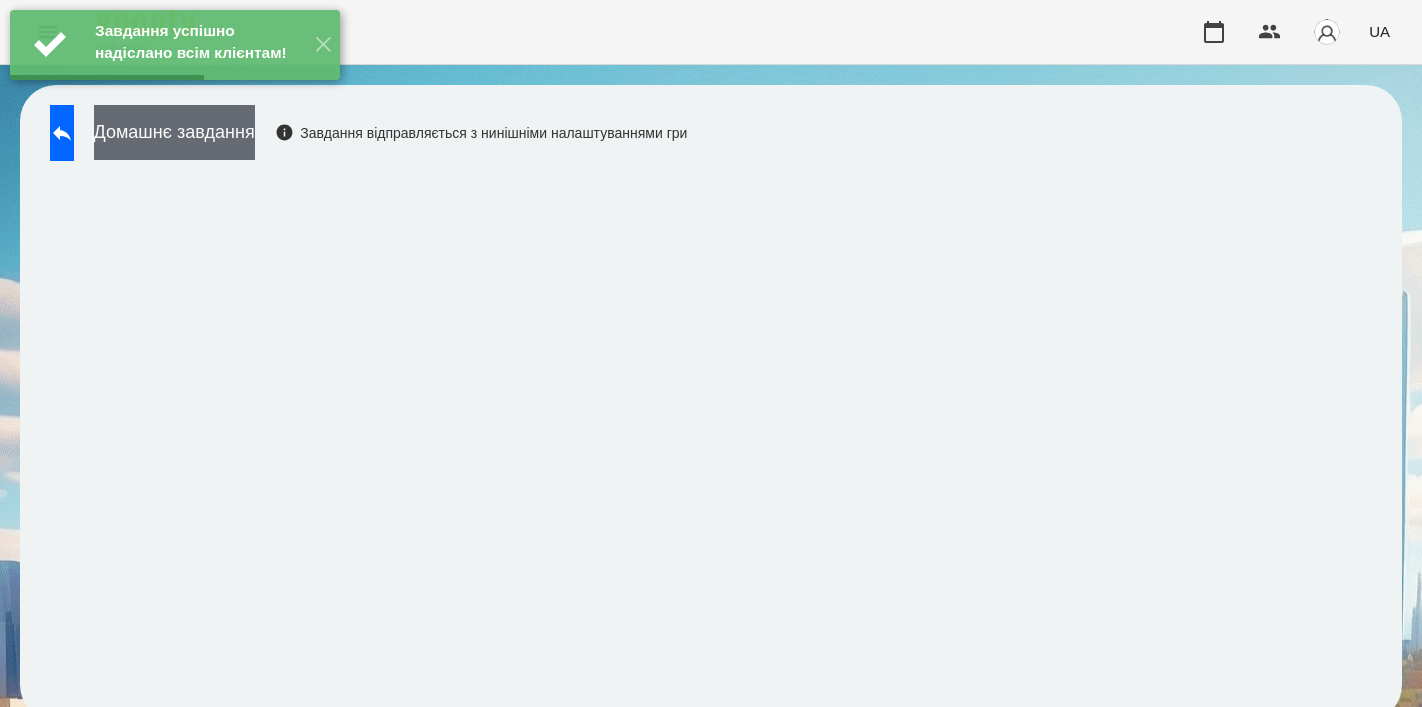 click on "Домашнє завдання" at bounding box center (174, 132) 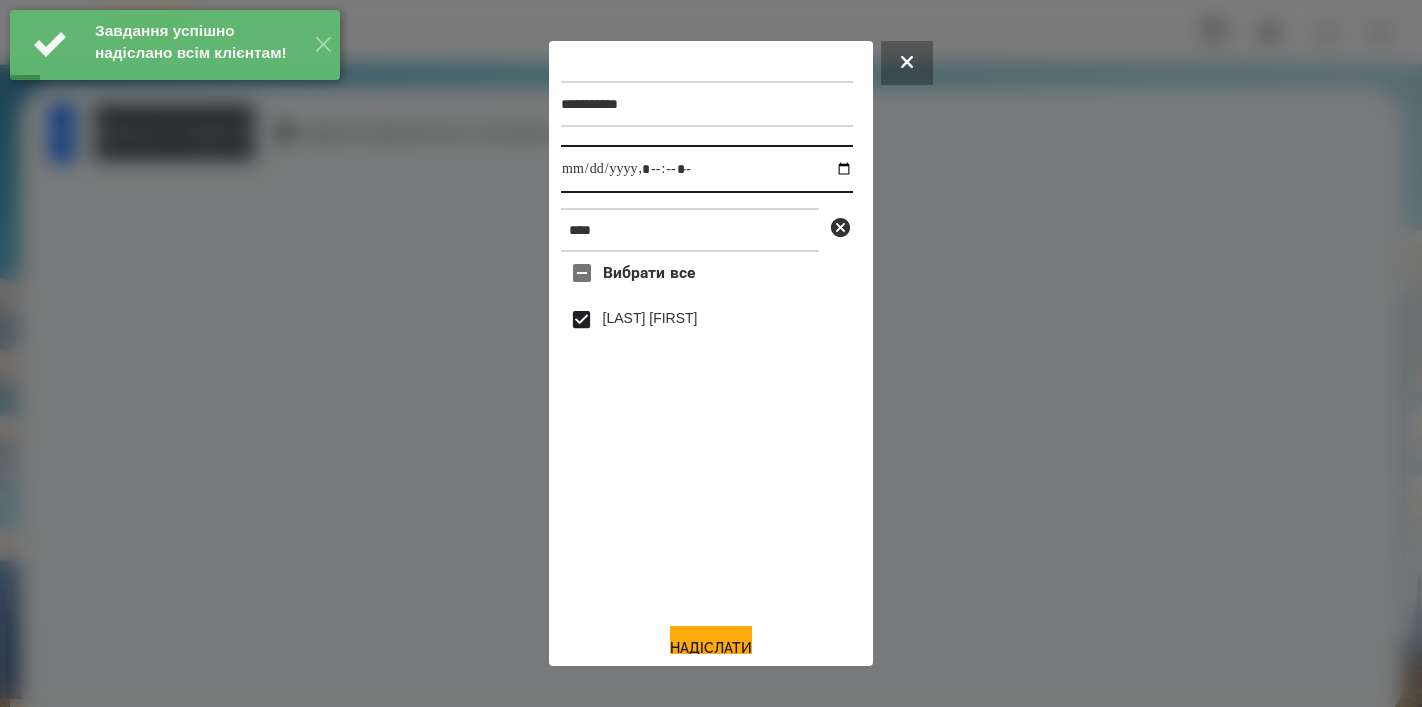 click at bounding box center [707, 169] 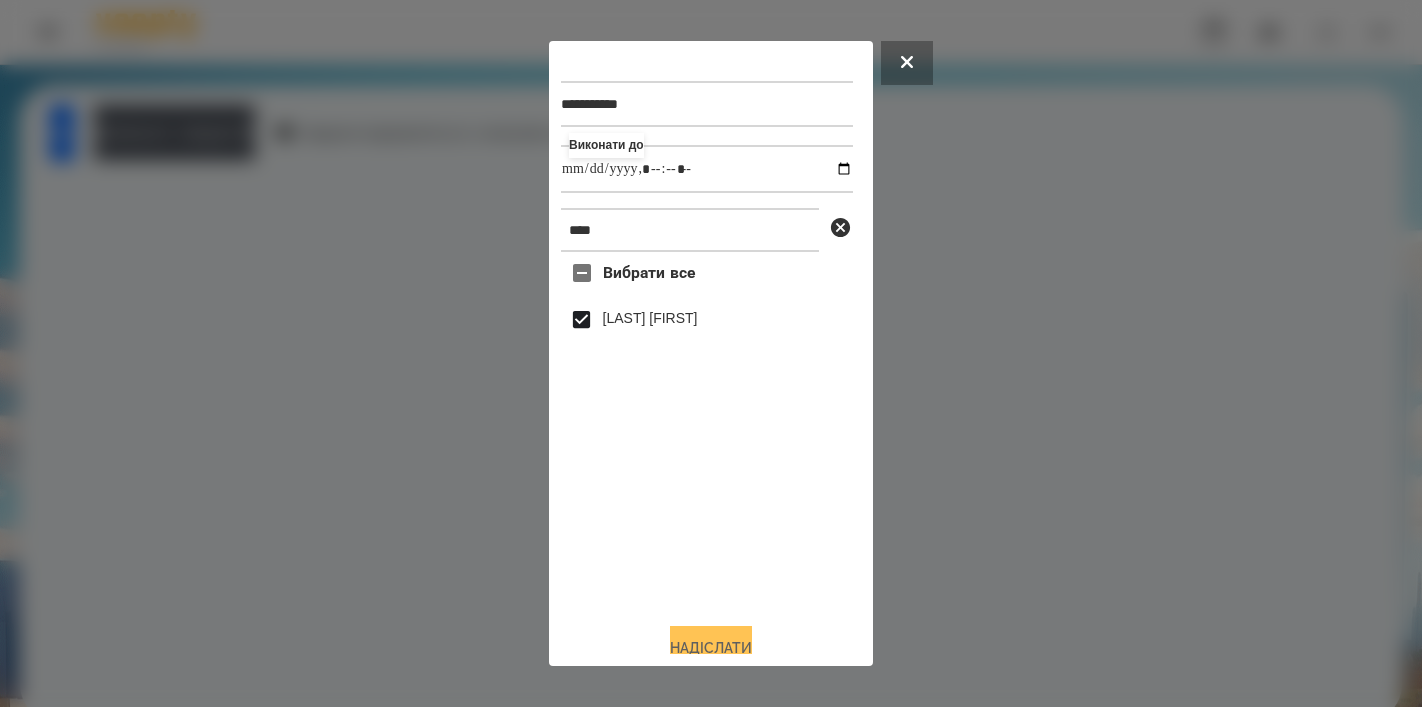 type on "**********" 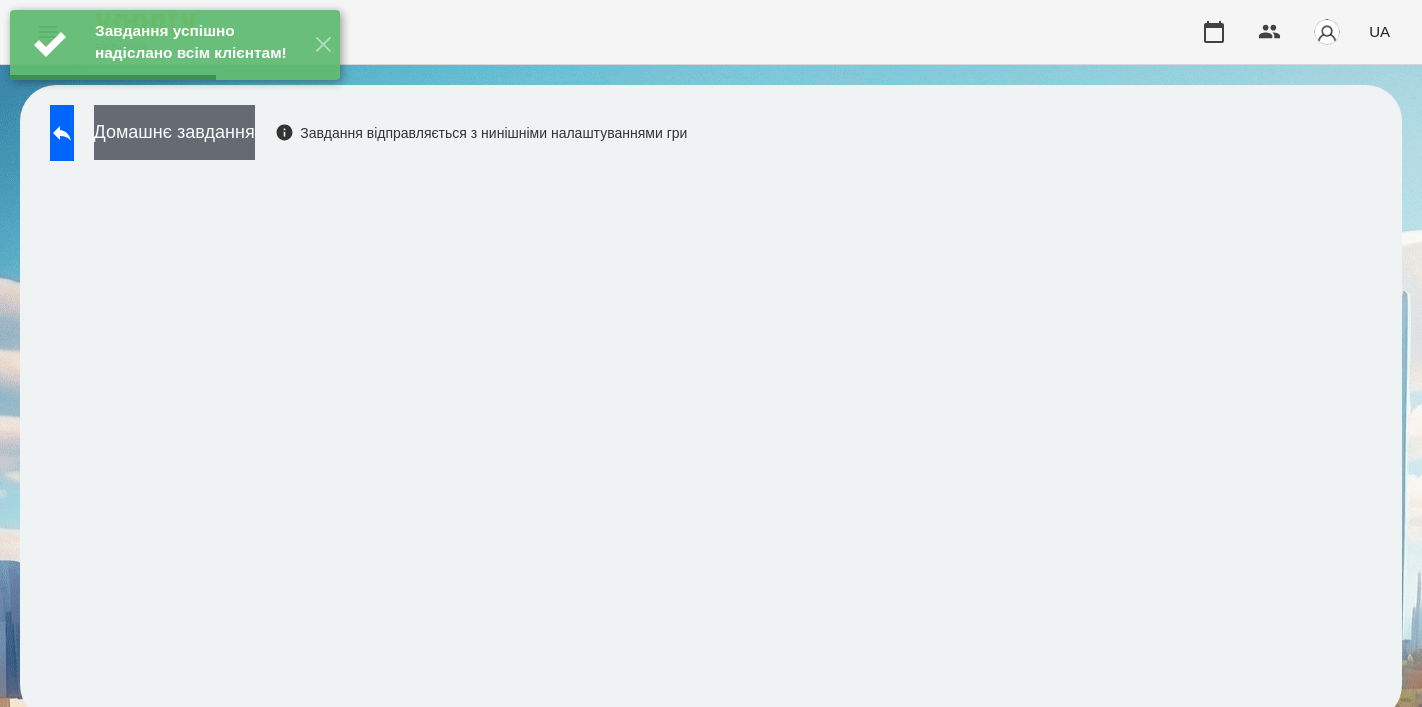 click on "Домашнє завдання" at bounding box center (174, 132) 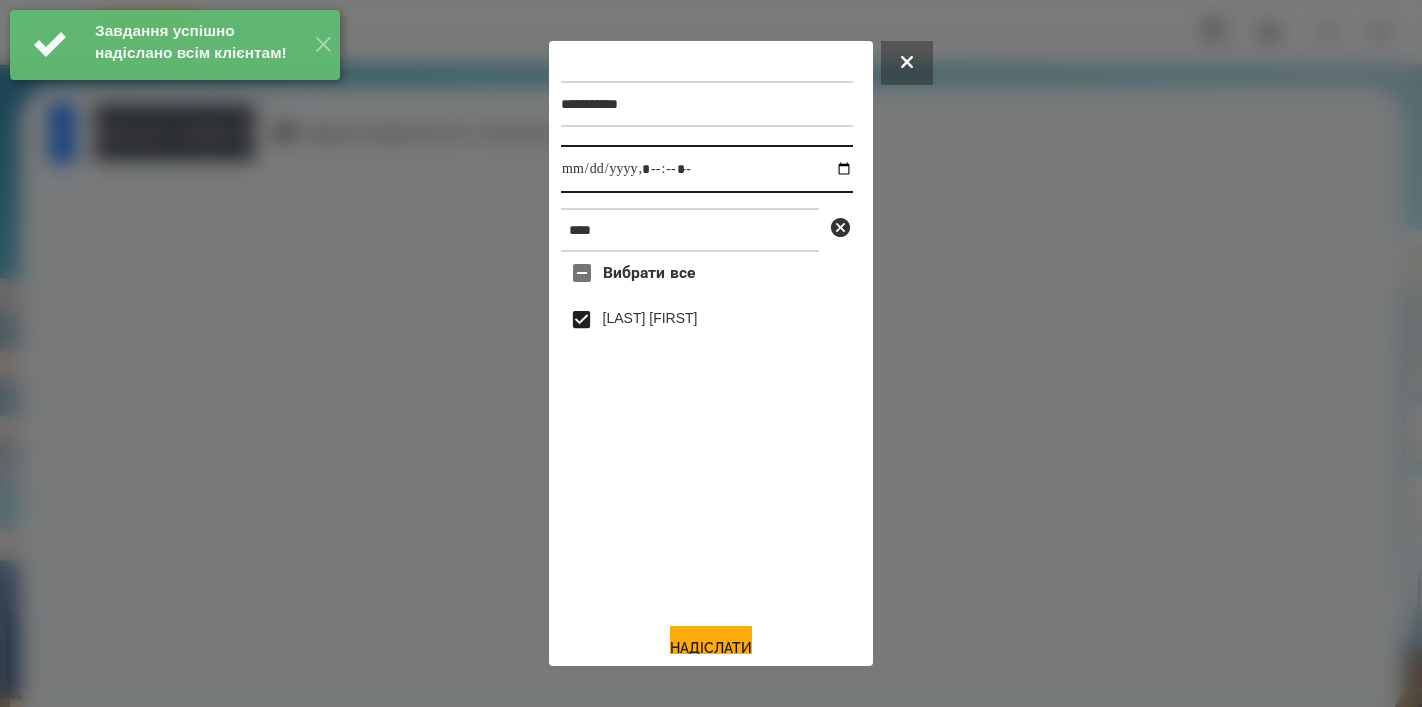 click at bounding box center [707, 169] 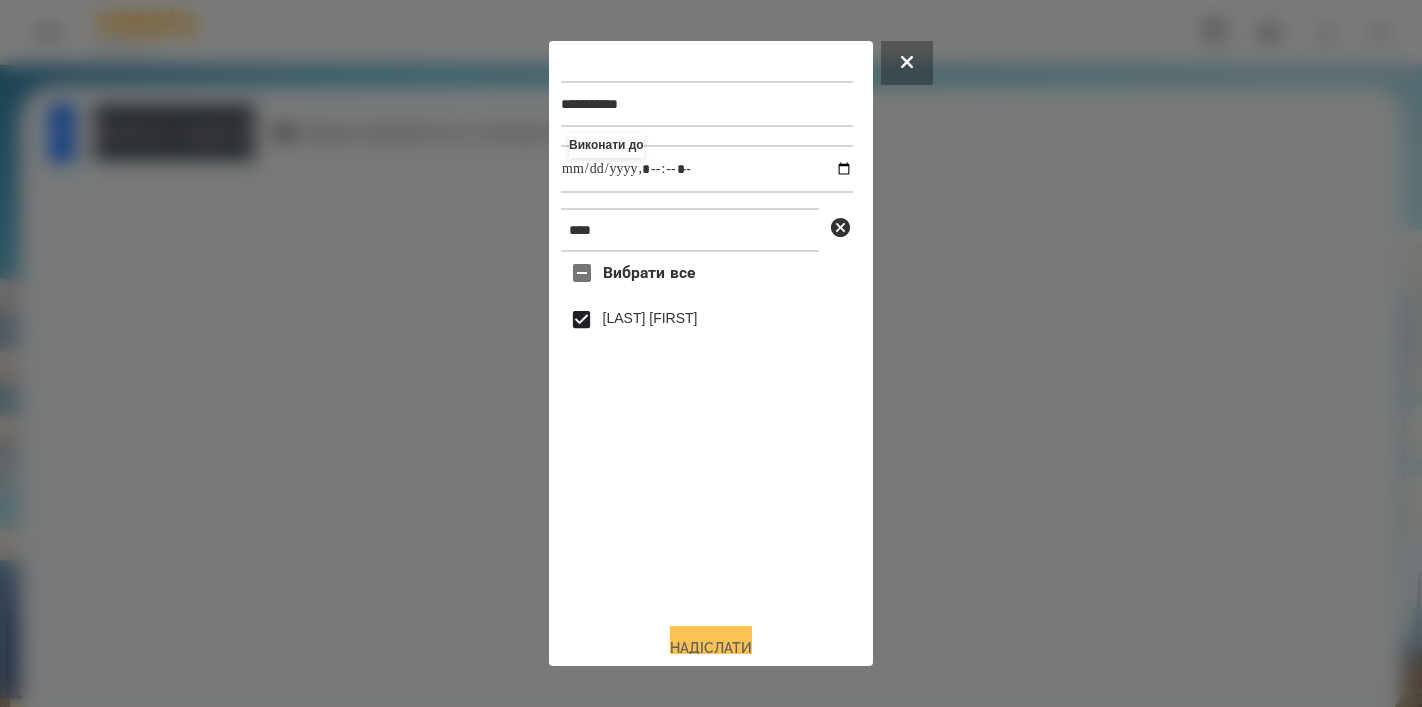 type on "**********" 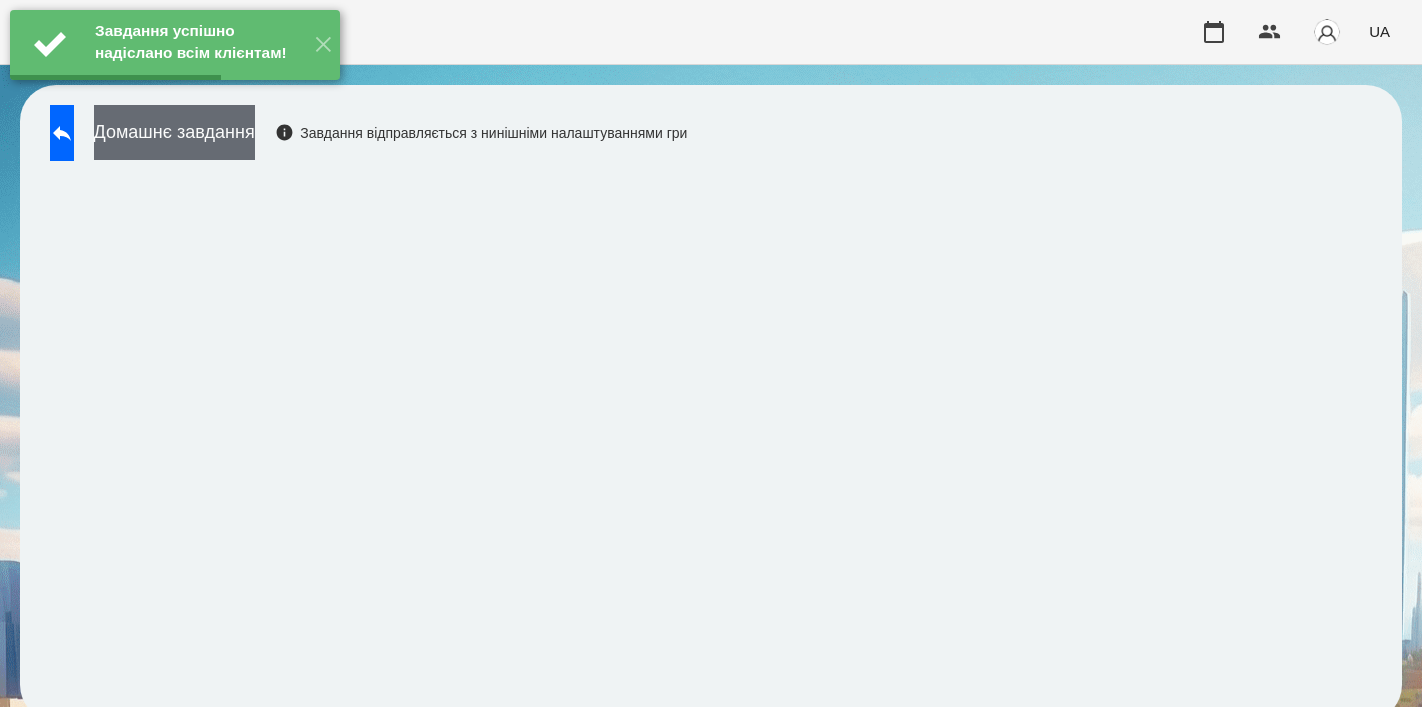 click on "Домашнє завдання" at bounding box center (174, 132) 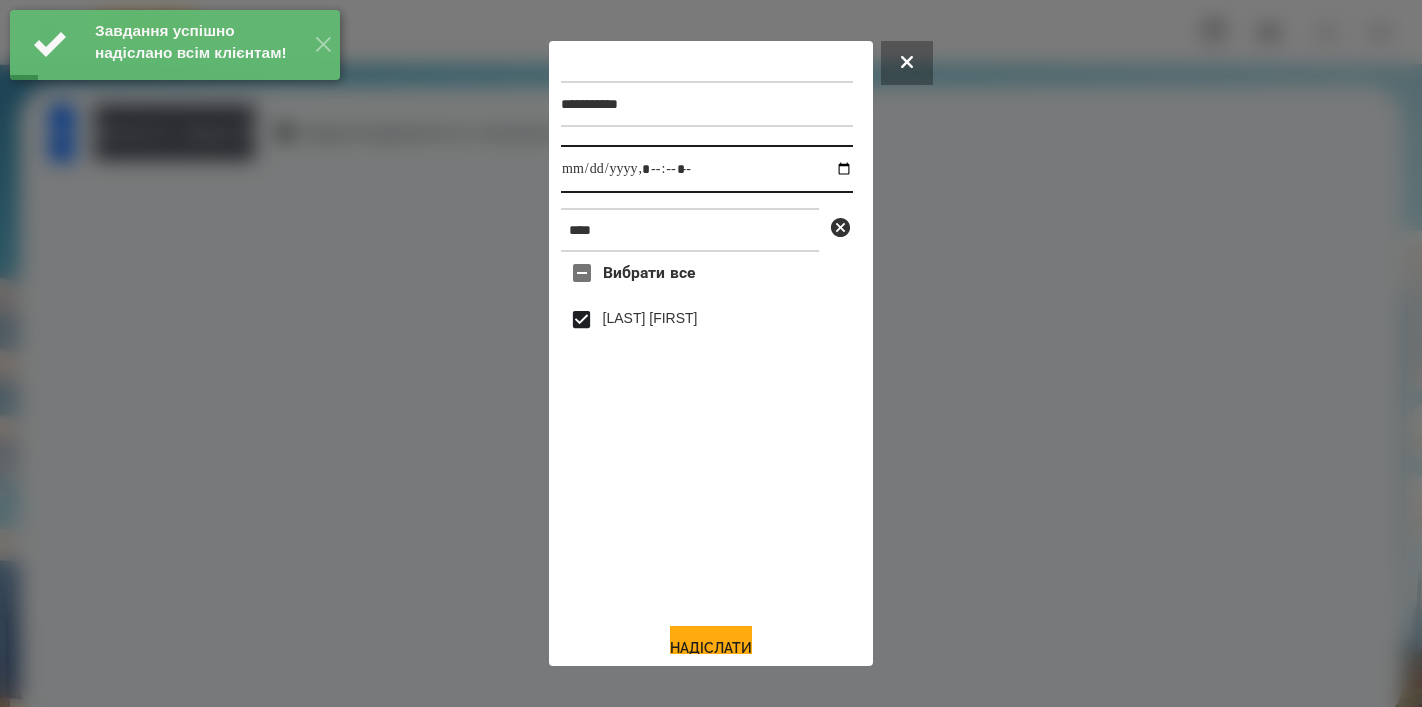 click at bounding box center (707, 169) 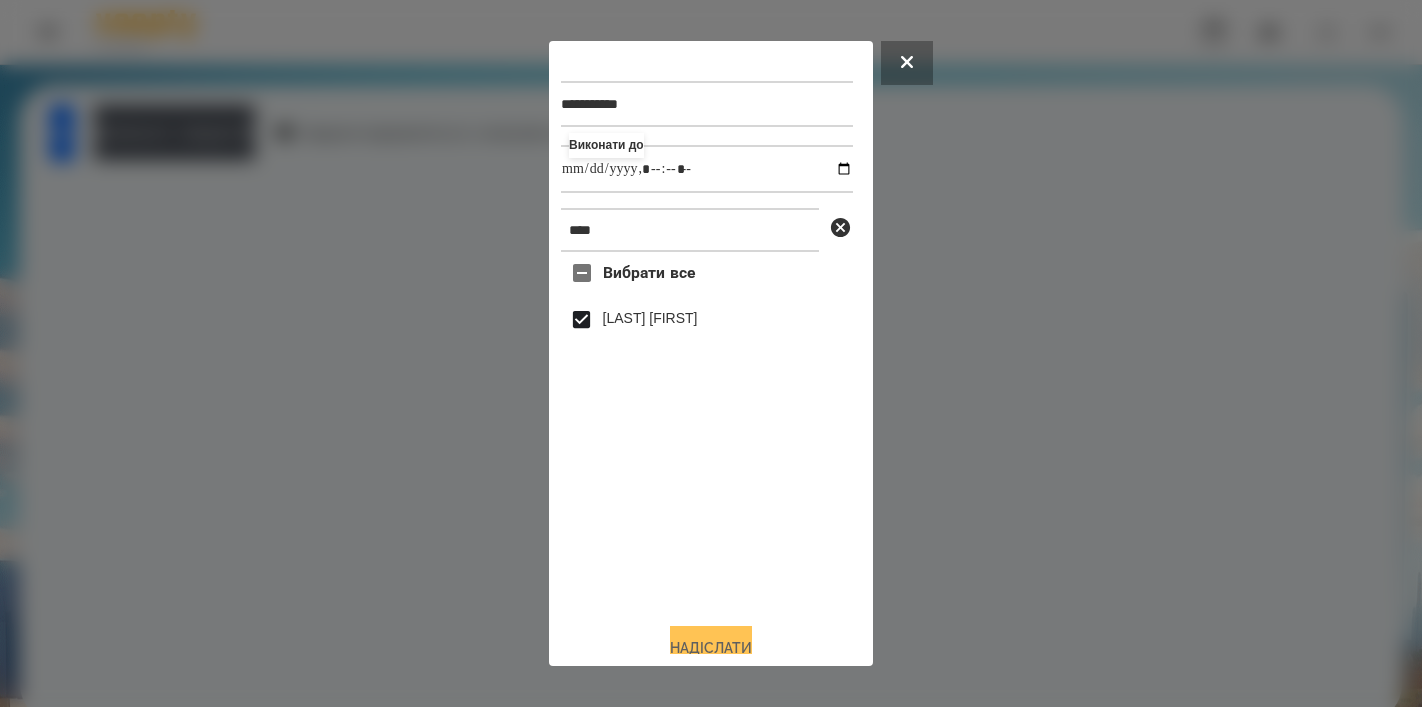 type on "**********" 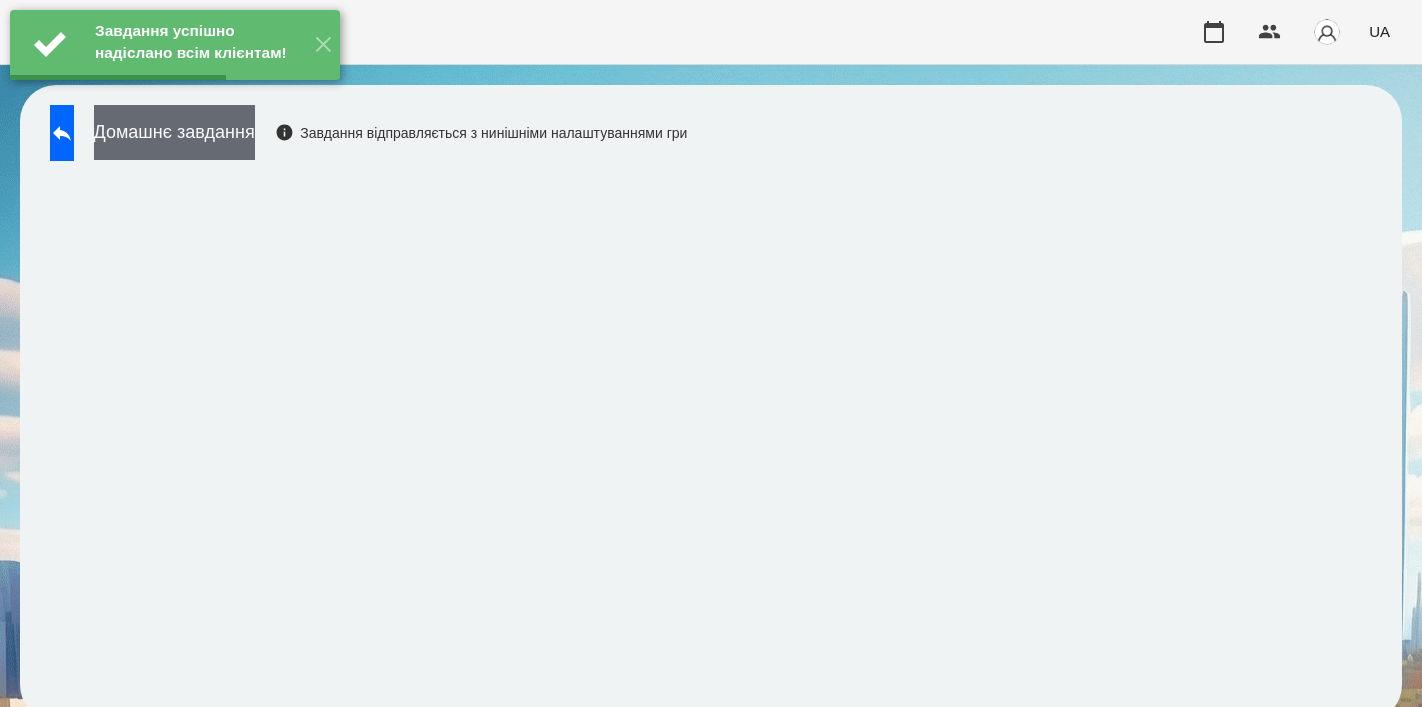 click on "Домашнє завдання" at bounding box center (174, 132) 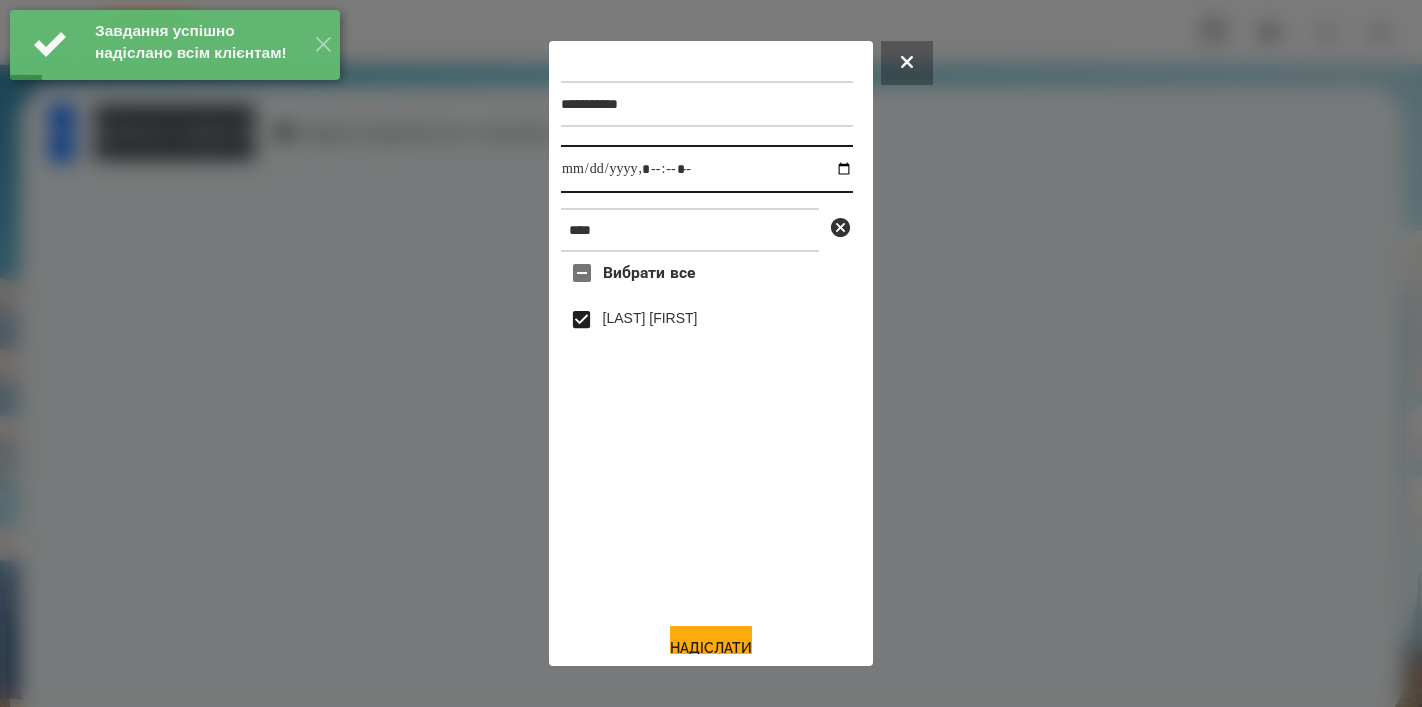 click at bounding box center (707, 169) 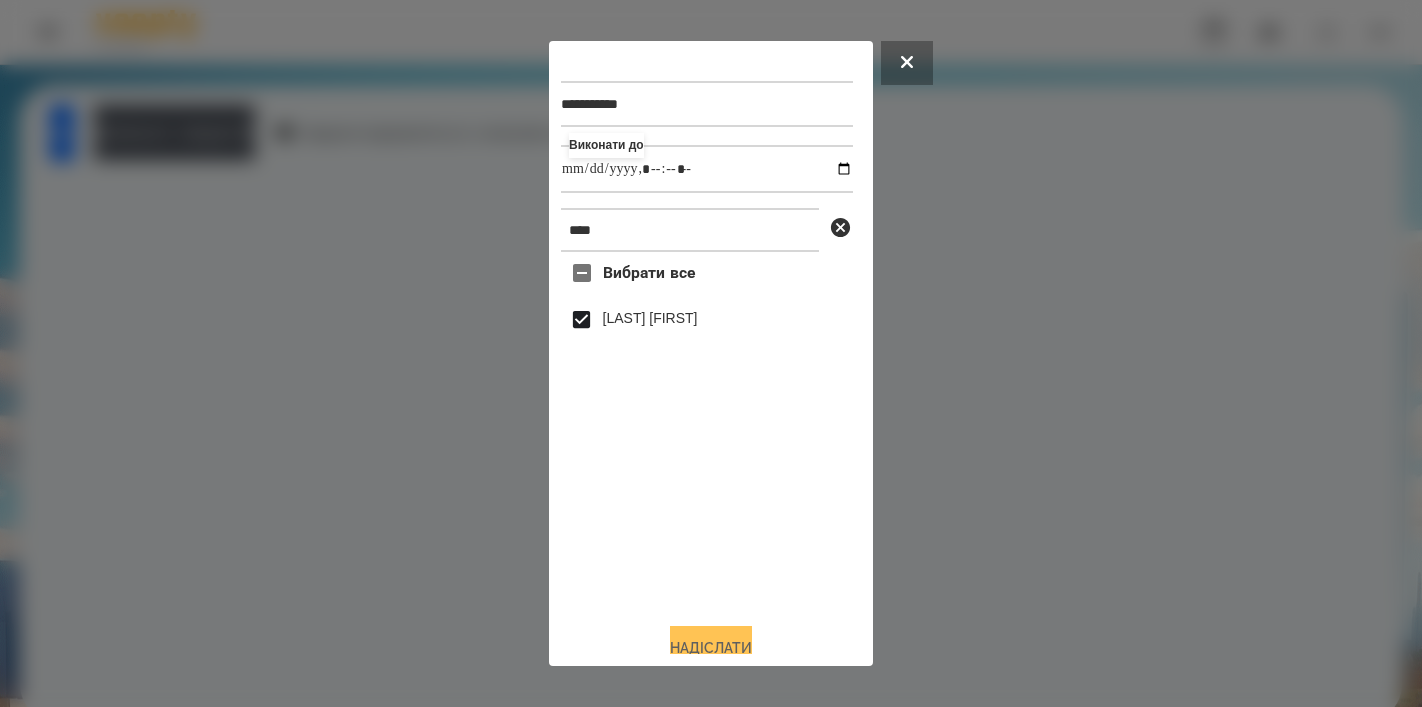 type on "**********" 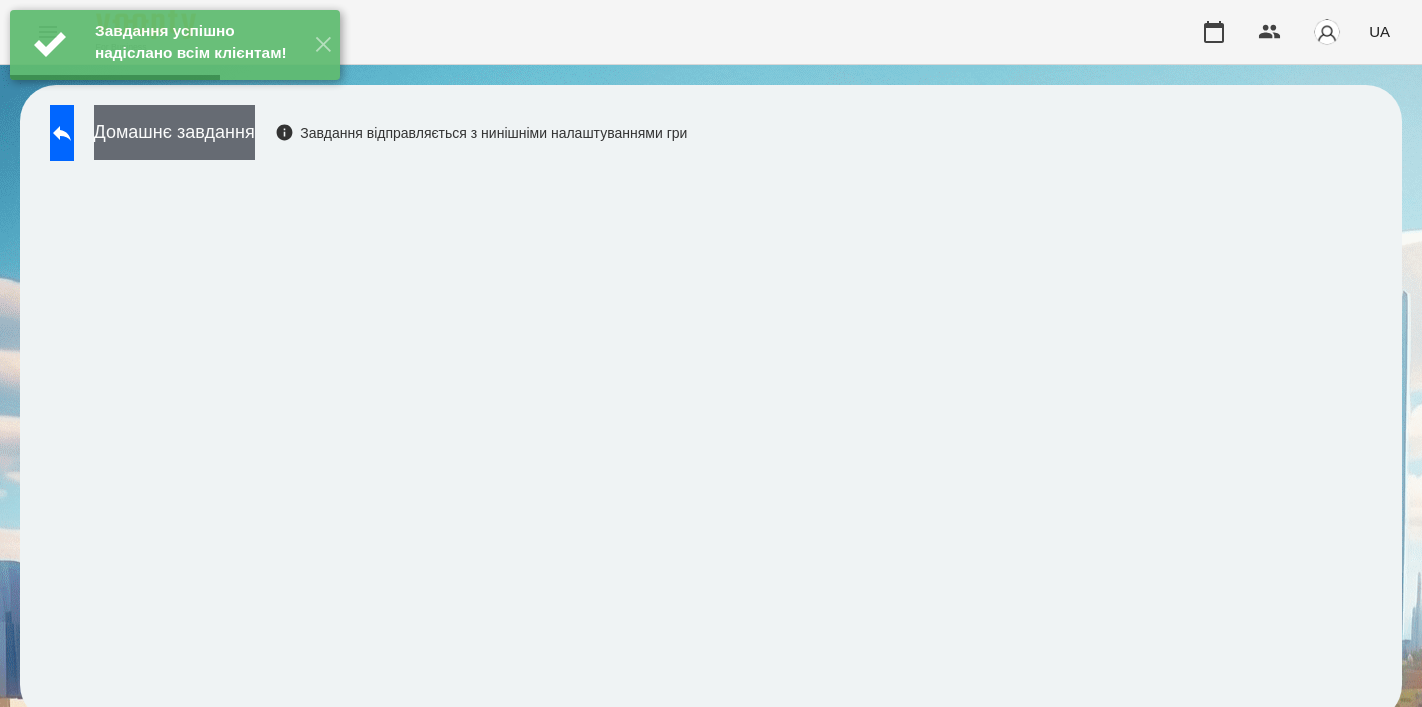 click on "Домашнє завдання" at bounding box center (174, 132) 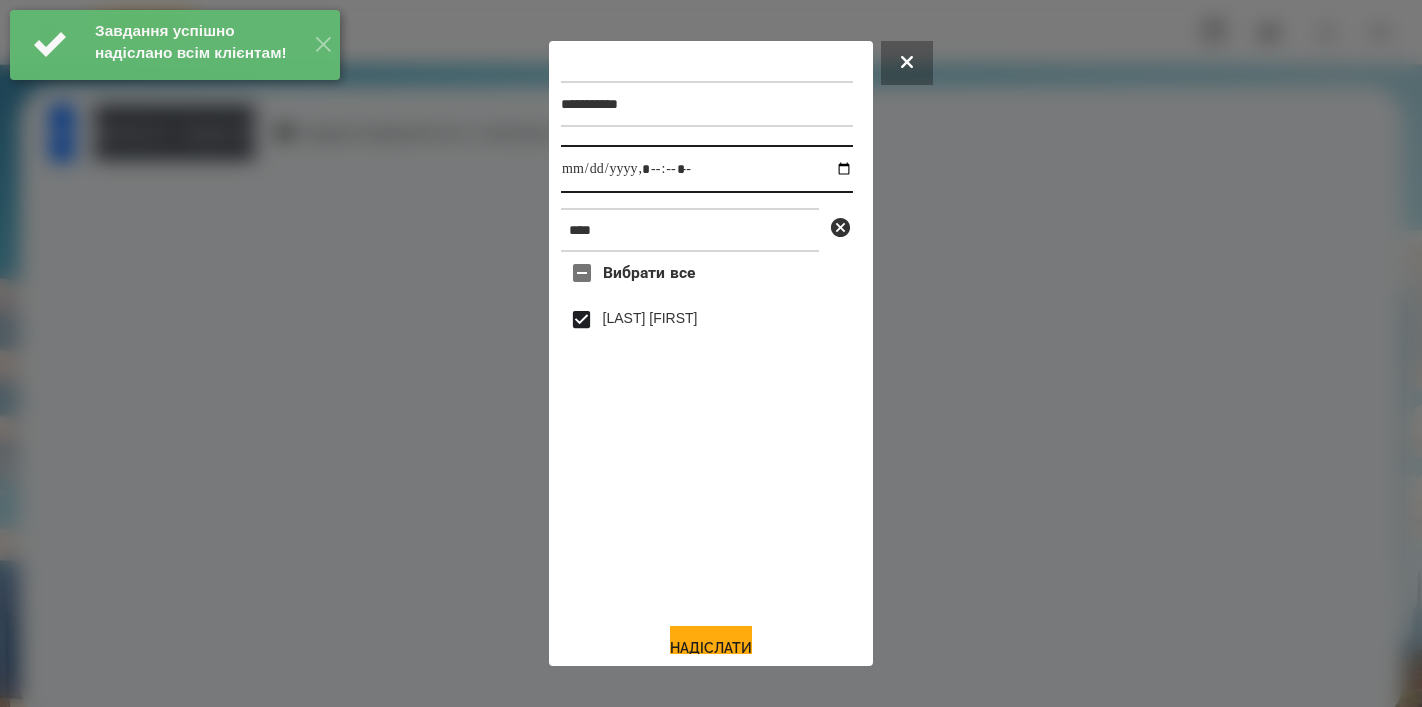 click at bounding box center [707, 169] 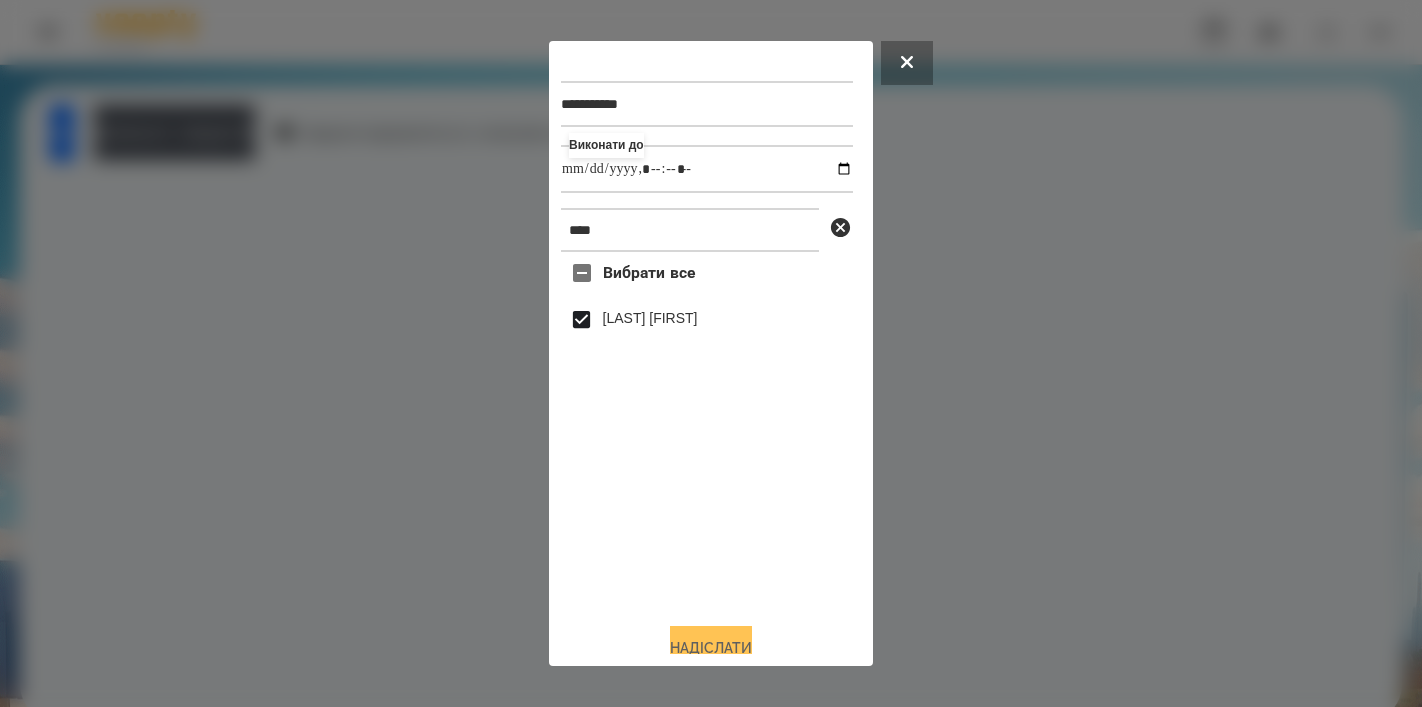 type on "**********" 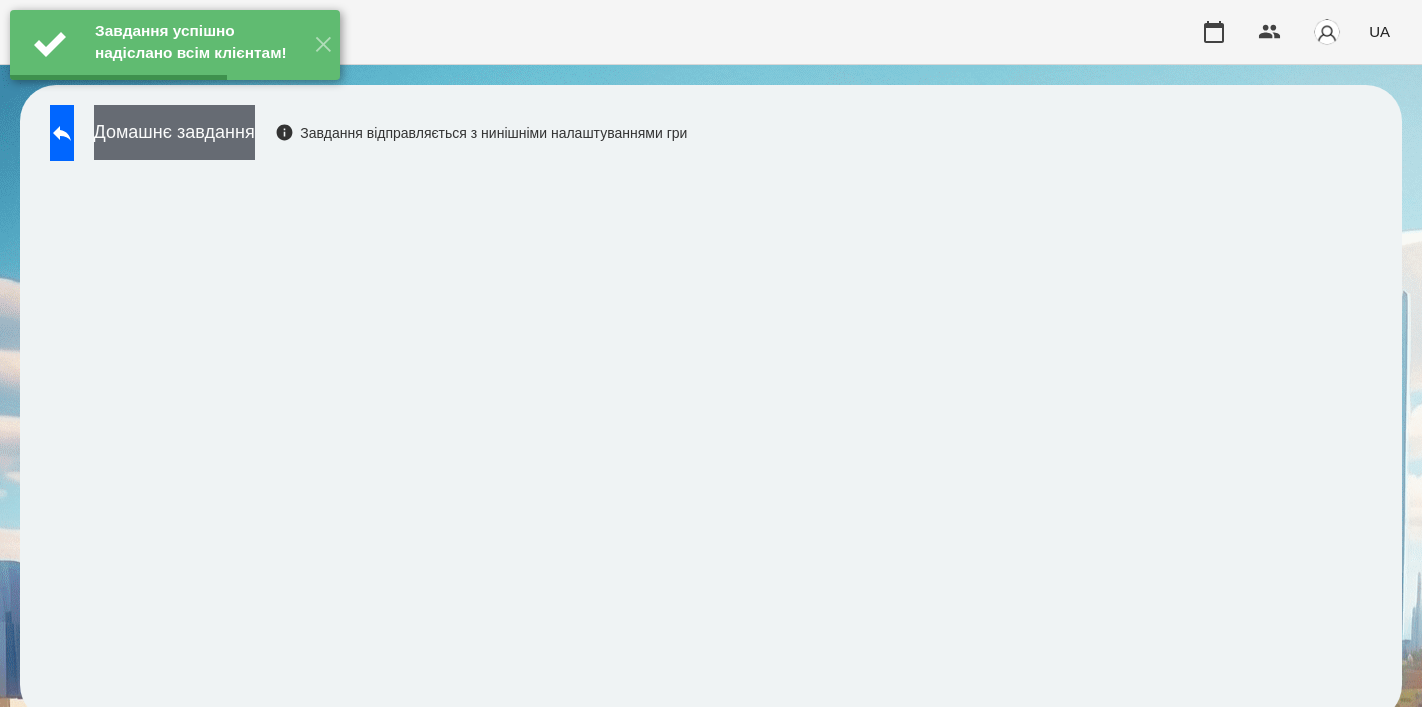 click on "Домашнє завдання" at bounding box center (174, 132) 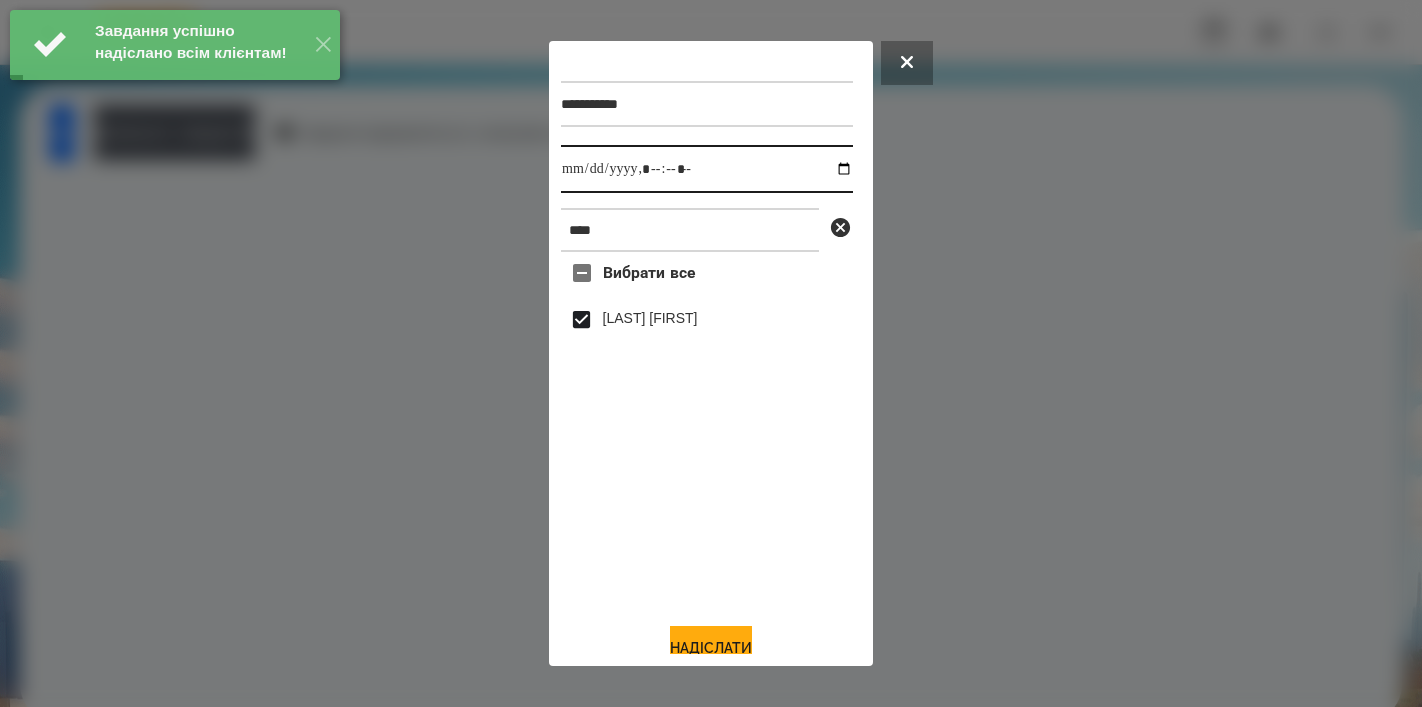 click at bounding box center [707, 169] 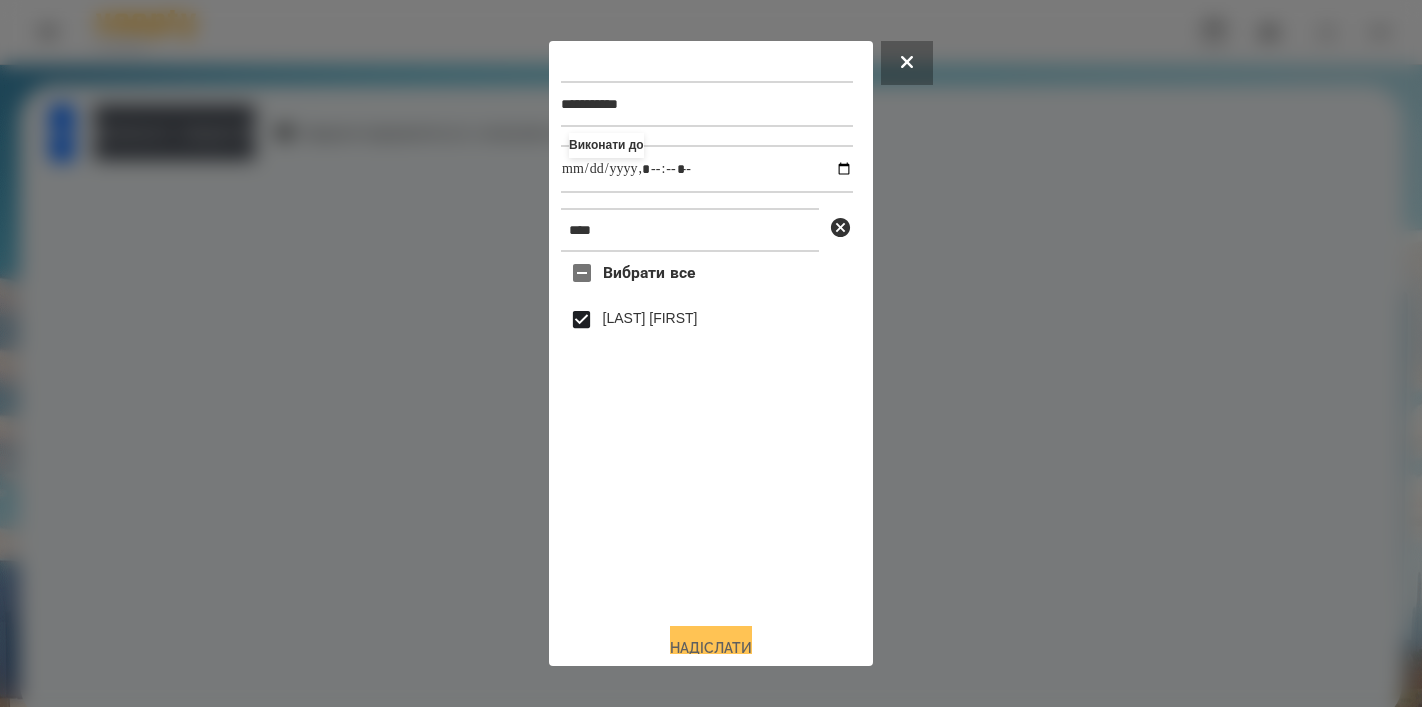 type on "**********" 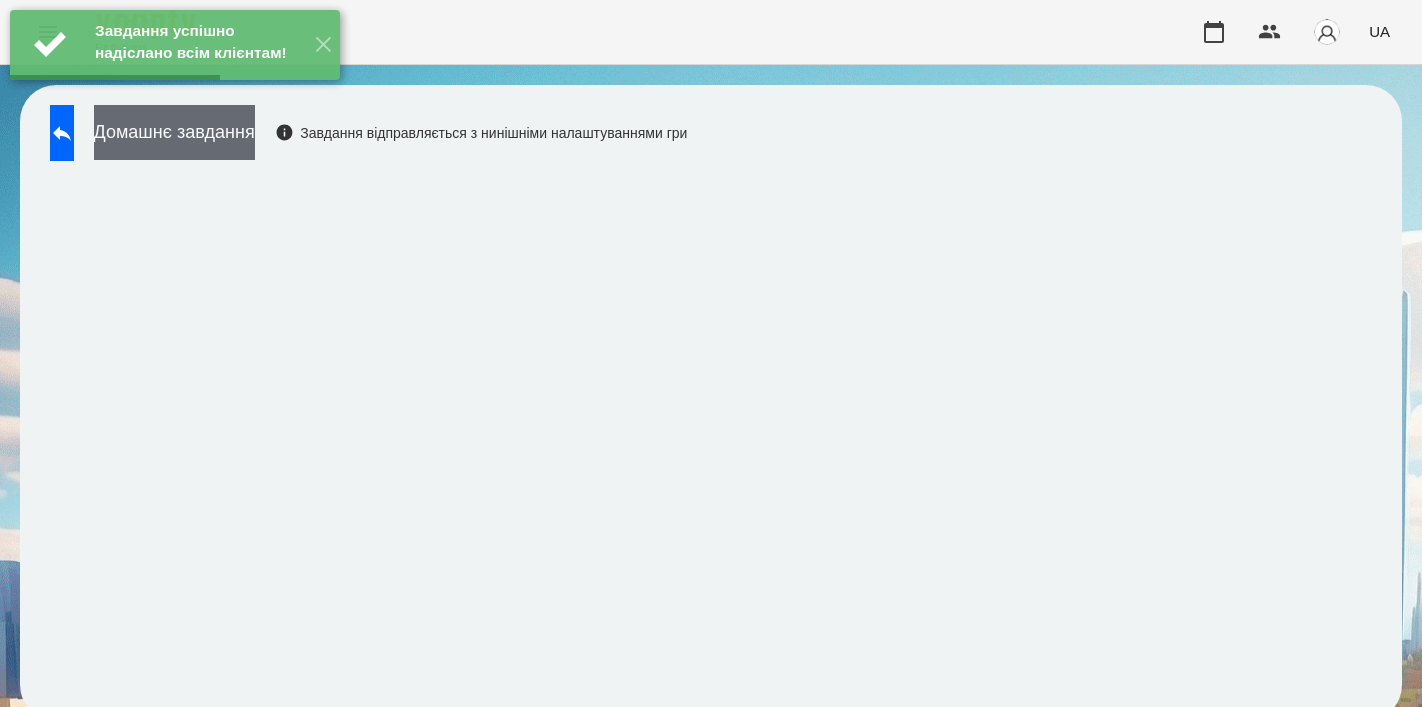click on "Домашнє завдання" at bounding box center [174, 132] 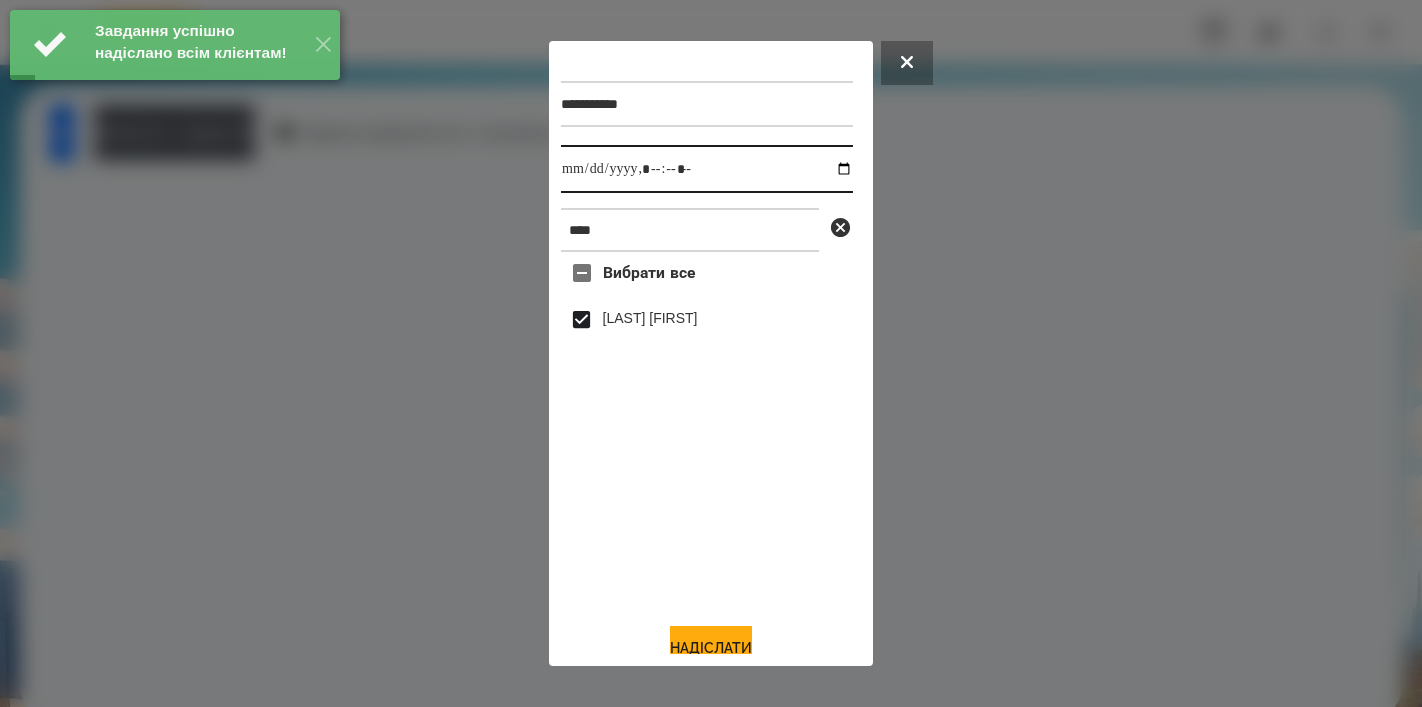 click at bounding box center [707, 169] 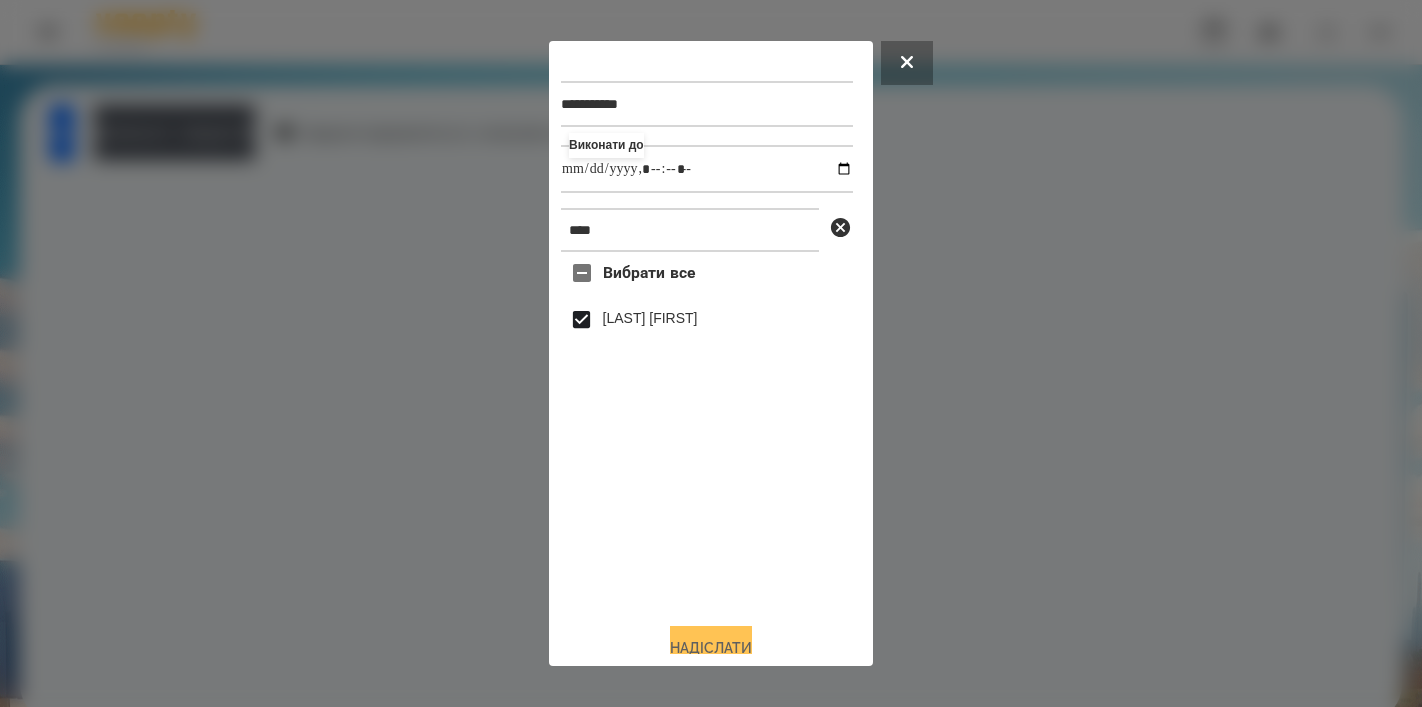 type on "**********" 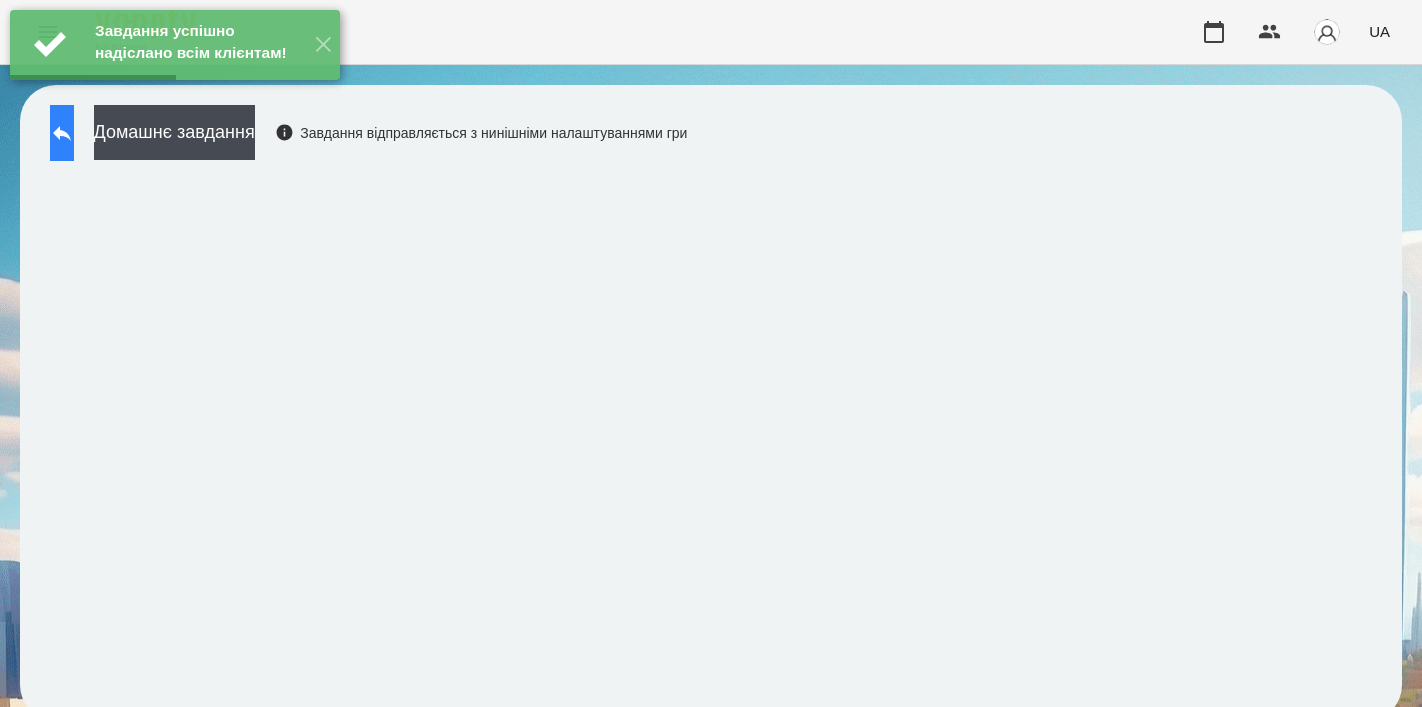 click 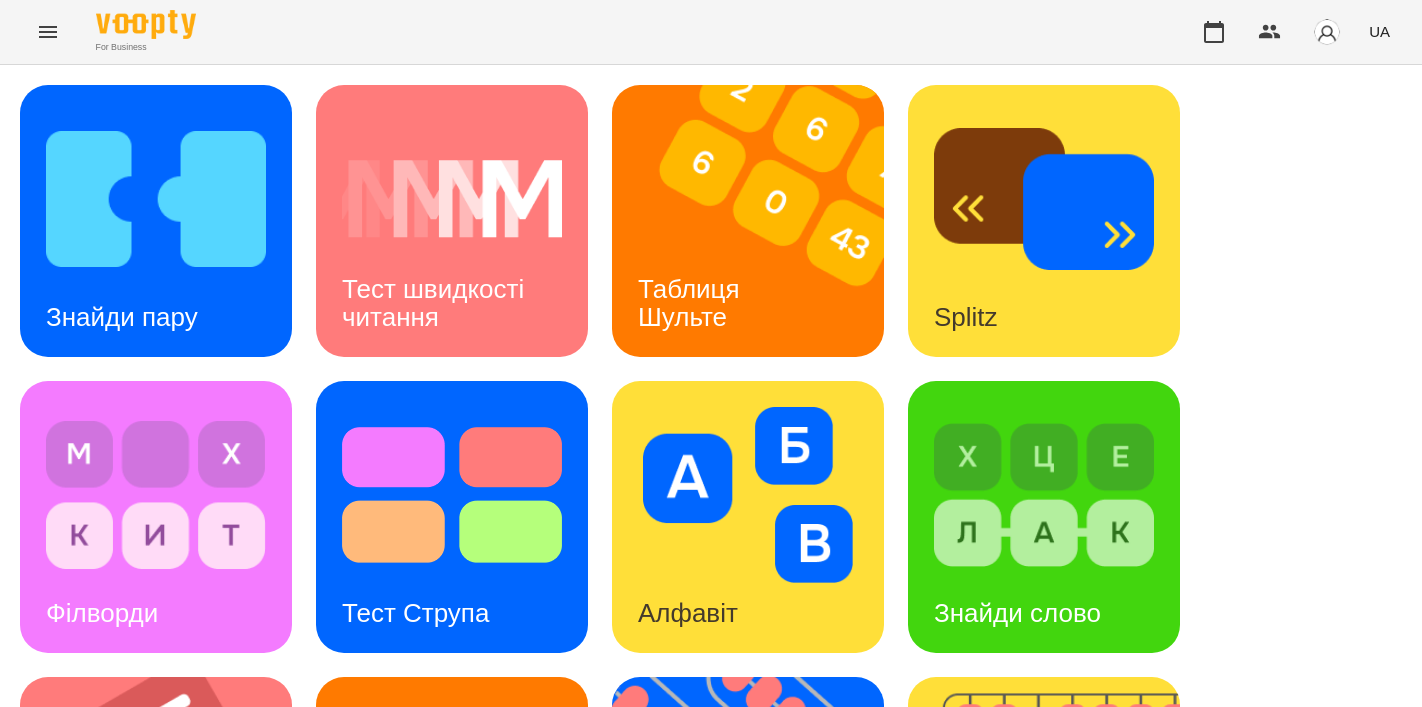scroll, scrollTop: 770, scrollLeft: 0, axis: vertical 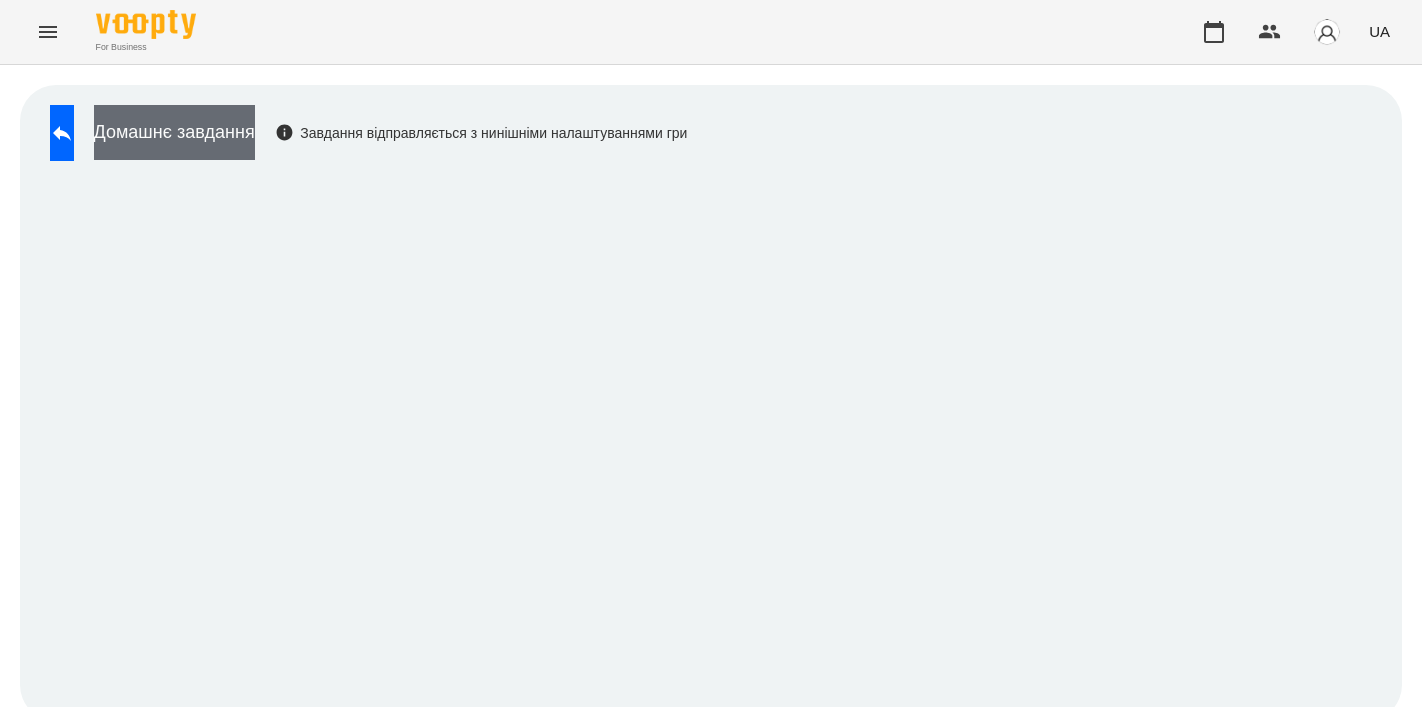 click on "Домашнє завдання" at bounding box center [174, 132] 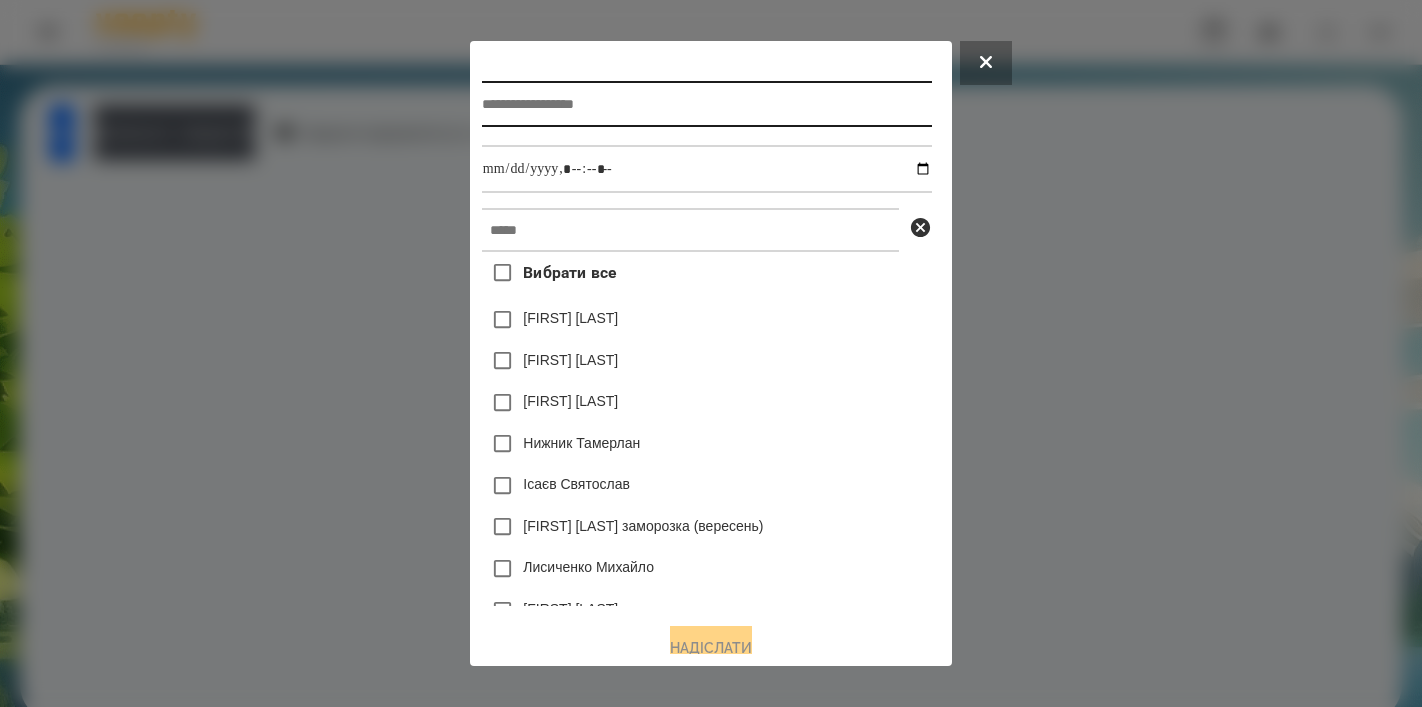 click at bounding box center (707, 104) 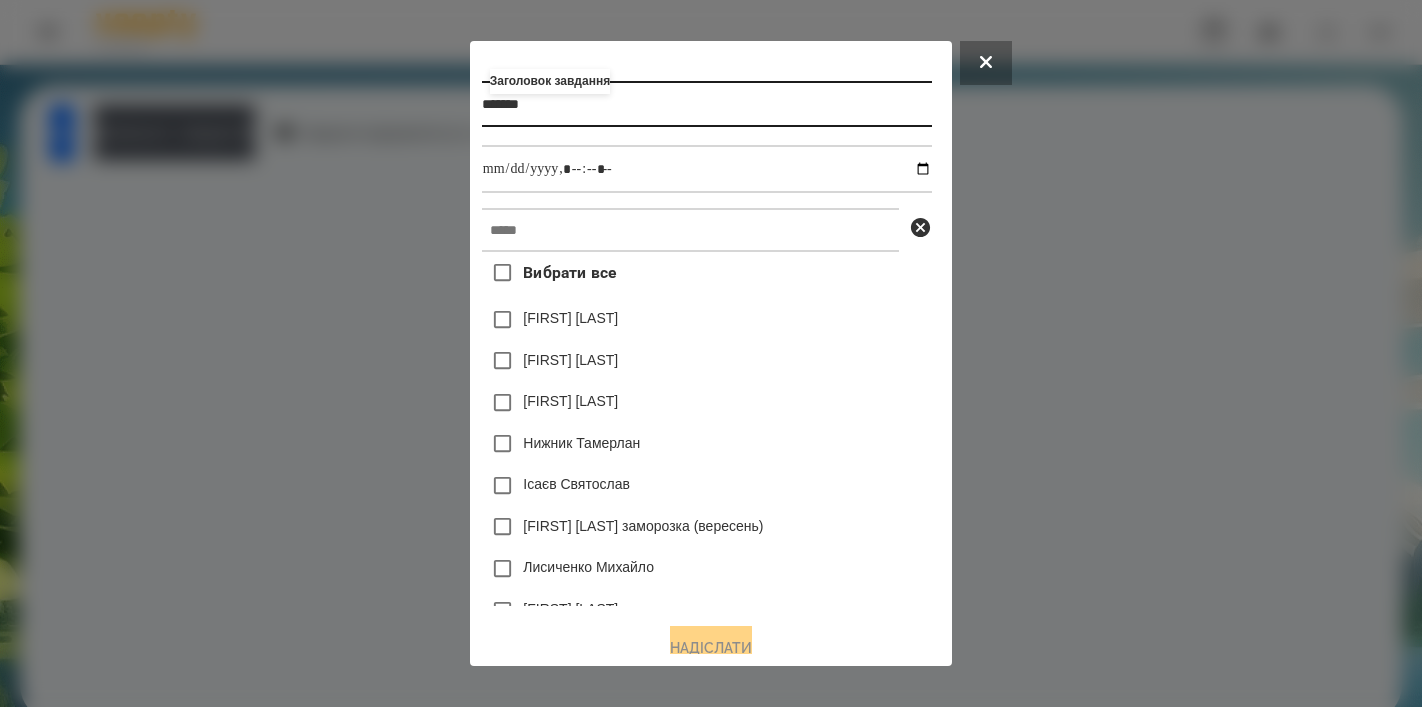 type on "*******" 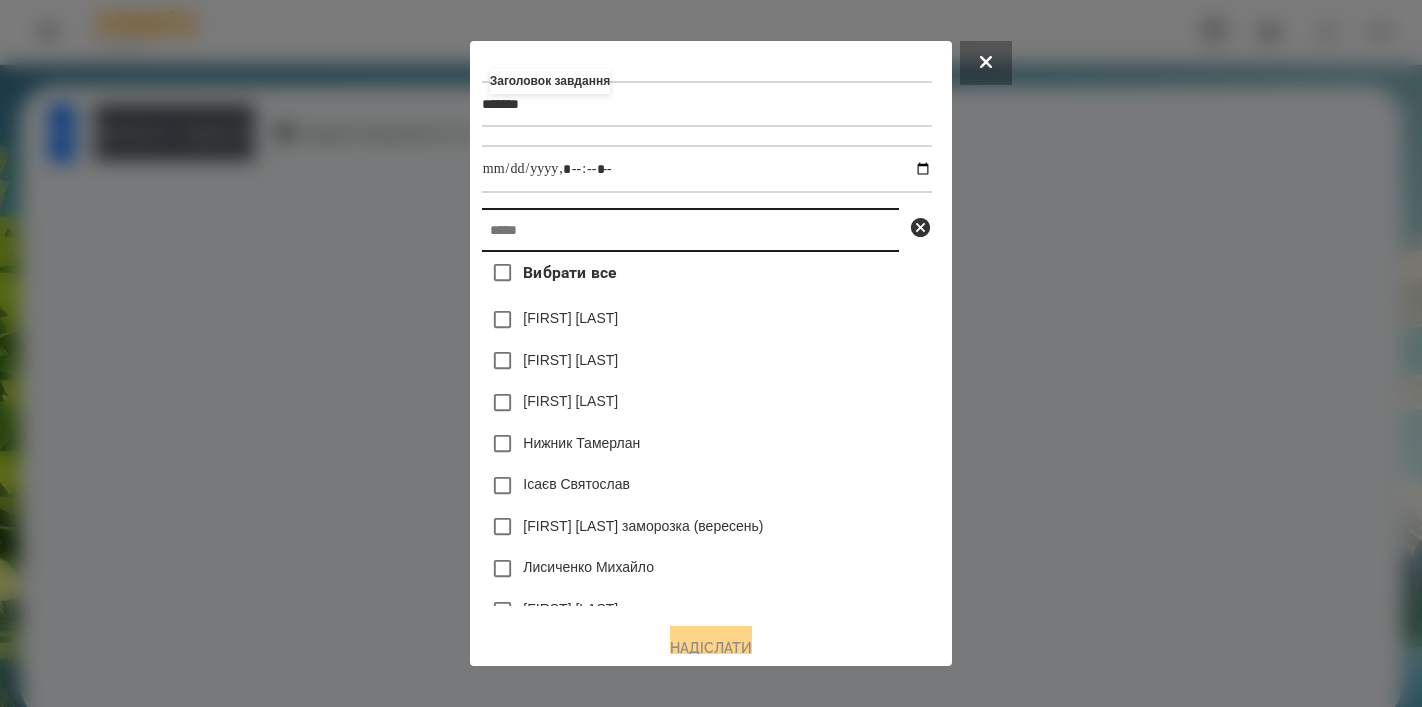 click at bounding box center (690, 230) 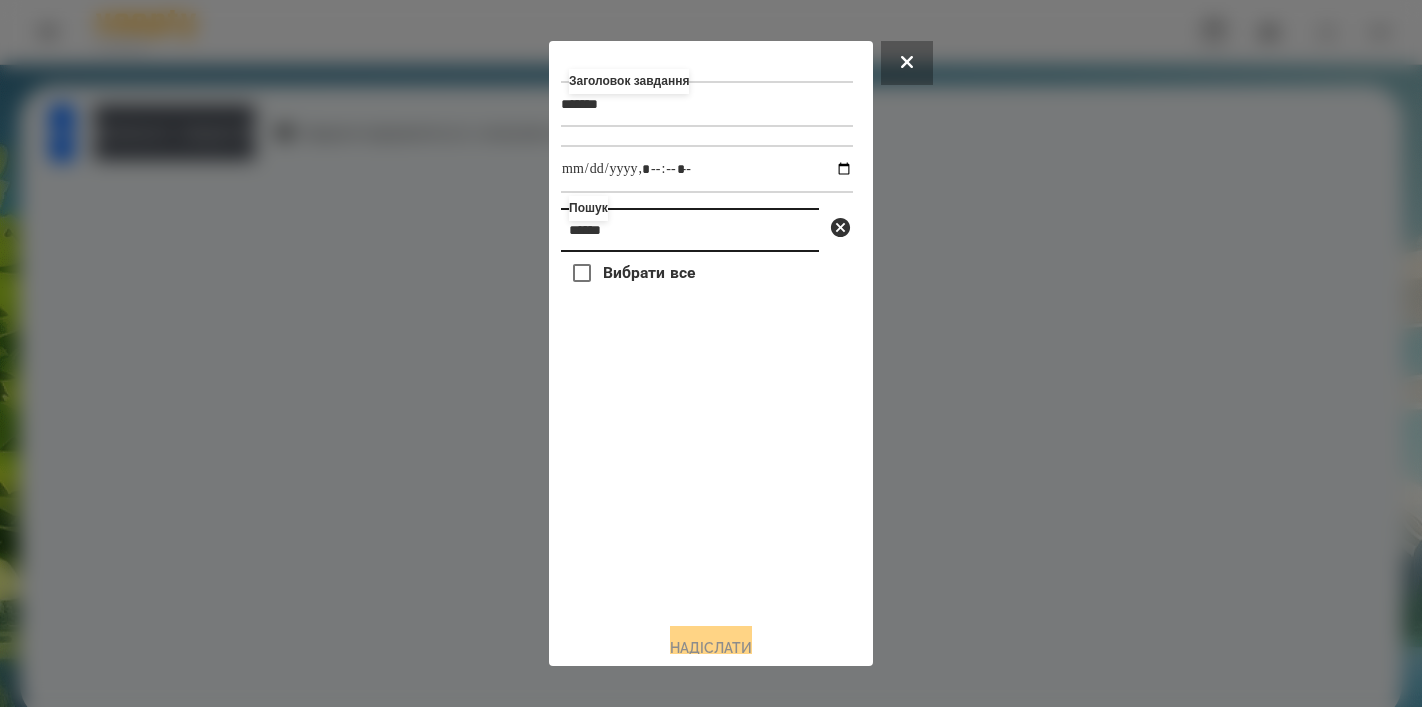 click on "*****" at bounding box center (690, 230) 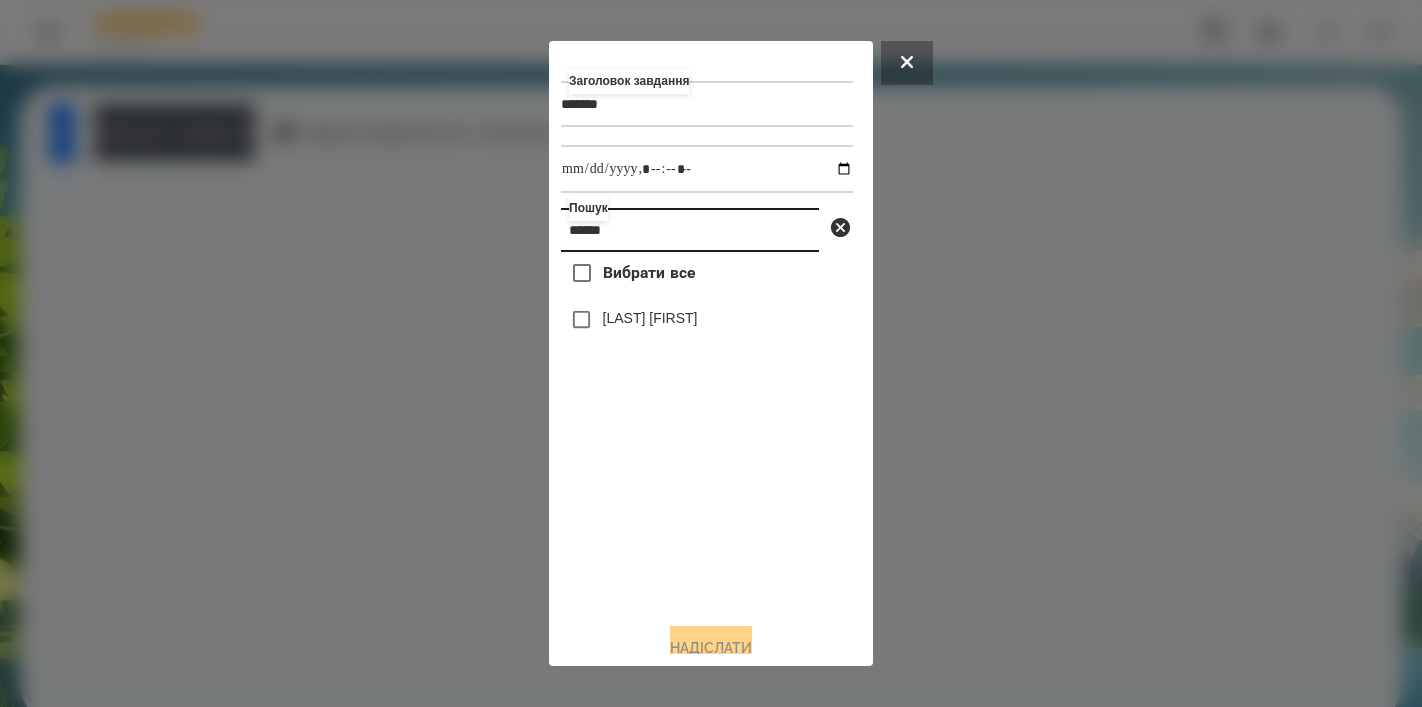 type on "*****" 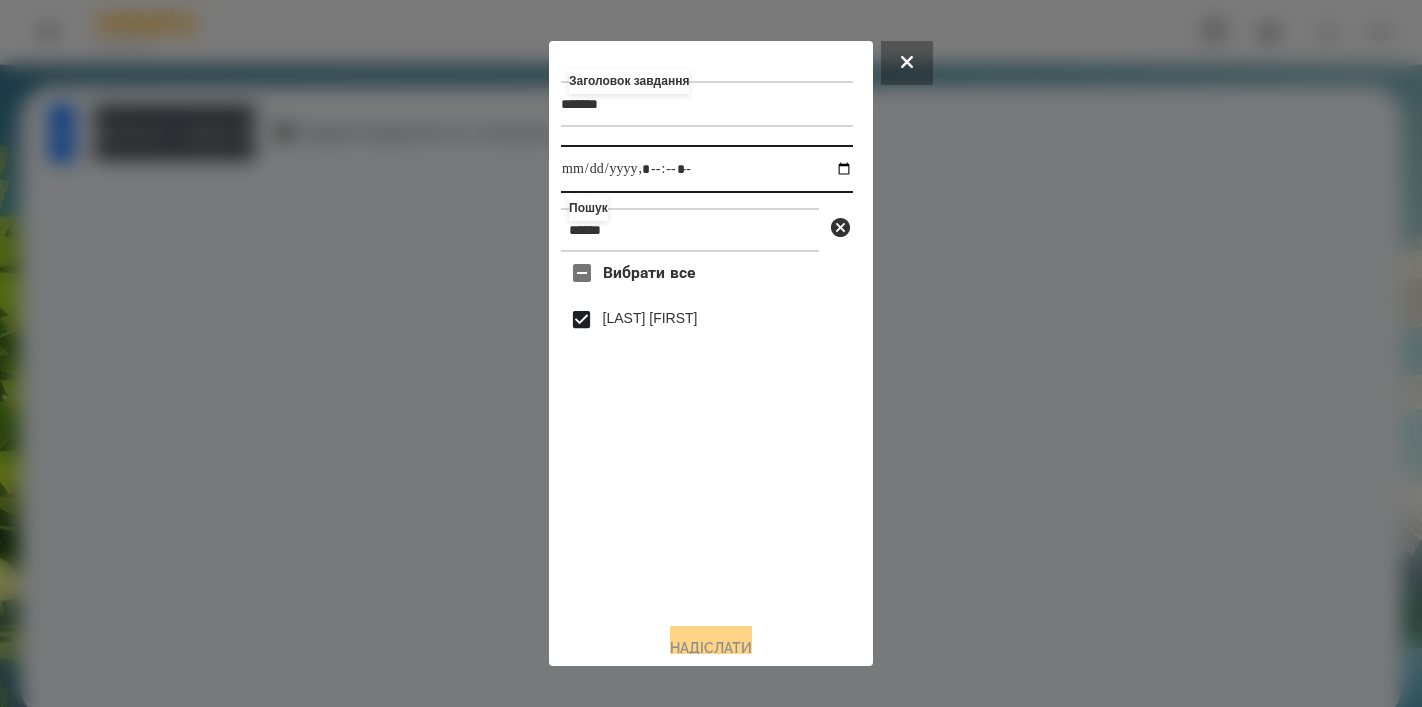 click at bounding box center (707, 169) 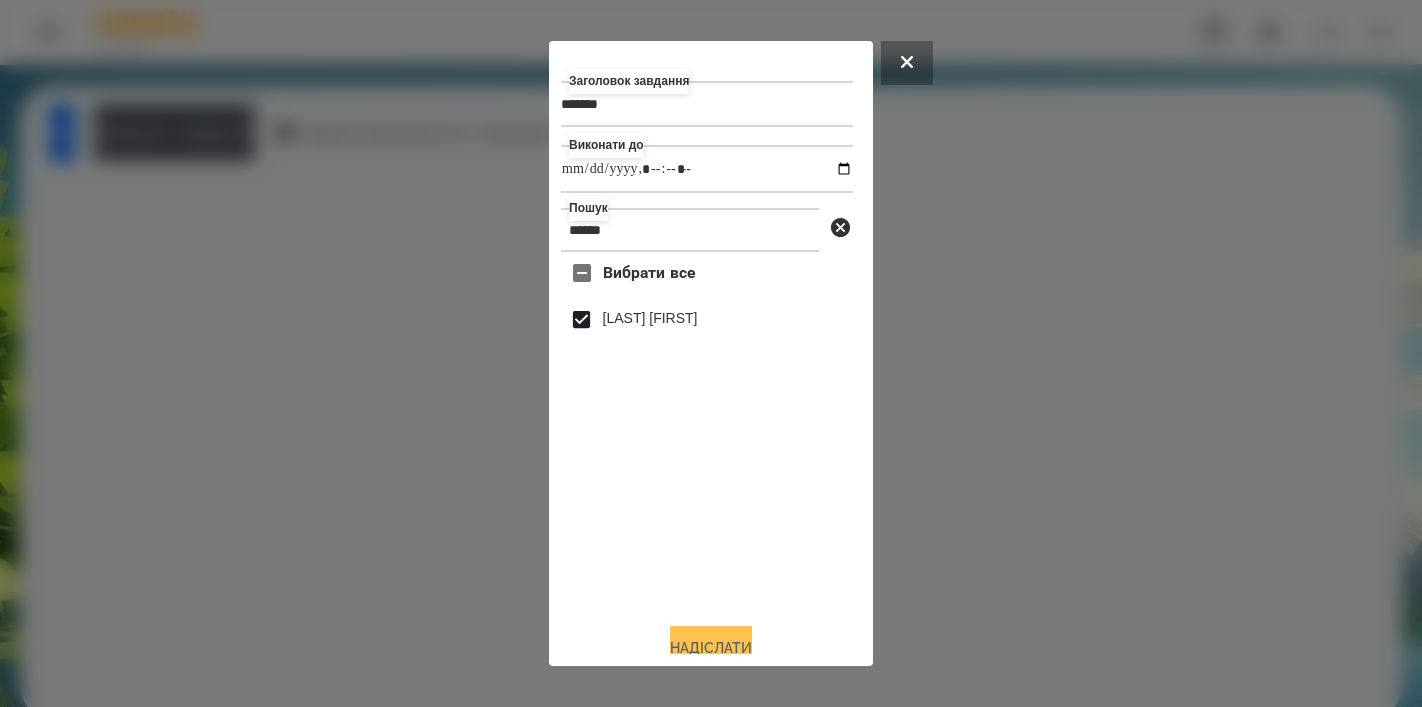 type on "**********" 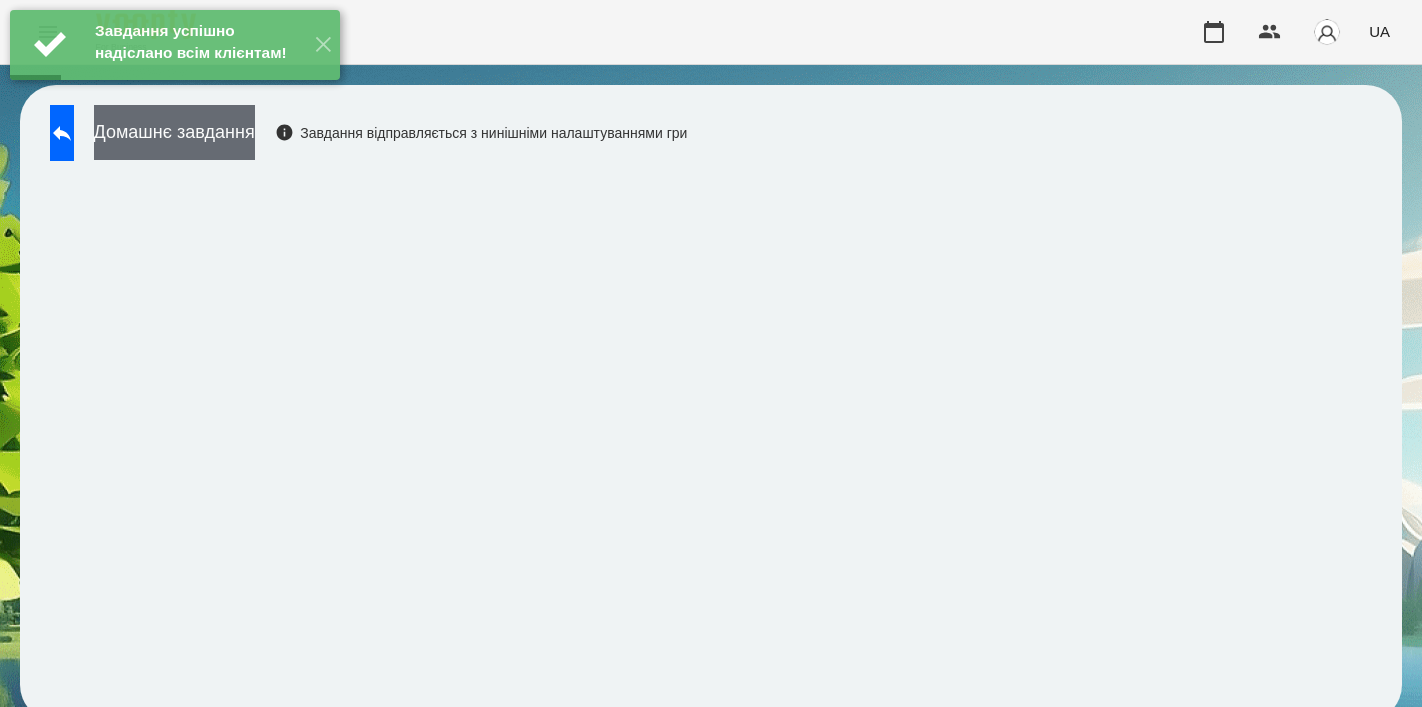click on "Домашнє завдання" at bounding box center (174, 132) 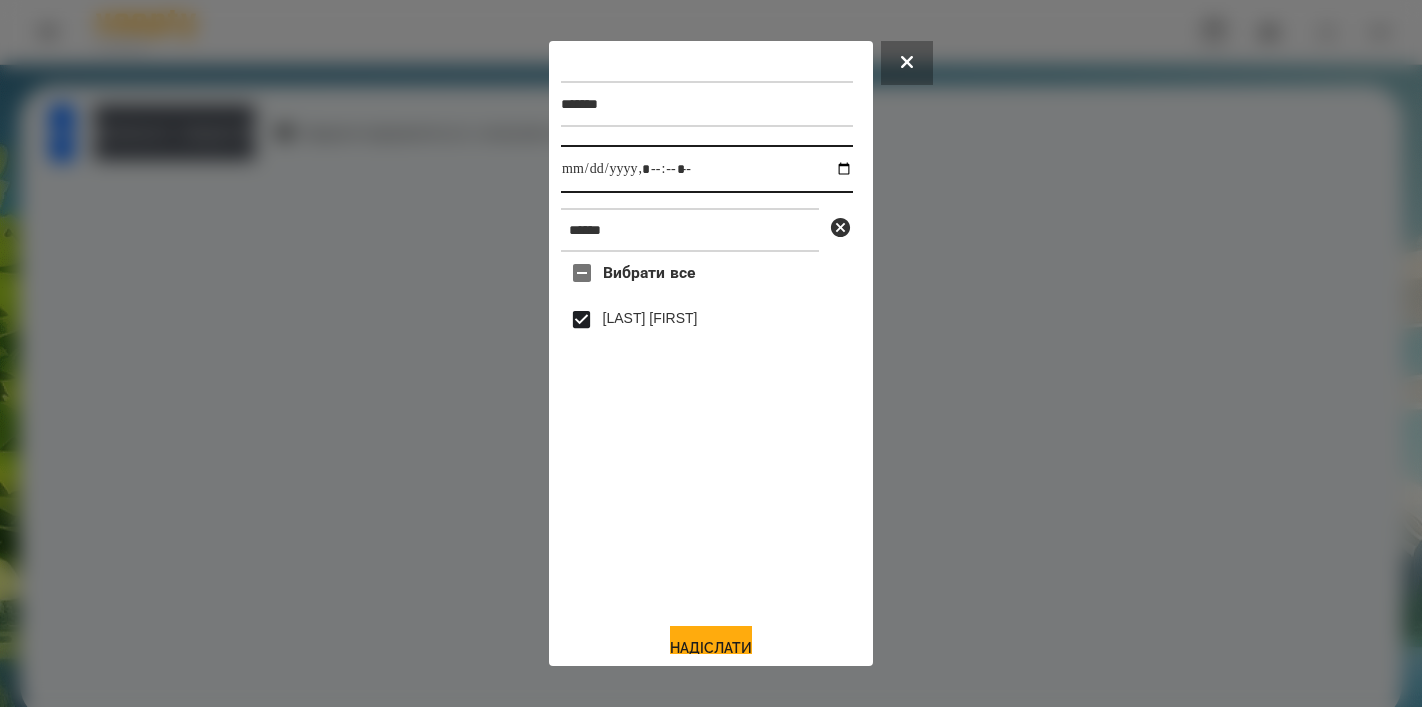 click at bounding box center (707, 169) 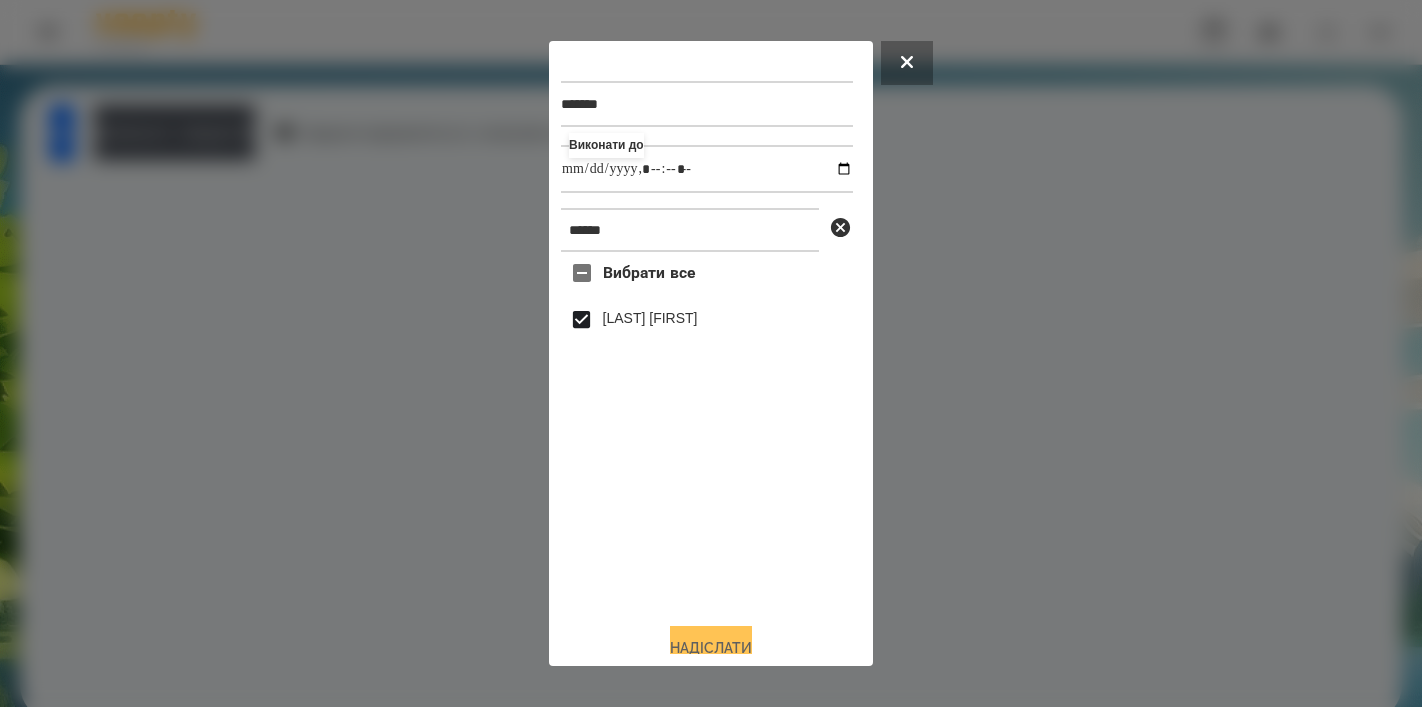 type on "**********" 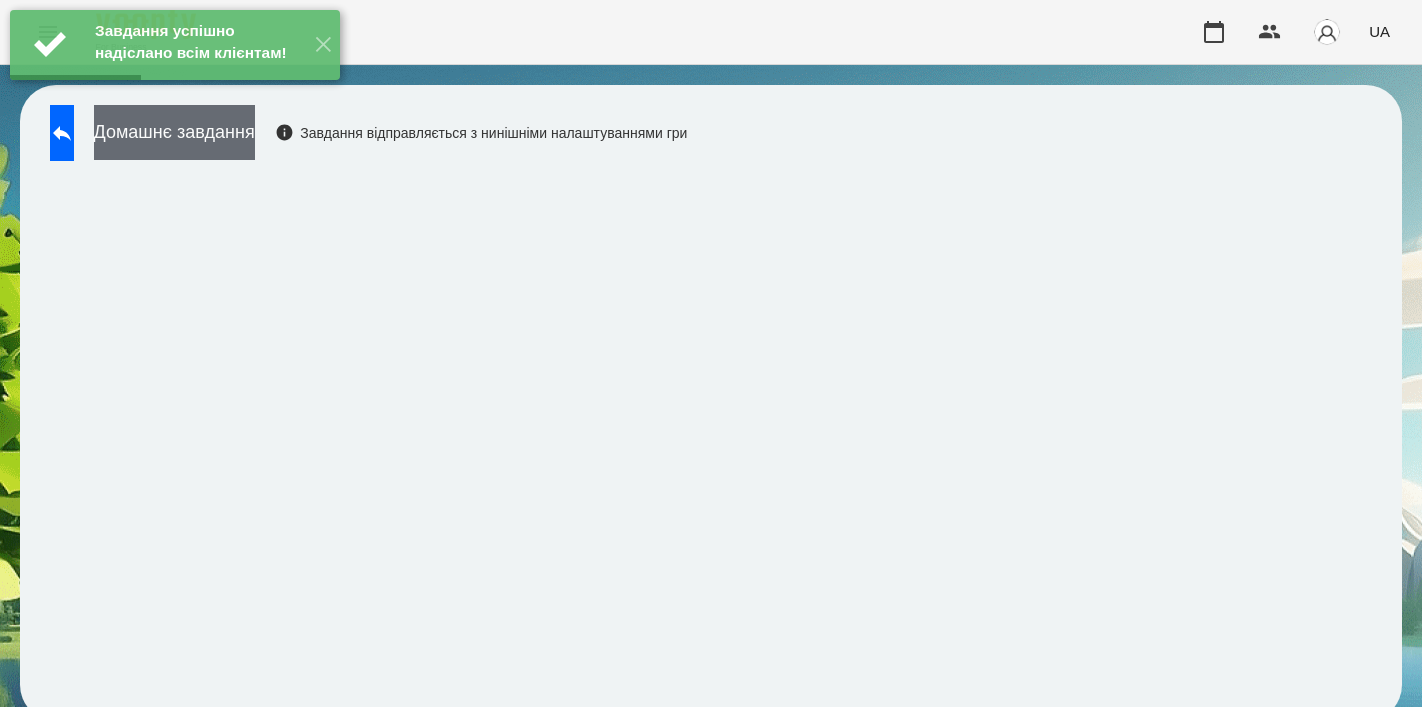 click on "Домашнє завдання" at bounding box center (174, 132) 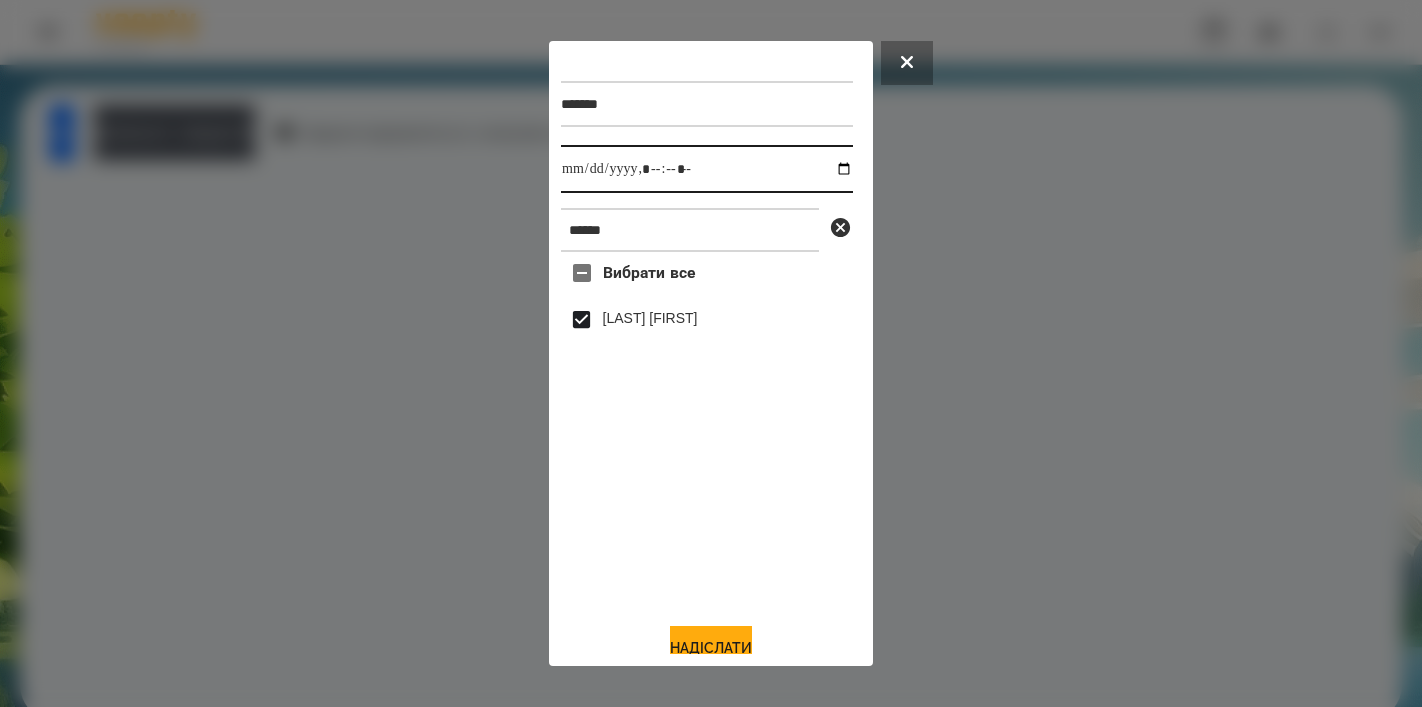 click at bounding box center (707, 169) 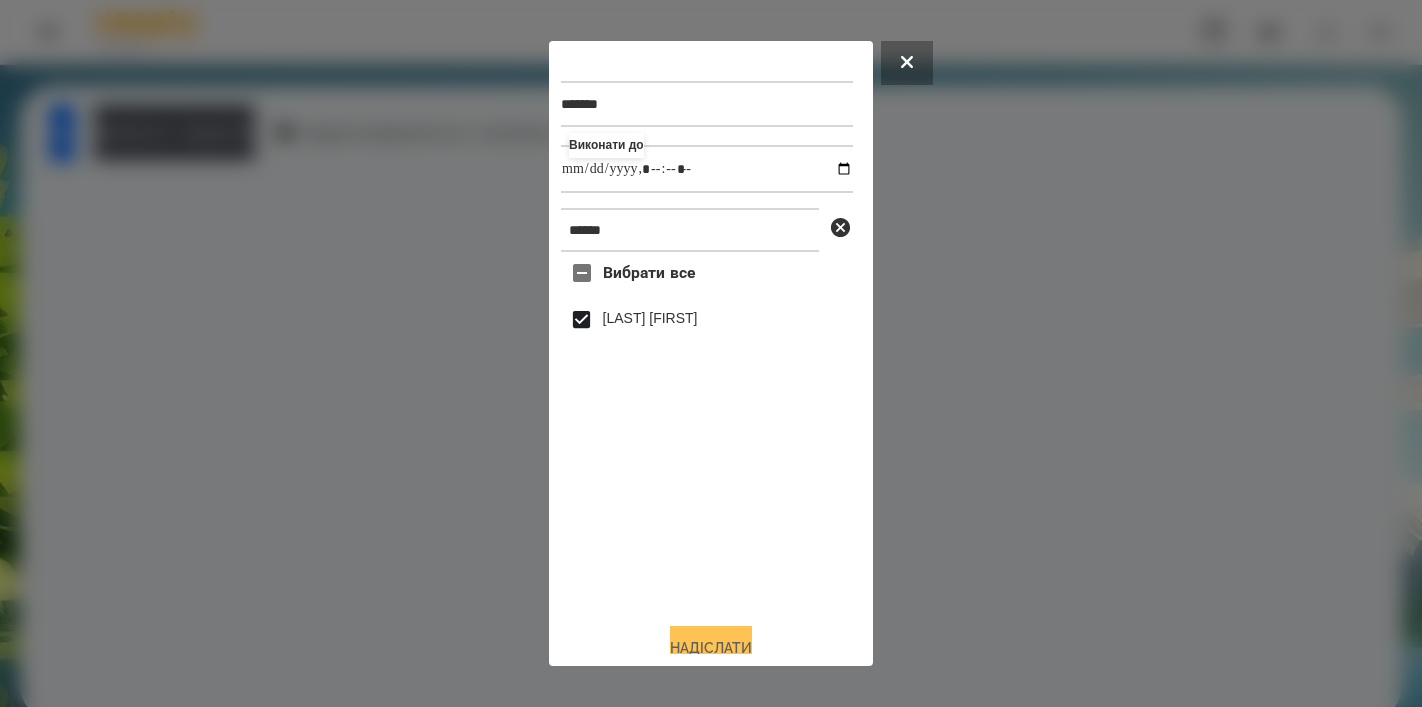 type on "**********" 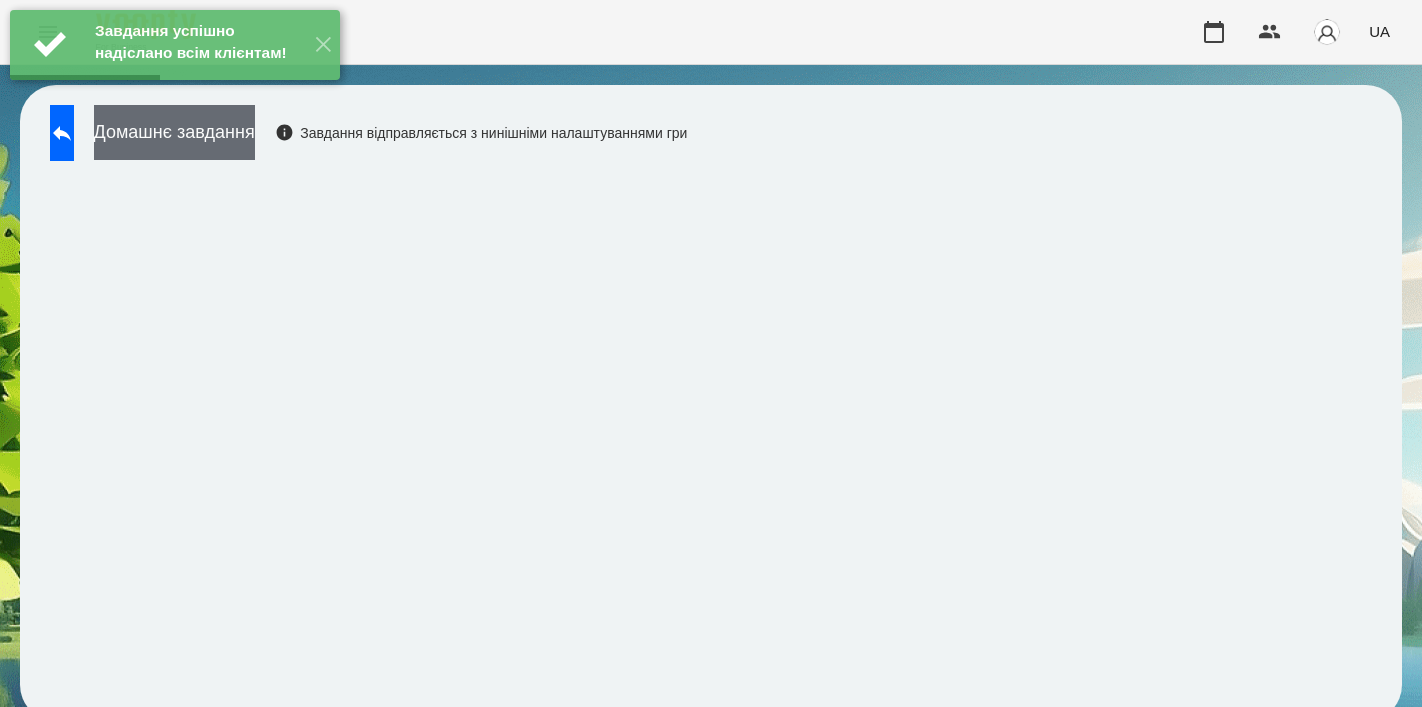 click on "Домашнє завдання" at bounding box center (174, 132) 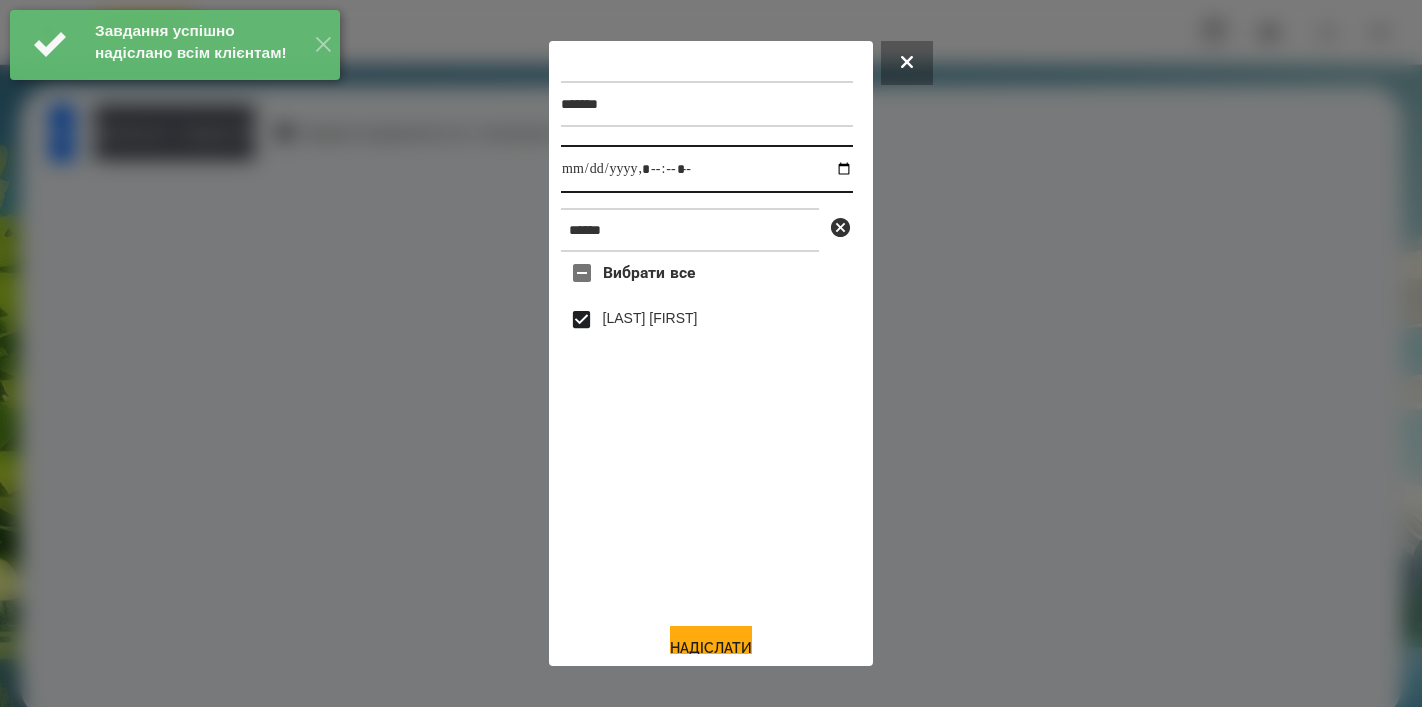 click at bounding box center [707, 169] 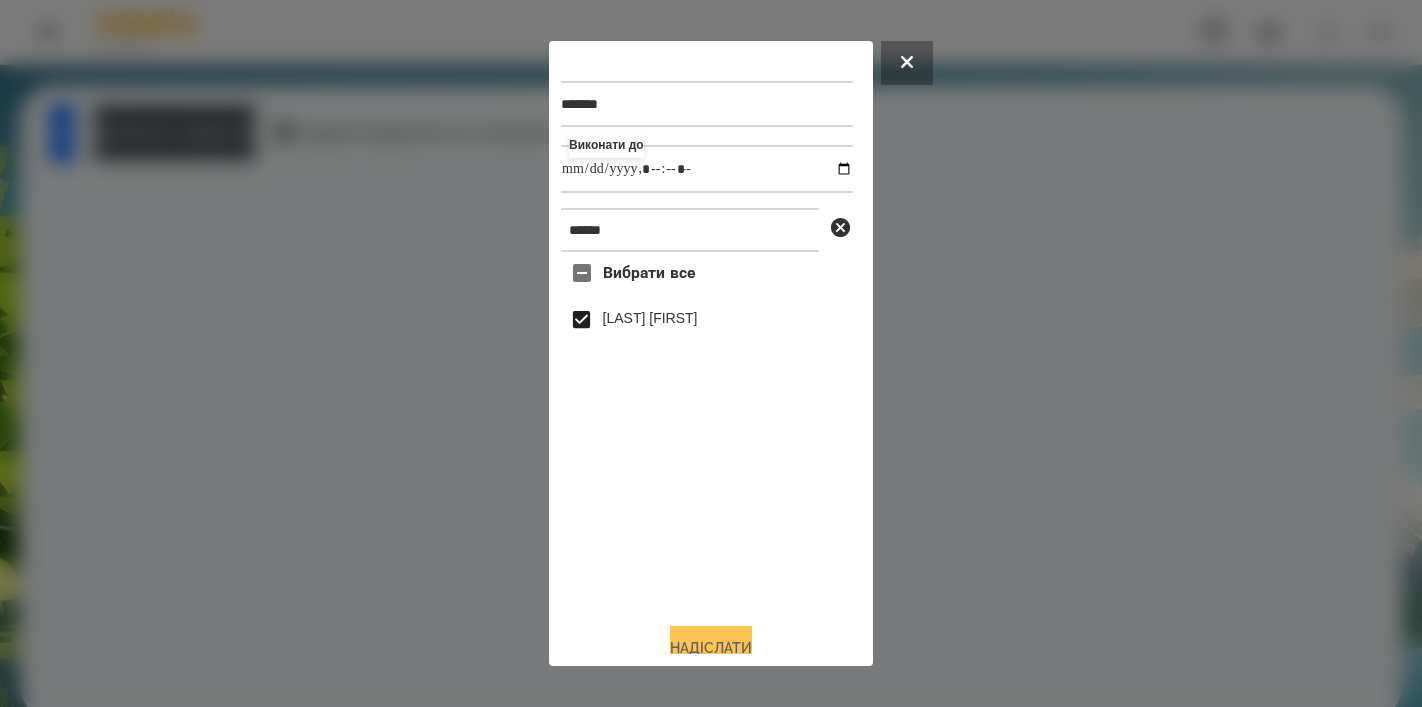 type on "**********" 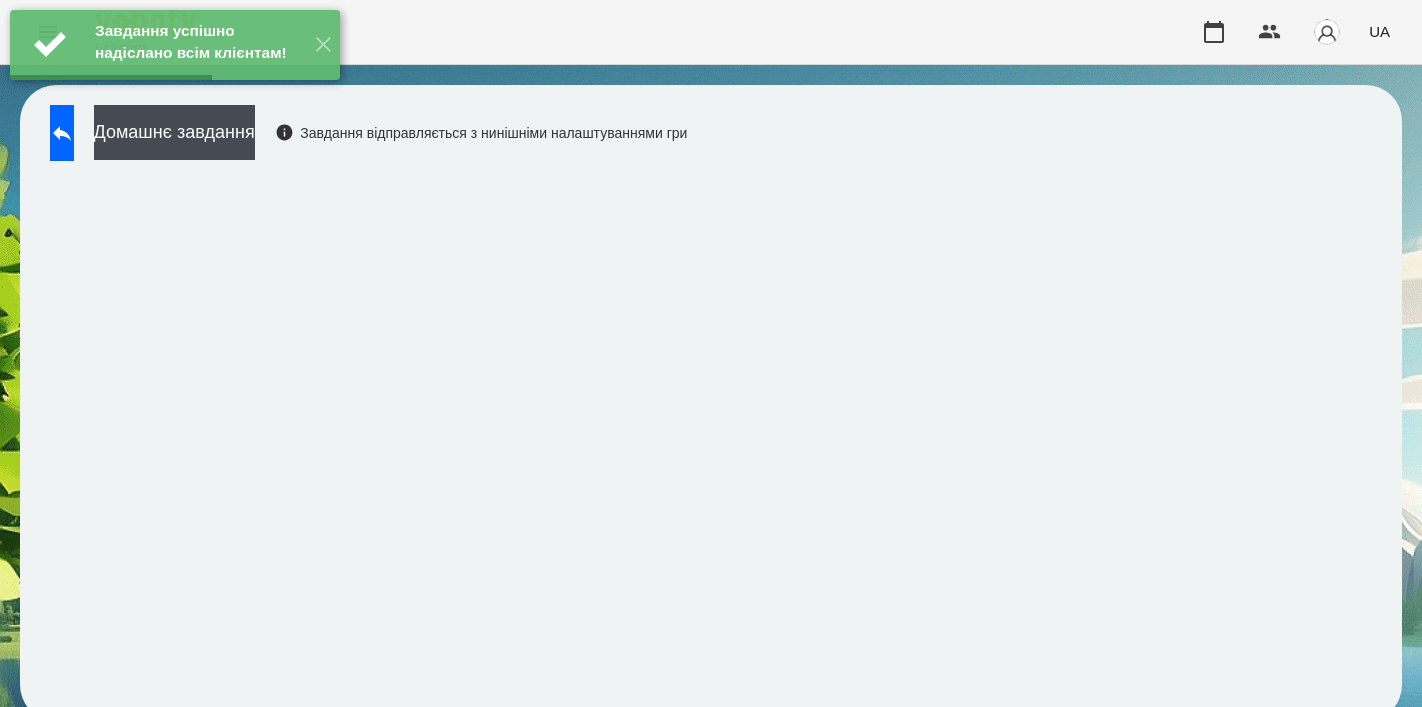 click on "Завдання успішно надіслано всім клієнтам! ✕" at bounding box center (175, 45) 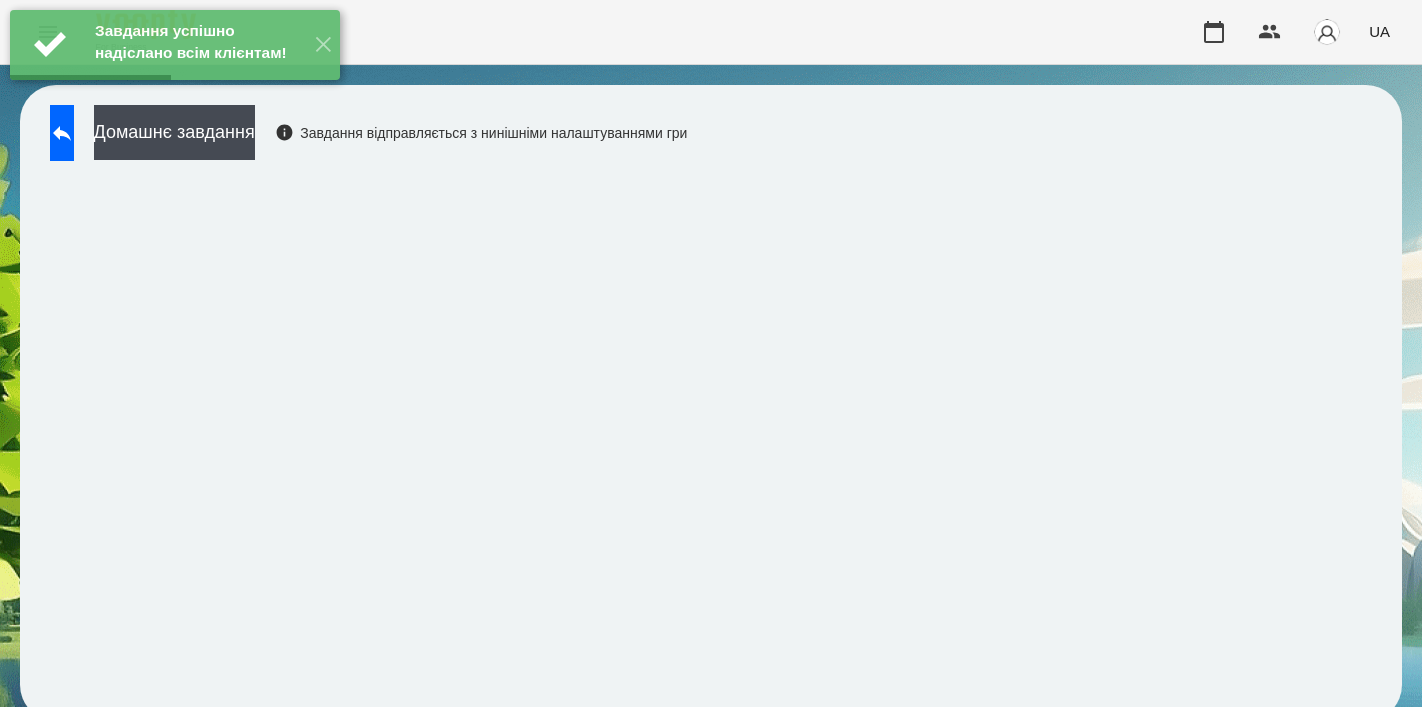 click on "Завдання успішно надіслано всім клієнтам! ✕" at bounding box center (175, 45) 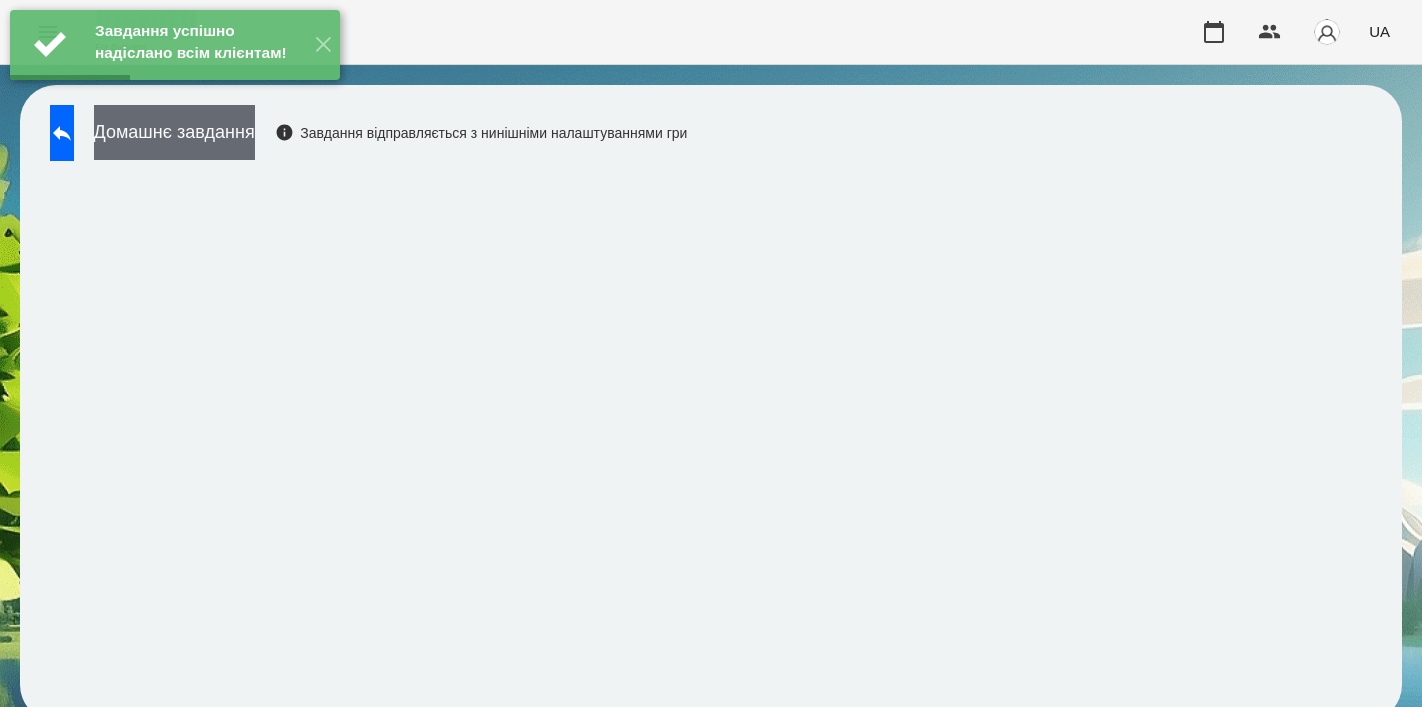 click on "Домашнє завдання" at bounding box center [174, 132] 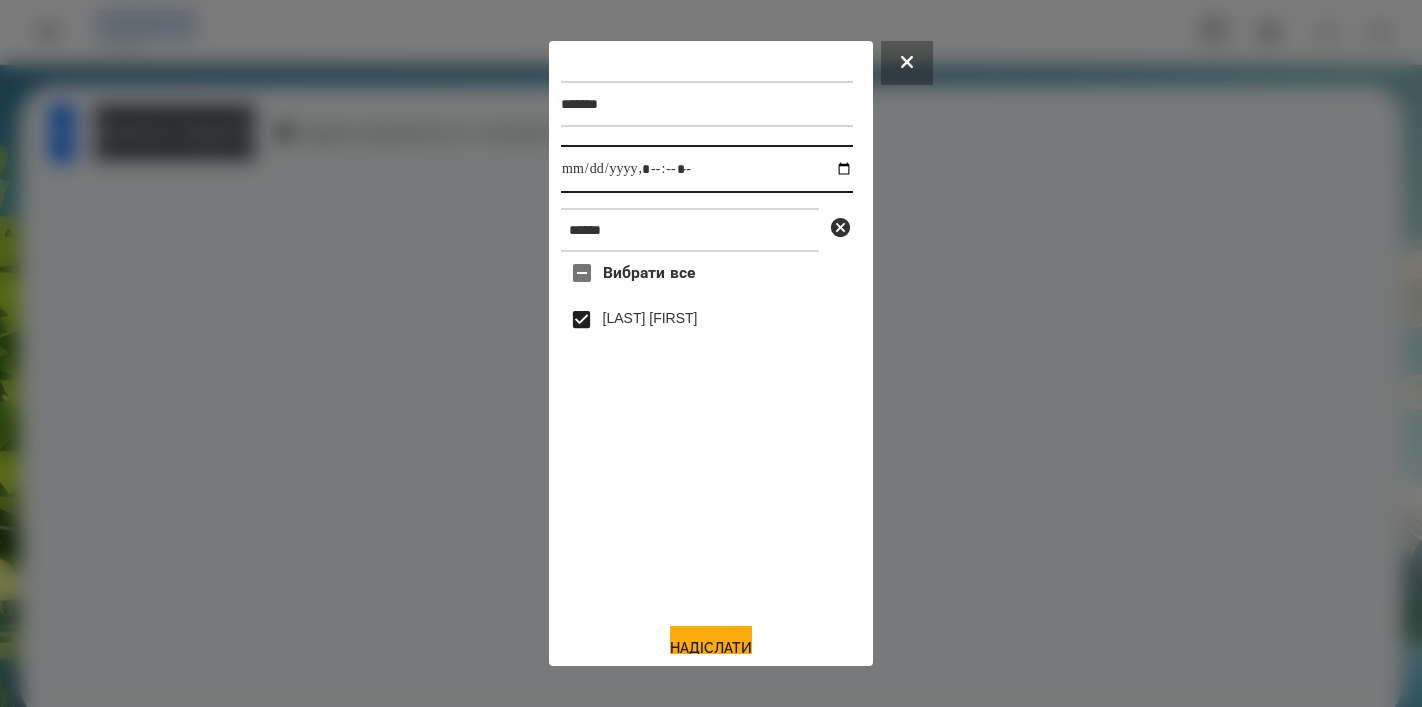 click at bounding box center [707, 169] 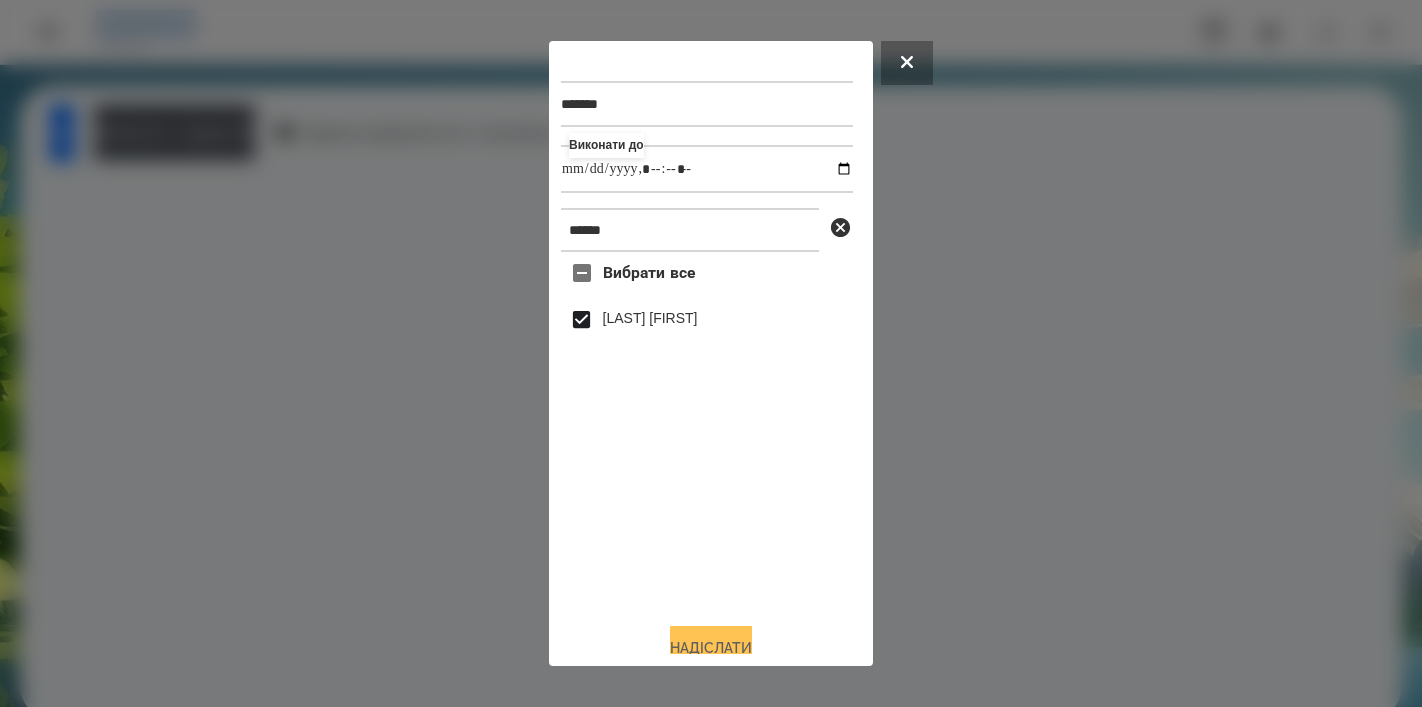 type on "**********" 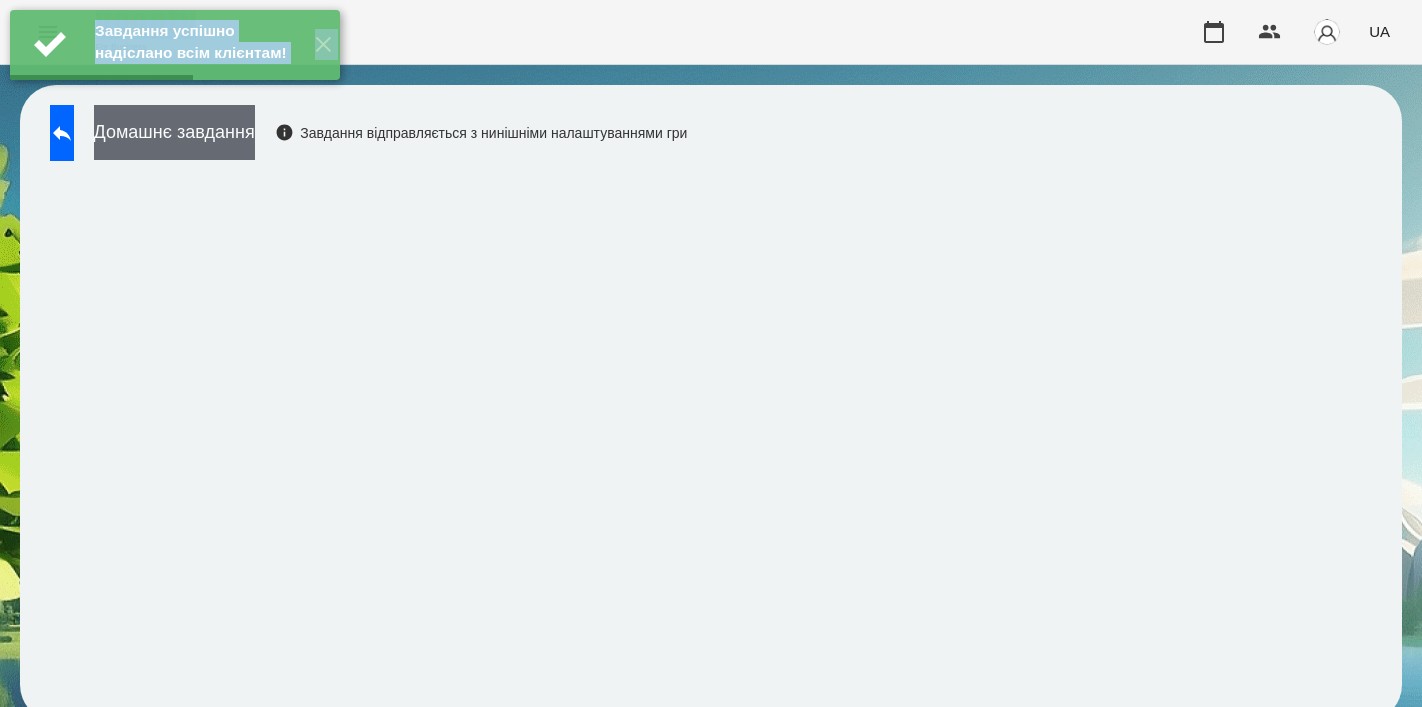click on "Домашнє завдання" at bounding box center (174, 132) 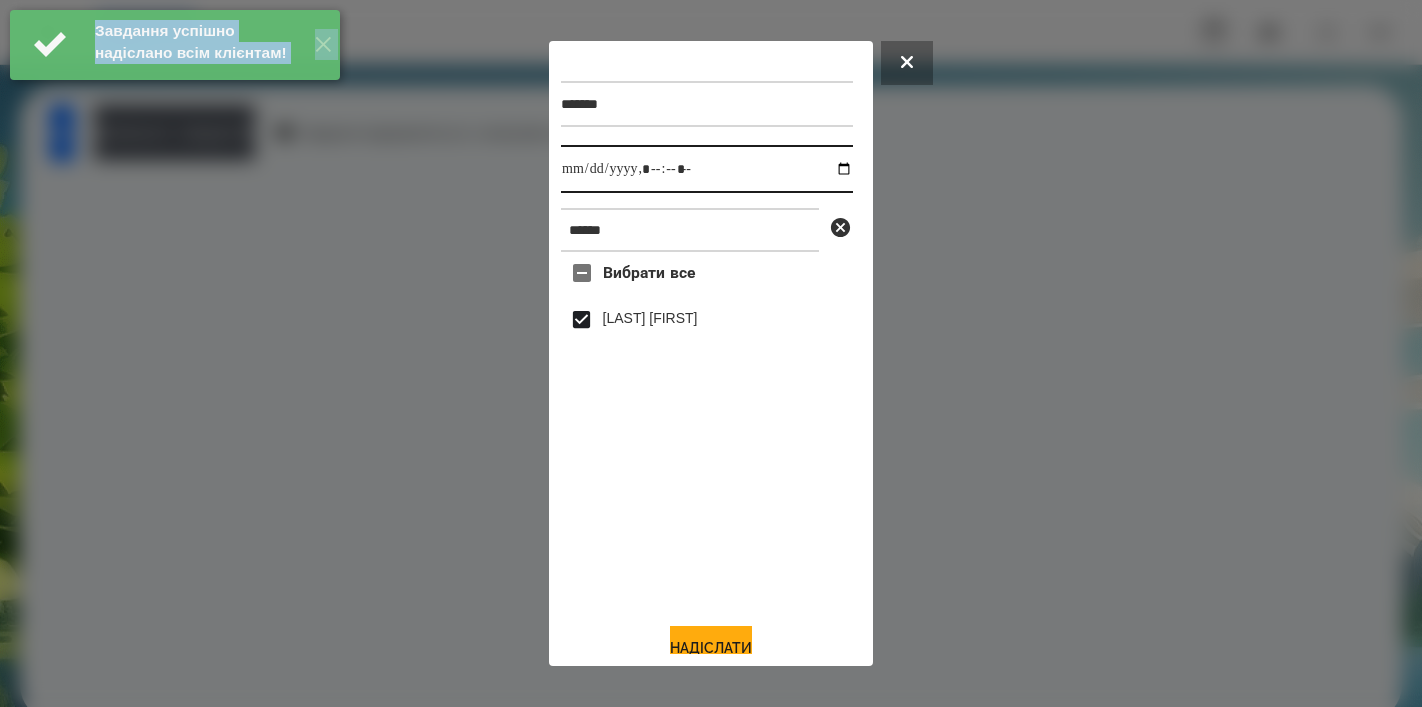 click at bounding box center (707, 169) 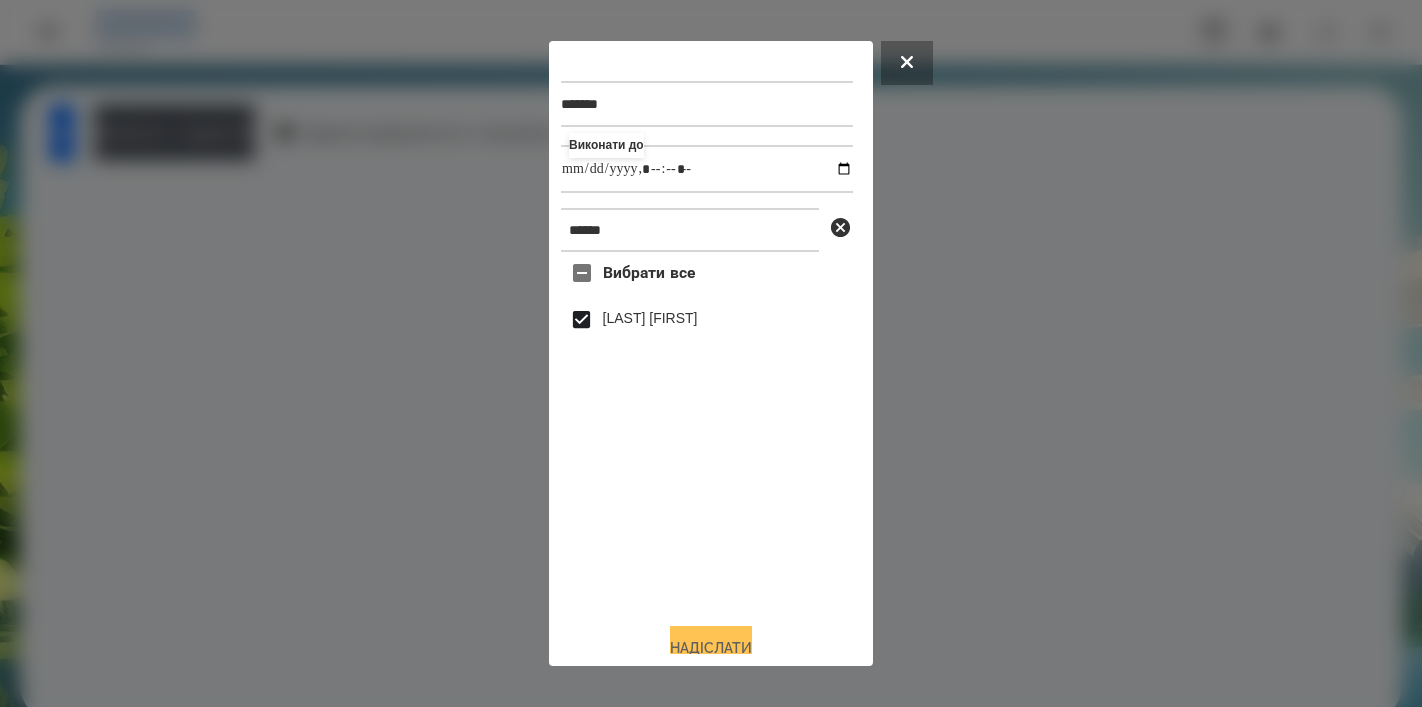 type on "**********" 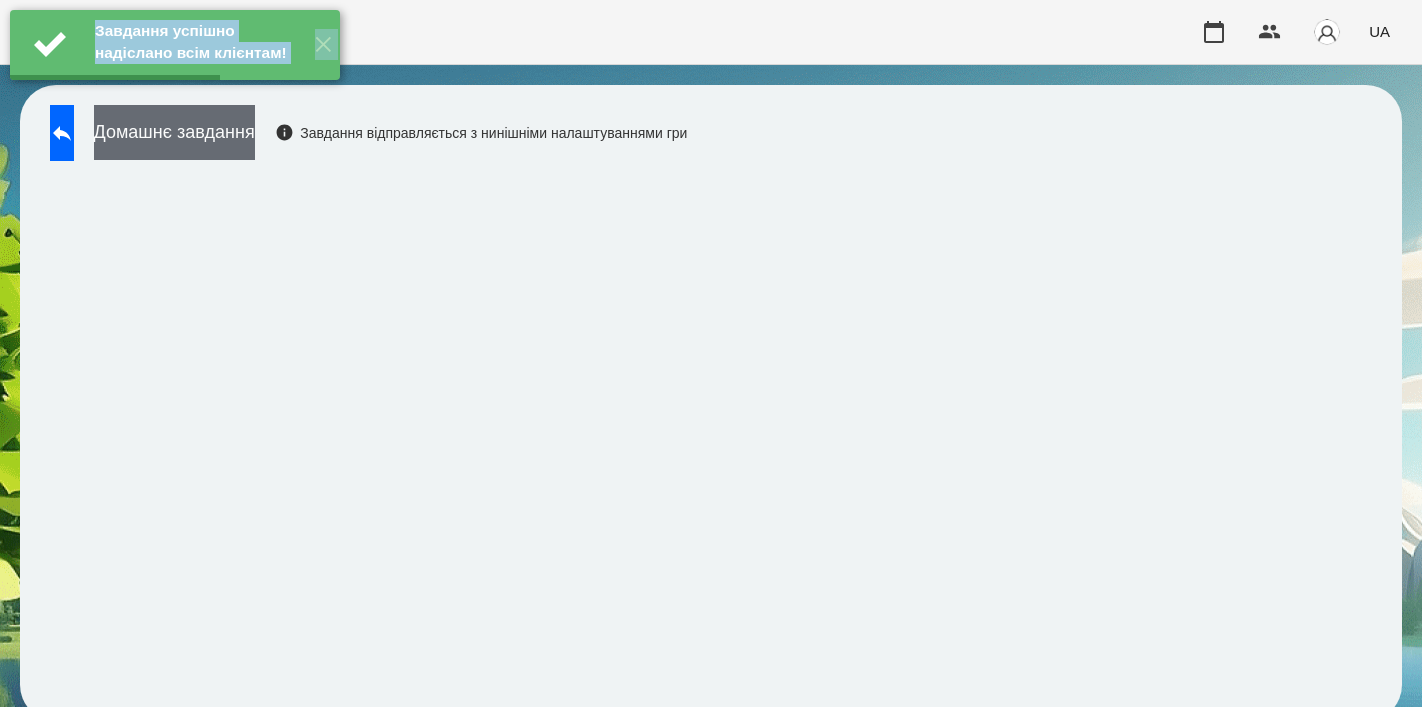 click on "Домашнє завдання" at bounding box center (174, 132) 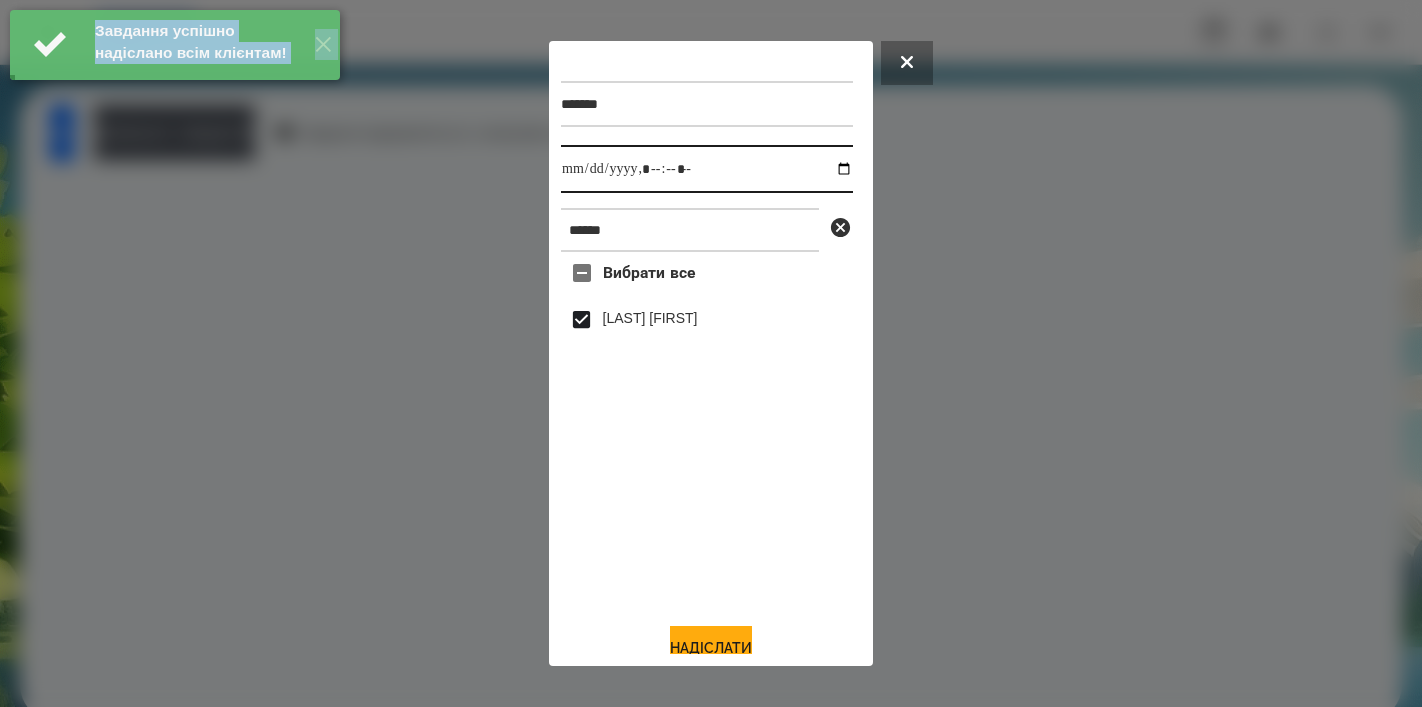 click at bounding box center [707, 169] 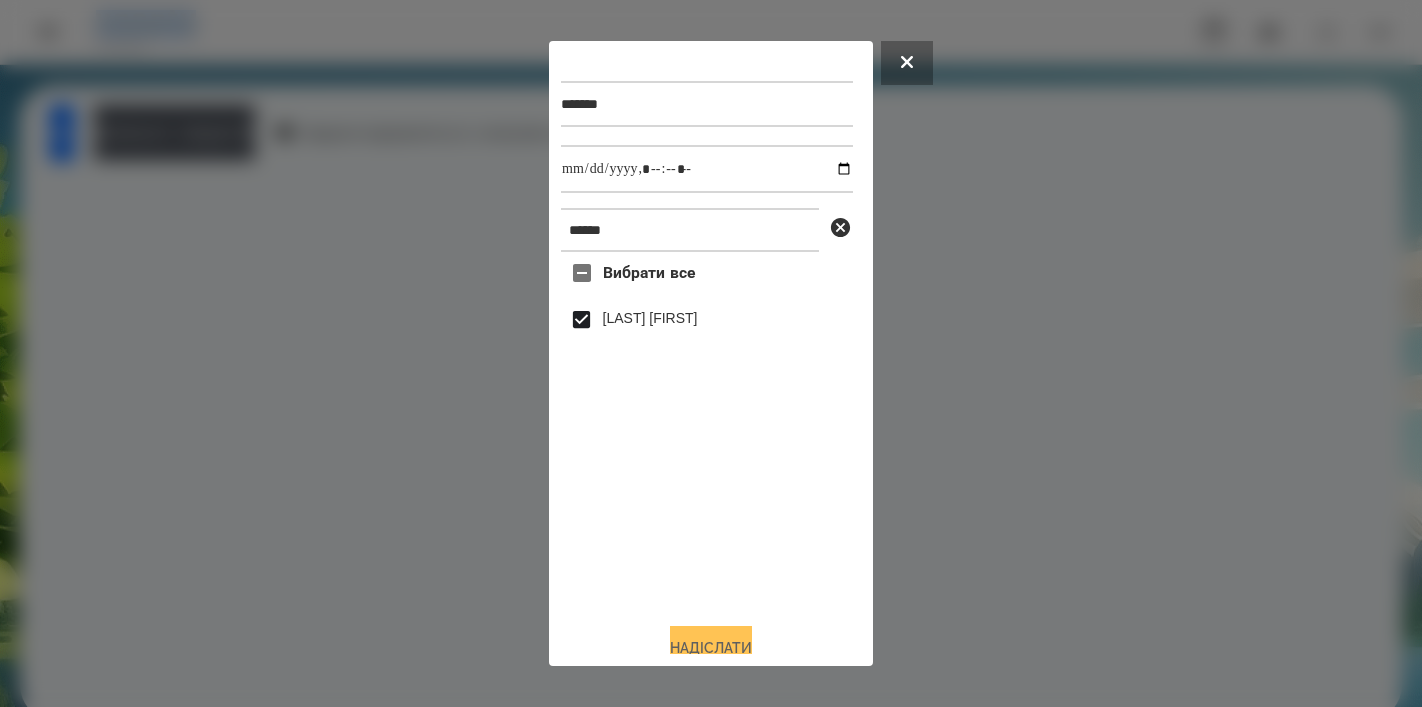 click on "Надіслати" at bounding box center (711, 648) 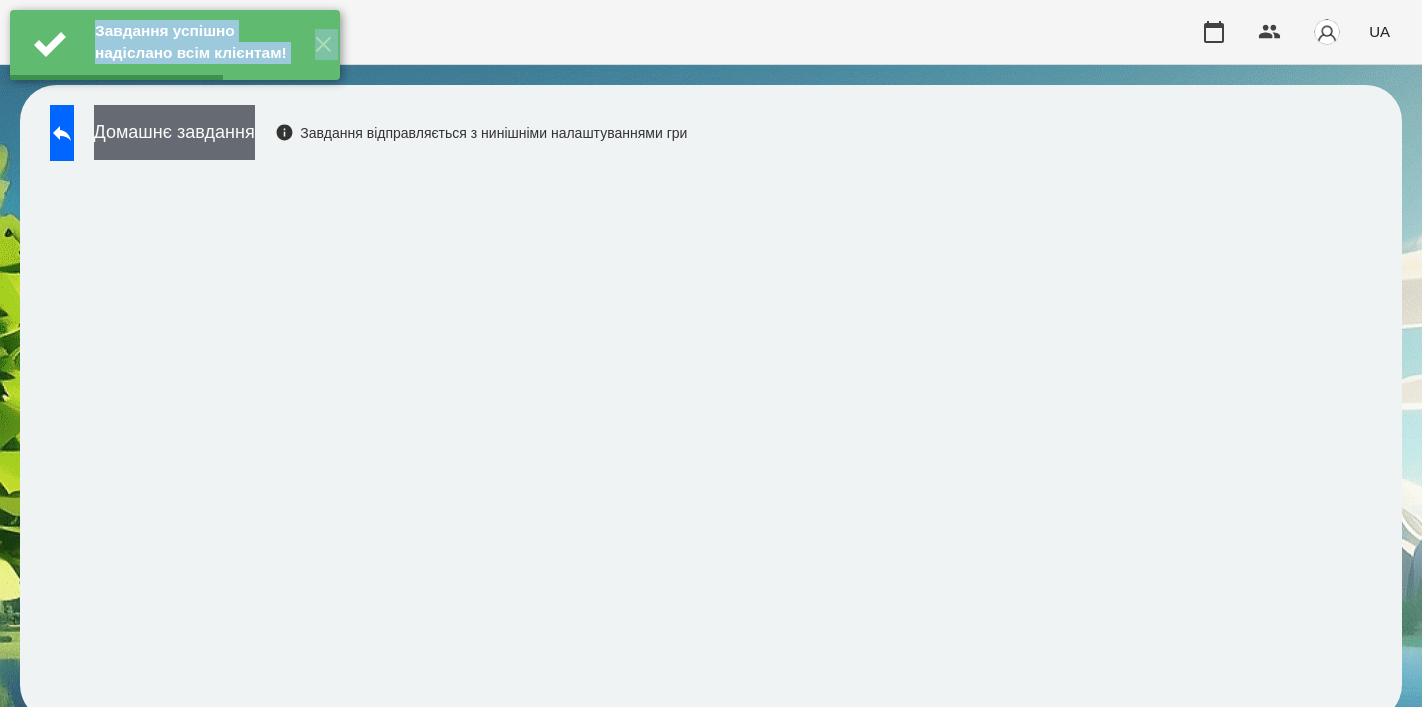 click on "Домашнє завдання" at bounding box center [174, 132] 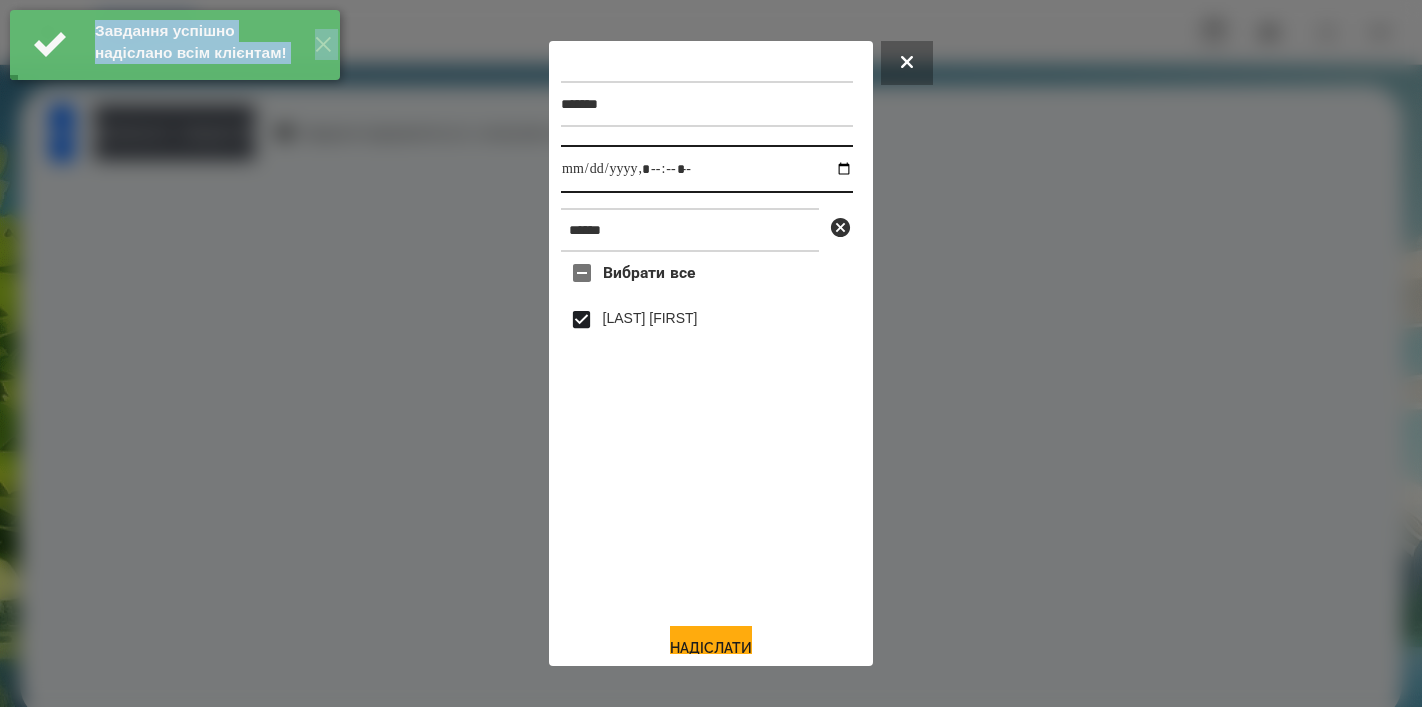 click at bounding box center (707, 169) 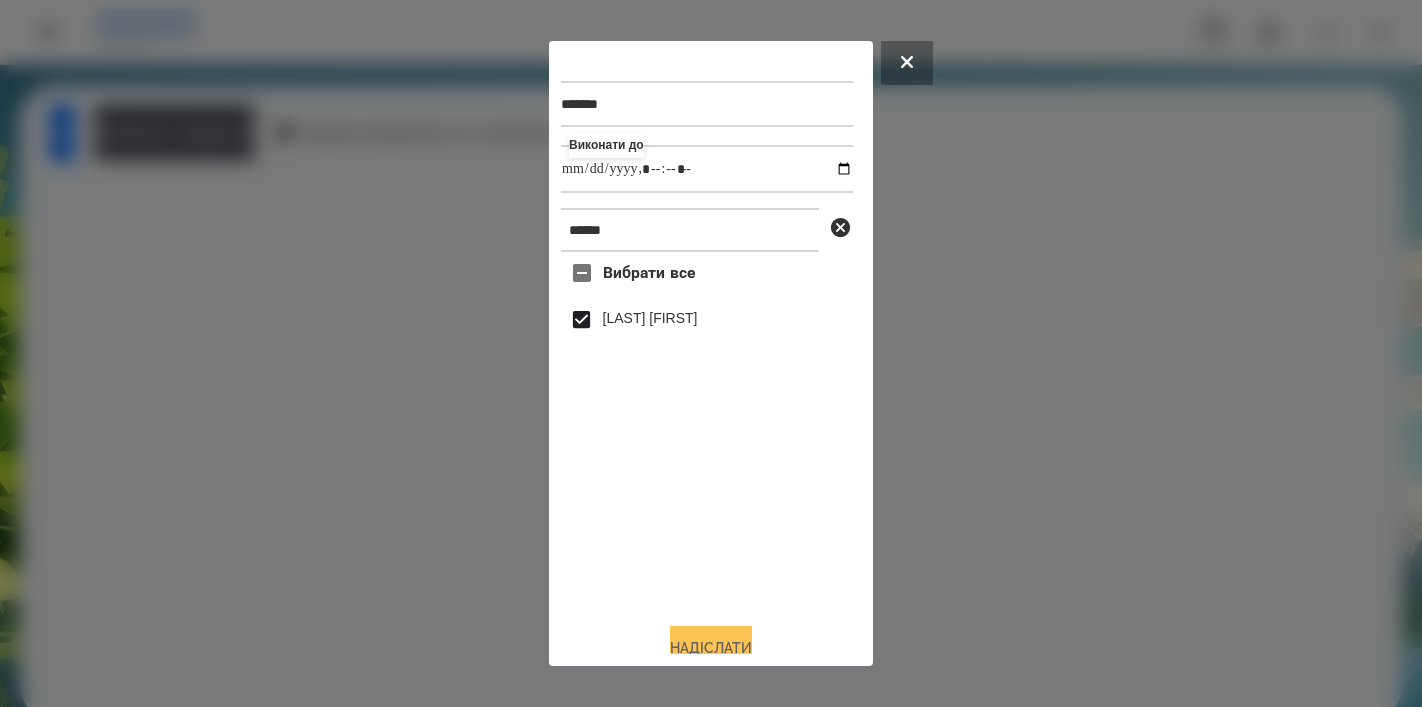 type on "**********" 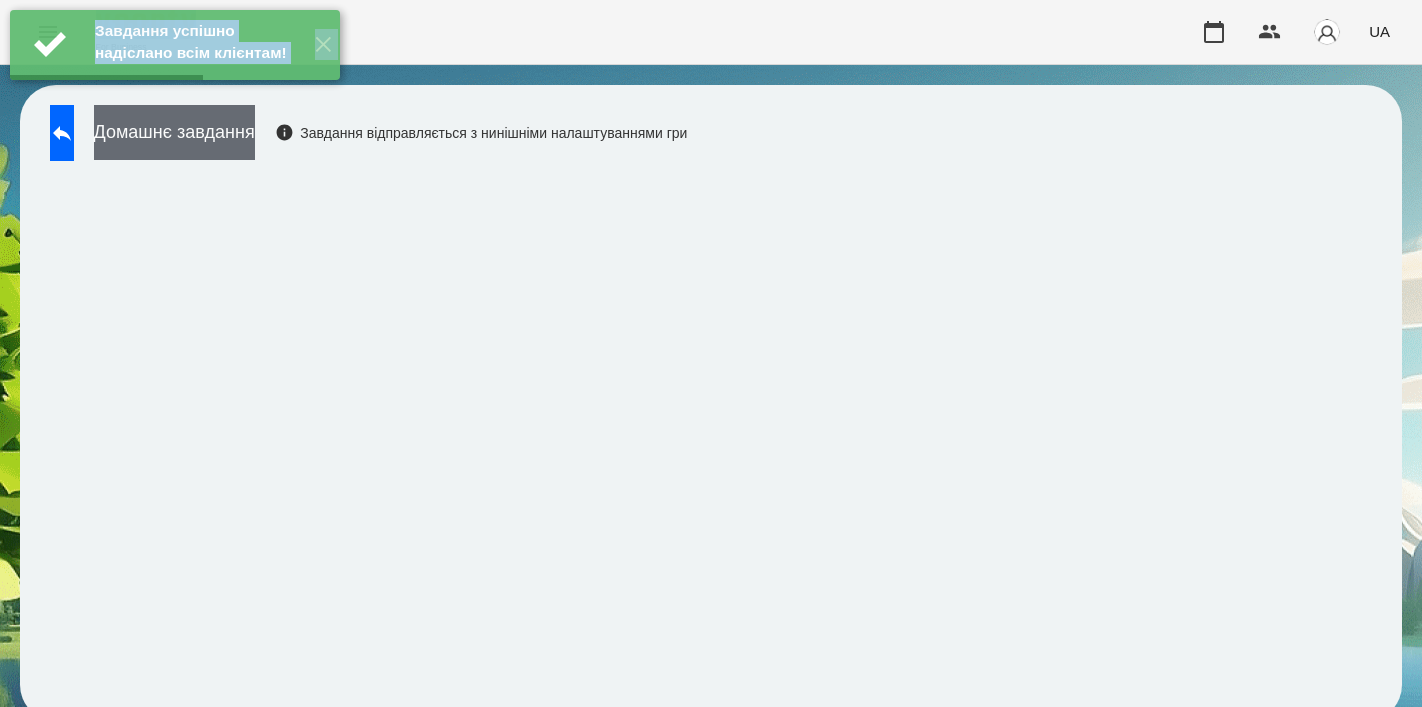 click on "Домашнє завдання" at bounding box center [174, 132] 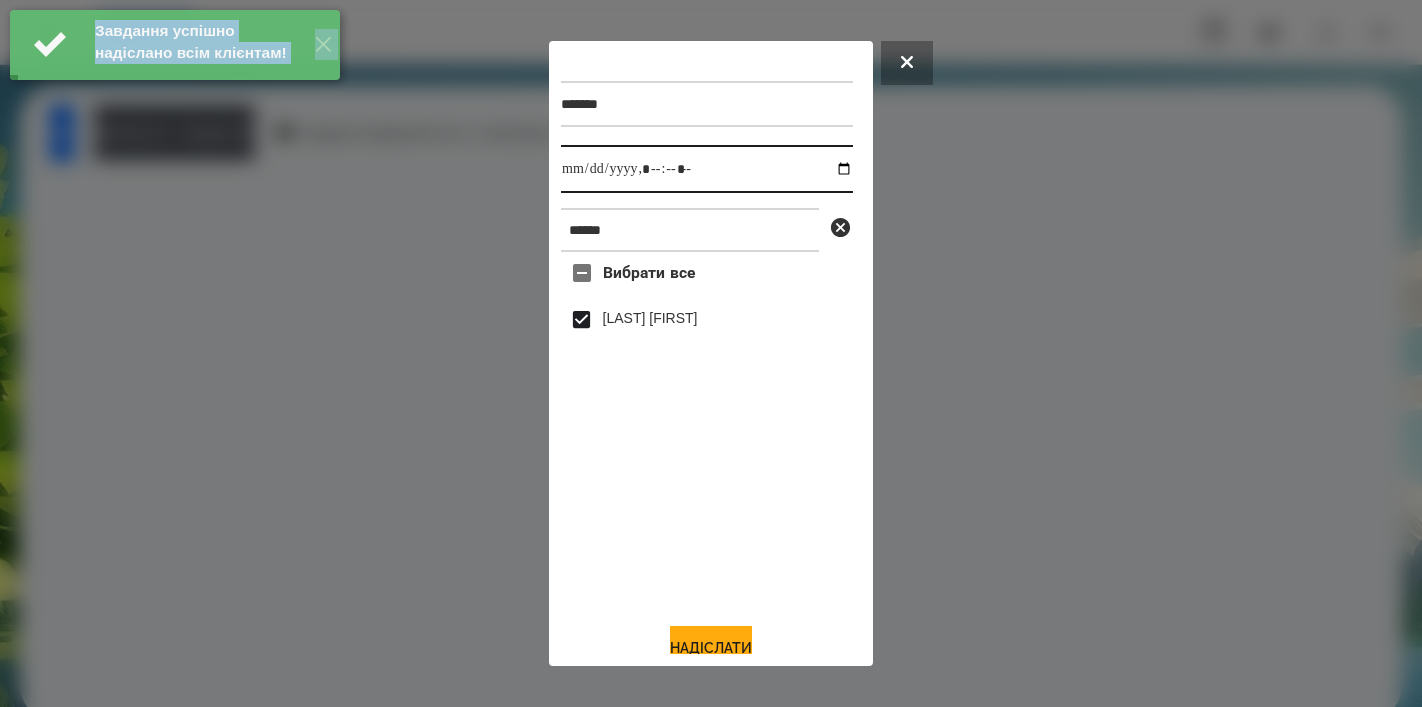 click at bounding box center [707, 169] 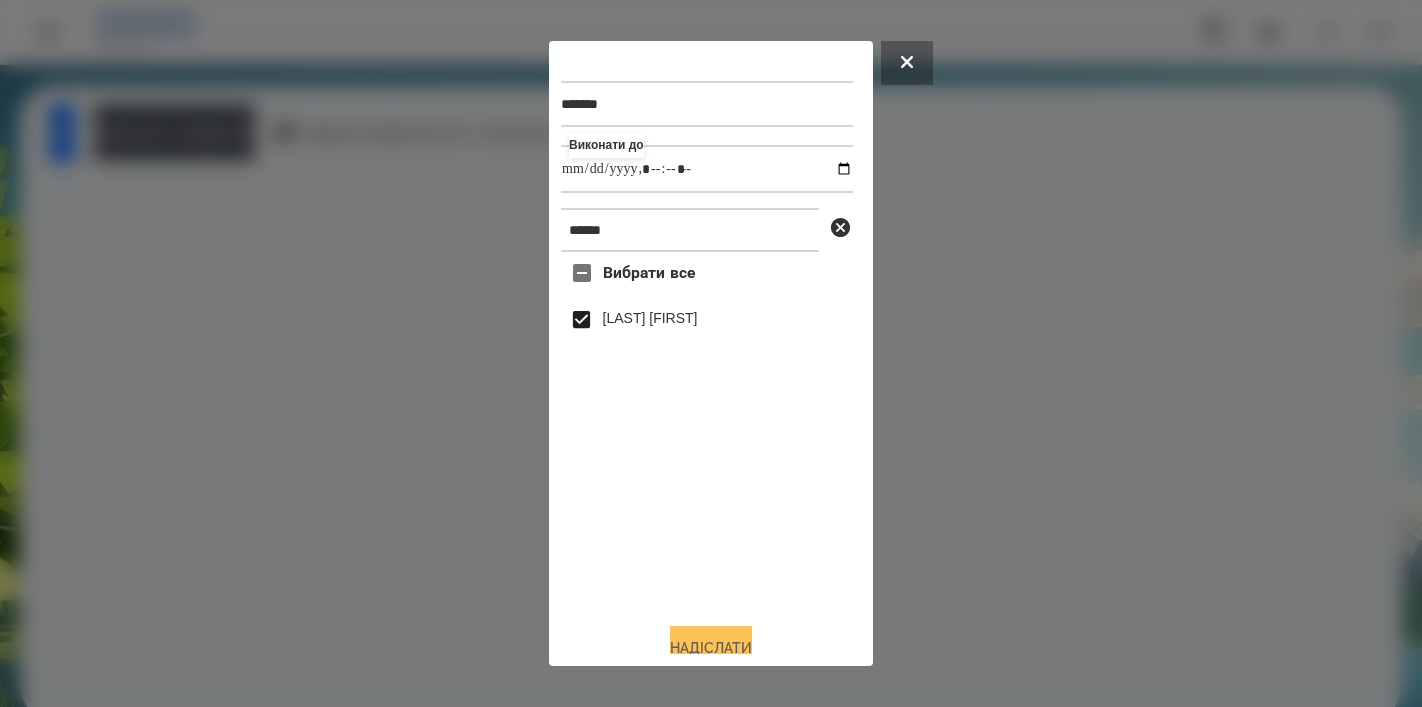 type on "**********" 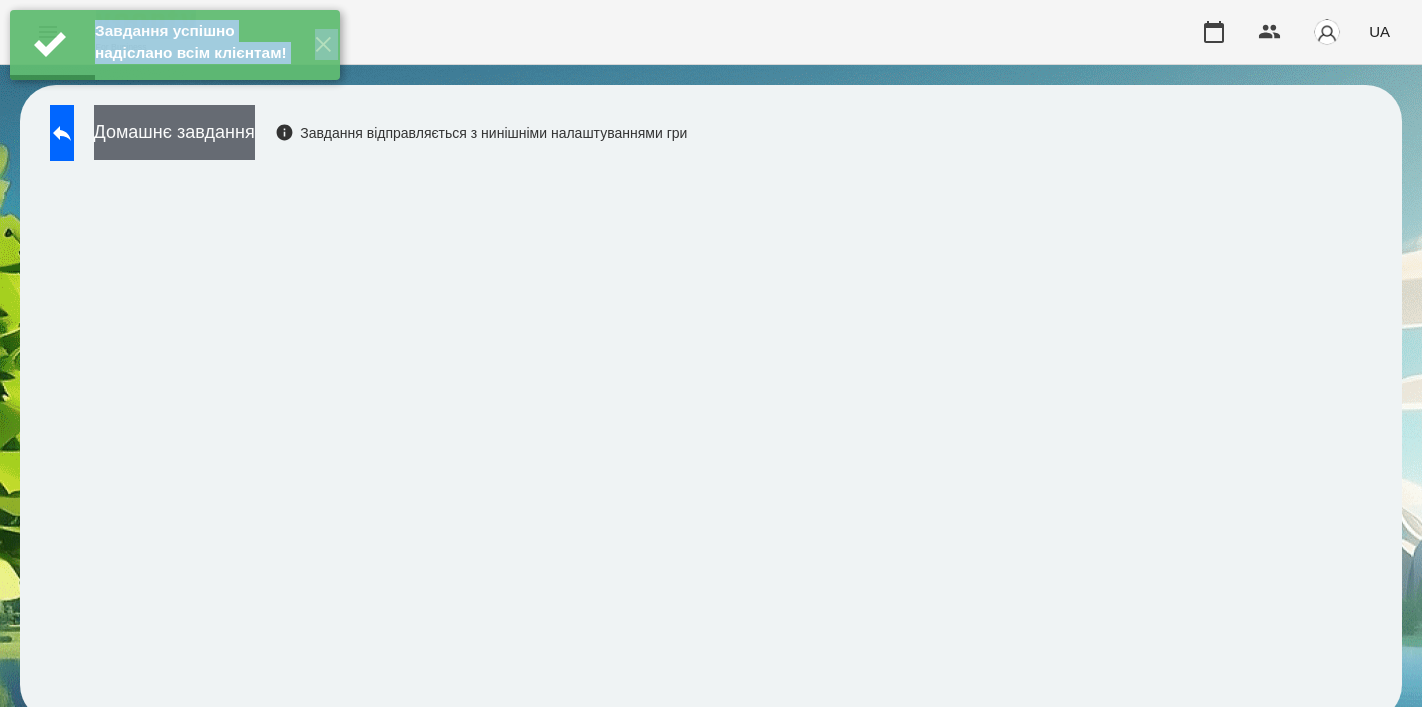 click on "Домашнє завдання" at bounding box center [174, 132] 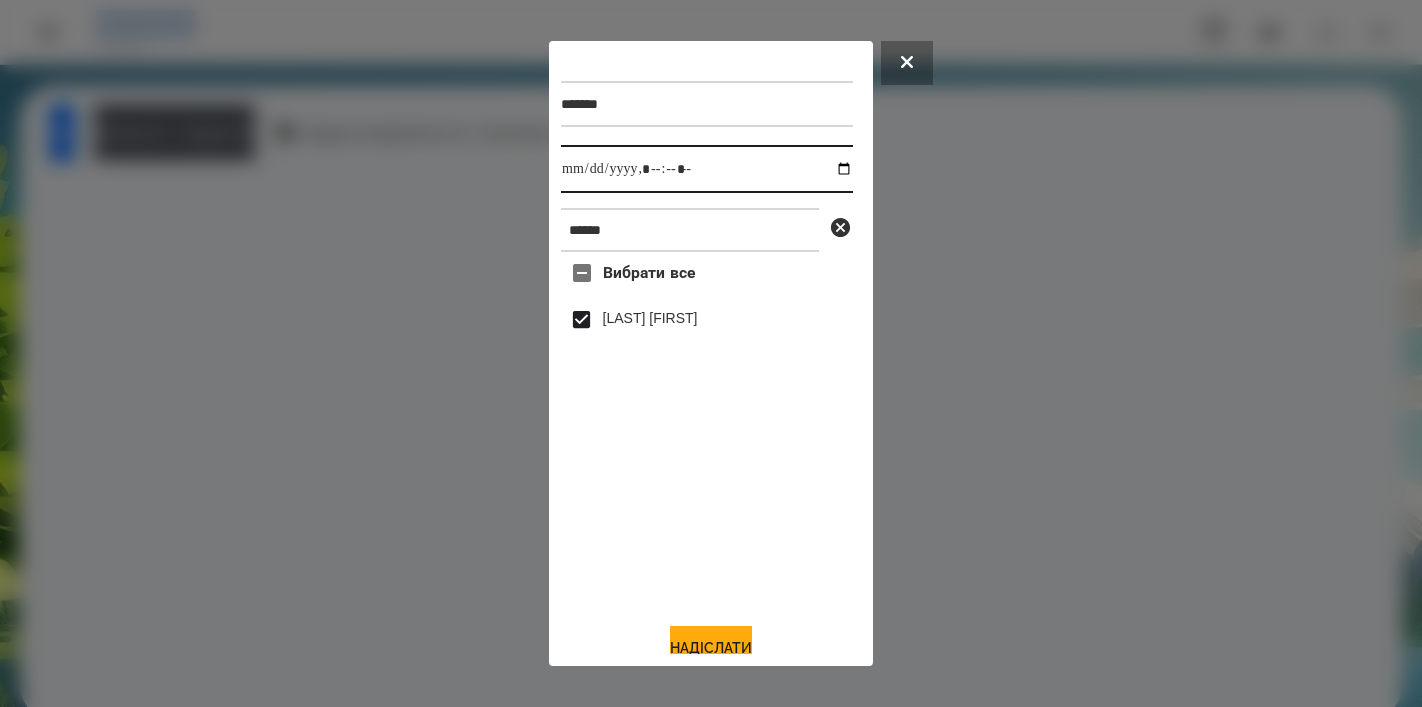 click at bounding box center [707, 169] 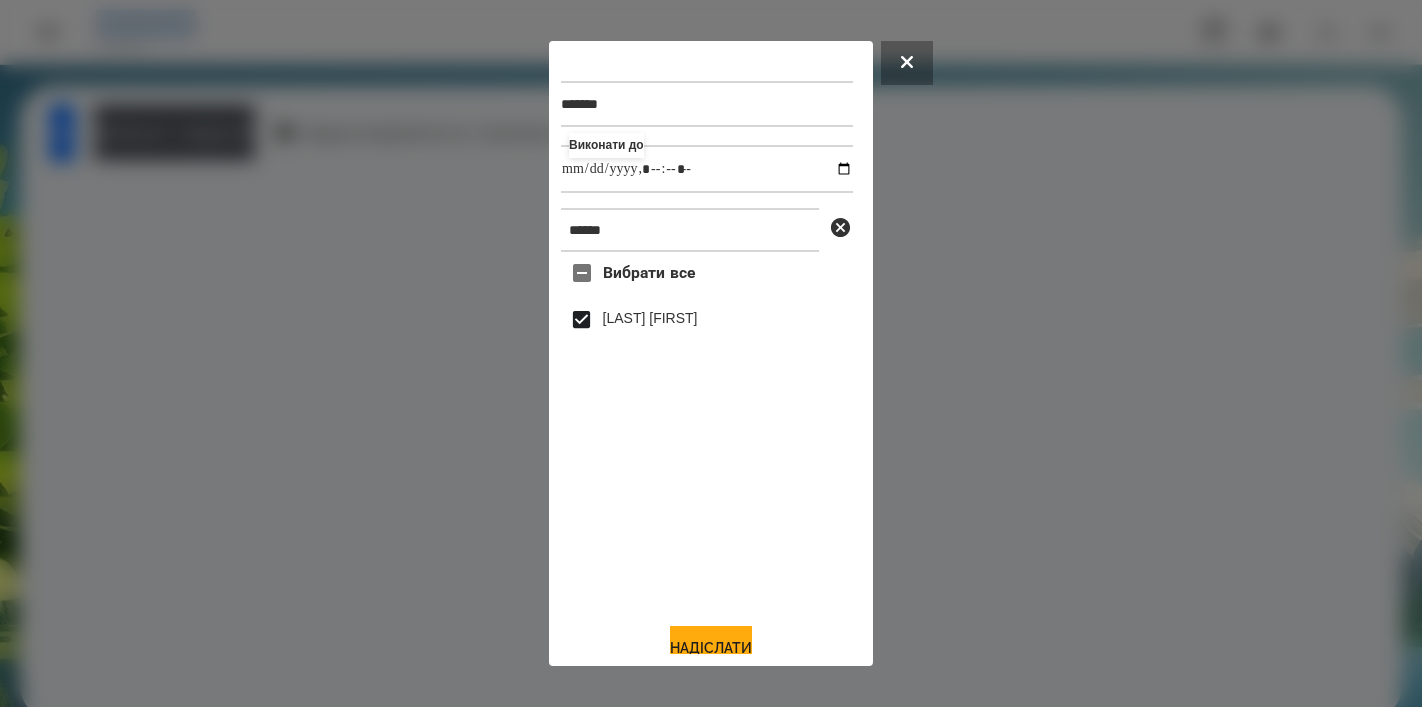 type on "**********" 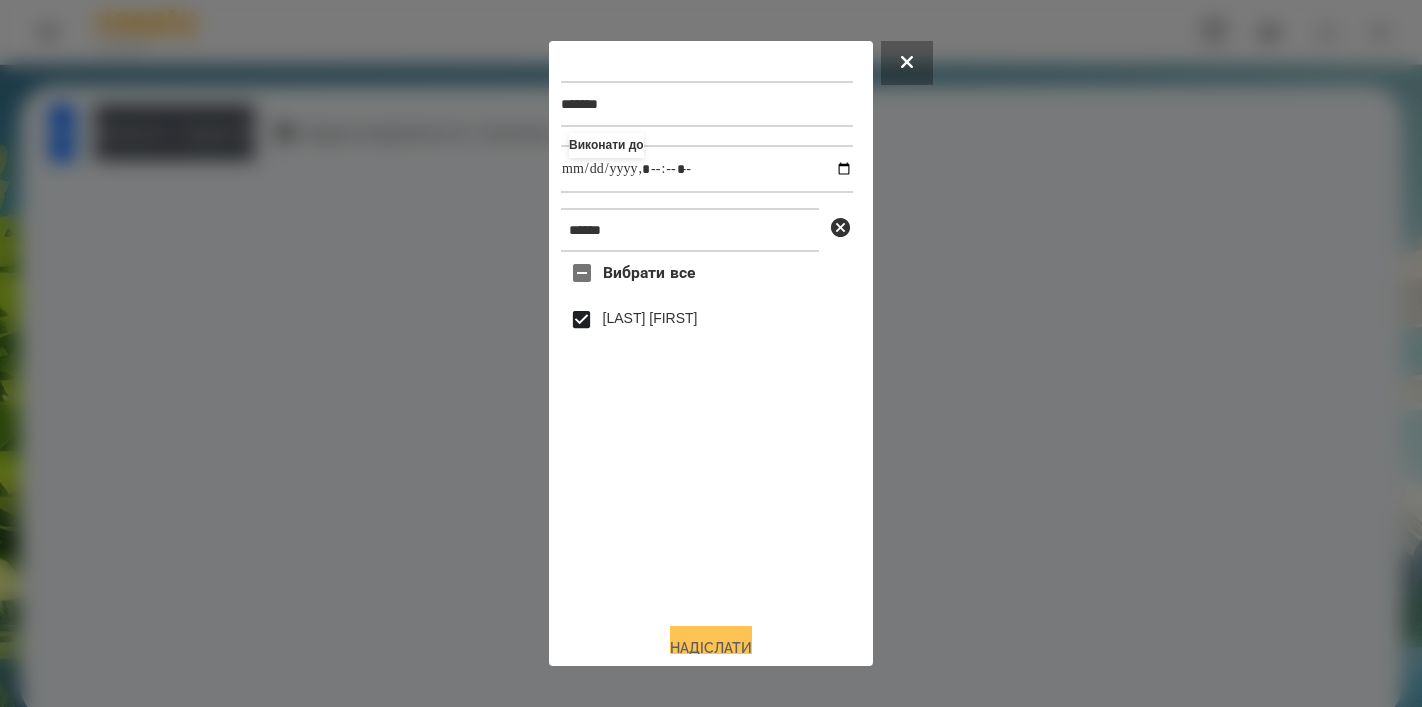 click on "Надіслати" at bounding box center (711, 648) 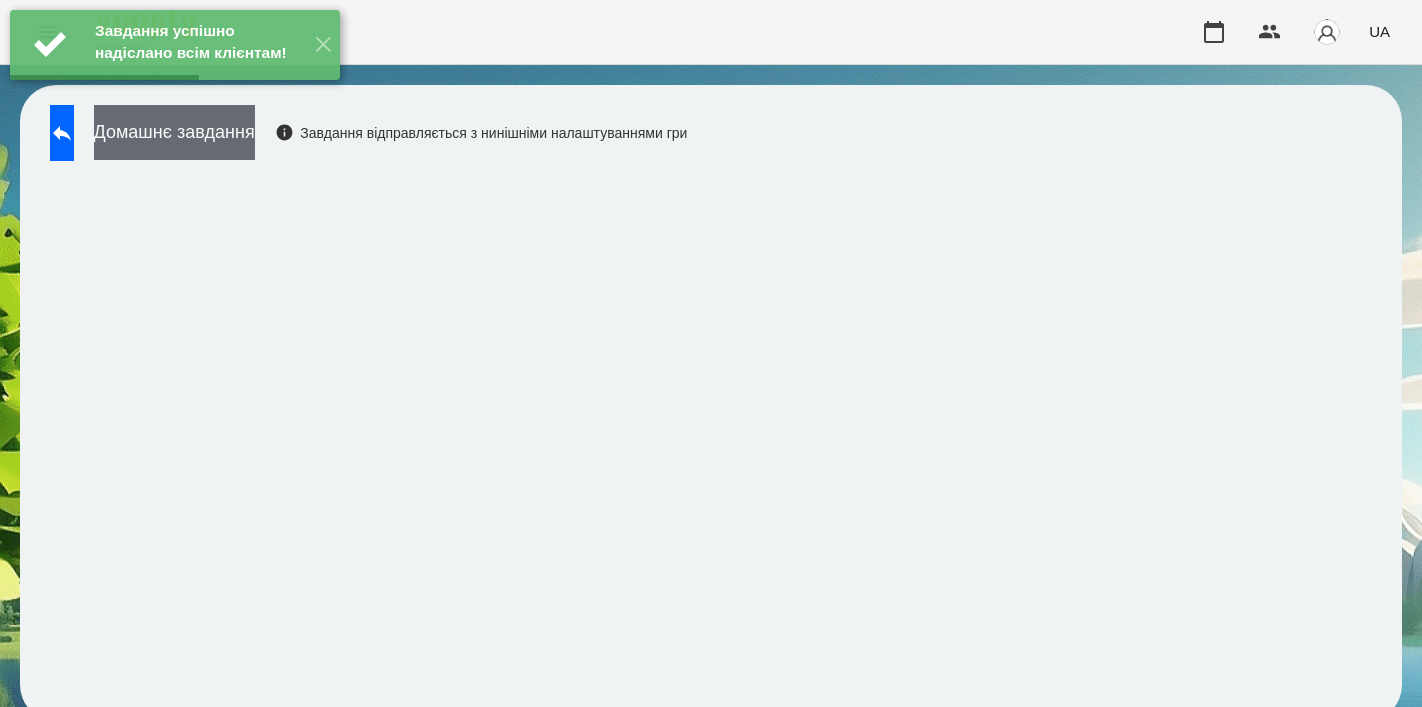 click on "Домашнє завдання" at bounding box center (174, 132) 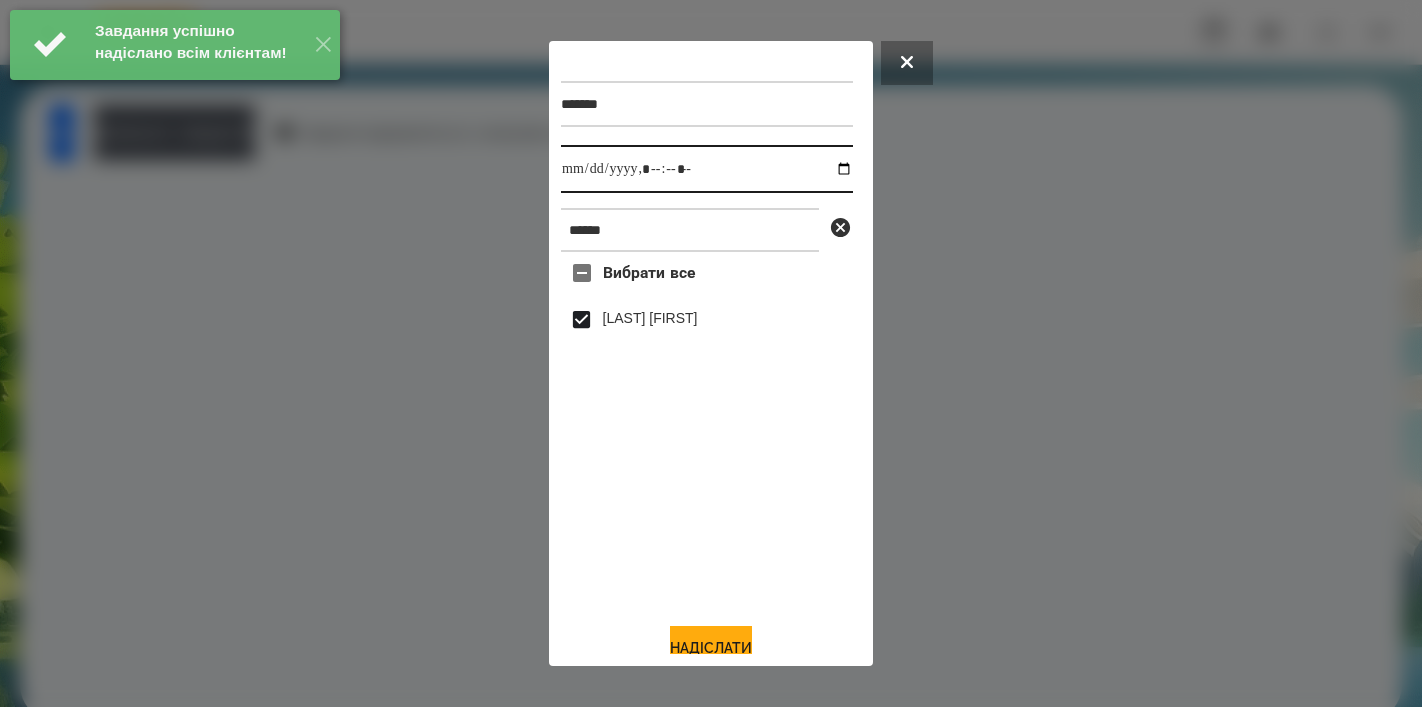 click at bounding box center (707, 169) 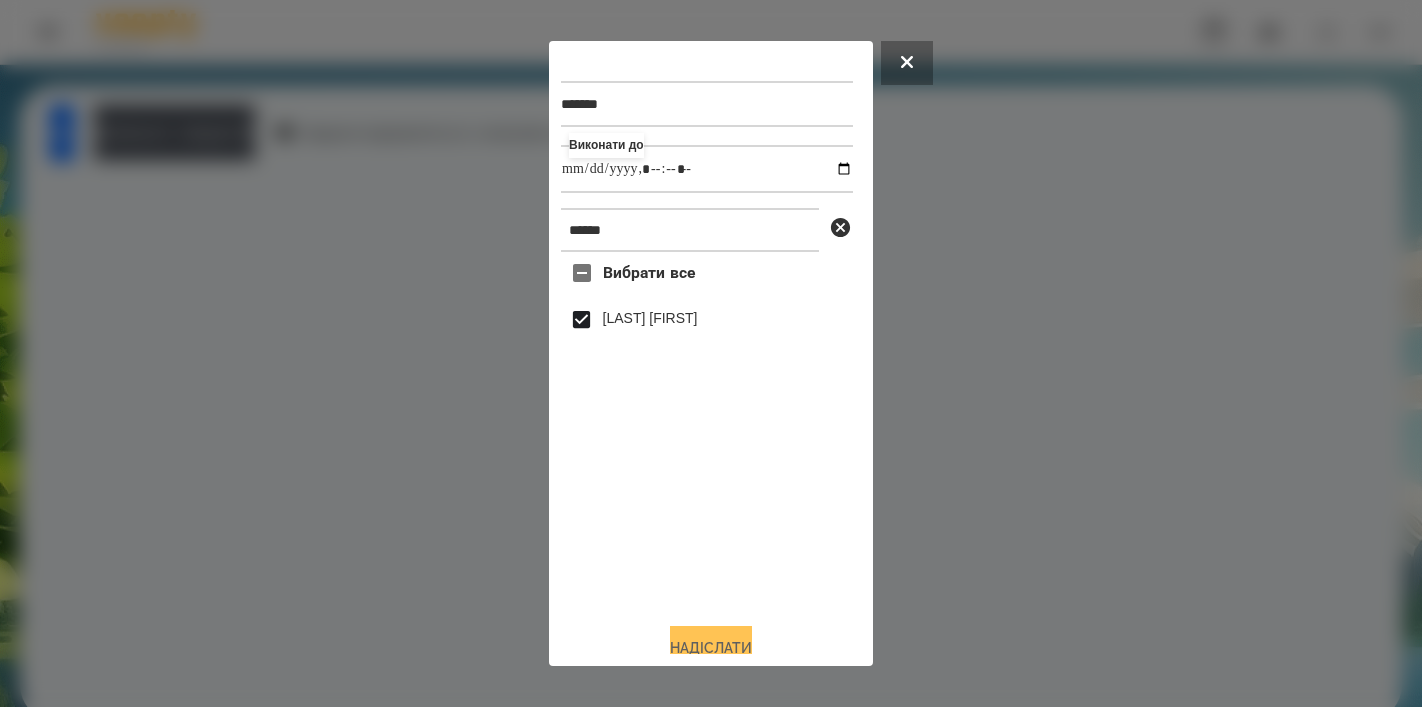 type on "**********" 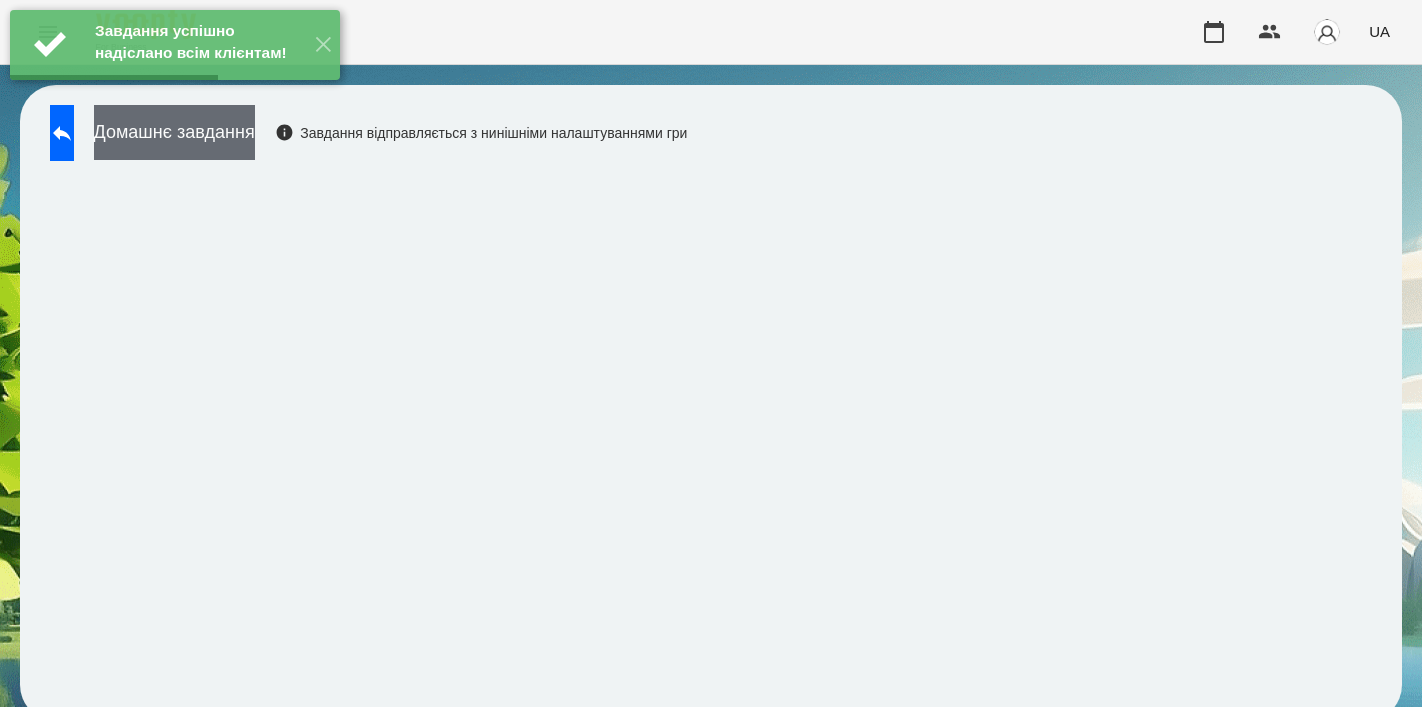 click on "Домашнє завдання" at bounding box center [174, 132] 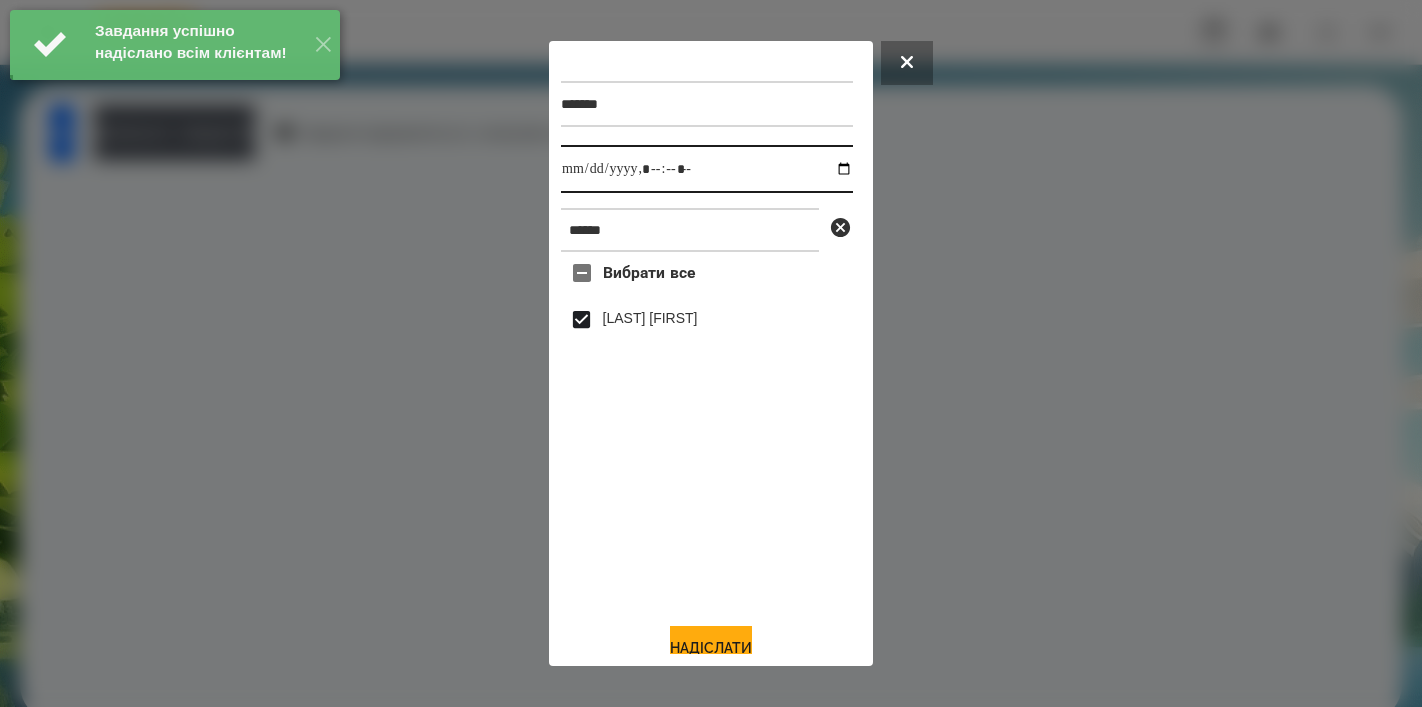 click at bounding box center (707, 169) 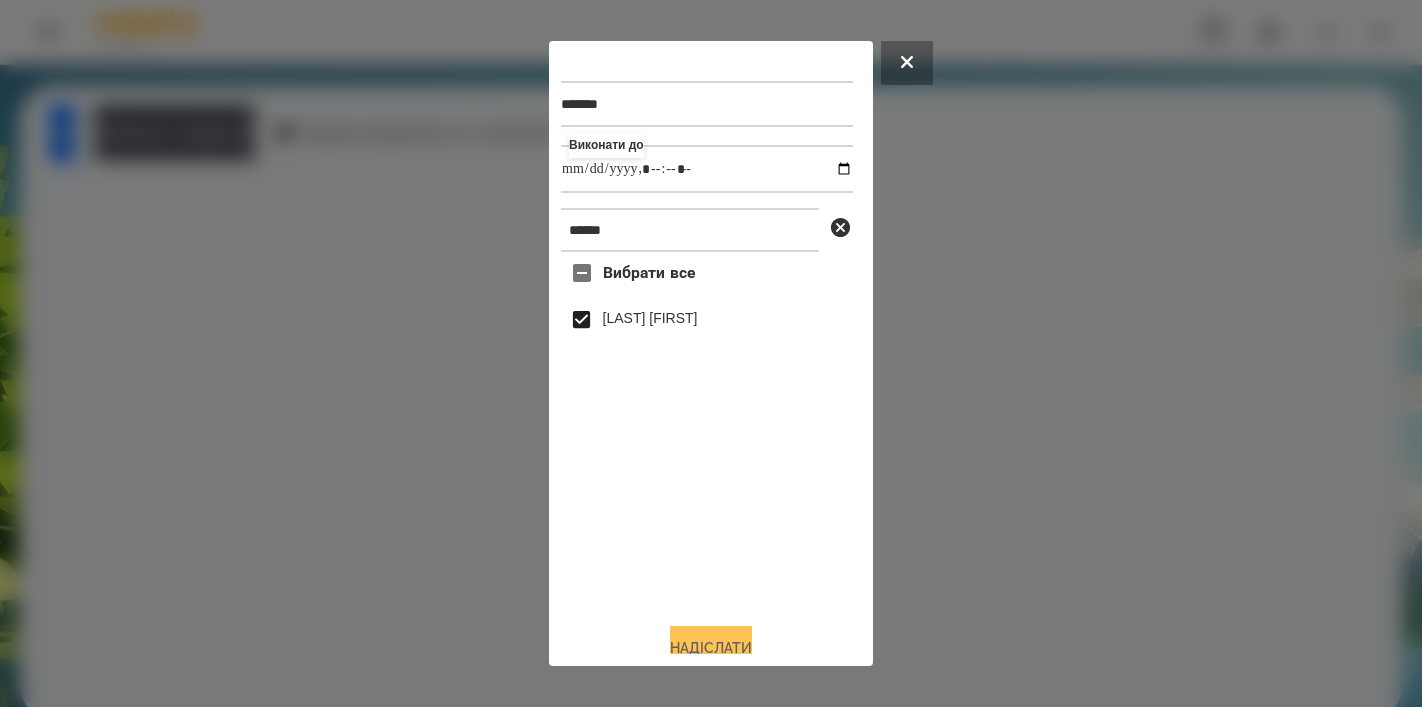 type on "**********" 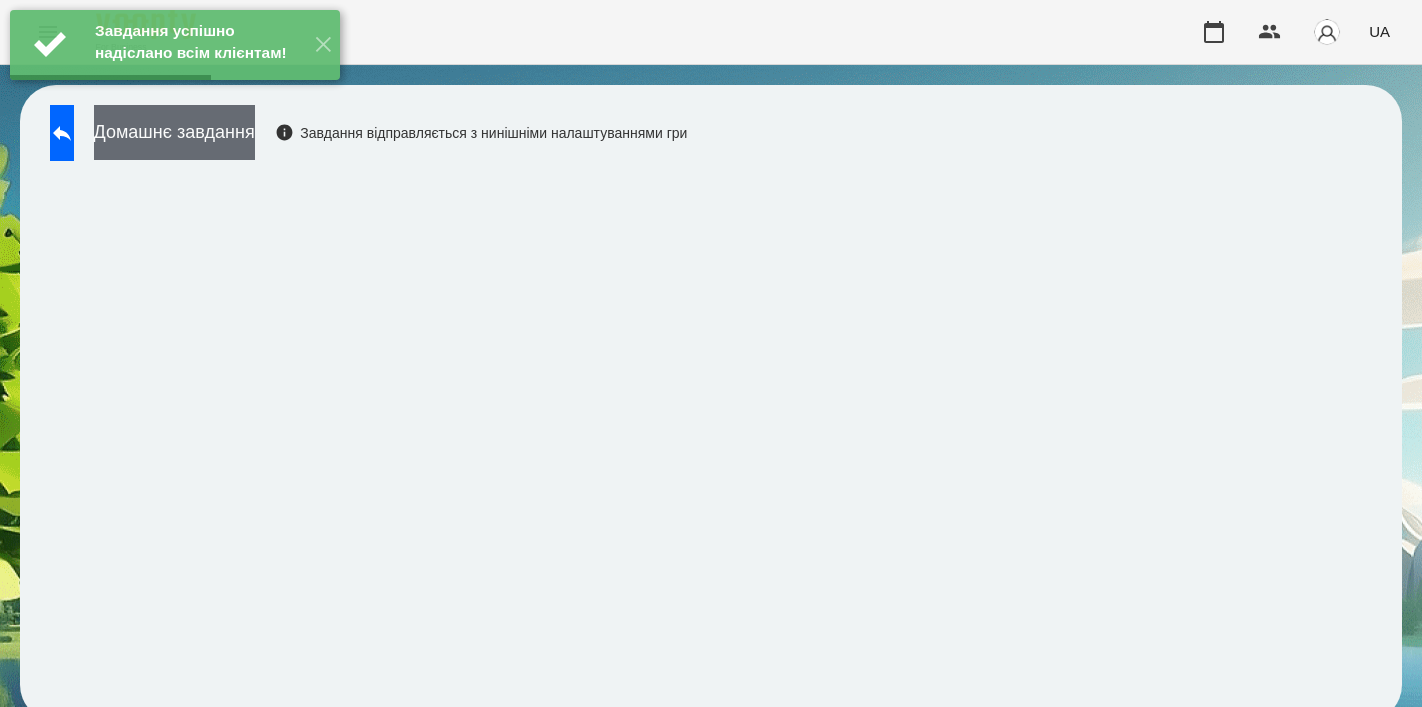 click on "Домашнє завдання" at bounding box center [174, 132] 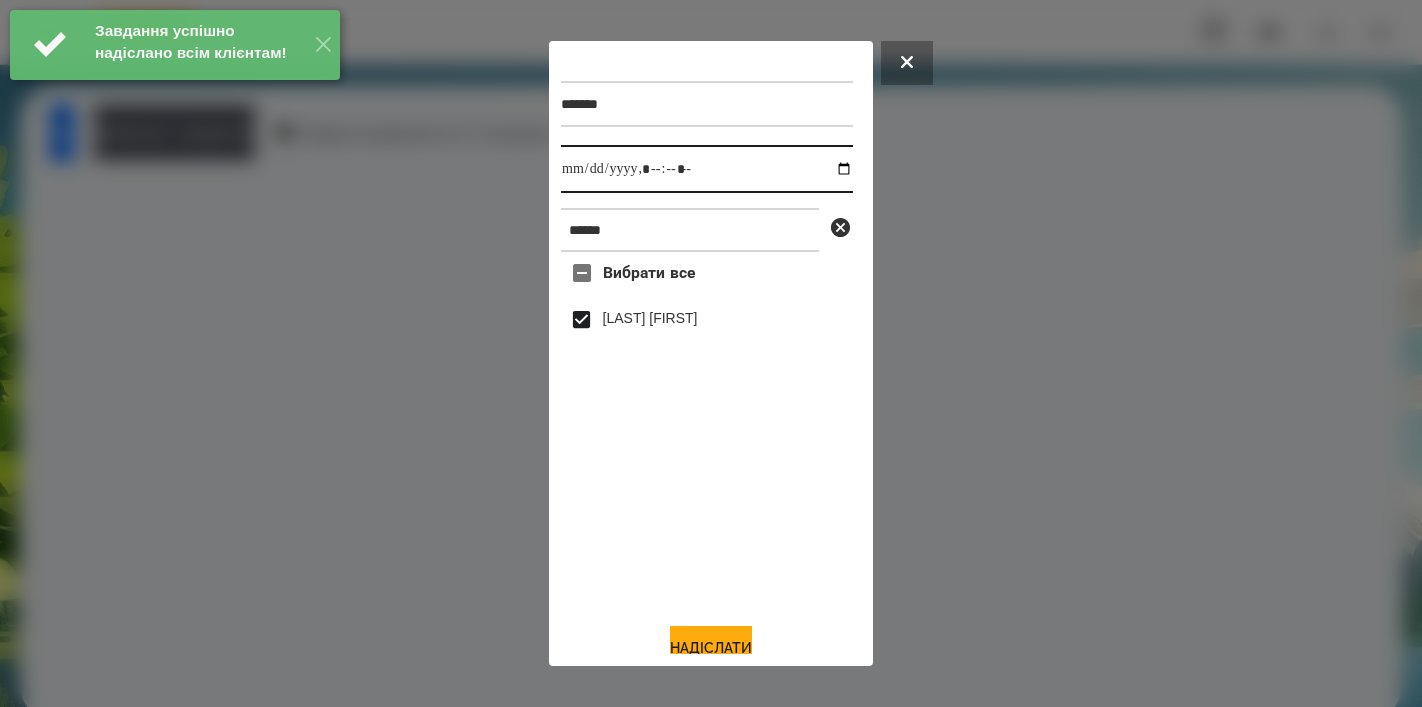 click at bounding box center (707, 169) 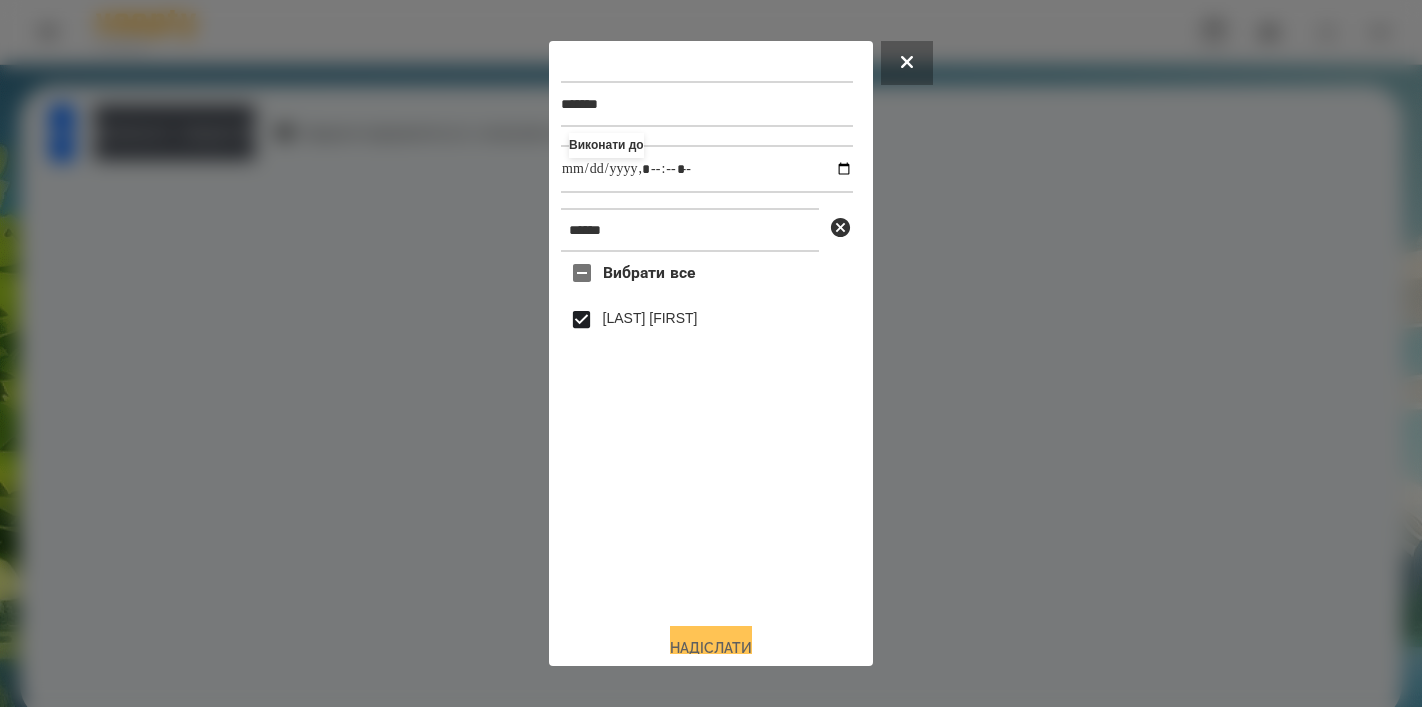 type on "**********" 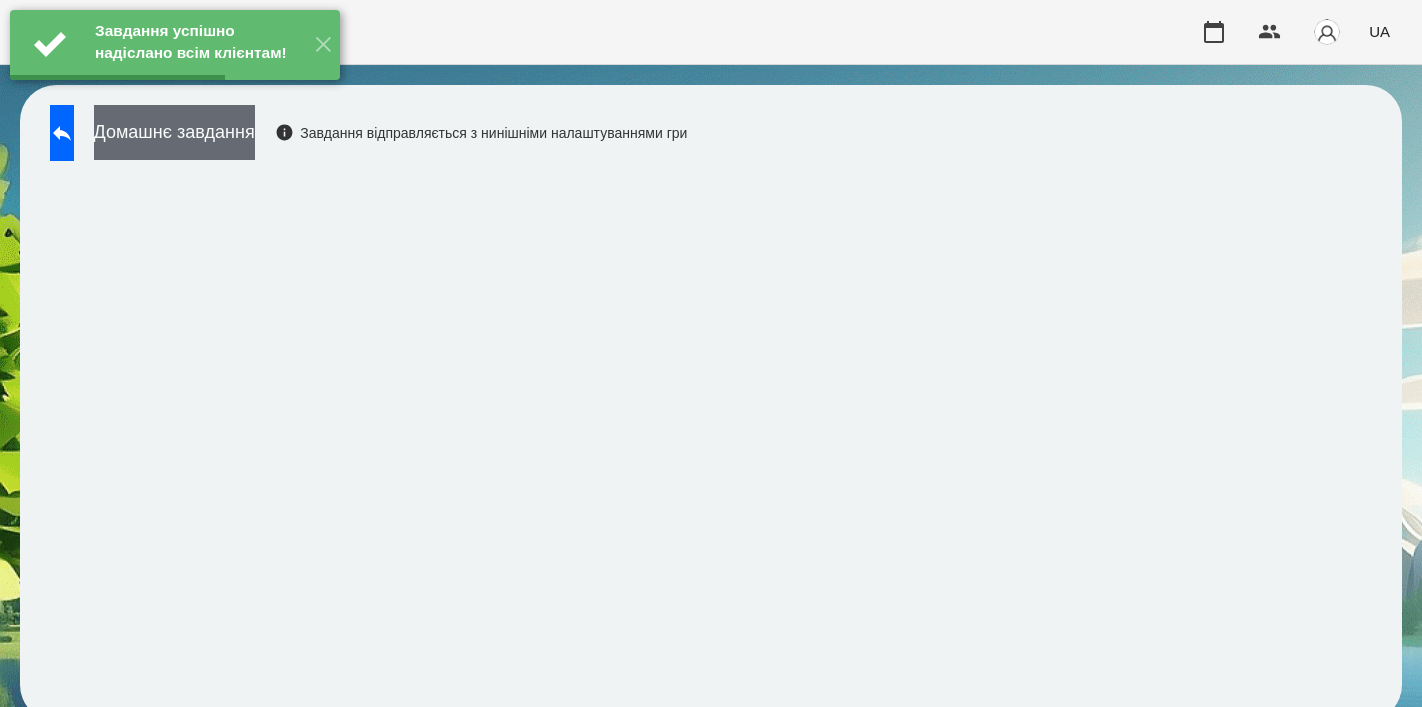 click on "Домашнє завдання" at bounding box center [174, 132] 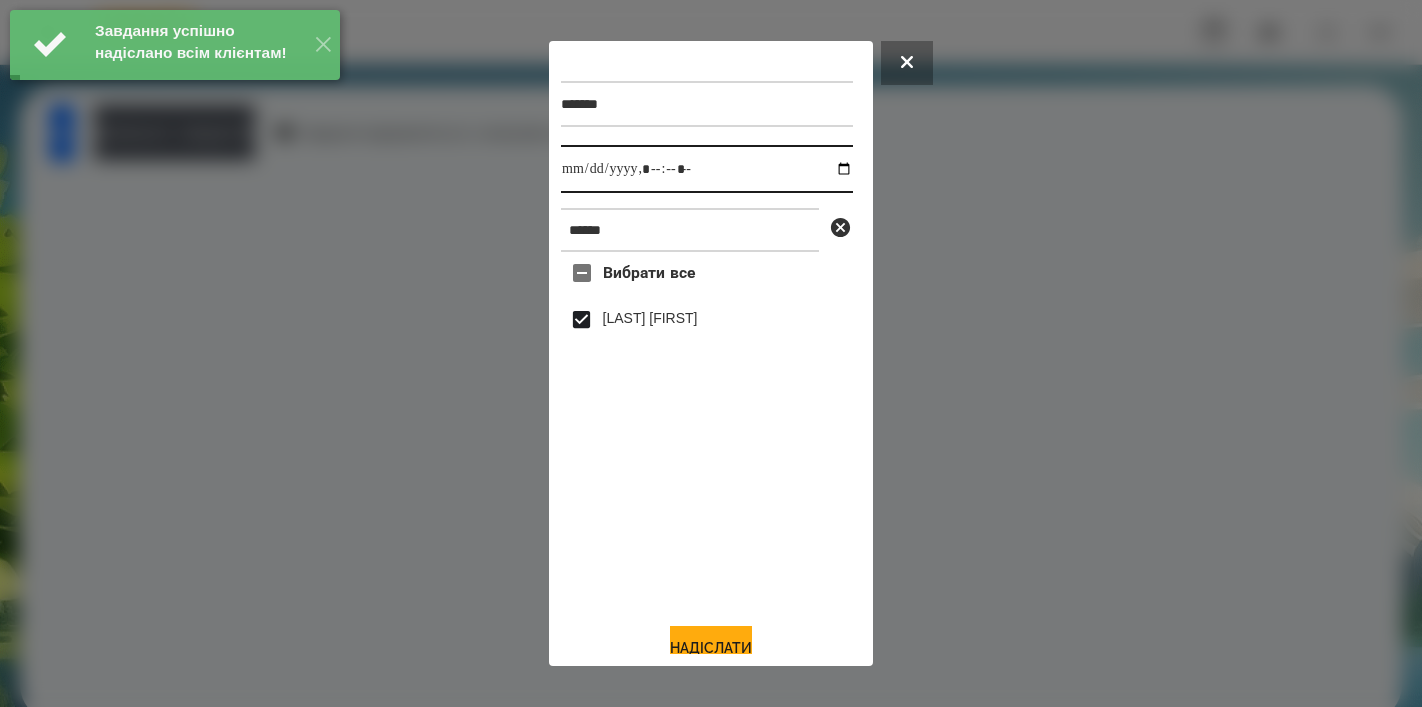 click at bounding box center (707, 169) 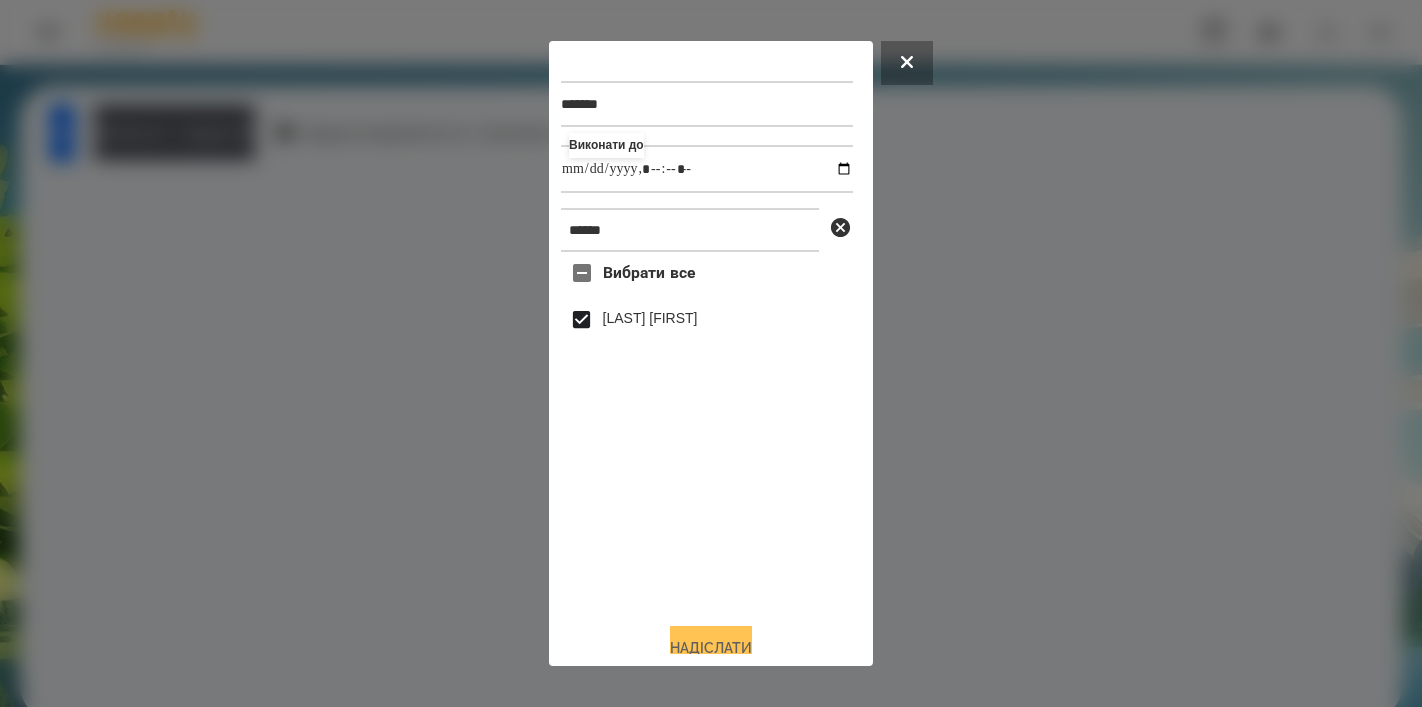 type on "**********" 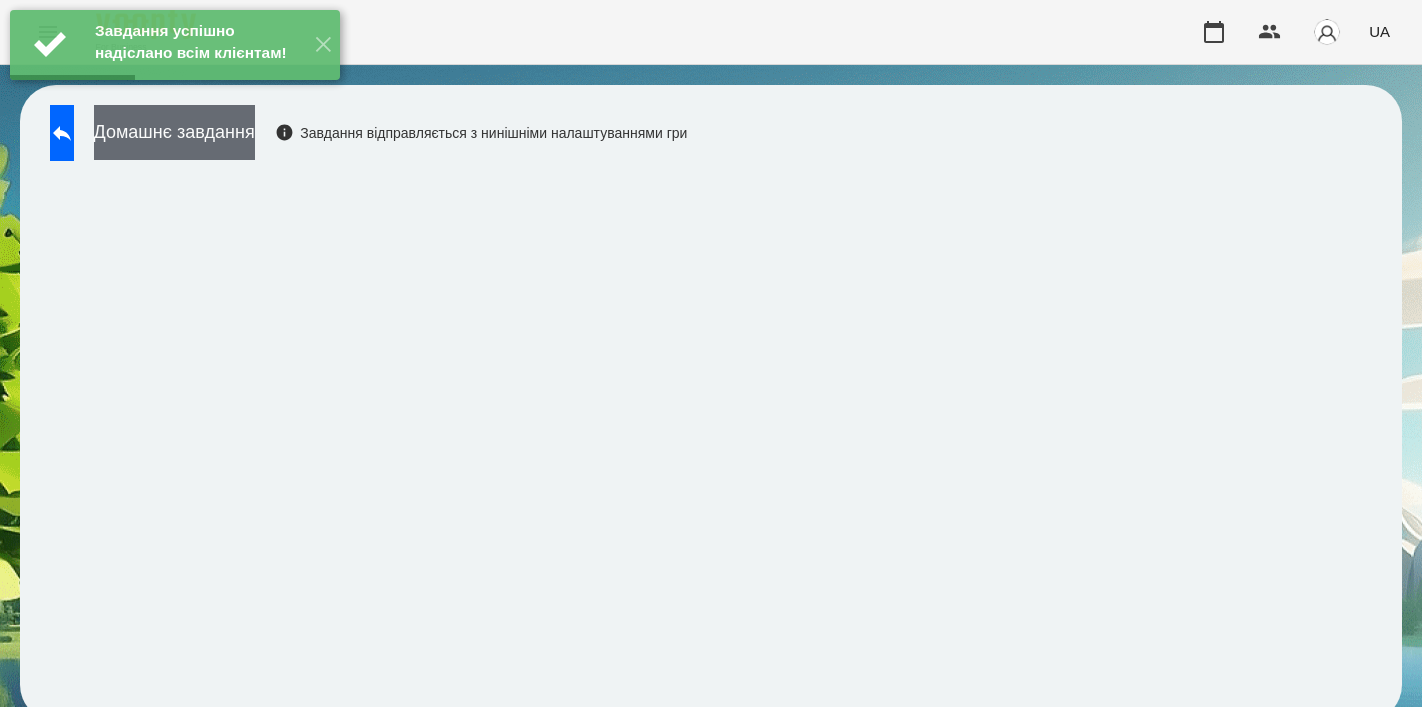 click on "Домашнє завдання" at bounding box center [174, 132] 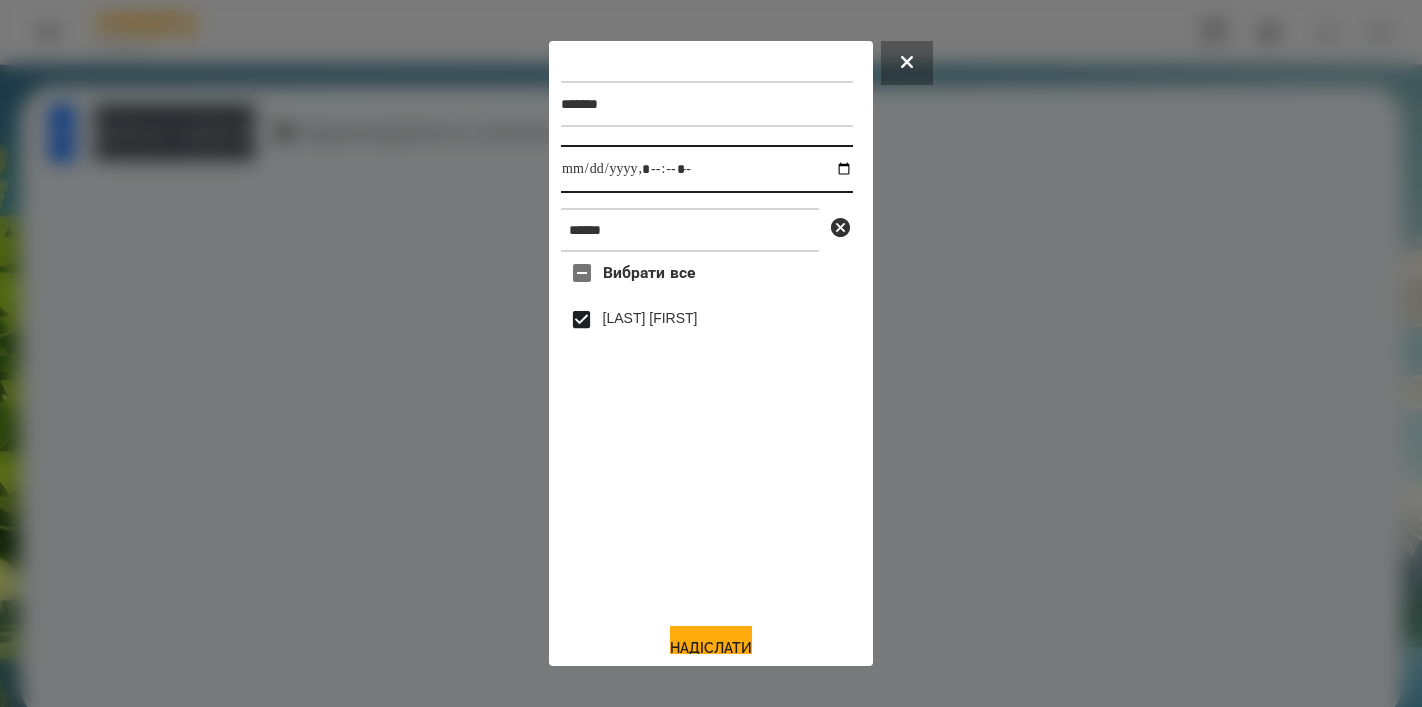 click at bounding box center [707, 169] 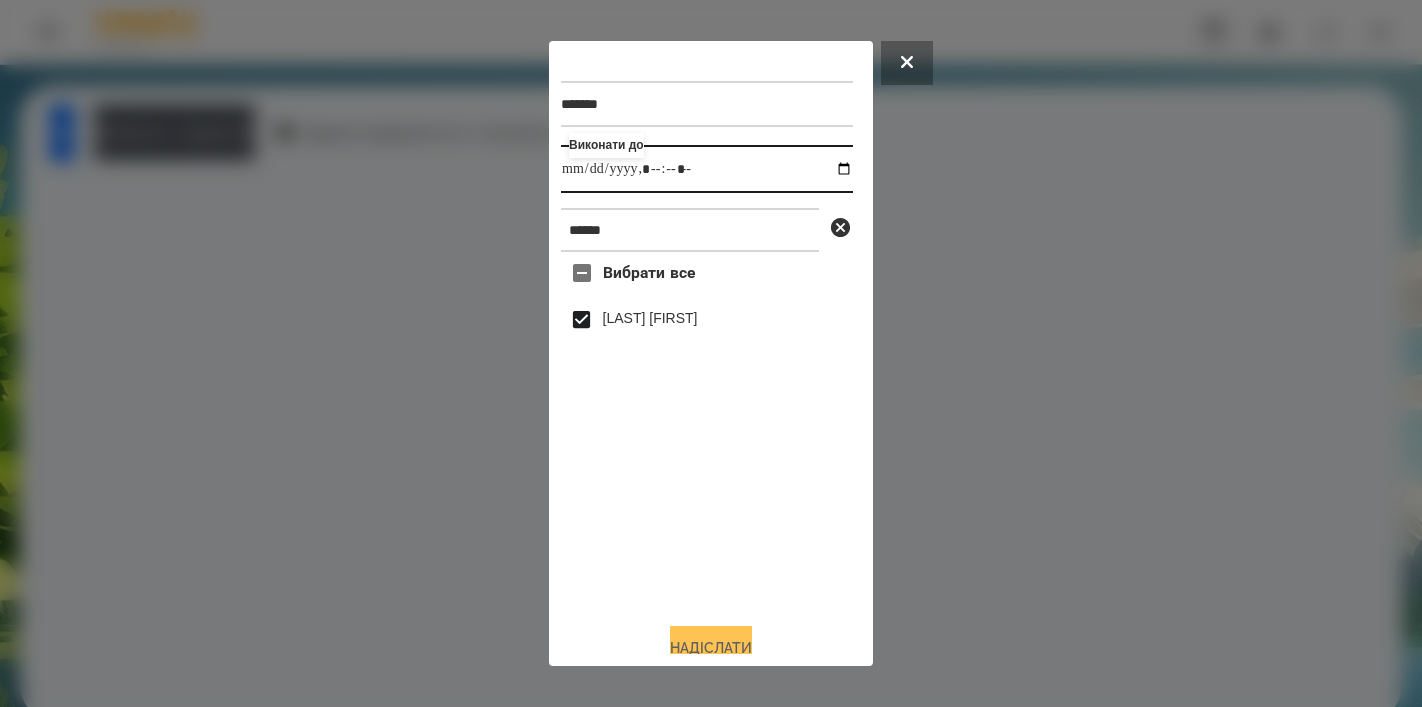 type on "**********" 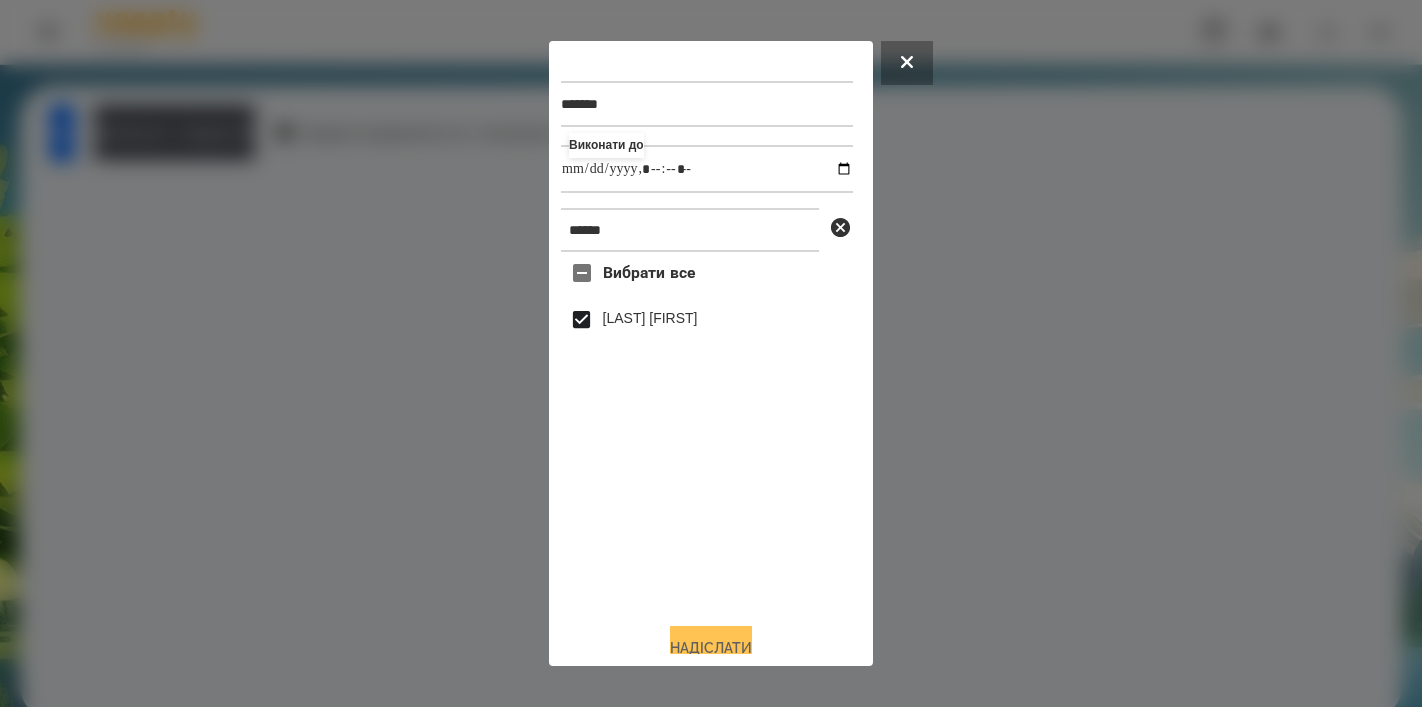 click on "Надіслати" at bounding box center [711, 648] 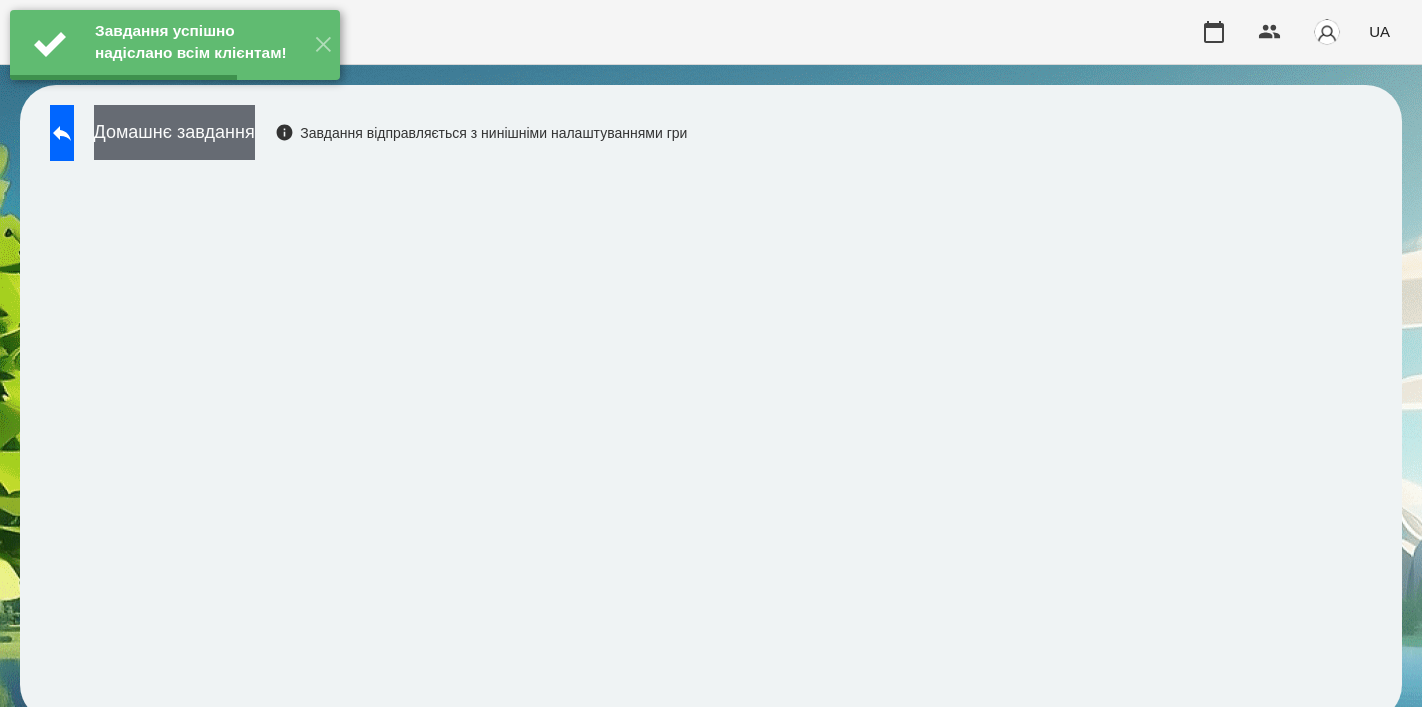 click on "Домашнє завдання" at bounding box center [174, 132] 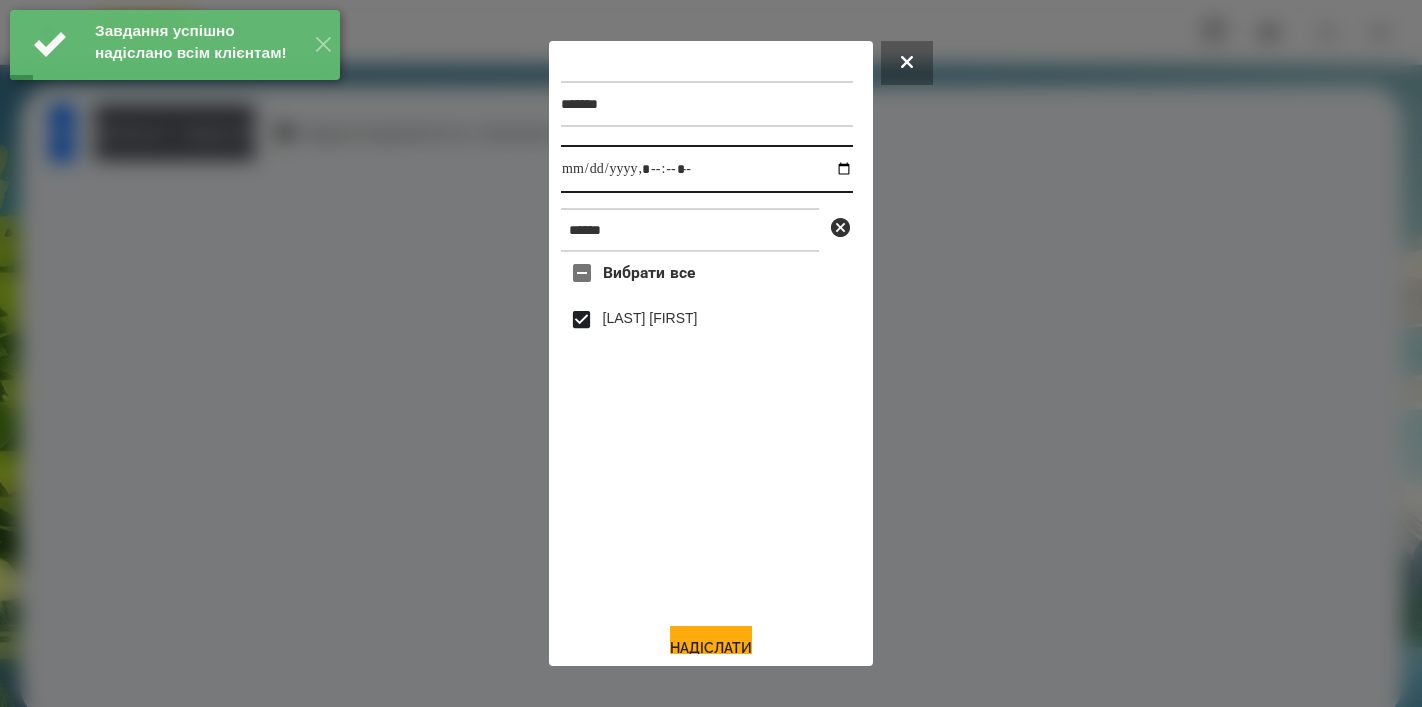 click at bounding box center (707, 169) 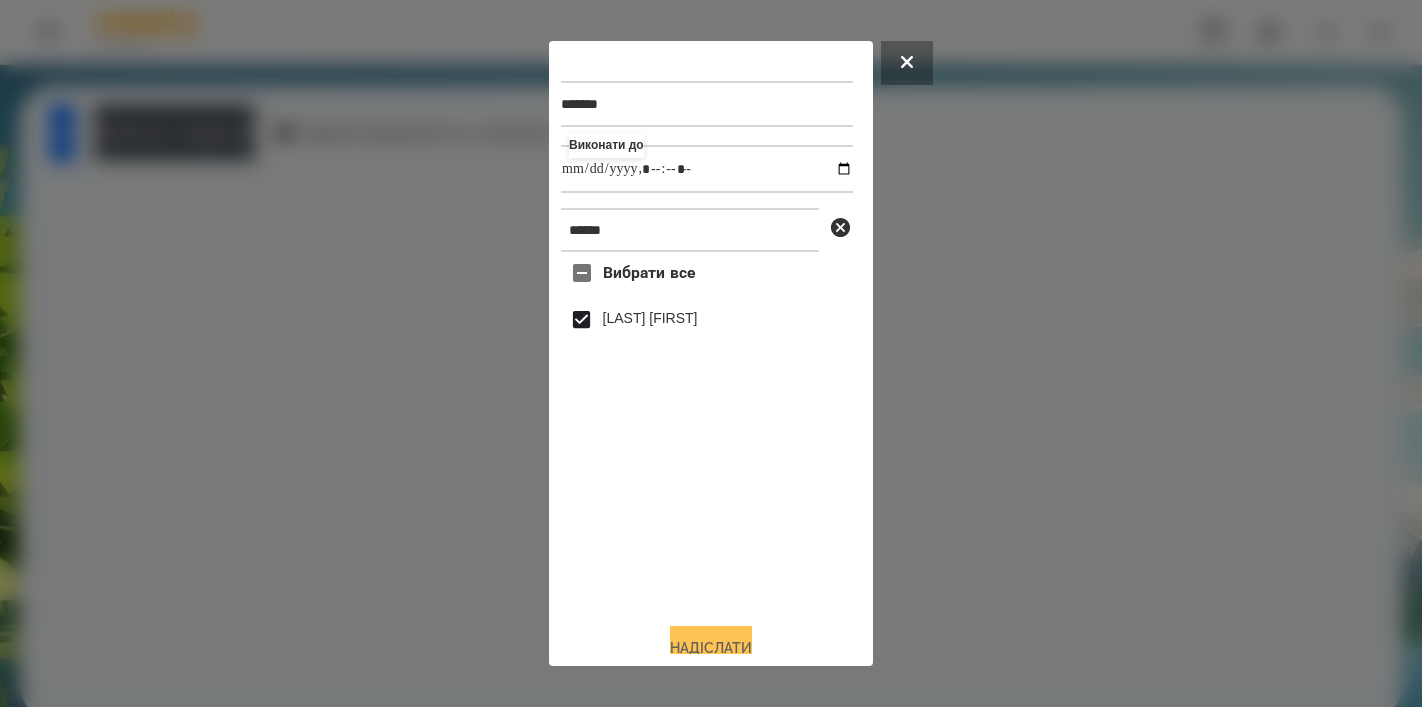type on "**********" 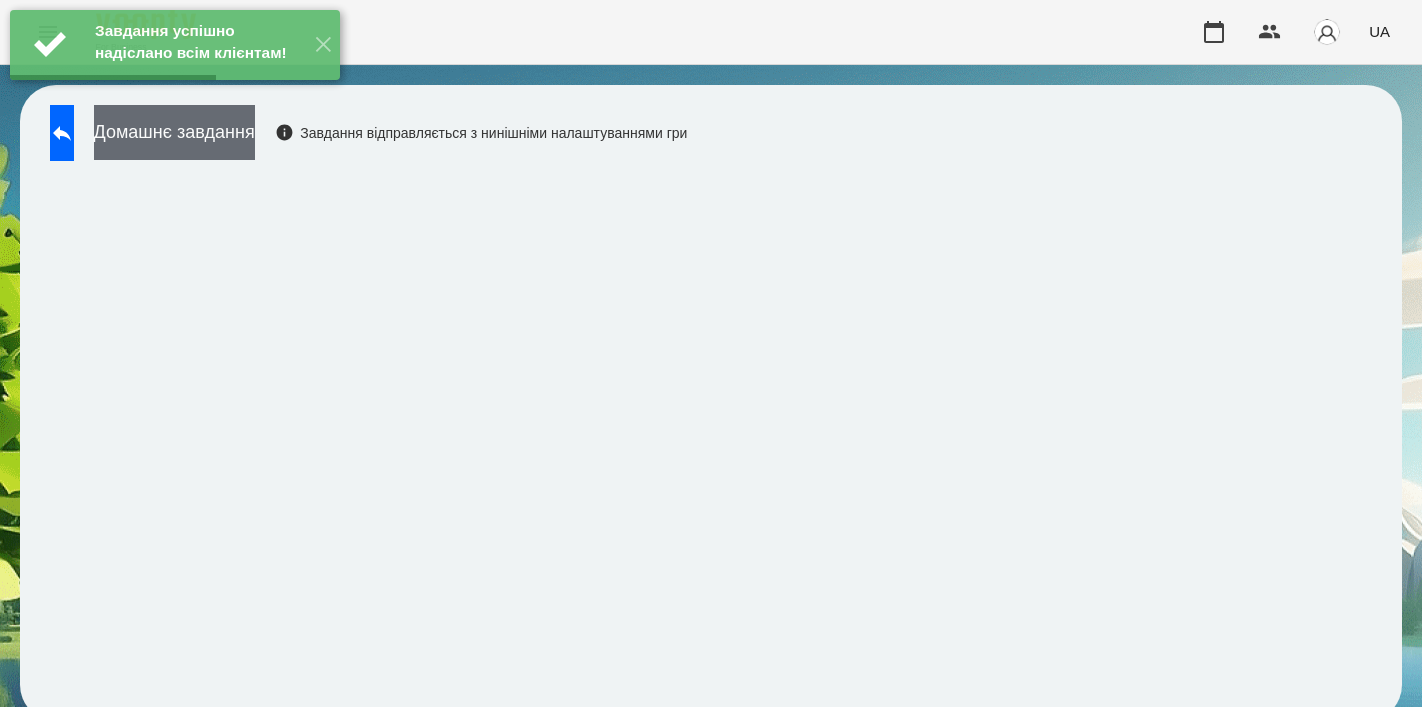 click on "Домашнє завдання" at bounding box center [174, 132] 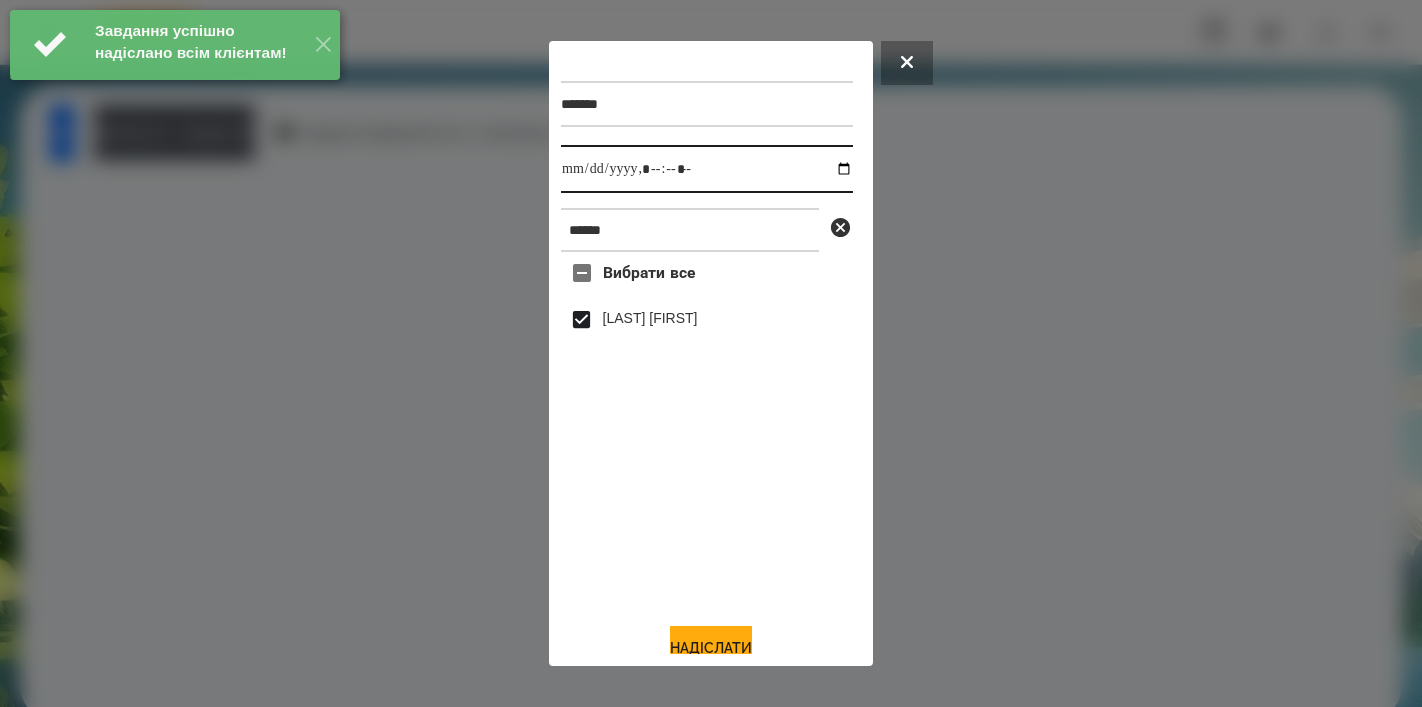 click at bounding box center (707, 169) 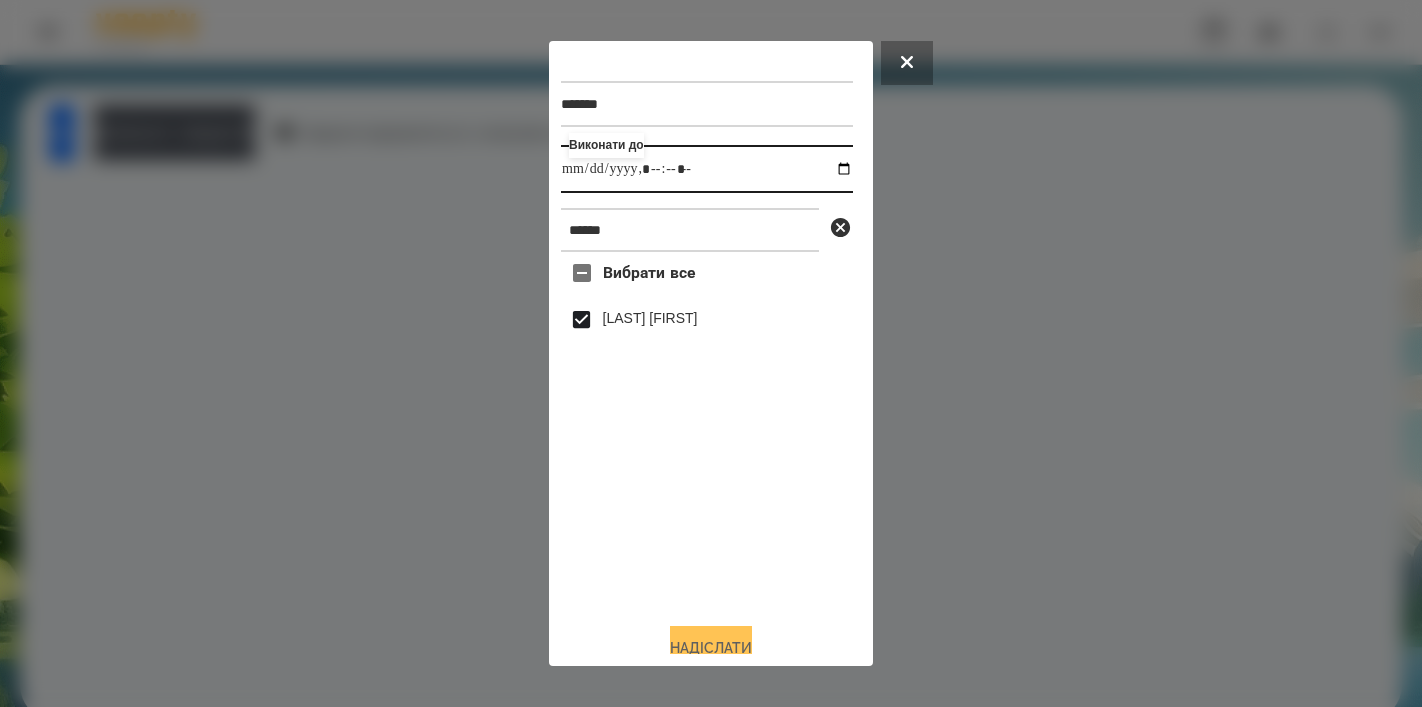 type on "**********" 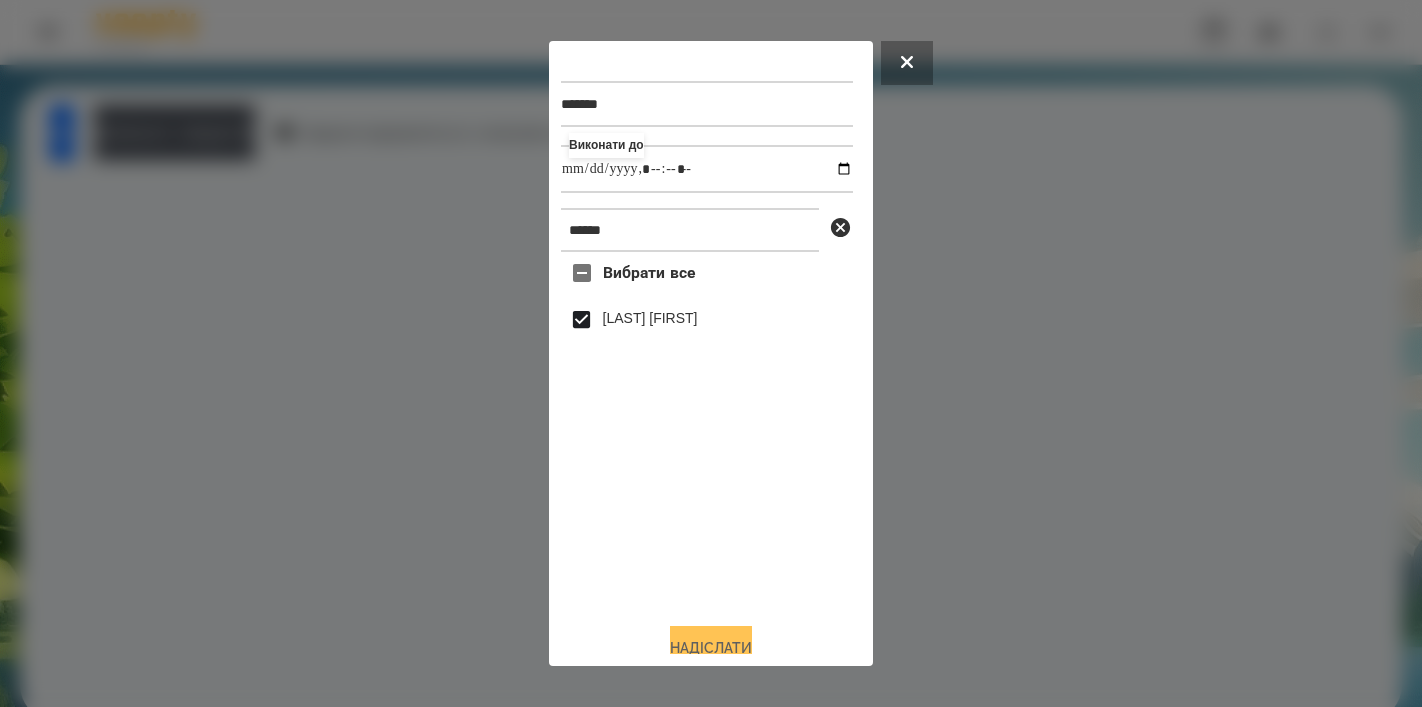 click on "Надіслати" at bounding box center (711, 648) 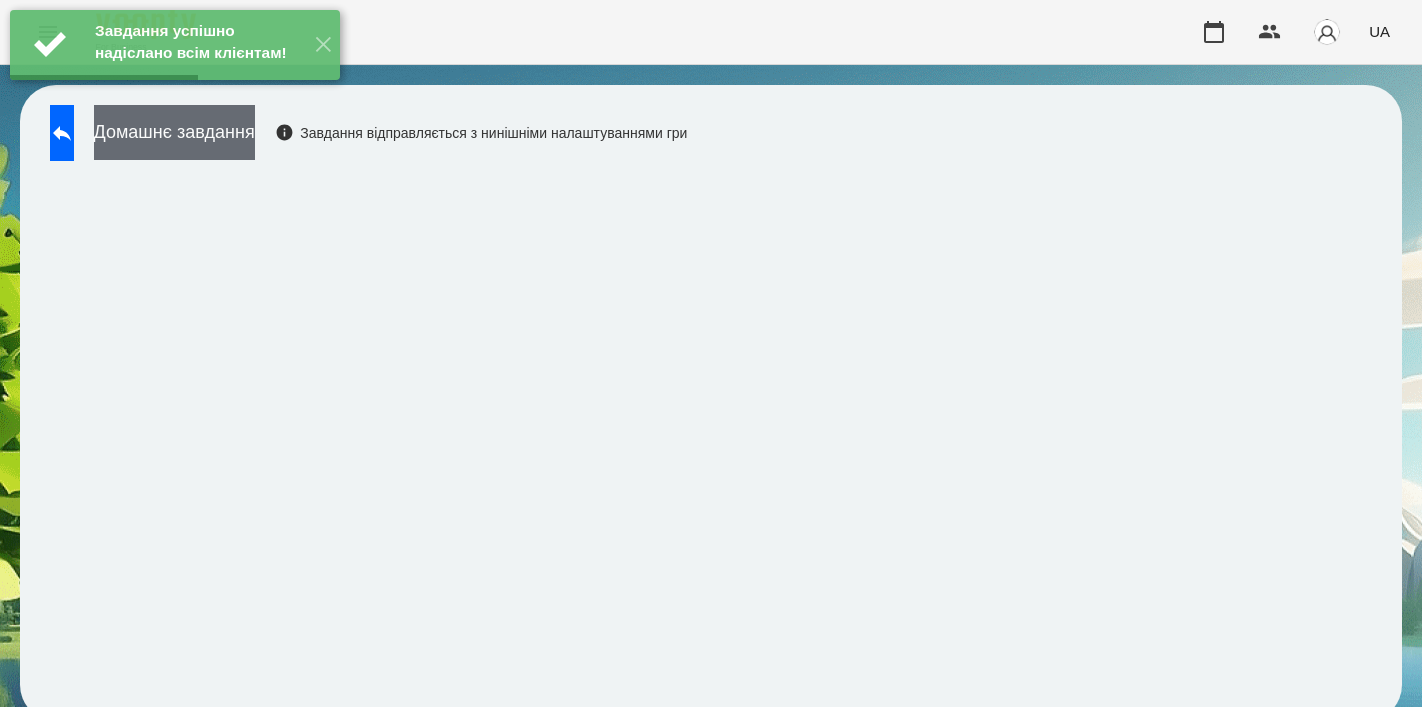 click on "Домашнє завдання" at bounding box center (174, 132) 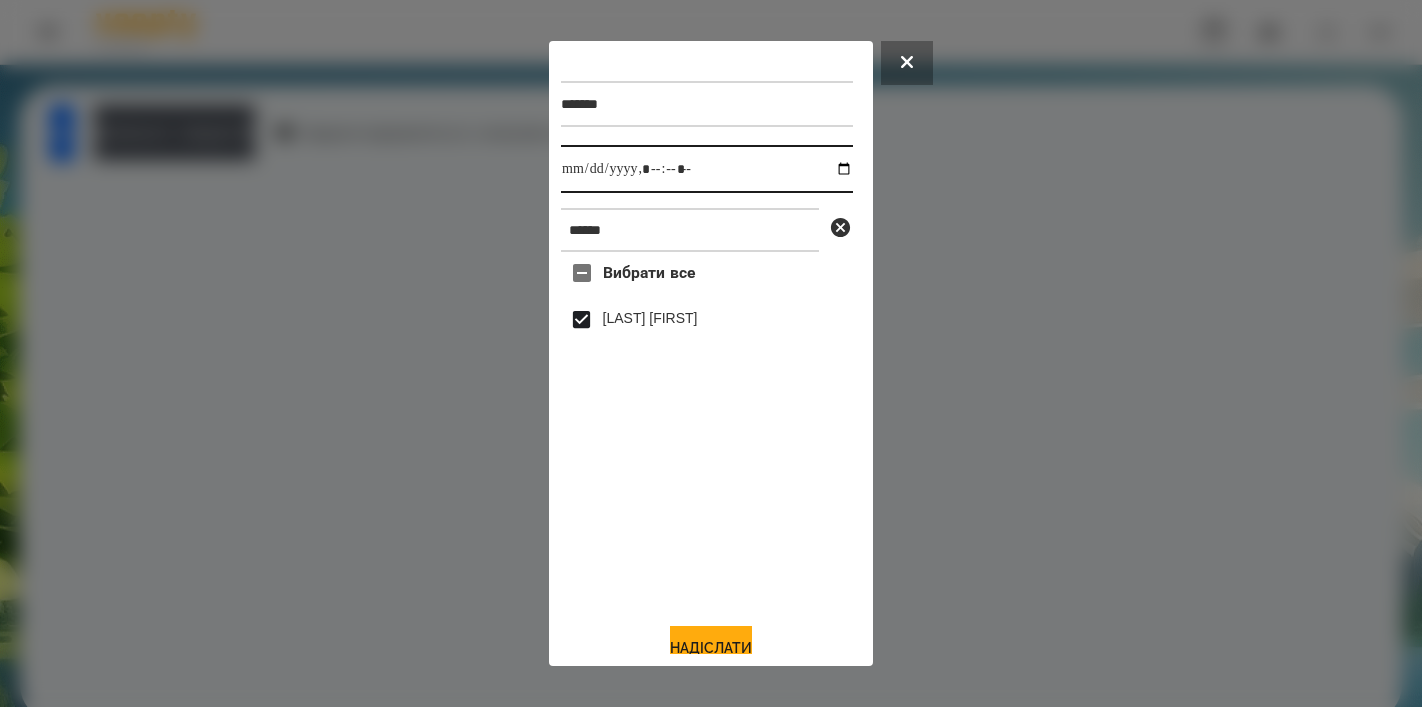 click at bounding box center [707, 169] 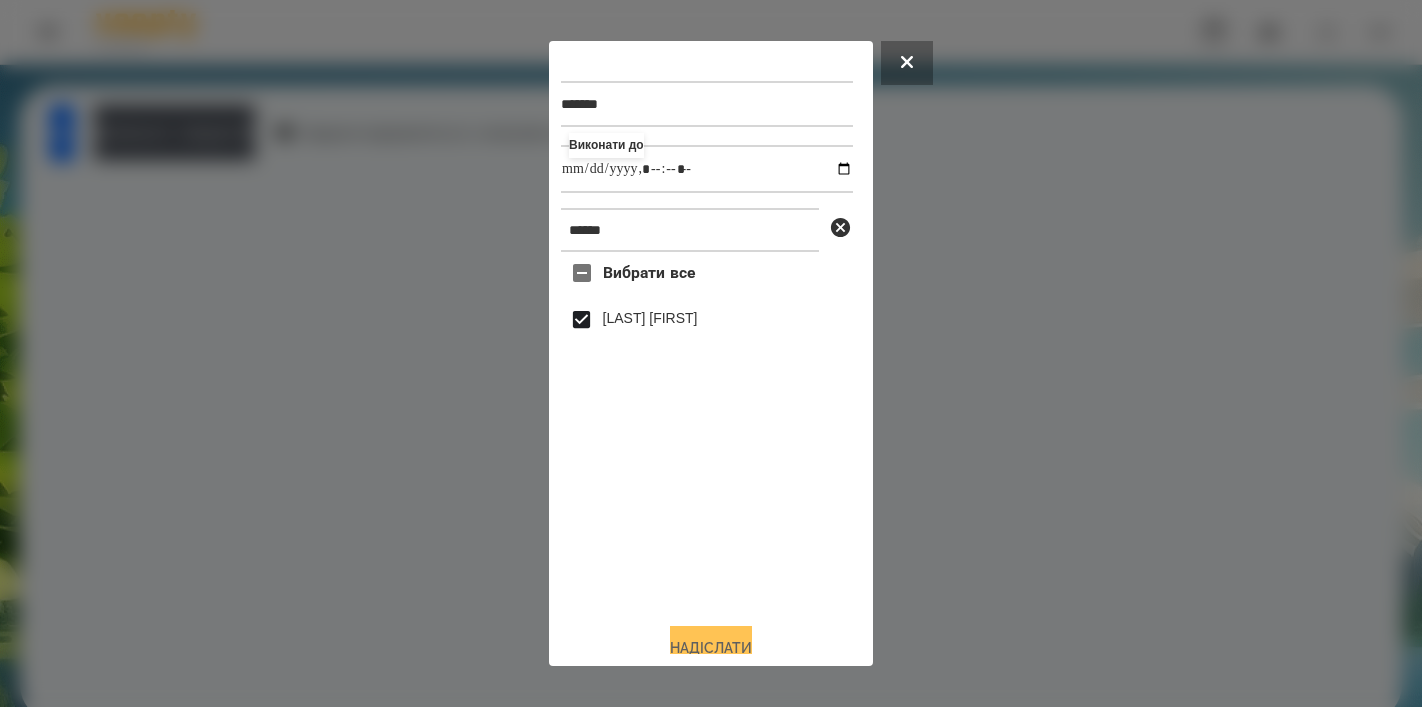 type on "**********" 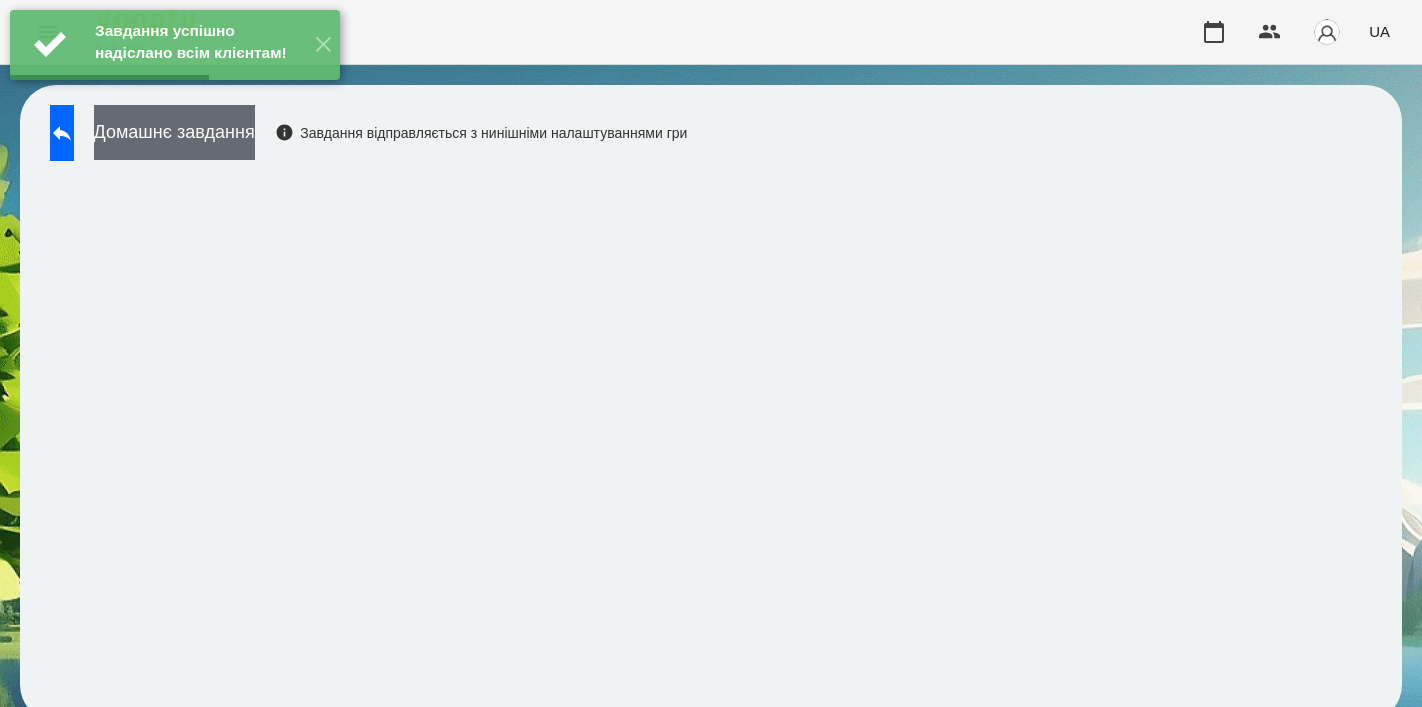 click on "Домашнє завдання" at bounding box center (174, 132) 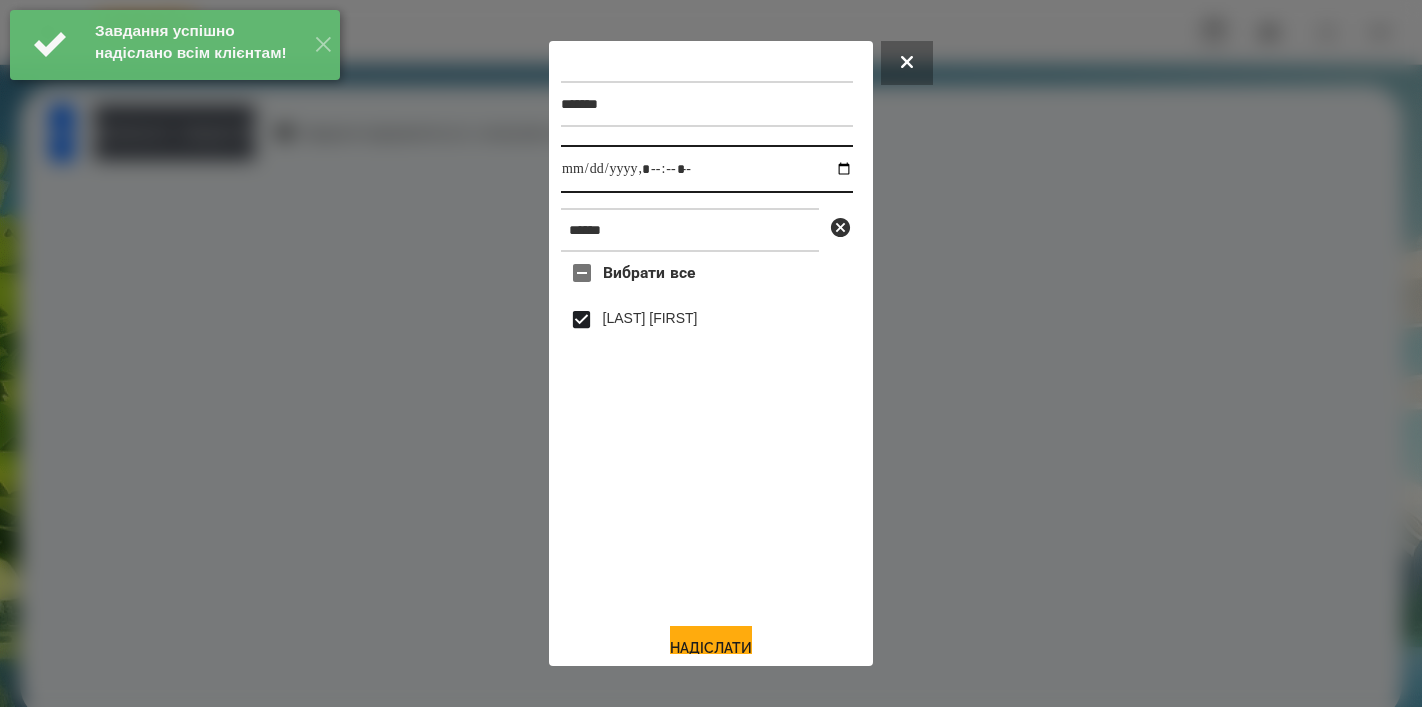 click at bounding box center (707, 169) 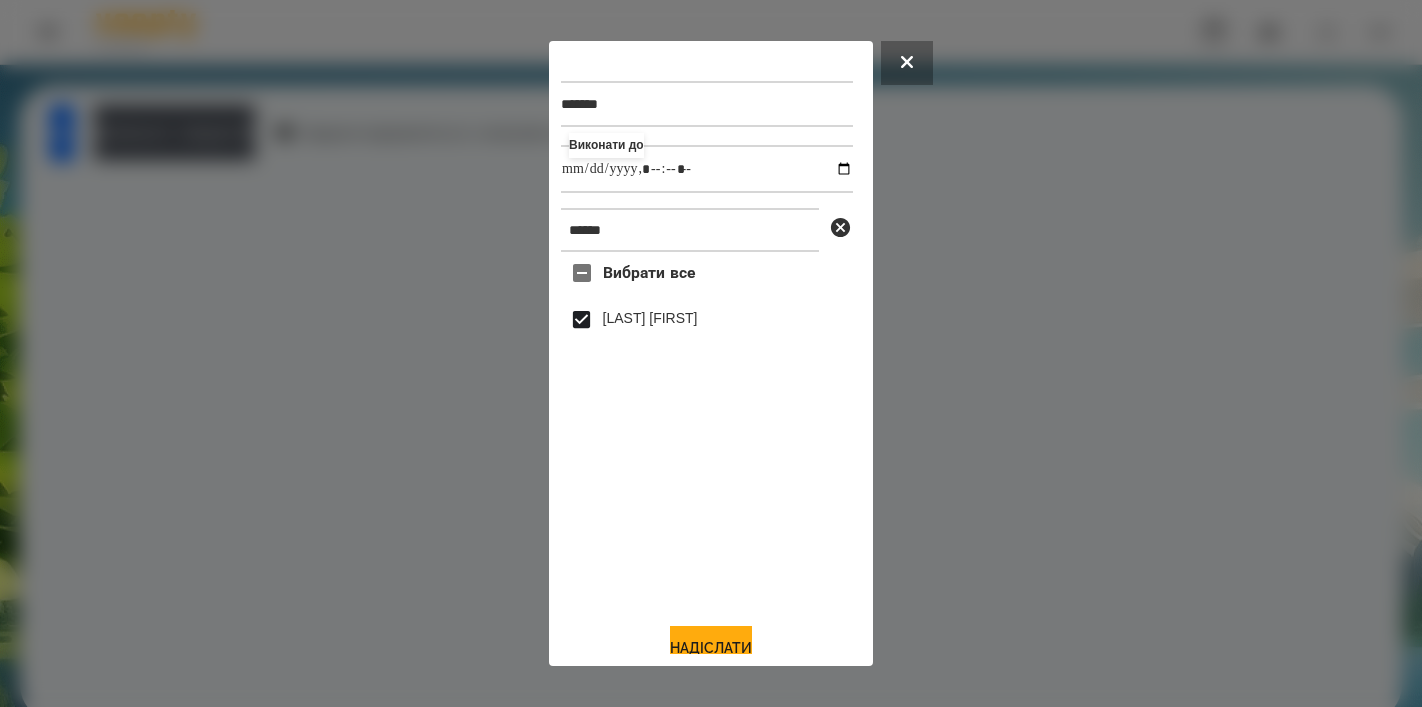 type on "**********" 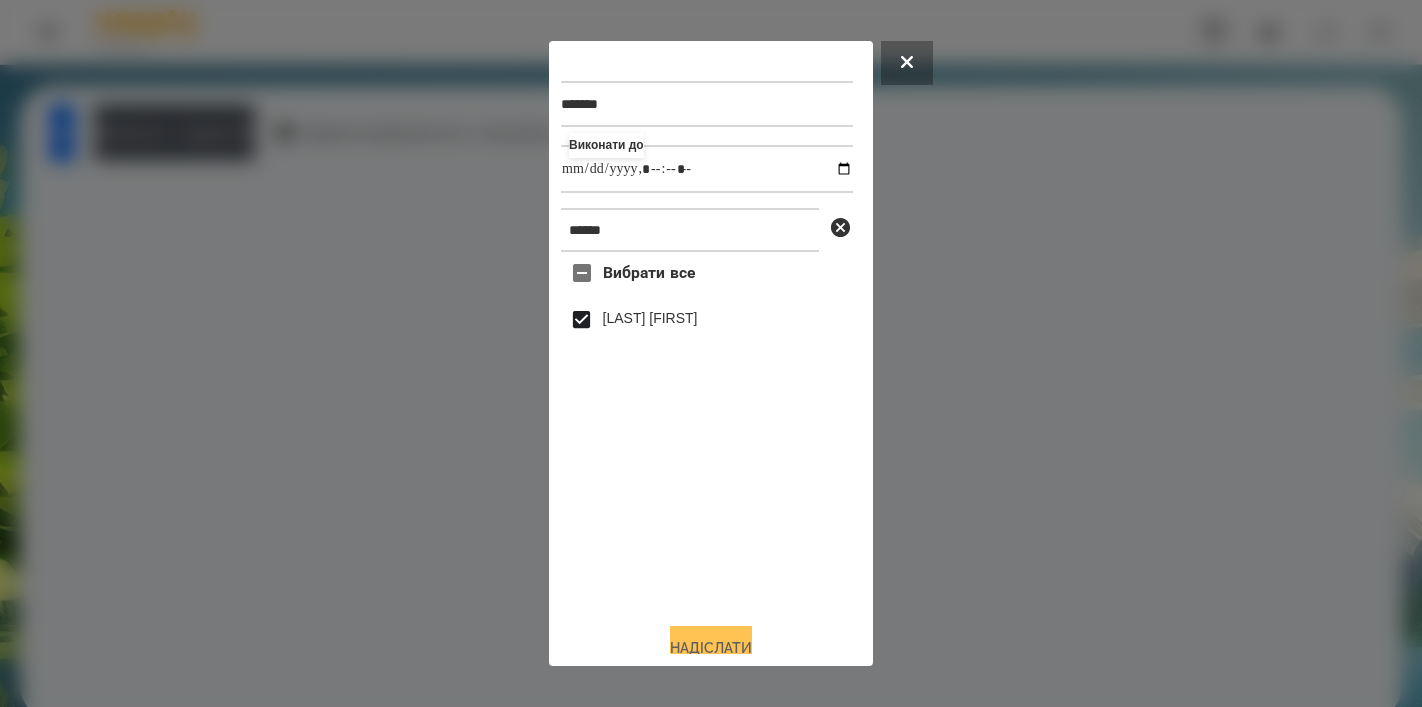 click on "Надіслати" at bounding box center [711, 648] 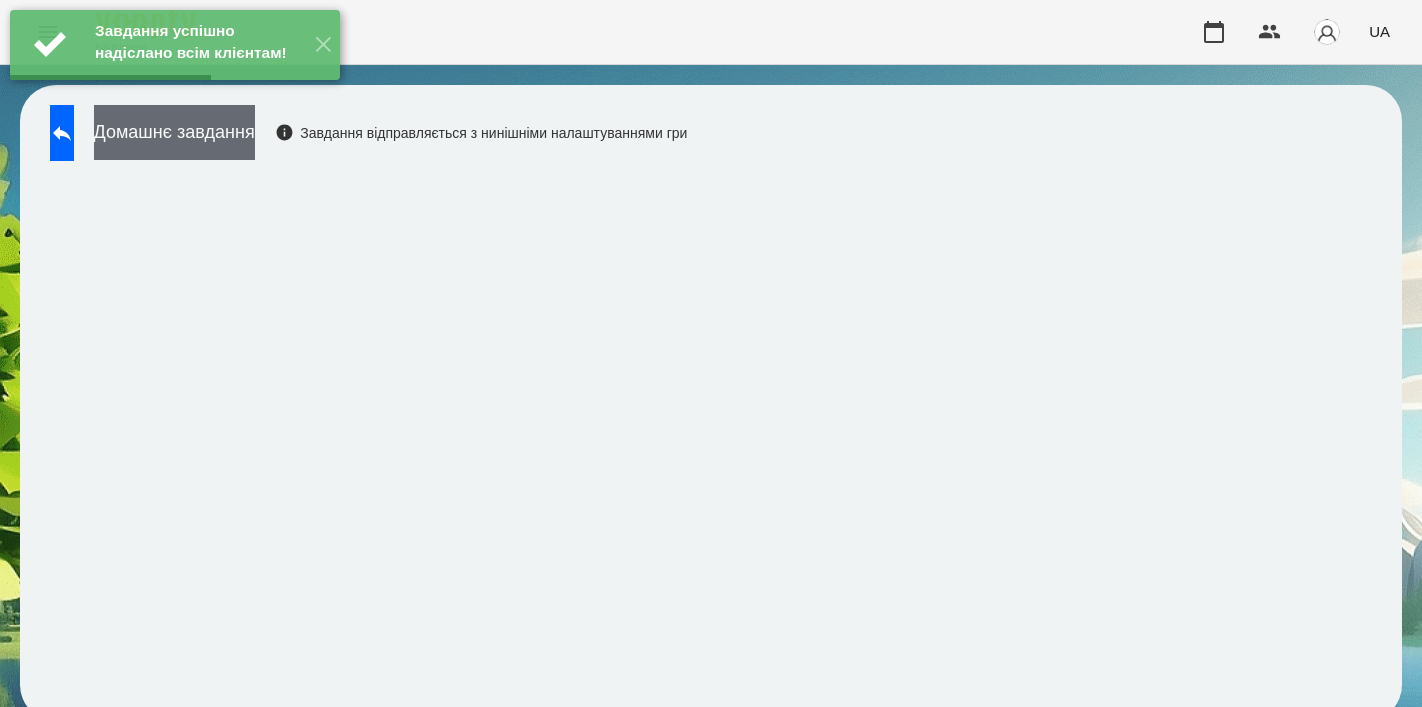click on "Домашнє завдання" at bounding box center (174, 132) 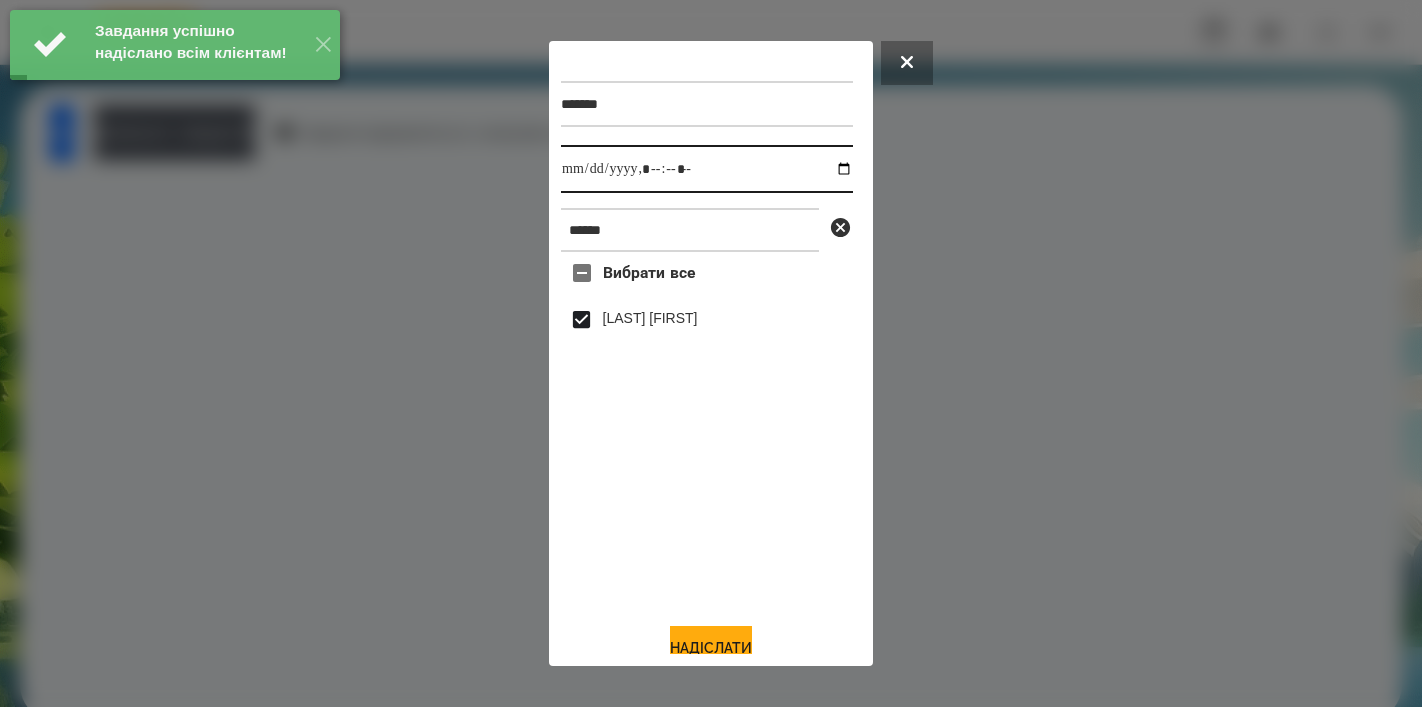 click at bounding box center [707, 169] 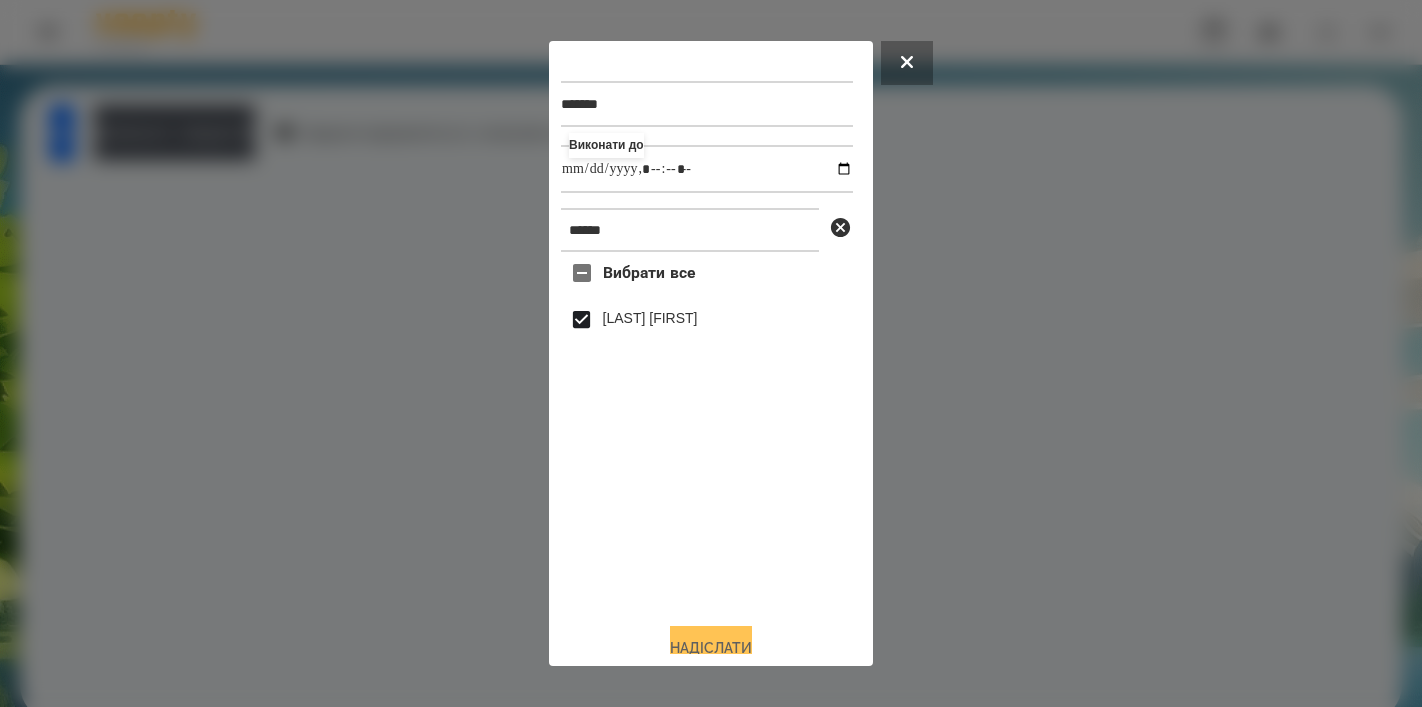 type on "**********" 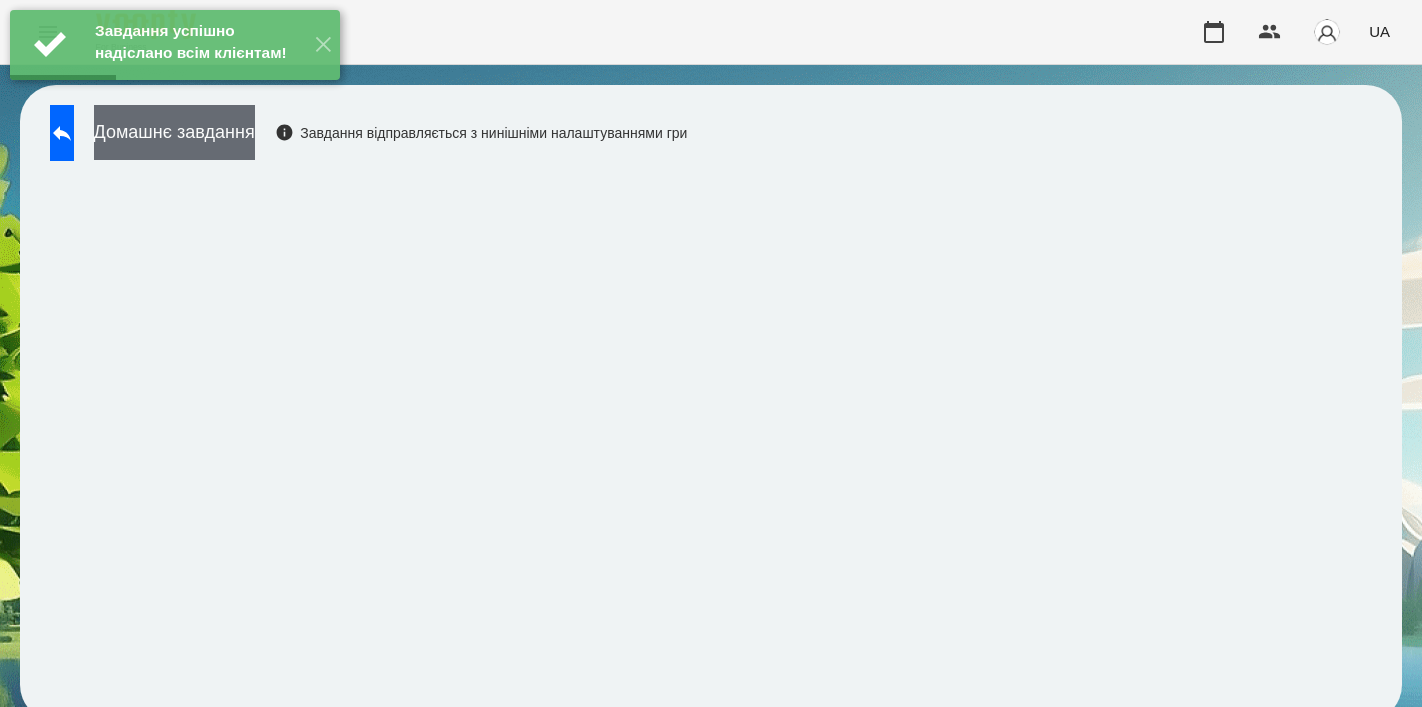 click on "Домашнє завдання" at bounding box center [174, 132] 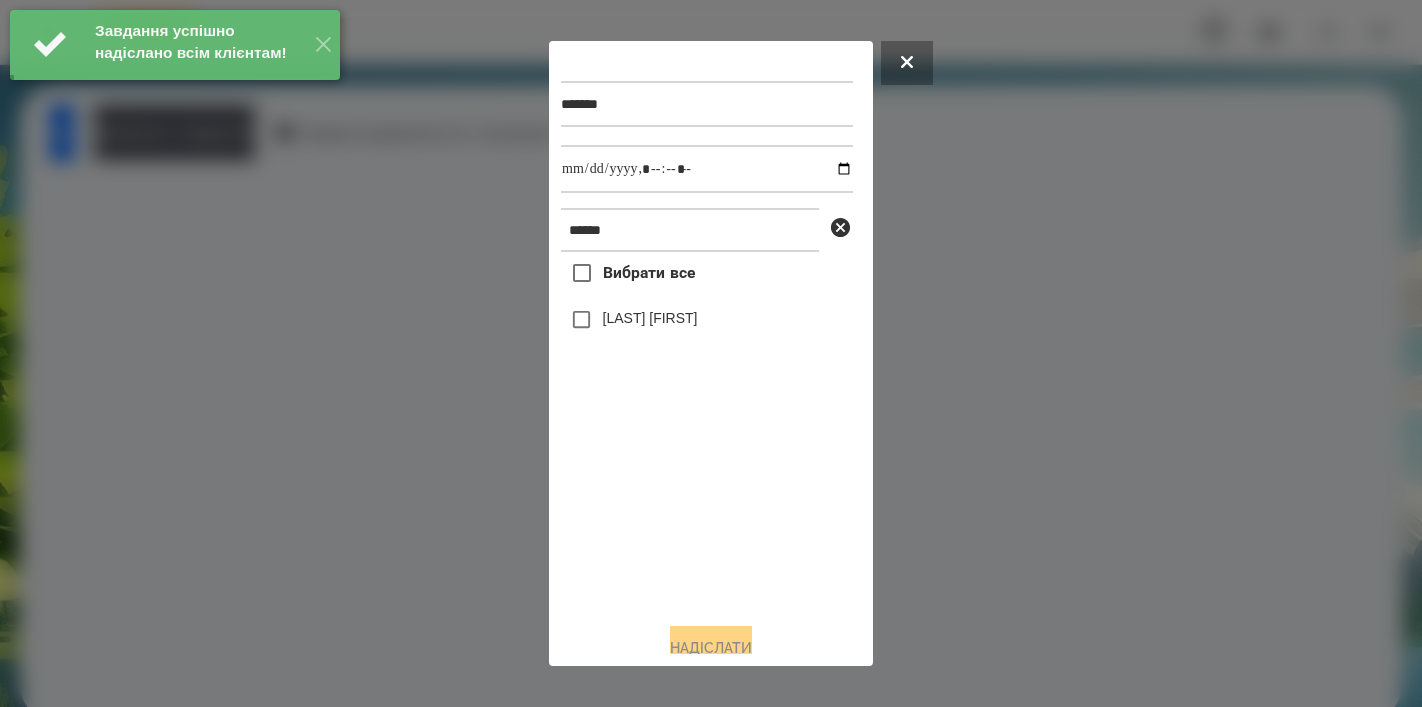 click at bounding box center [711, 353] 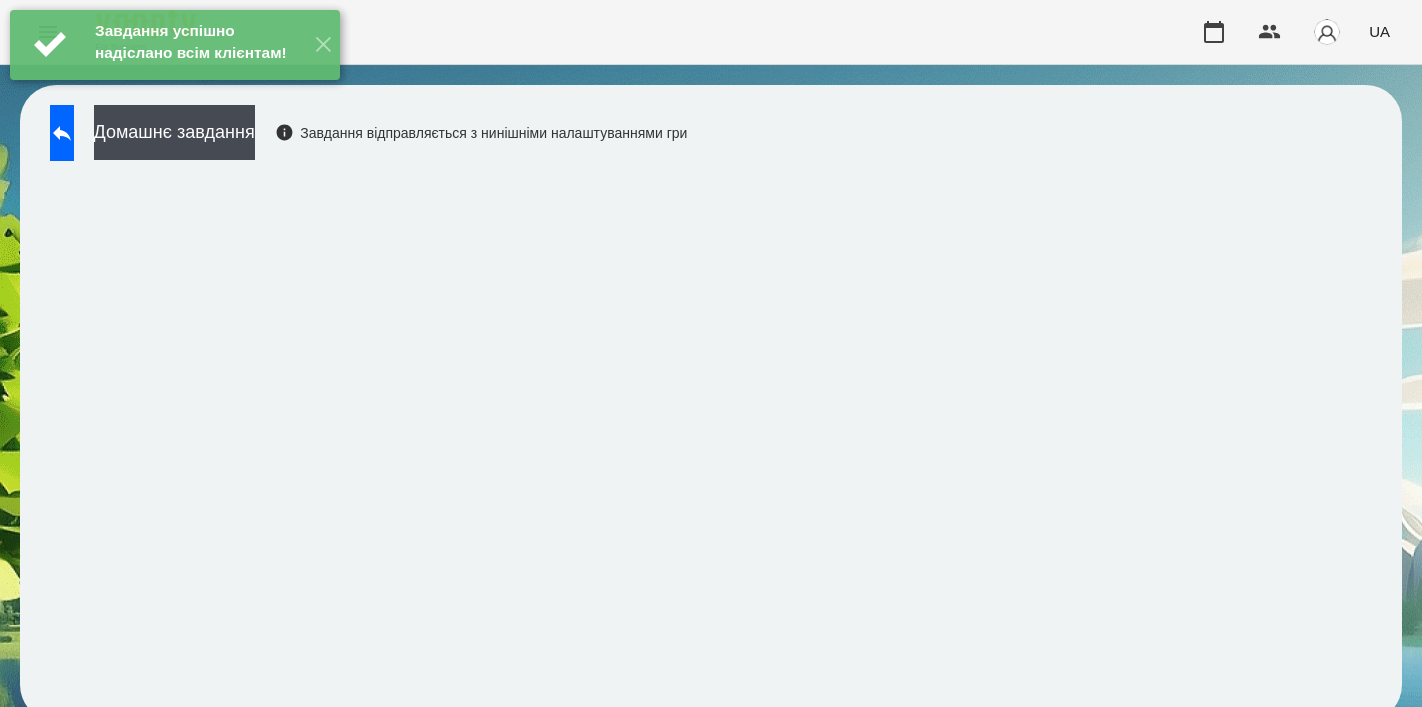 click 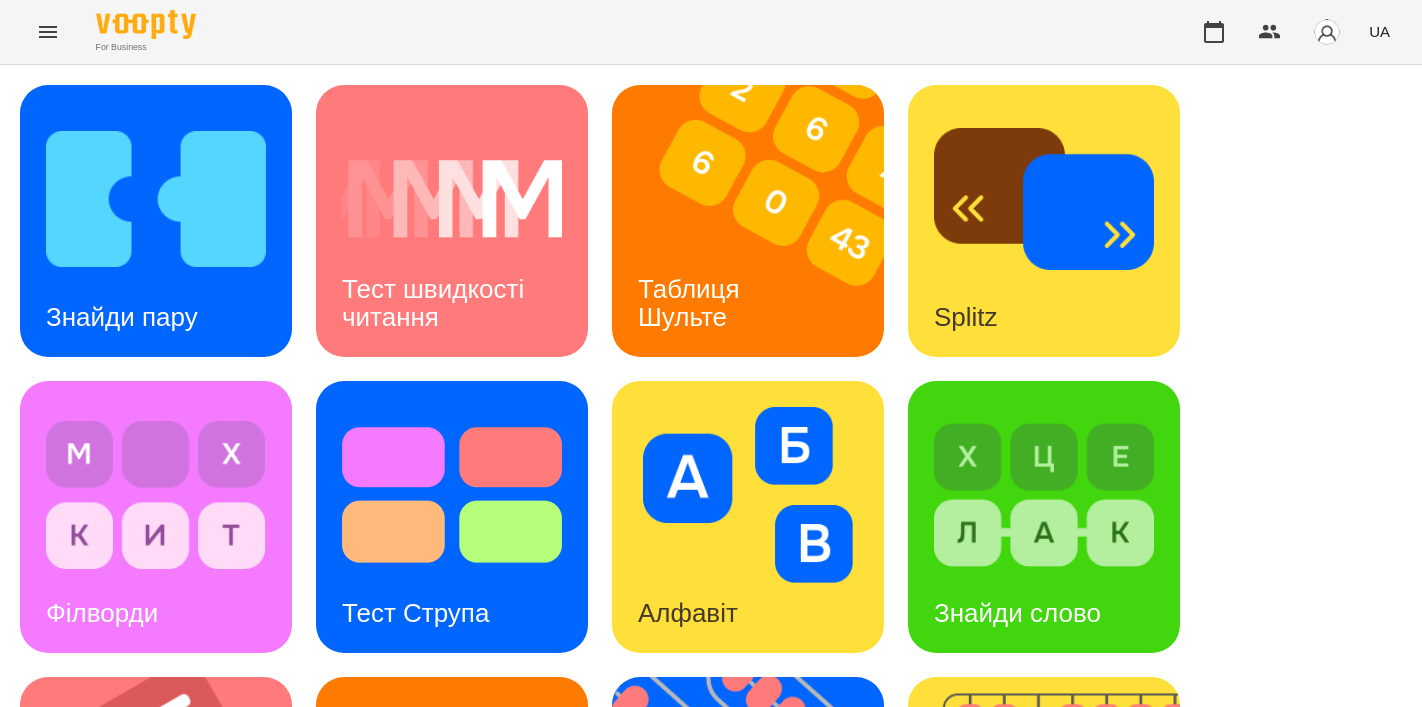 scroll, scrollTop: 654, scrollLeft: 0, axis: vertical 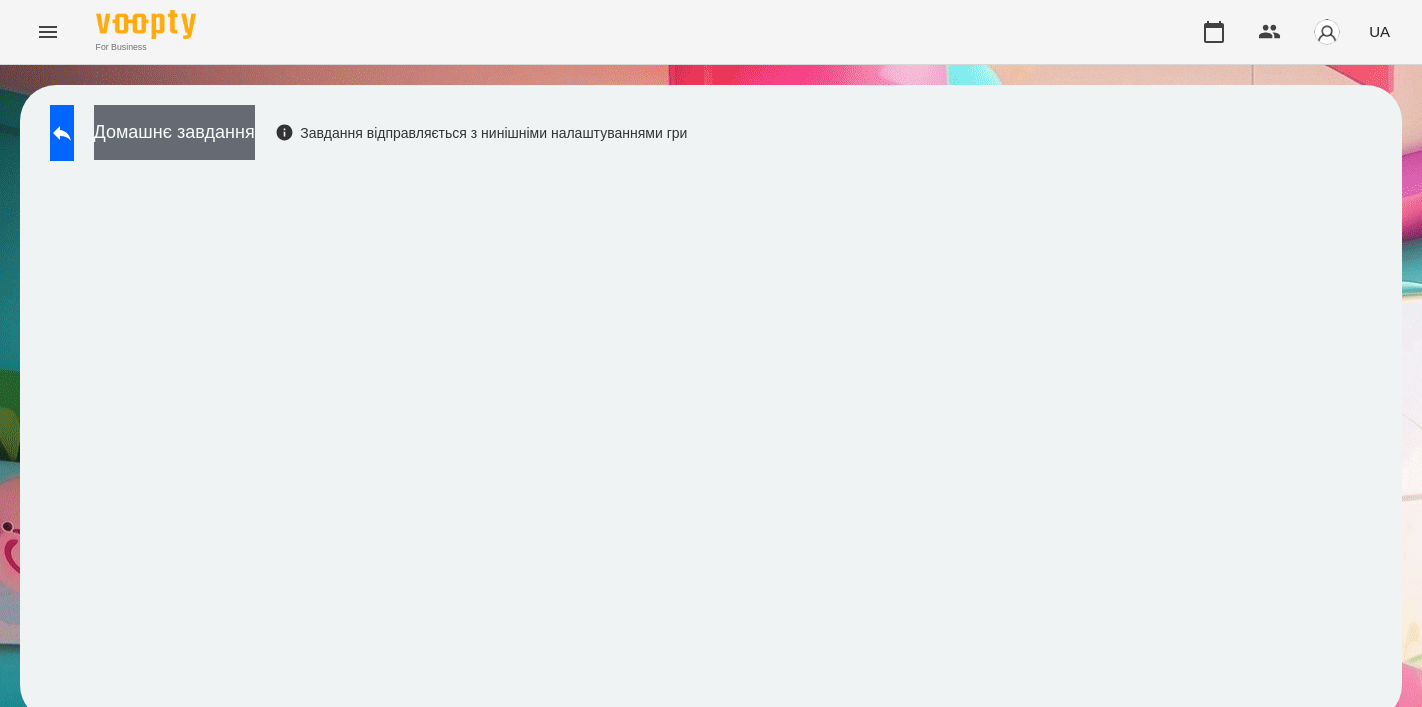click on "Домашнє завдання" at bounding box center [174, 132] 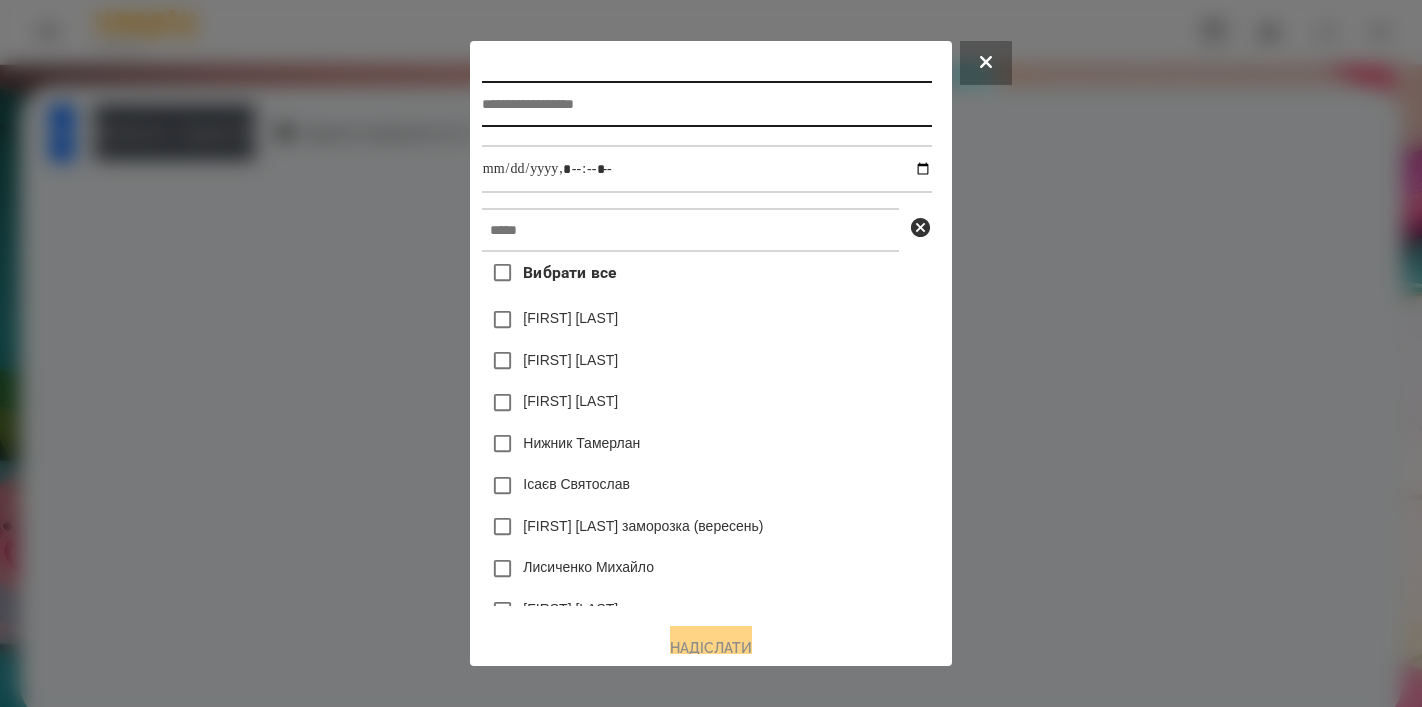 click at bounding box center [707, 104] 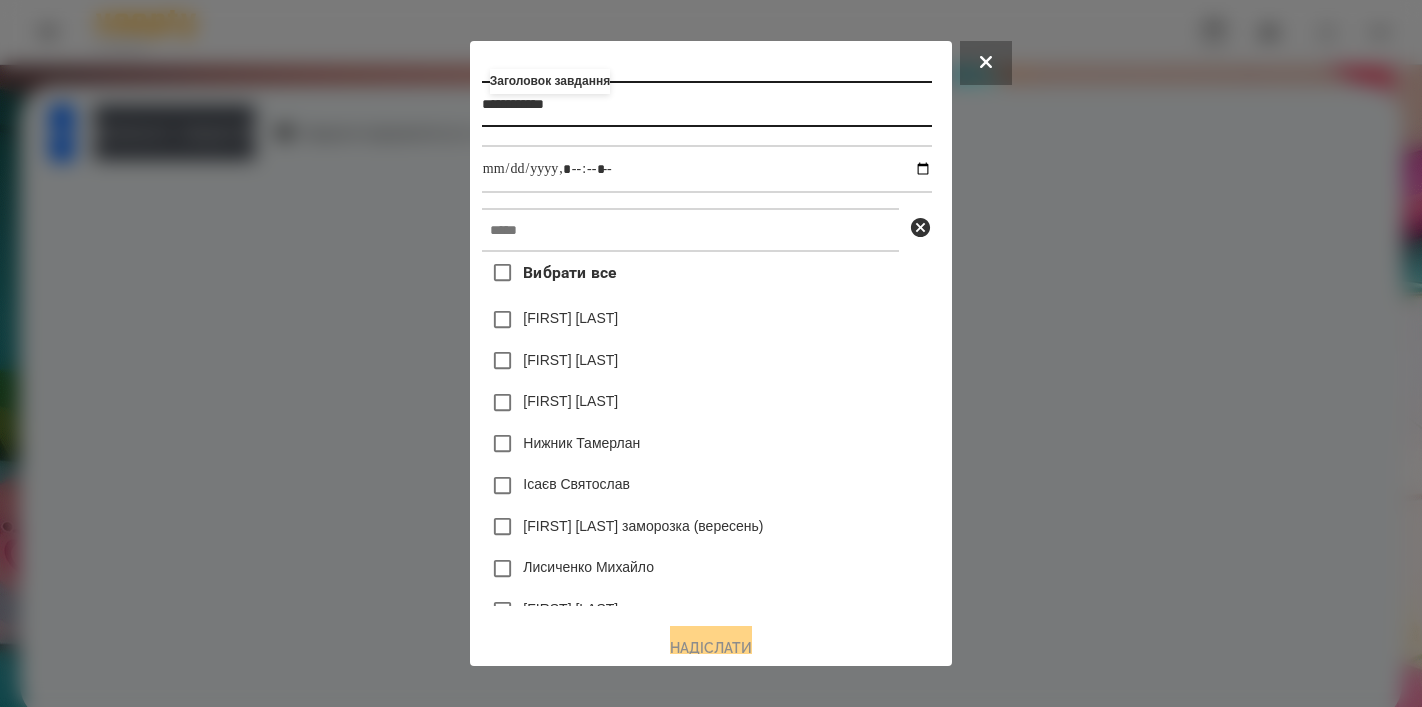 type on "**********" 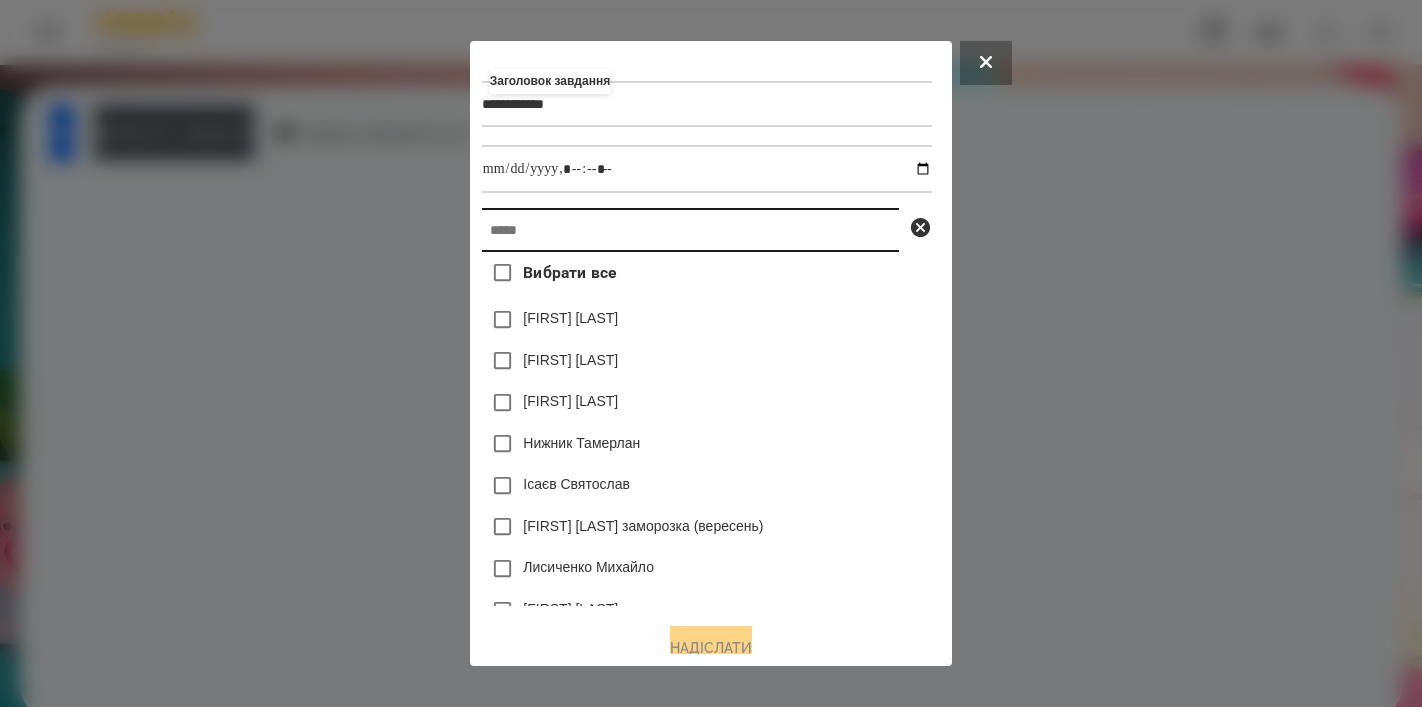 click at bounding box center (690, 230) 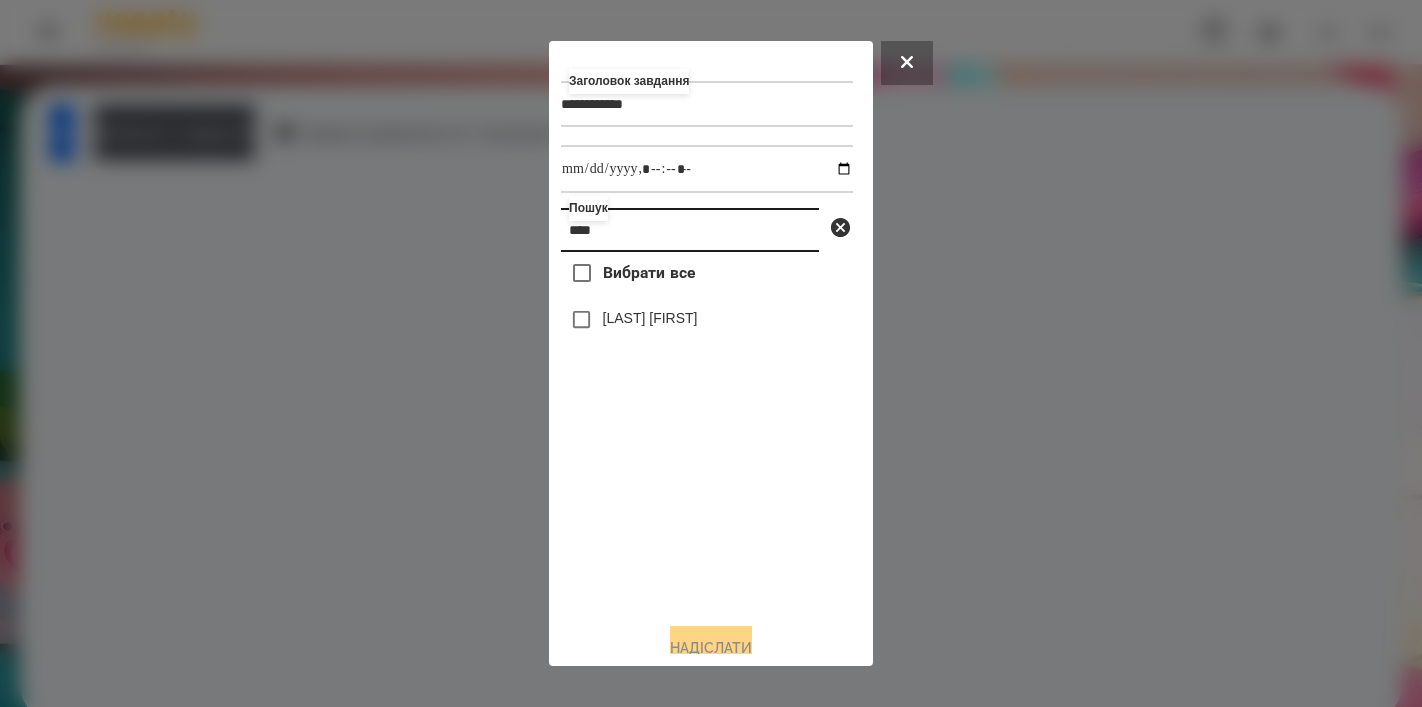 type on "****" 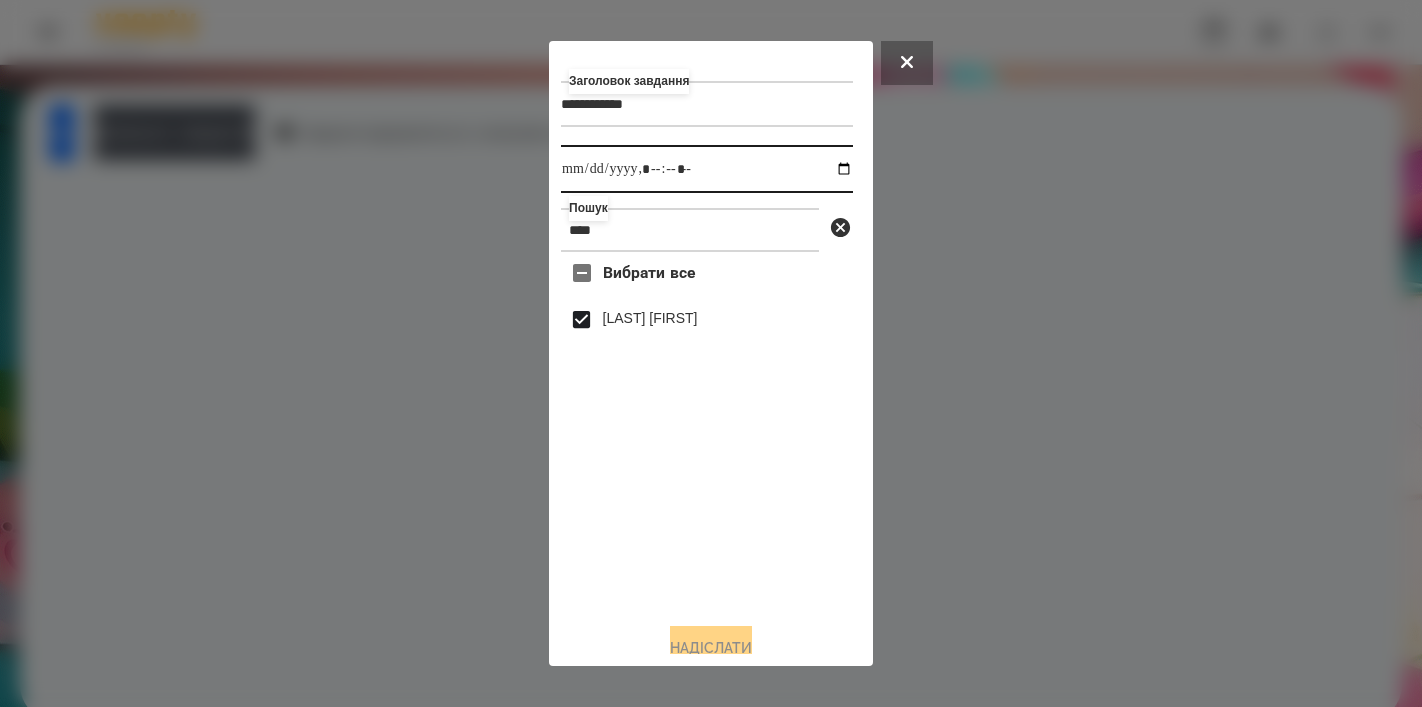 click at bounding box center [707, 169] 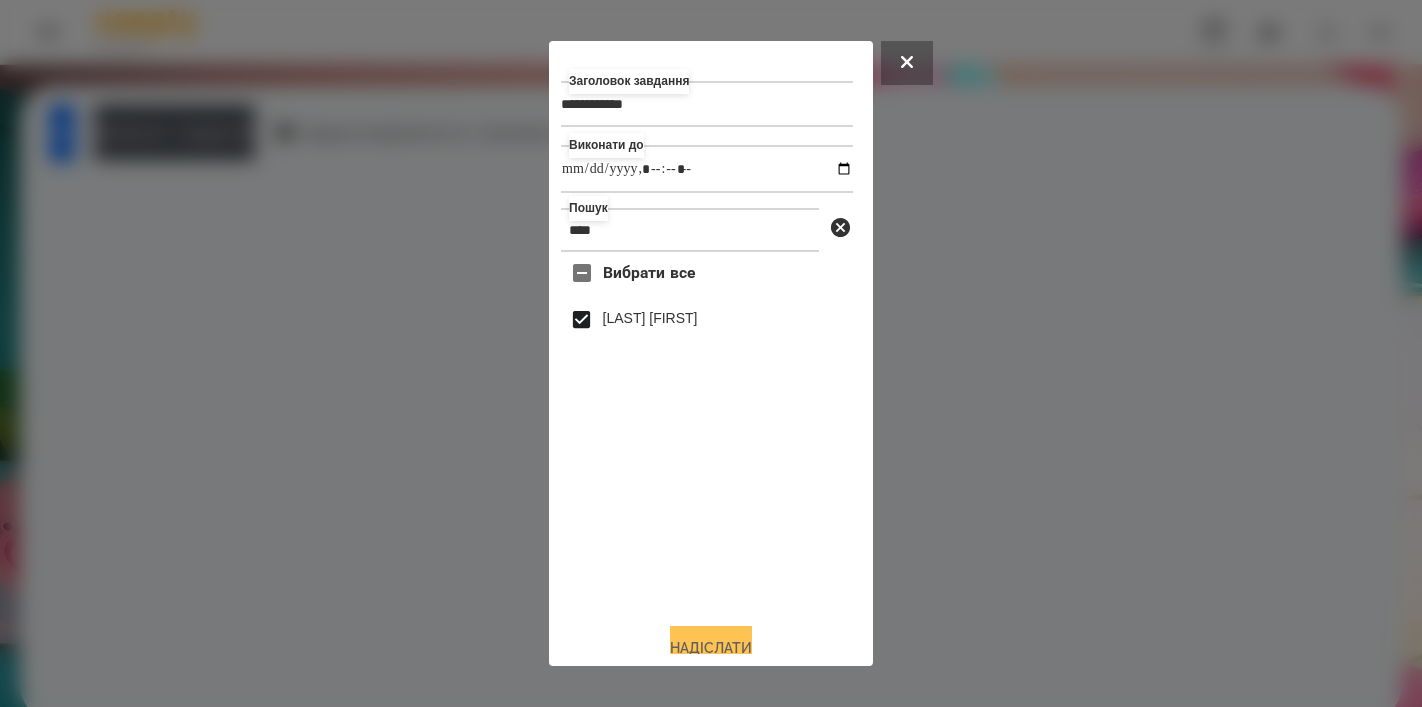click on "Надіслати" at bounding box center [711, 648] 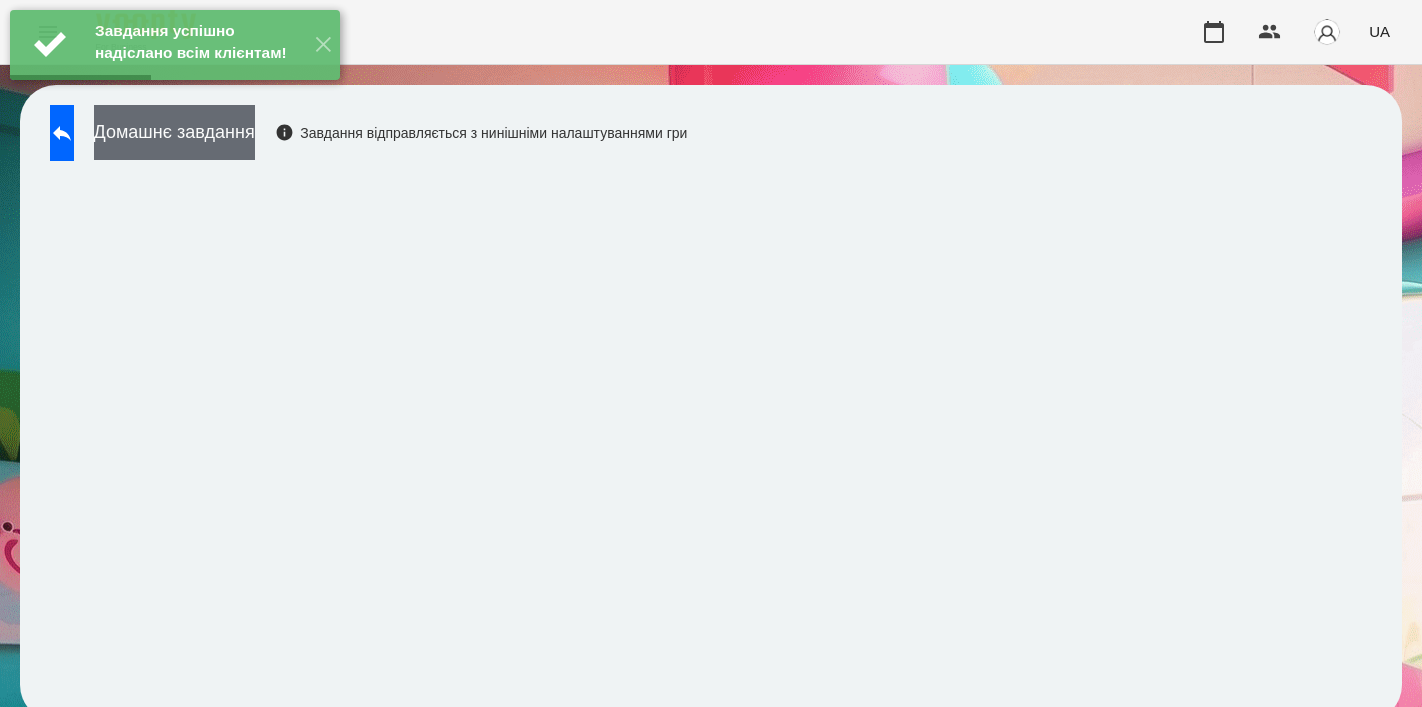 click on "Домашнє завдання" at bounding box center (174, 132) 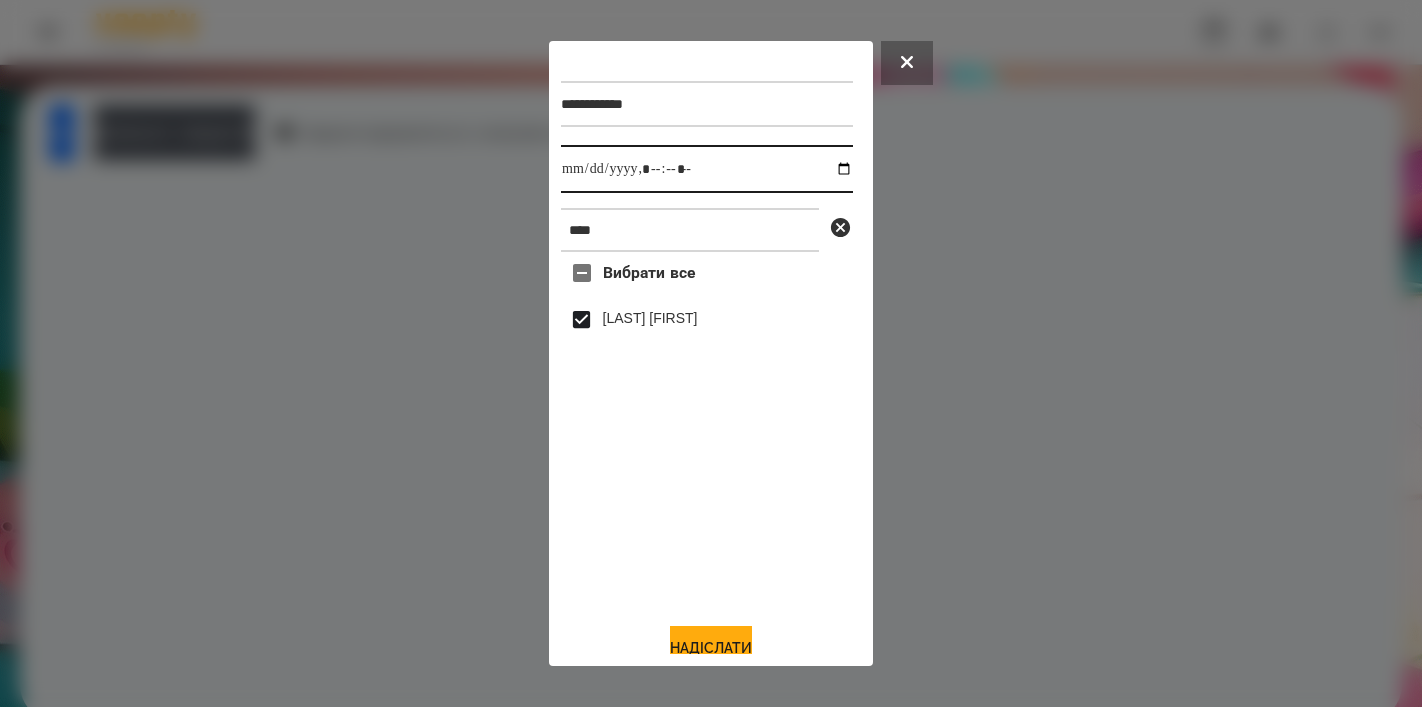 click at bounding box center [707, 169] 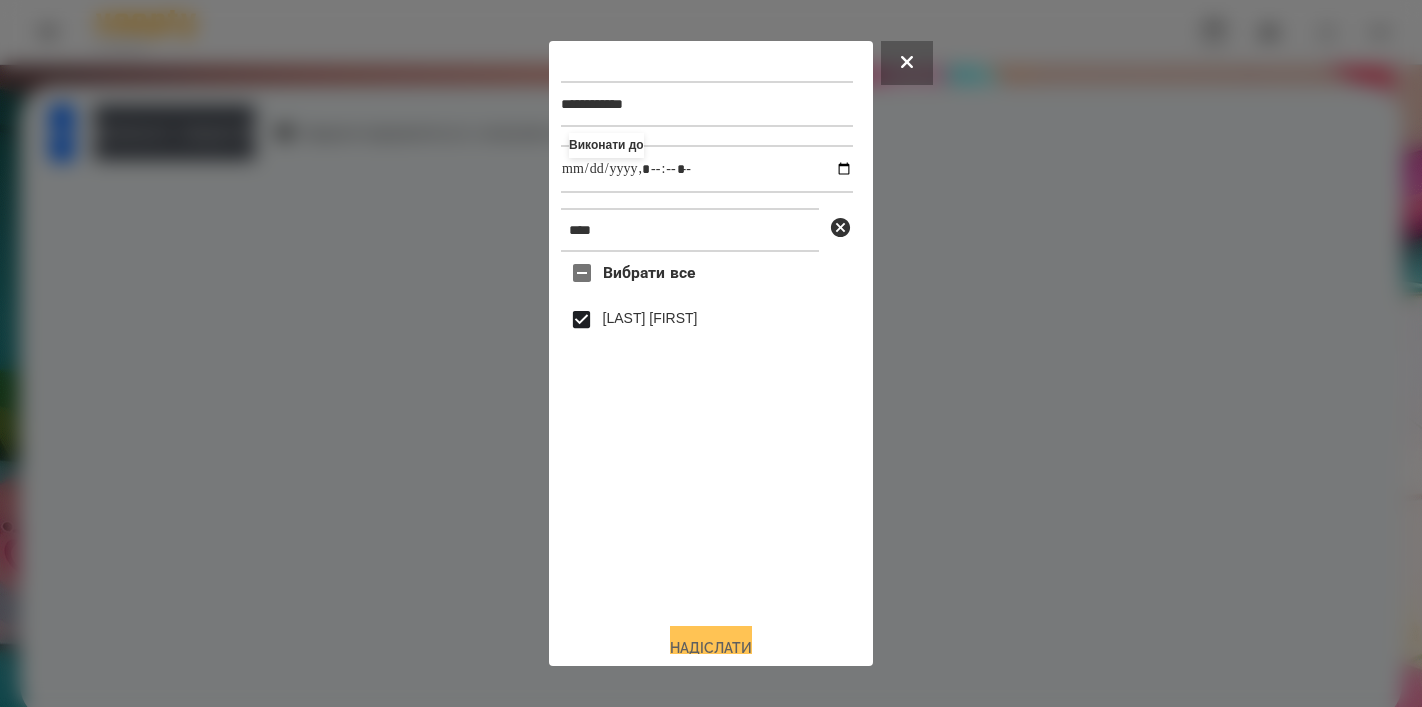 type on "**********" 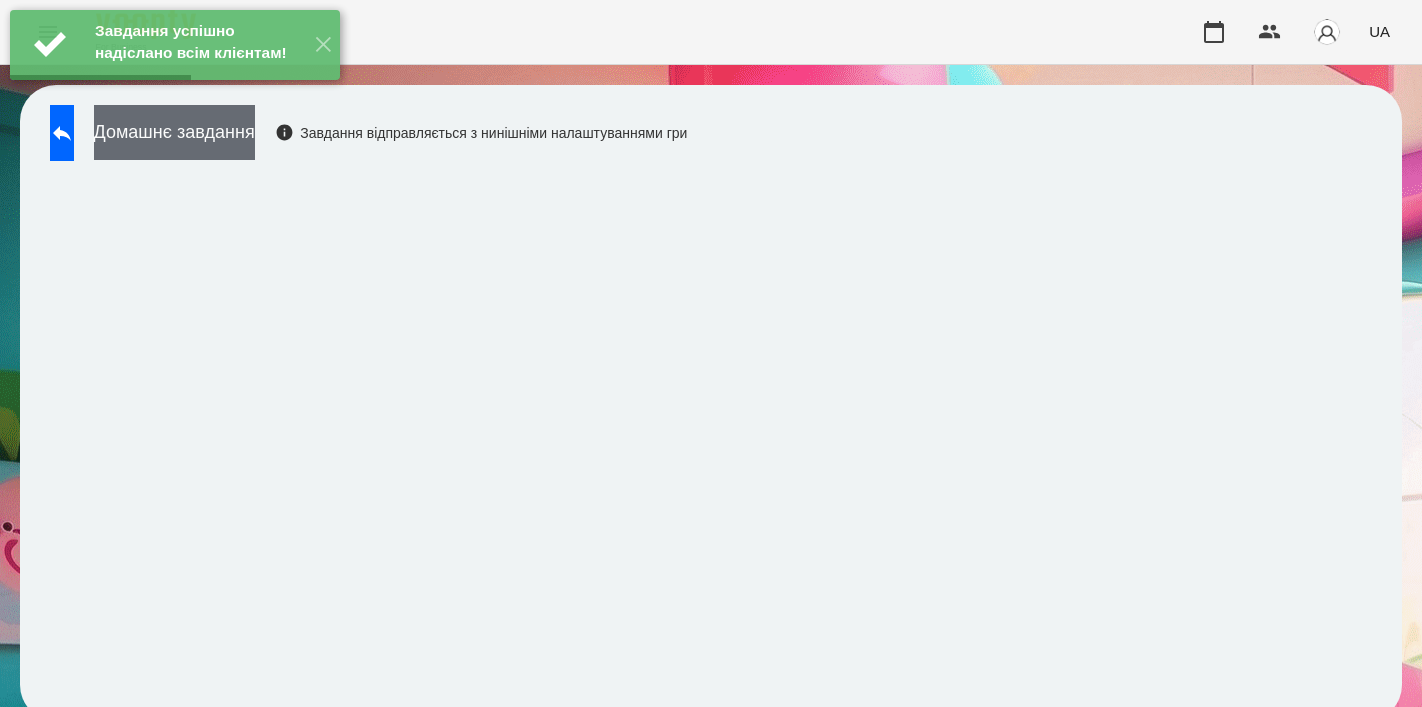 click on "Домашнє завдання" at bounding box center [174, 132] 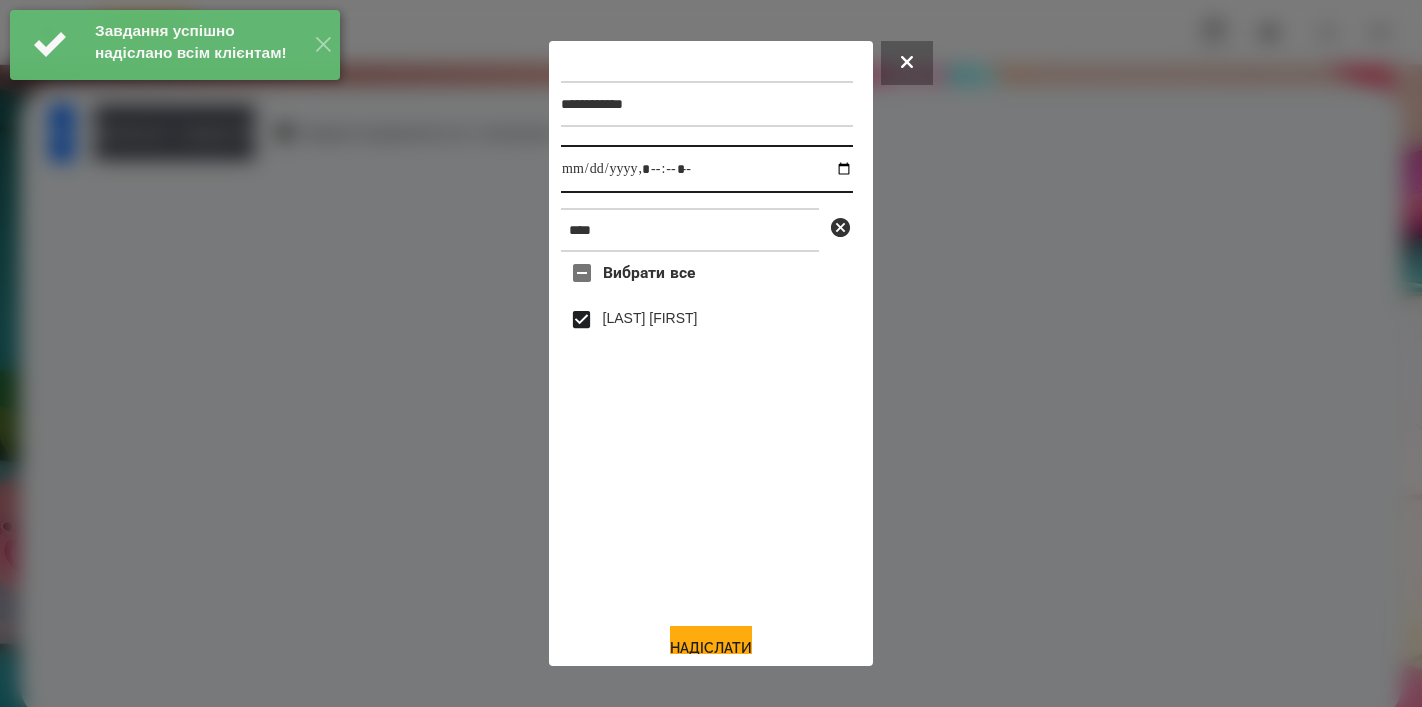 click at bounding box center [707, 169] 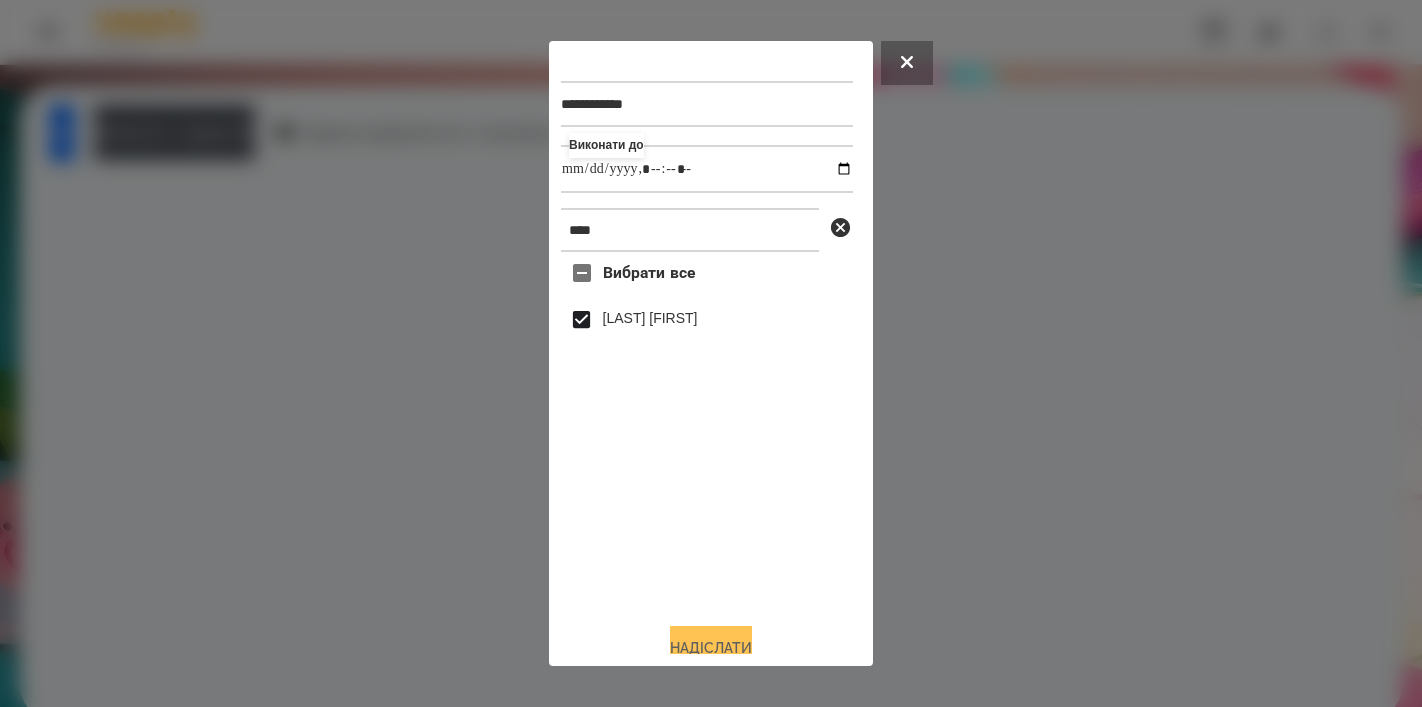 type on "**********" 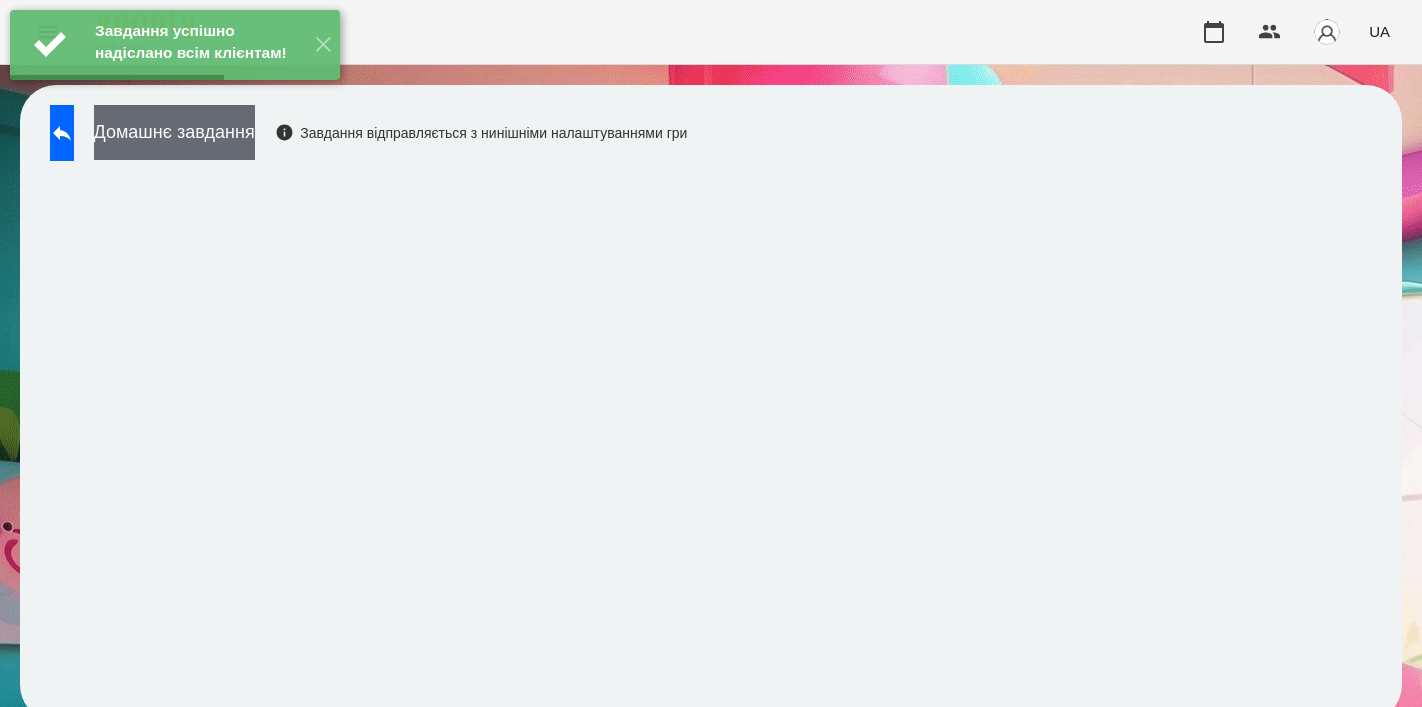 click on "Домашнє завдання" at bounding box center (174, 132) 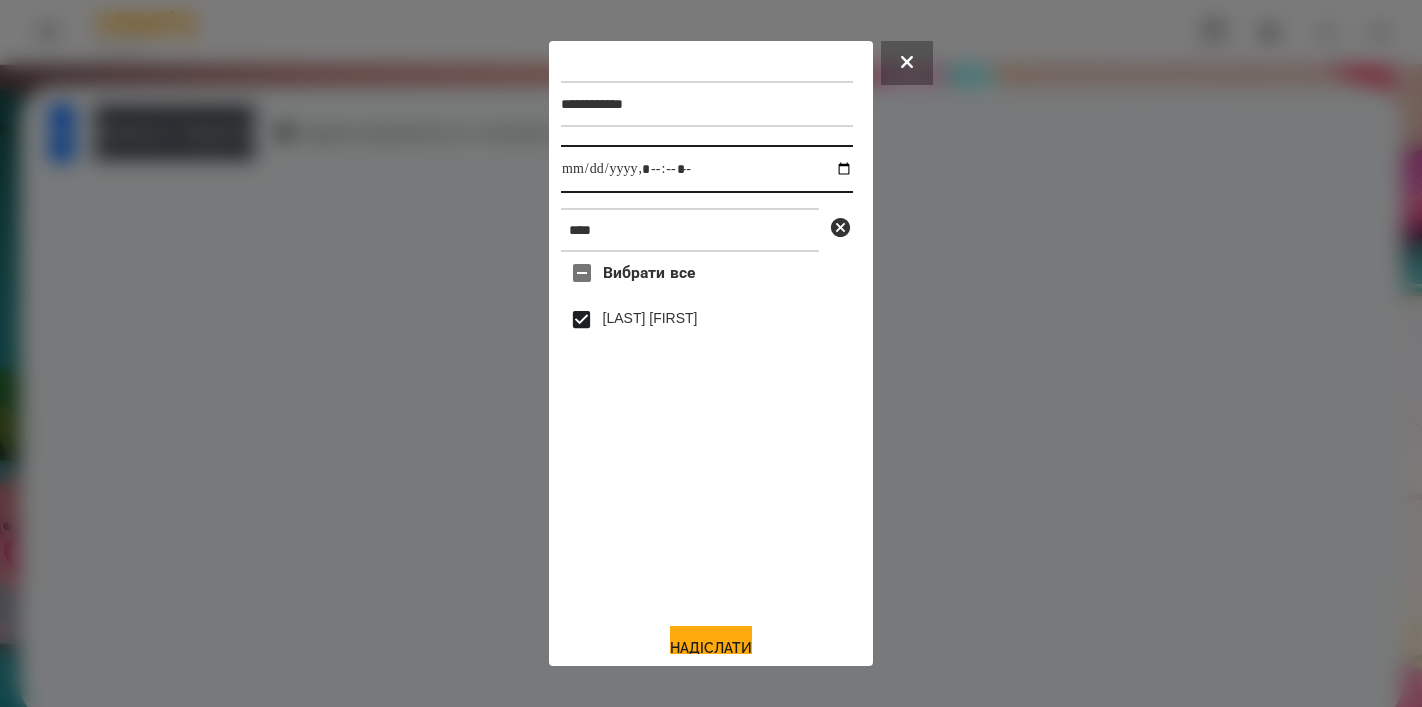 click at bounding box center (707, 169) 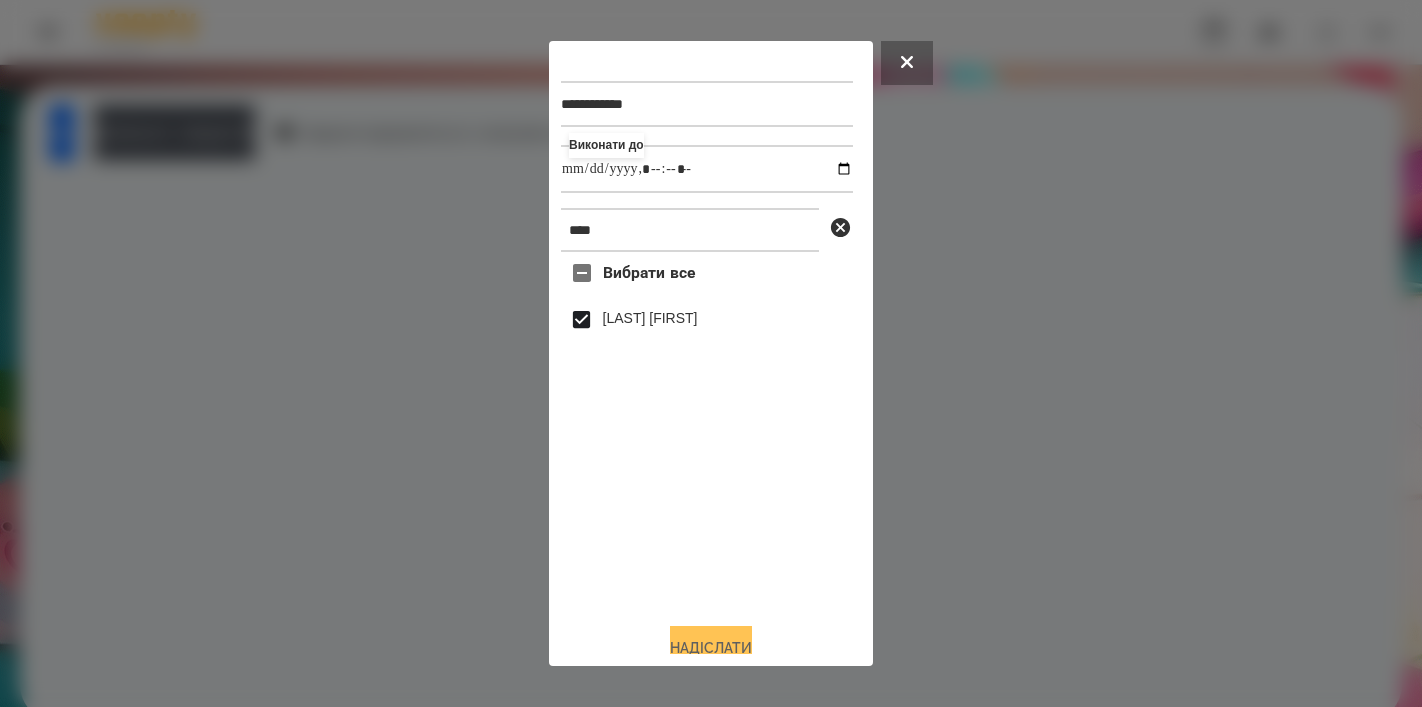 type on "**********" 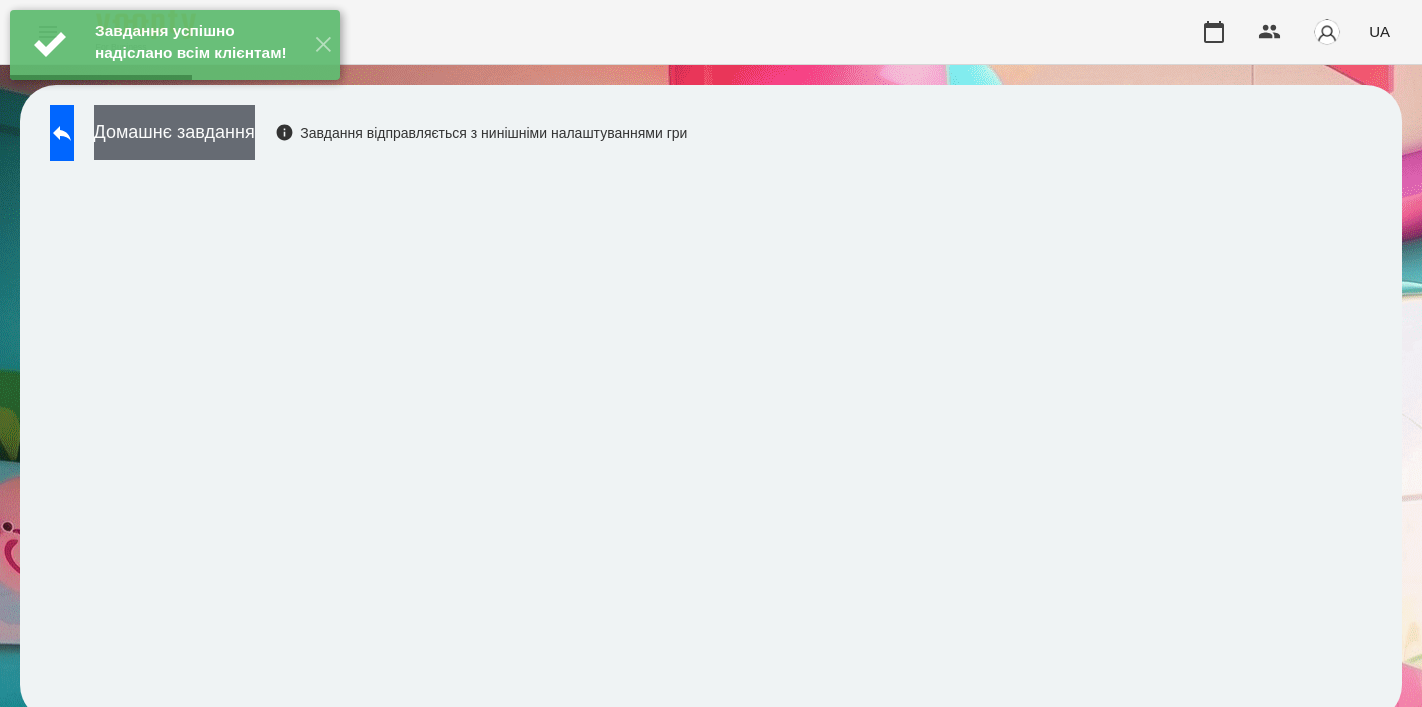 click on "Домашнє завдання" at bounding box center [174, 132] 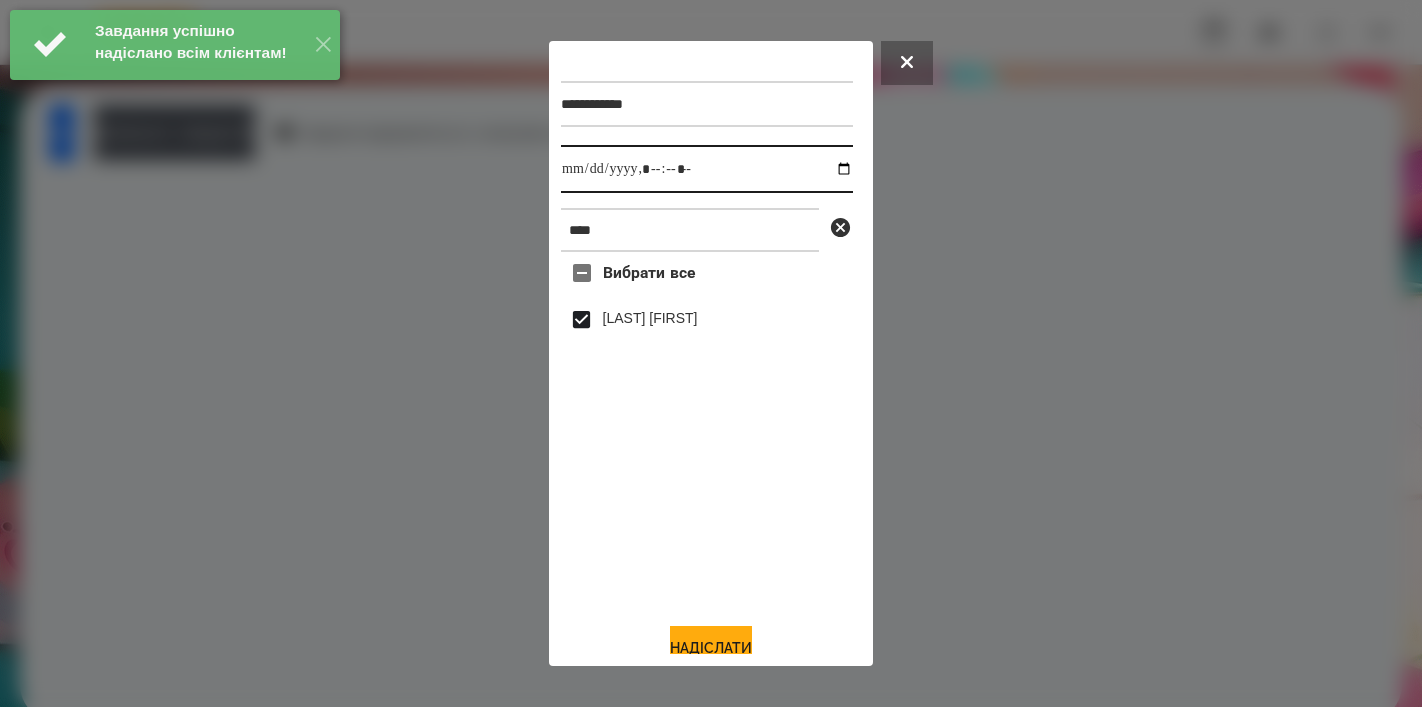 click at bounding box center (707, 169) 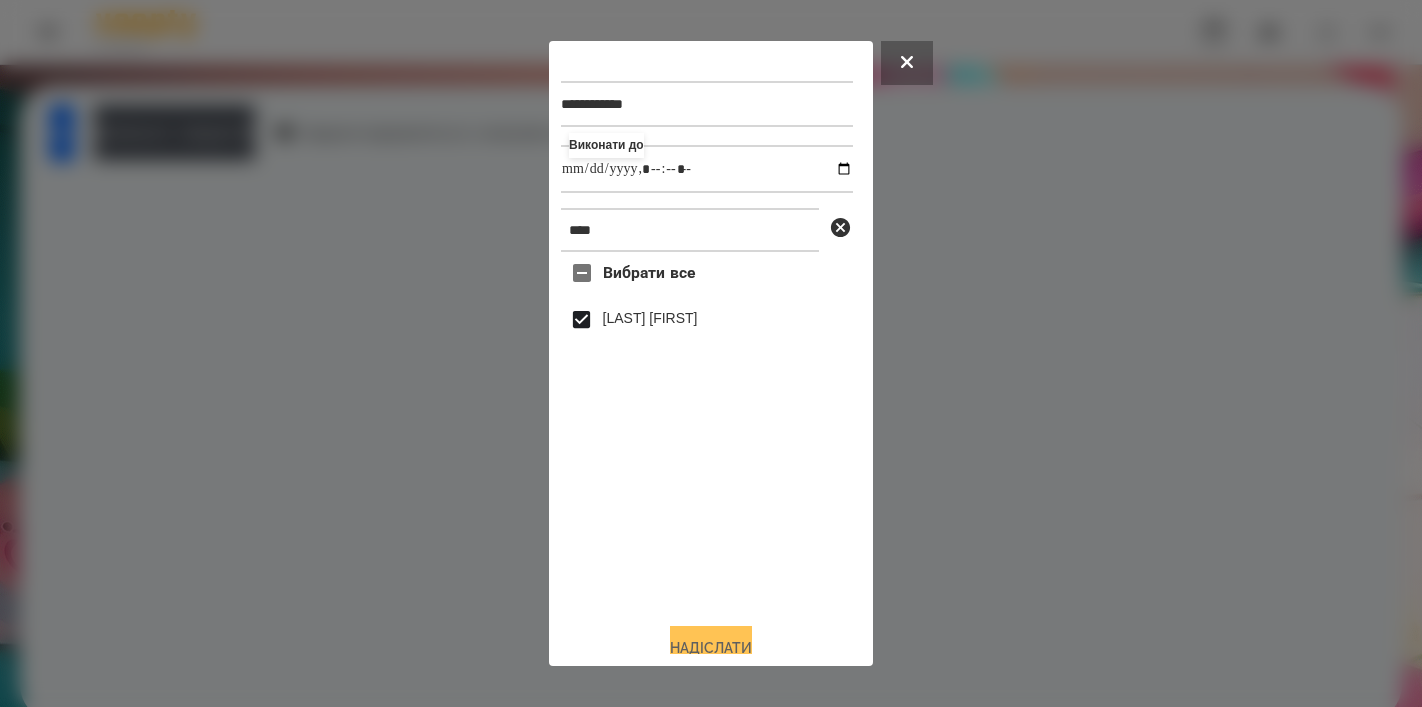 type on "**********" 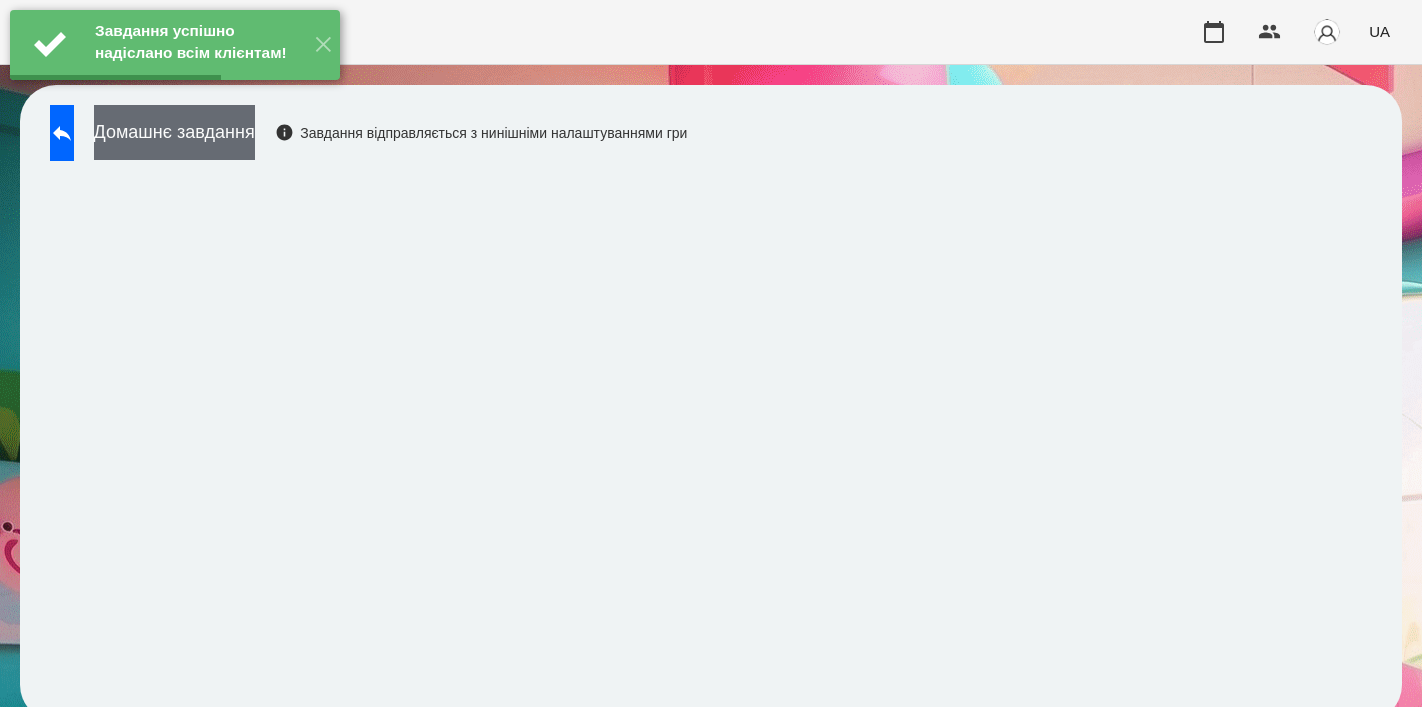 click on "Домашнє завдання" at bounding box center [174, 132] 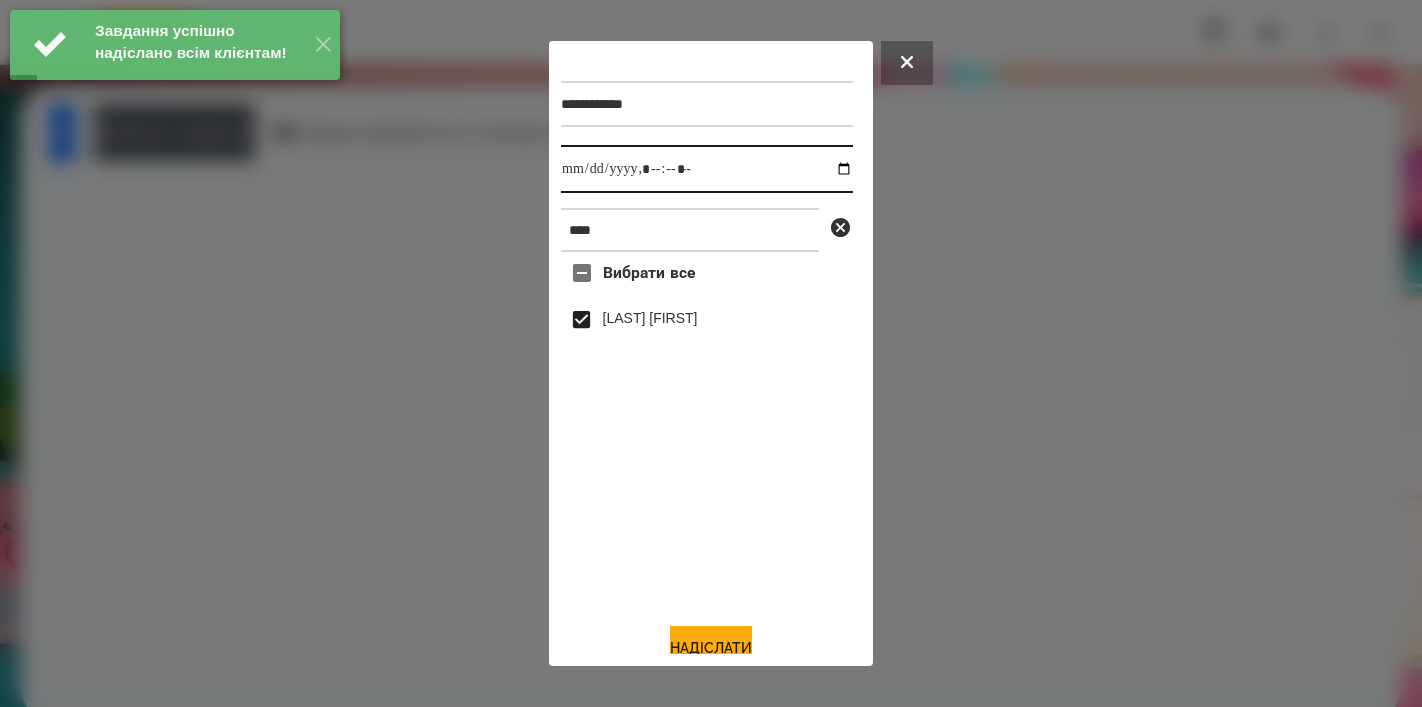 click at bounding box center [707, 169] 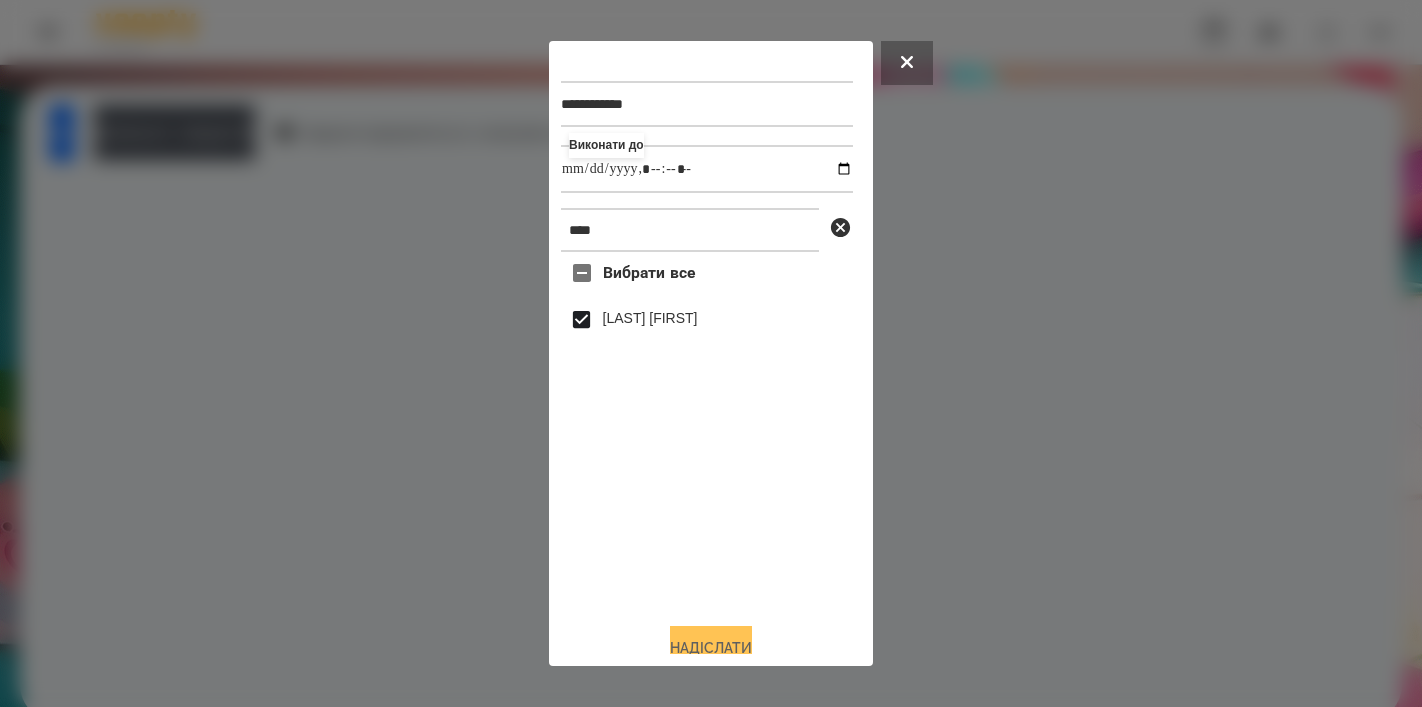 click on "Надіслати" at bounding box center (711, 648) 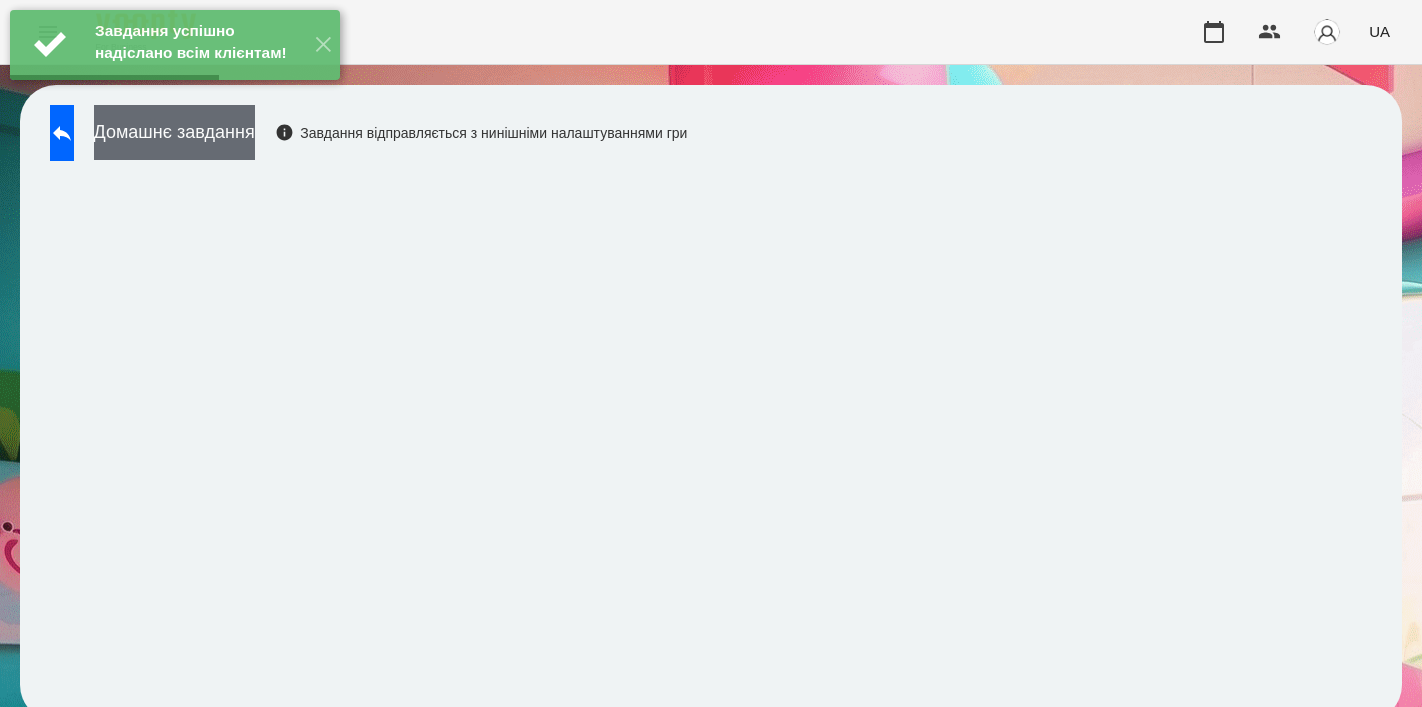 click on "Домашнє завдання" at bounding box center (174, 132) 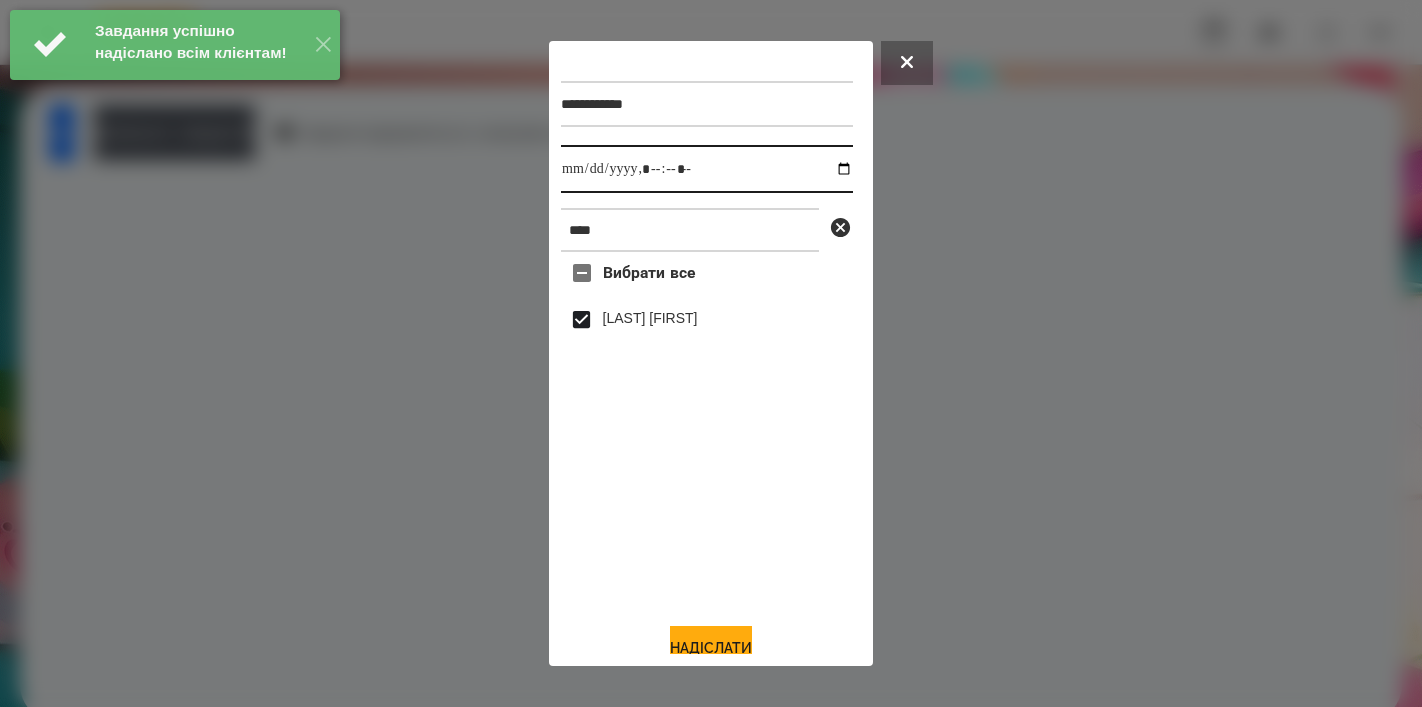 click at bounding box center (707, 169) 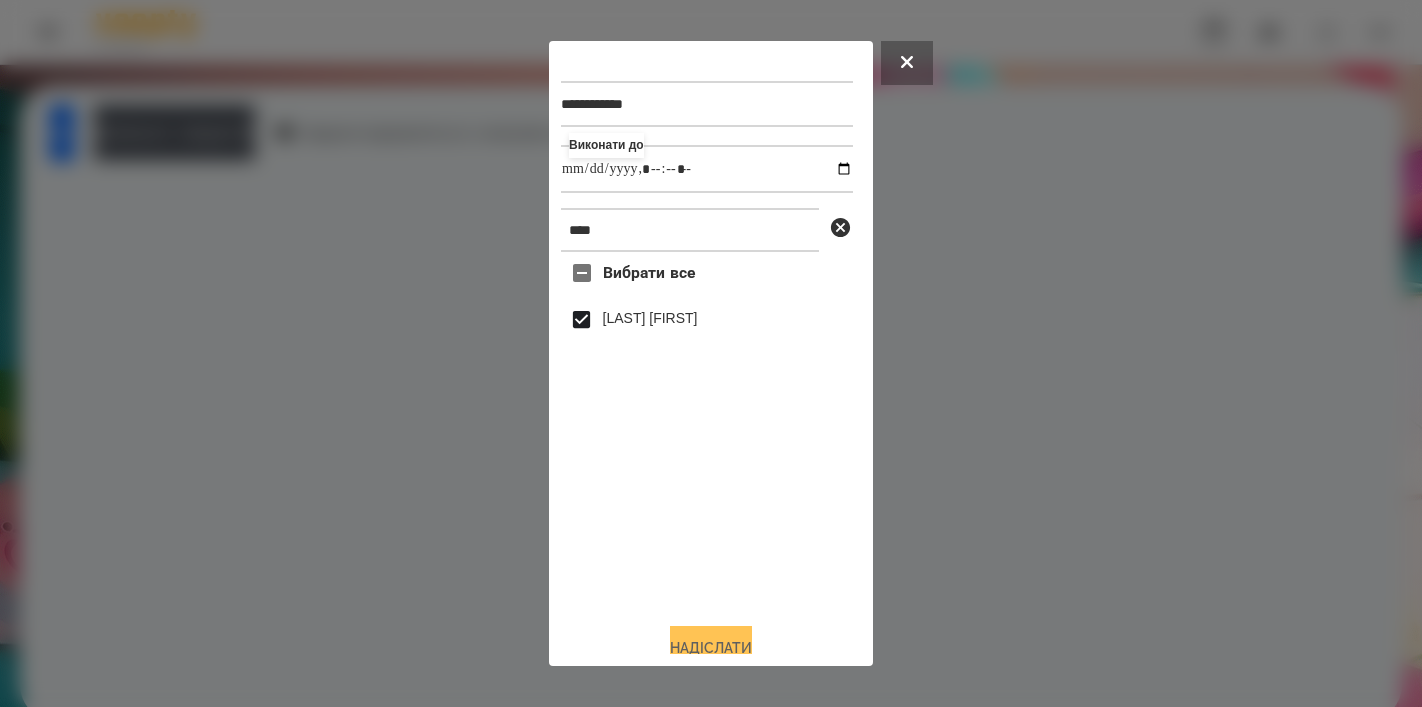 type on "**********" 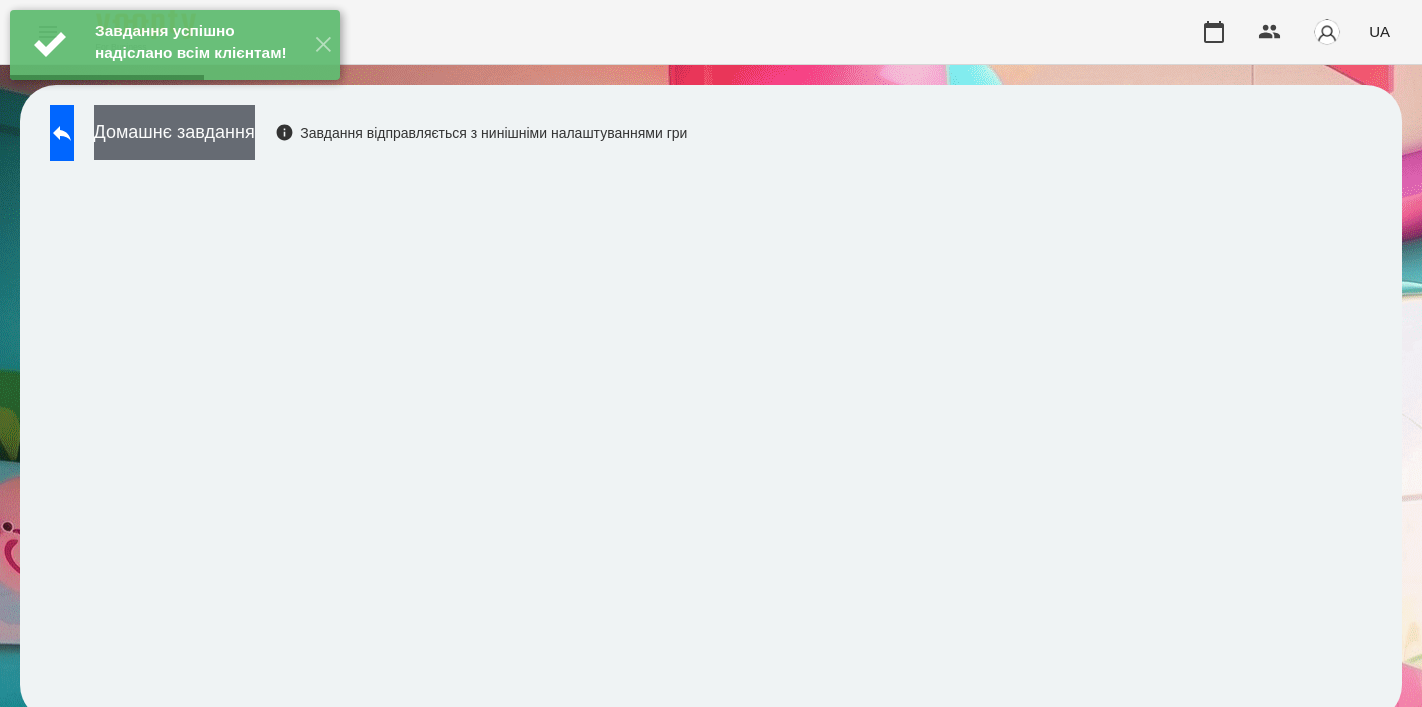click on "Домашнє завдання" at bounding box center [174, 132] 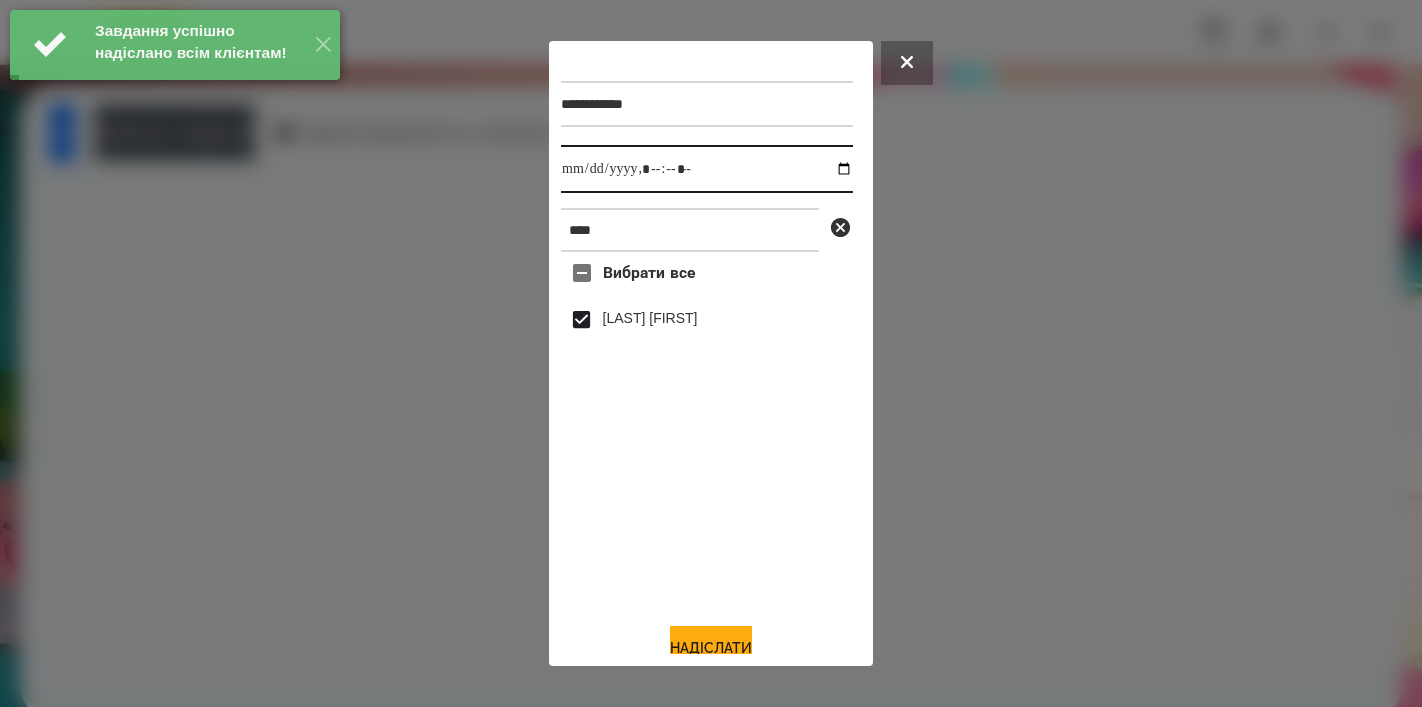 click at bounding box center (707, 169) 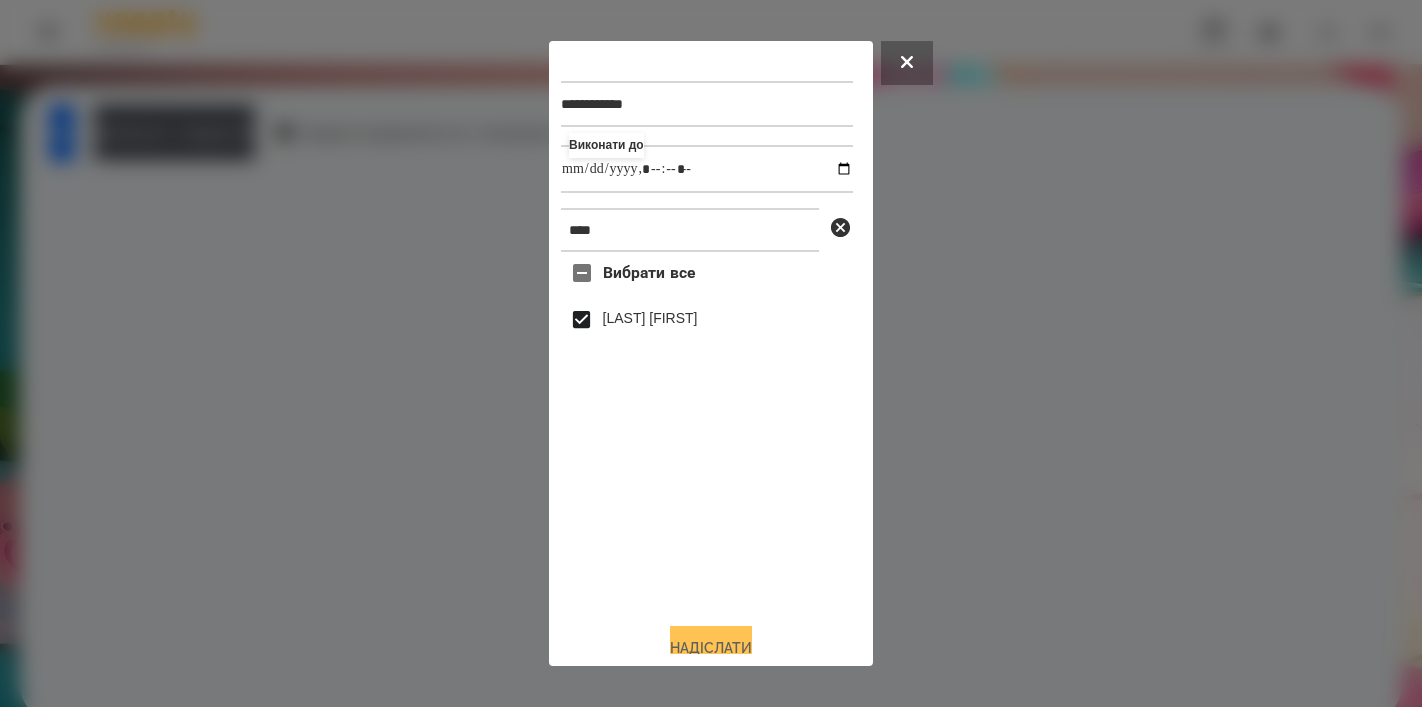 type on "**********" 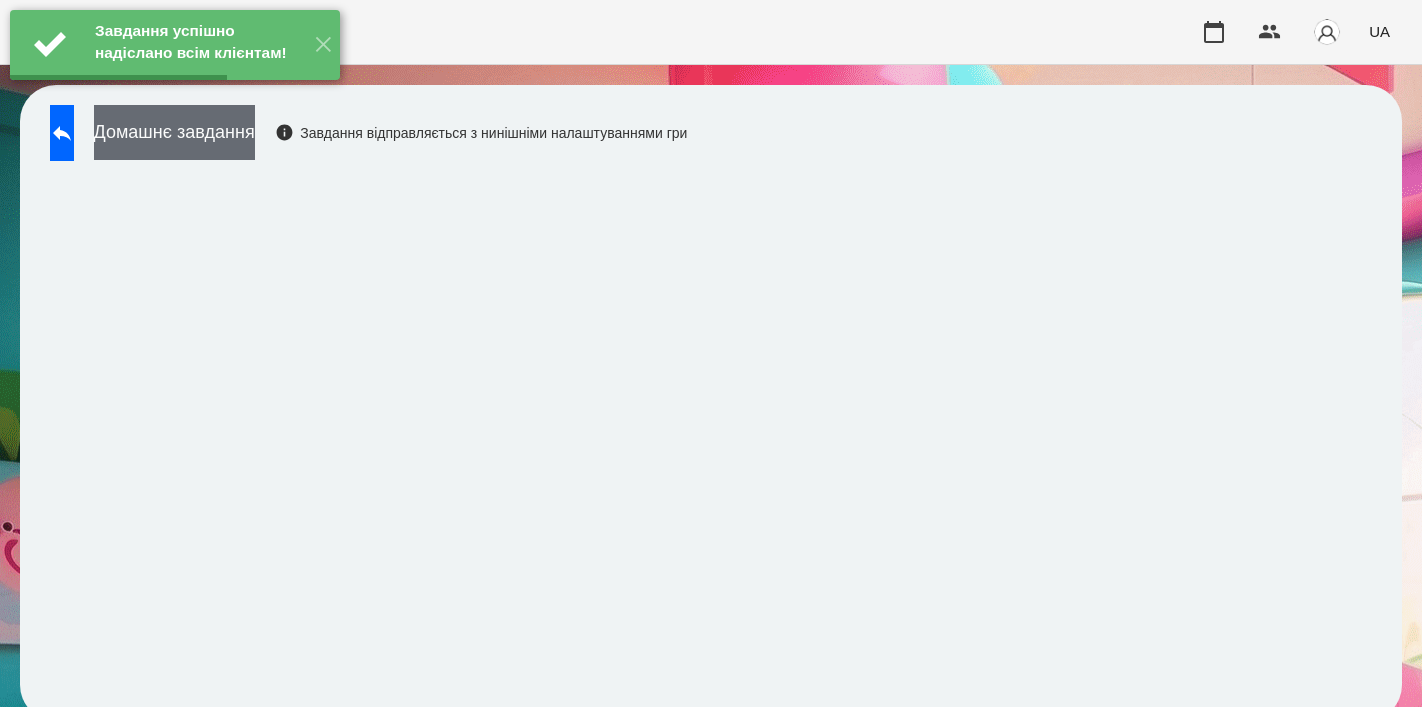 click on "Домашнє завдання" at bounding box center [174, 132] 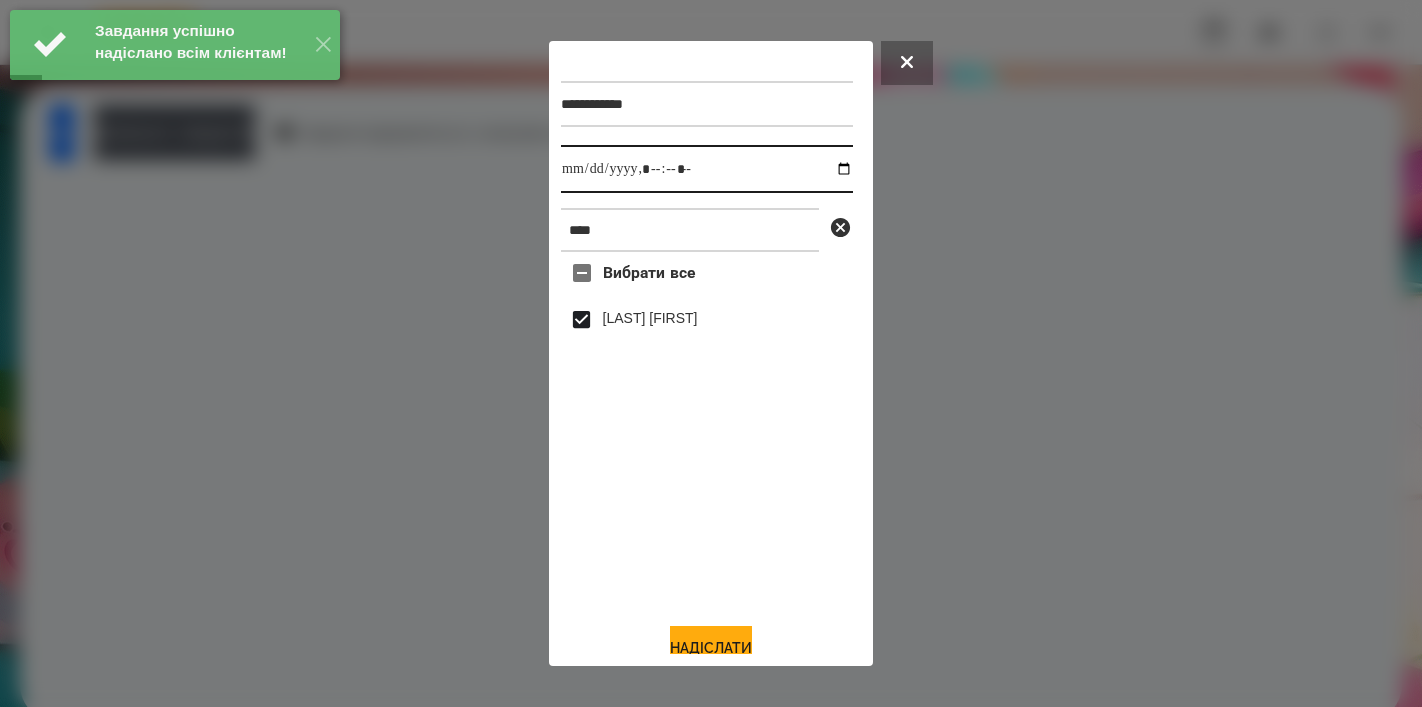 click at bounding box center [707, 169] 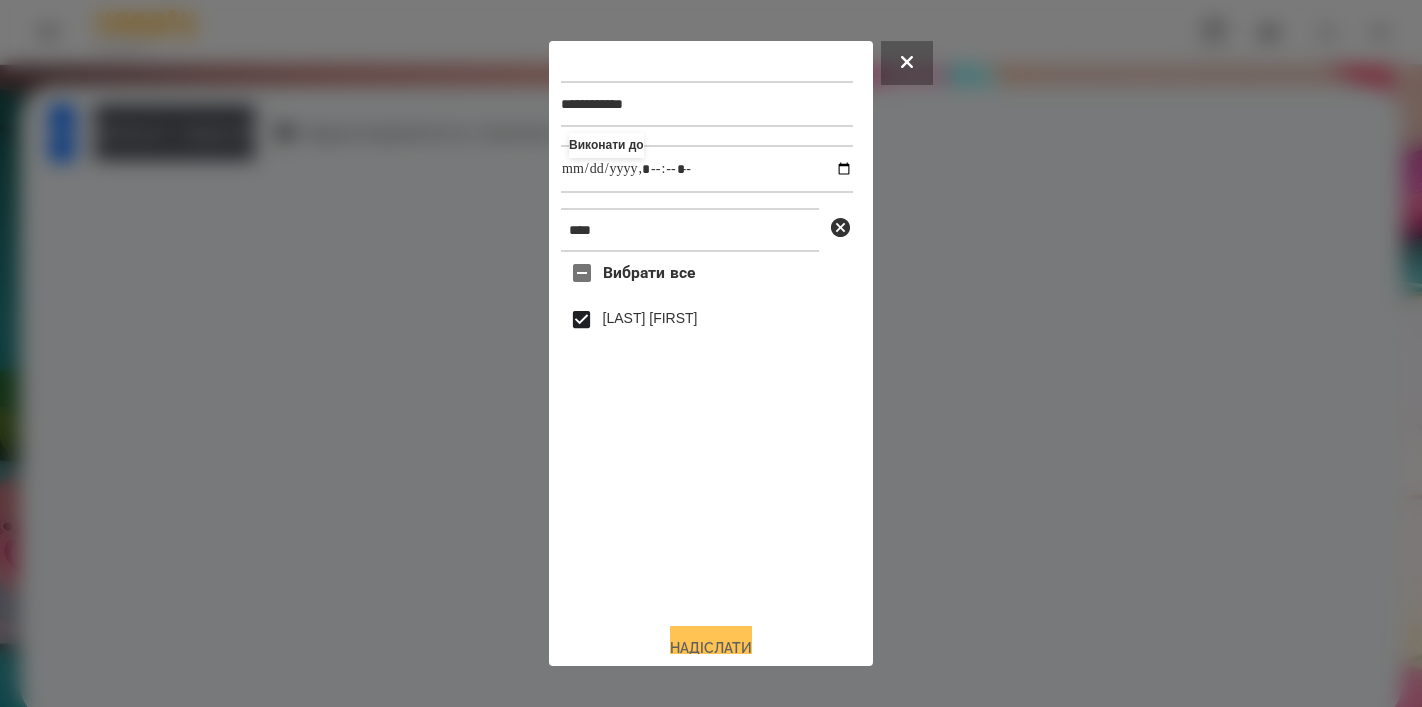 type on "**********" 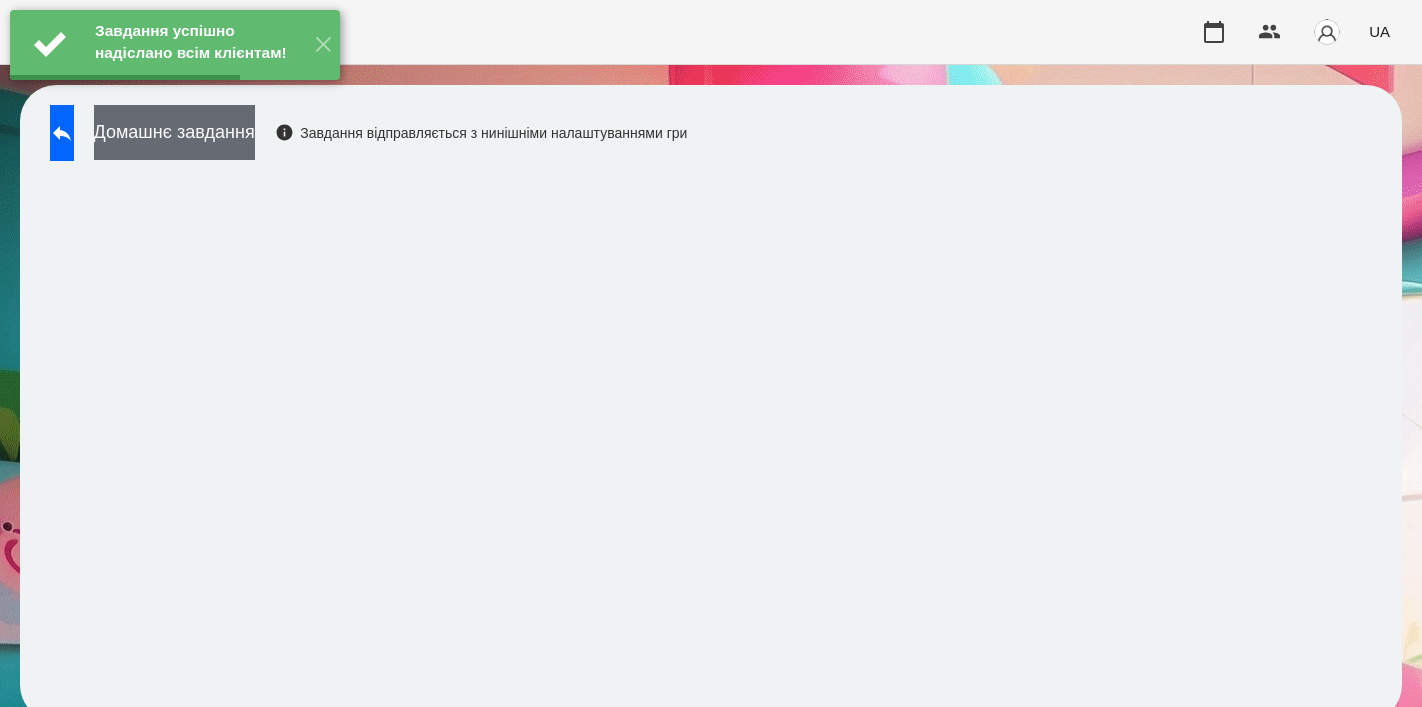 click on "Домашнє завдання" at bounding box center [174, 132] 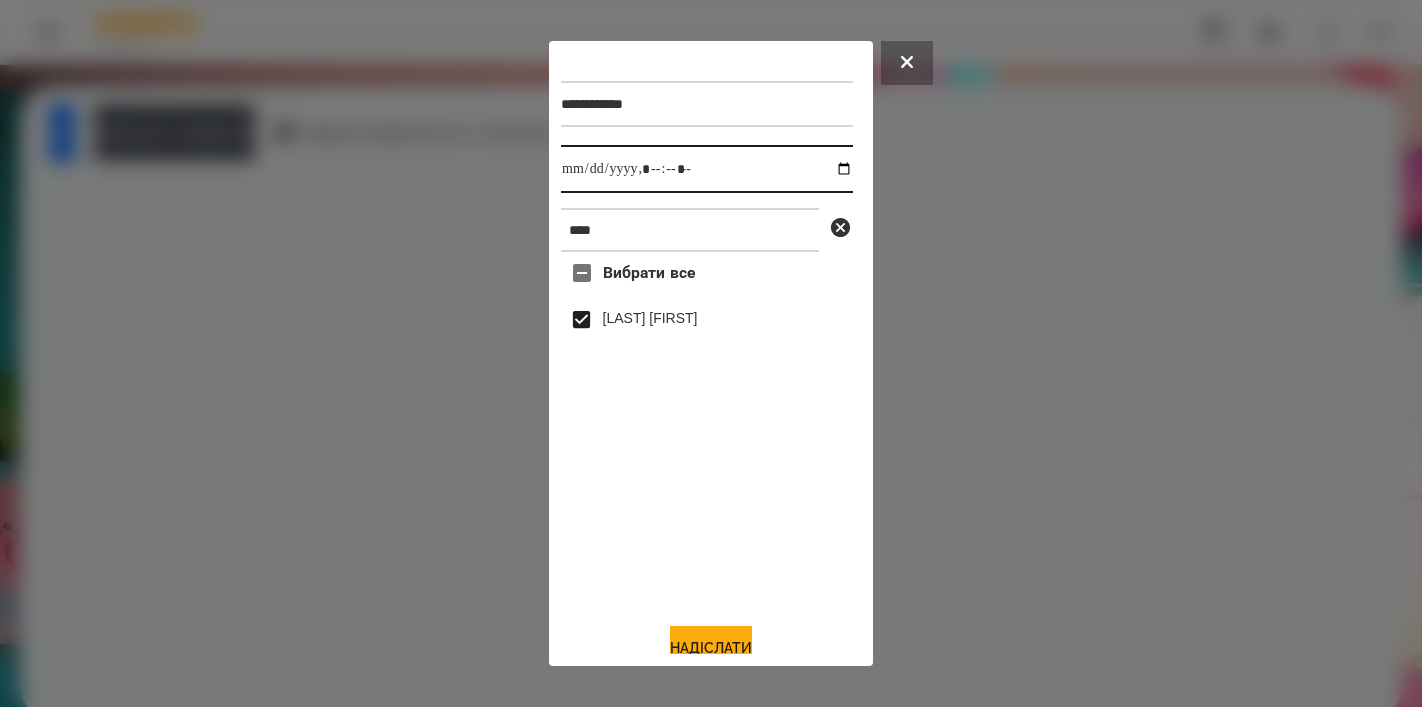 click at bounding box center (707, 169) 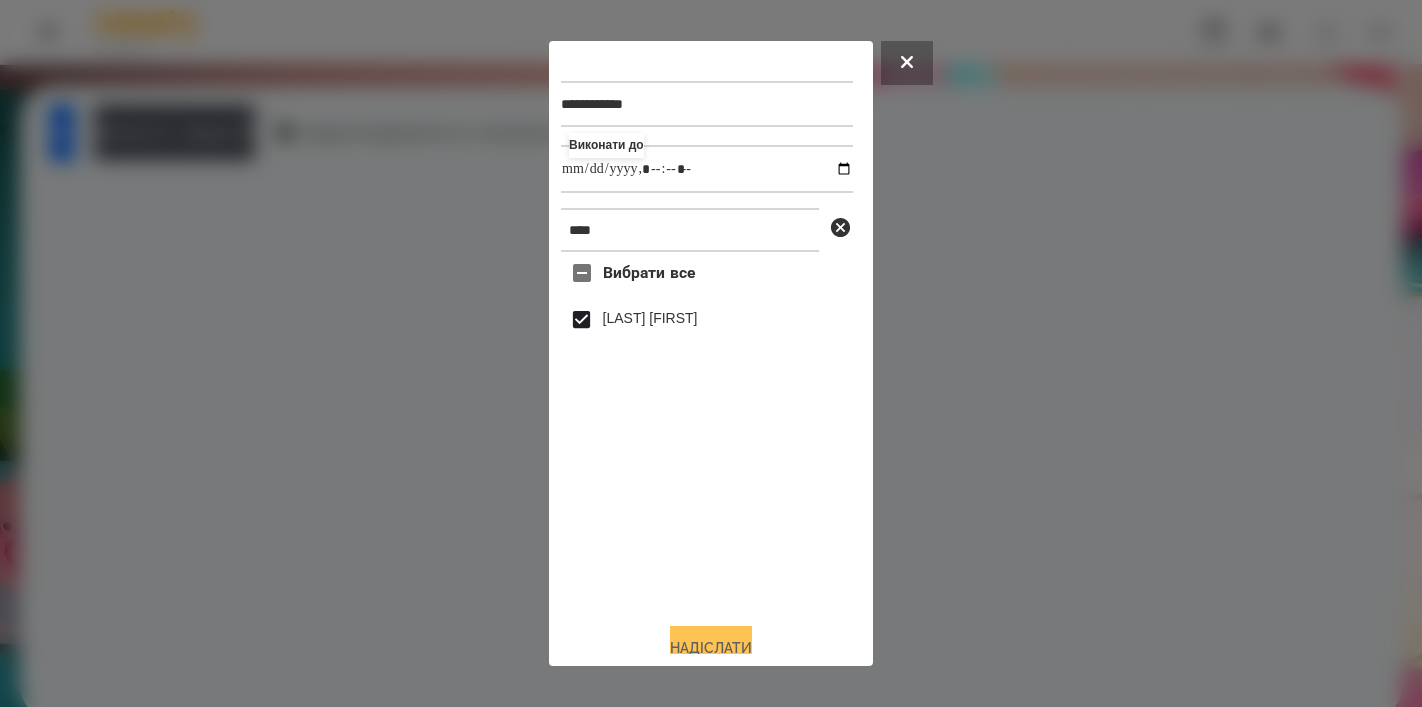 type on "**********" 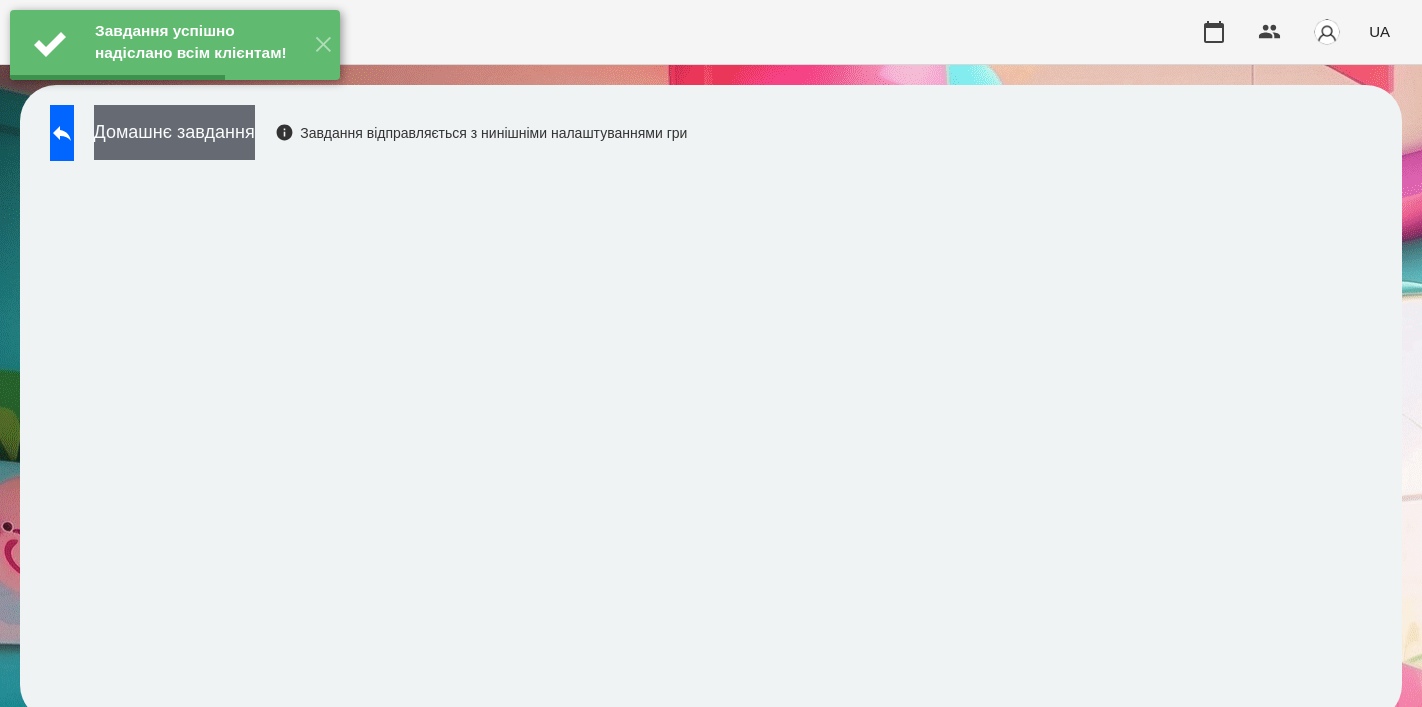 click on "Домашнє завдання" at bounding box center [174, 132] 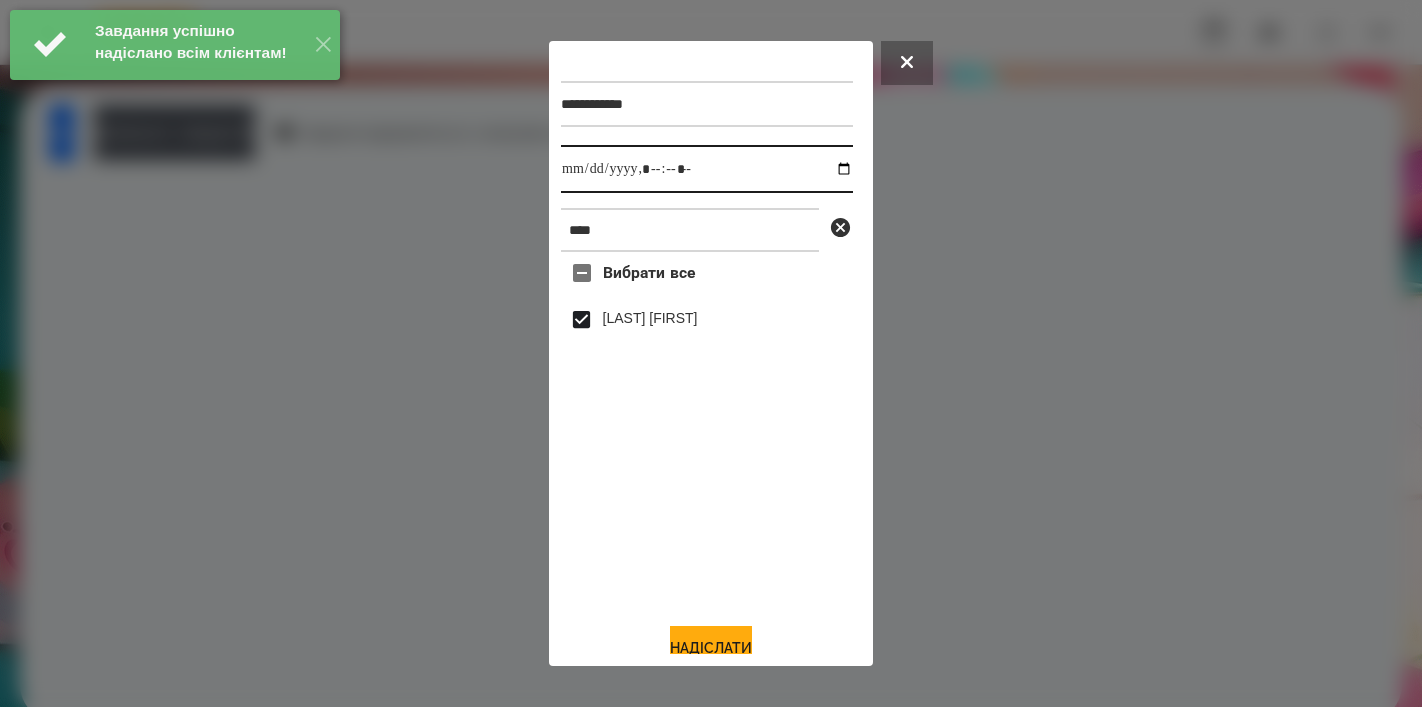 click at bounding box center (707, 169) 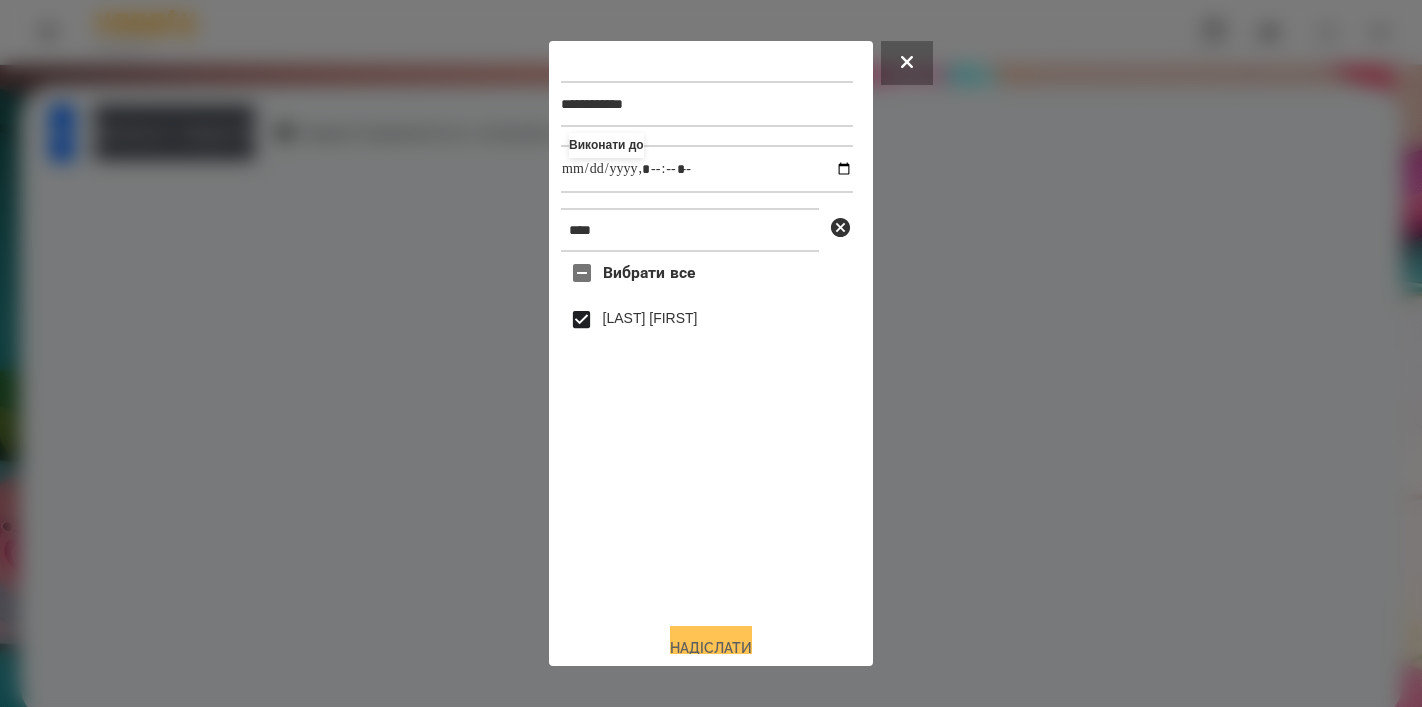 type on "**********" 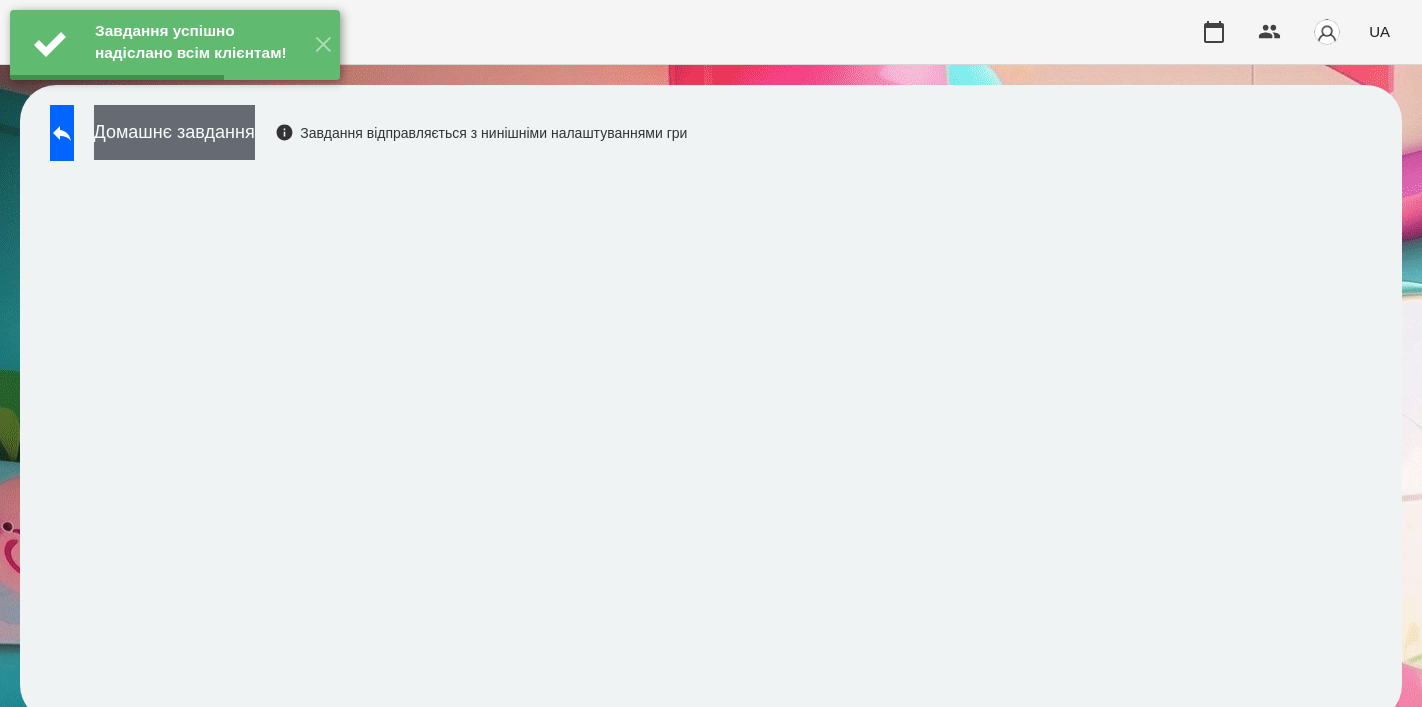 click on "Домашнє завдання" at bounding box center [174, 132] 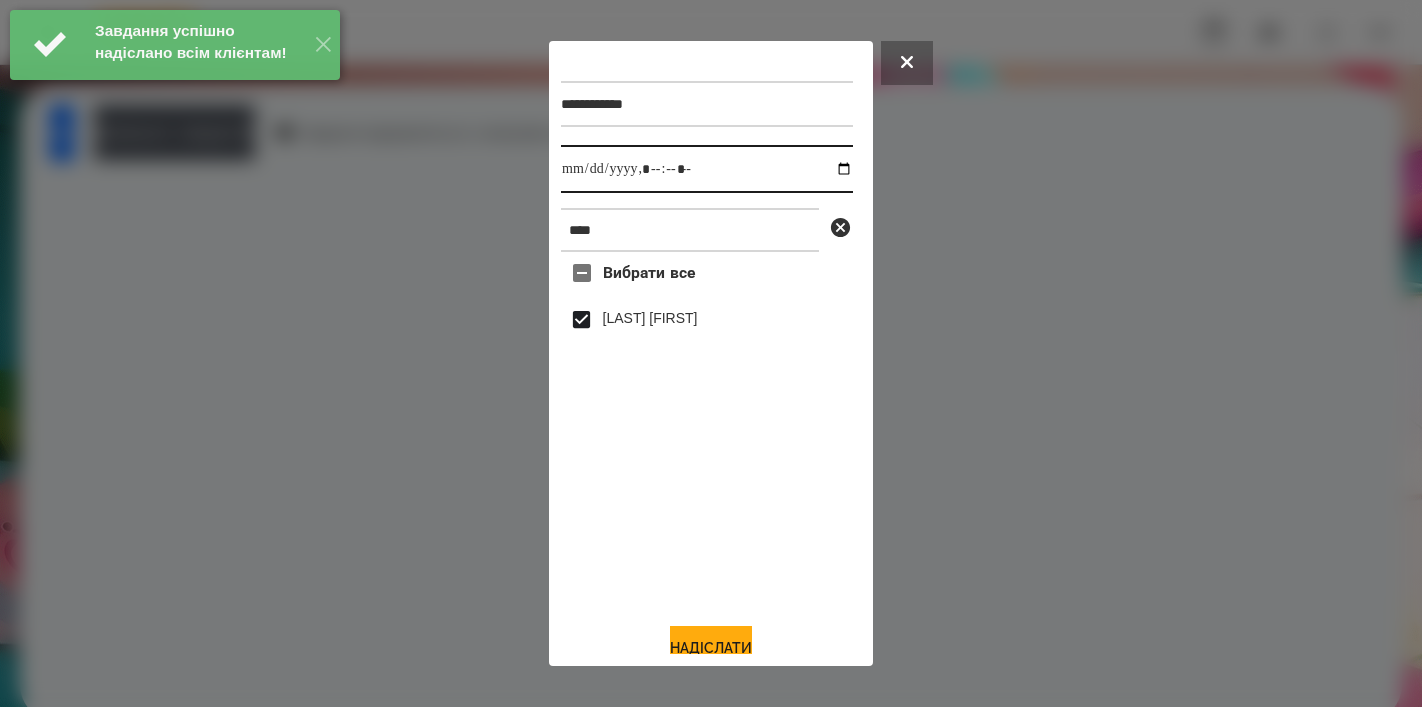 click at bounding box center [707, 169] 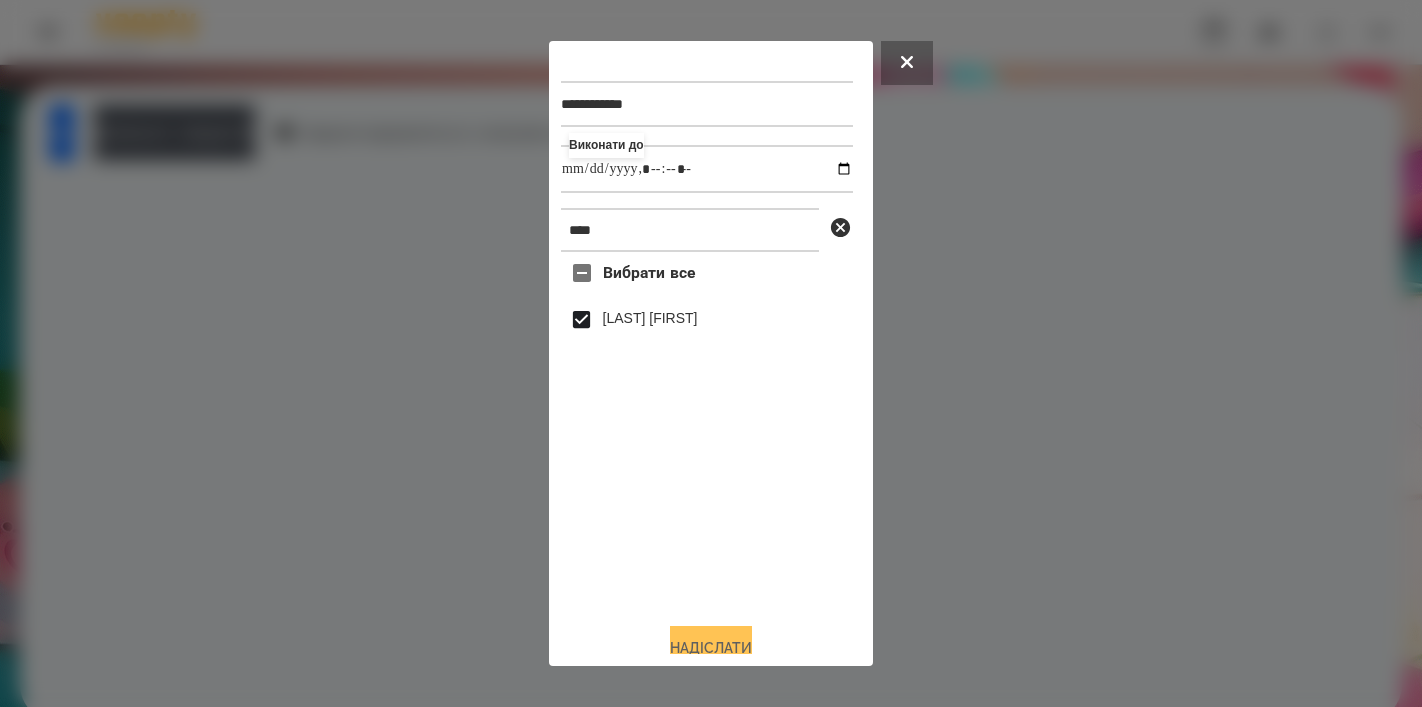 type on "**********" 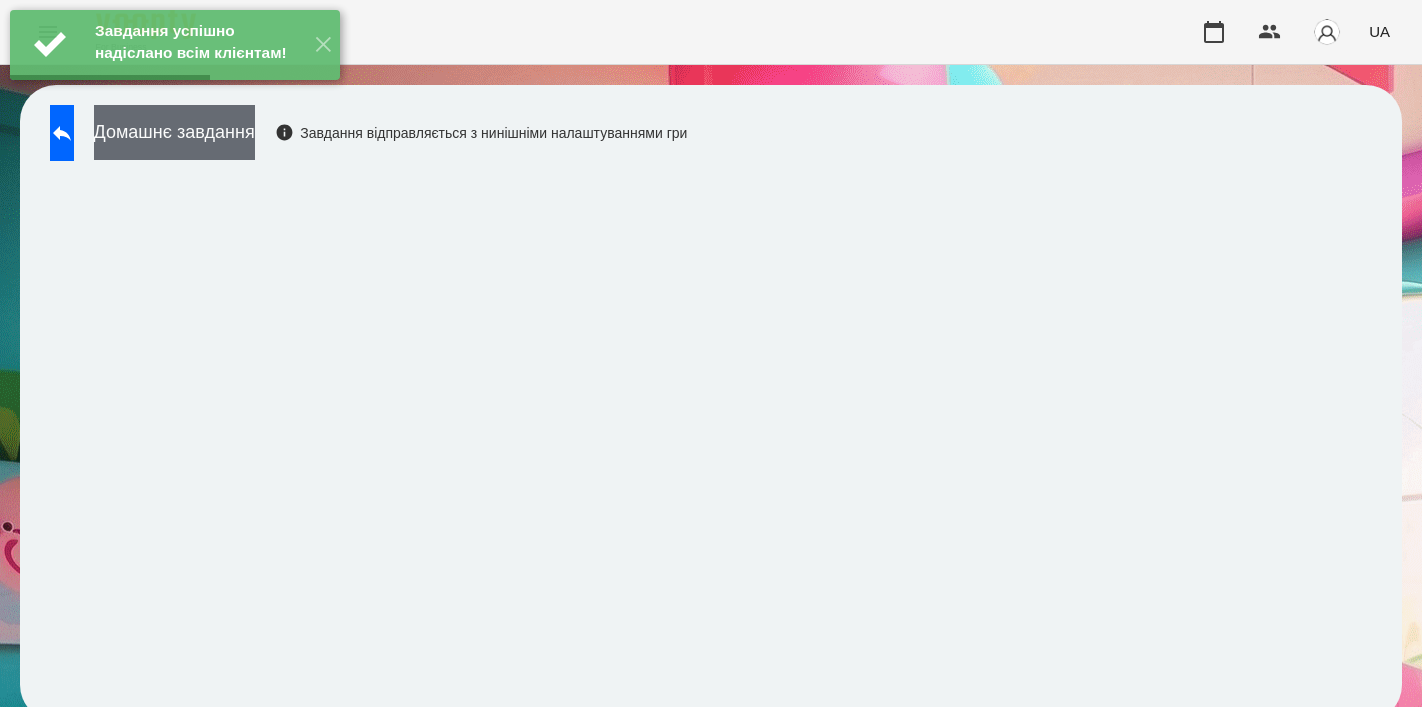 click on "Домашнє завдання" at bounding box center [174, 132] 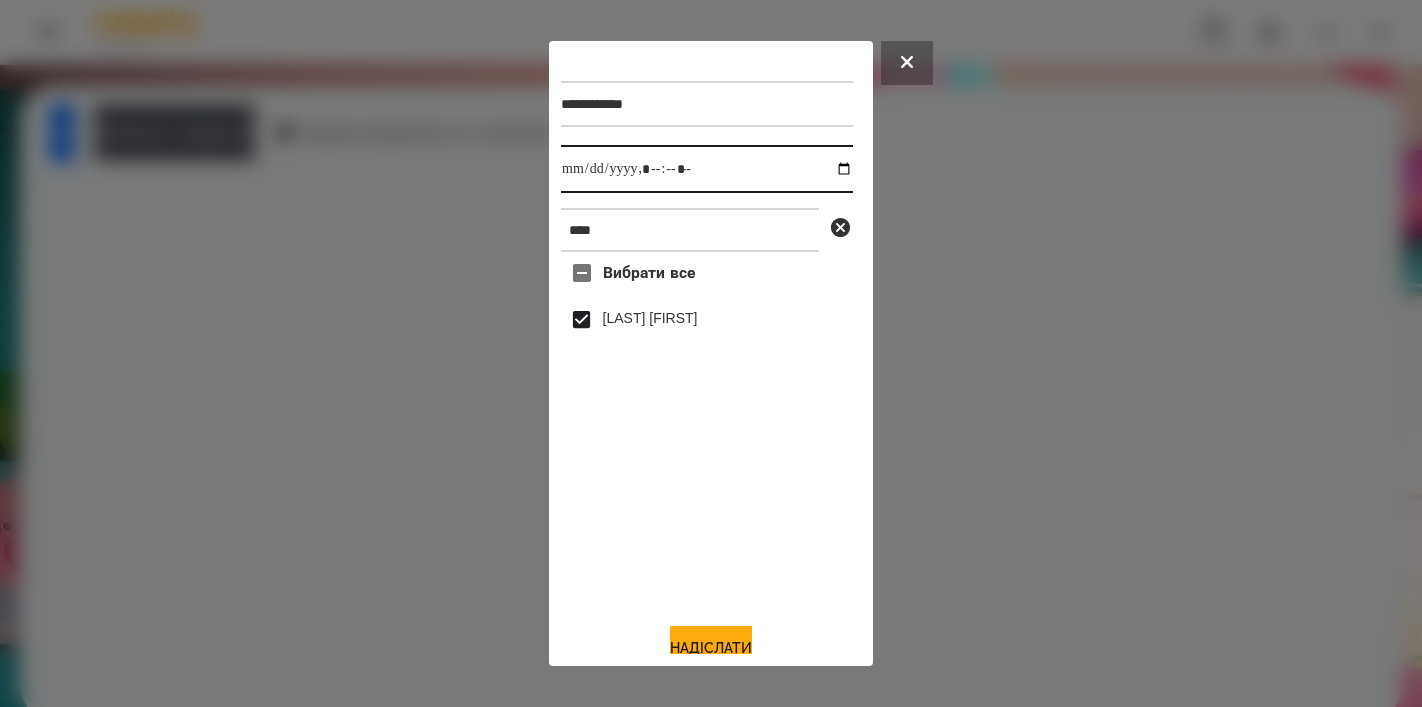 click at bounding box center [707, 169] 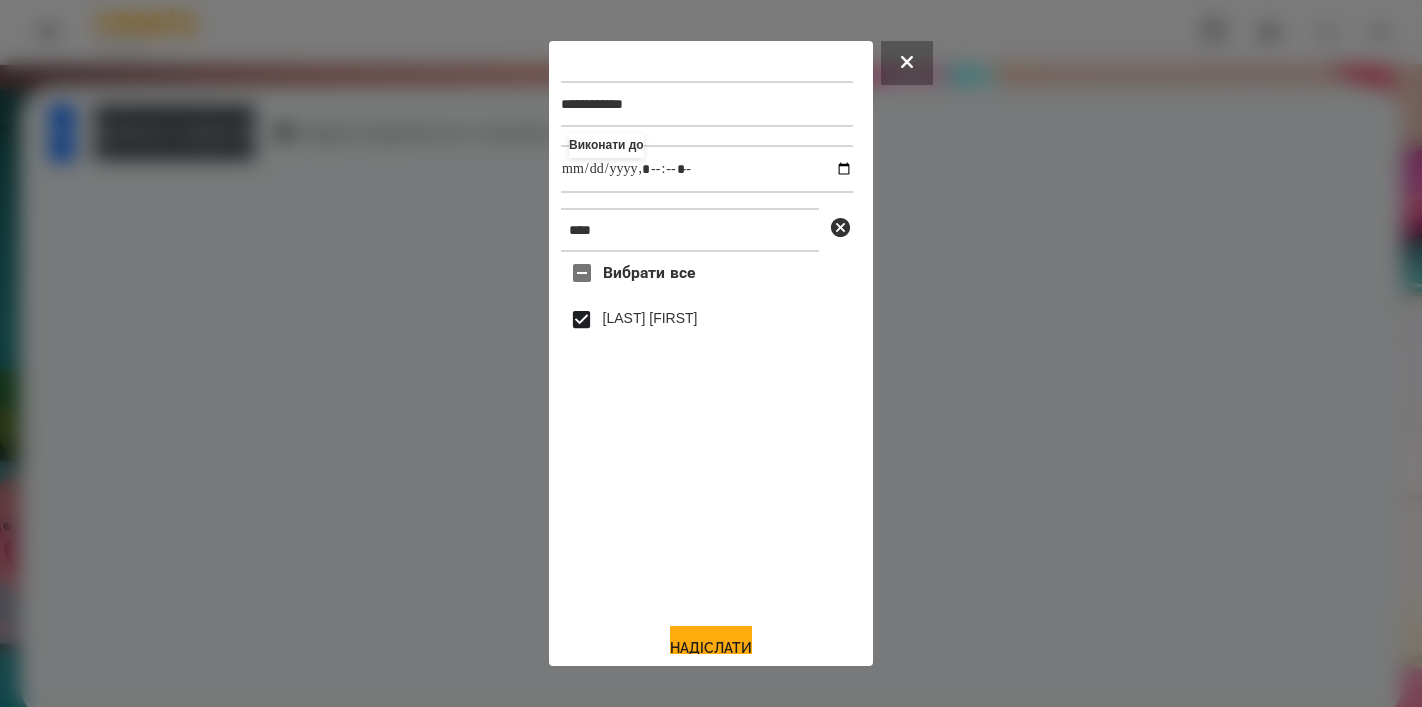 type on "**********" 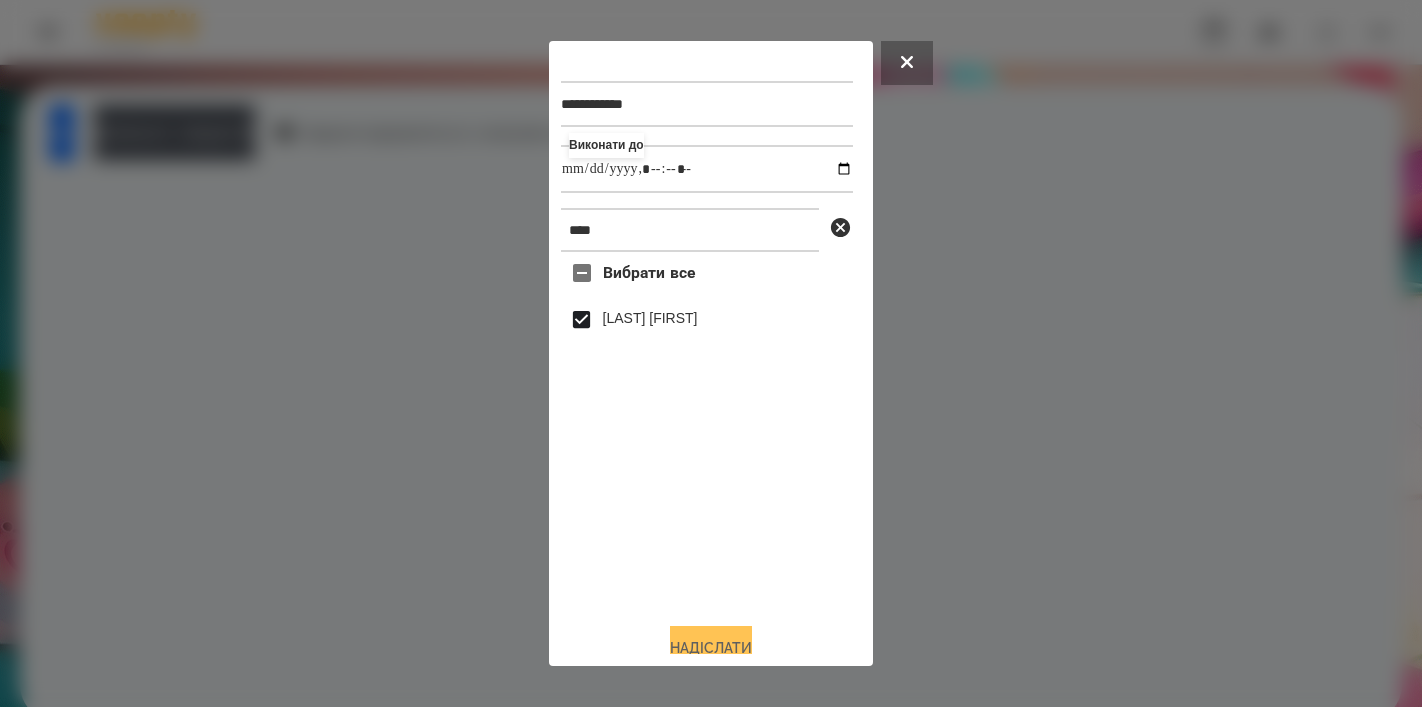 click on "Надіслати" at bounding box center [711, 648] 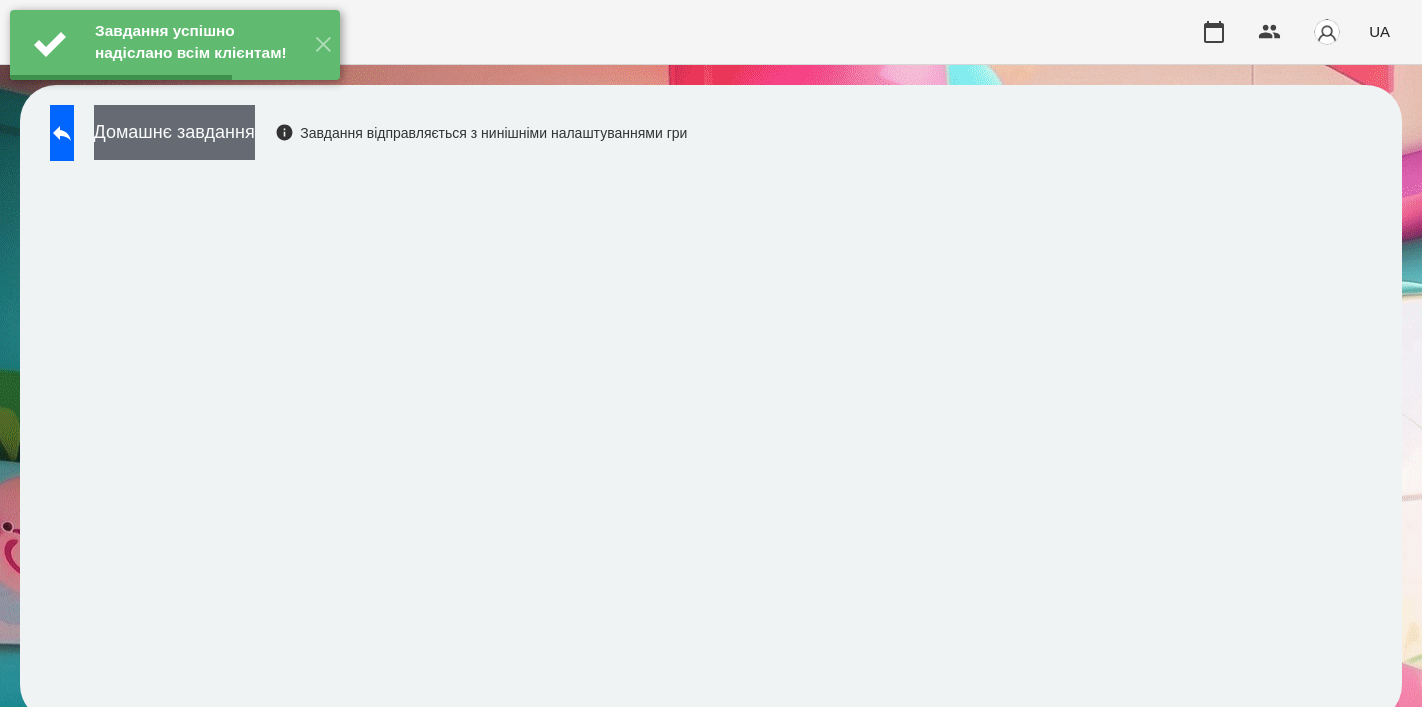 click on "Домашнє завдання" at bounding box center (174, 132) 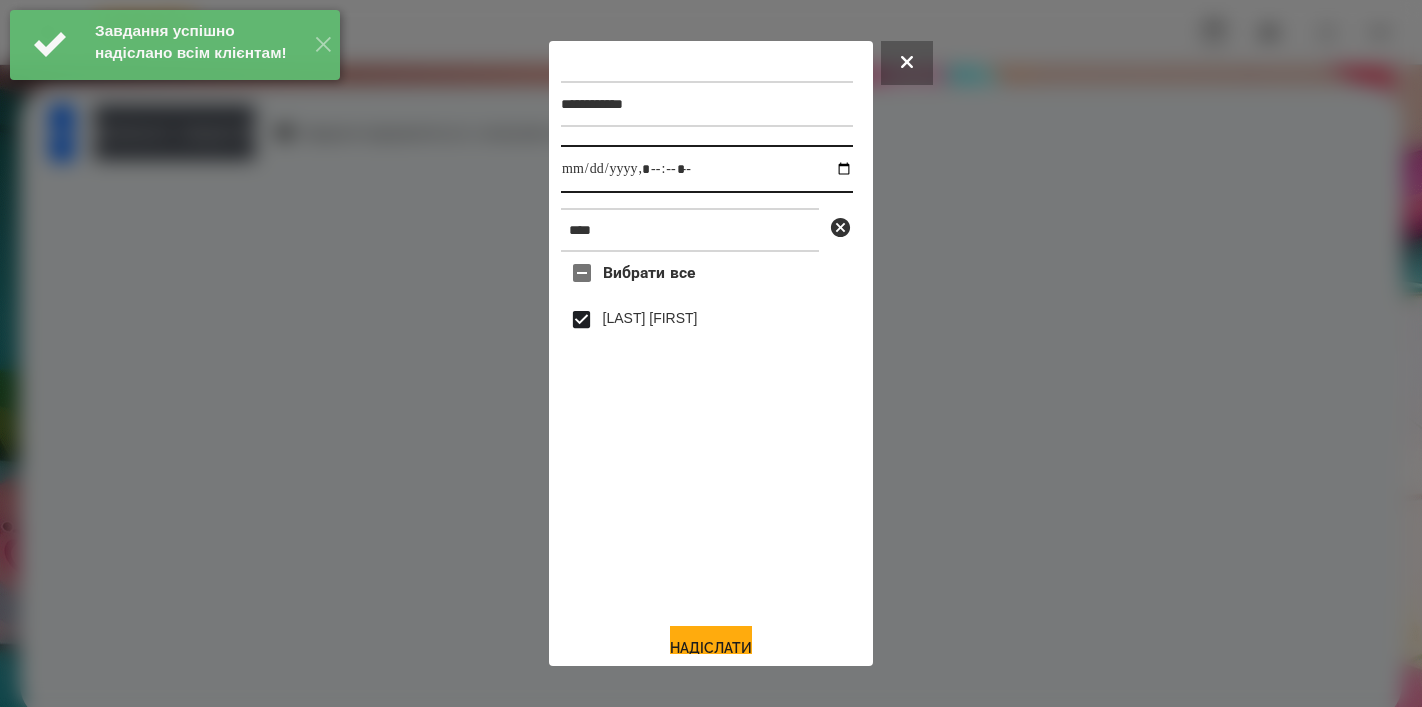 click at bounding box center (707, 169) 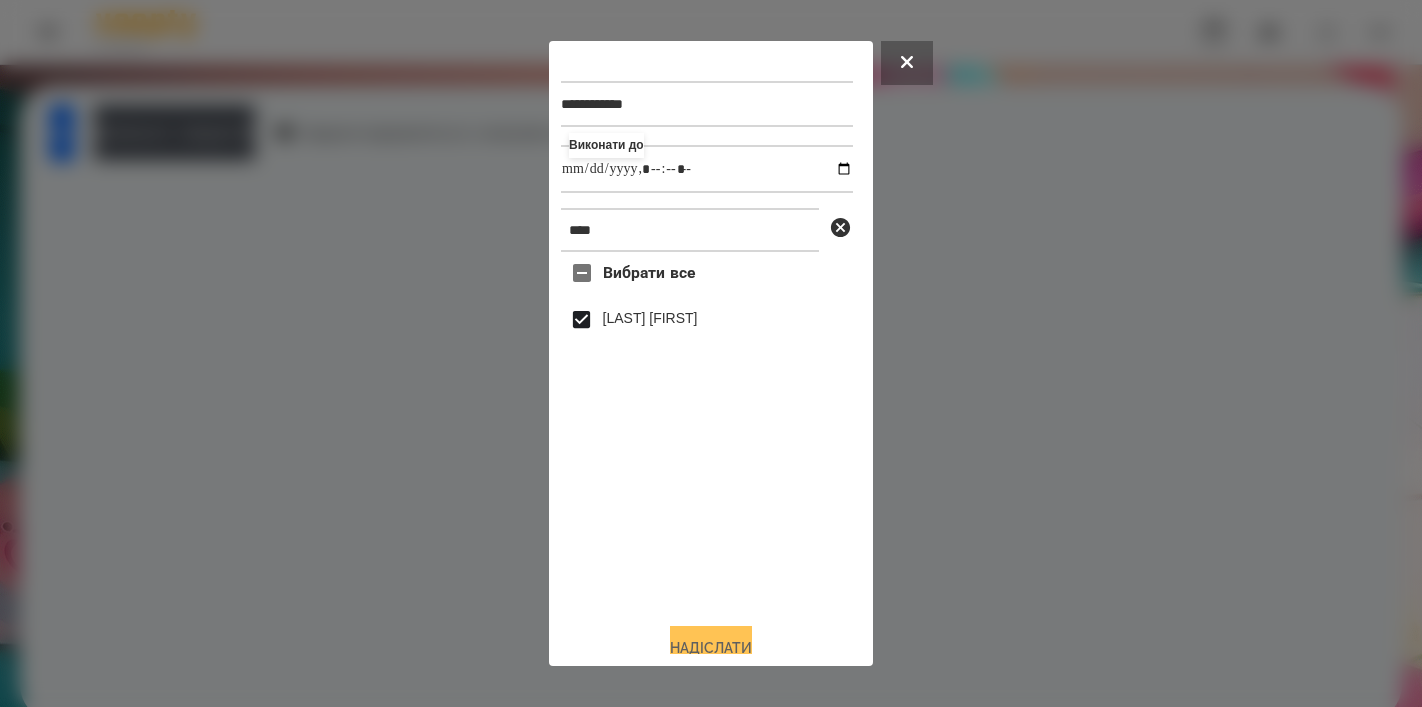 type on "**********" 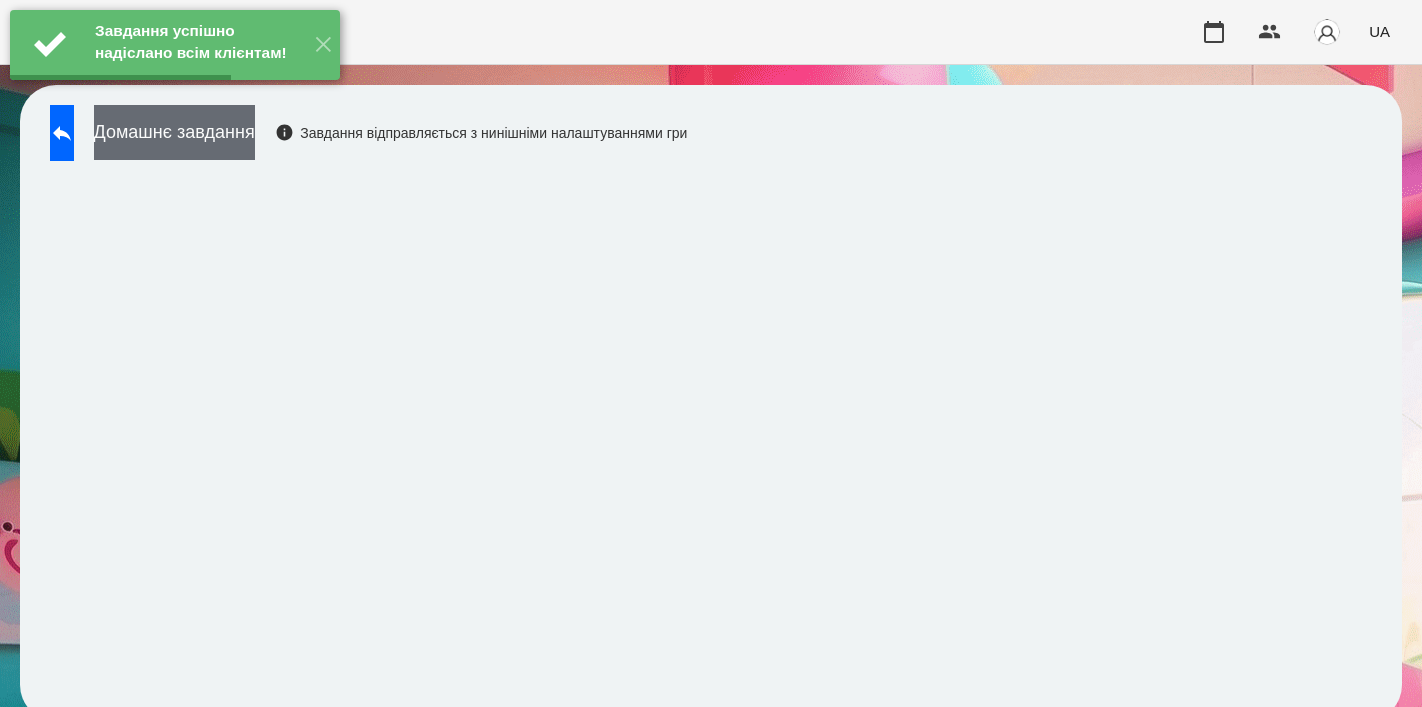 click on "Домашнє завдання" at bounding box center [174, 132] 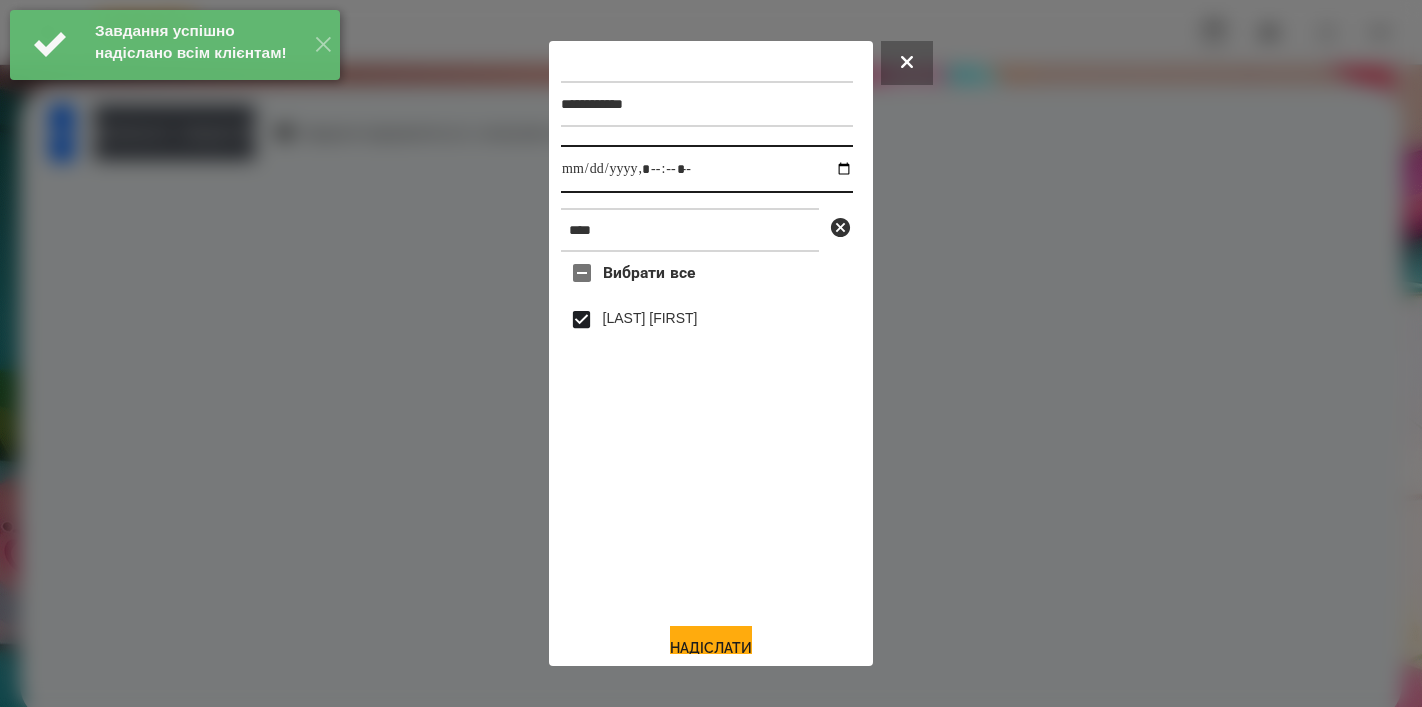 click at bounding box center (707, 169) 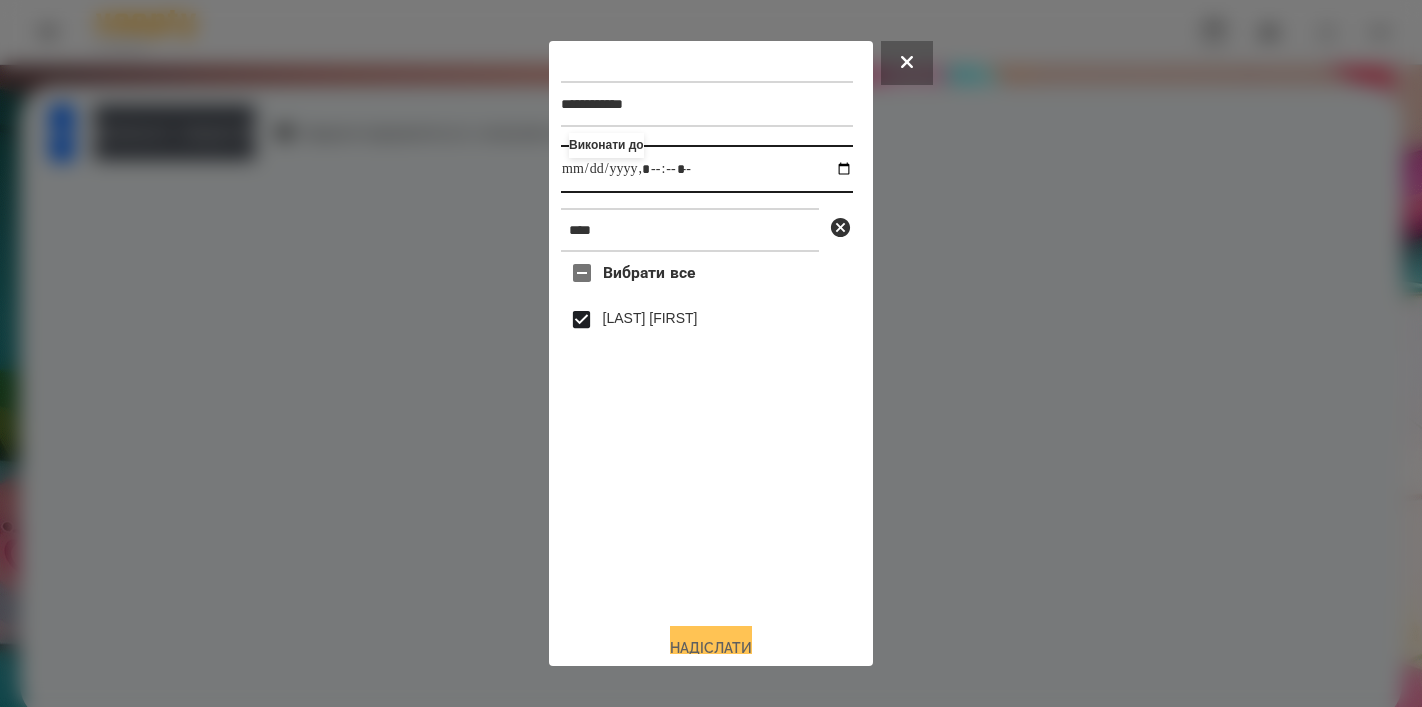 type on "**********" 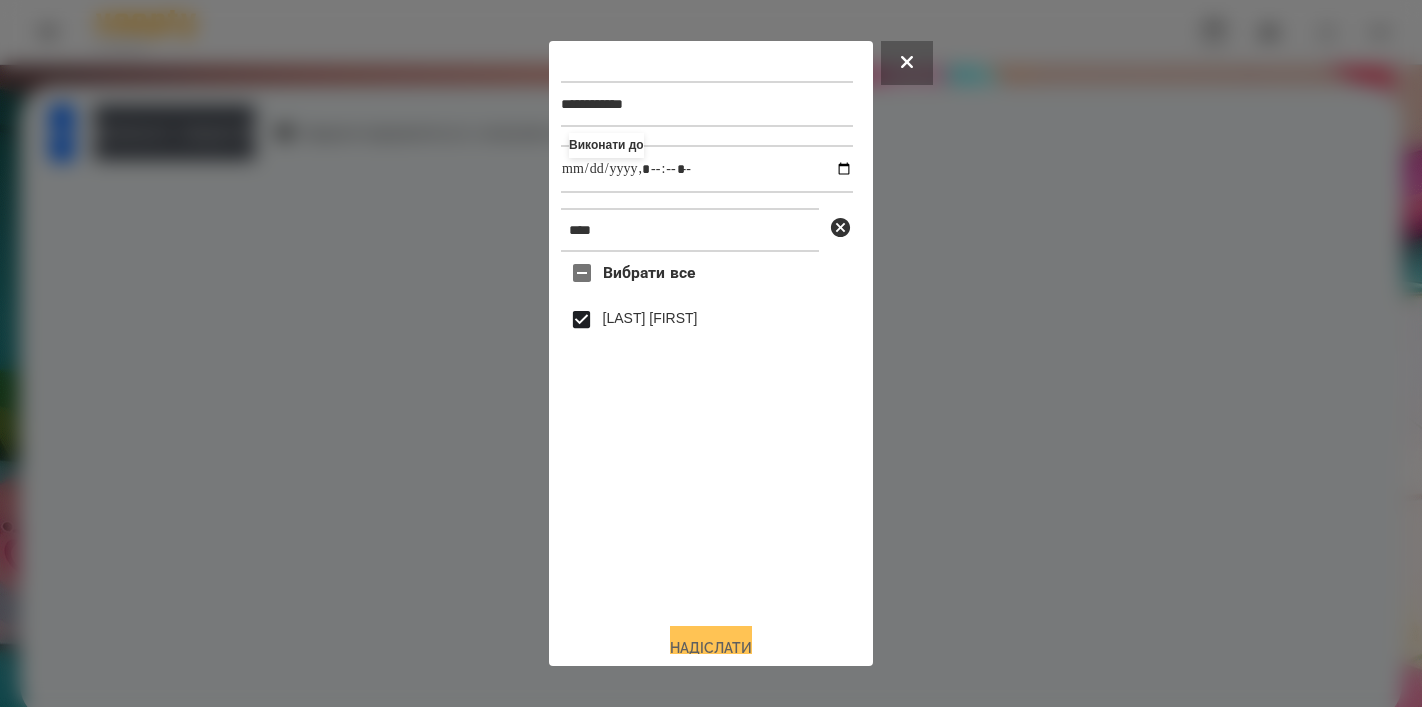 click on "Надіслати" at bounding box center [711, 648] 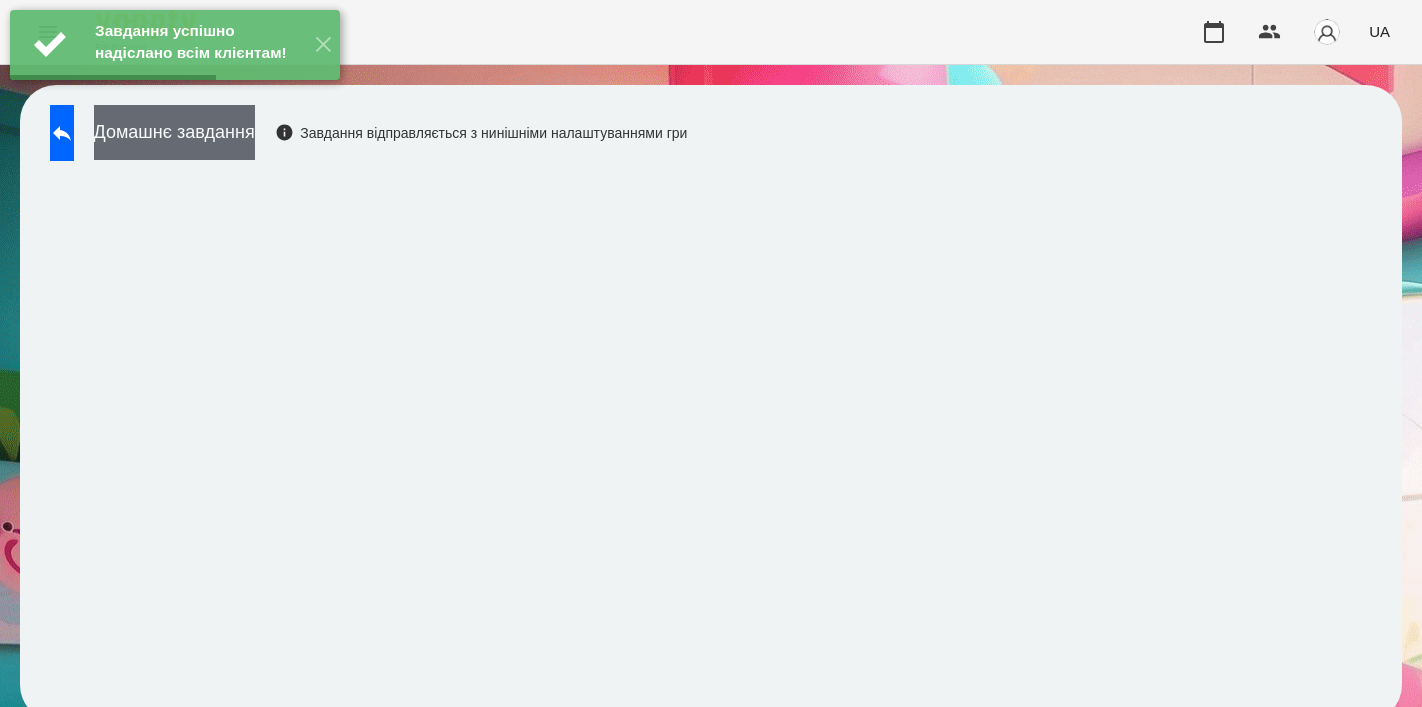 click on "Домашнє завдання" at bounding box center (174, 132) 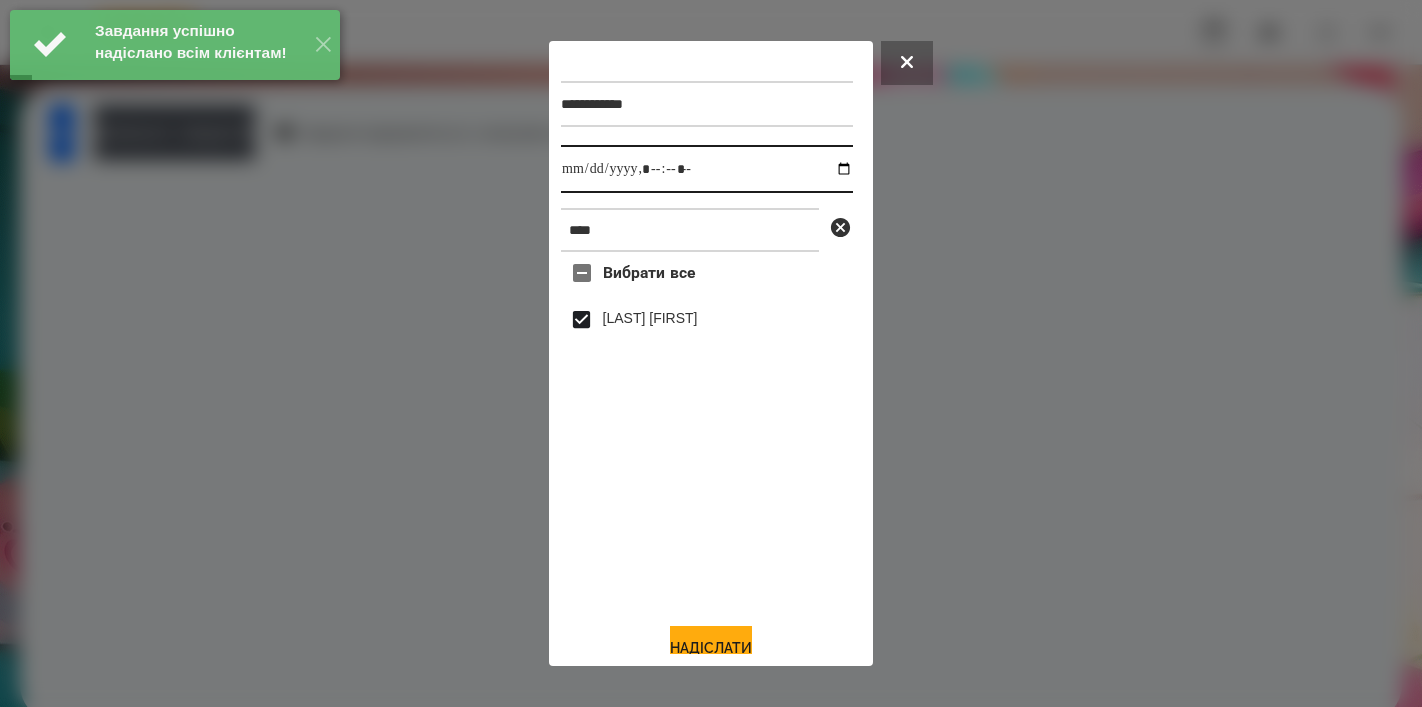 click at bounding box center [707, 169] 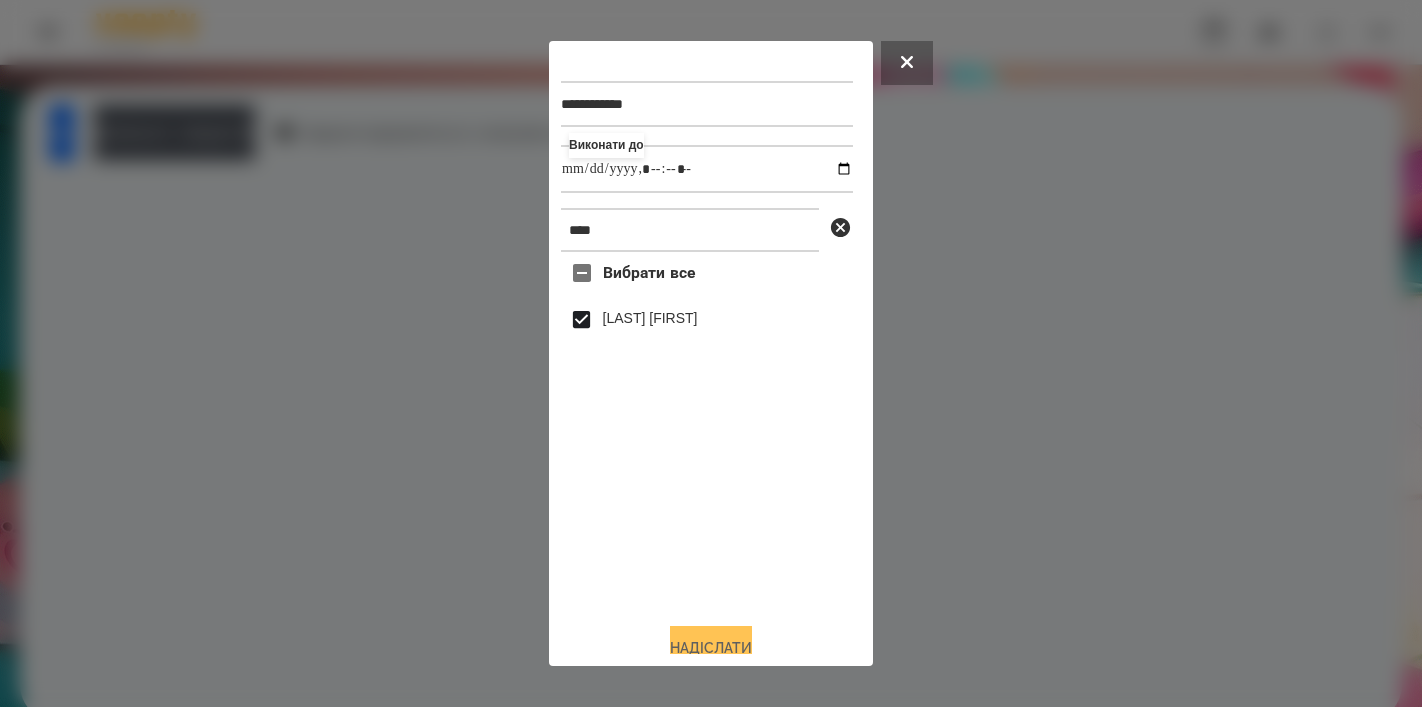 type on "**********" 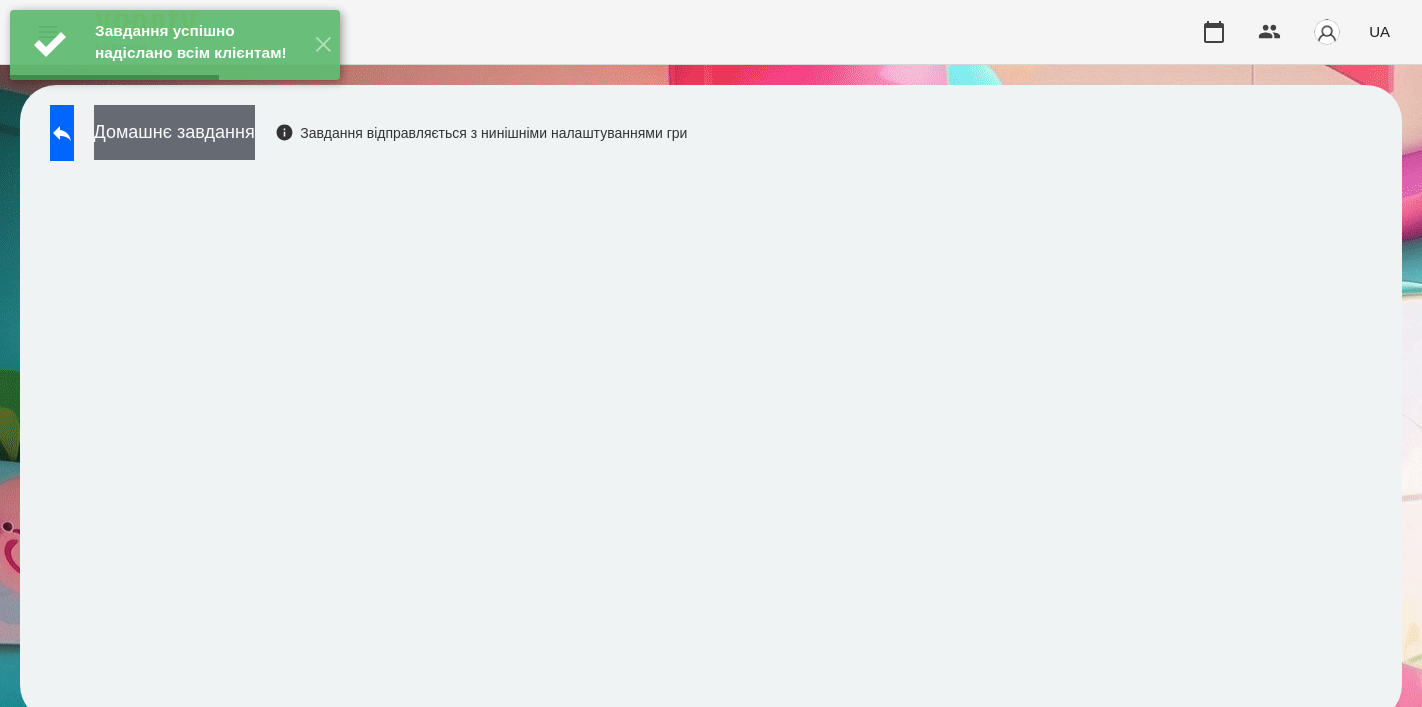 click on "Домашнє завдання" at bounding box center [174, 132] 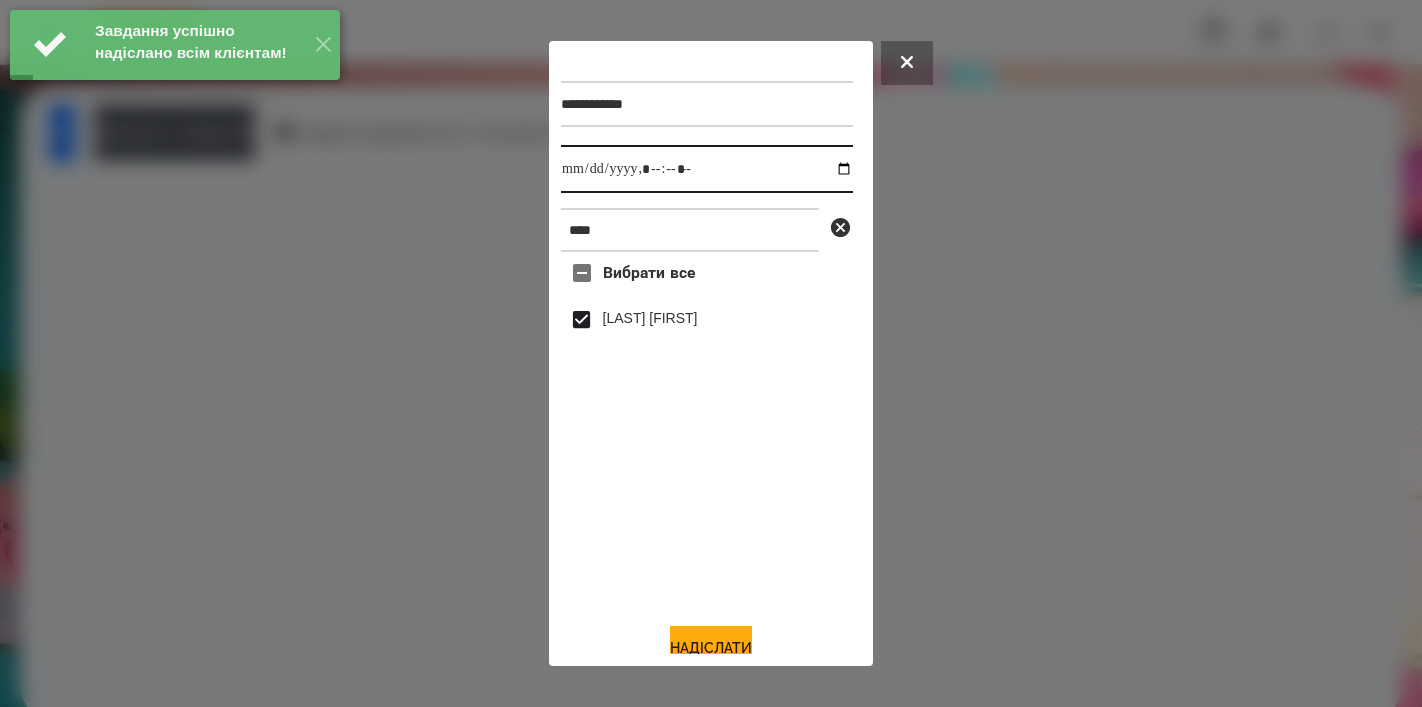 click at bounding box center [707, 169] 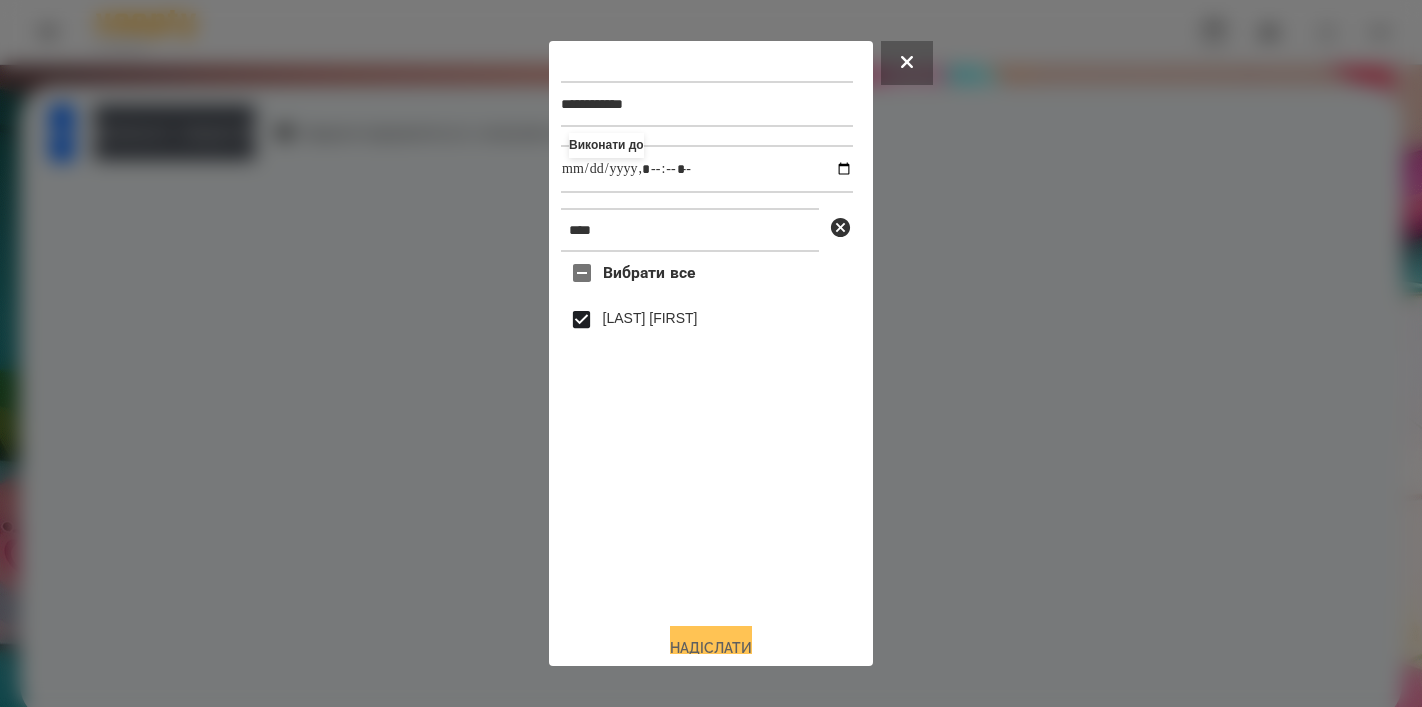 type on "**********" 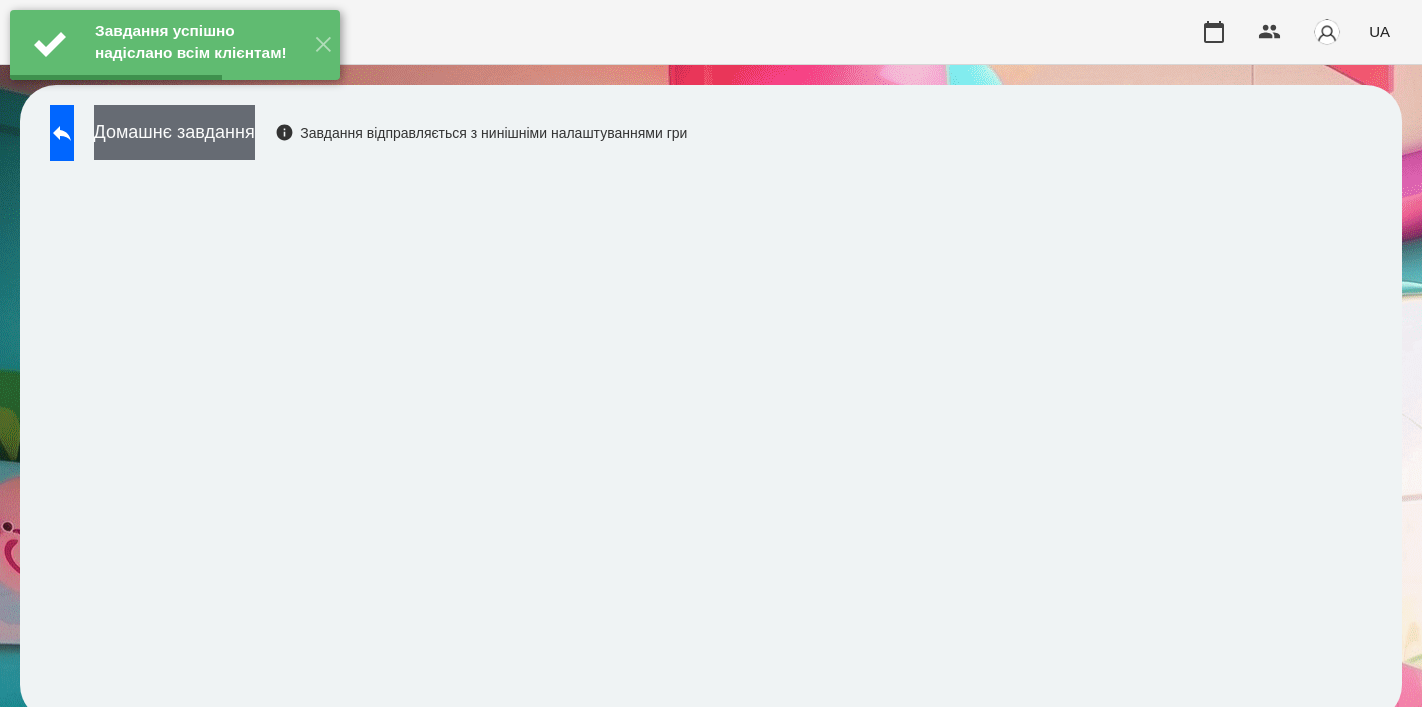 click on "Домашнє завдання" at bounding box center (174, 132) 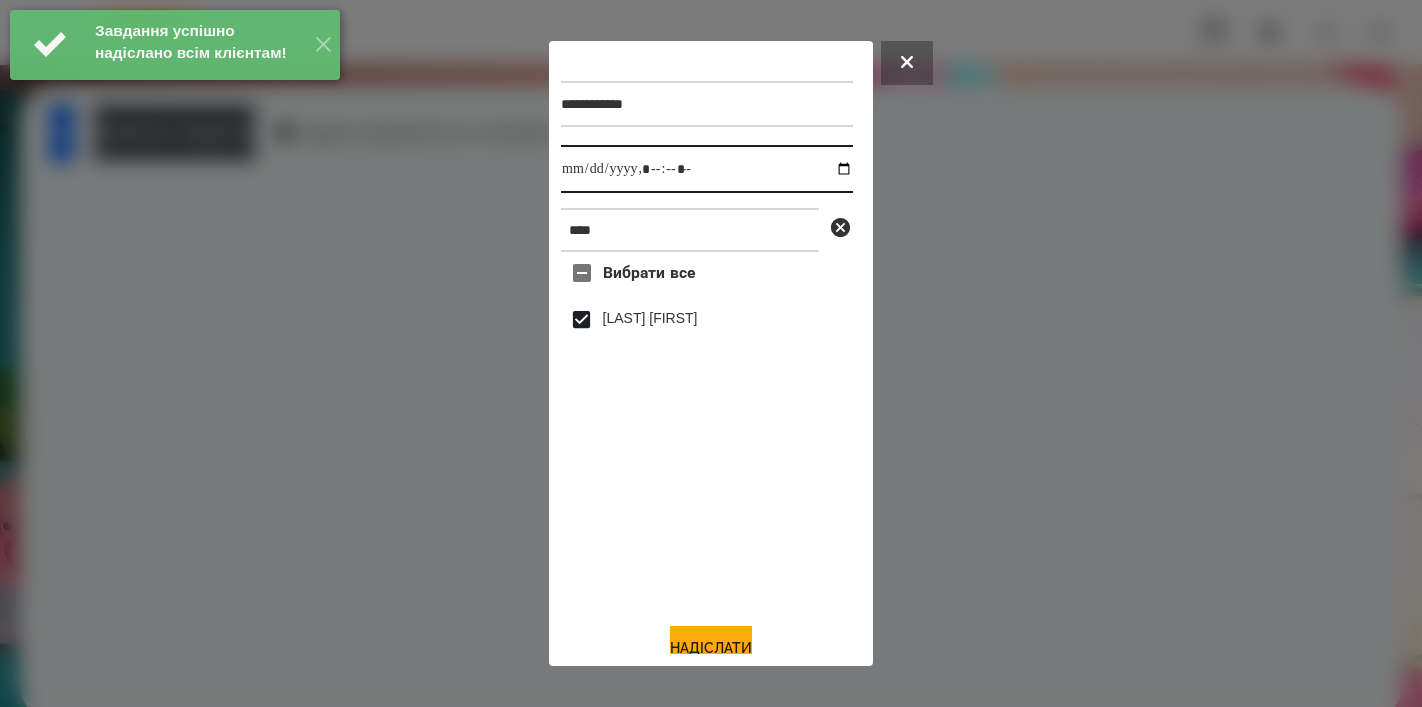 click at bounding box center [707, 169] 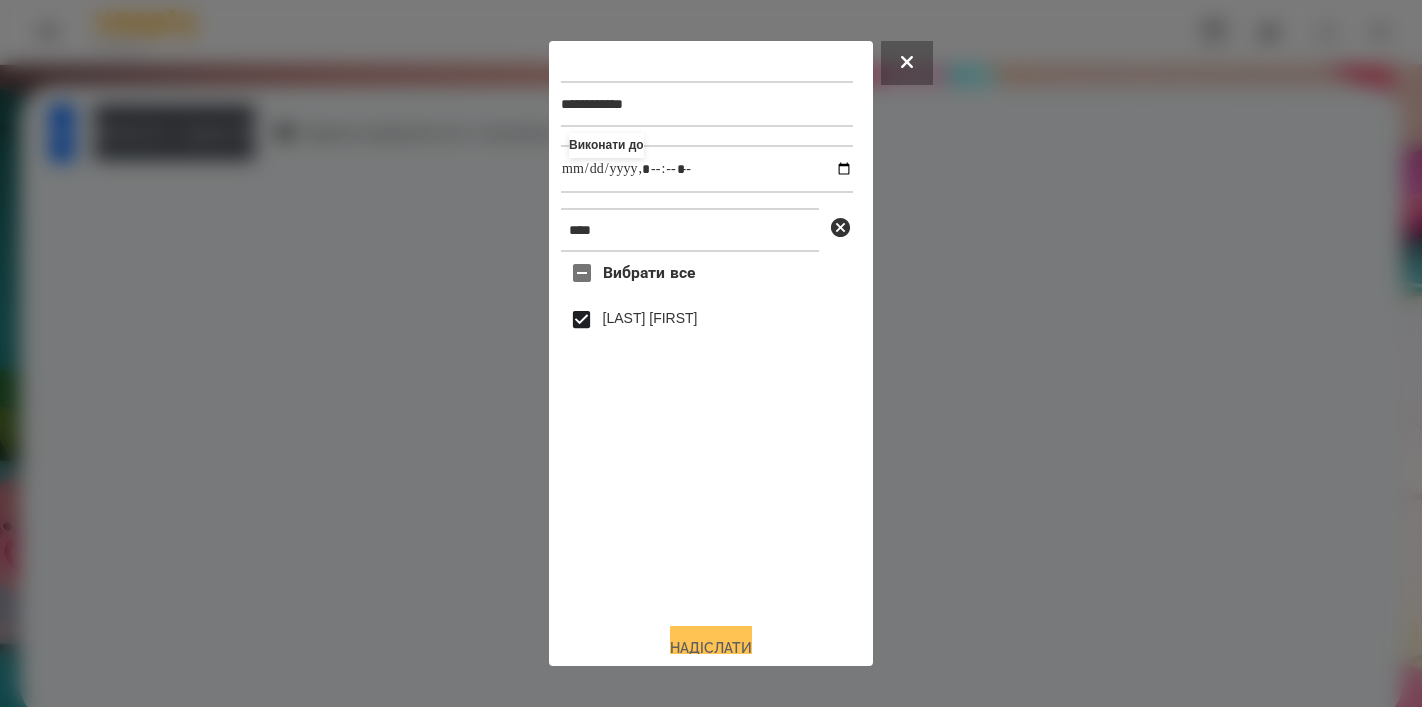 type on "**********" 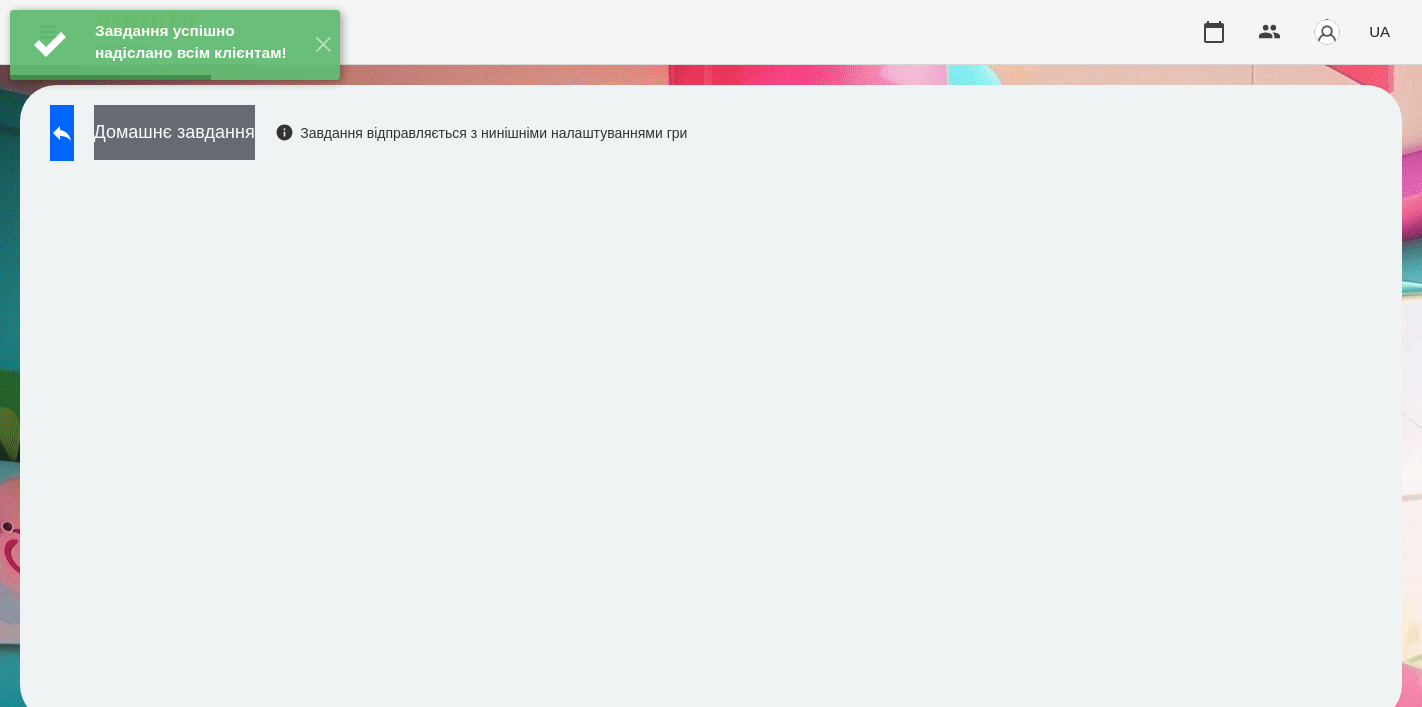 click on "Домашнє завдання" at bounding box center (174, 132) 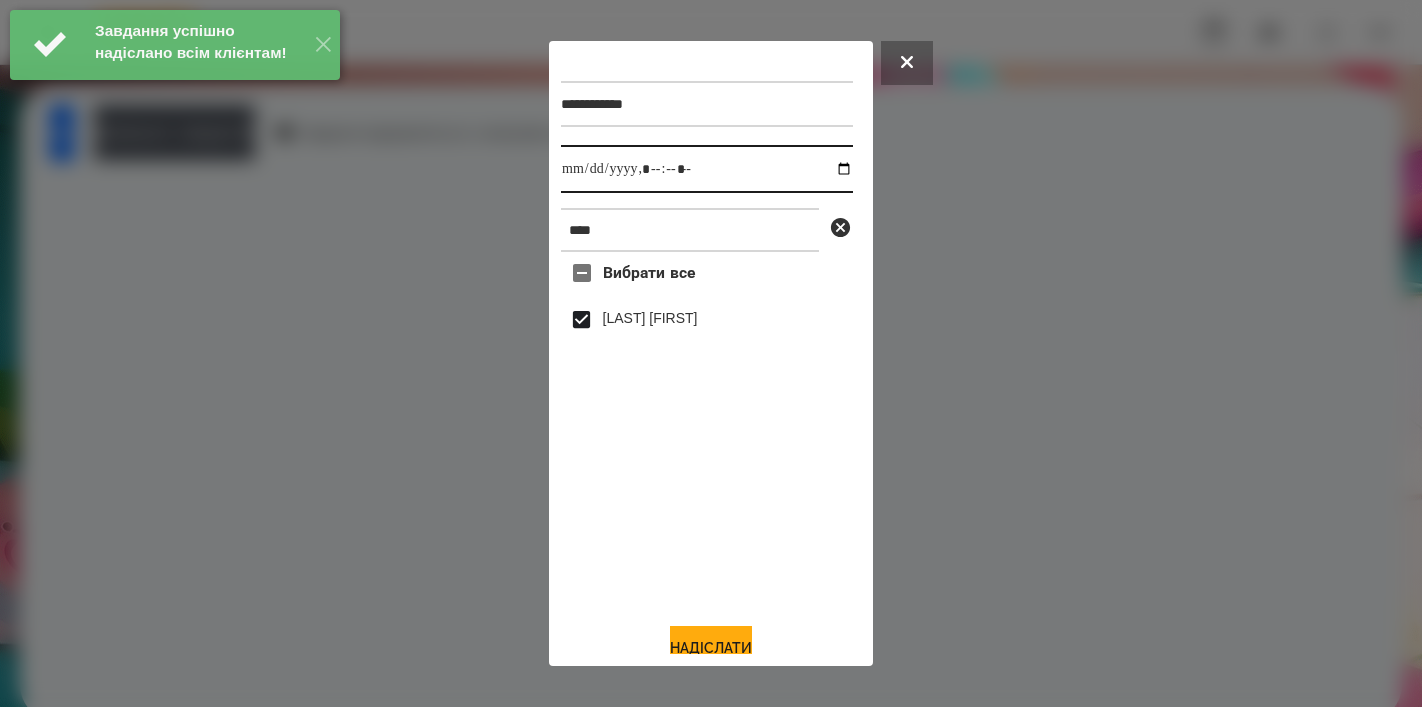 click at bounding box center (707, 169) 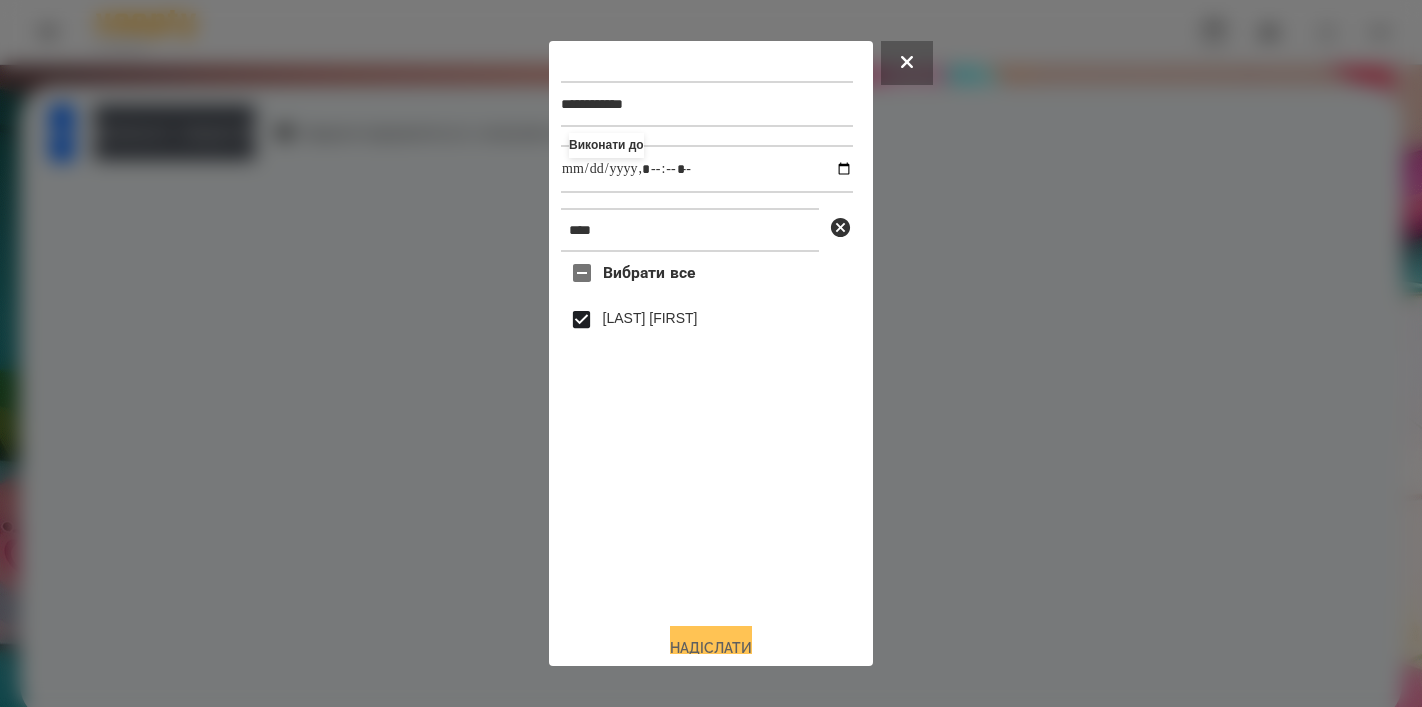 type on "**********" 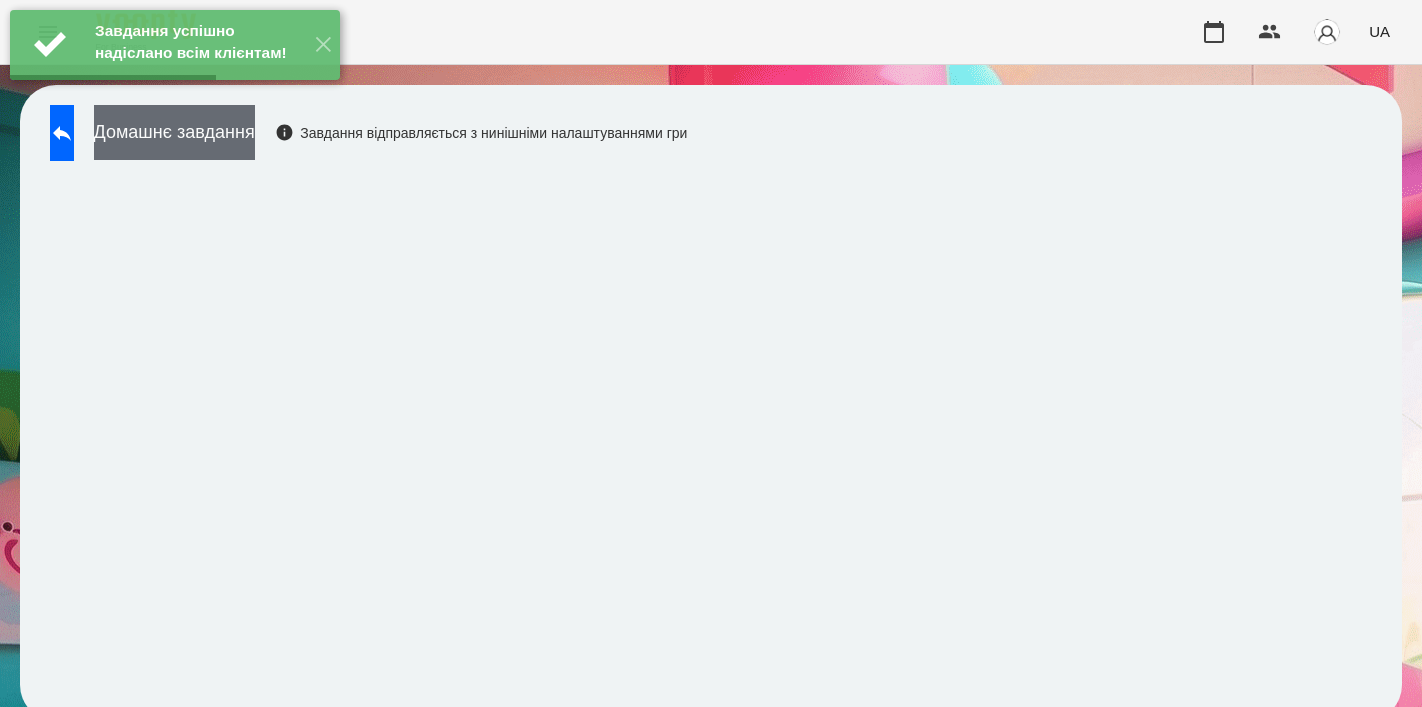 click on "Домашнє завдання" at bounding box center [174, 132] 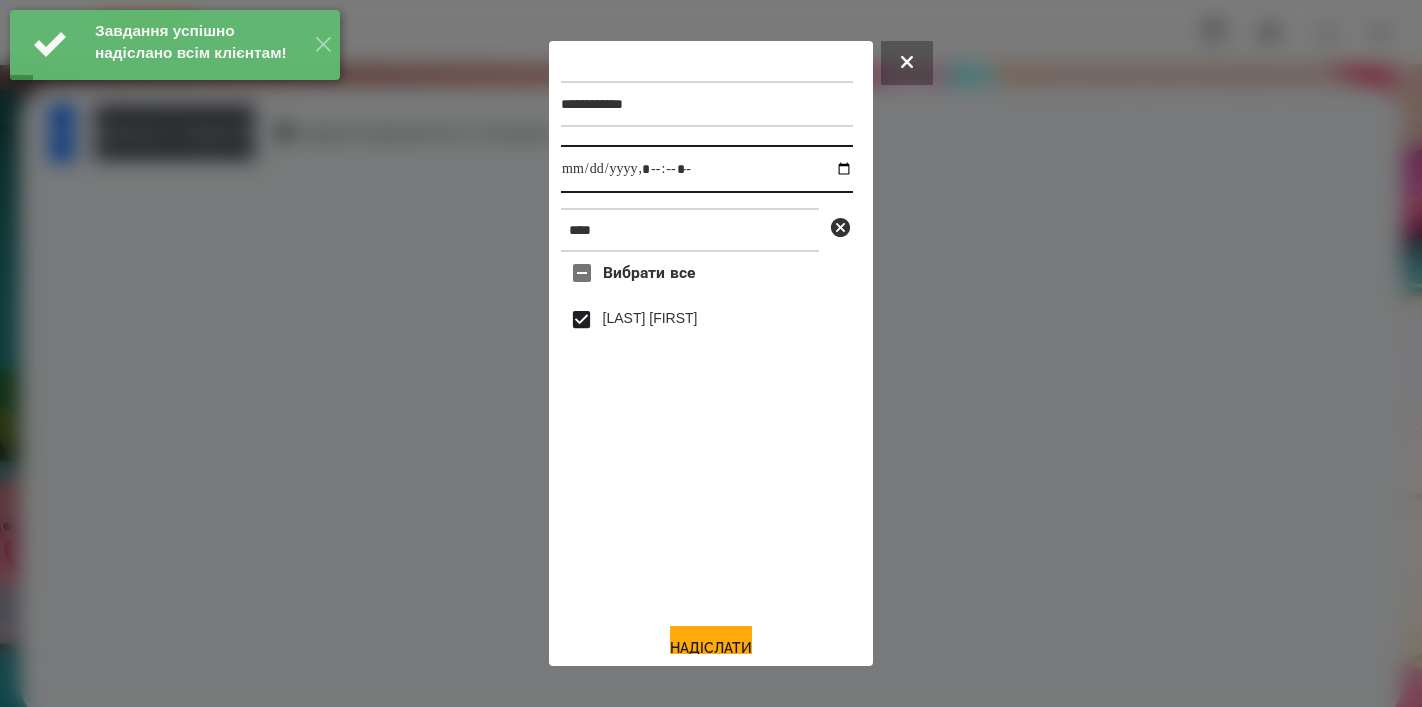 click at bounding box center (707, 169) 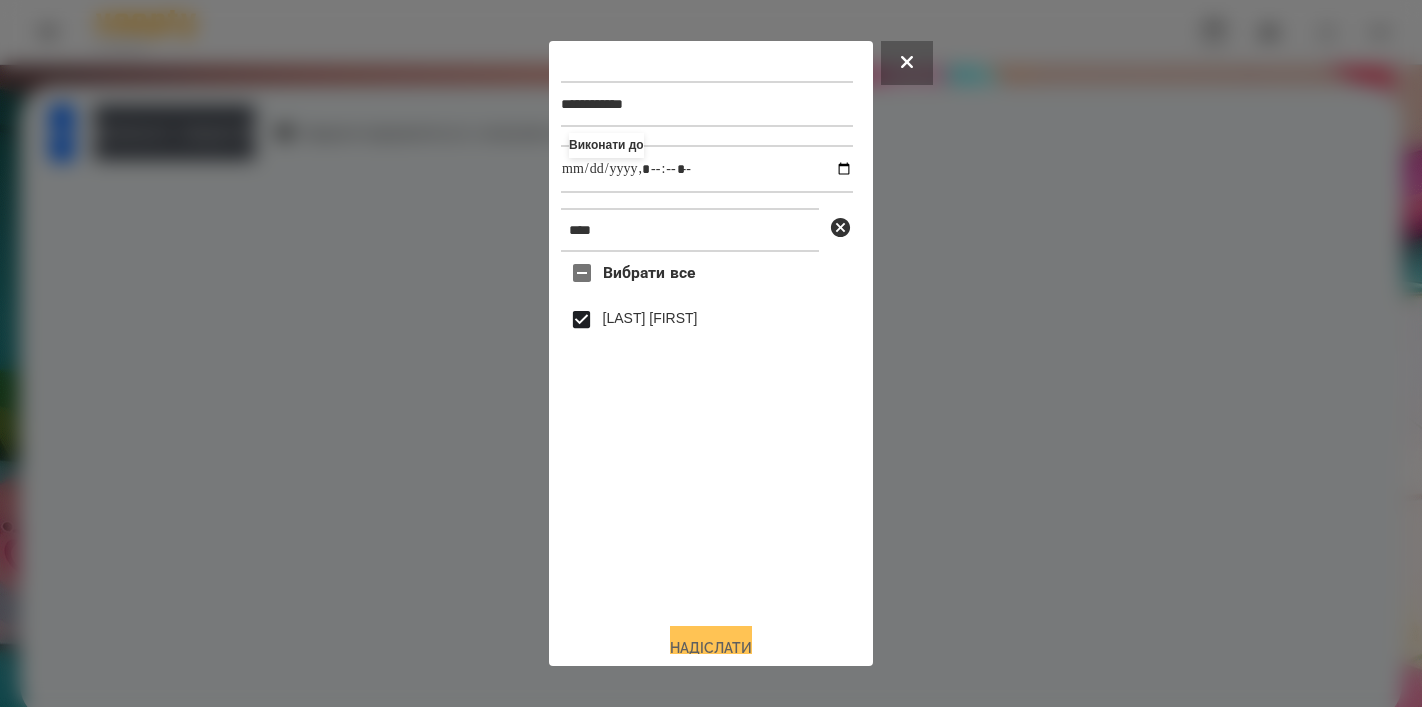 type on "**********" 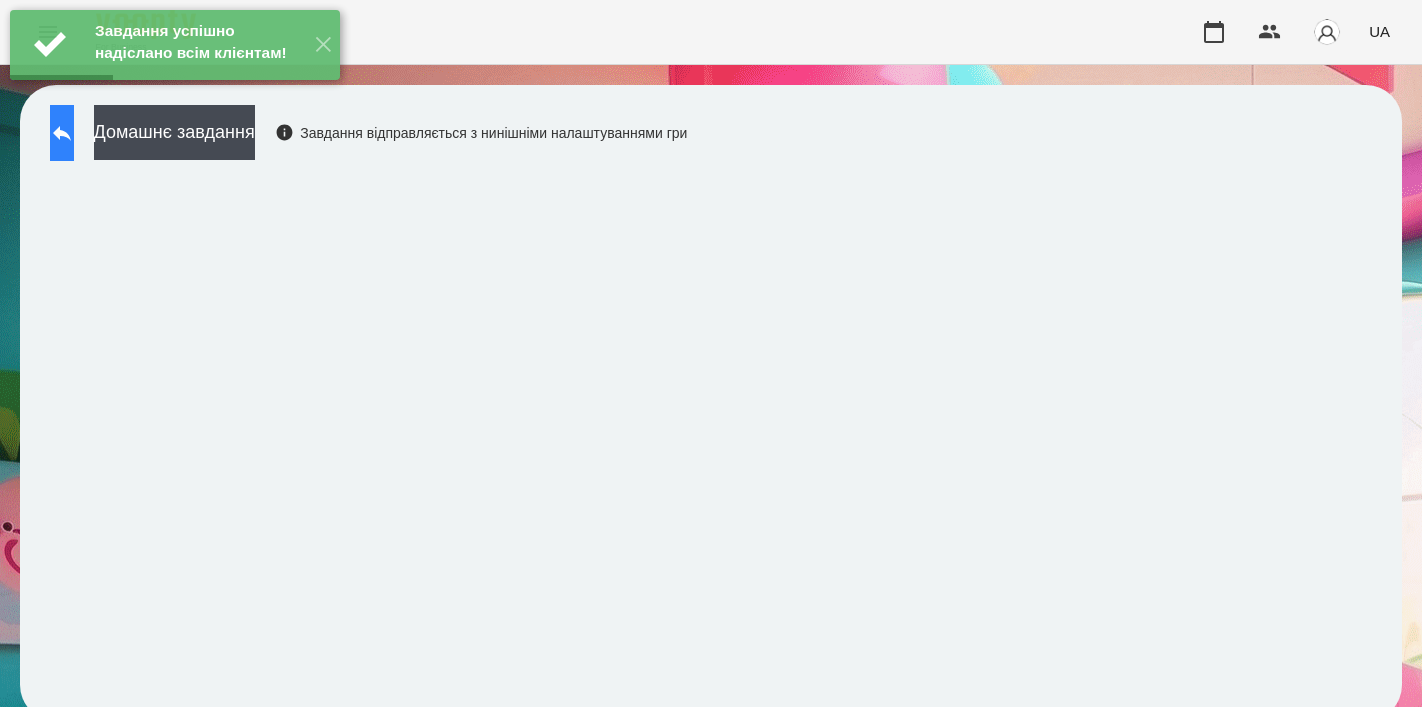 click at bounding box center (62, 133) 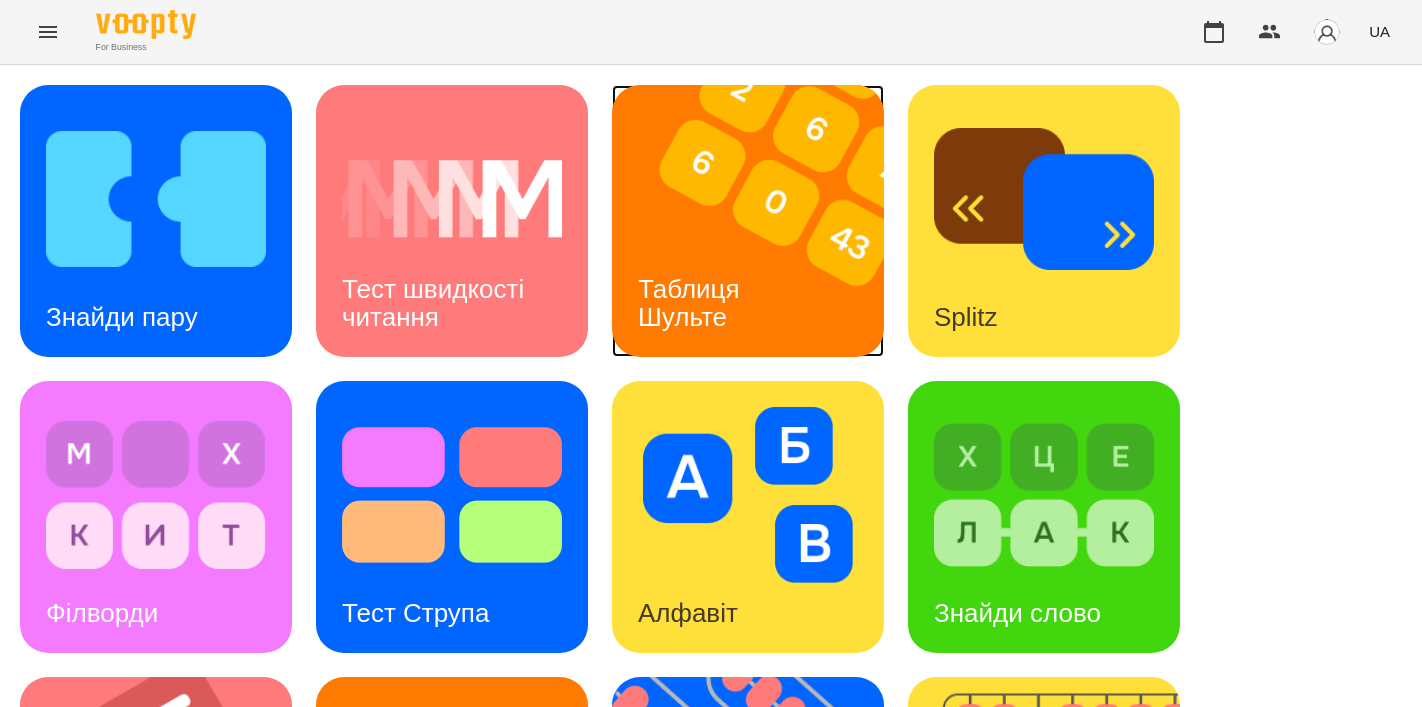 click on "Таблиця
Шульте" at bounding box center (692, 303) 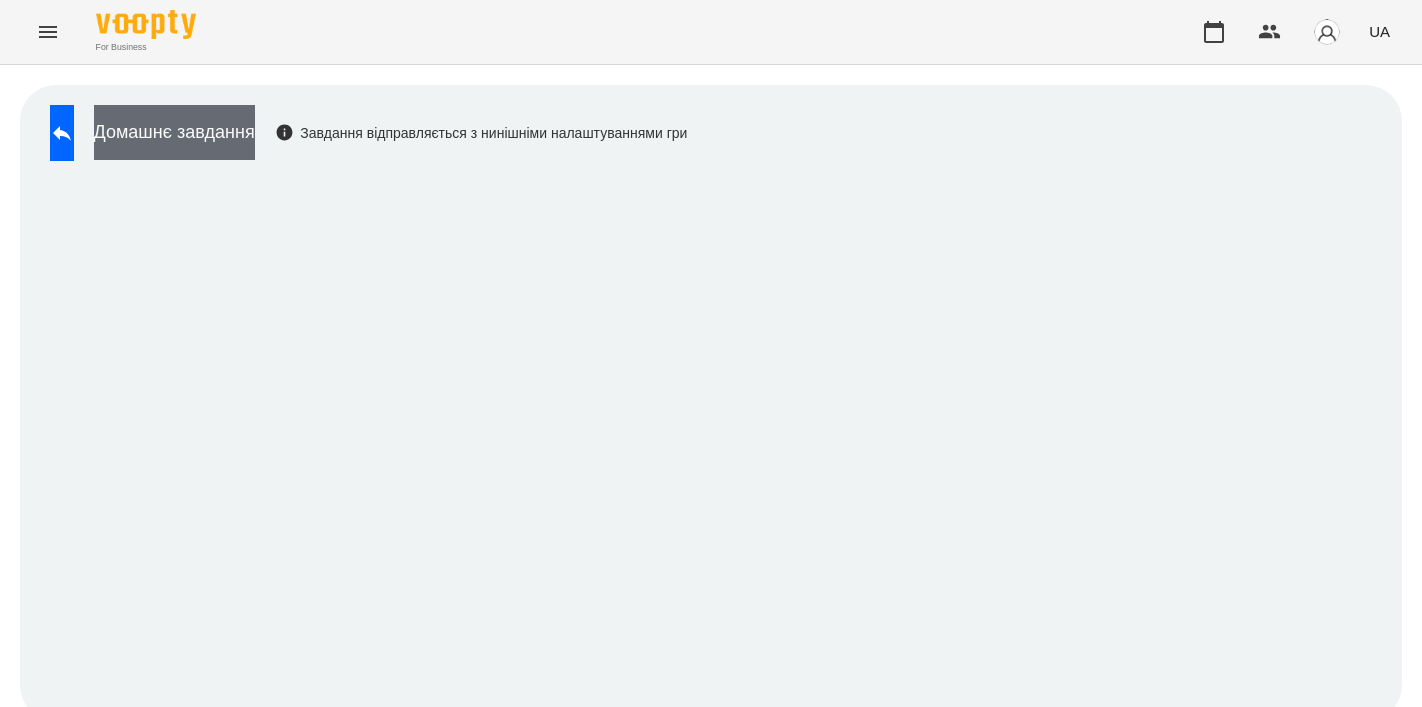 click on "Домашнє завдання" at bounding box center (174, 132) 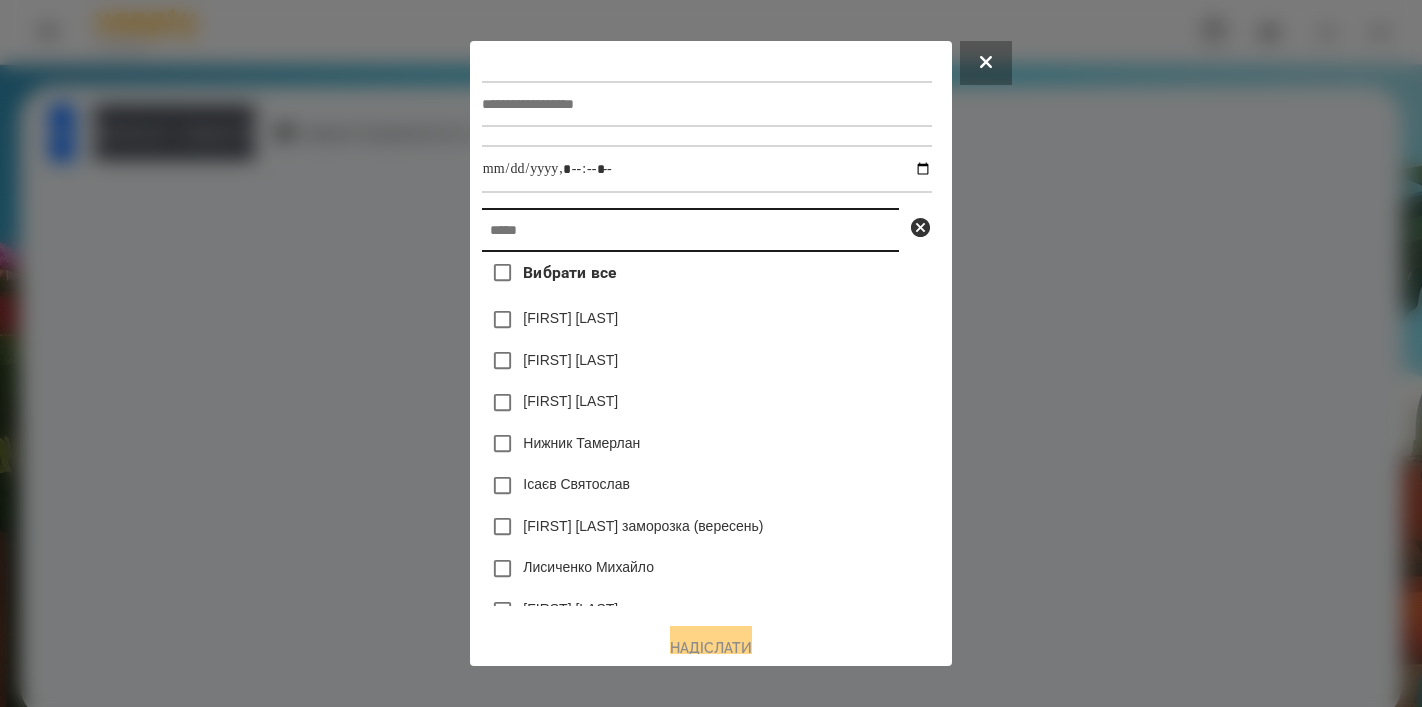click at bounding box center (690, 230) 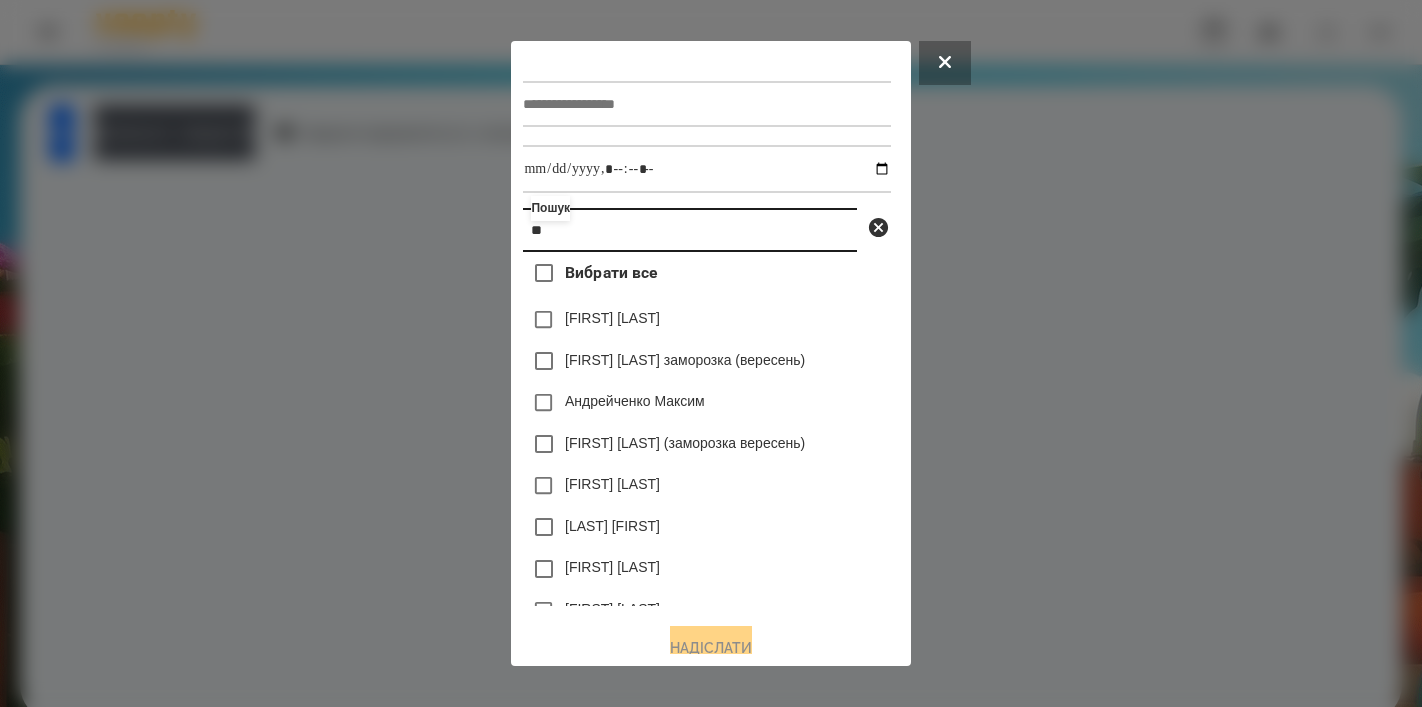 type on "*" 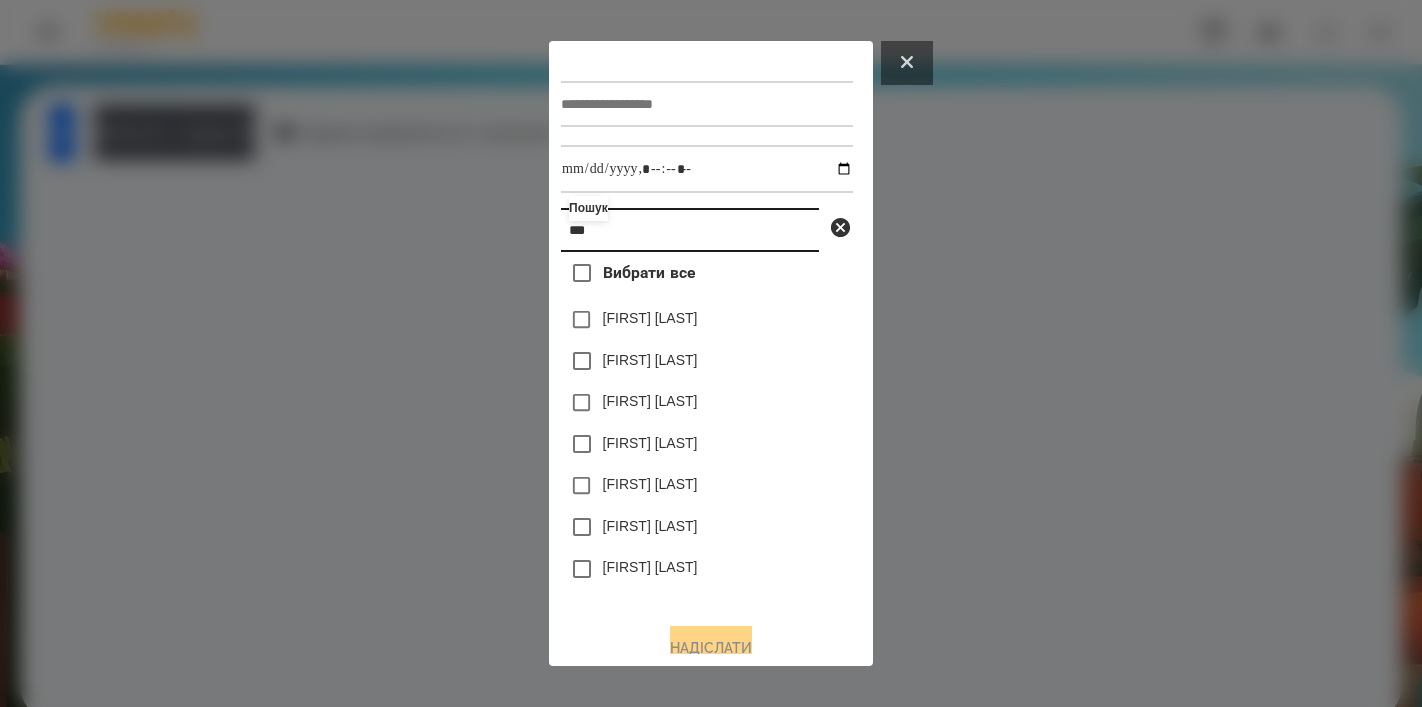 type on "***" 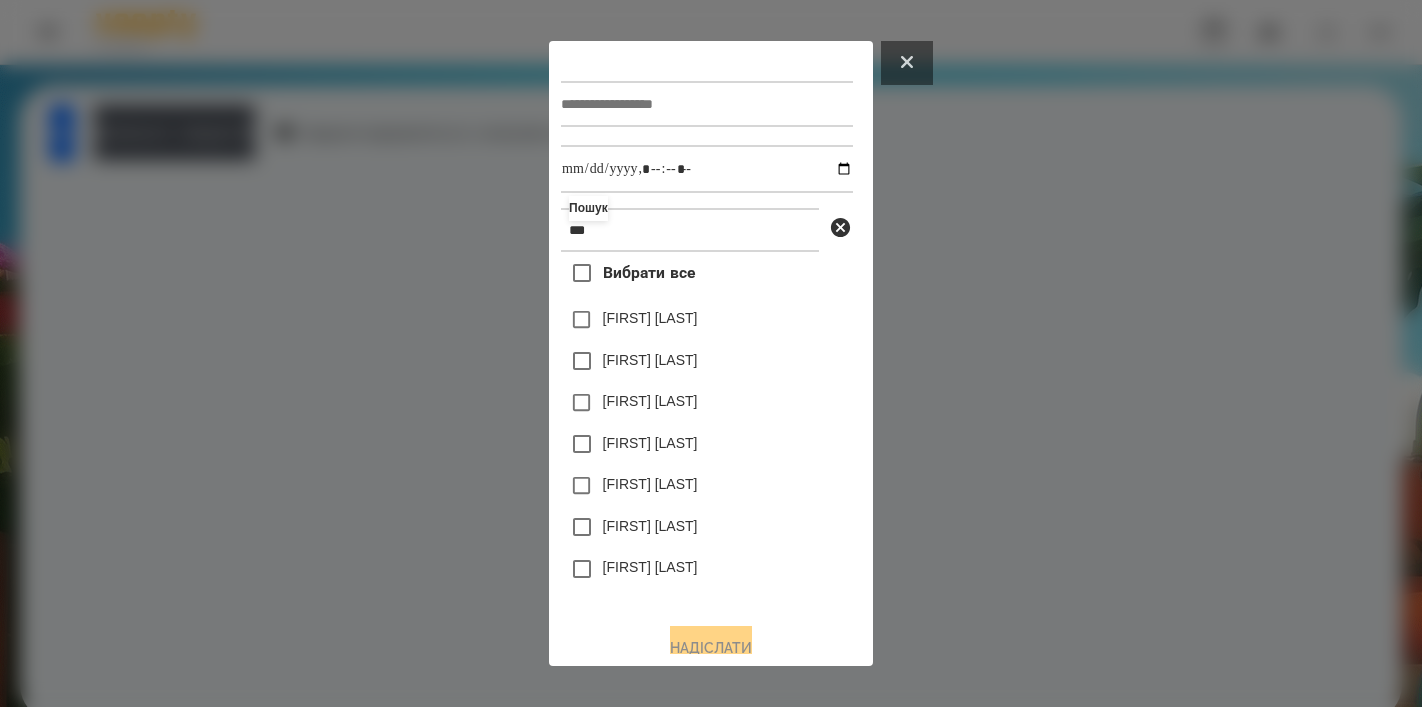 click at bounding box center (907, 63) 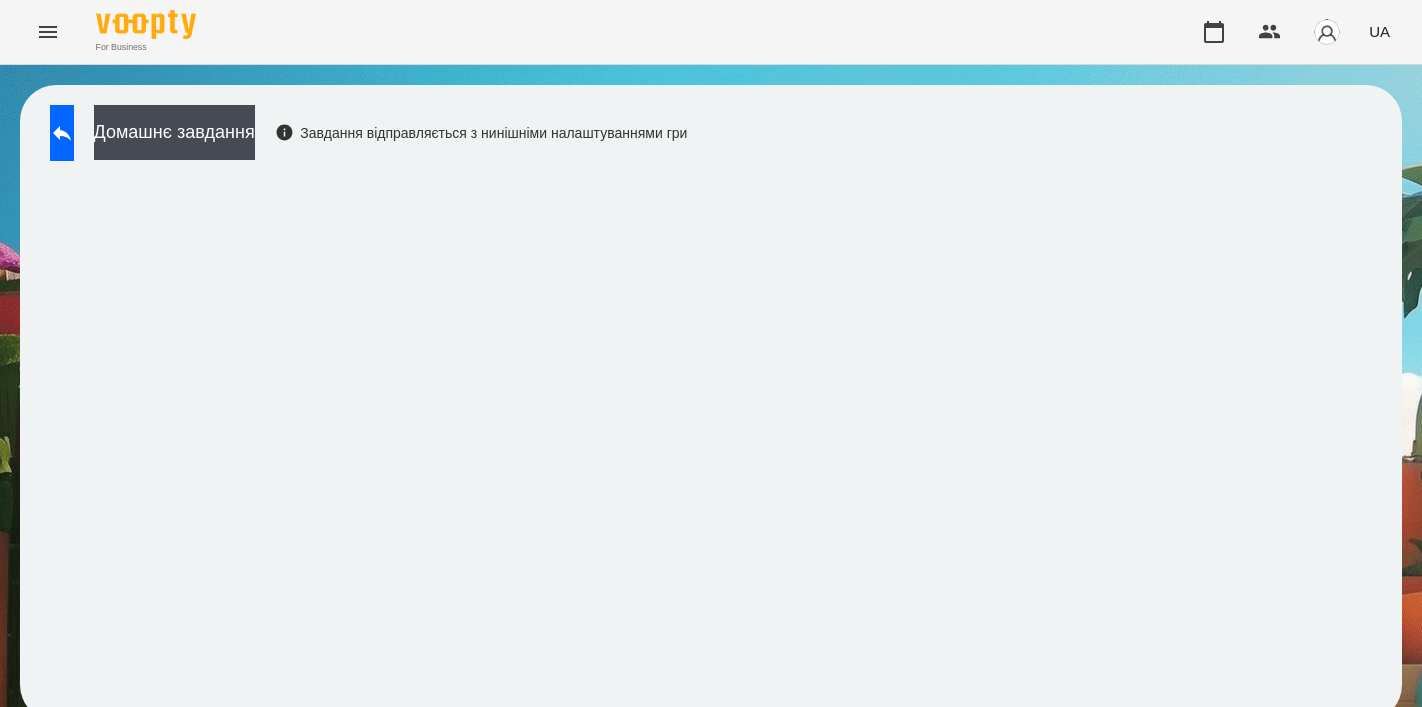 click 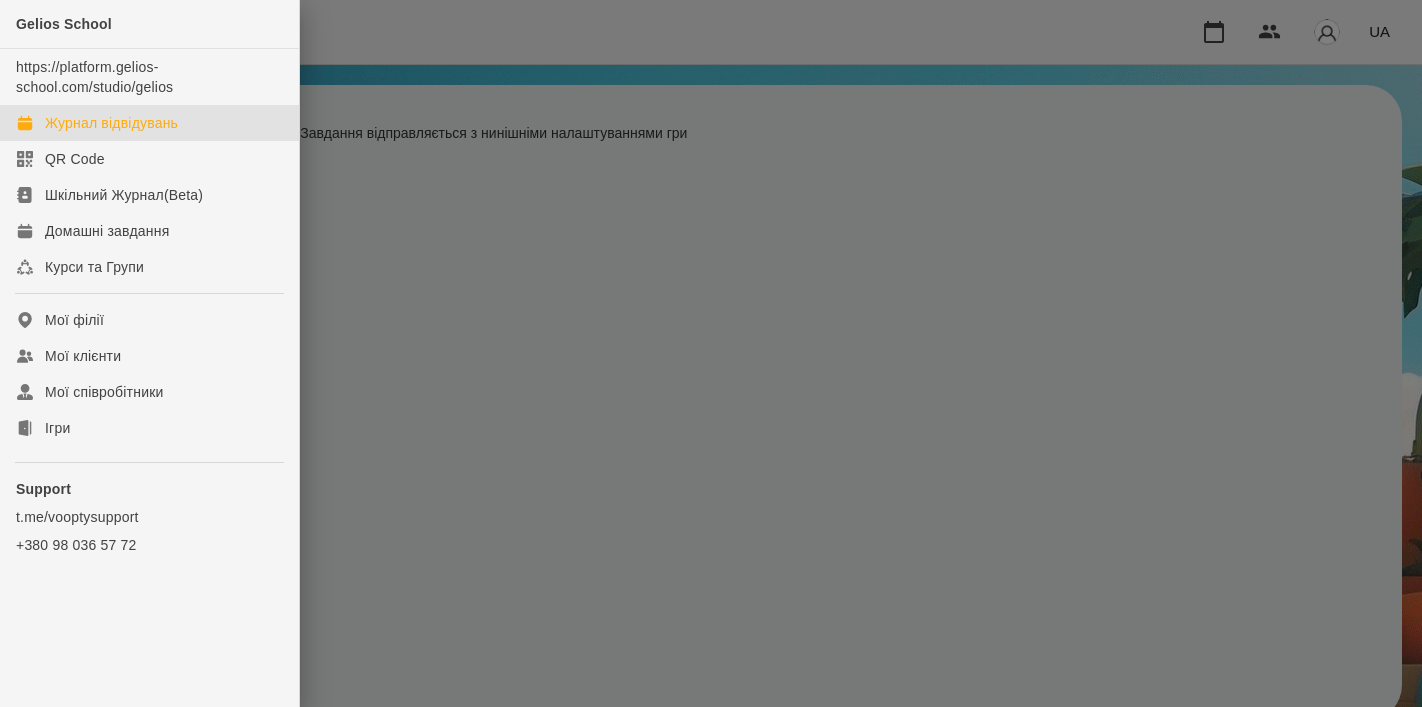click on "Журнал відвідувань" at bounding box center (111, 123) 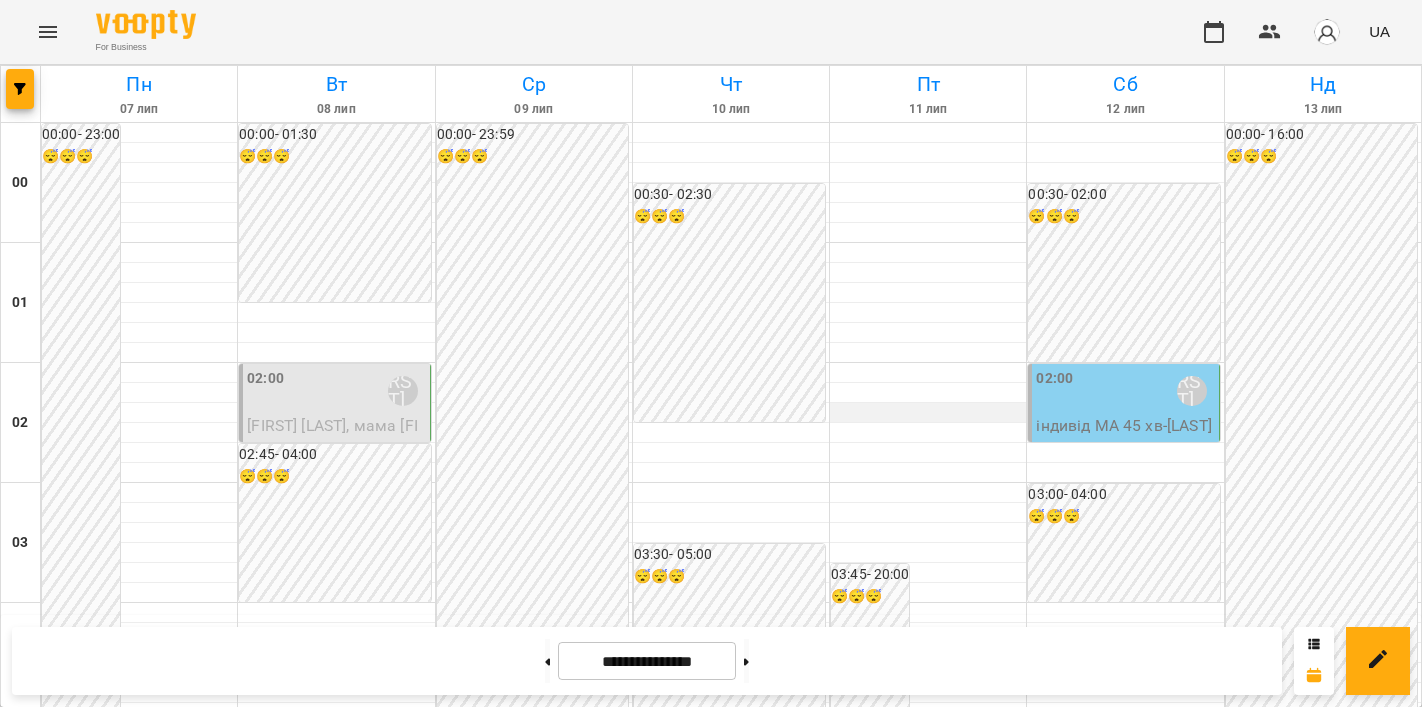 scroll, scrollTop: 403, scrollLeft: 0, axis: vertical 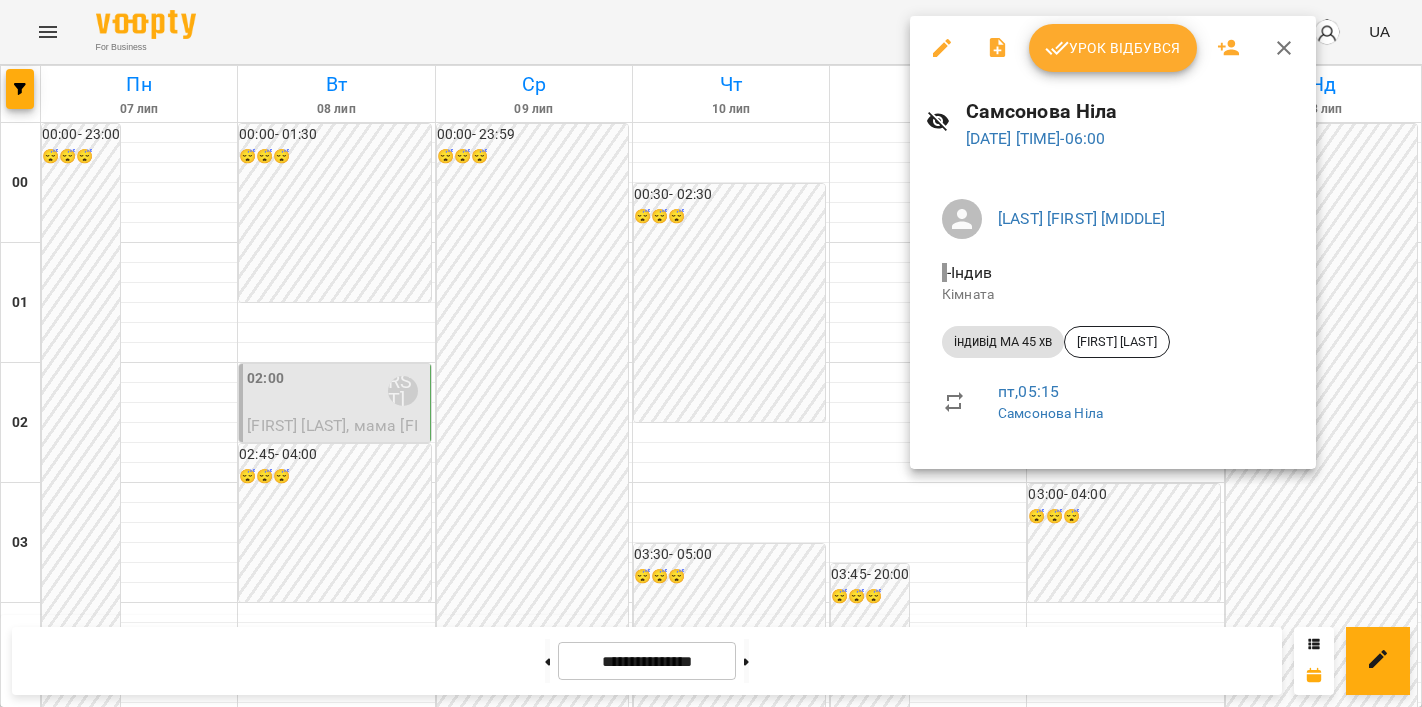 click at bounding box center [711, 353] 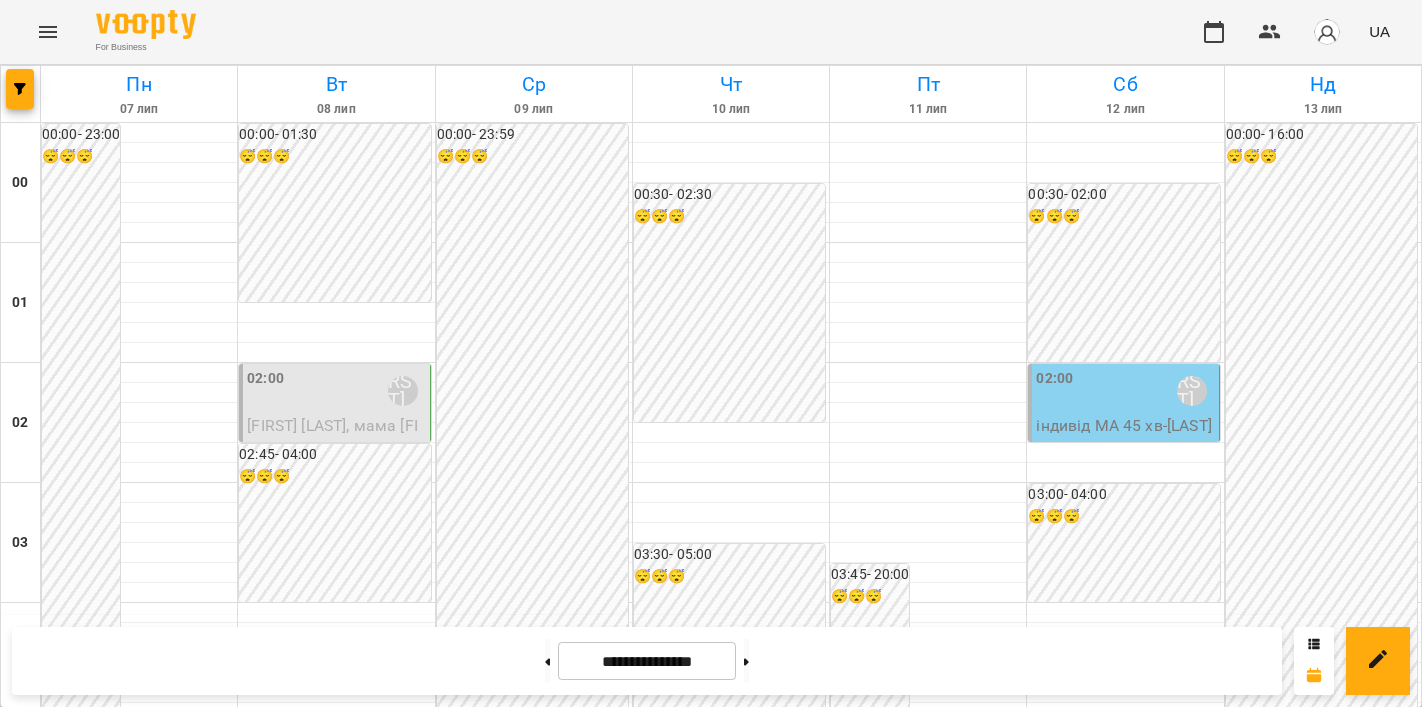 click at bounding box center (48, 32) 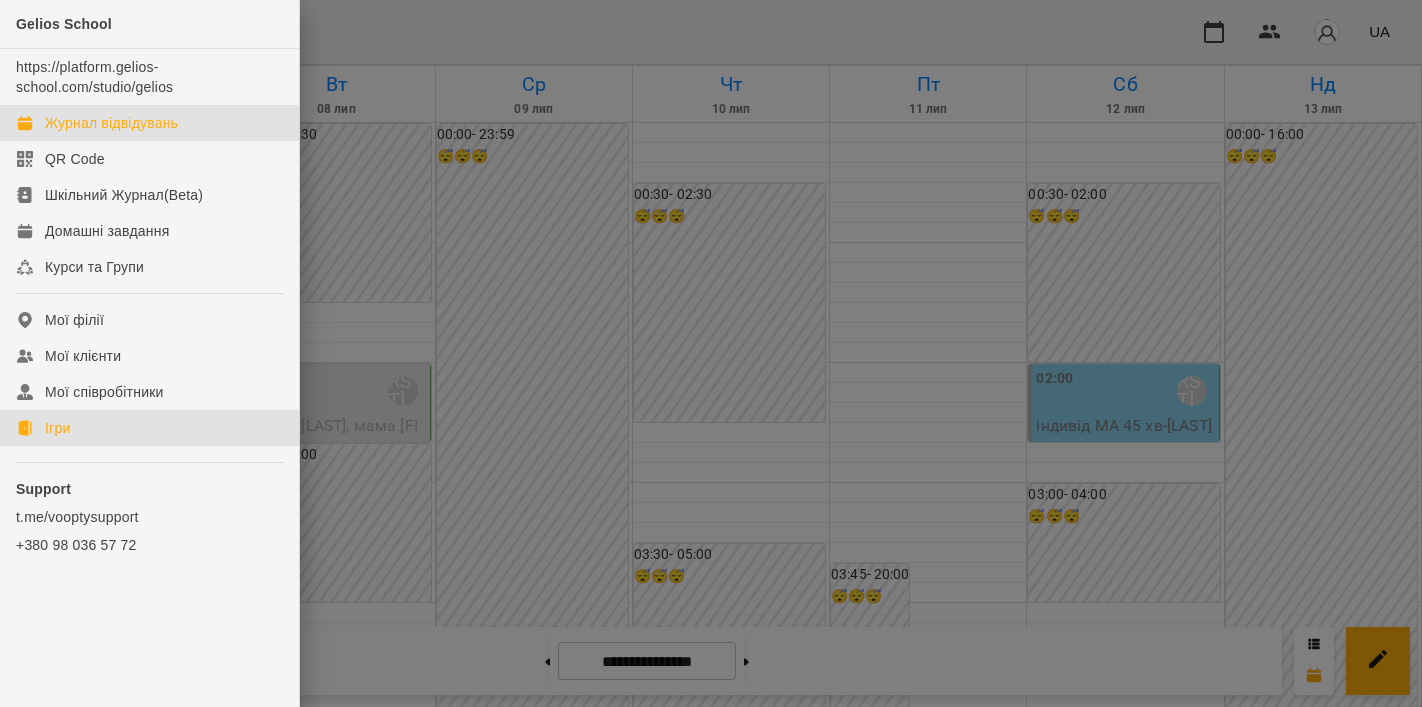 click on "Ігри" at bounding box center (57, 428) 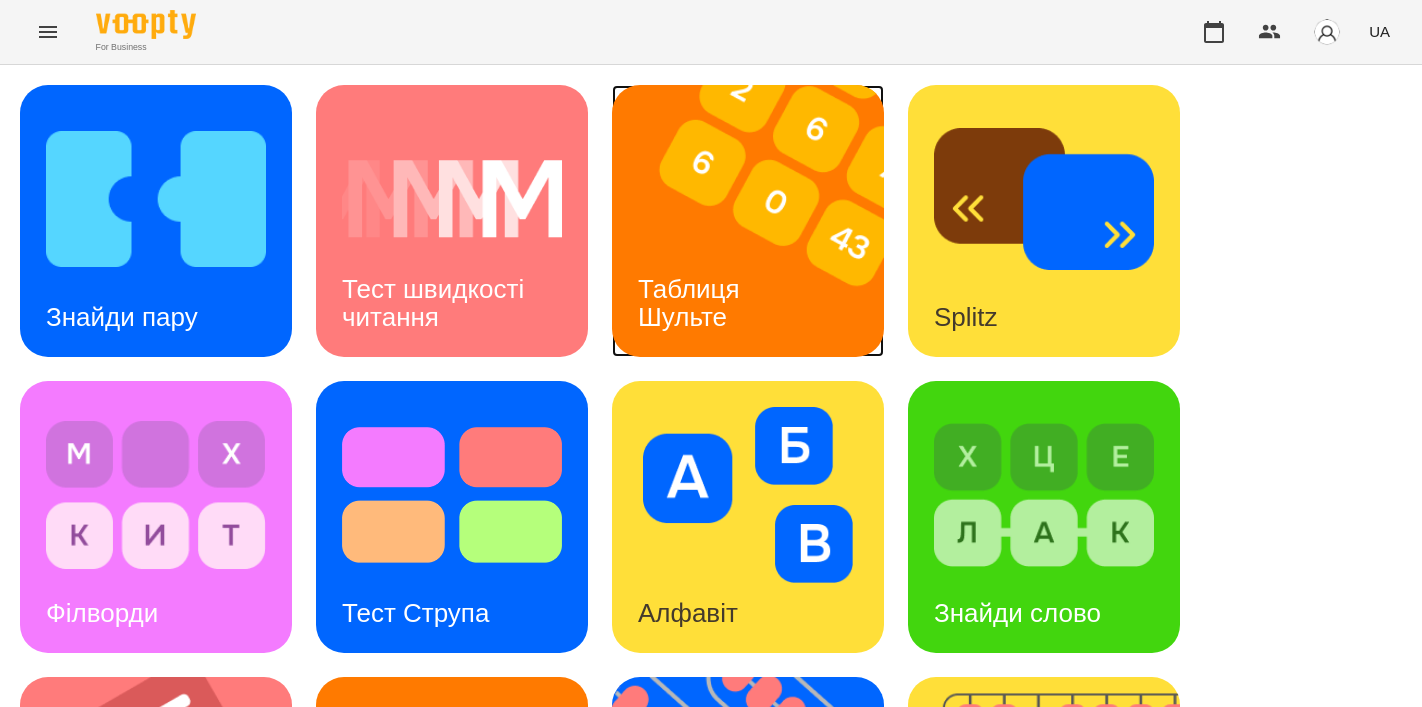 click at bounding box center [760, 221] 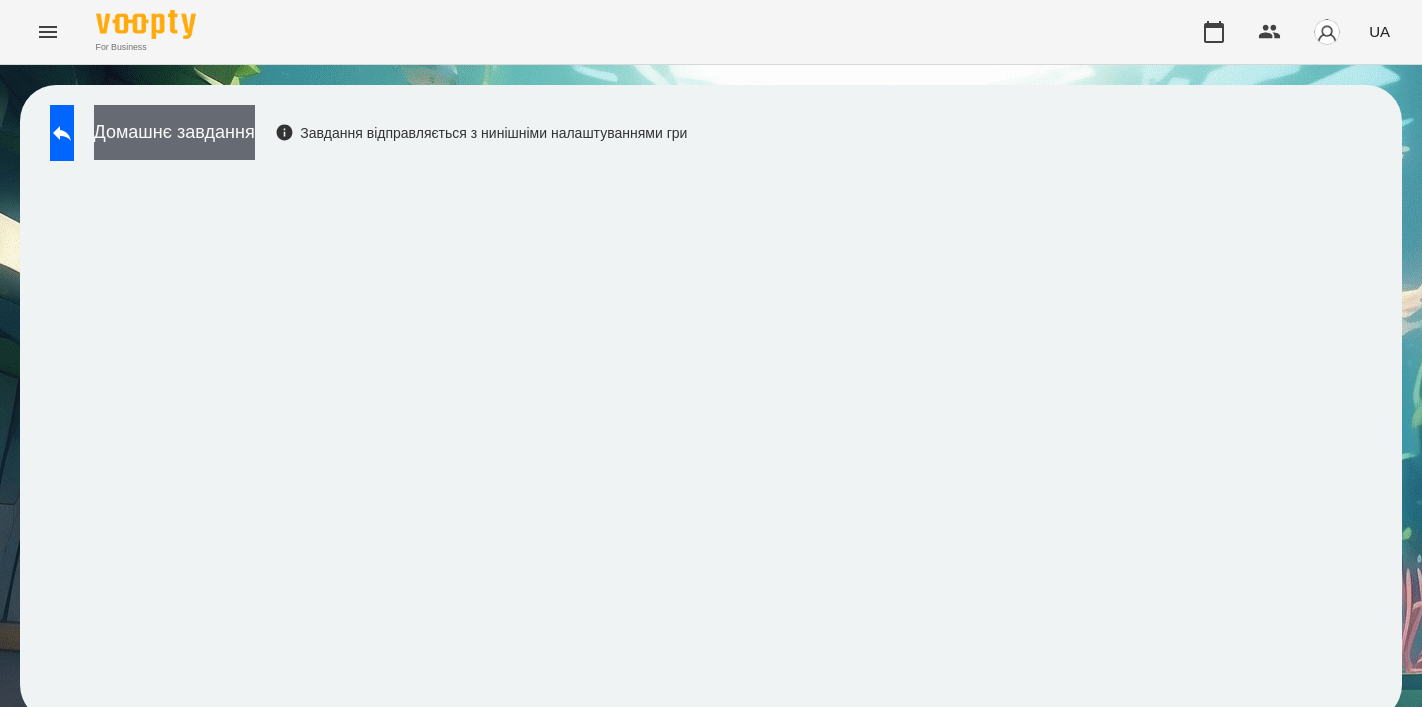 click on "Домашнє завдання" at bounding box center (174, 132) 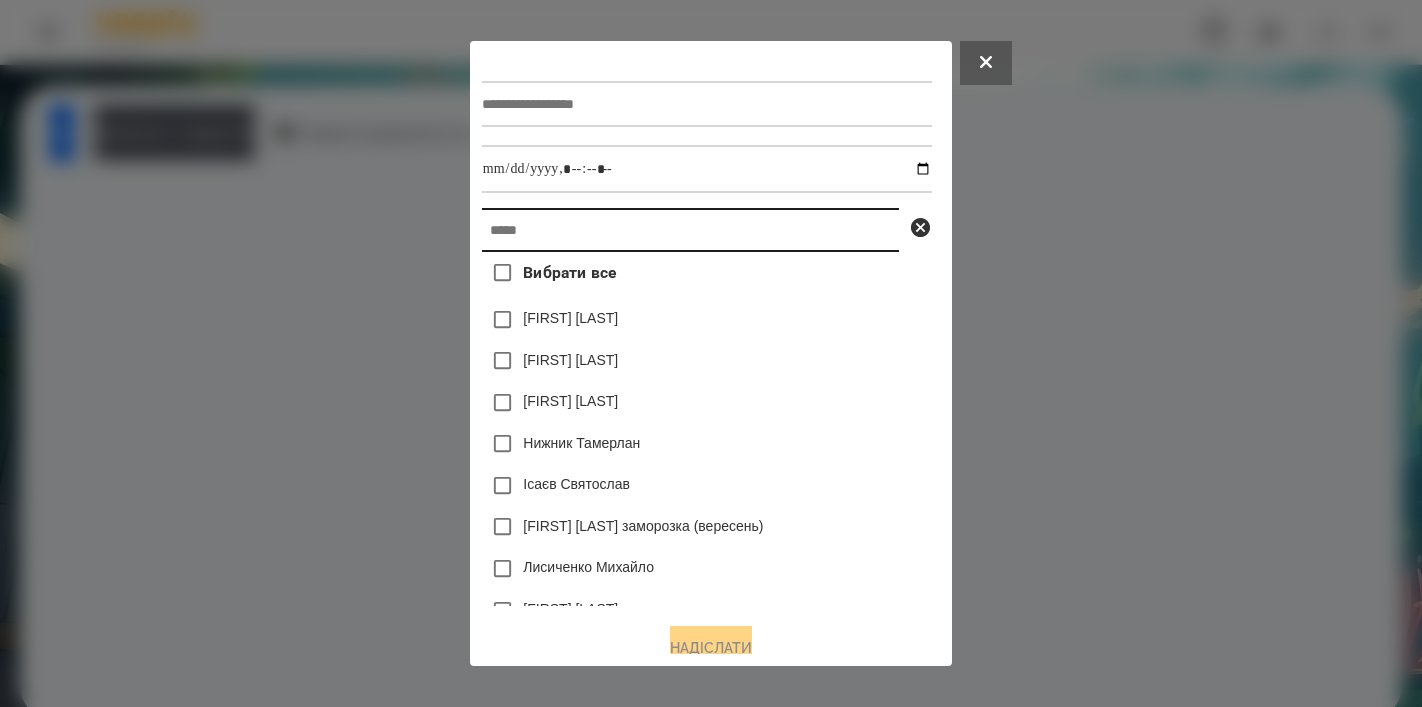 click at bounding box center [690, 230] 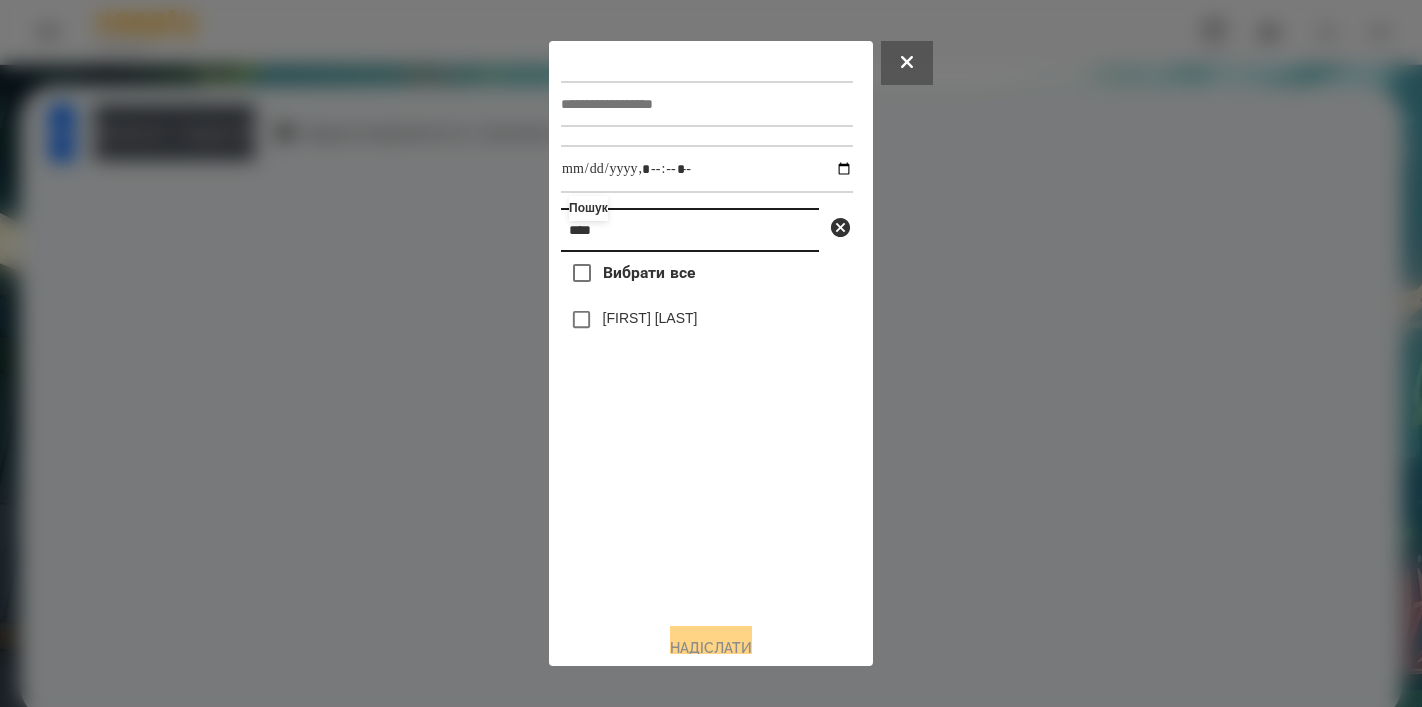 type on "****" 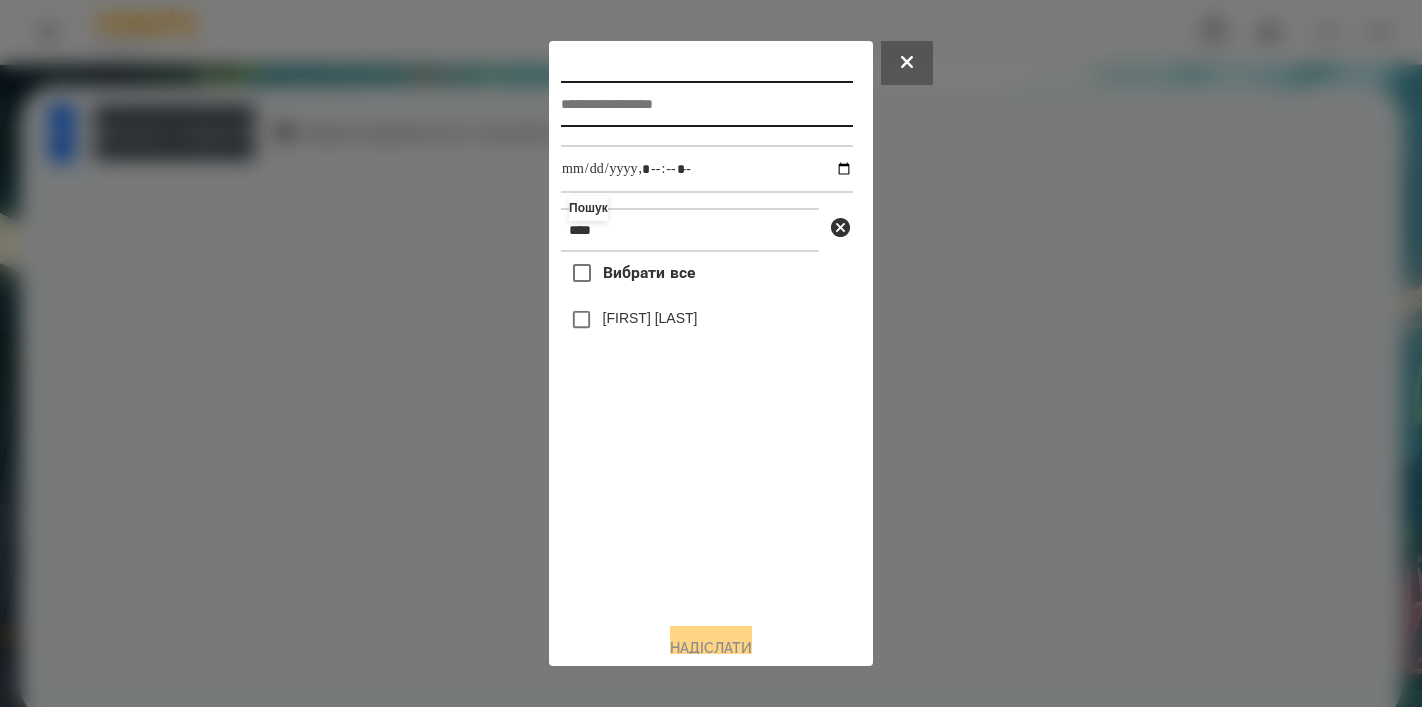 click at bounding box center [707, 104] 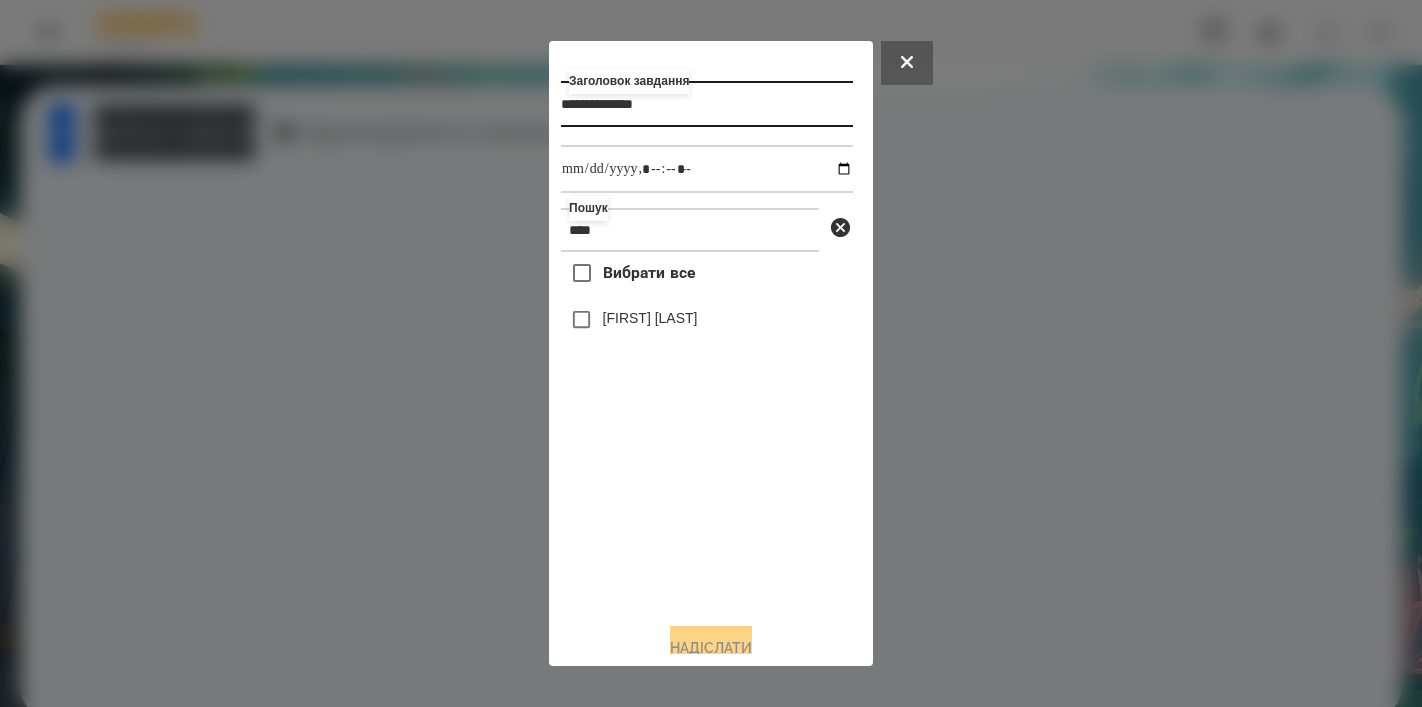 type on "**********" 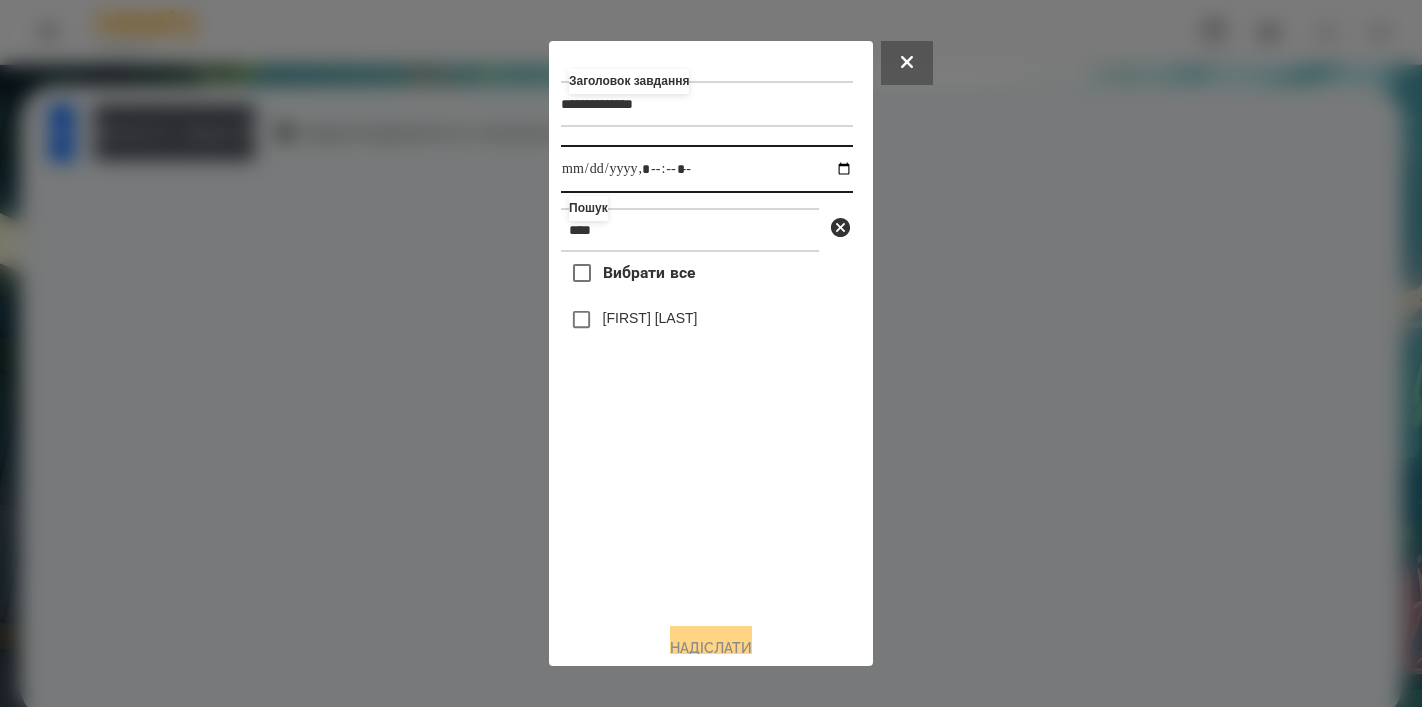 click at bounding box center [707, 169] 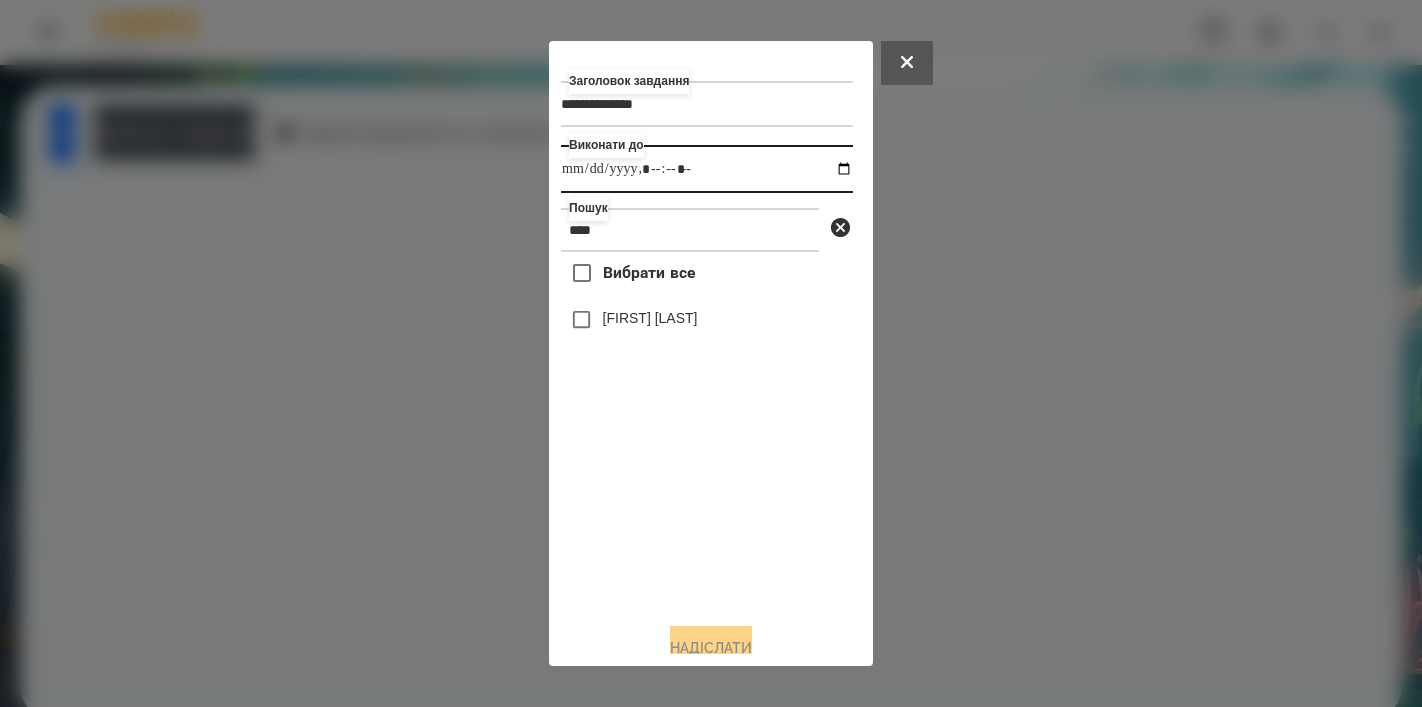 type on "**********" 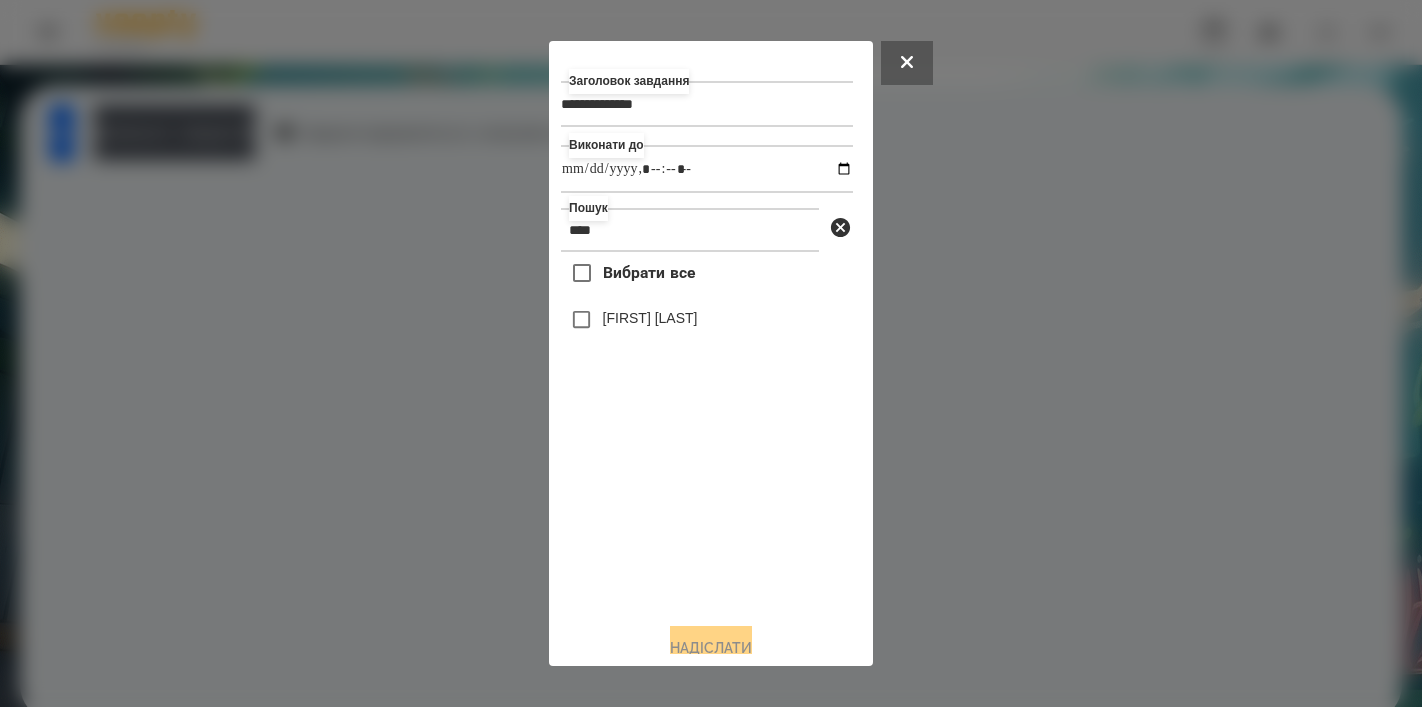 click on "Вибрати все [FIRST] [FIRST] [LAST]" at bounding box center (707, 429) 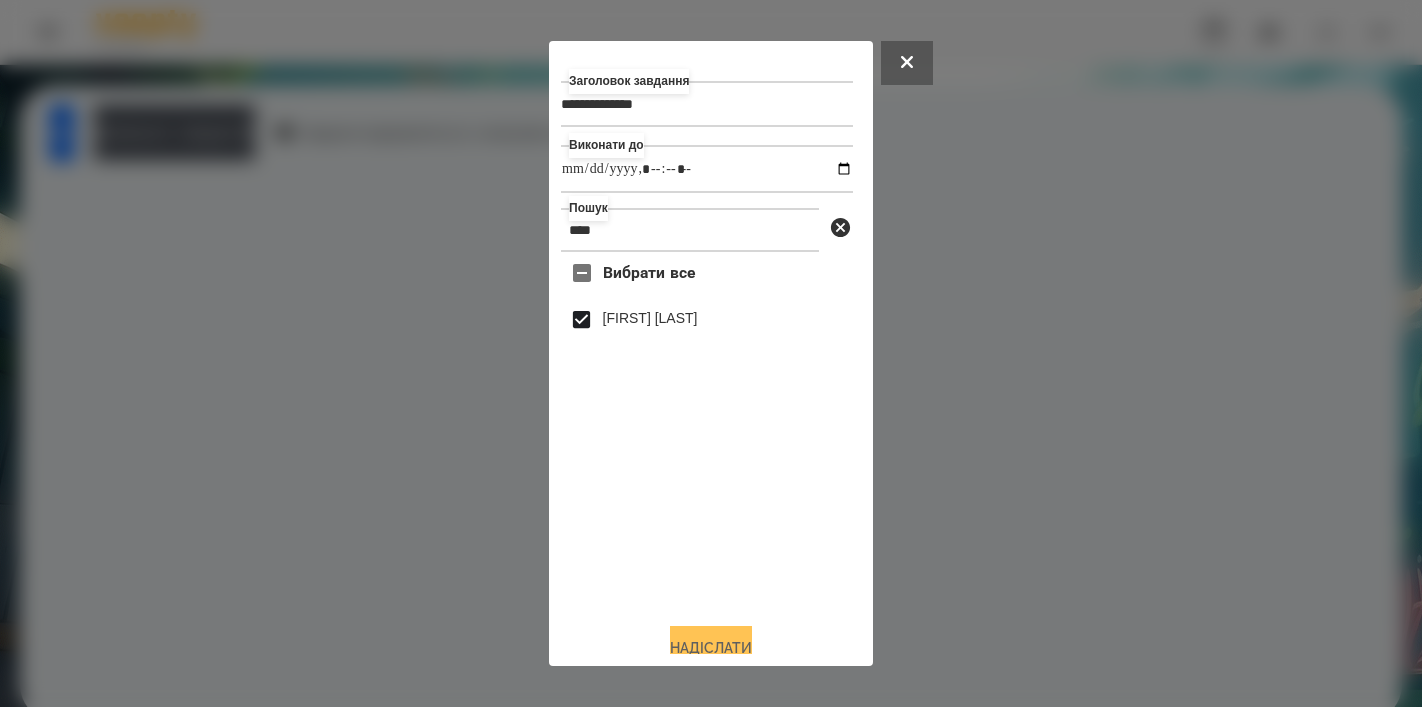 click on "Надіслати" at bounding box center [711, 648] 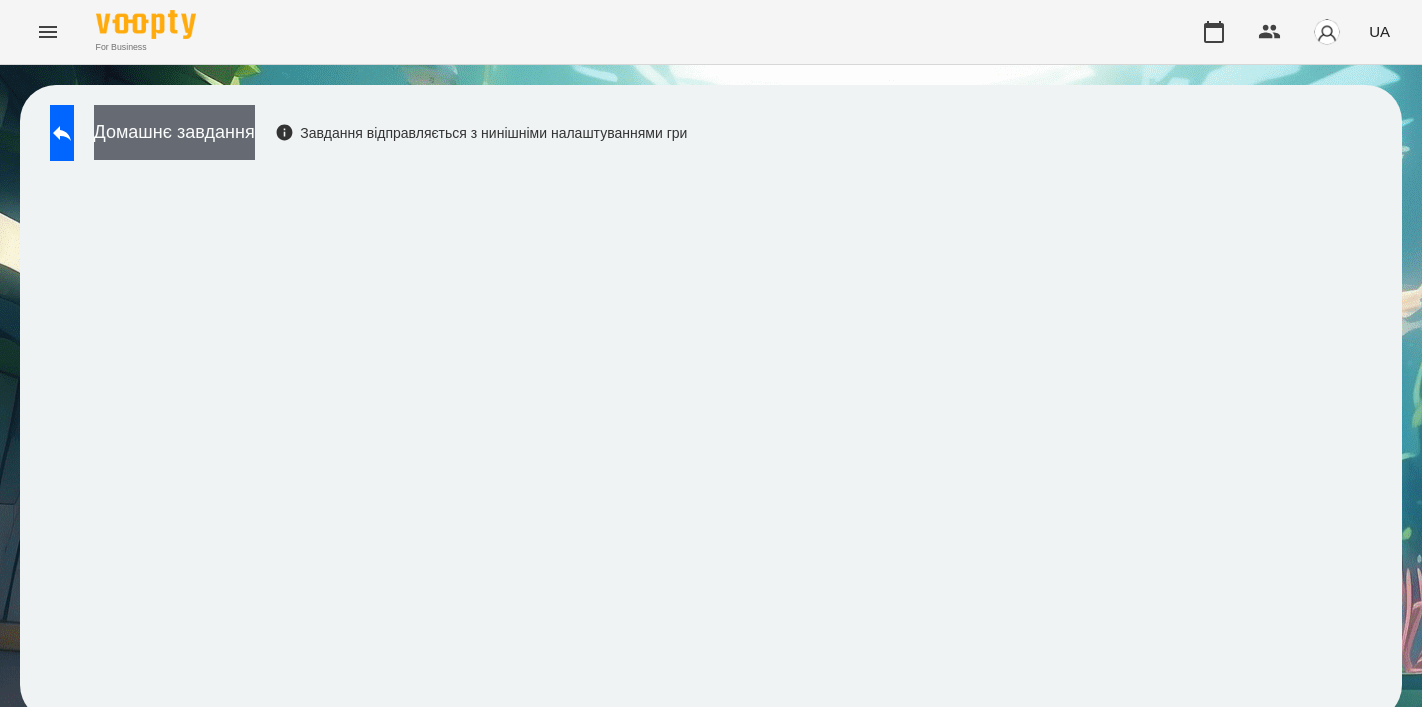 click on "Домашнє завдання" at bounding box center [174, 132] 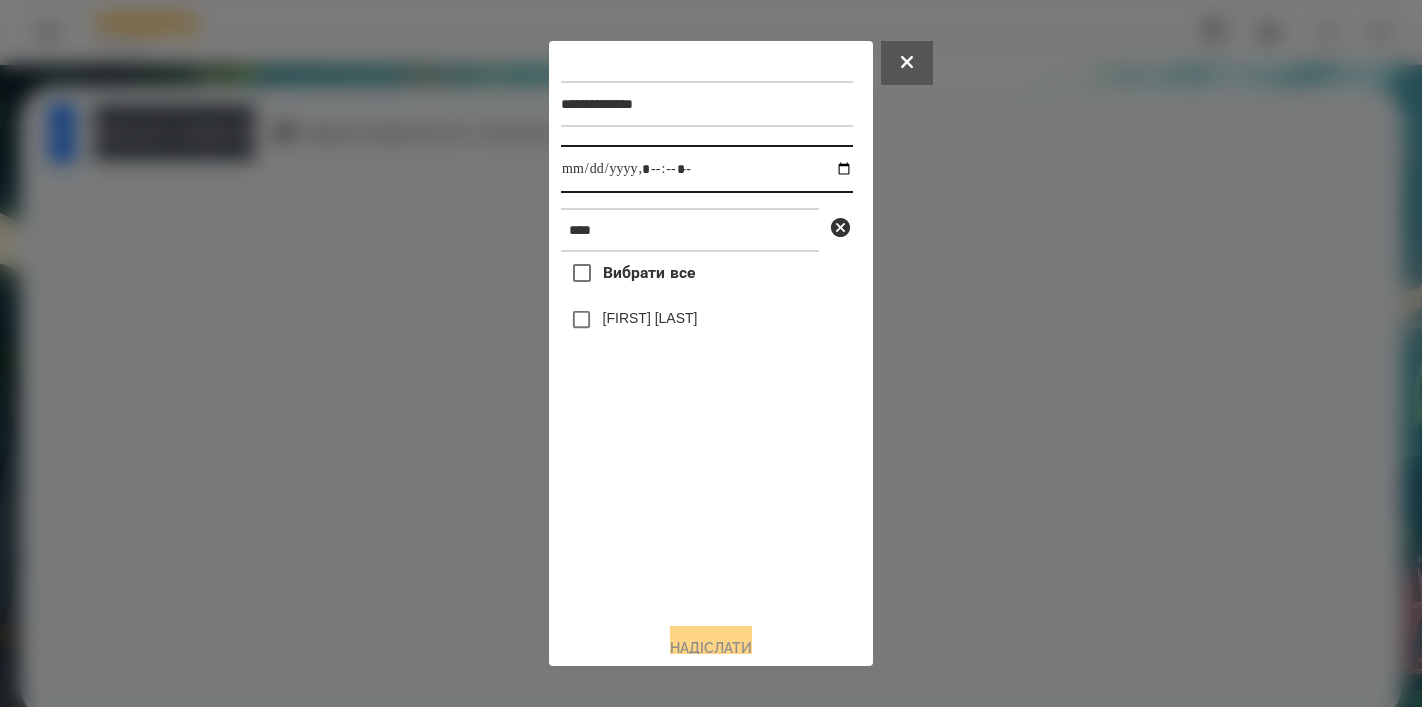 click at bounding box center (707, 169) 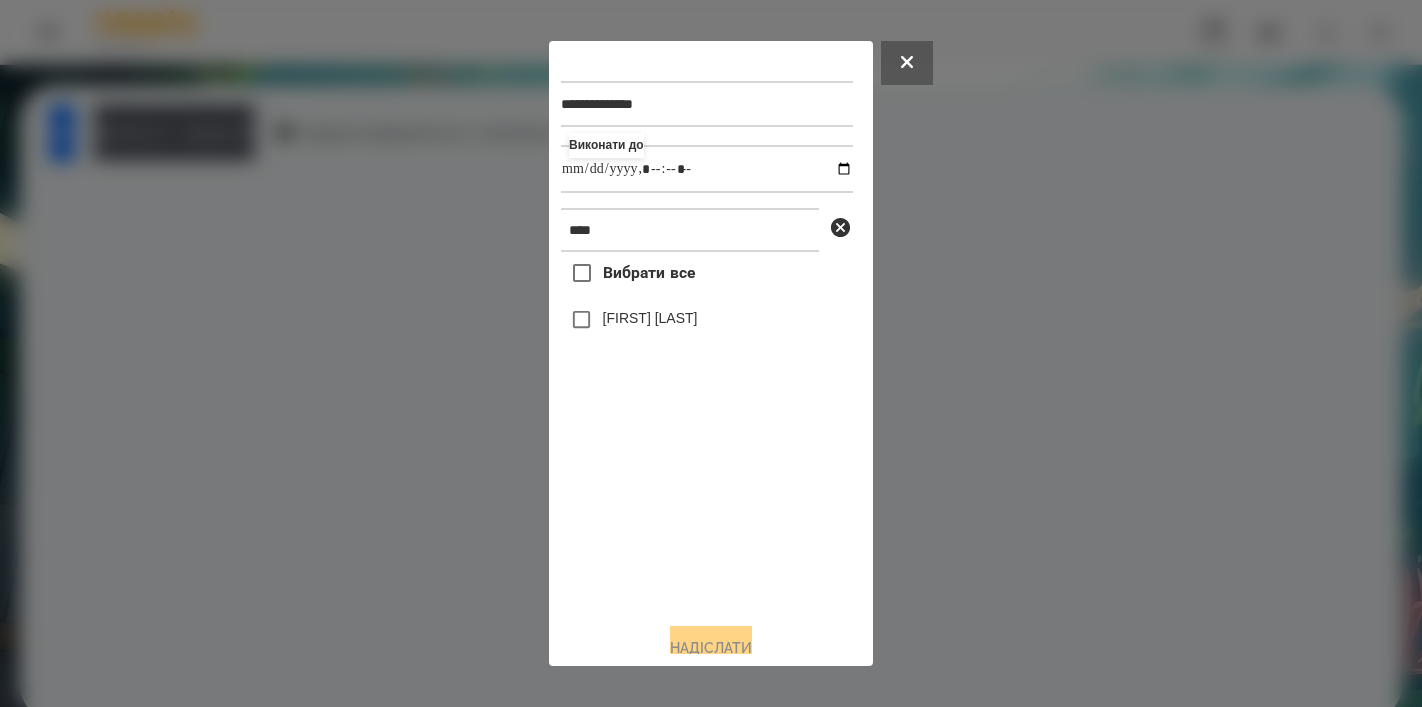 type on "**********" 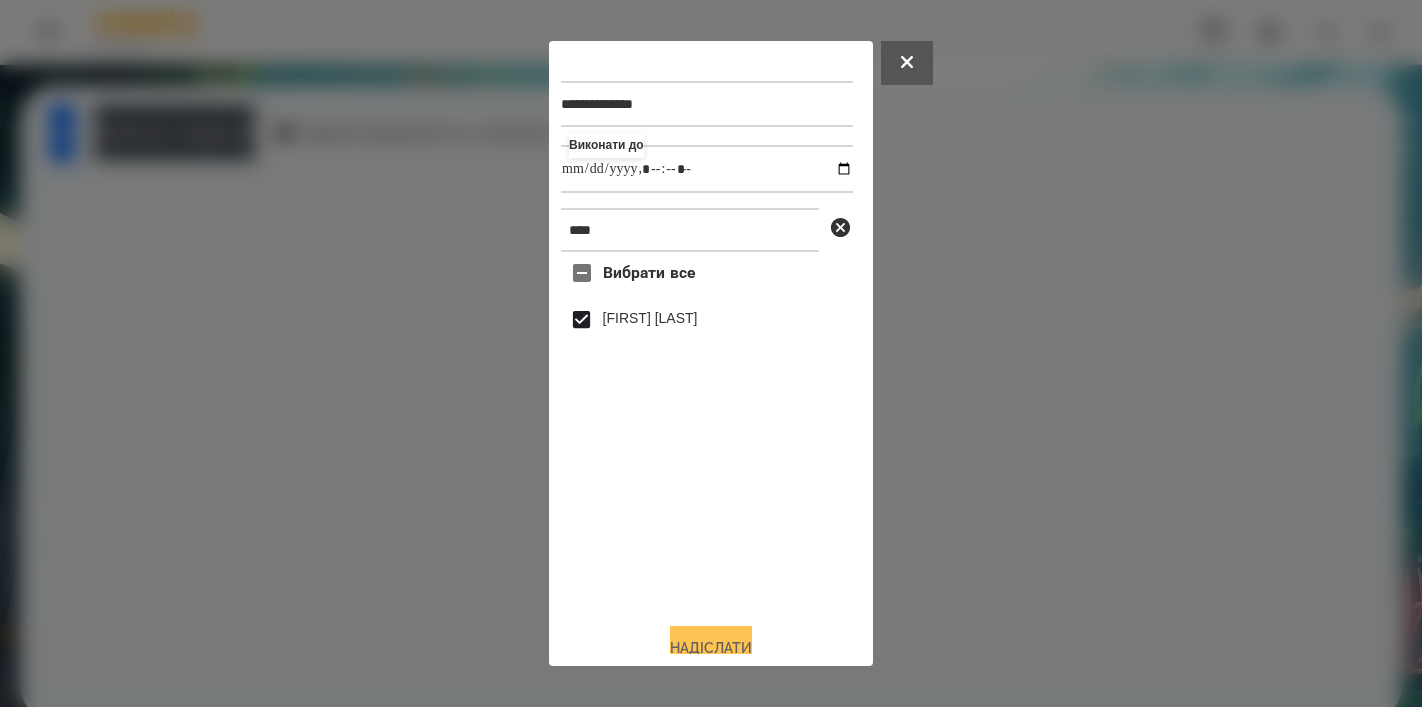 click on "Надіслати" at bounding box center [711, 648] 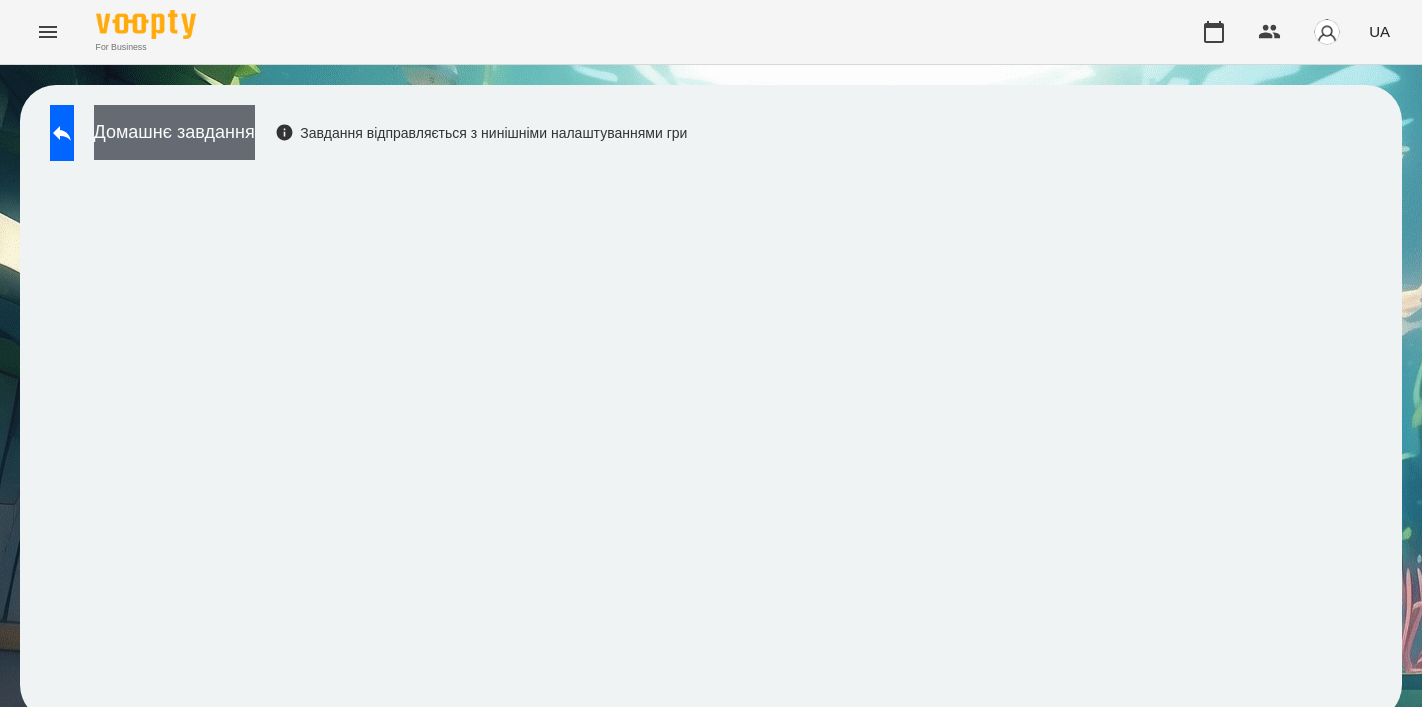 click on "Домашнє завдання" at bounding box center (174, 132) 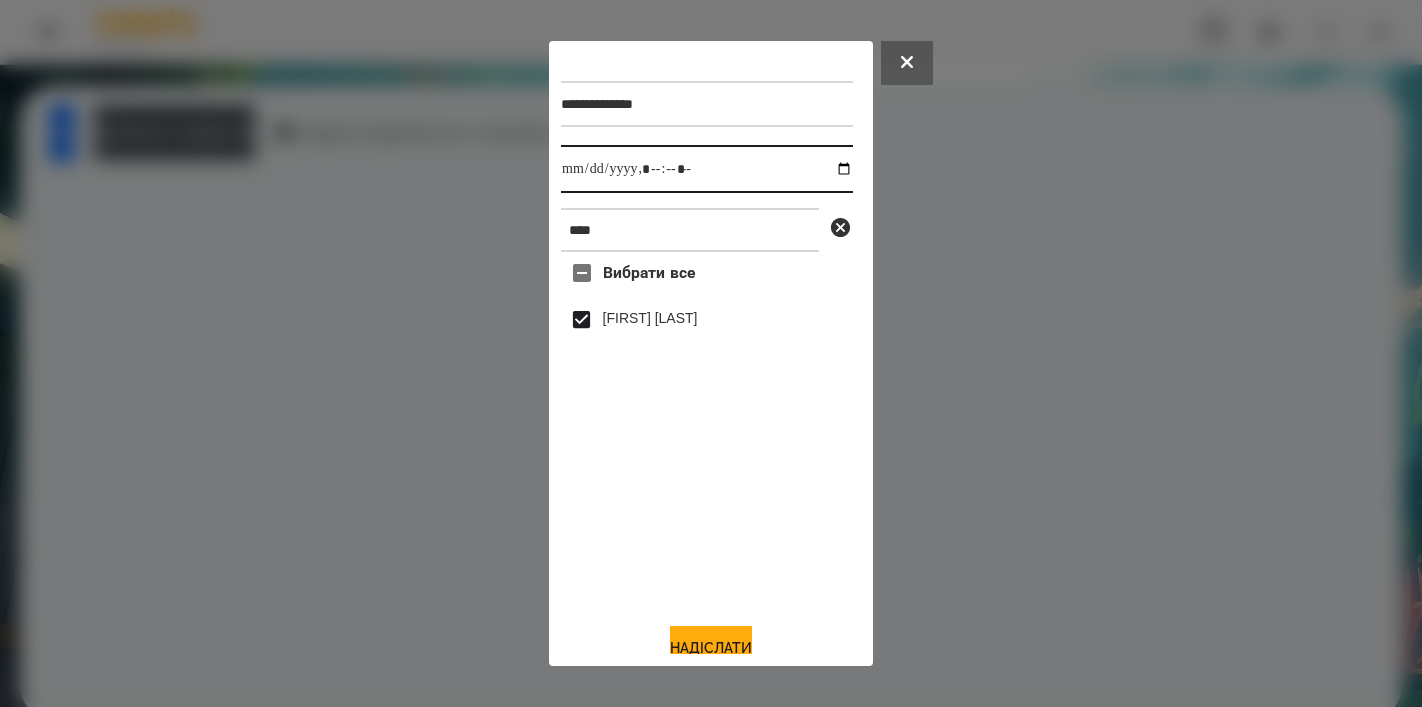 click at bounding box center [707, 169] 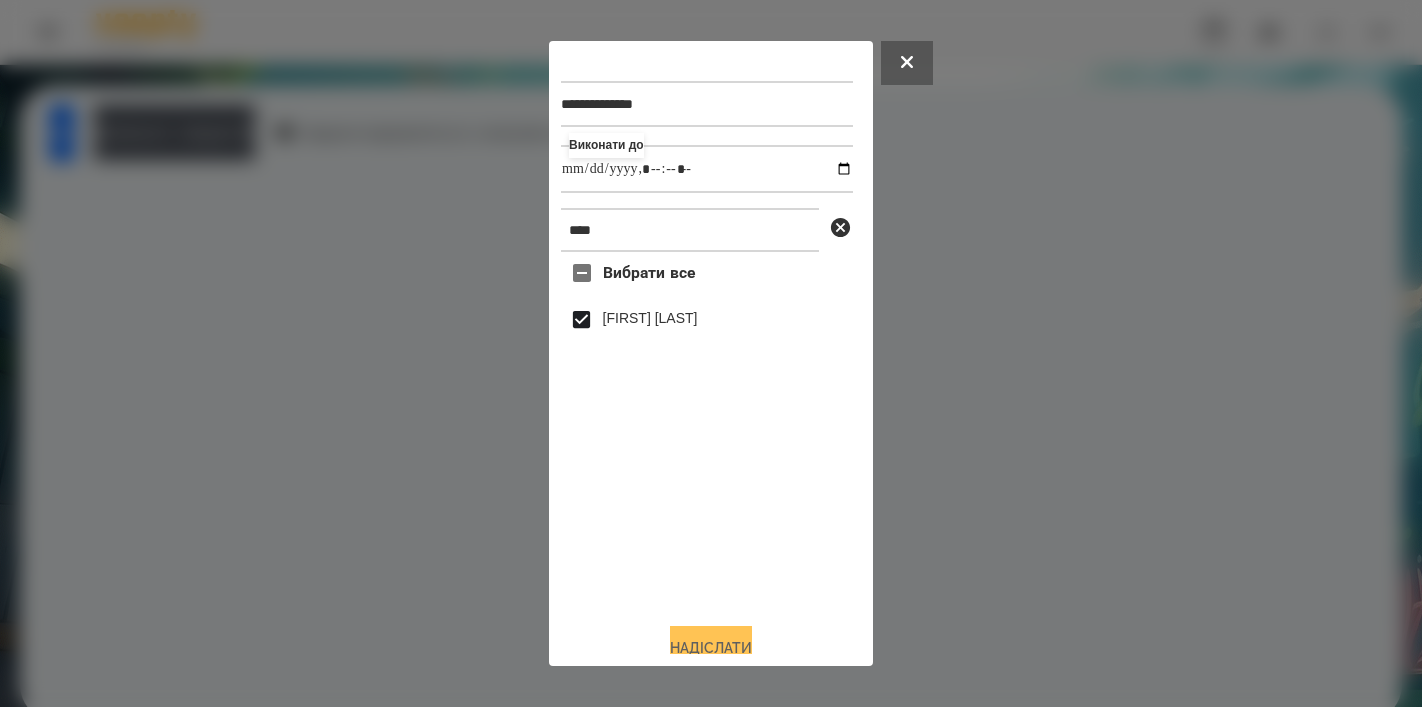 type on "**********" 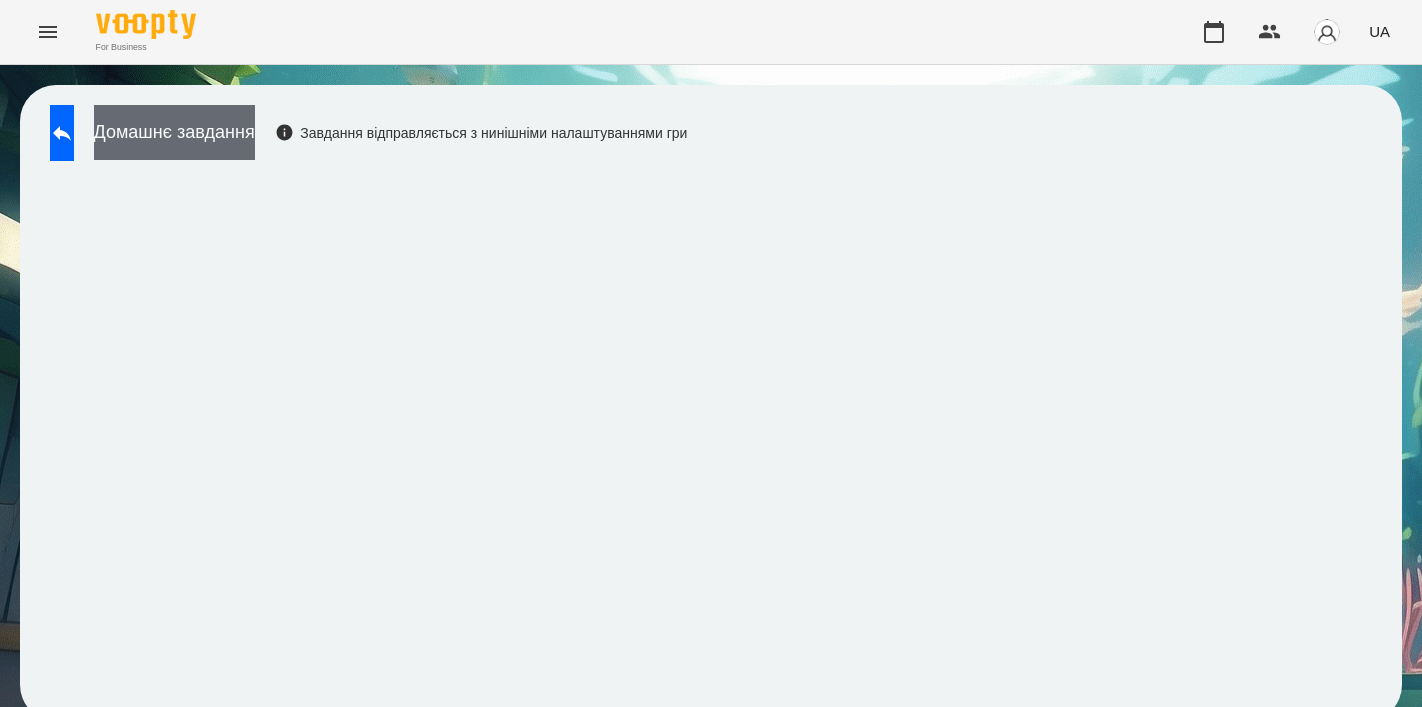 click on "Домашнє завдання" at bounding box center [174, 132] 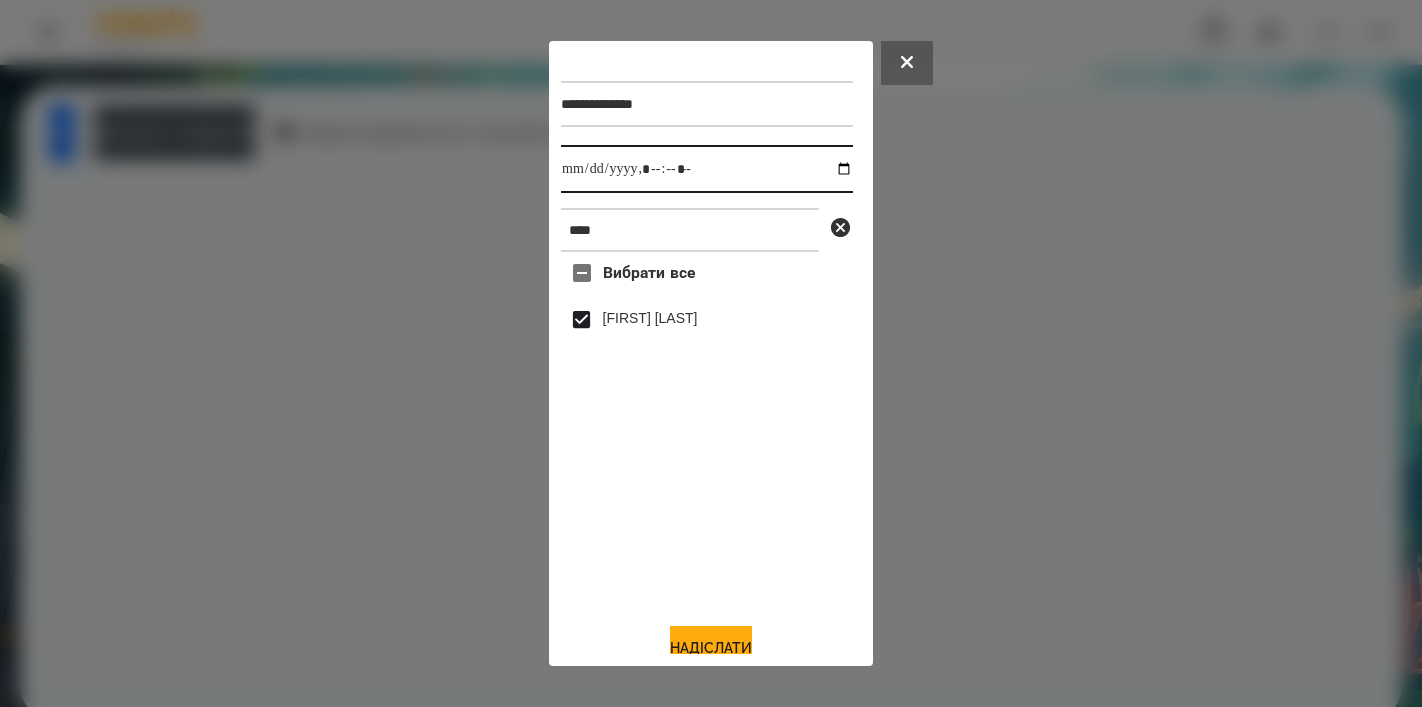 click at bounding box center (707, 169) 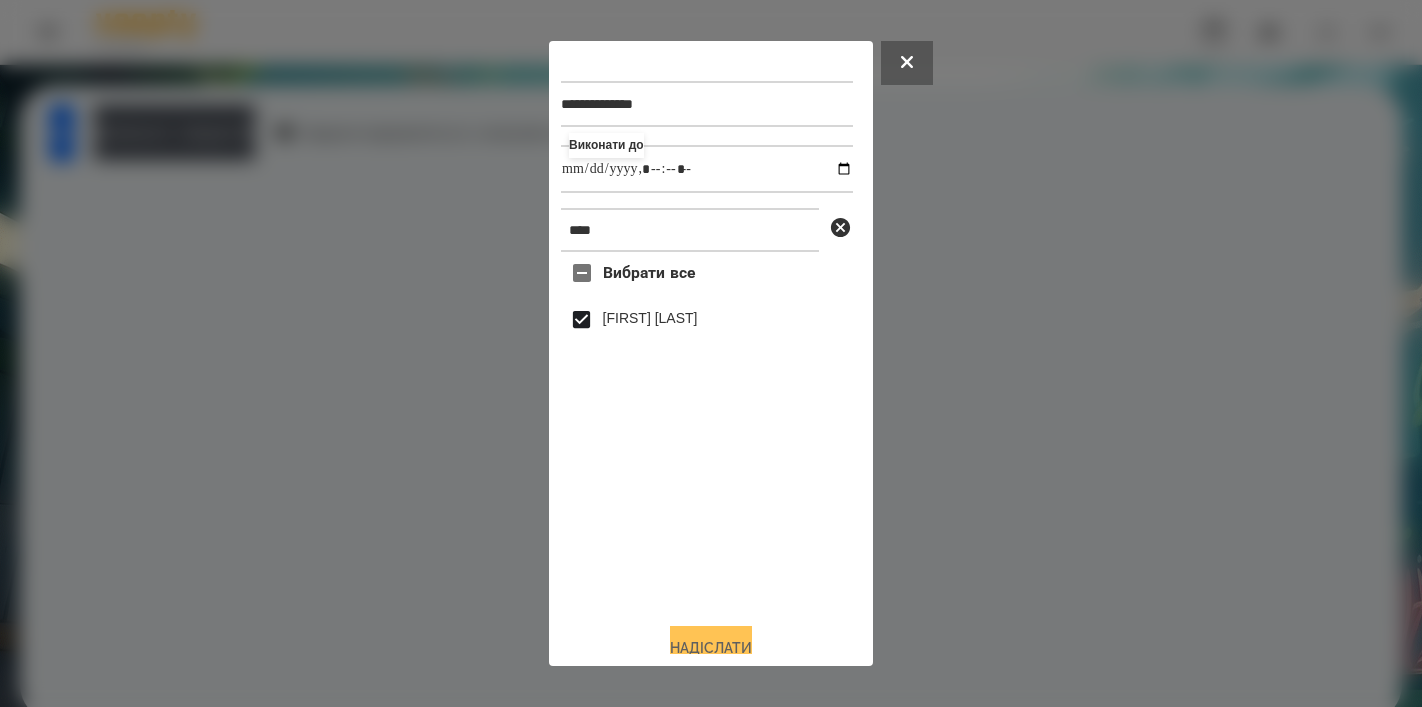 type on "**********" 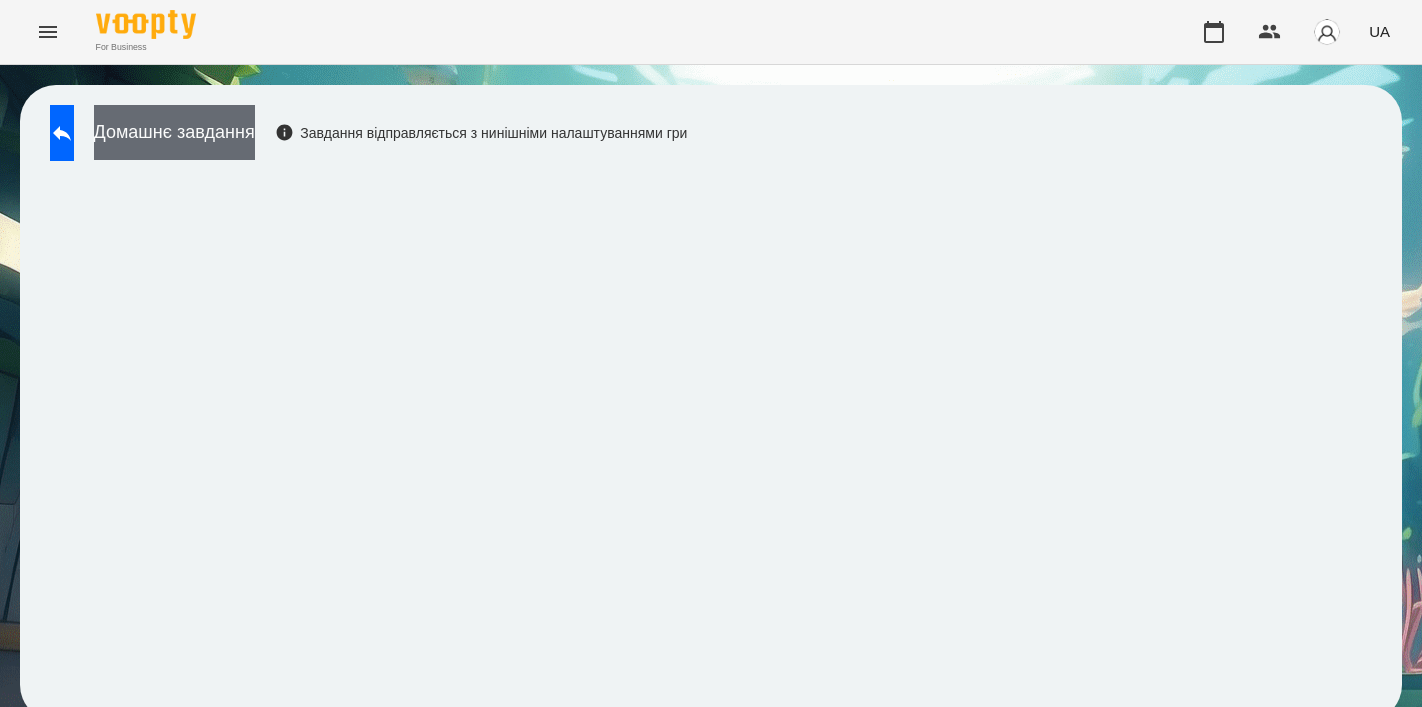 click on "Домашнє завдання" at bounding box center [174, 132] 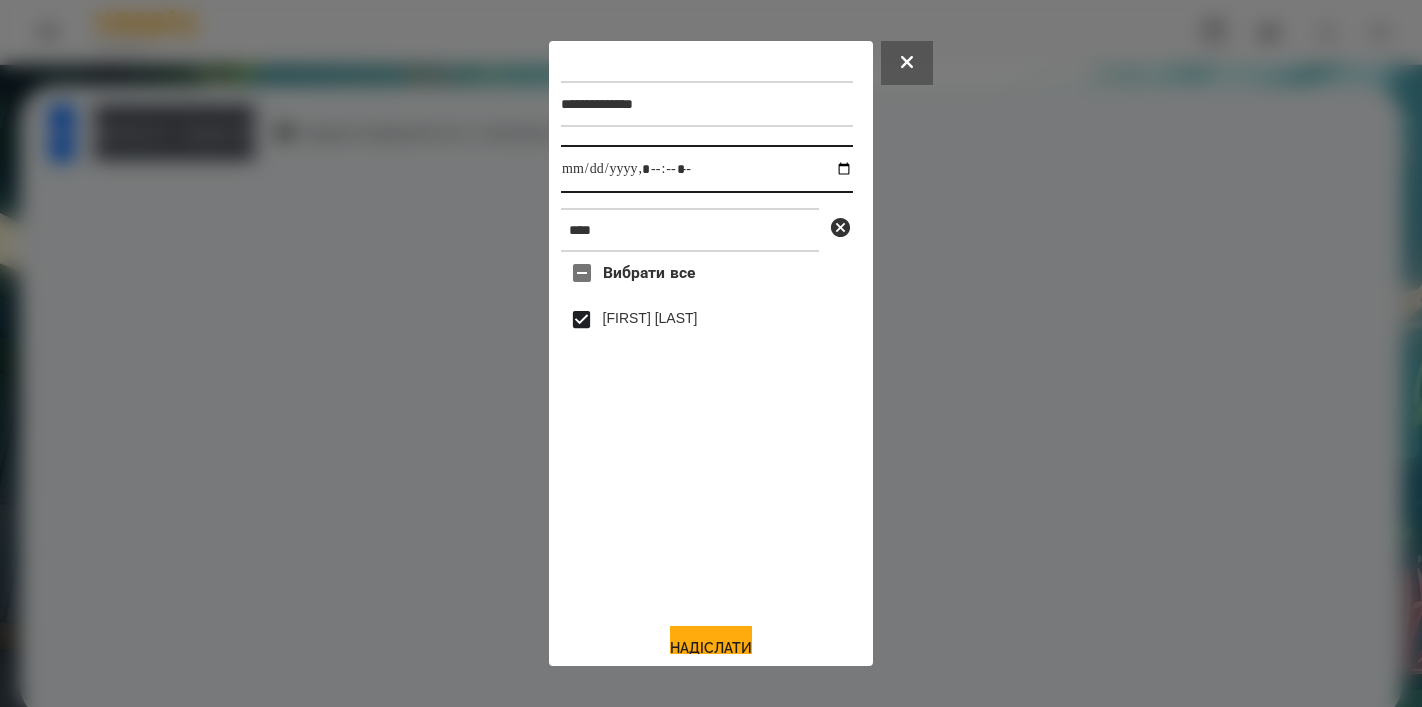 click at bounding box center (707, 169) 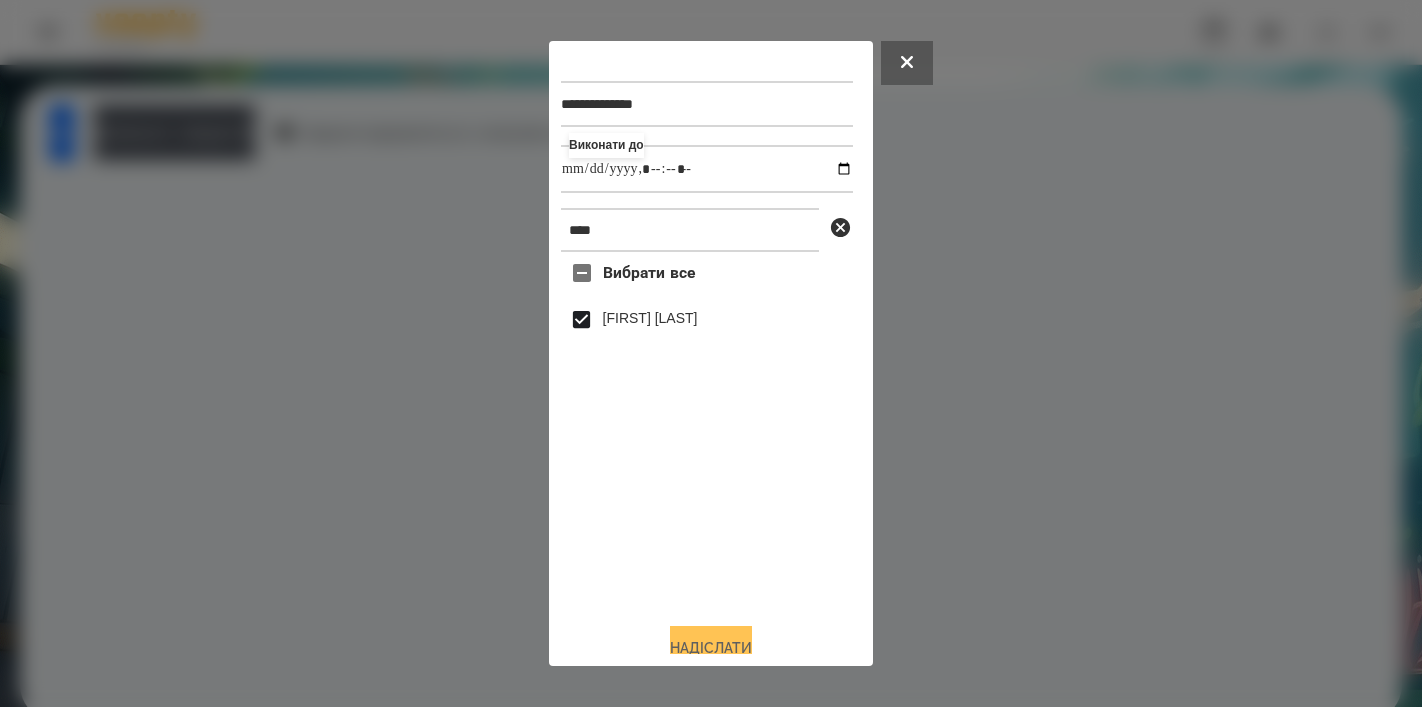 type on "**********" 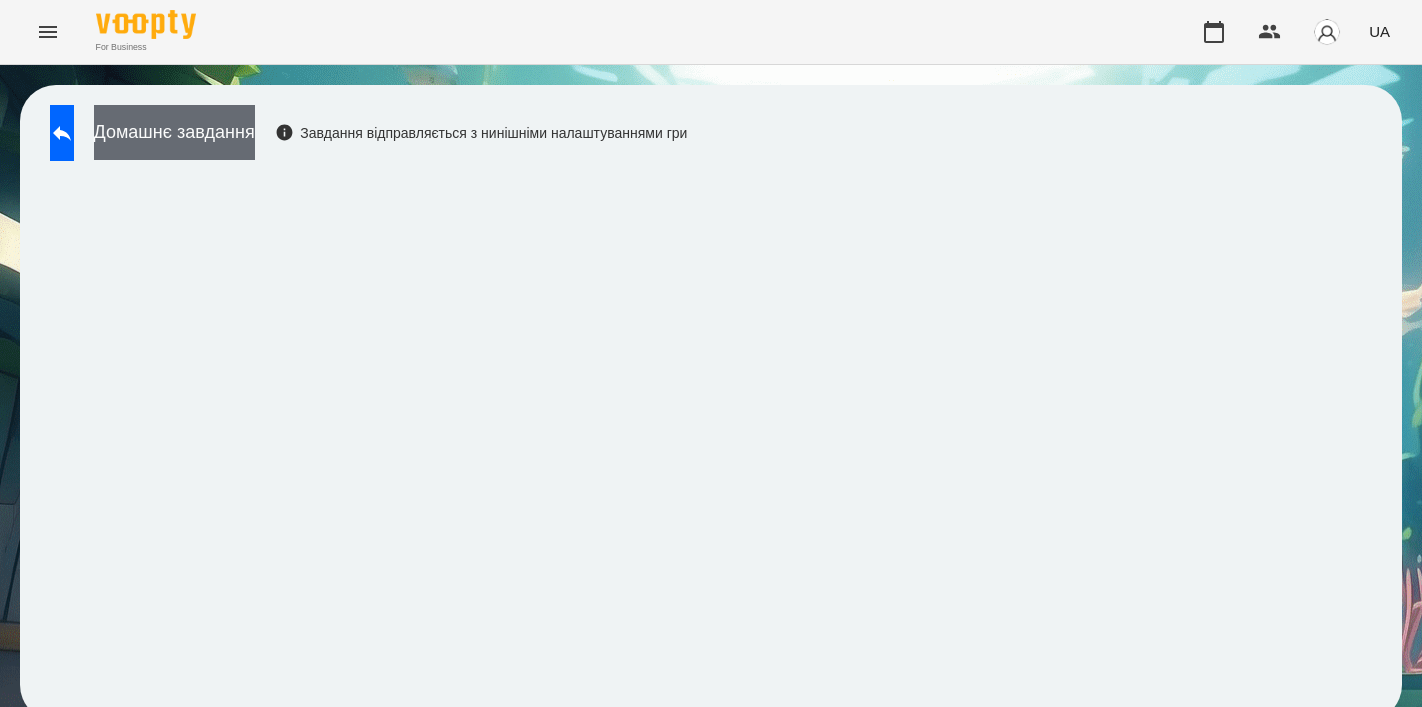 click on "Домашнє завдання" at bounding box center (174, 132) 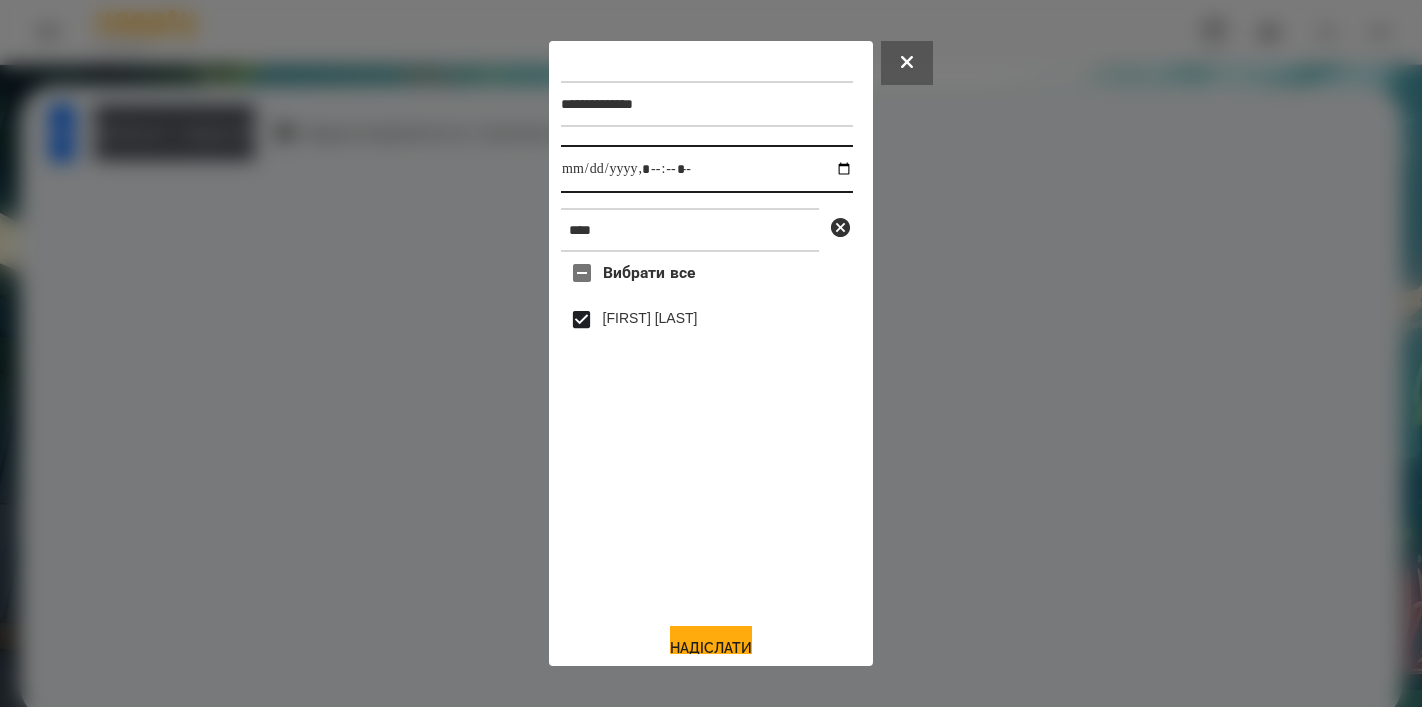click at bounding box center [707, 169] 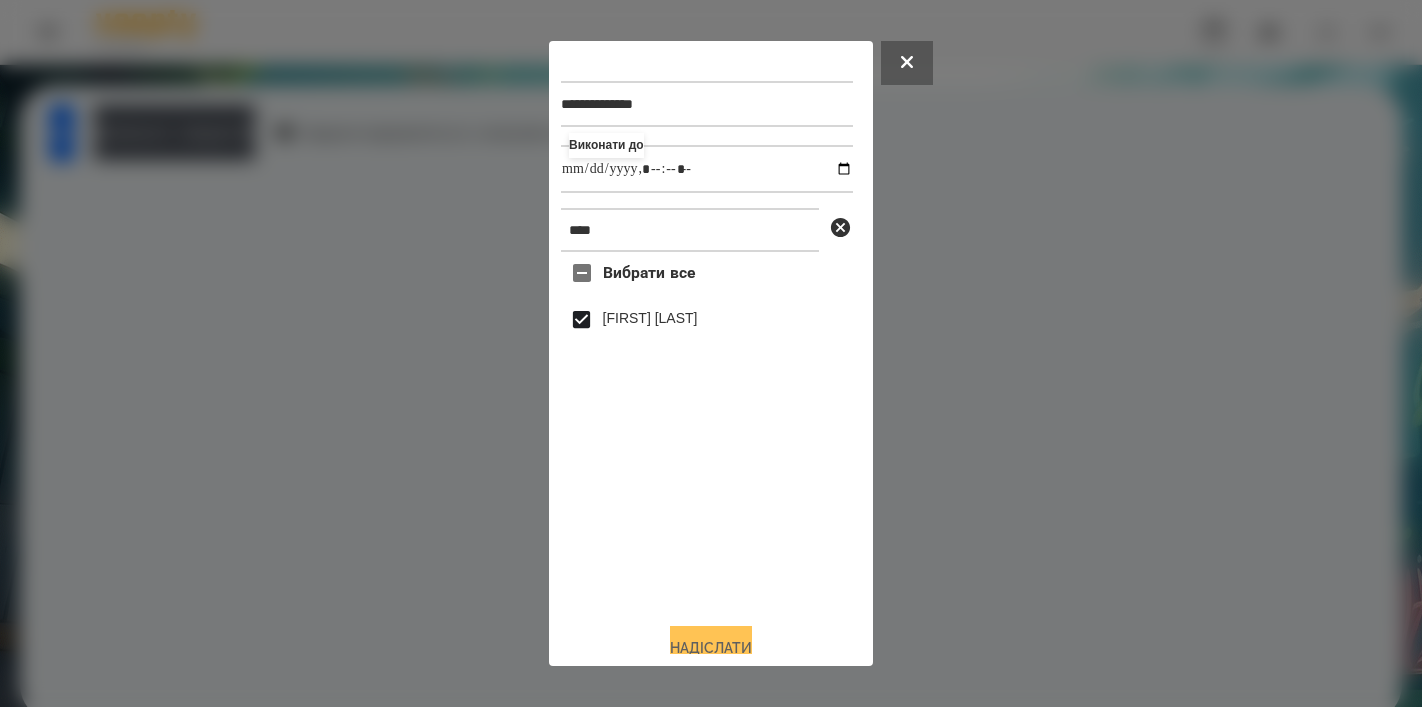 type on "**********" 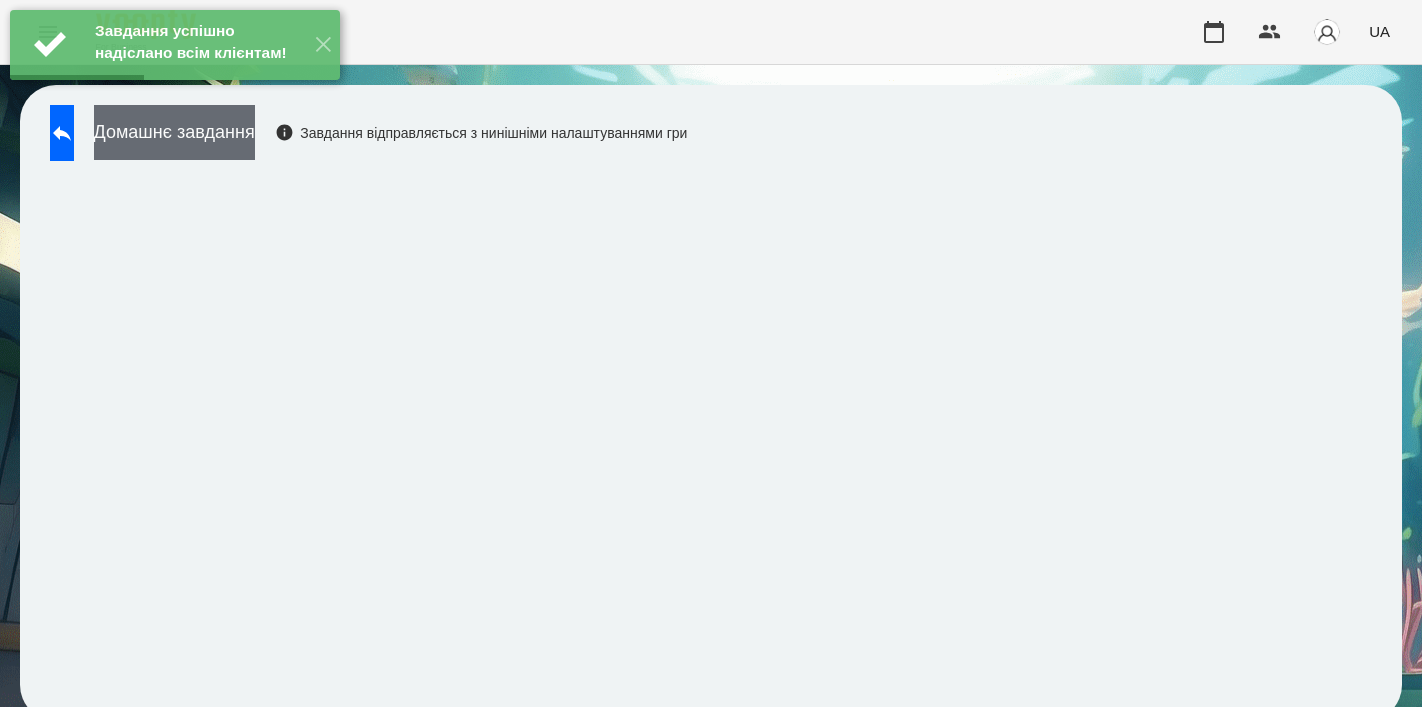 click on "Домашнє завдання" at bounding box center [174, 132] 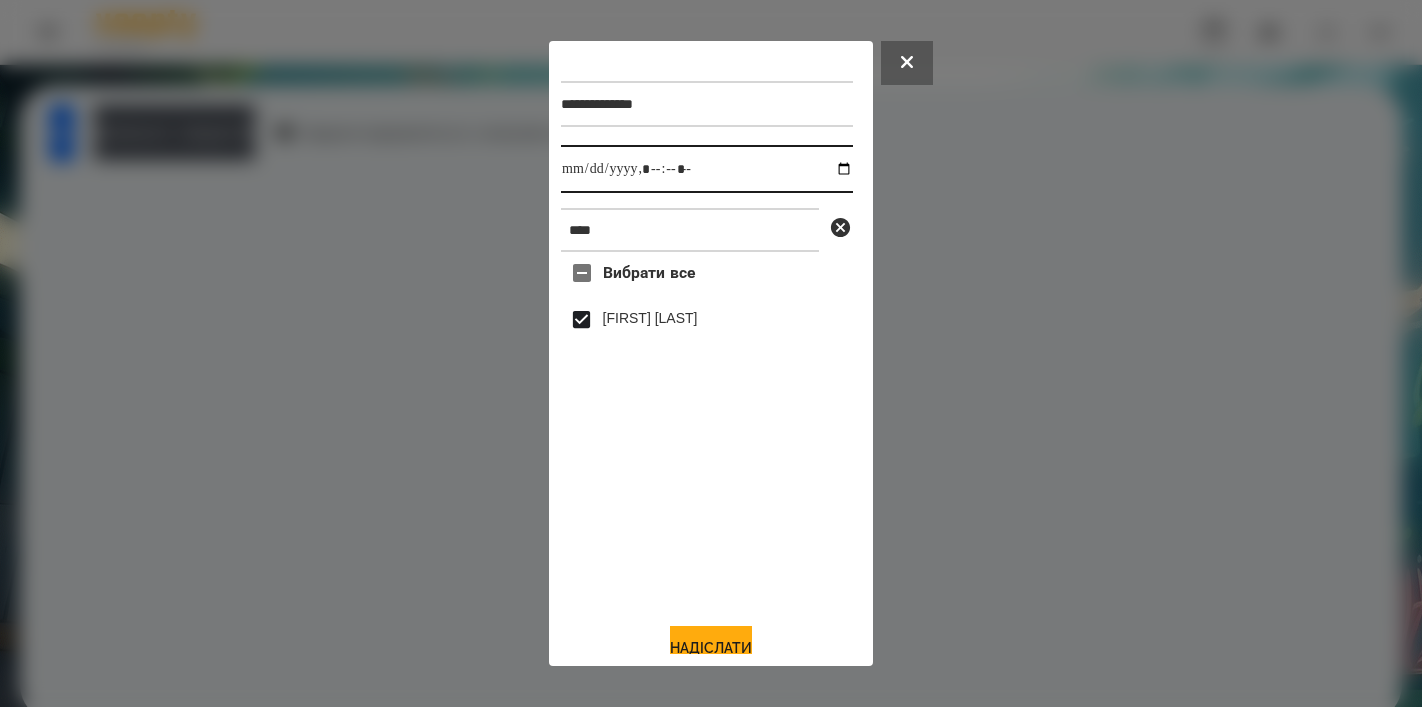click at bounding box center (707, 169) 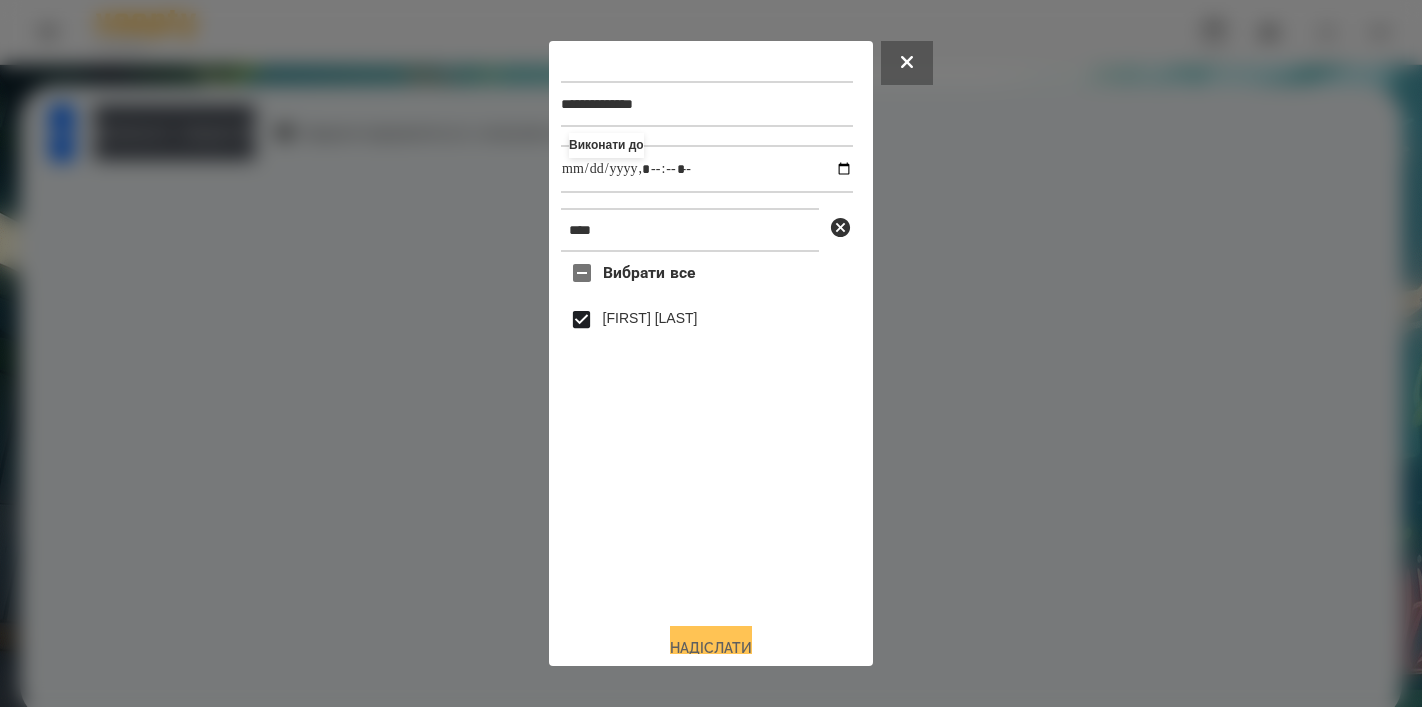 click on "Надіслати" at bounding box center (711, 648) 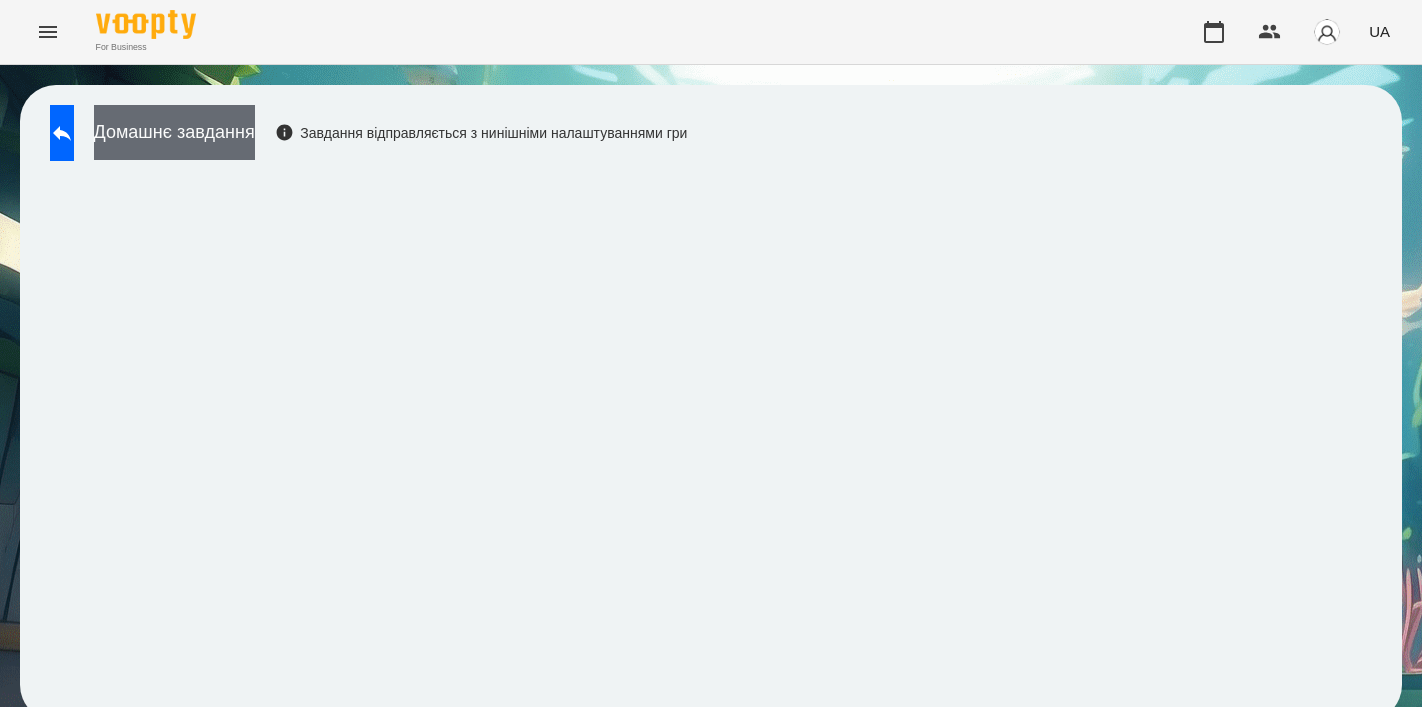 click on "Домашнє завдання" at bounding box center (174, 132) 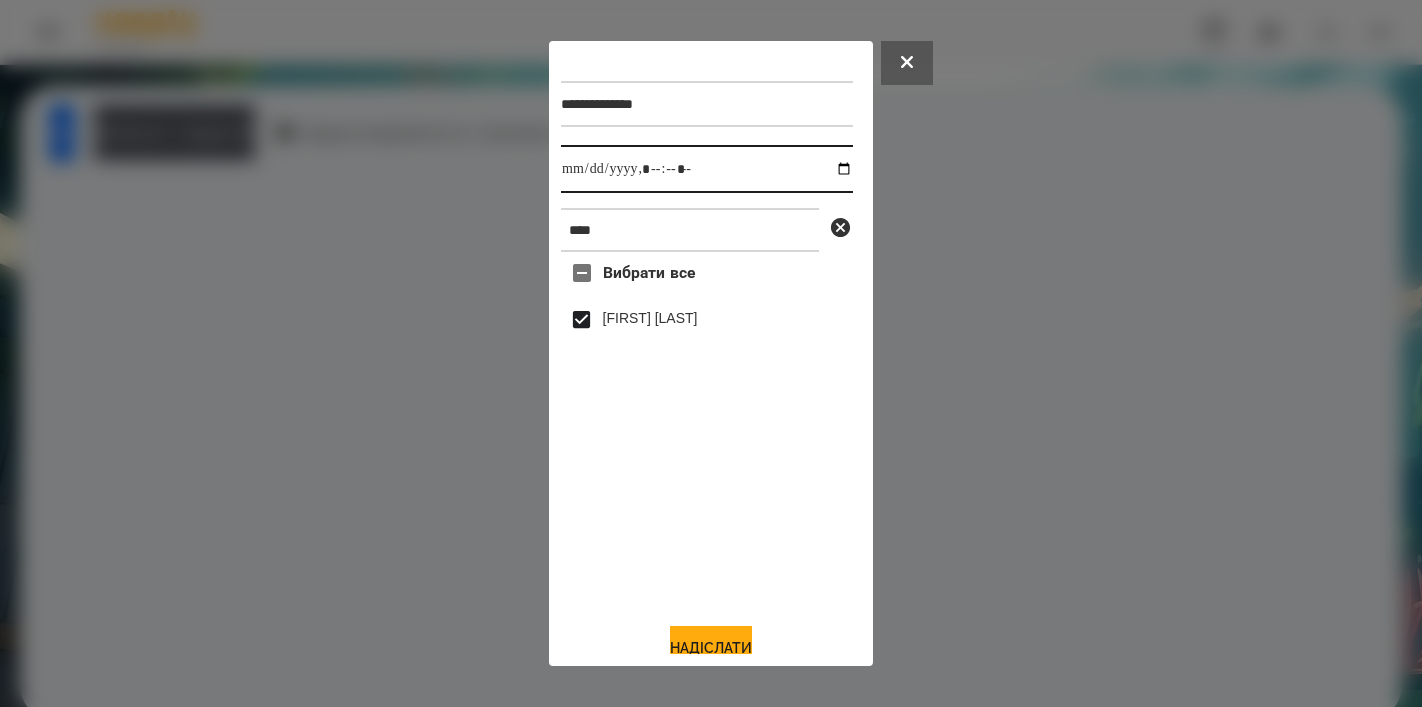 click at bounding box center [707, 169] 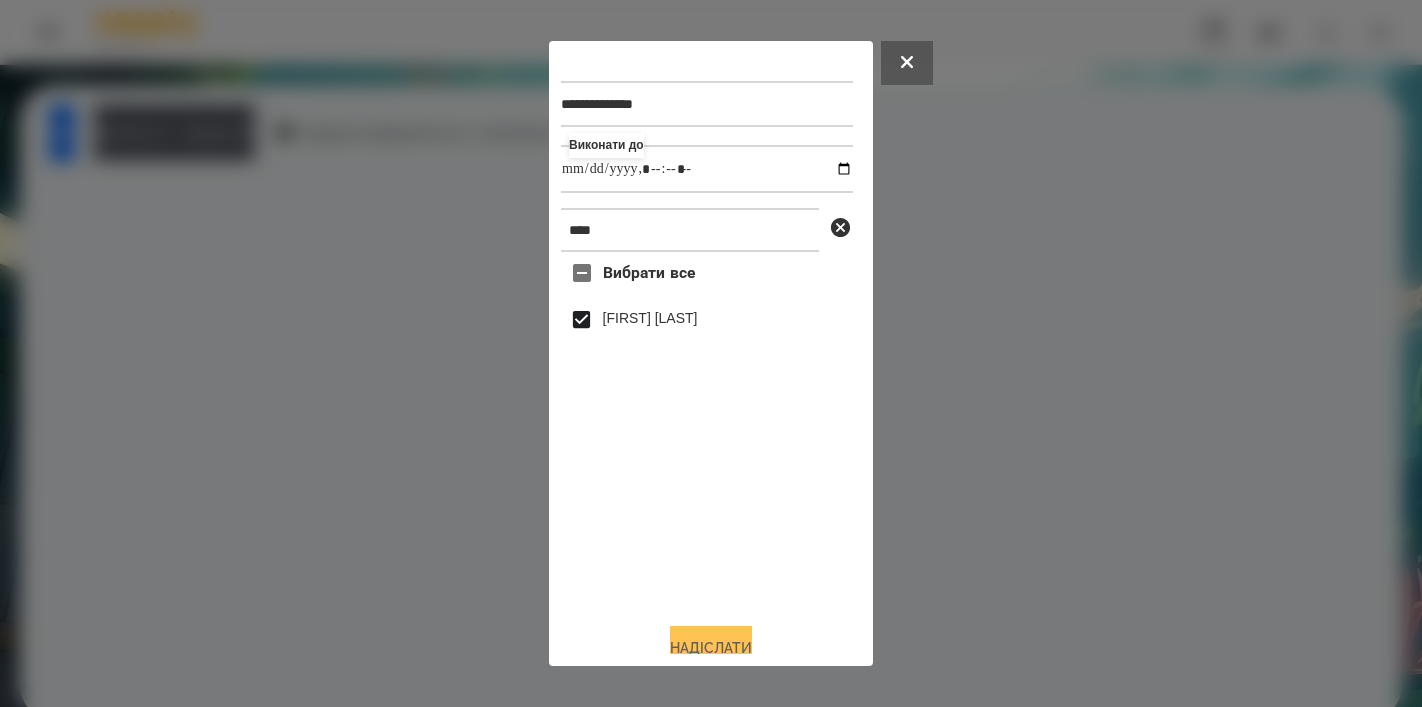 type on "**********" 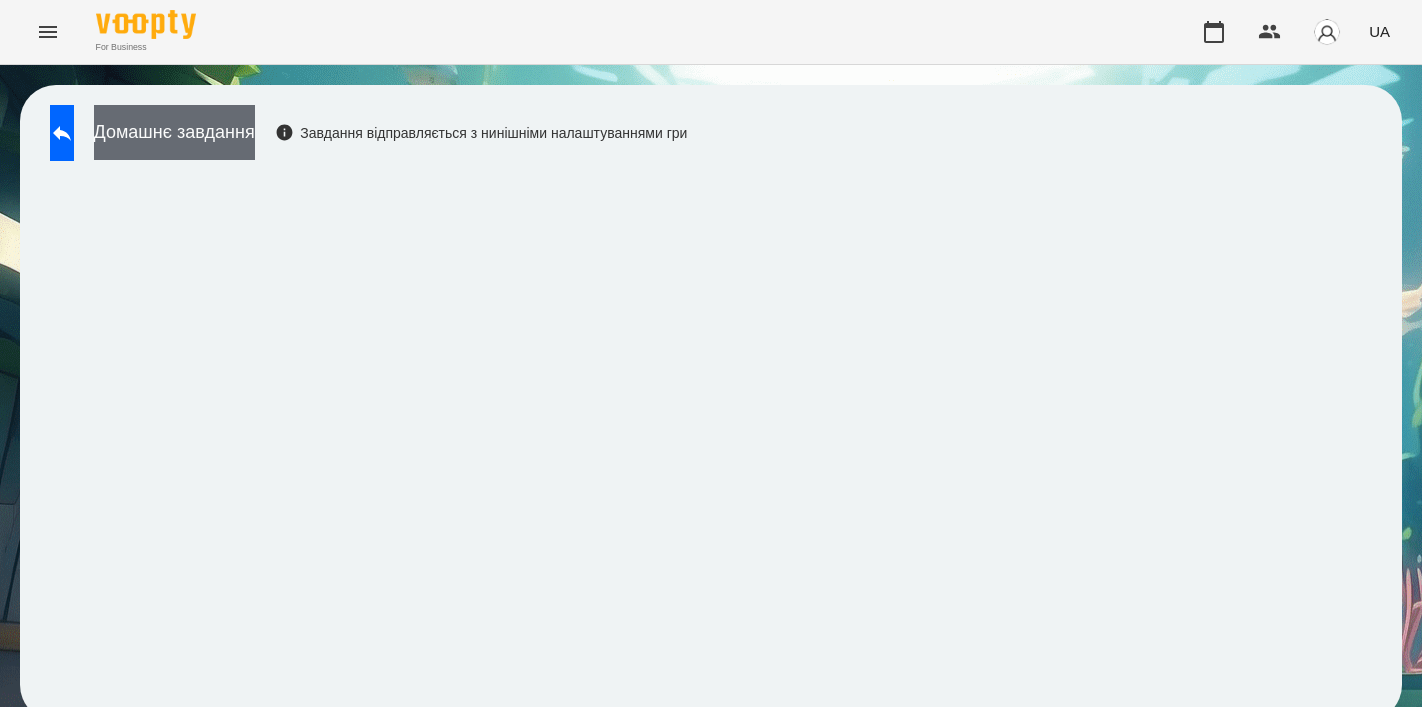 click on "Домашнє завдання" at bounding box center [174, 132] 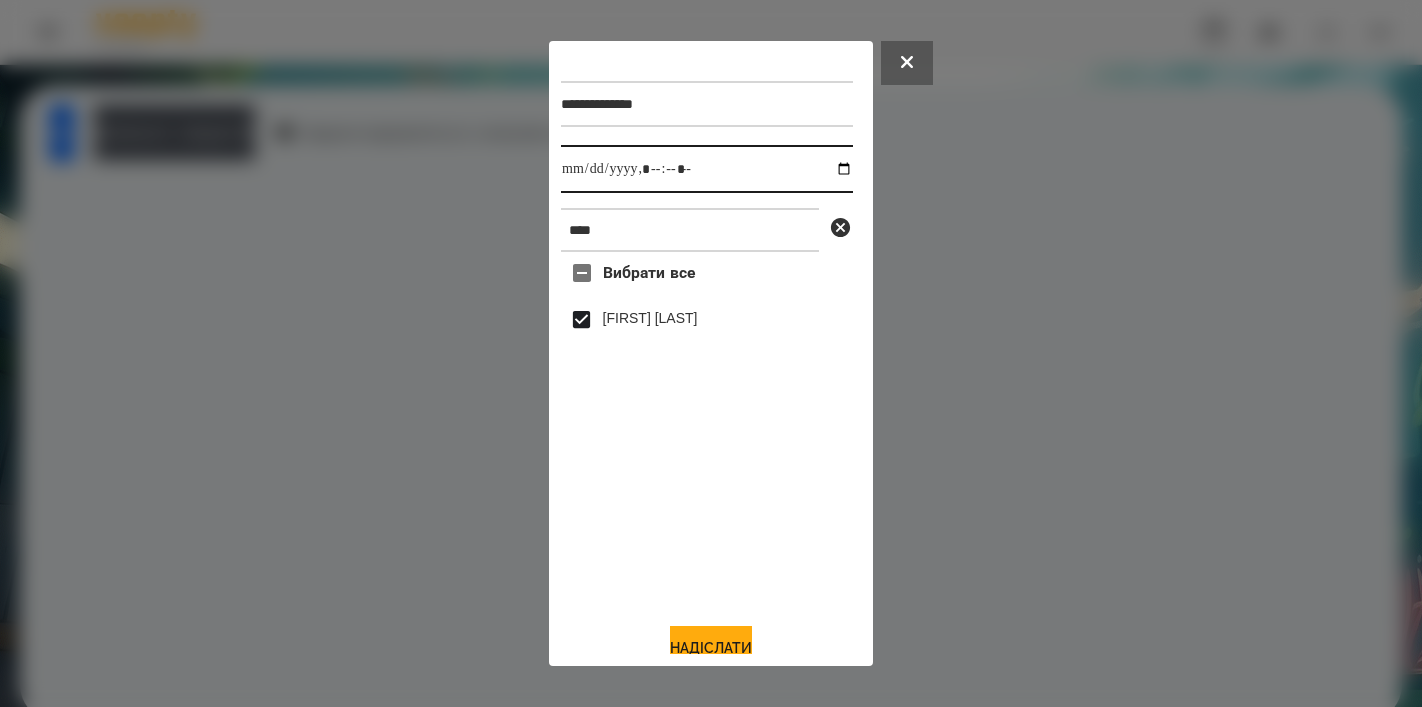 click at bounding box center (707, 169) 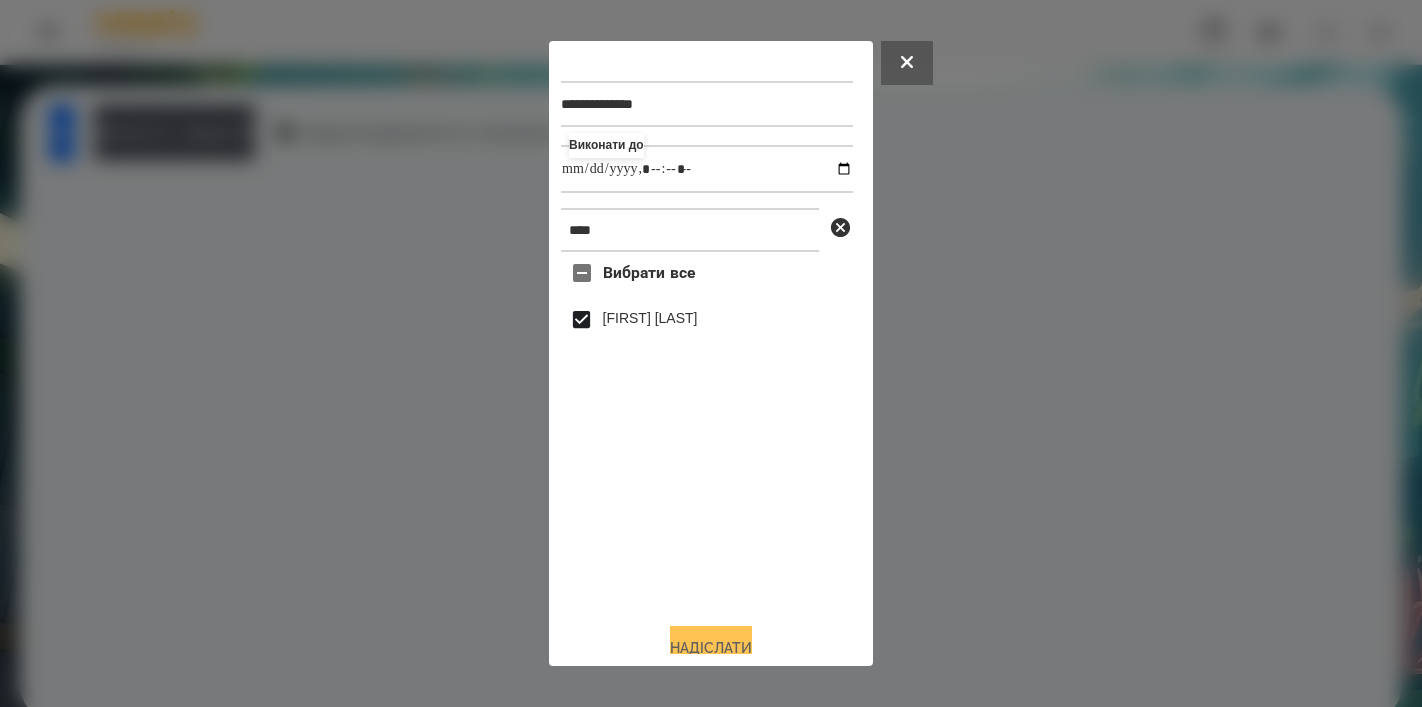 type on "**********" 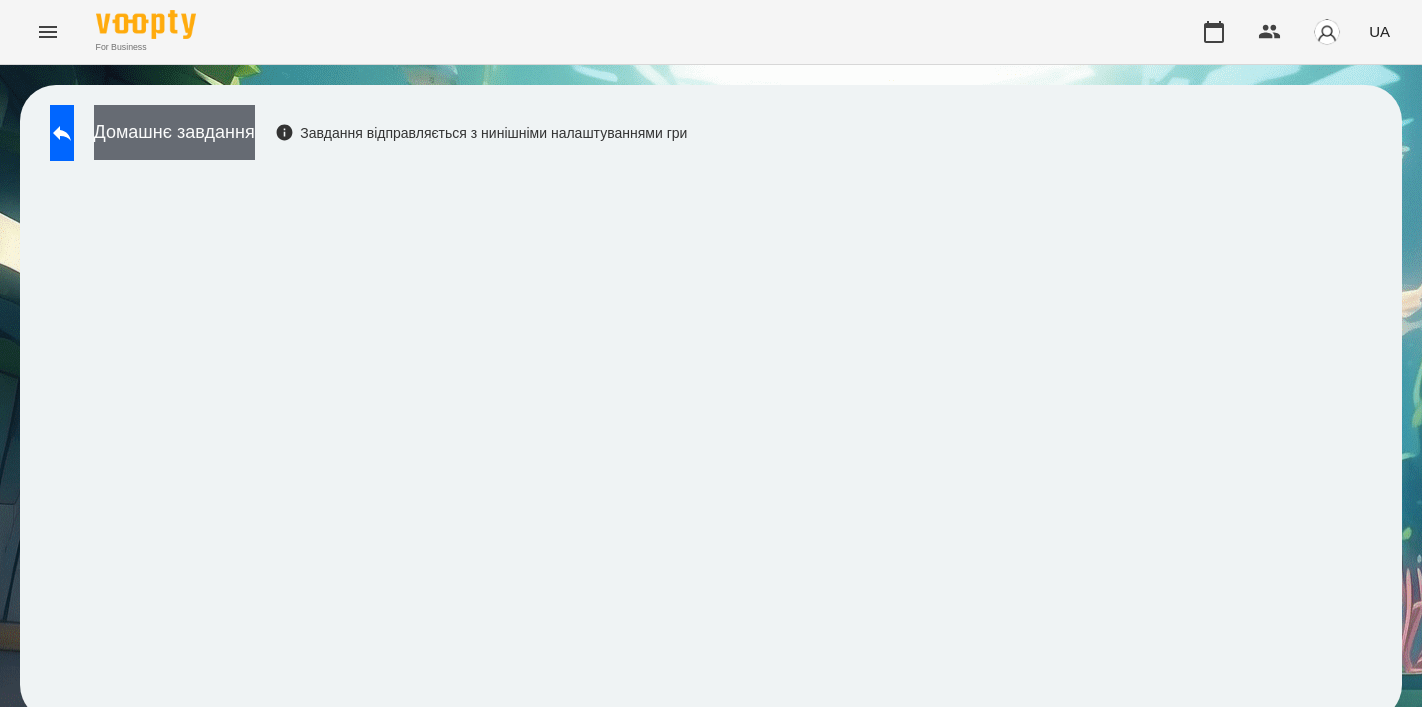click on "Домашнє завдання" at bounding box center [174, 132] 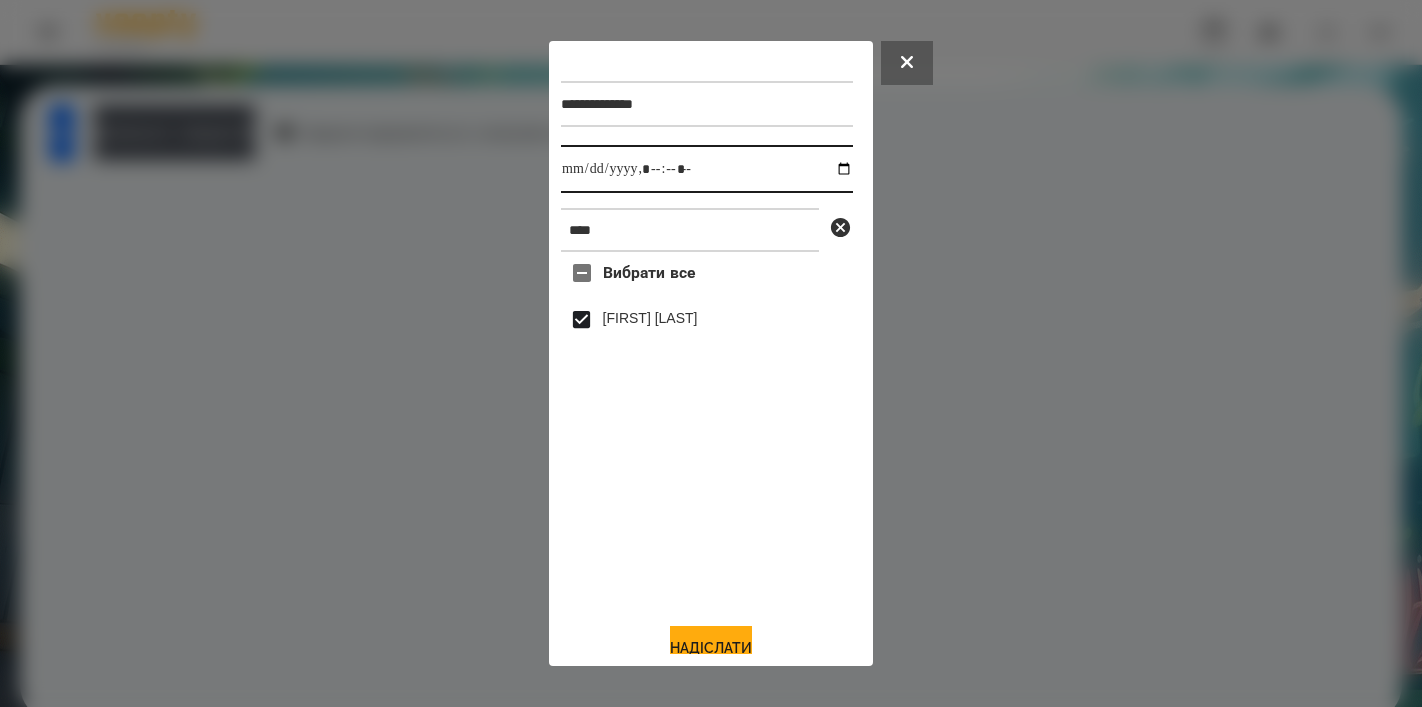 click at bounding box center (707, 169) 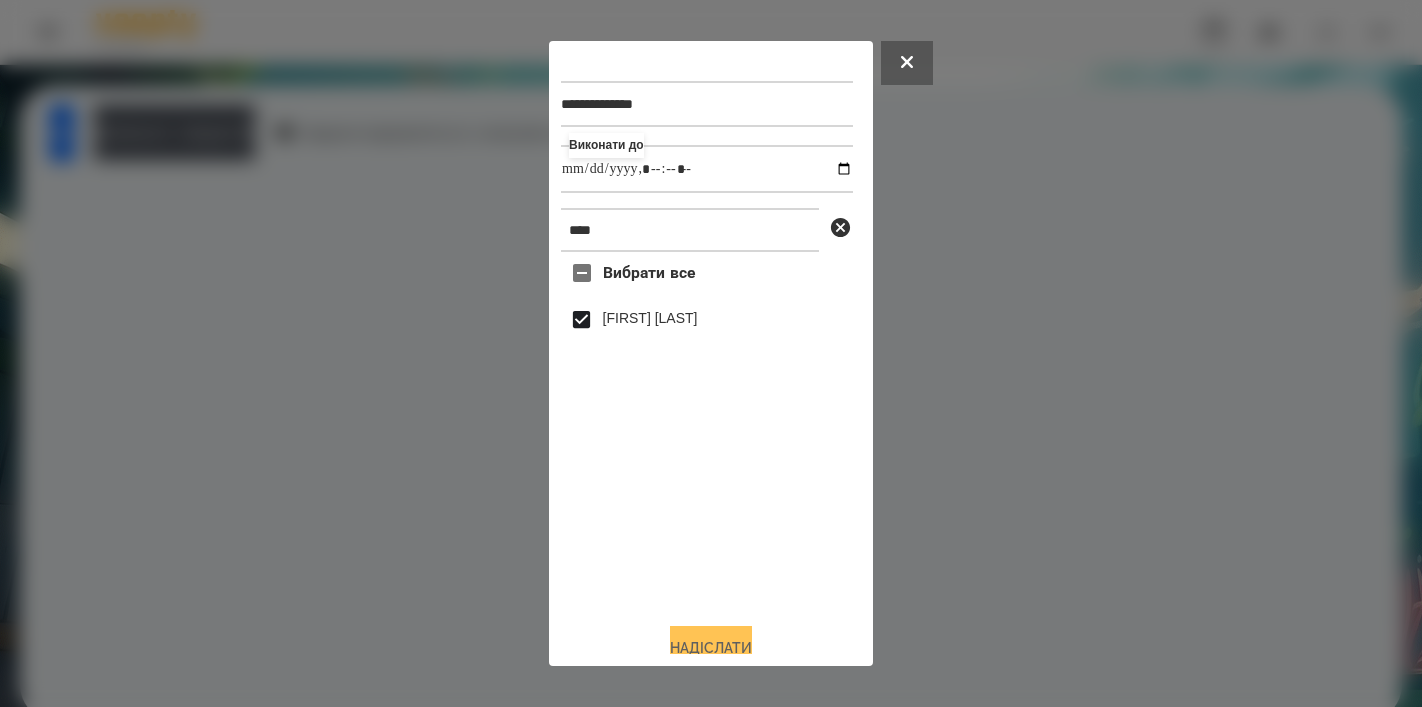 type on "**********" 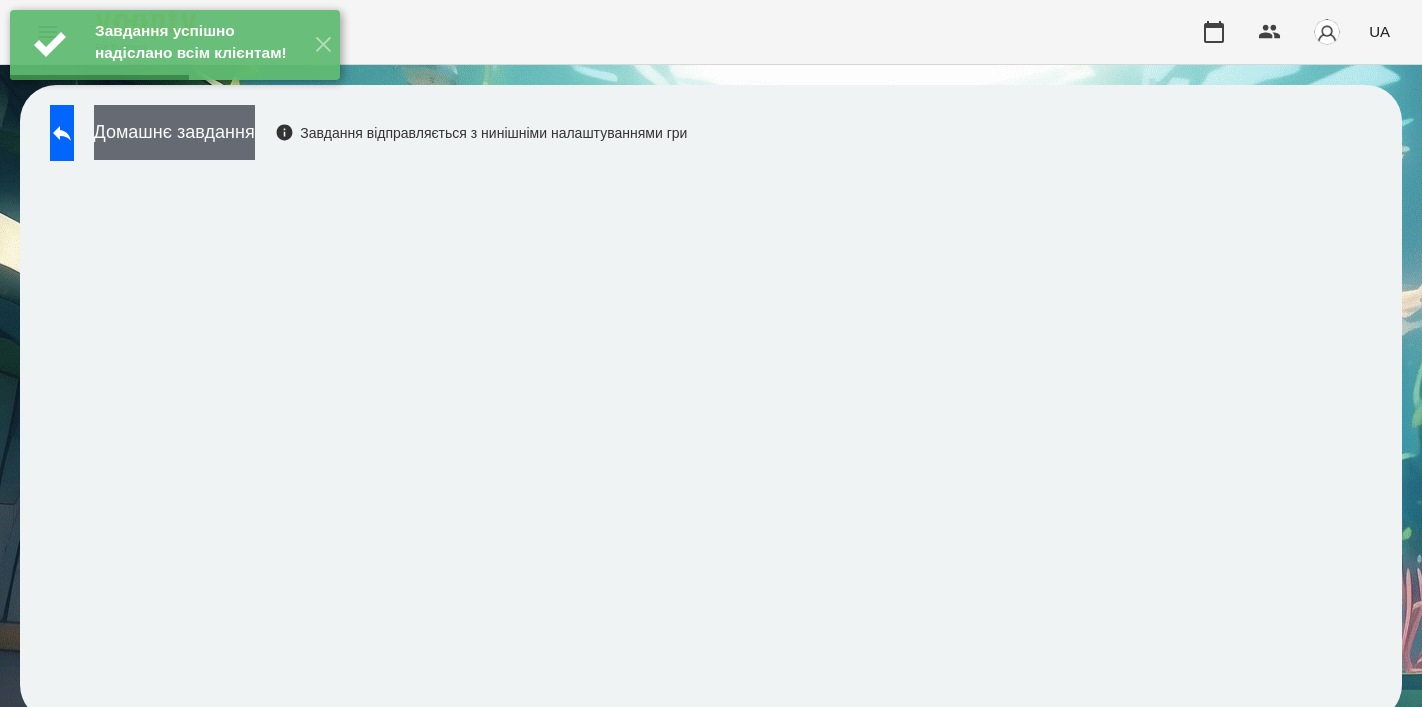 click on "Домашнє завдання" at bounding box center [174, 132] 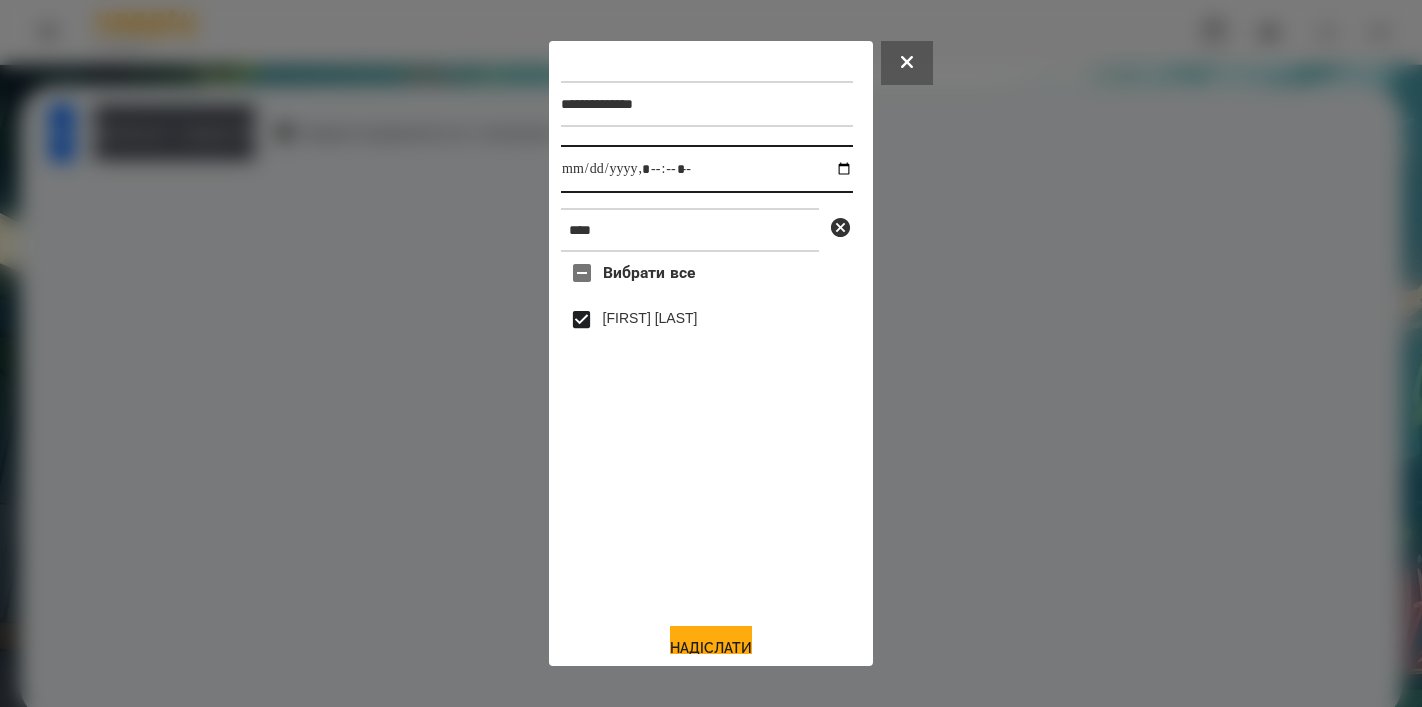 click at bounding box center (707, 169) 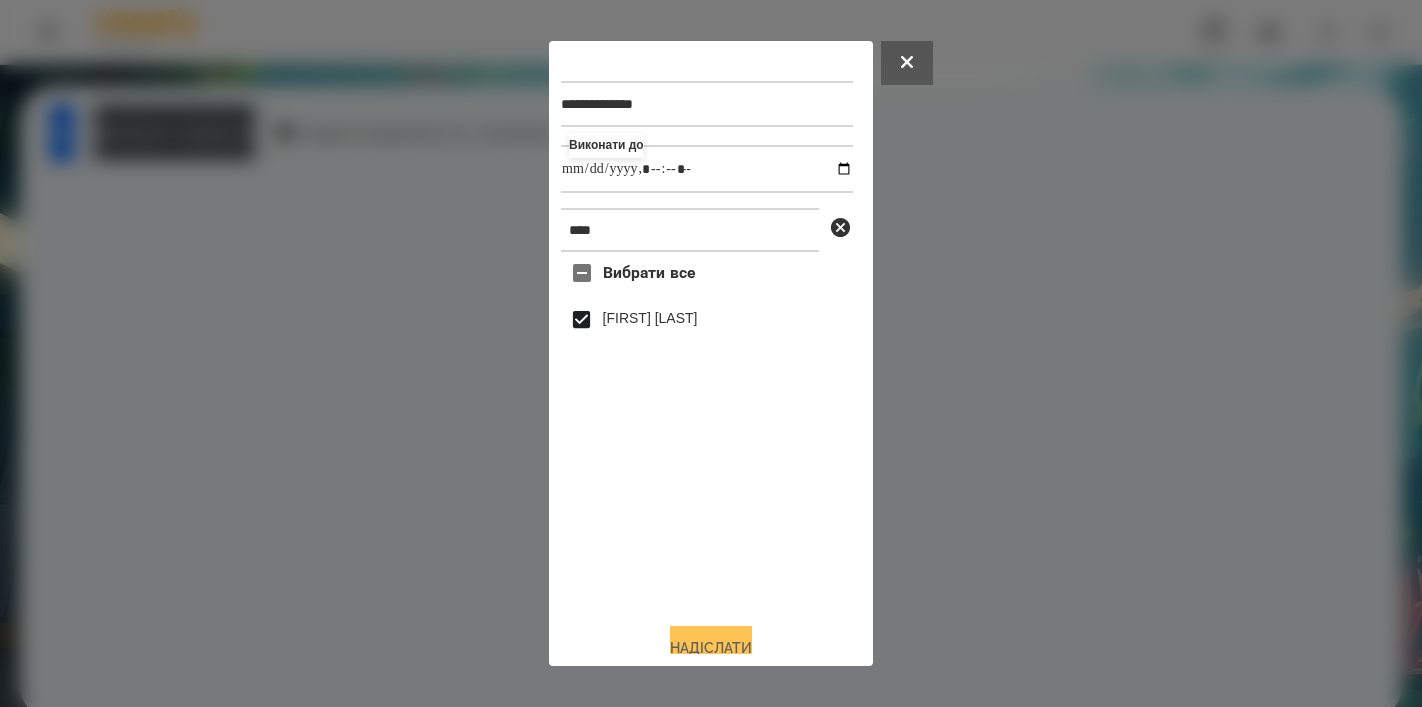 type on "**********" 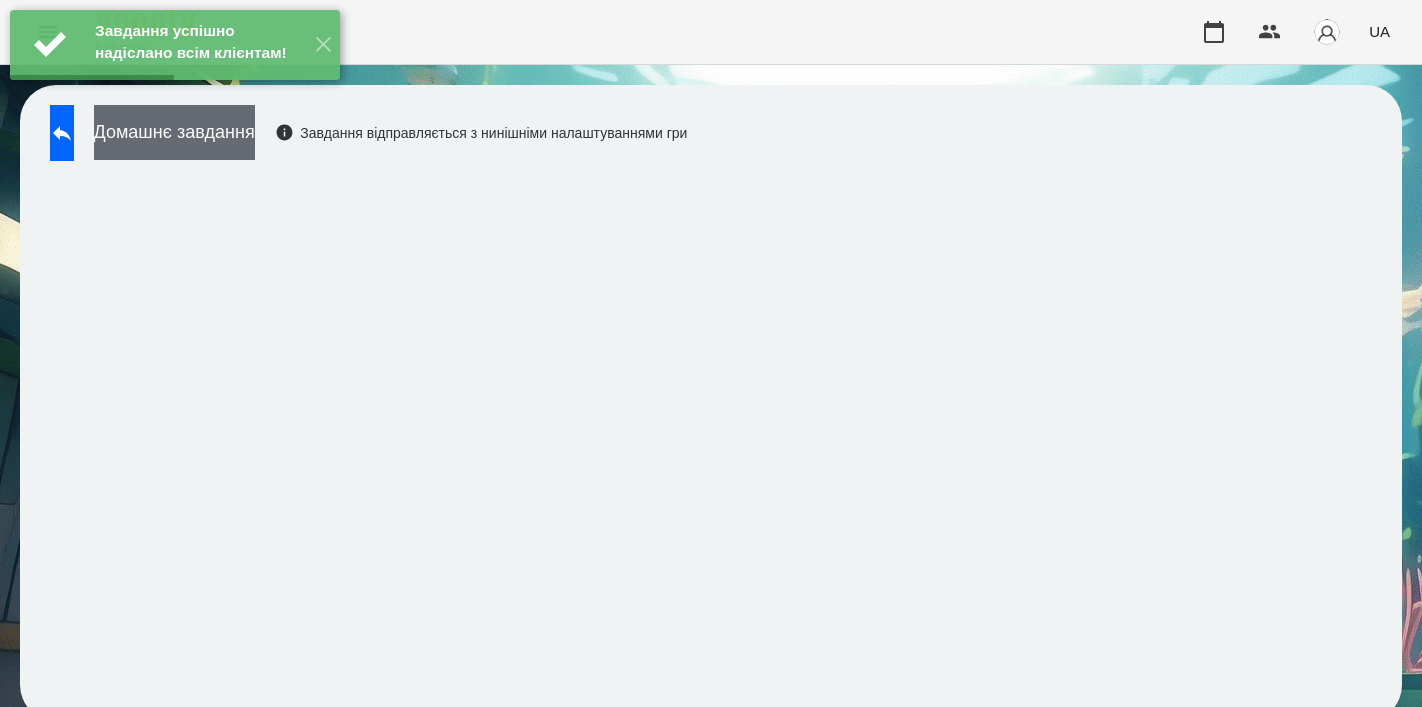 click on "Домашнє завдання" at bounding box center [174, 132] 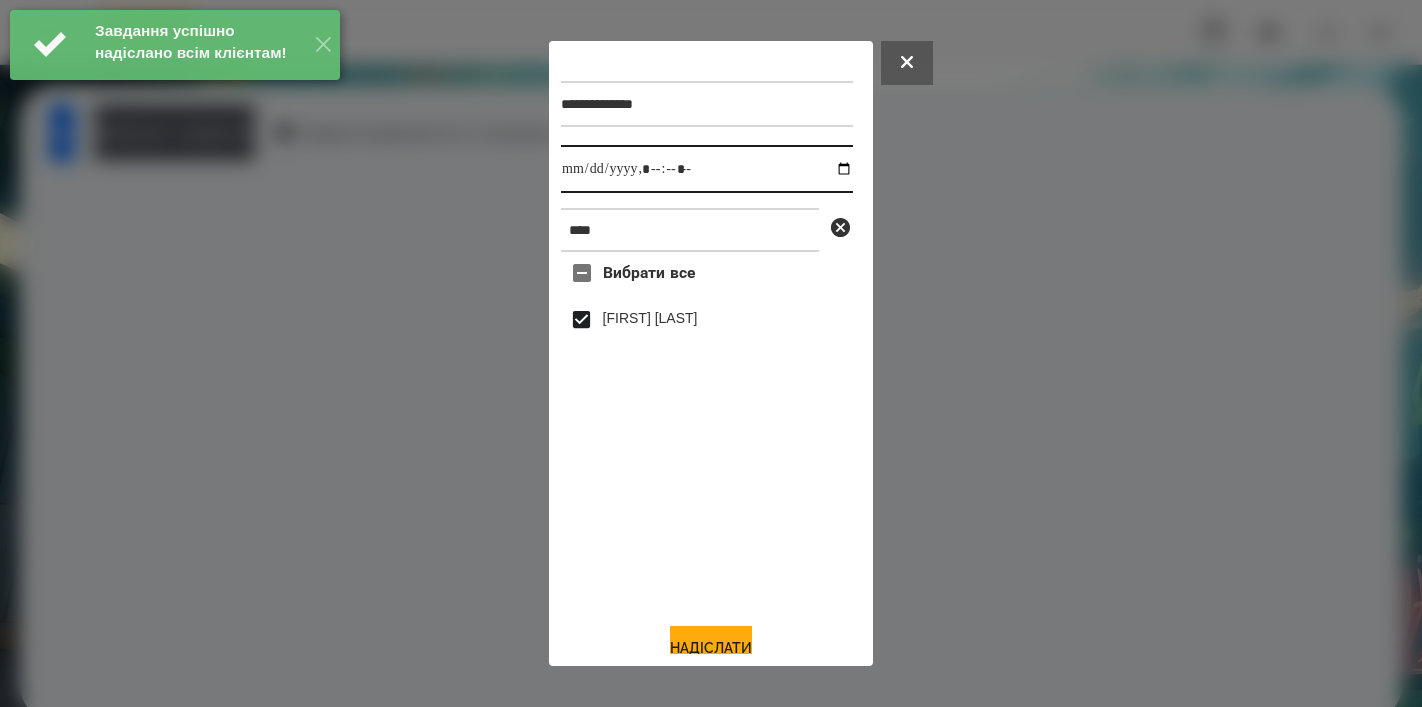 click at bounding box center [707, 169] 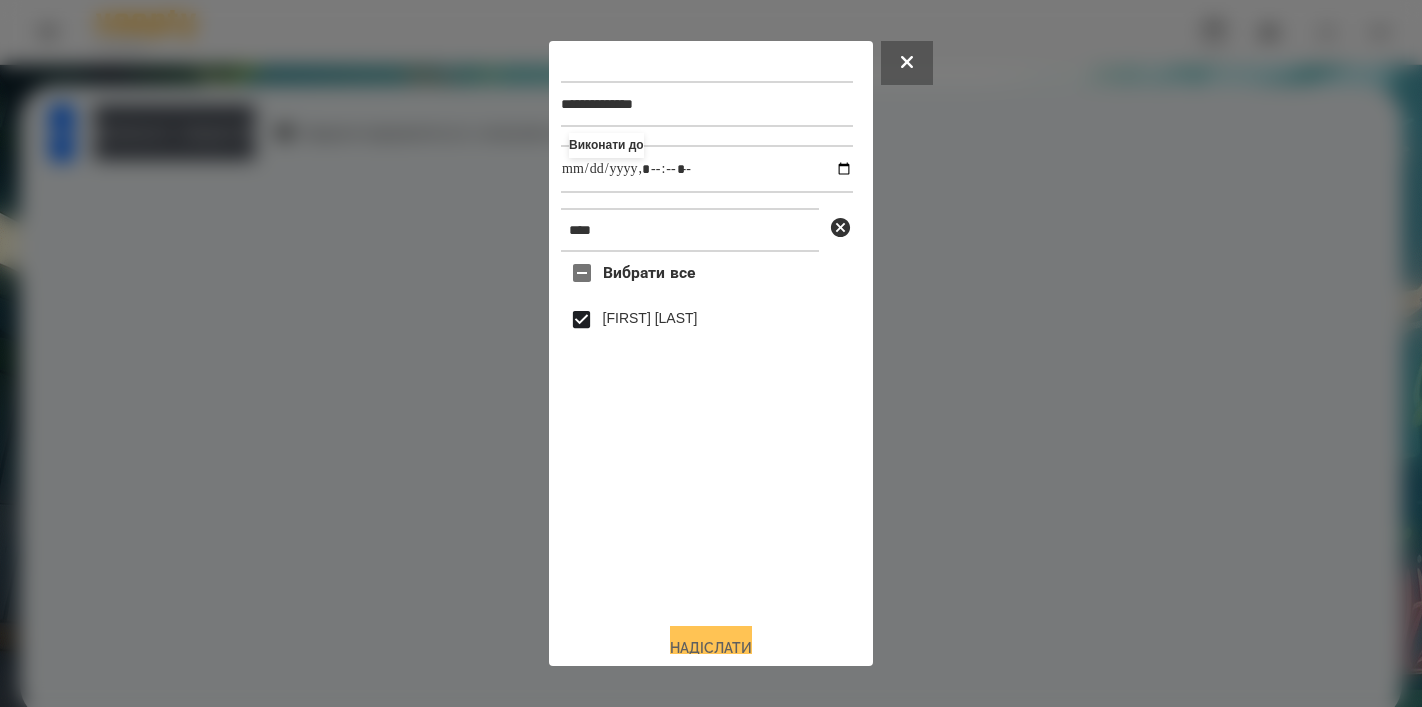 type on "**********" 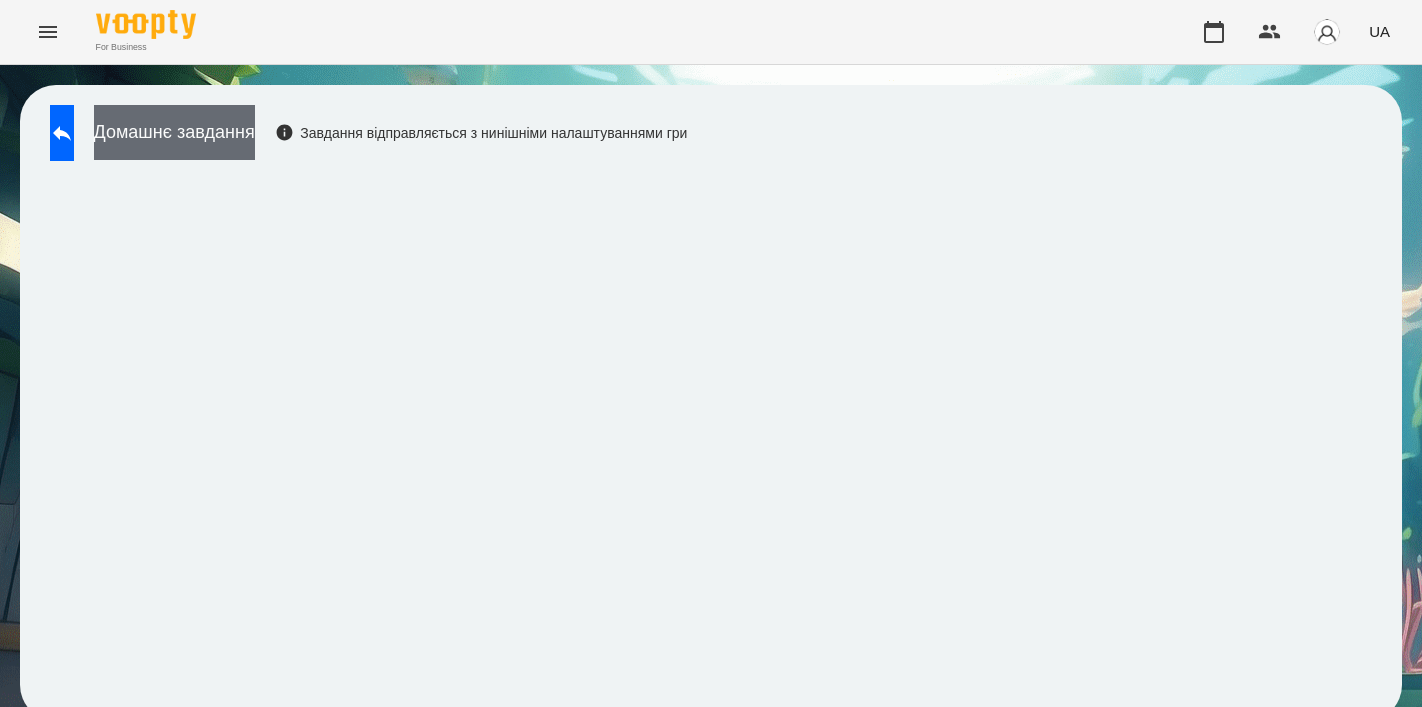 click on "Домашнє завдання" at bounding box center (174, 132) 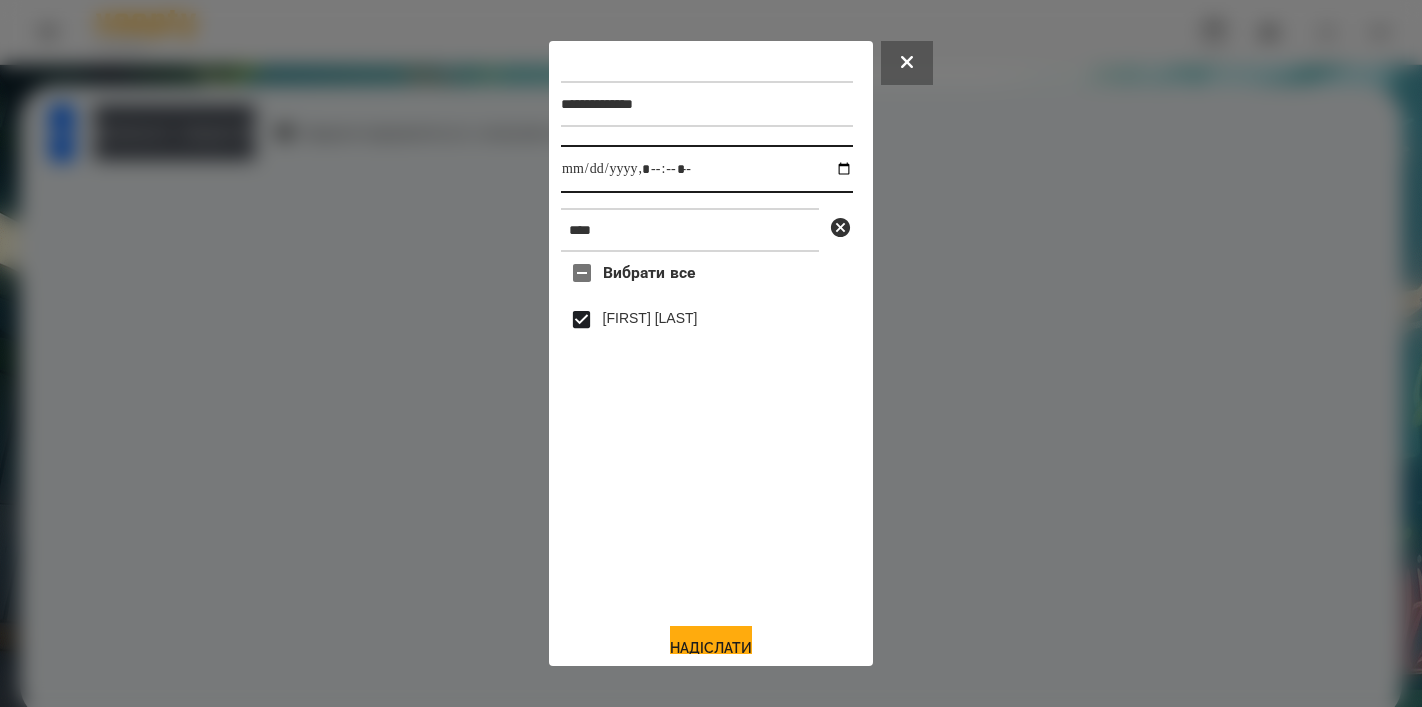click at bounding box center [707, 169] 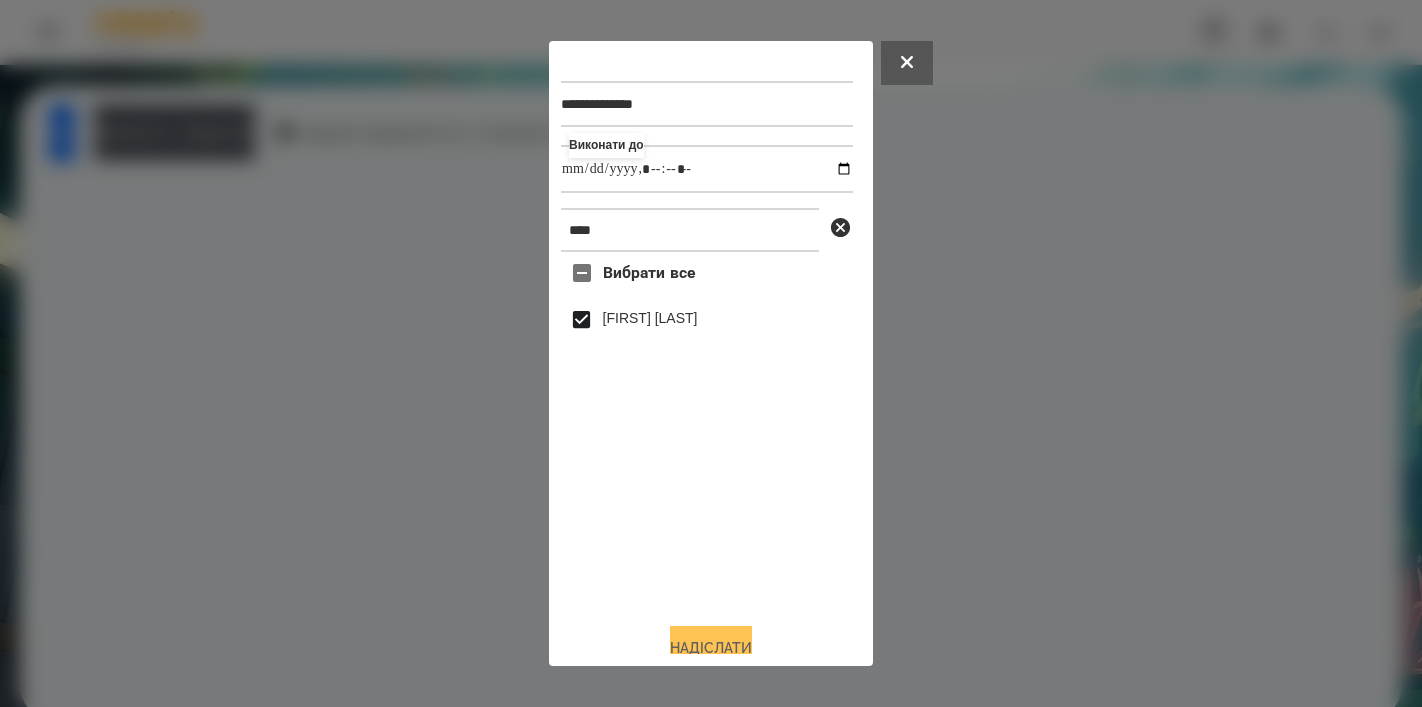 type on "**********" 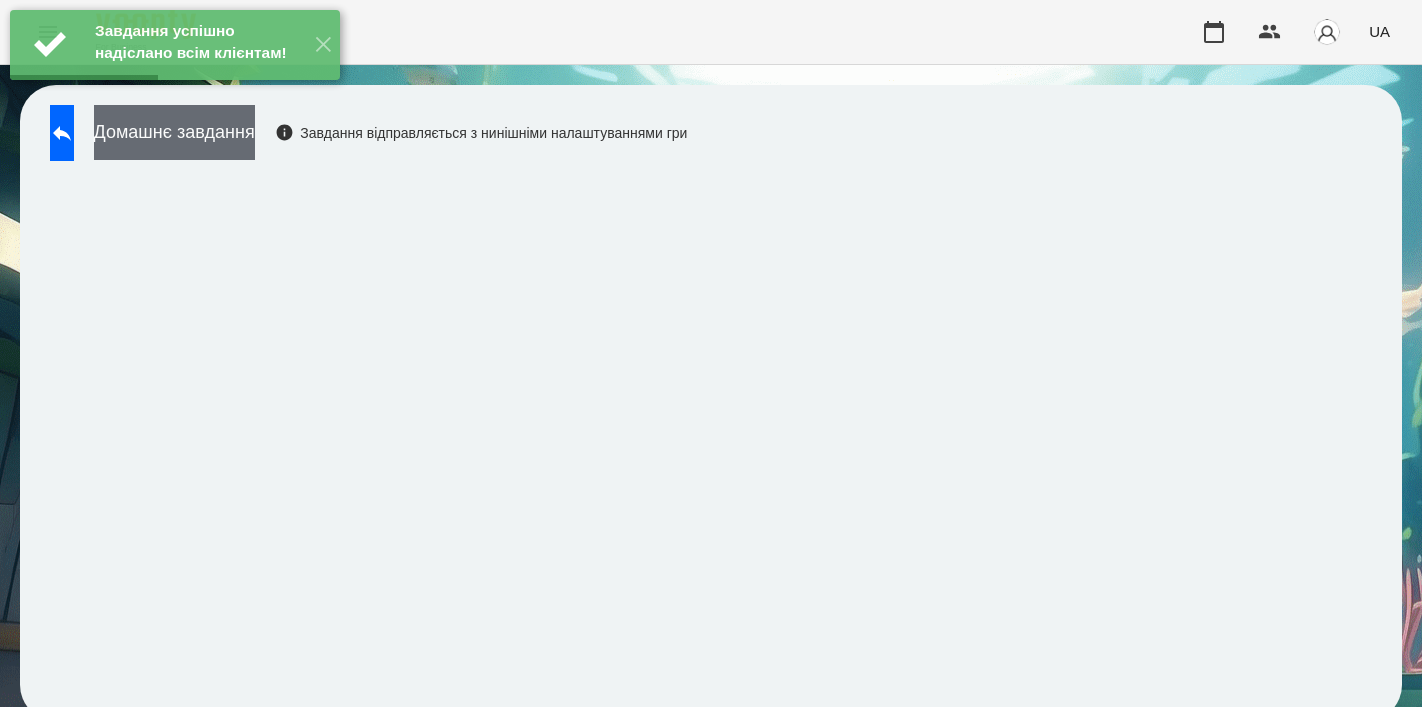 click on "Домашнє завдання" at bounding box center (174, 132) 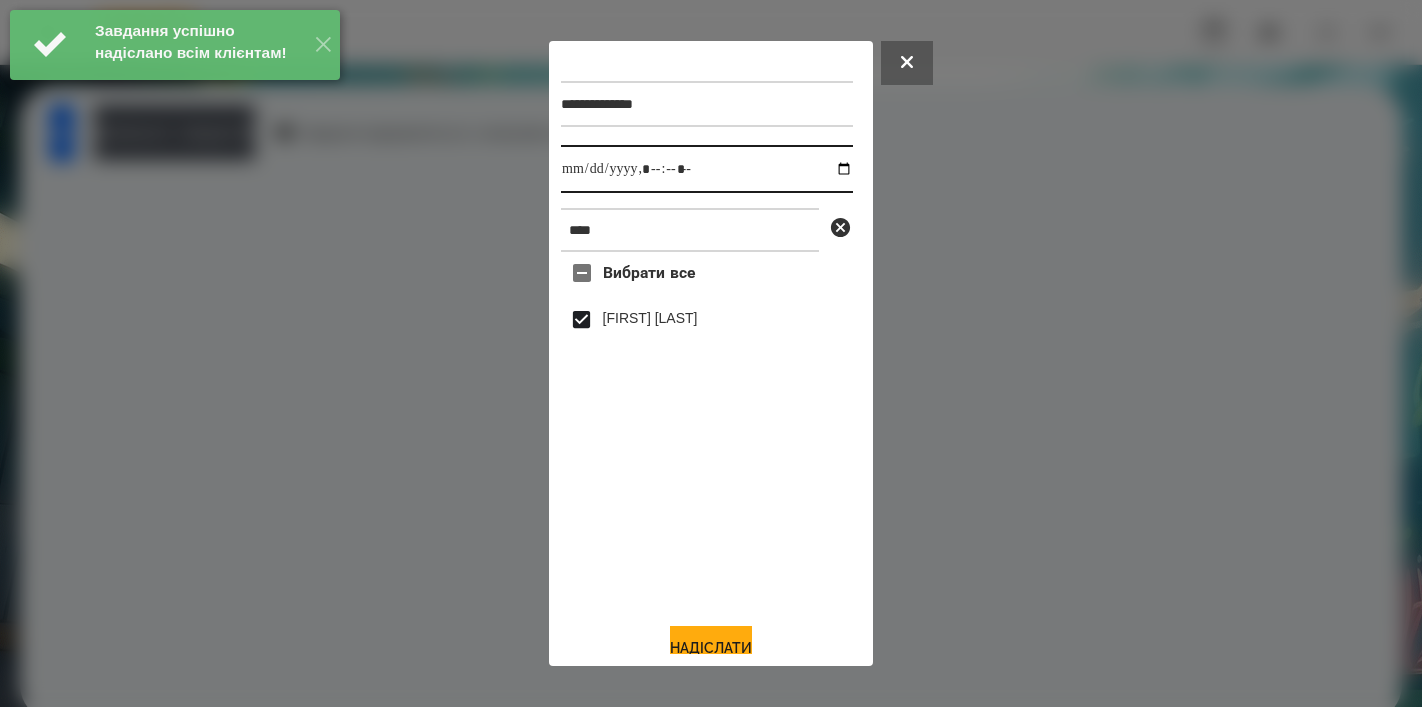 click at bounding box center [707, 169] 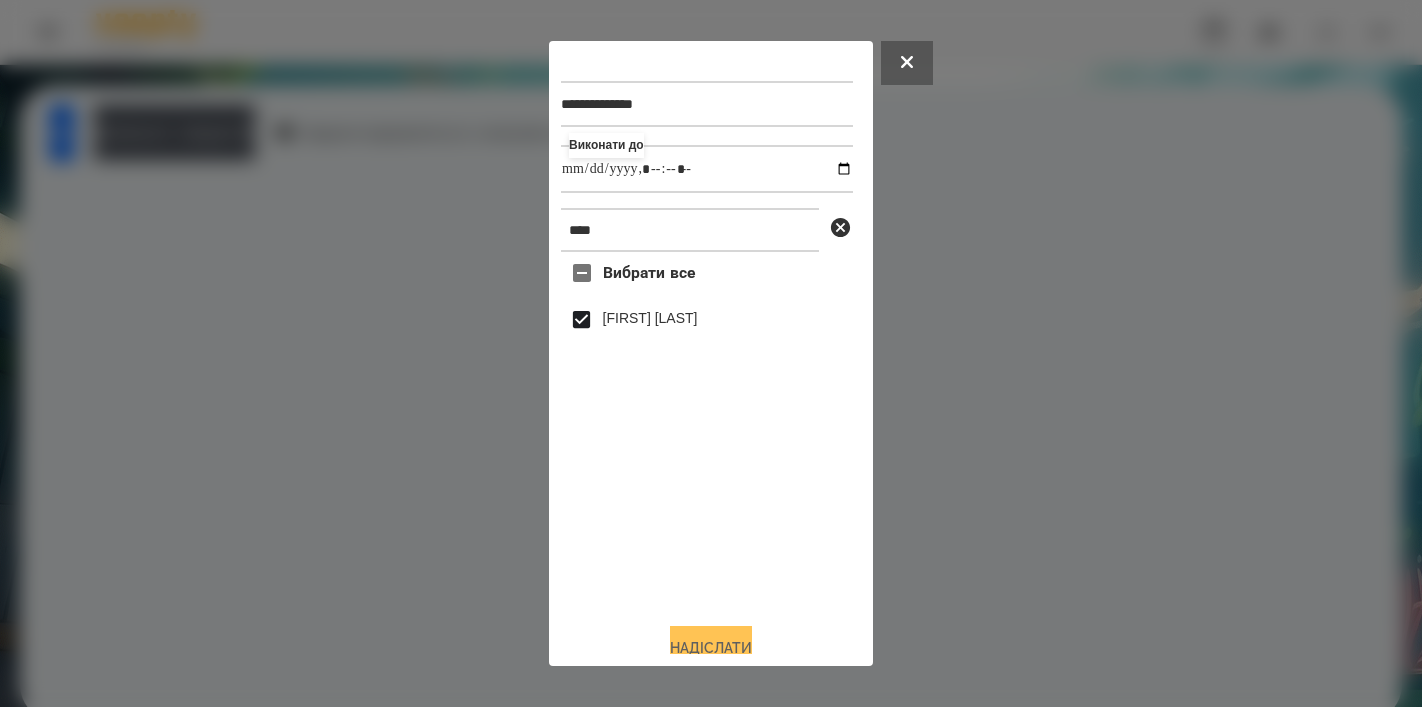 type on "**********" 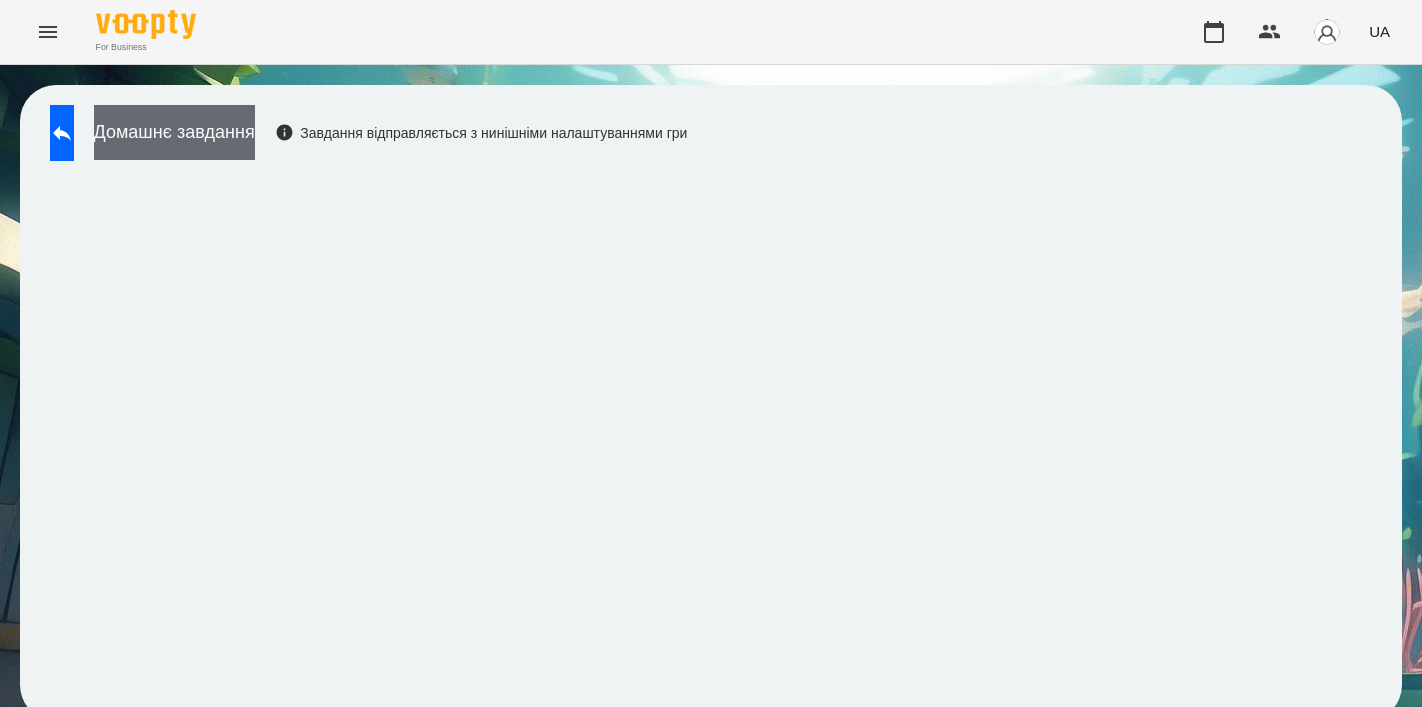click on "Домашнє завдання" at bounding box center (174, 132) 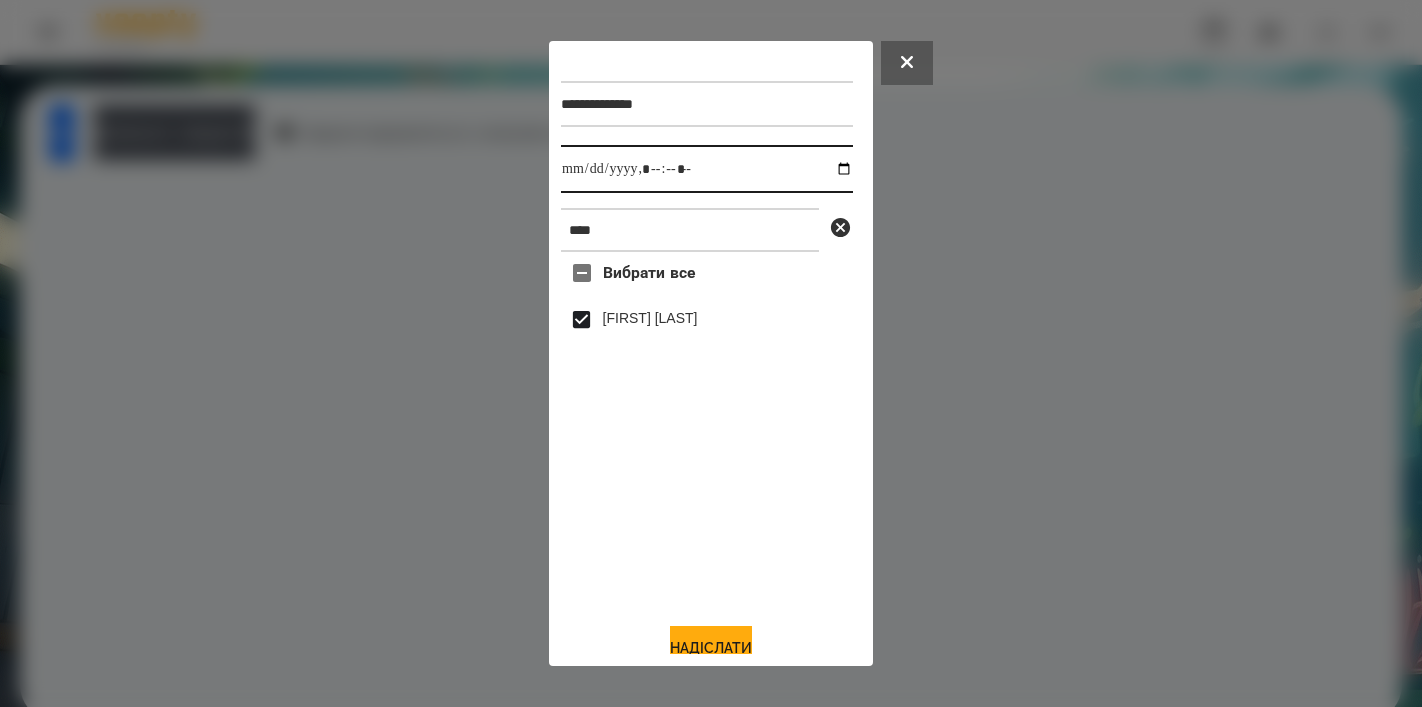 click at bounding box center (707, 169) 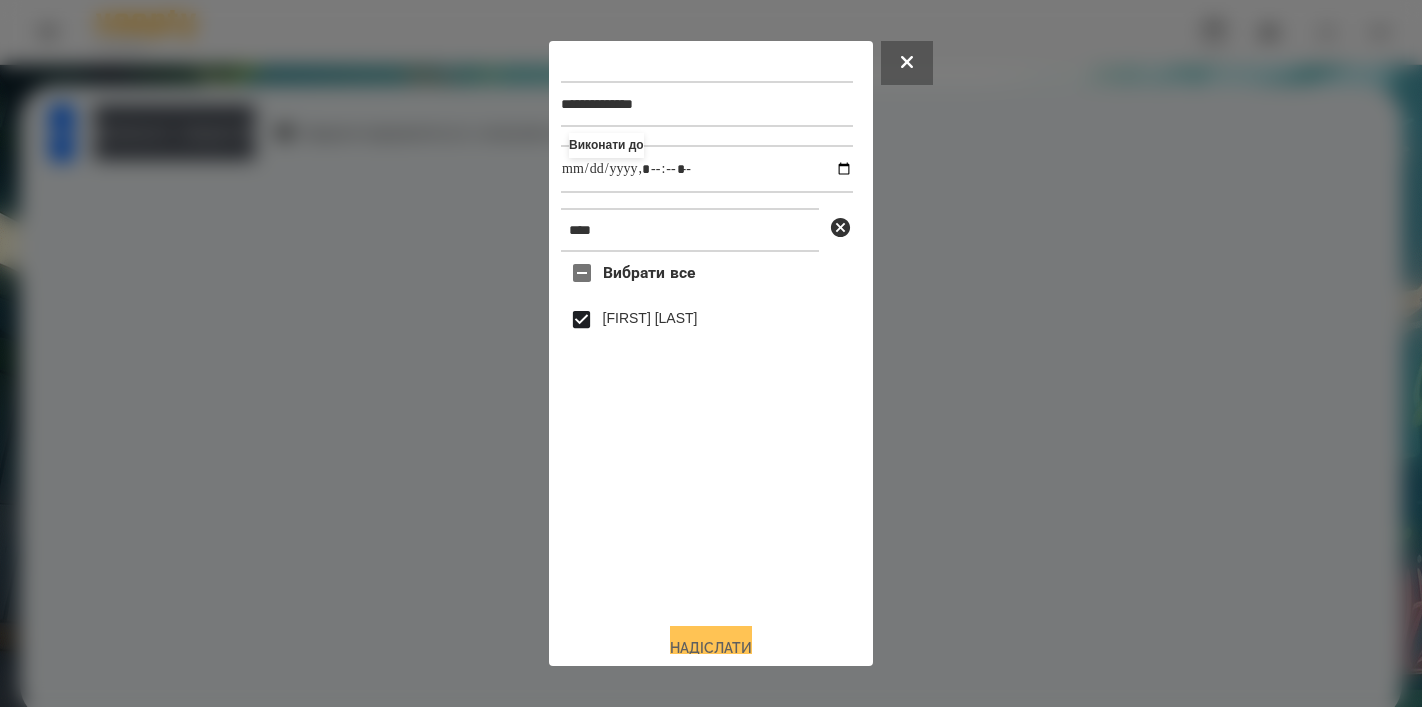 type on "**********" 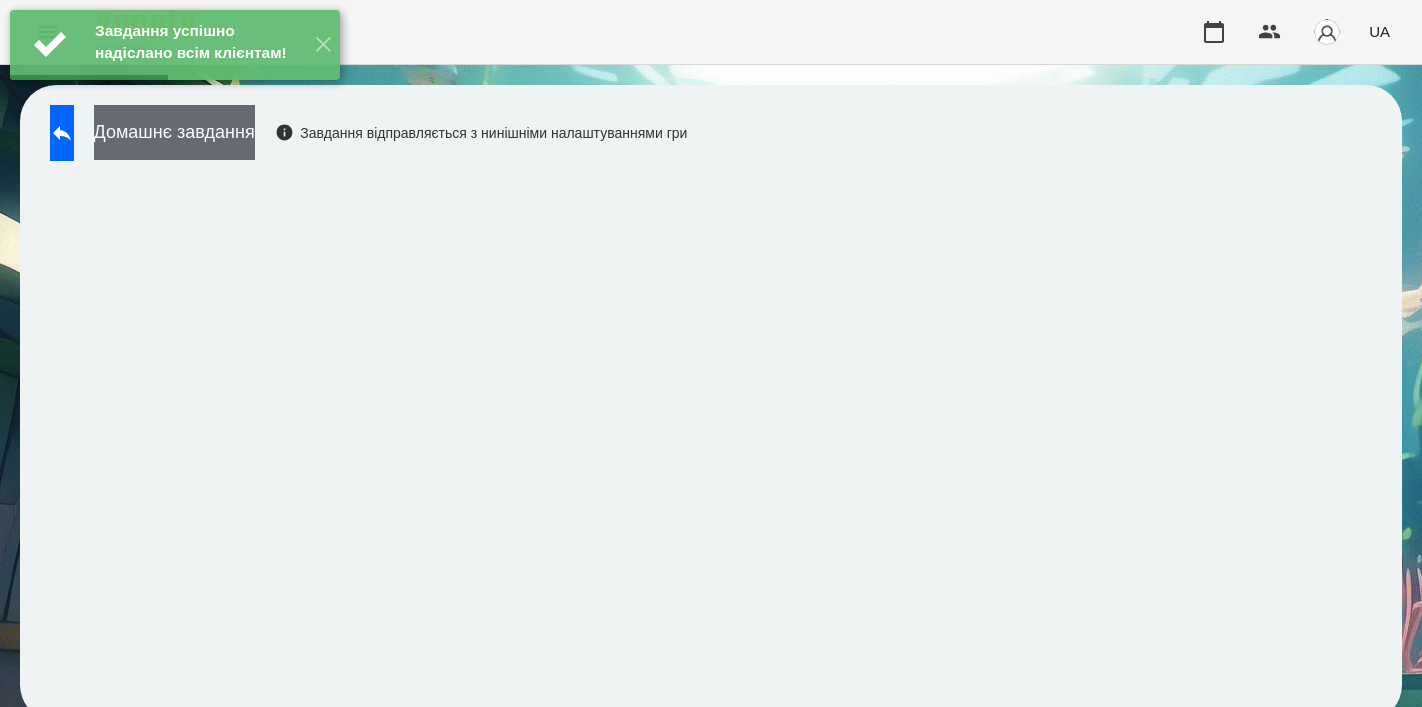click on "Домашнє завдання" at bounding box center [174, 132] 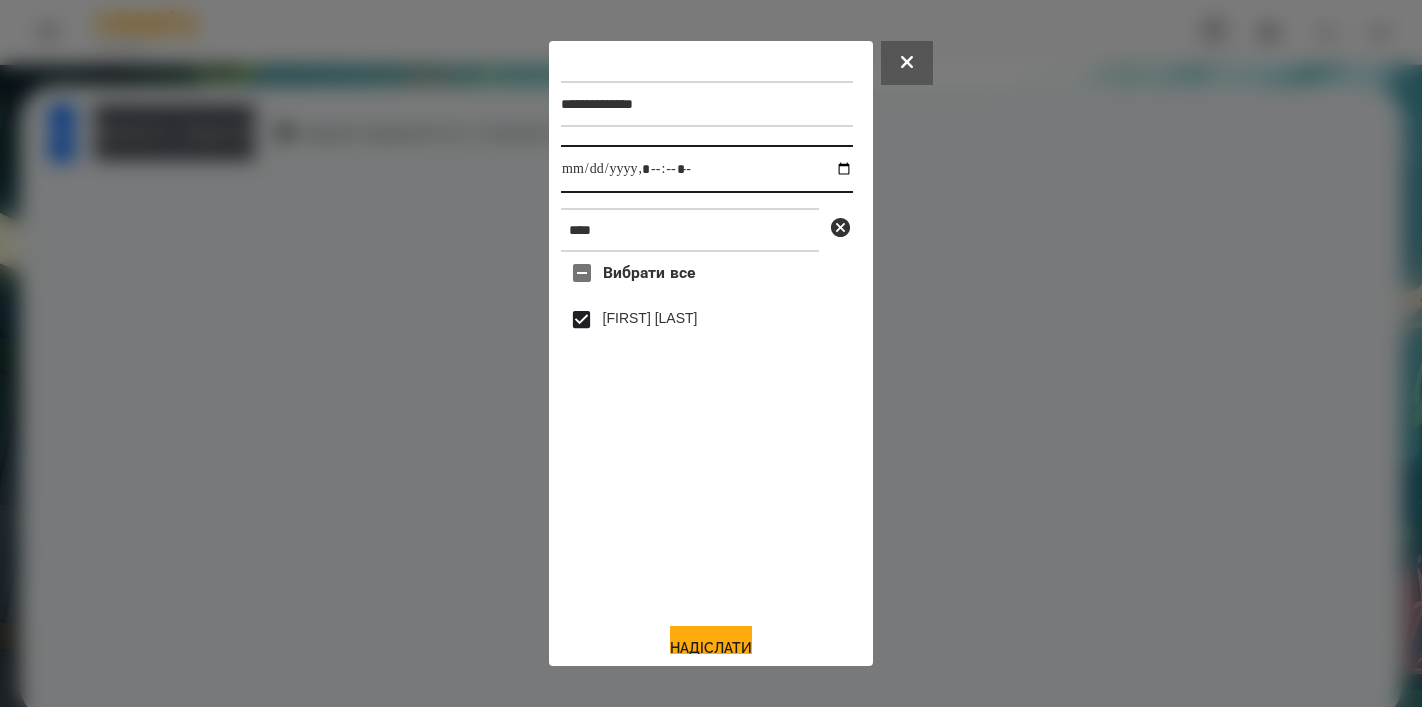 click at bounding box center [707, 169] 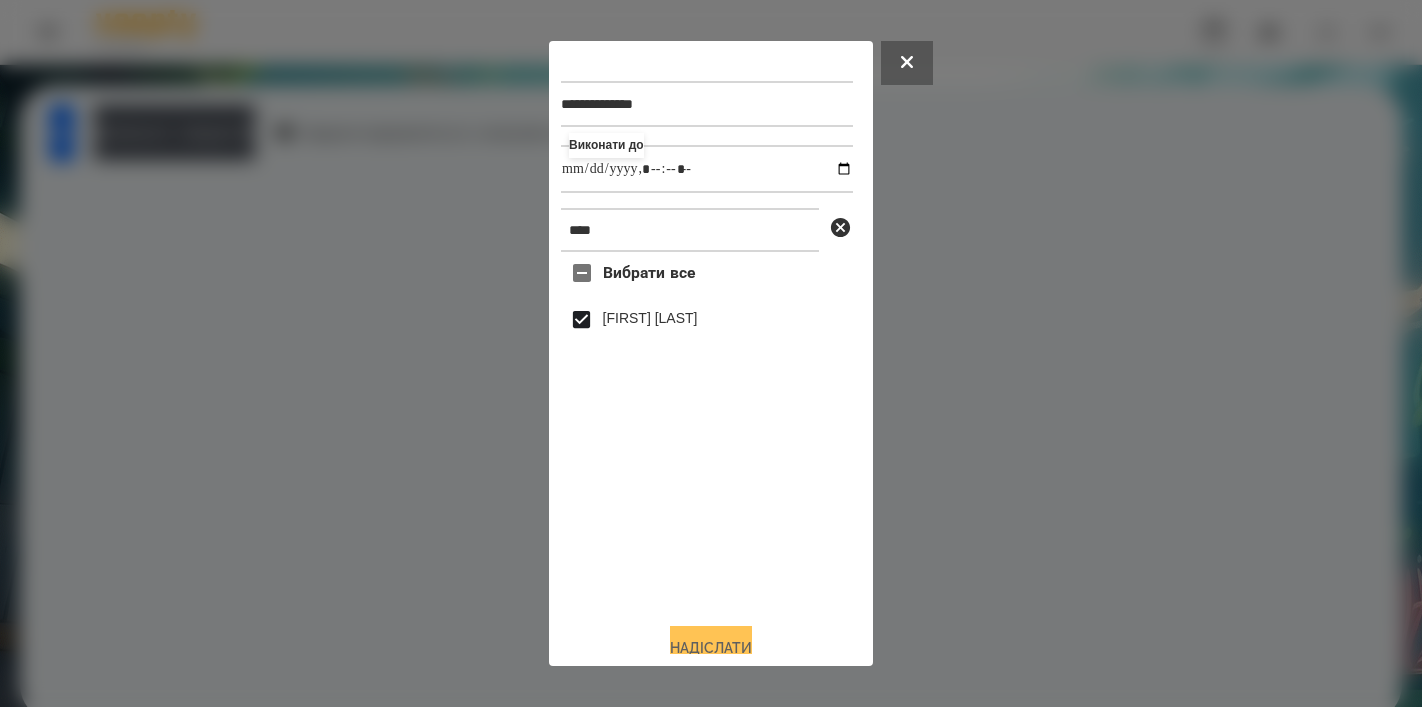 type on "**********" 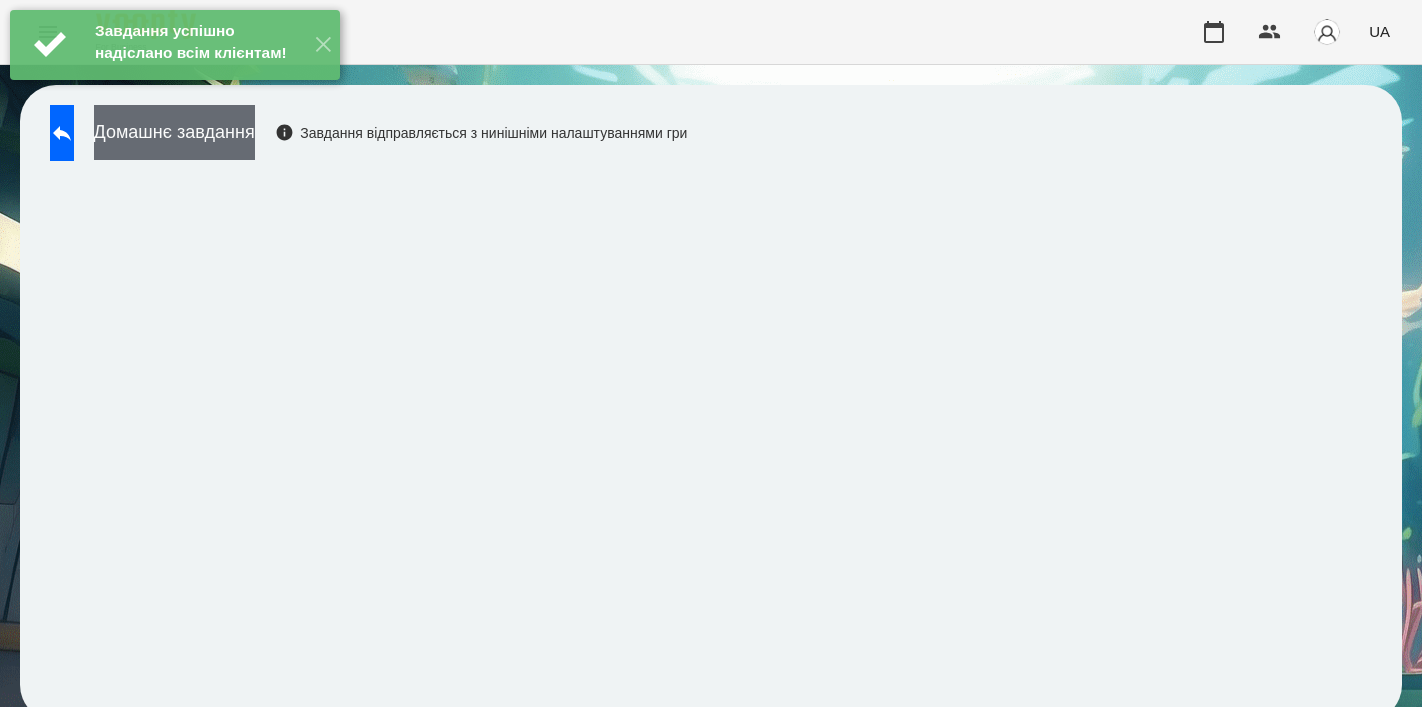 click on "Домашнє завдання" at bounding box center (174, 132) 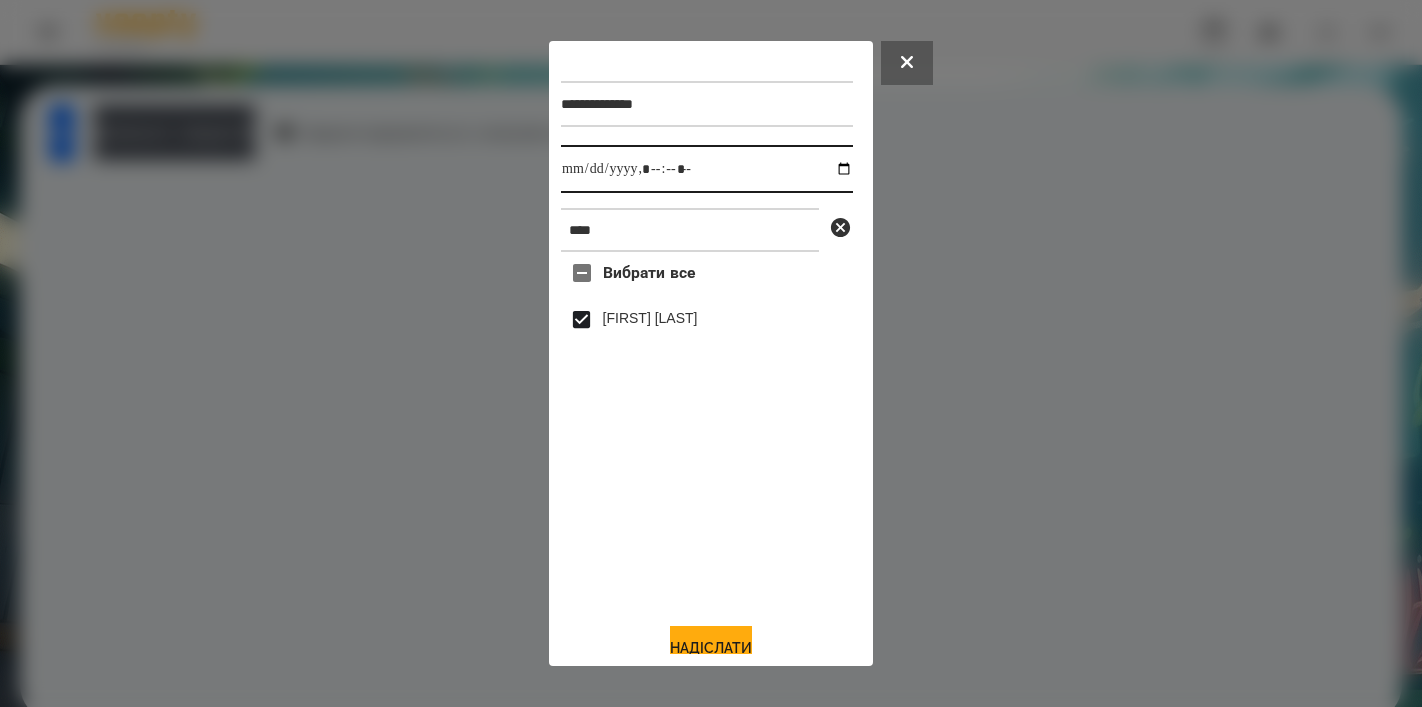 click at bounding box center [707, 169] 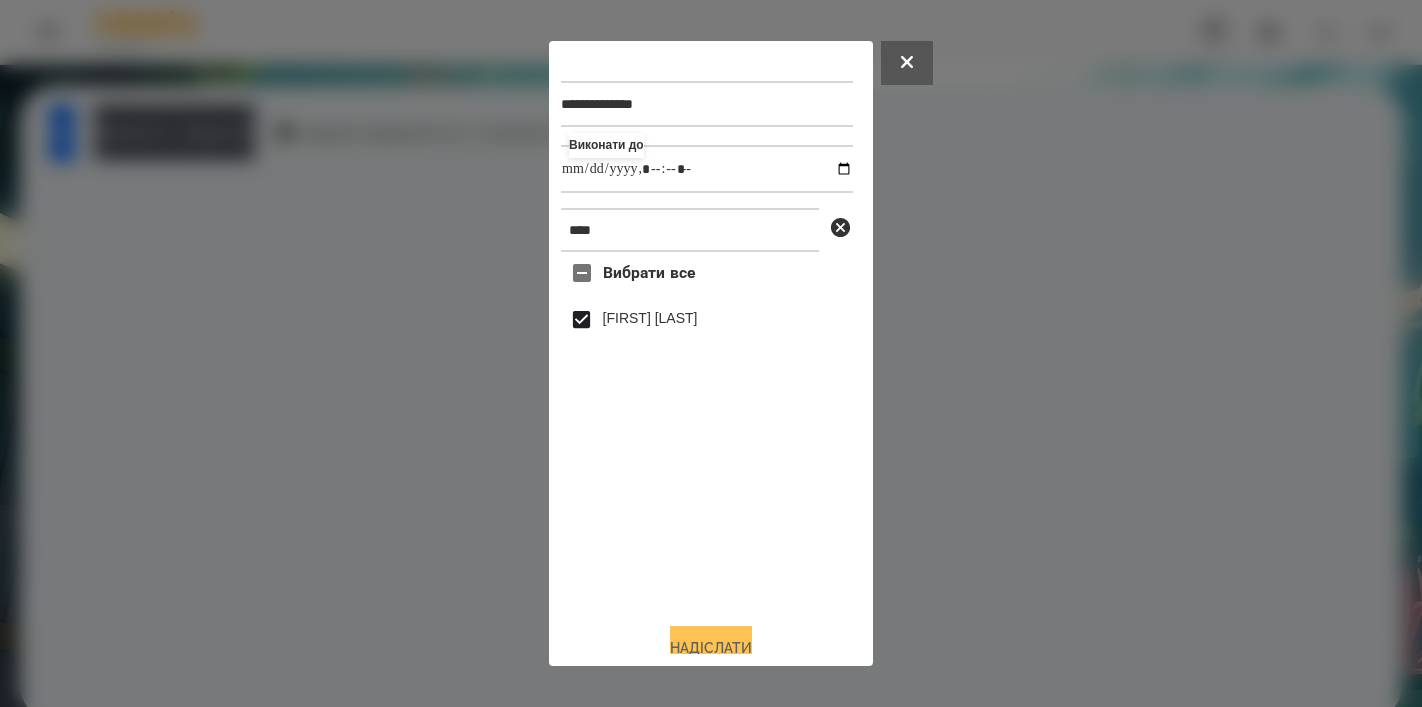 type on "**********" 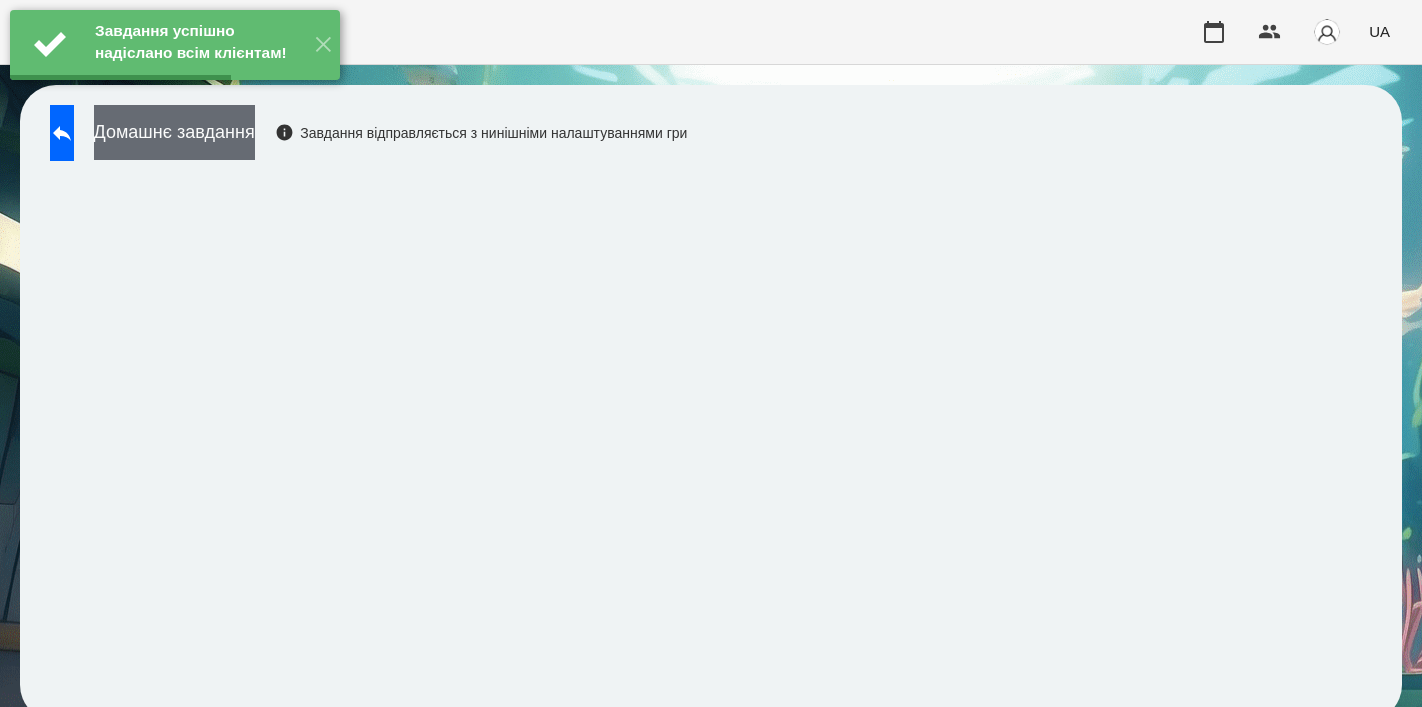click on "Домашнє завдання" at bounding box center [174, 132] 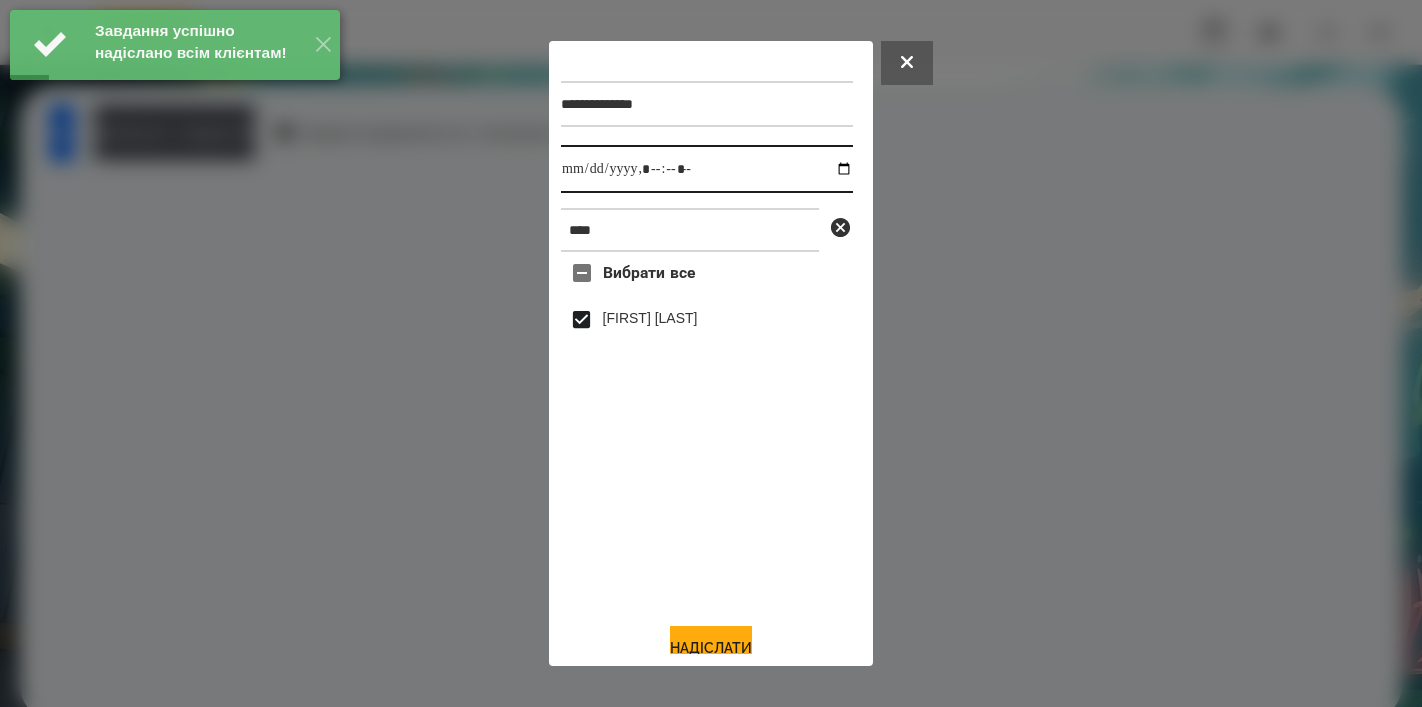 click at bounding box center (707, 169) 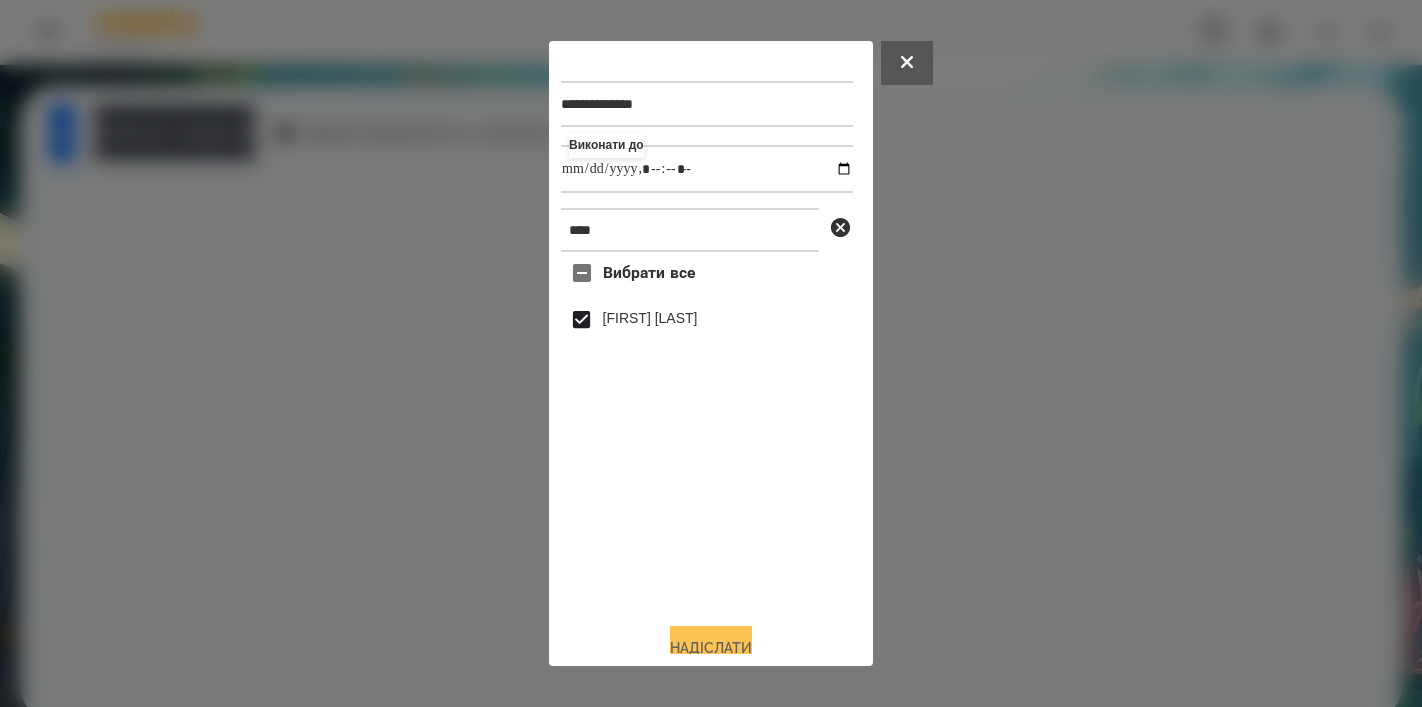 type on "**********" 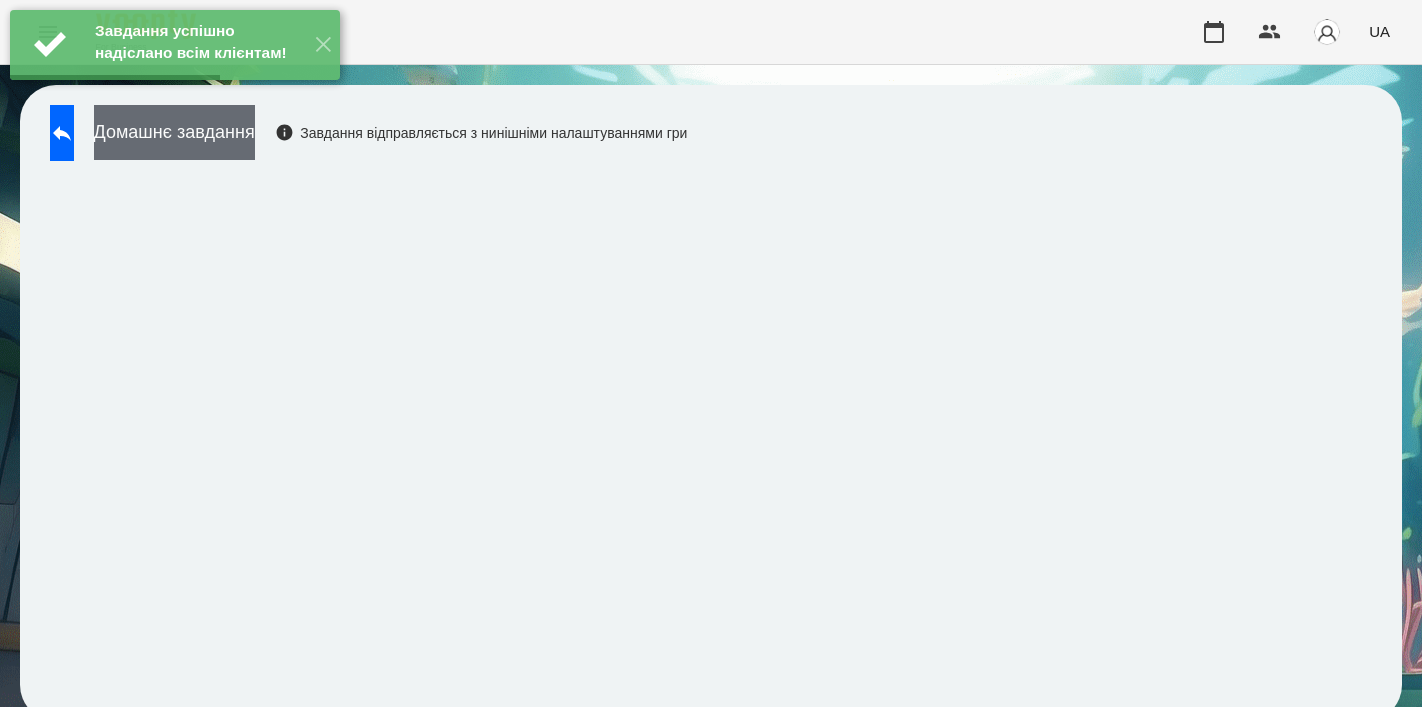 click on "Домашнє завдання" at bounding box center (174, 132) 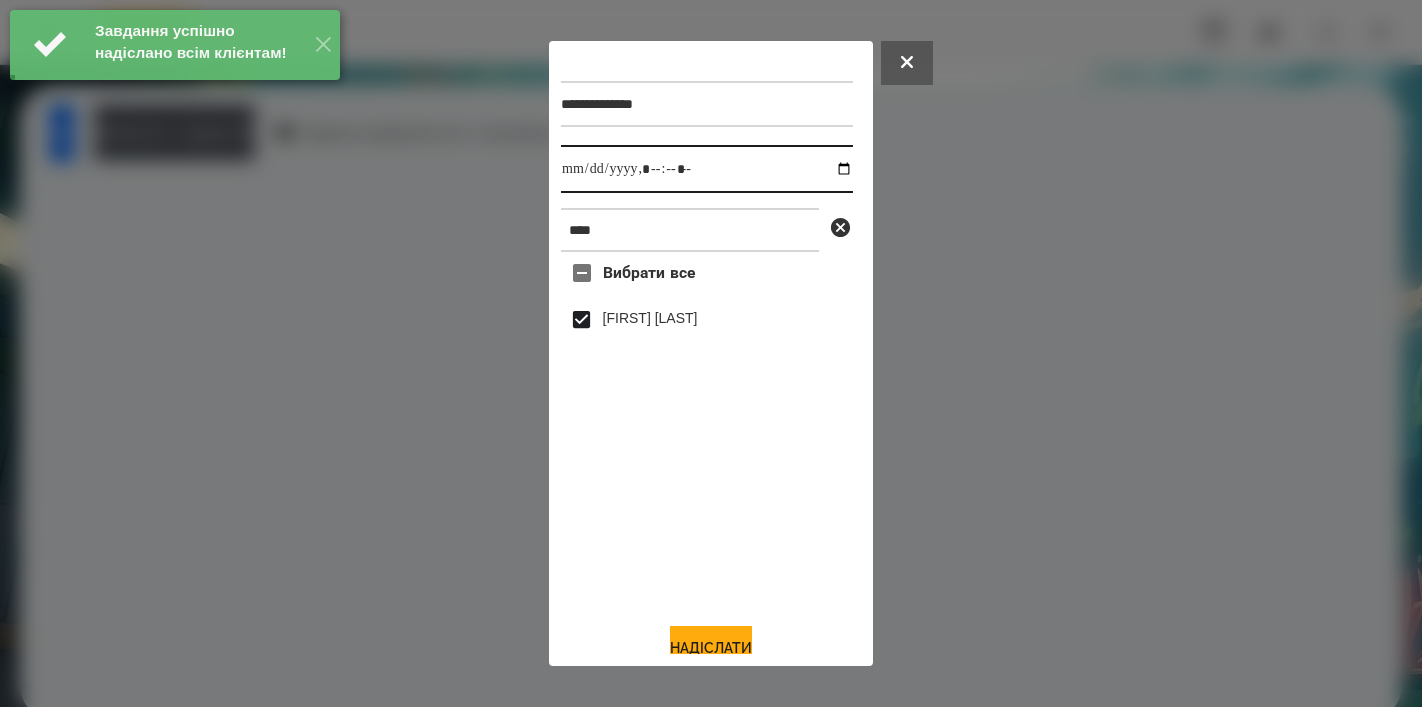 click at bounding box center [707, 169] 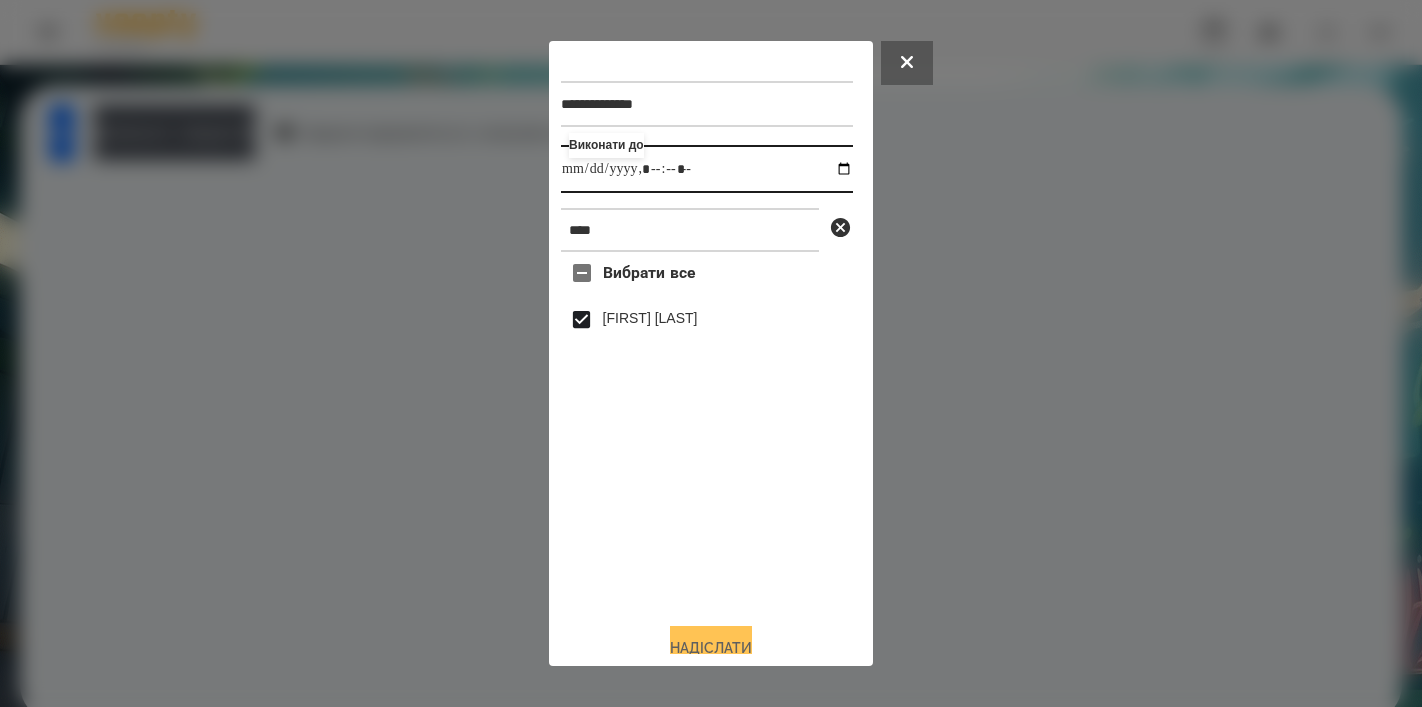 type on "**********" 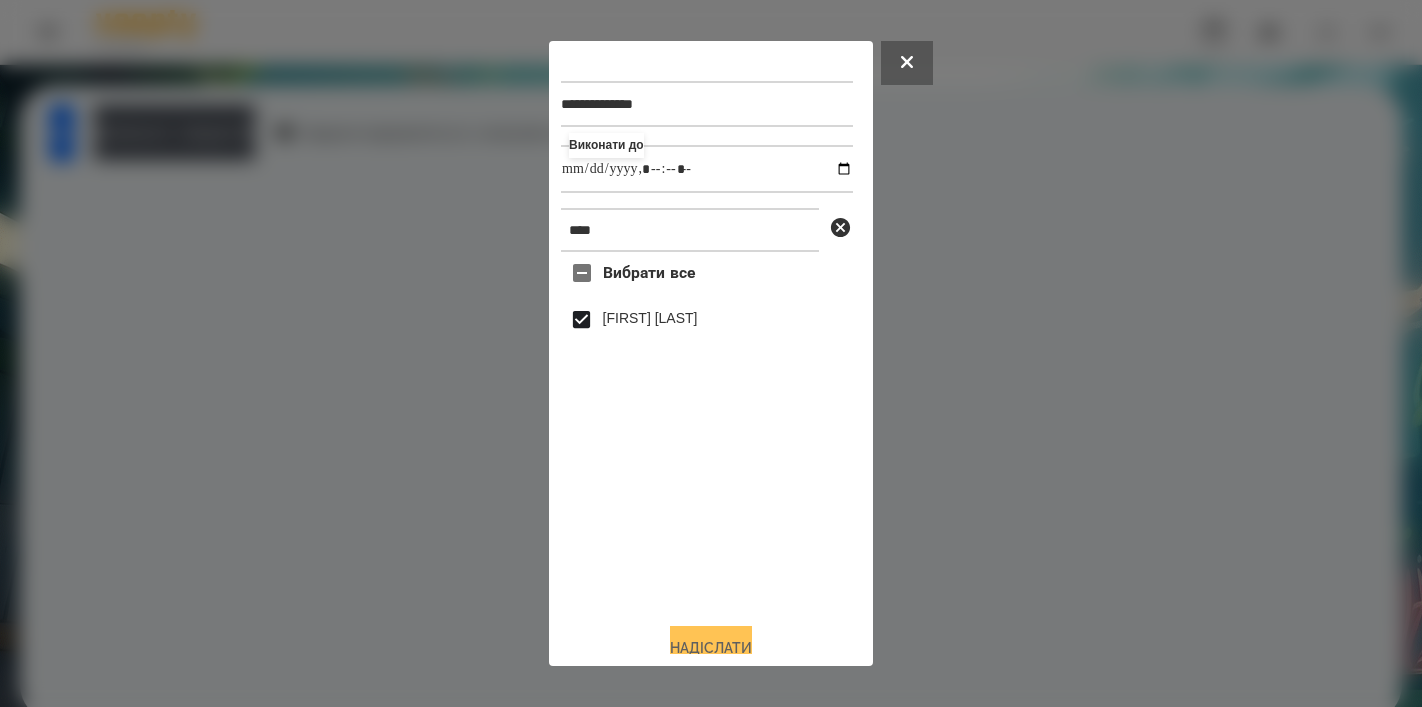 click on "Надіслати" at bounding box center (711, 648) 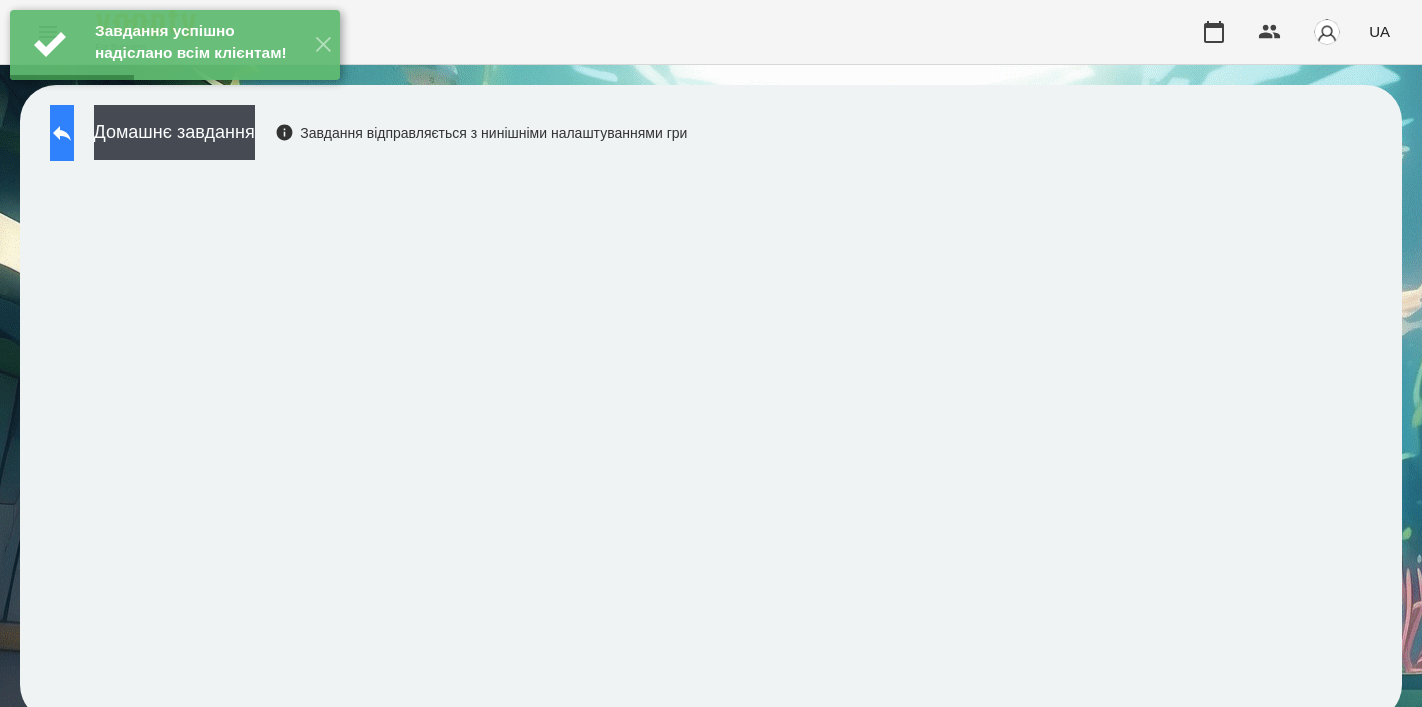 click at bounding box center (62, 133) 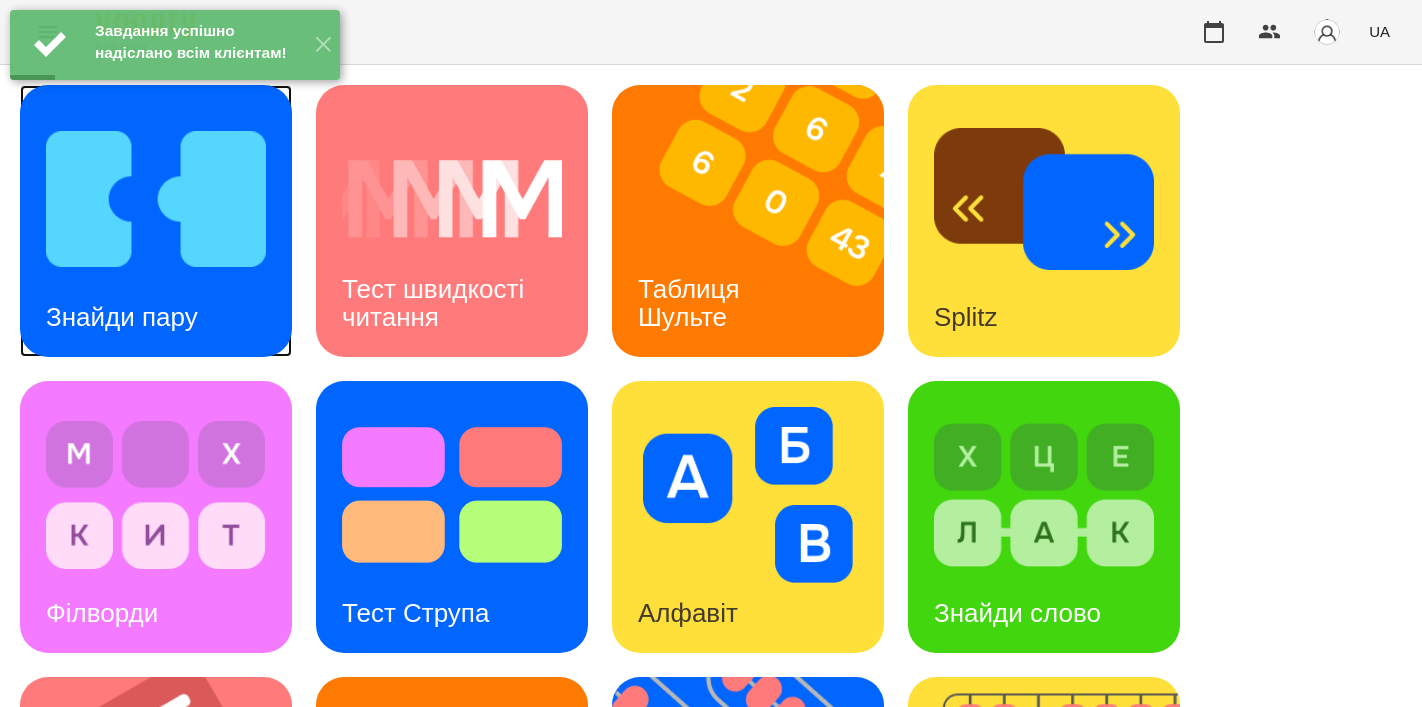 click at bounding box center [156, 199] 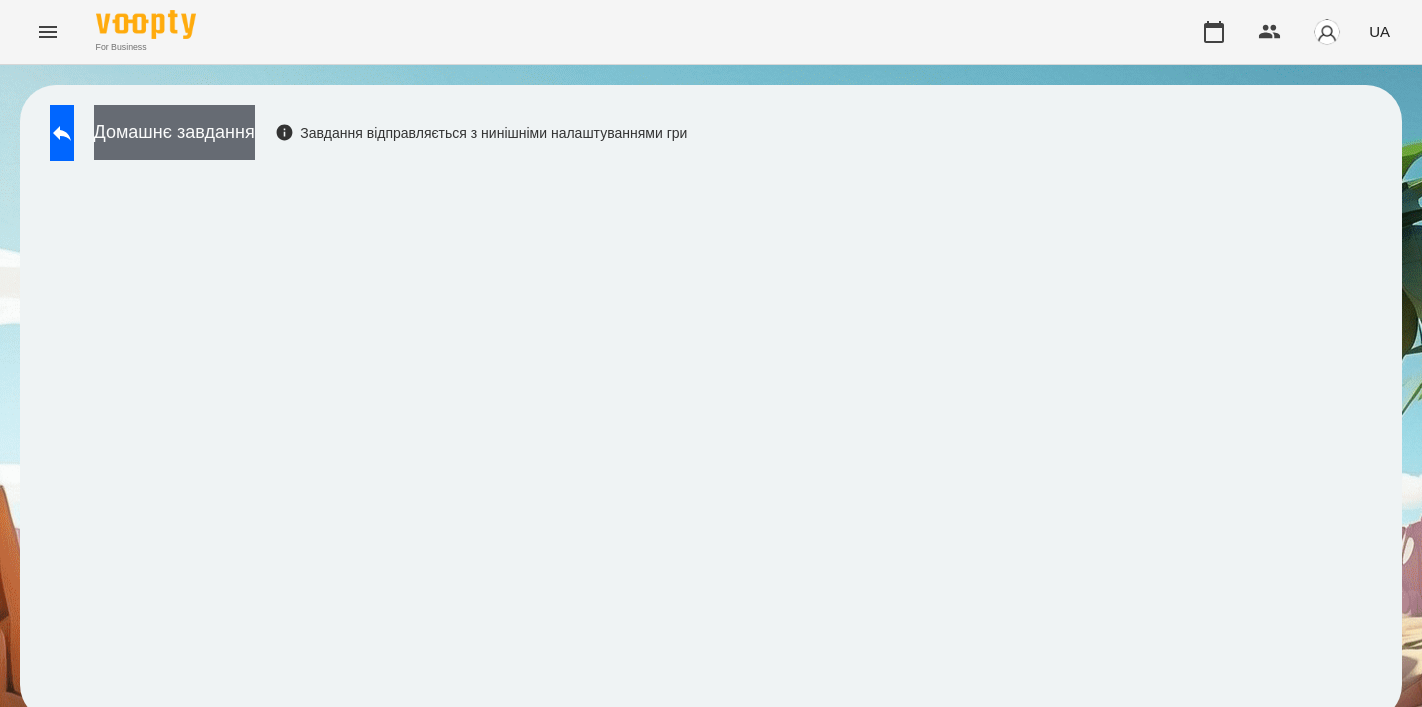 click on "Домашнє завдання" at bounding box center [174, 132] 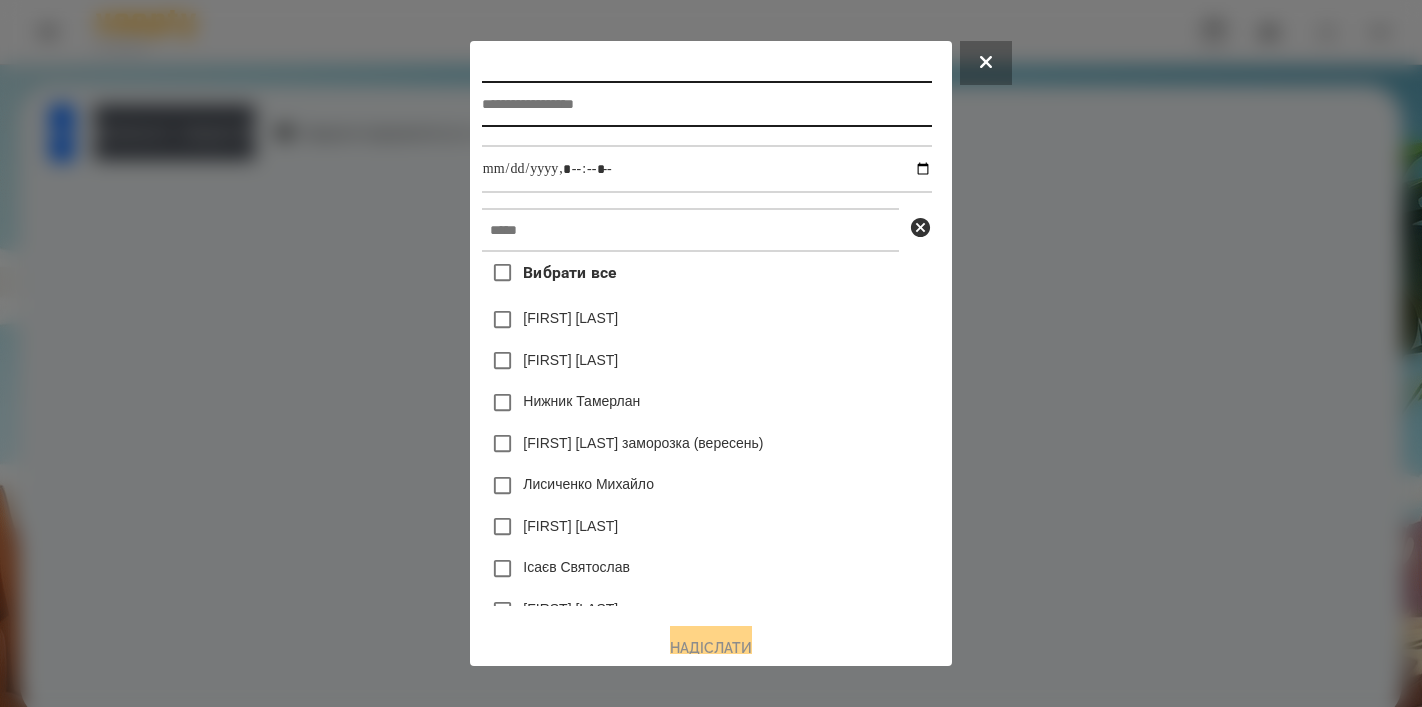 click at bounding box center [707, 104] 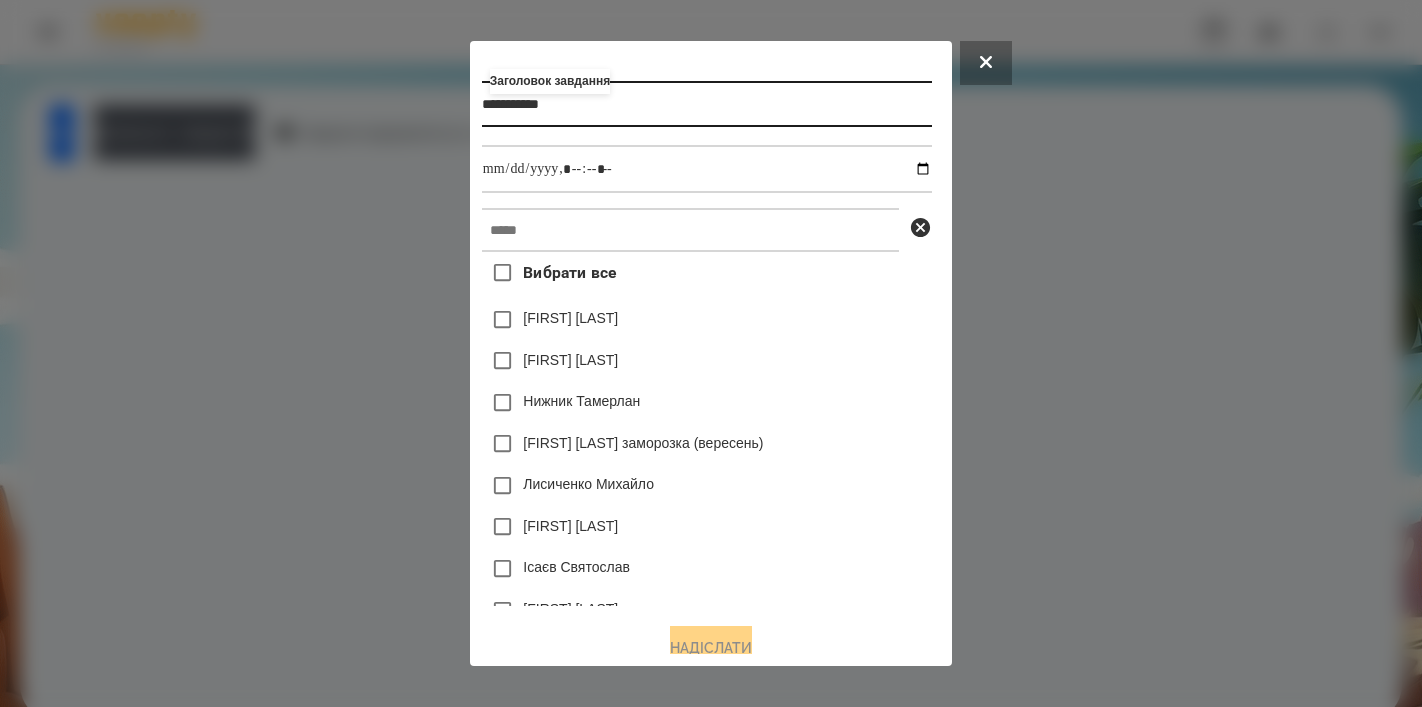type on "**********" 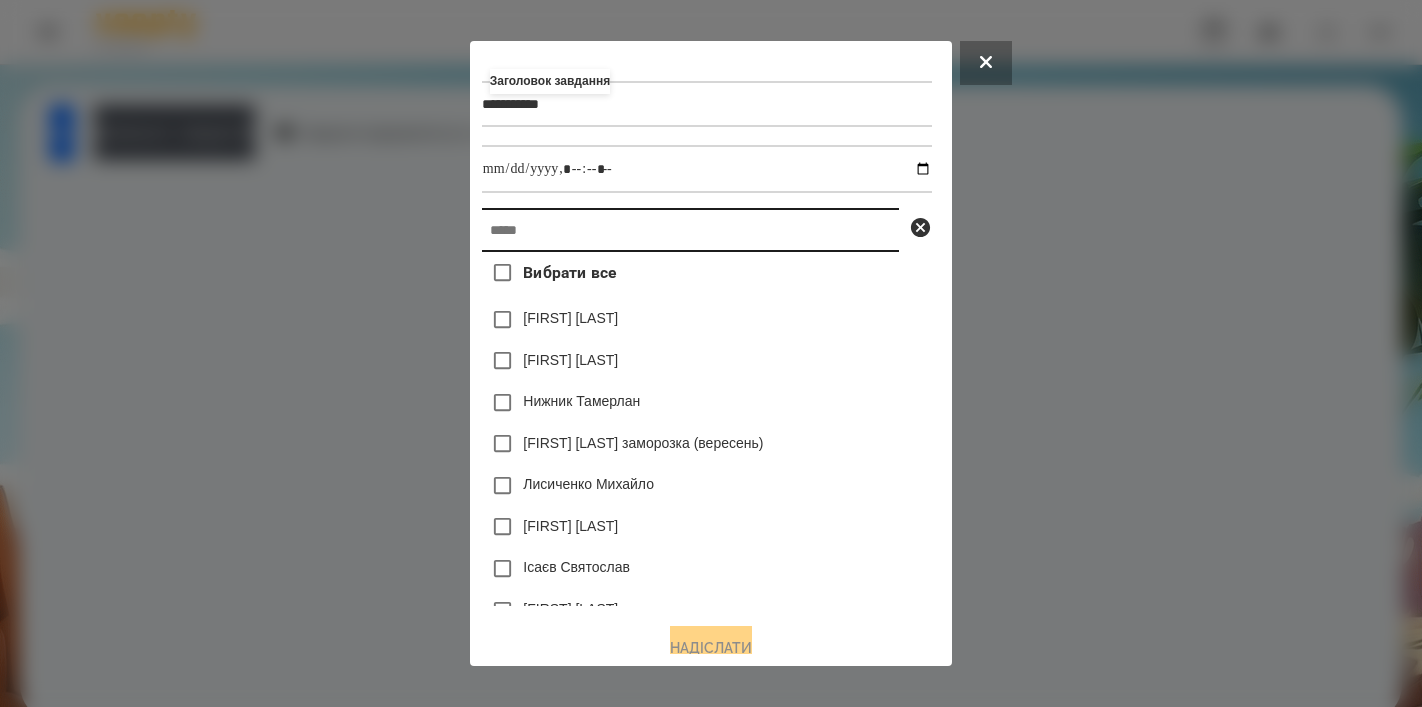 click at bounding box center (690, 230) 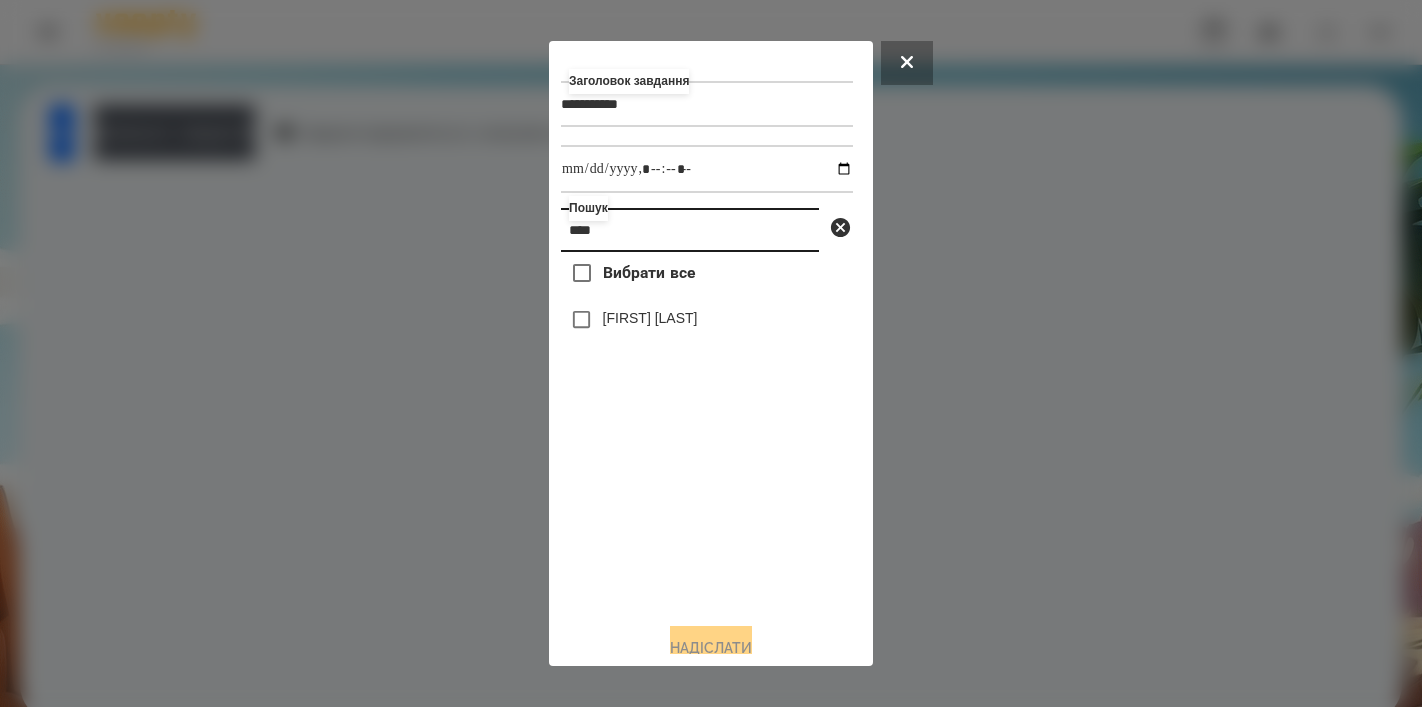 type on "****" 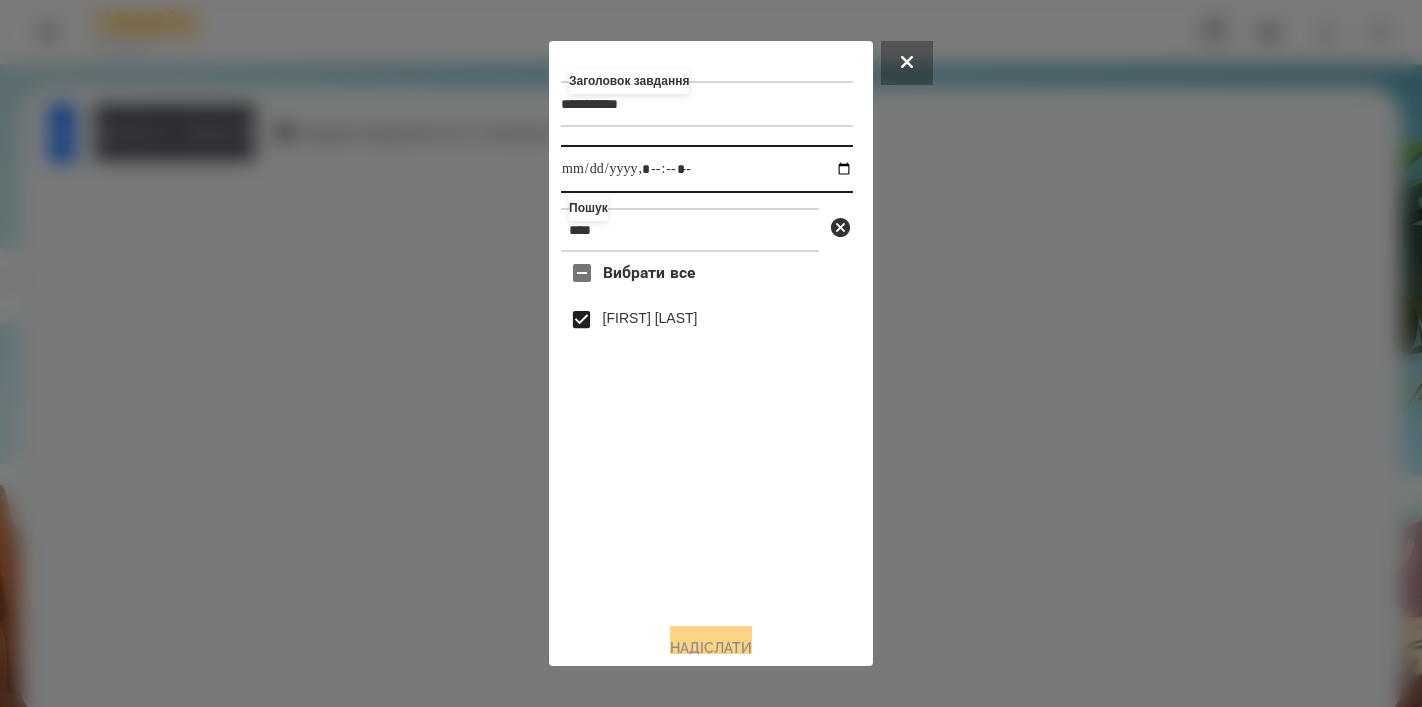 click at bounding box center (707, 169) 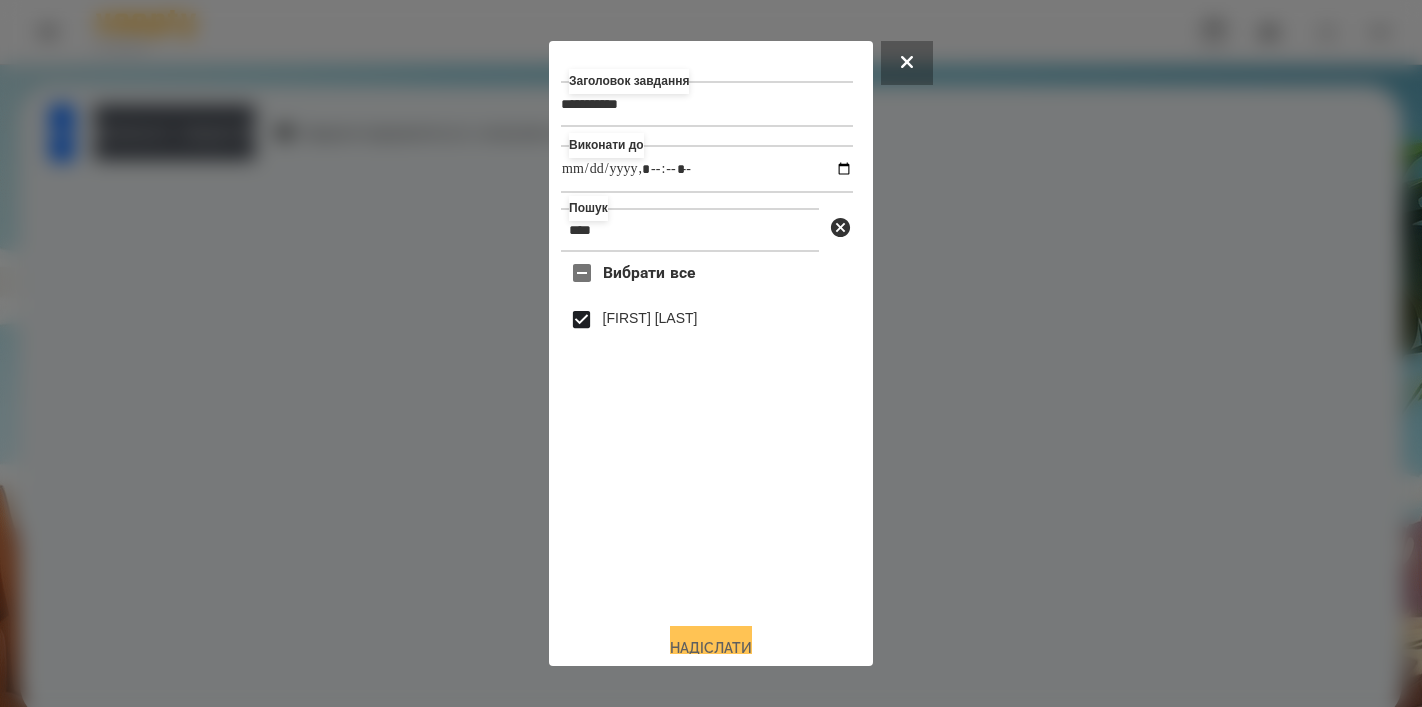 type on "**********" 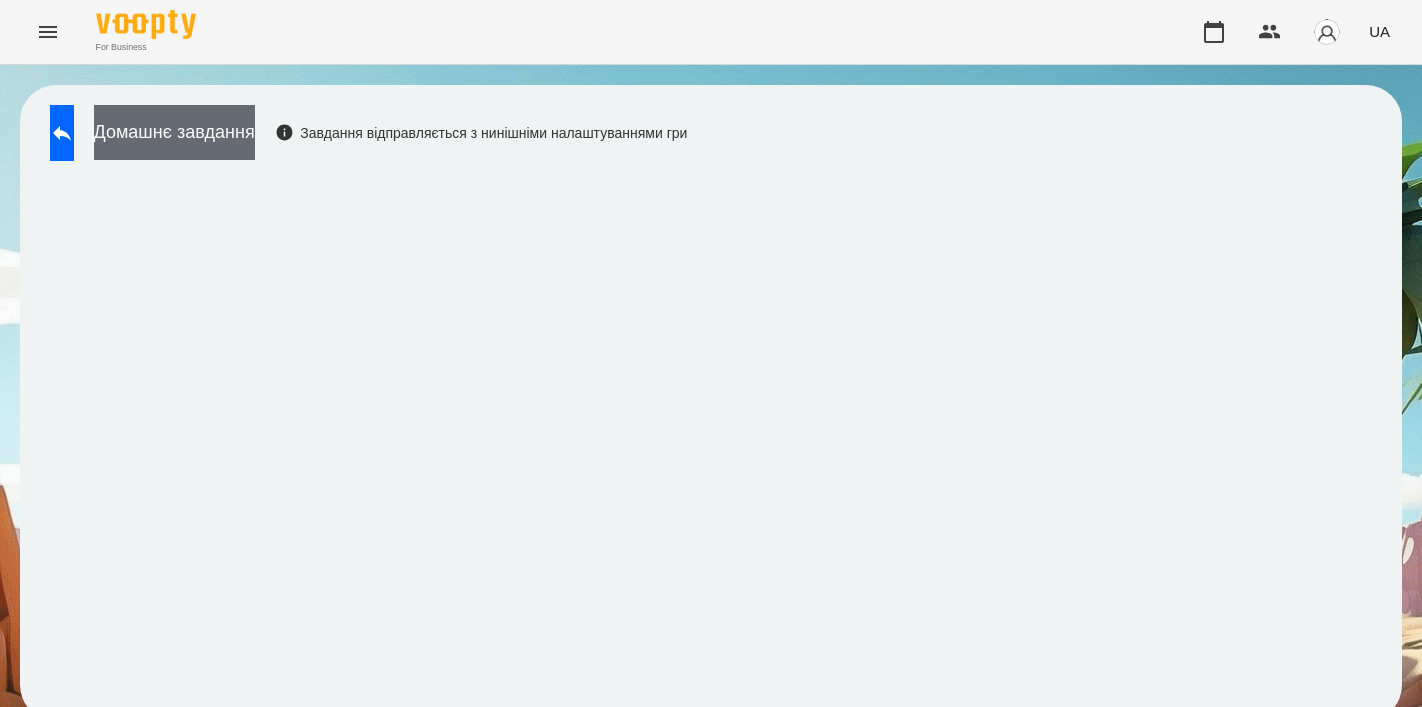 click on "Домашнє завдання" at bounding box center (174, 132) 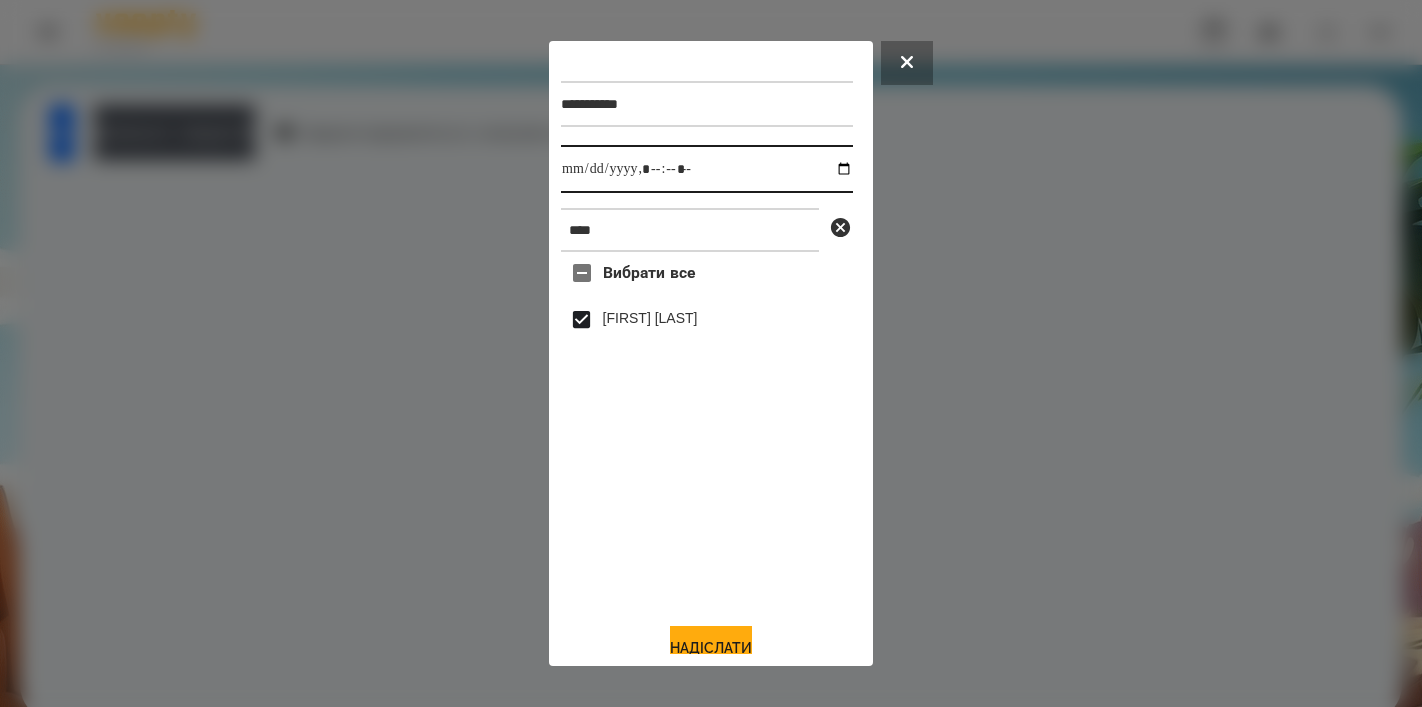 click at bounding box center [707, 169] 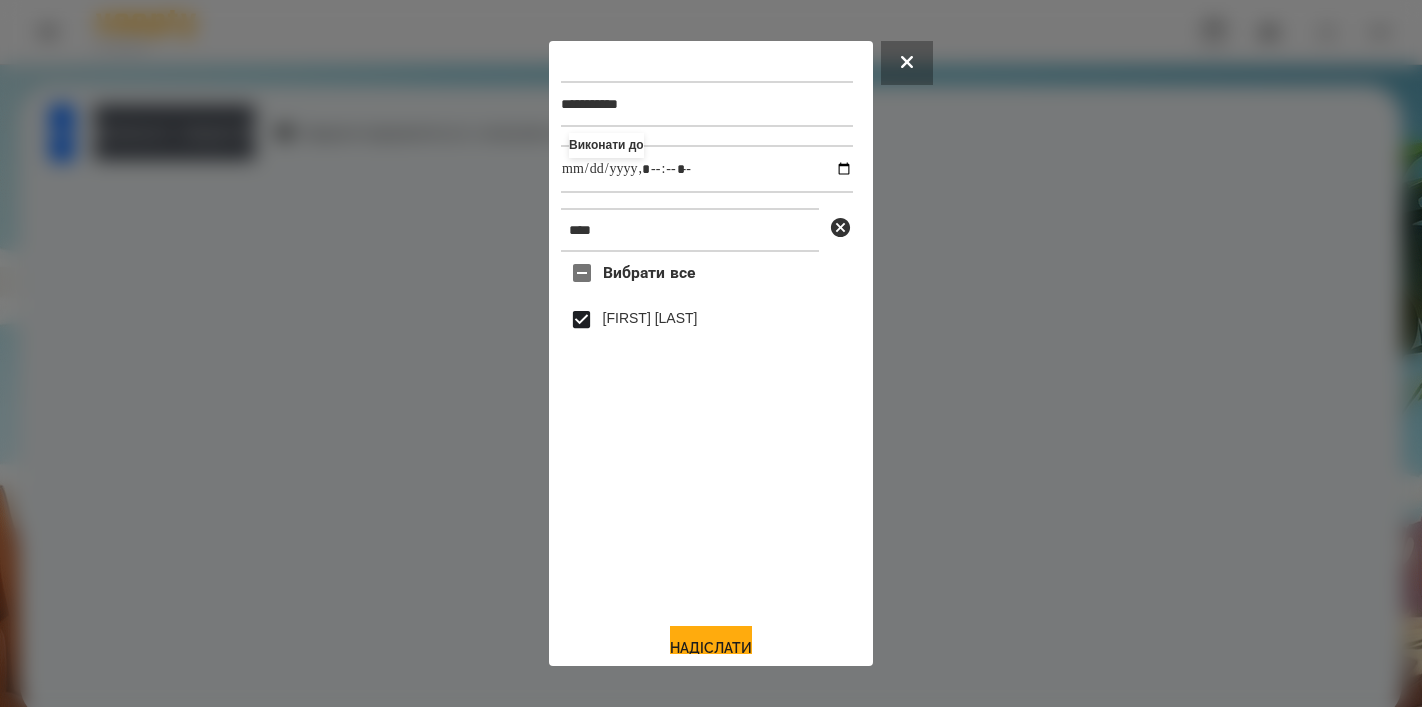 type on "**********" 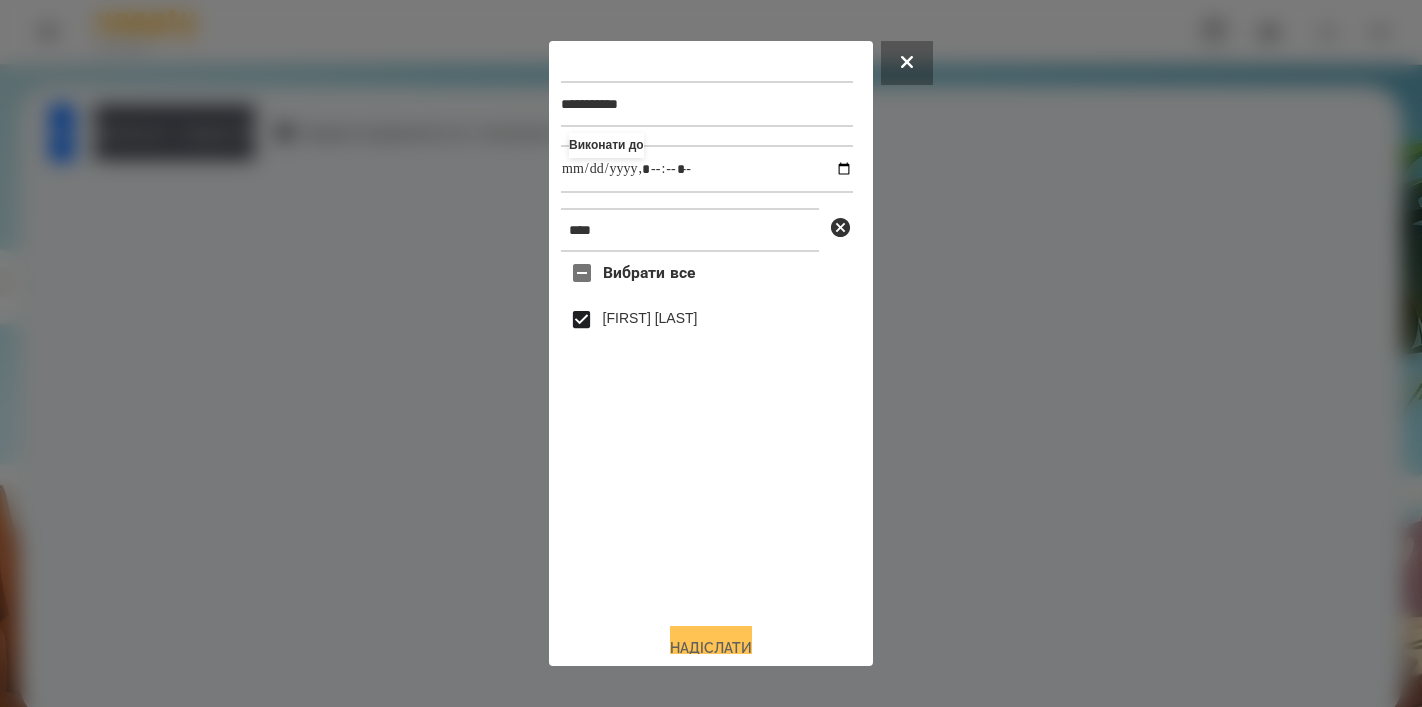 click on "Надіслати" at bounding box center [711, 648] 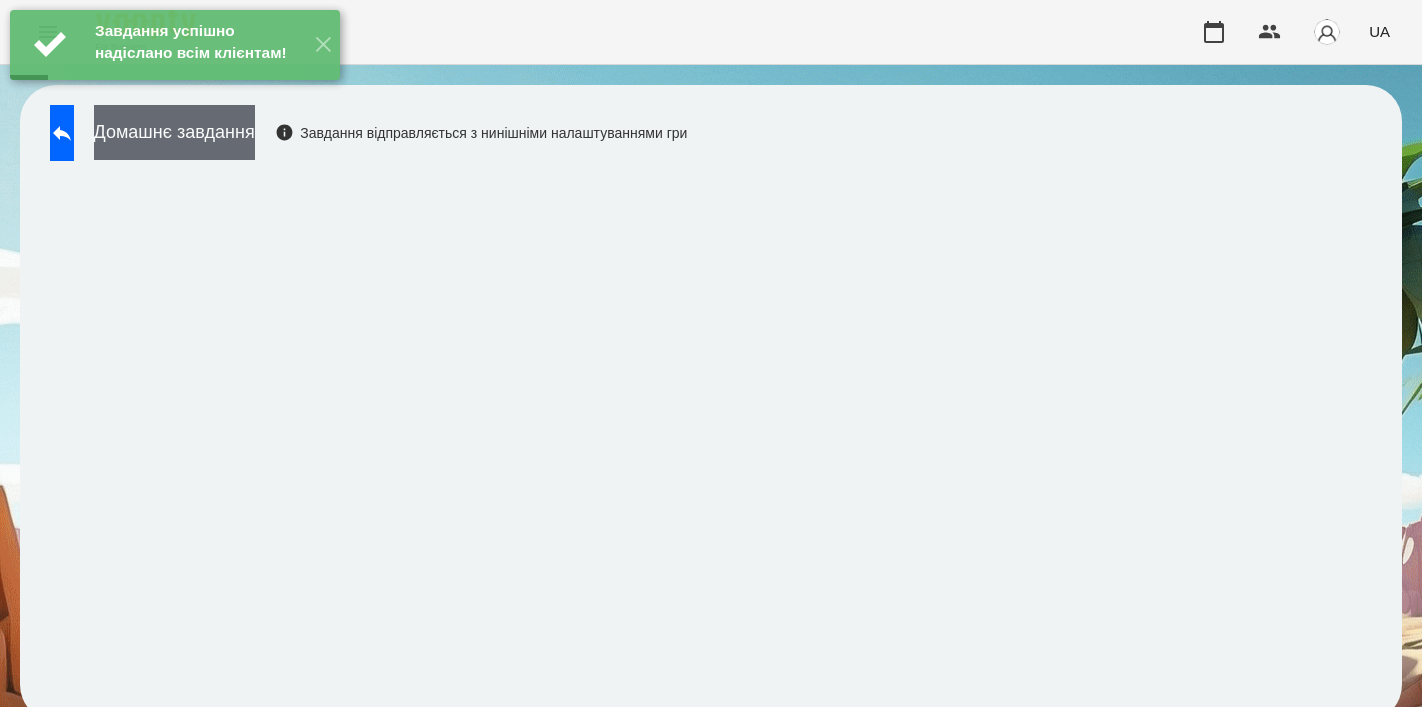 click on "Домашнє завдання" at bounding box center (174, 132) 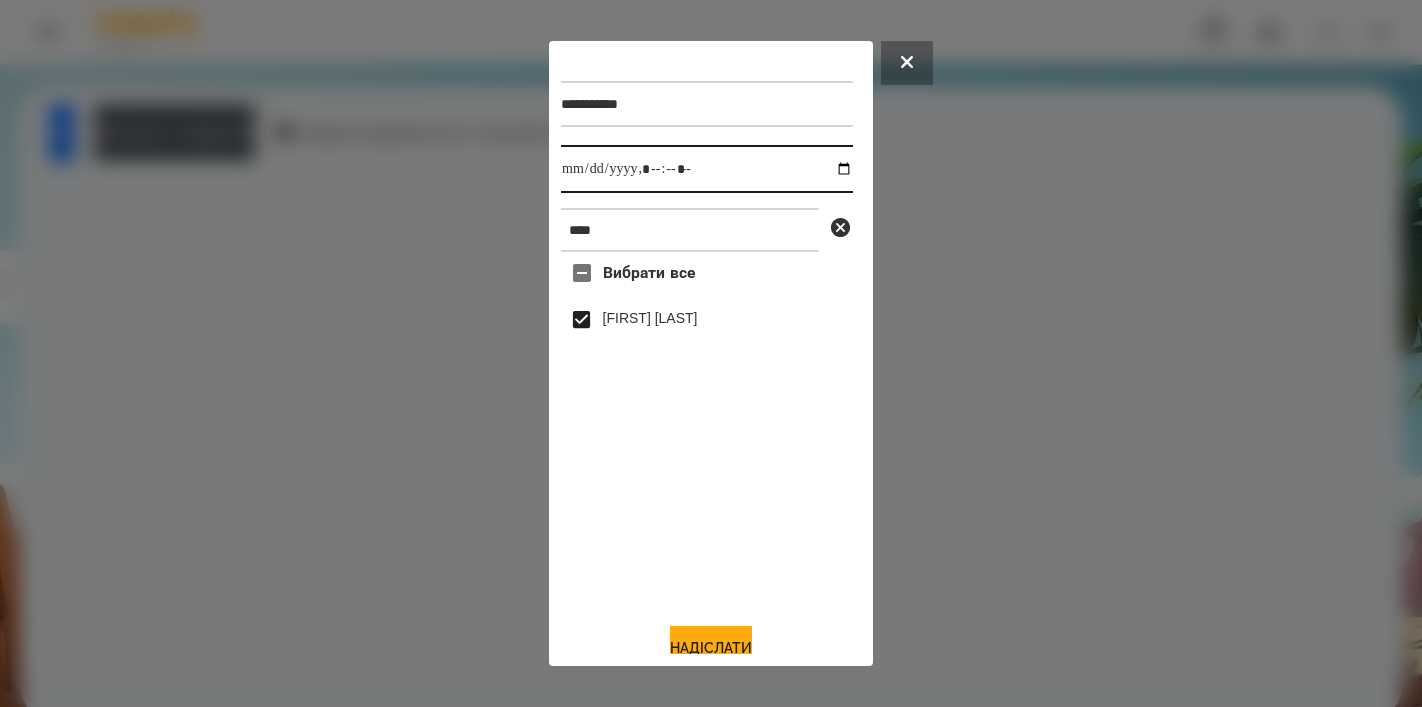 click at bounding box center (707, 169) 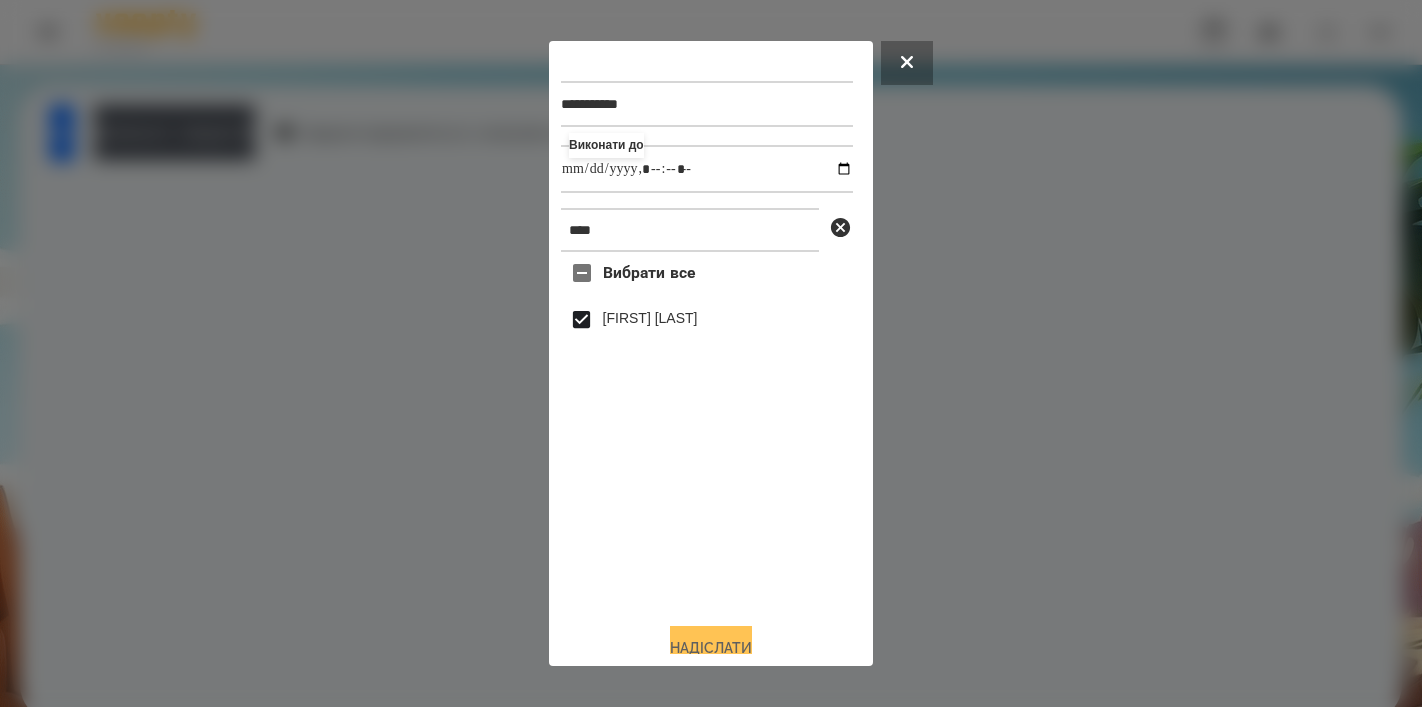 type on "**********" 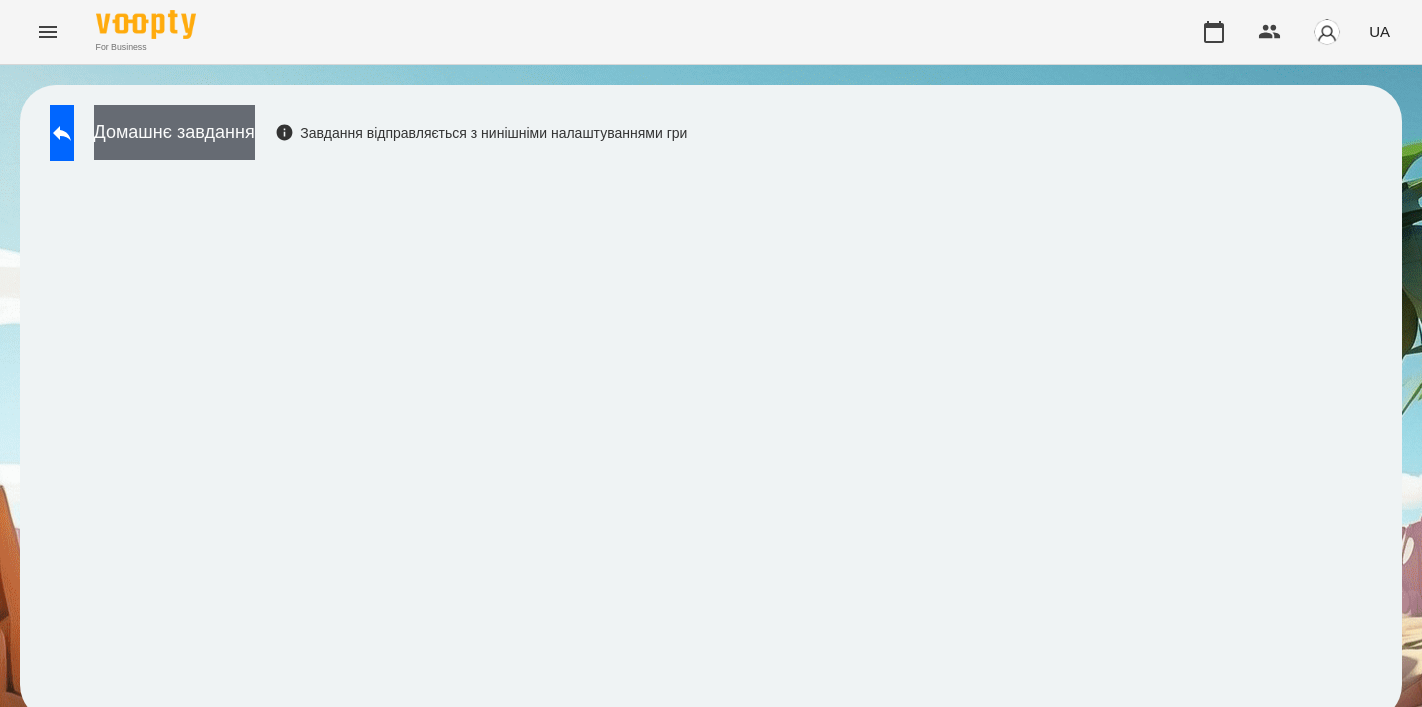 click on "Домашнє завдання" at bounding box center [174, 132] 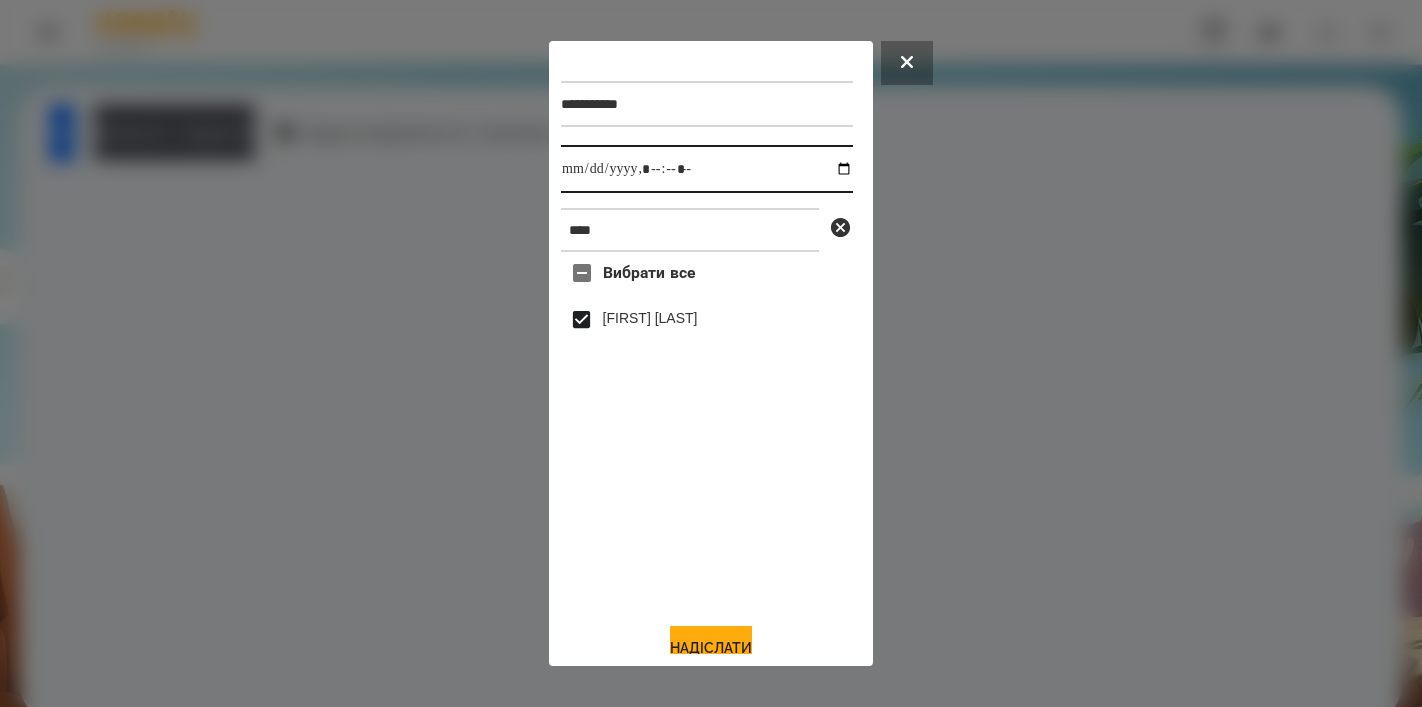 click at bounding box center [707, 169] 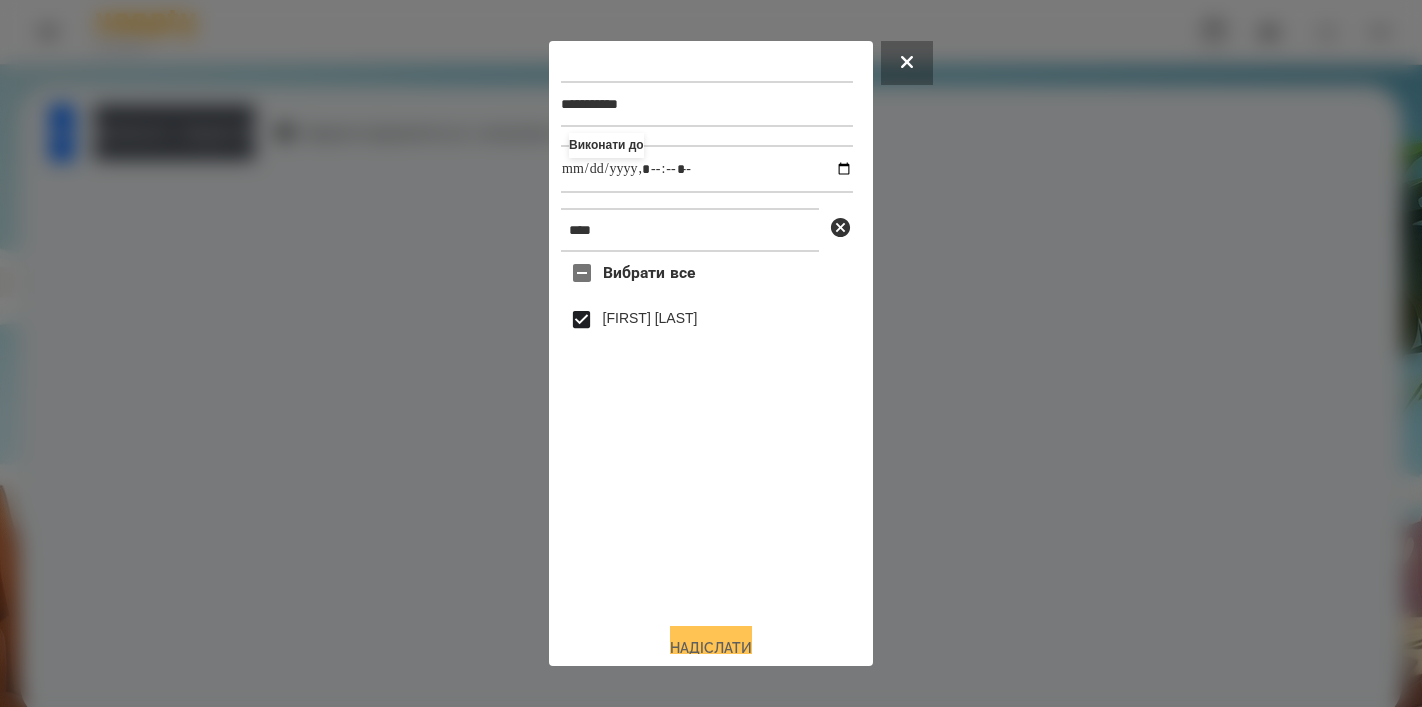 click on "Надіслати" at bounding box center (711, 648) 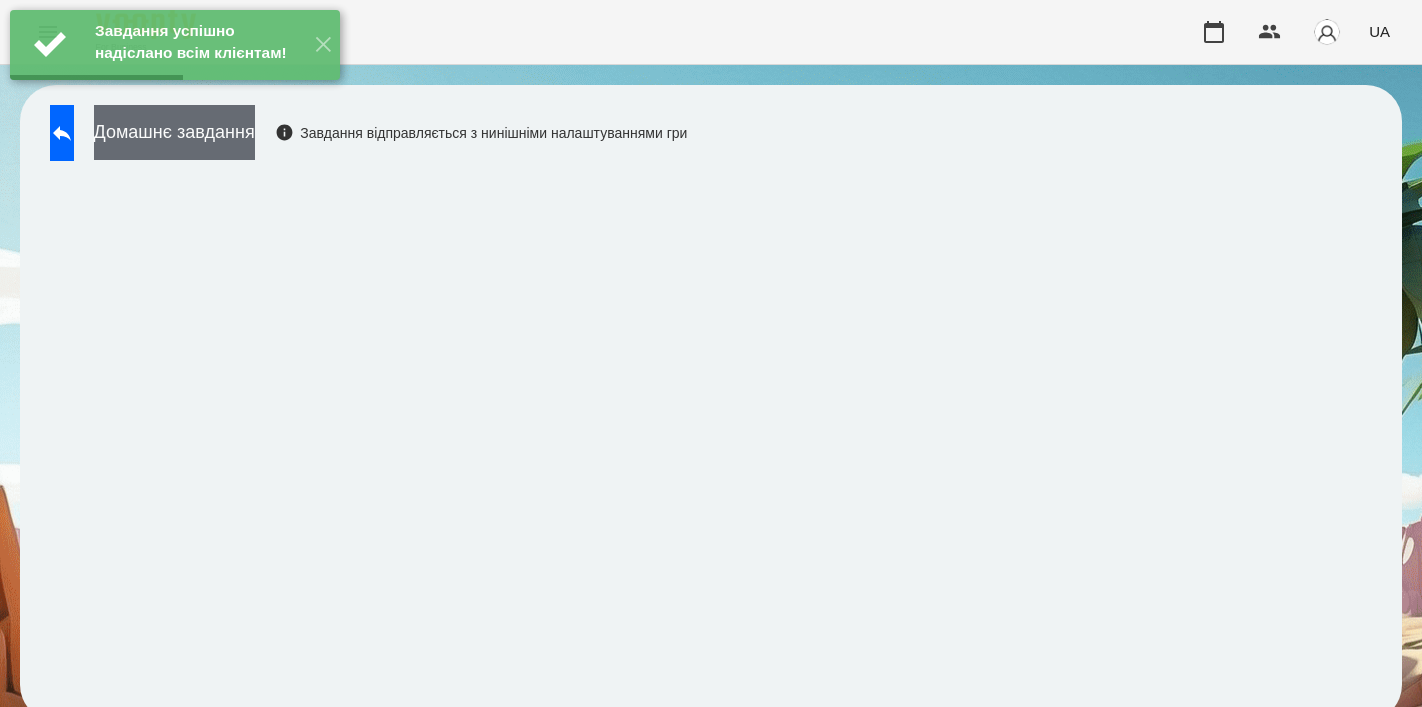 click on "Домашнє завдання" at bounding box center (174, 132) 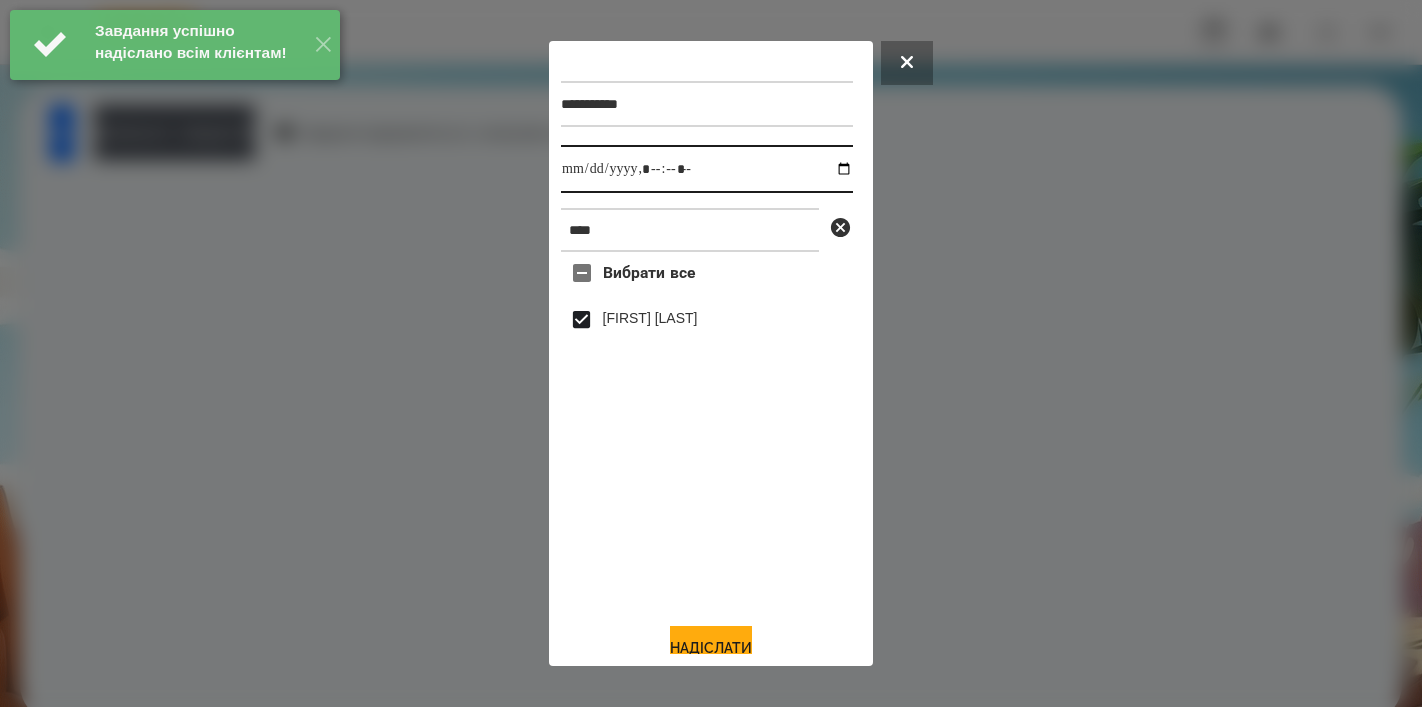 click at bounding box center (707, 169) 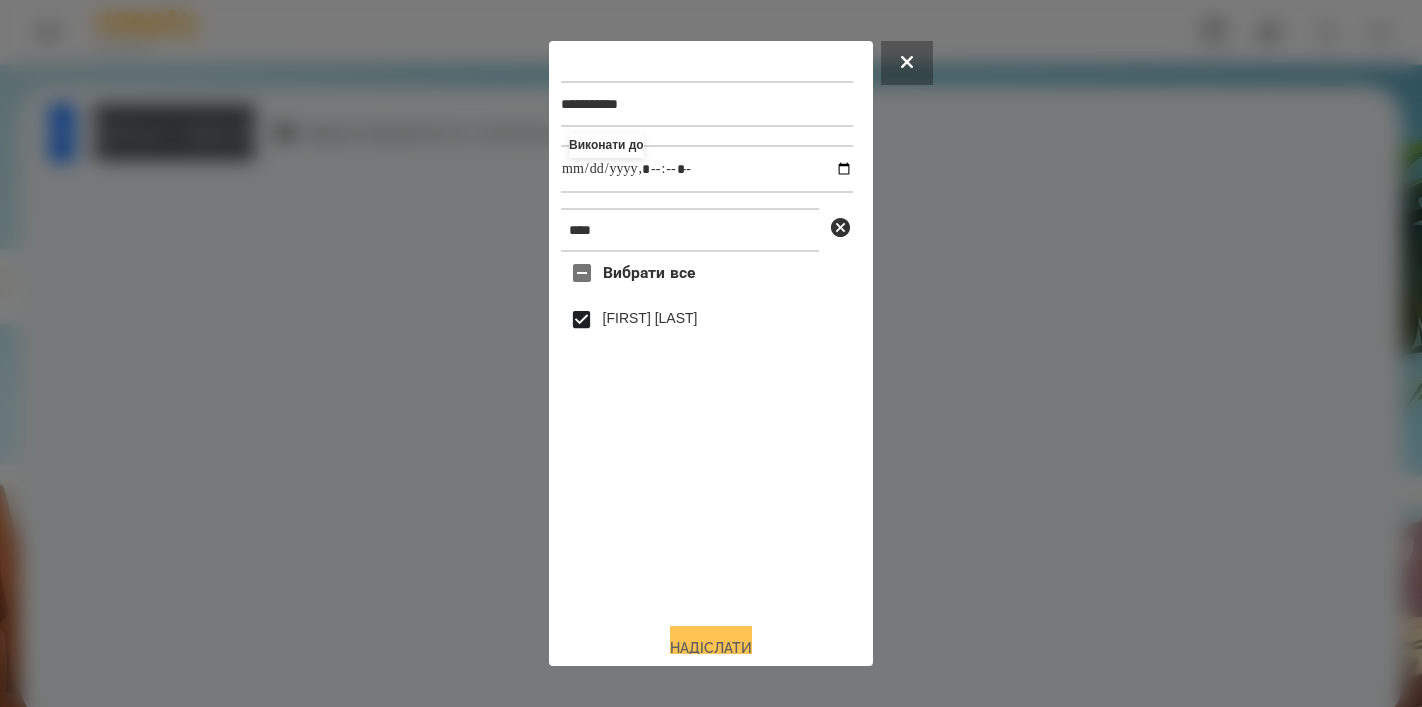 type on "**********" 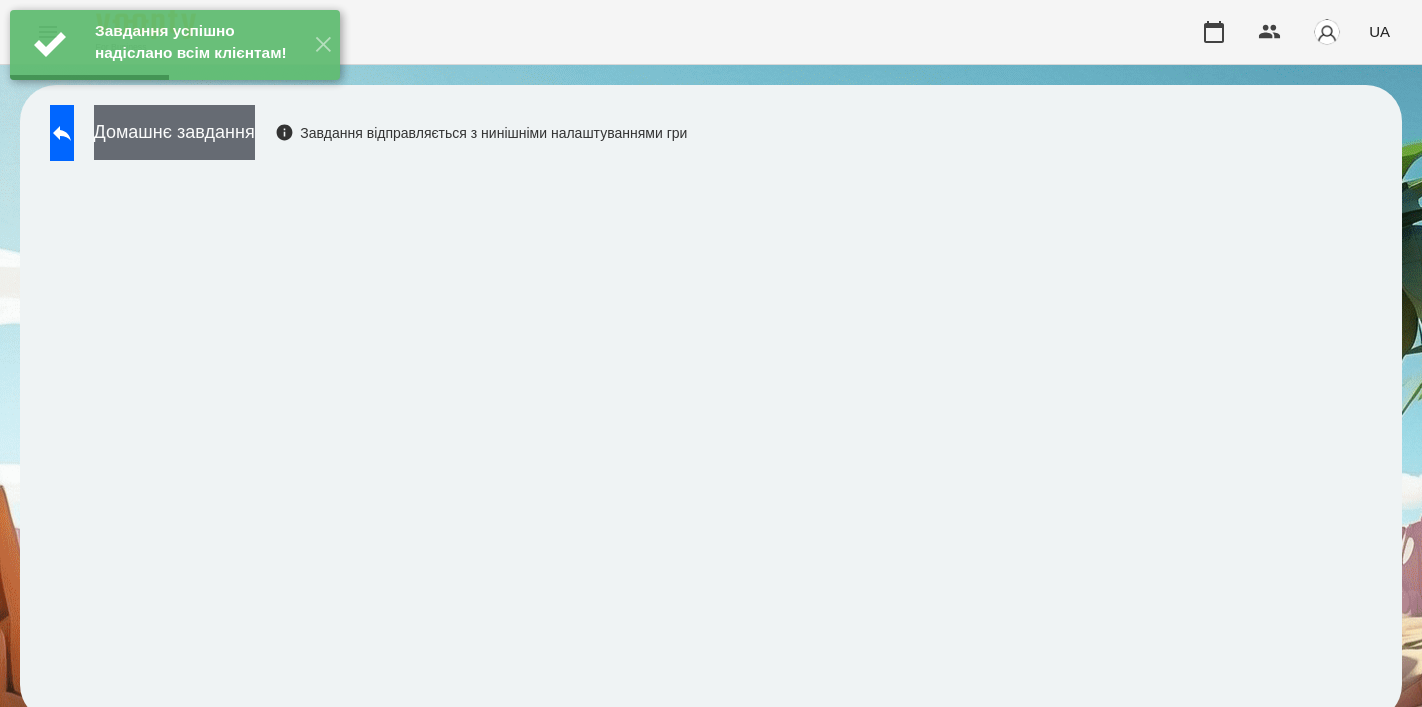 click on "Домашнє завдання" at bounding box center [174, 132] 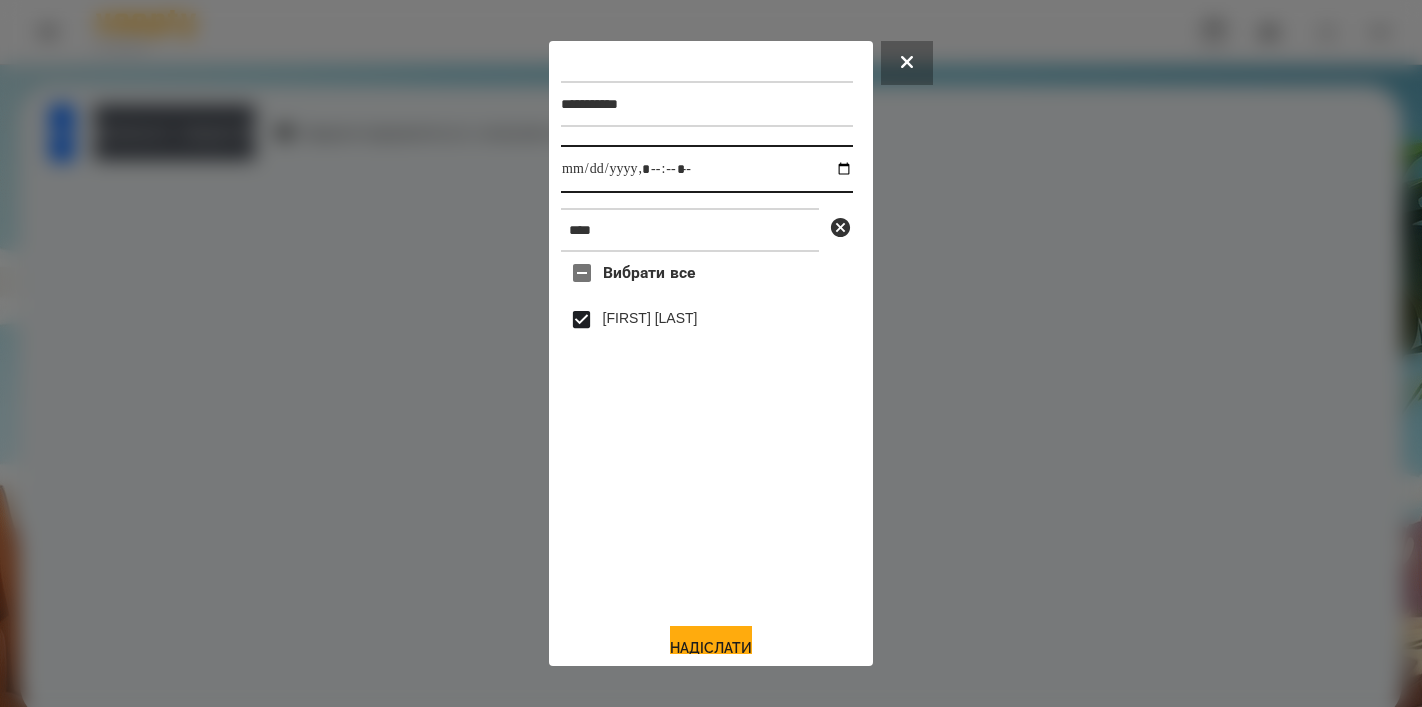 click at bounding box center (707, 169) 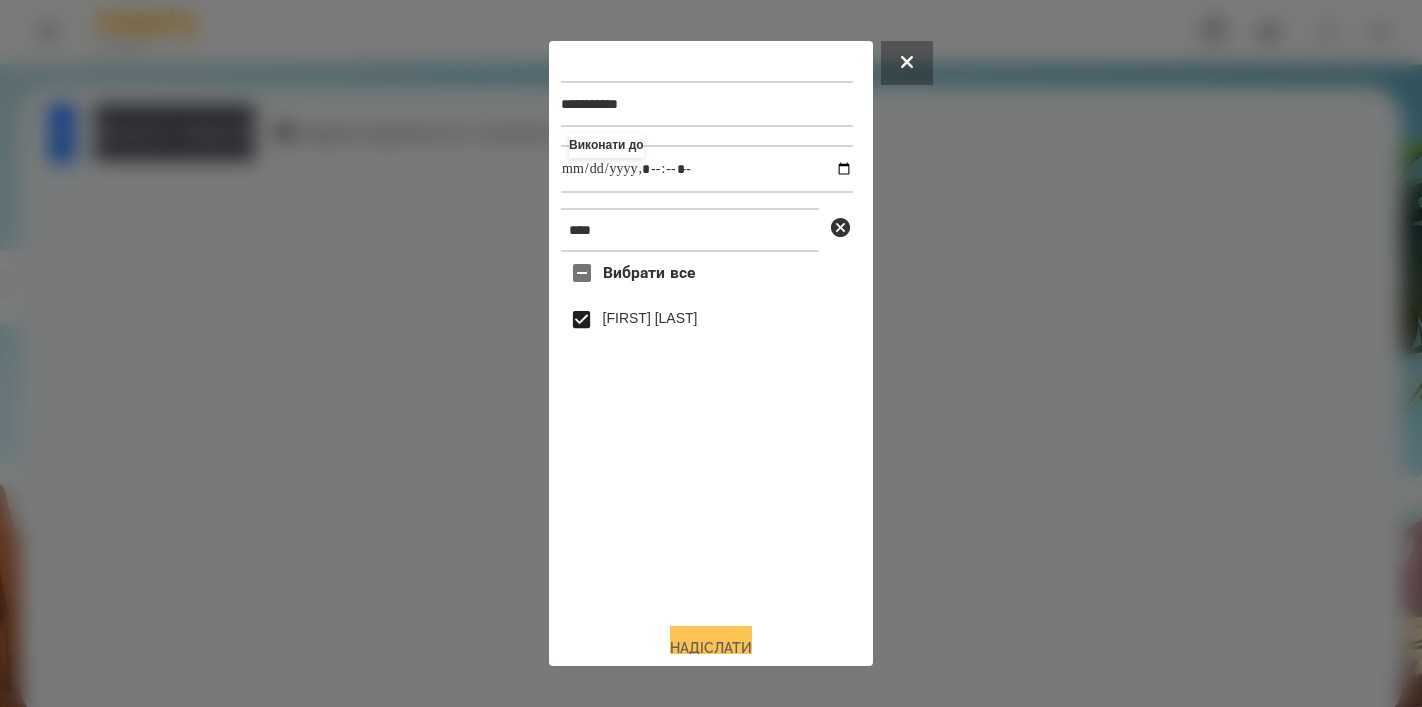 type on "**********" 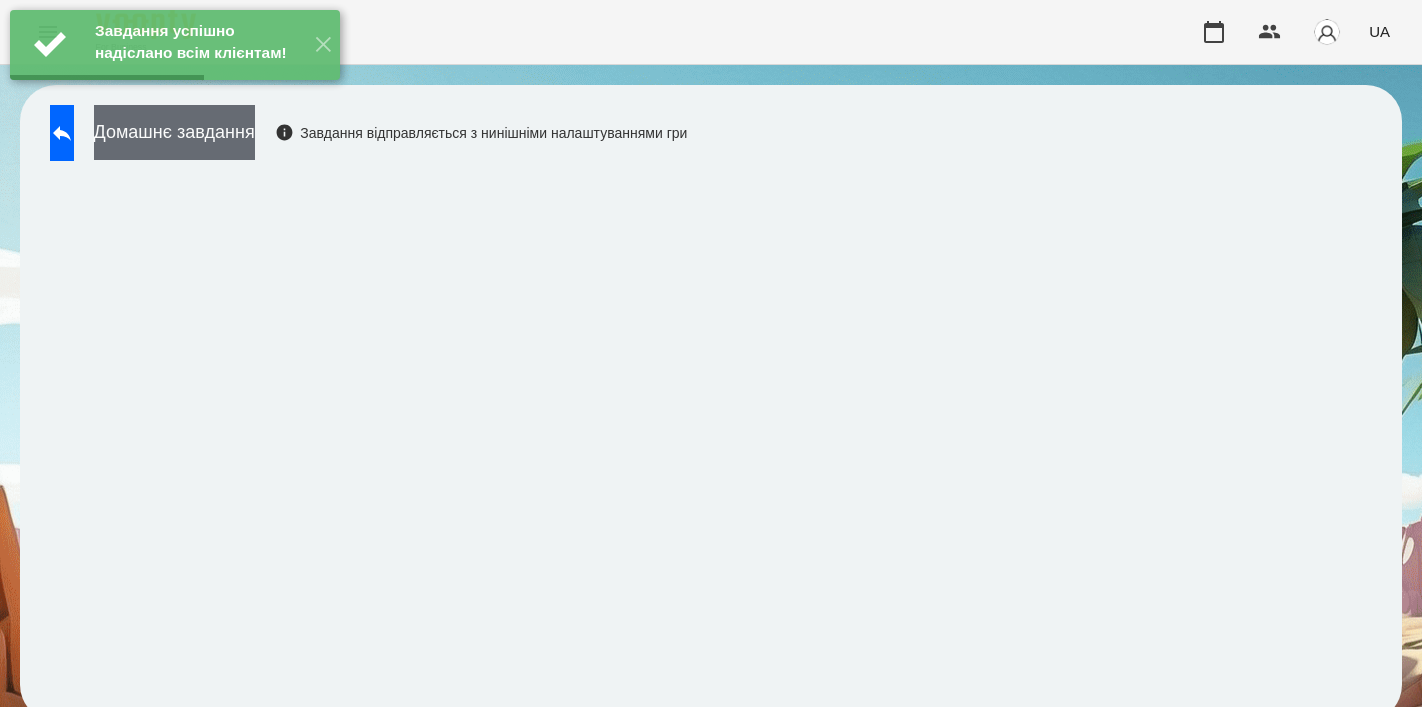 click on "Домашнє завдання" at bounding box center [174, 132] 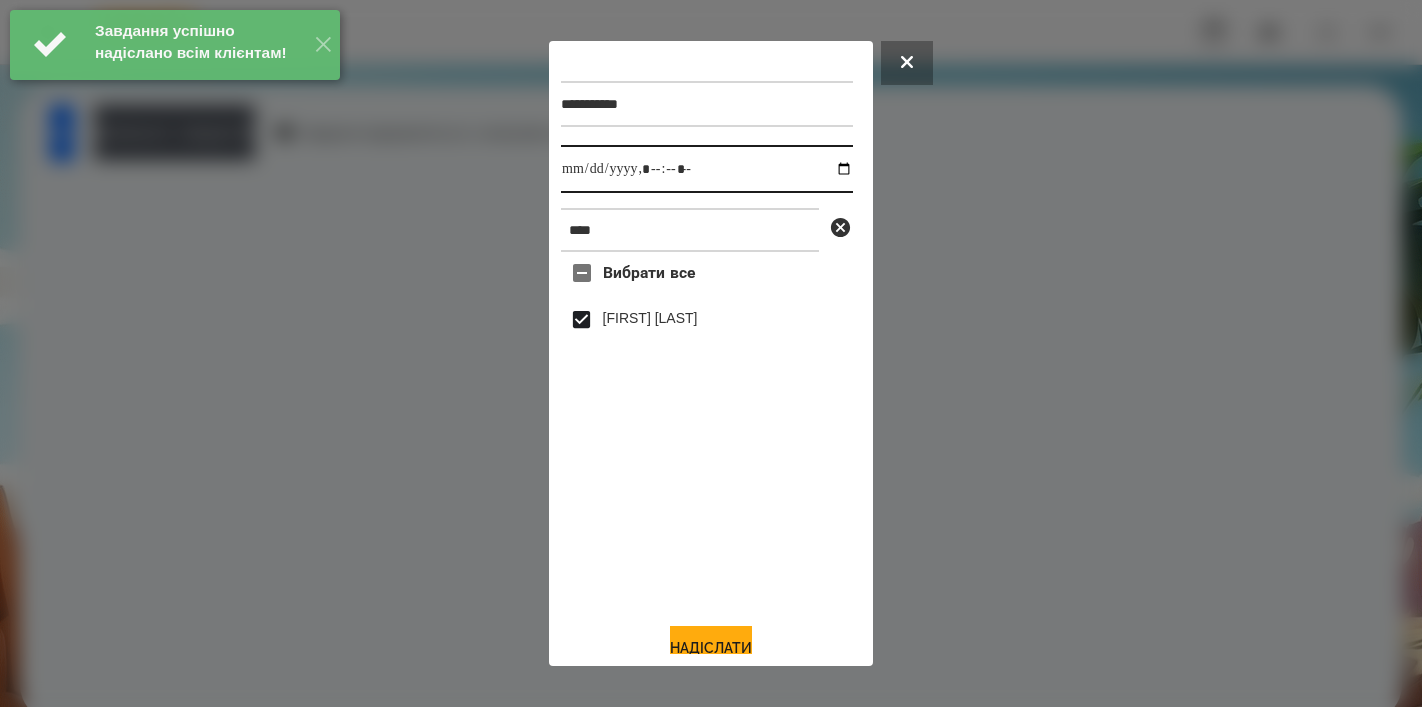 click at bounding box center (707, 169) 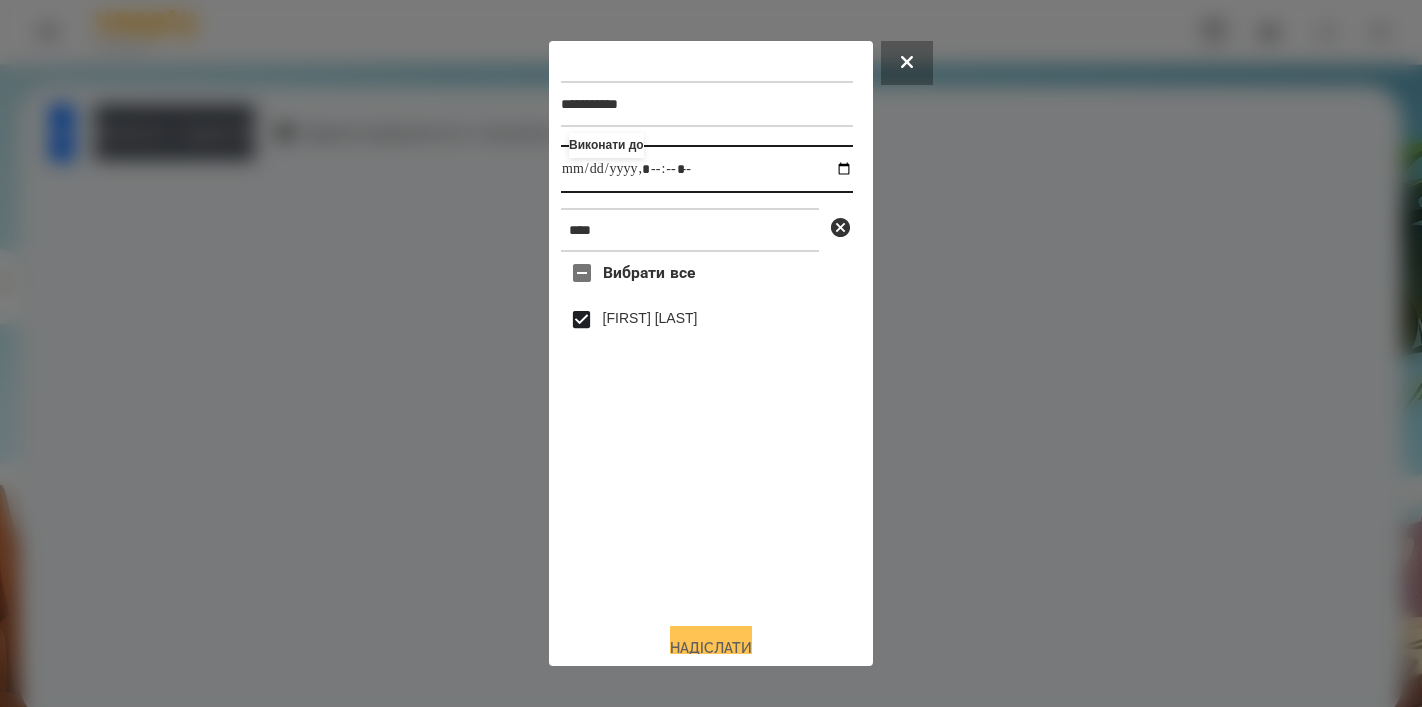 type on "**********" 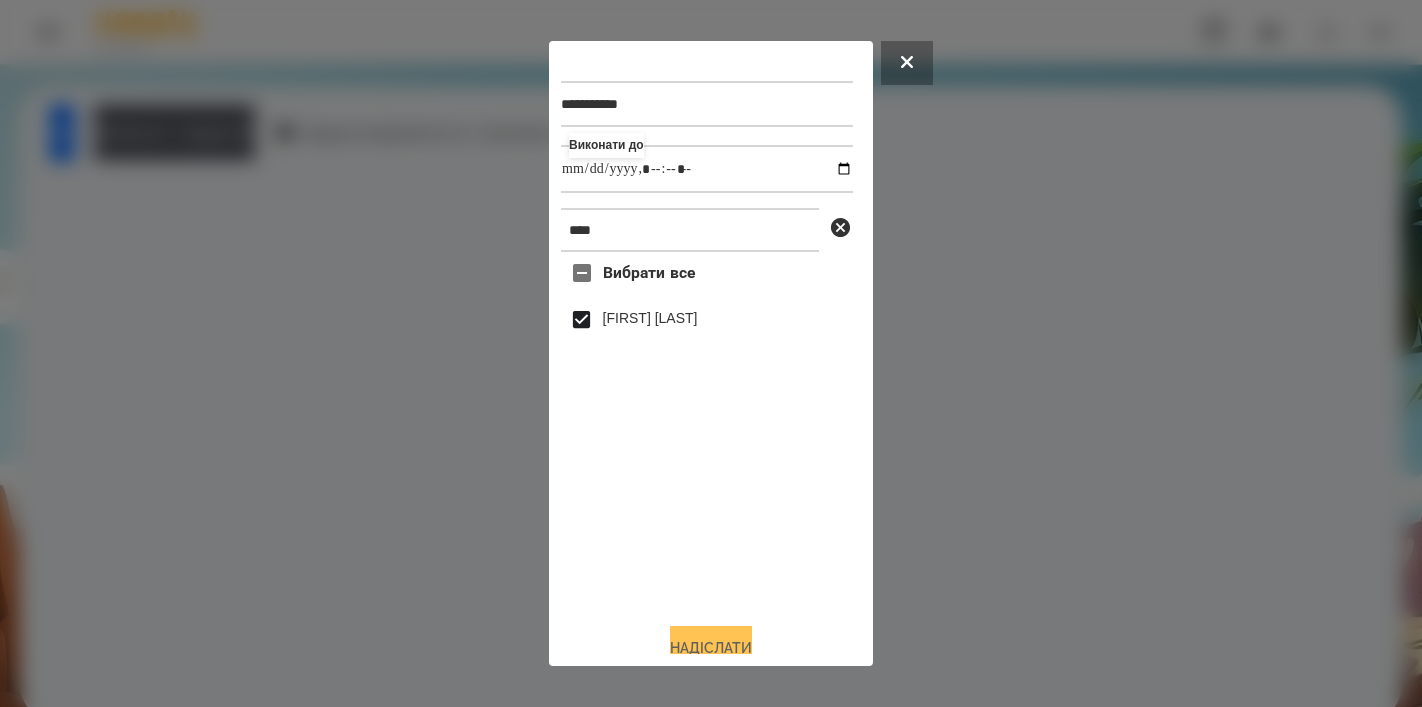 click on "Надіслати" at bounding box center [711, 648] 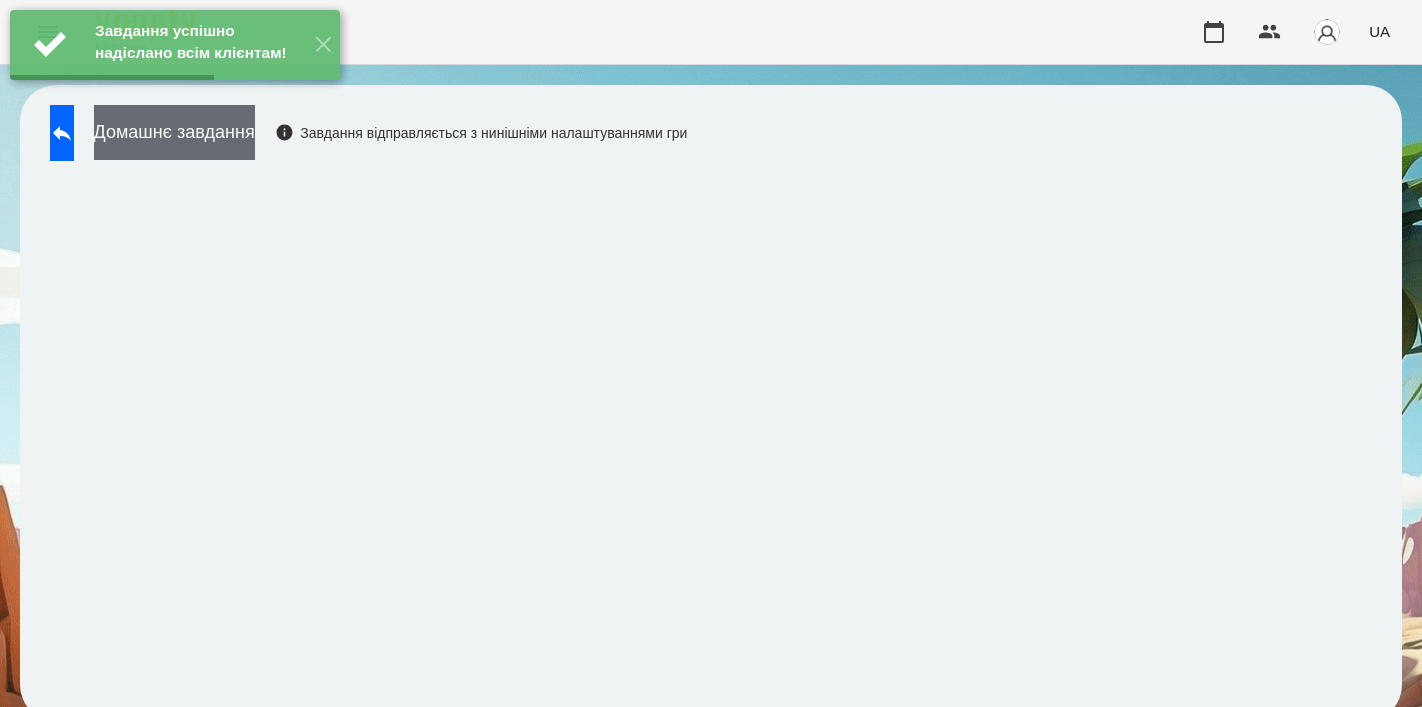 click on "Домашнє завдання" at bounding box center (174, 132) 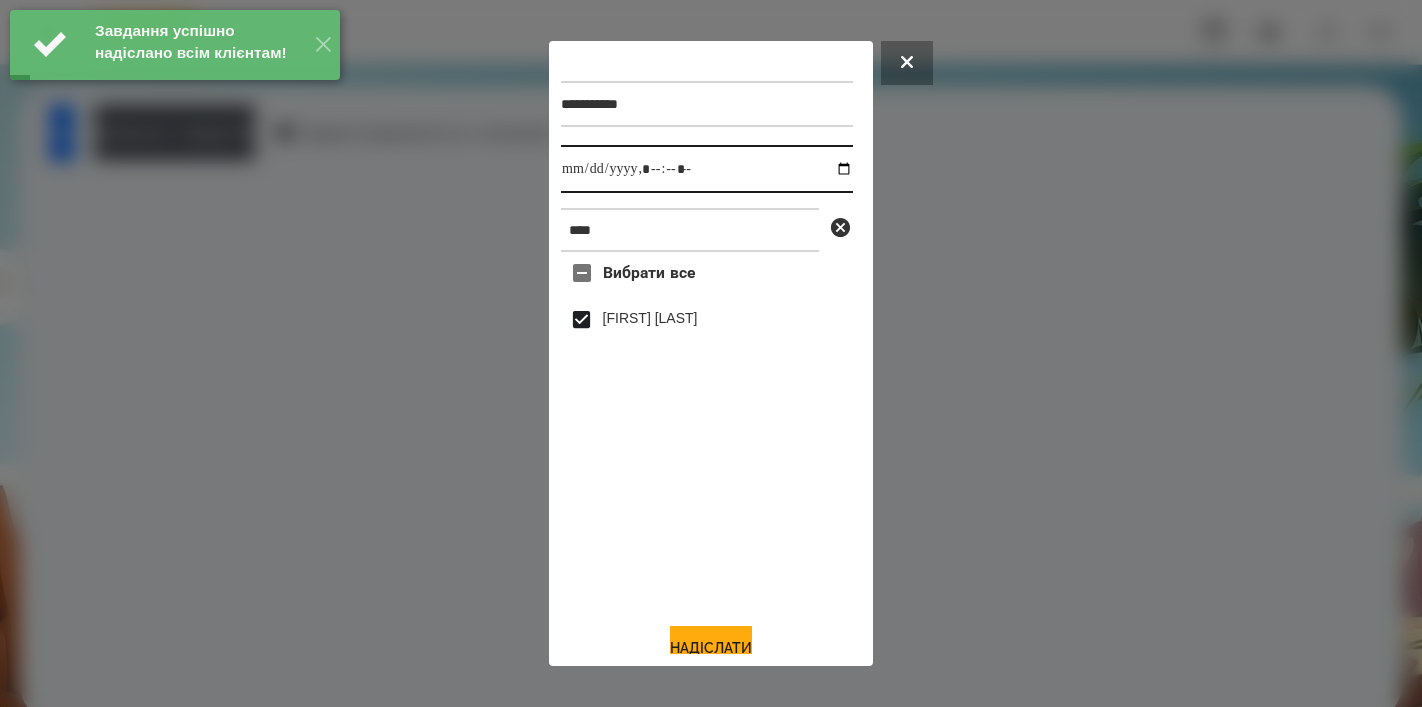 click at bounding box center (707, 169) 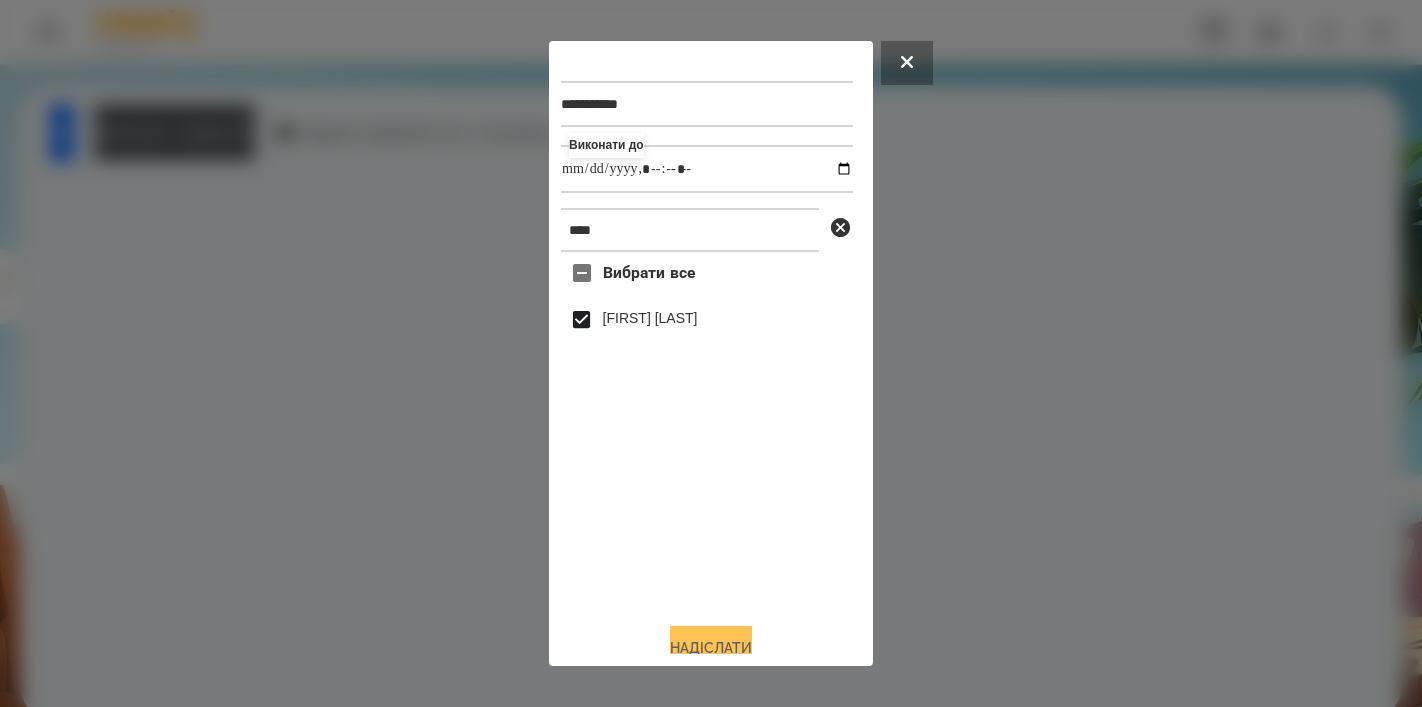 click on "Надіслати" at bounding box center [711, 648] 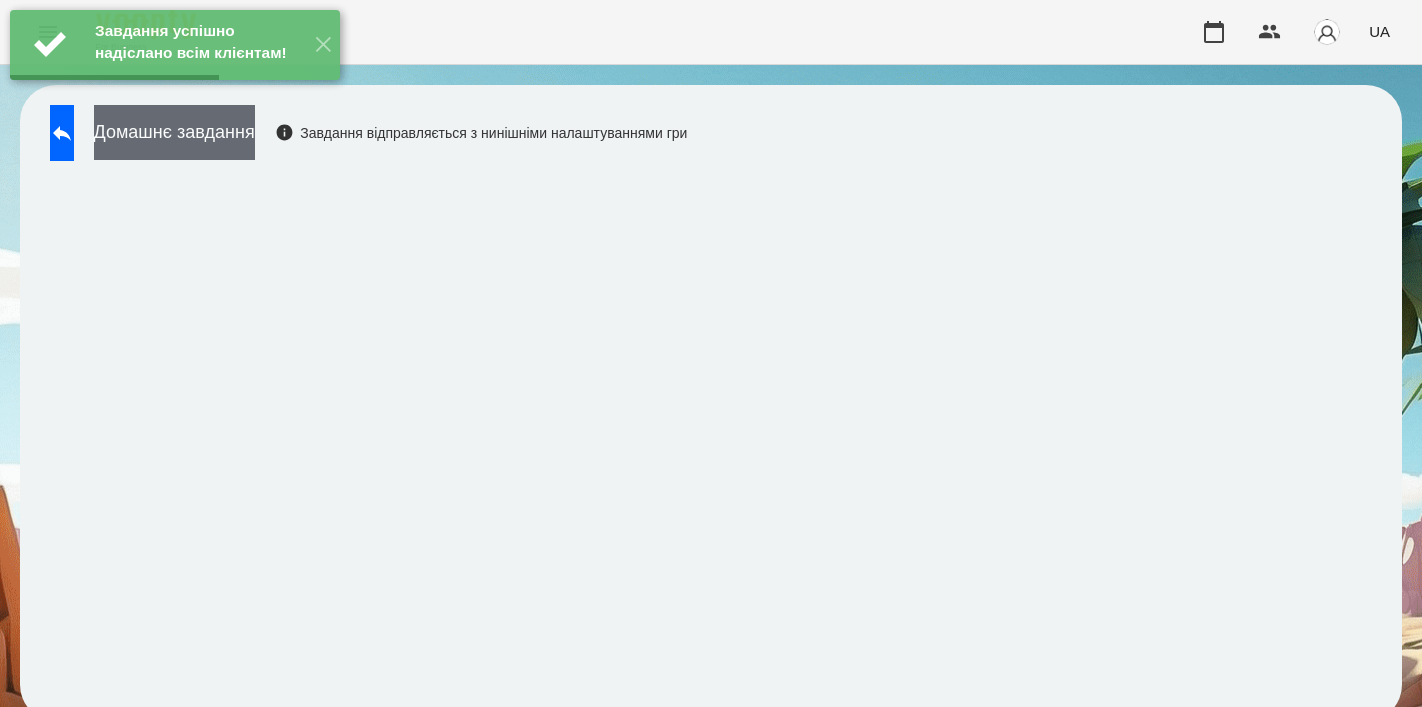click on "Домашнє завдання" at bounding box center (174, 132) 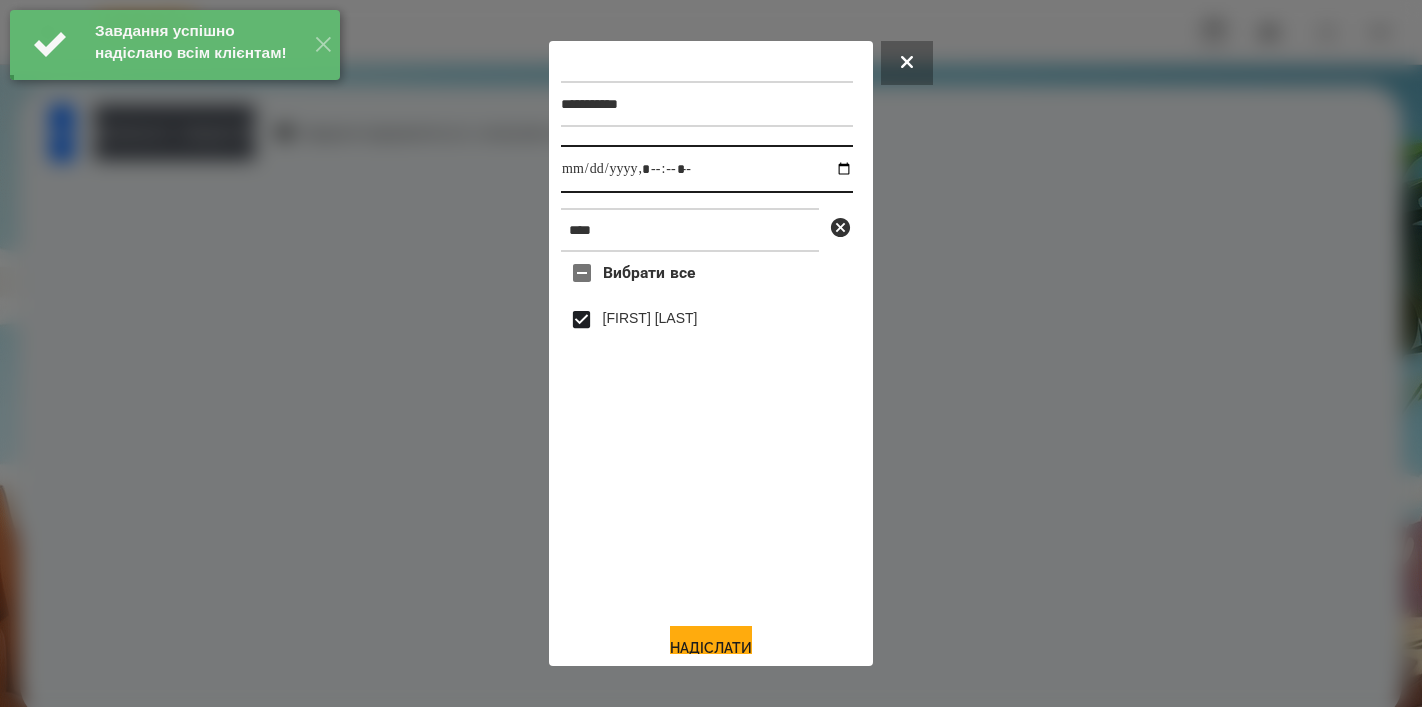 click at bounding box center (707, 169) 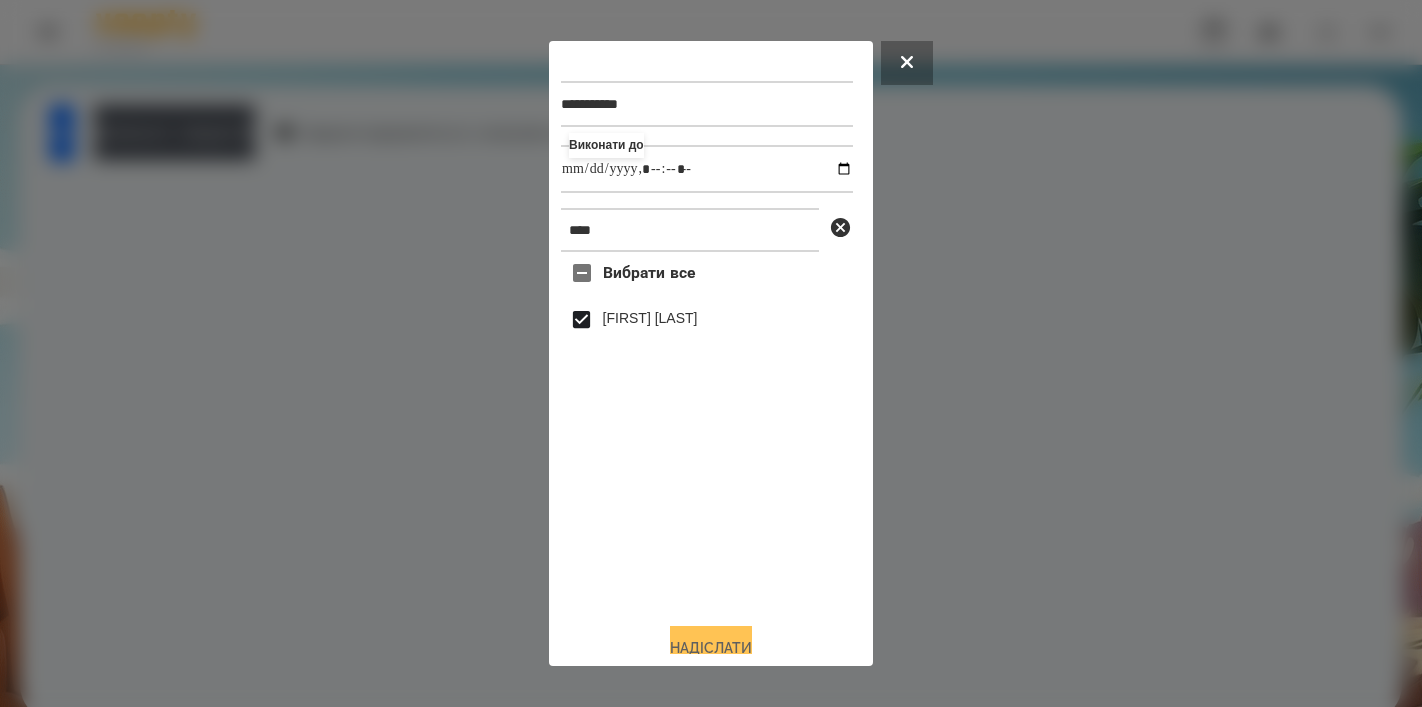 type on "**********" 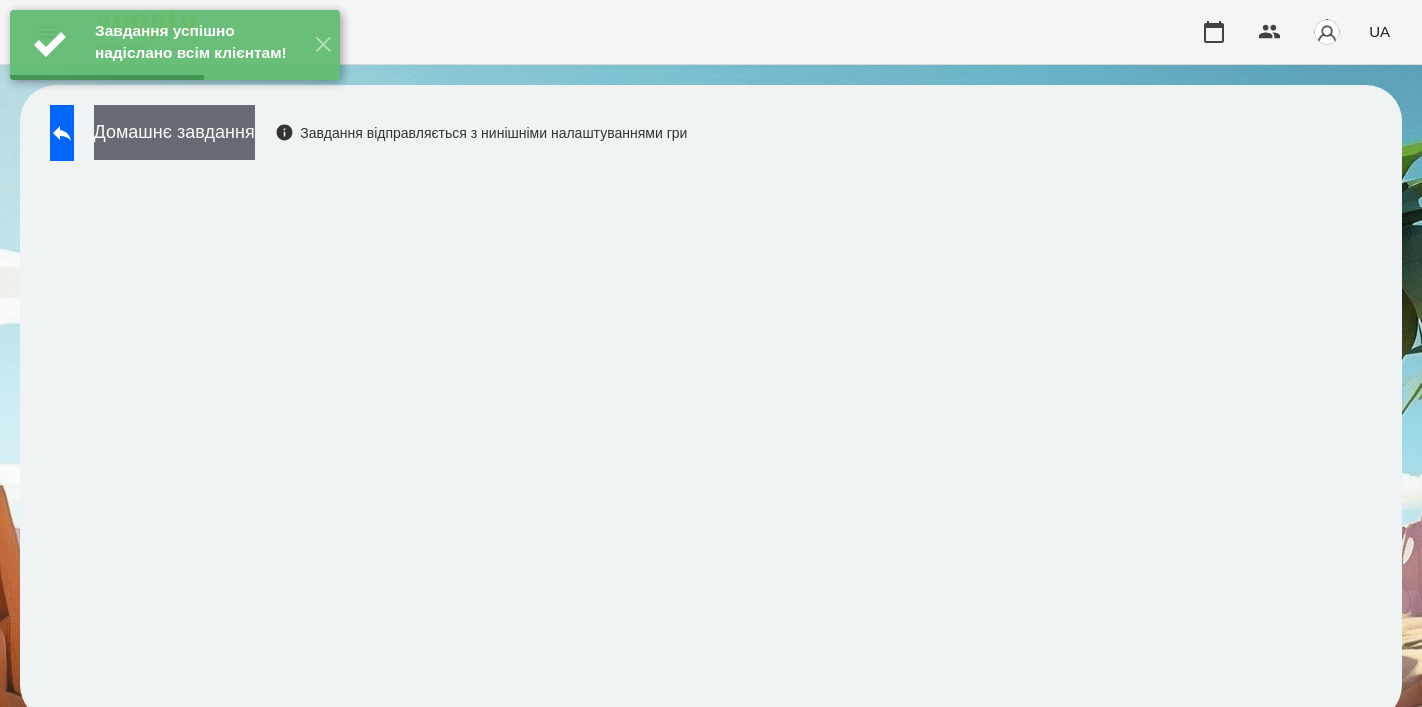 click on "Домашнє завдання" at bounding box center [174, 132] 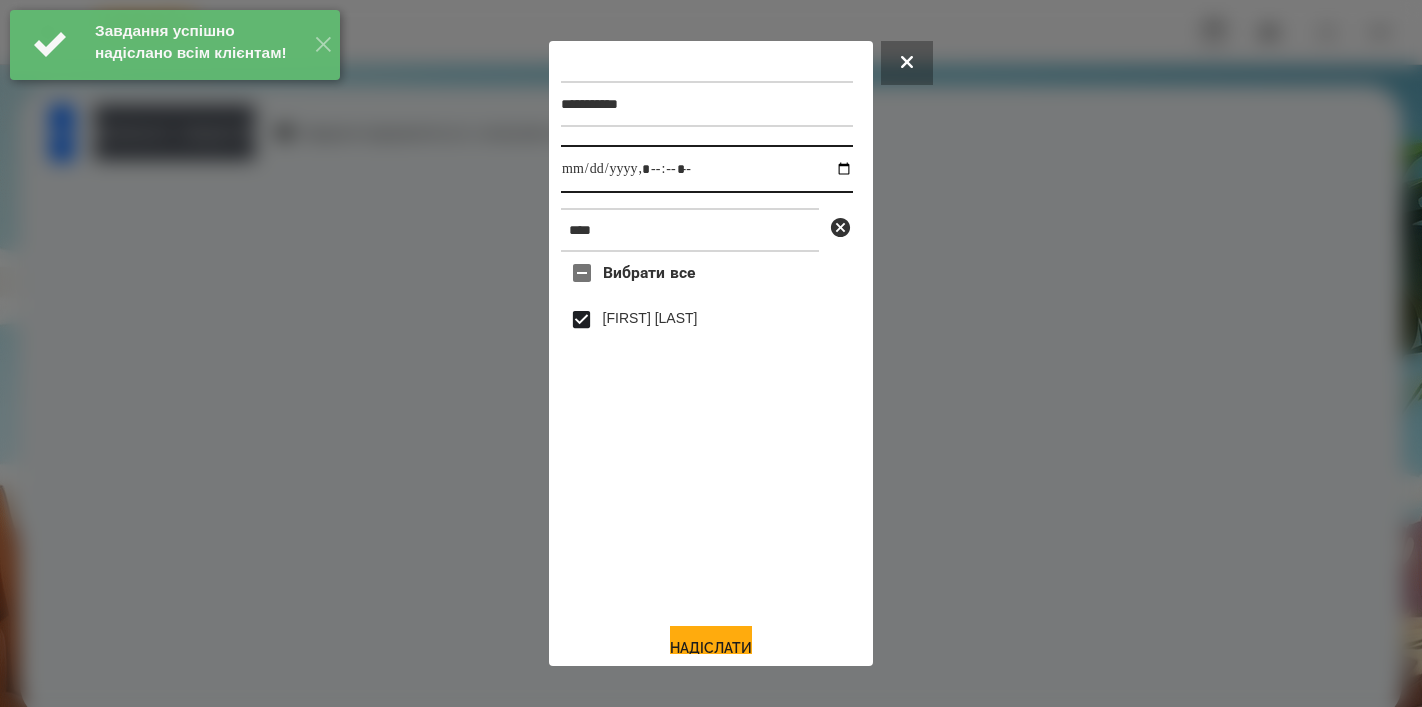 click at bounding box center (707, 169) 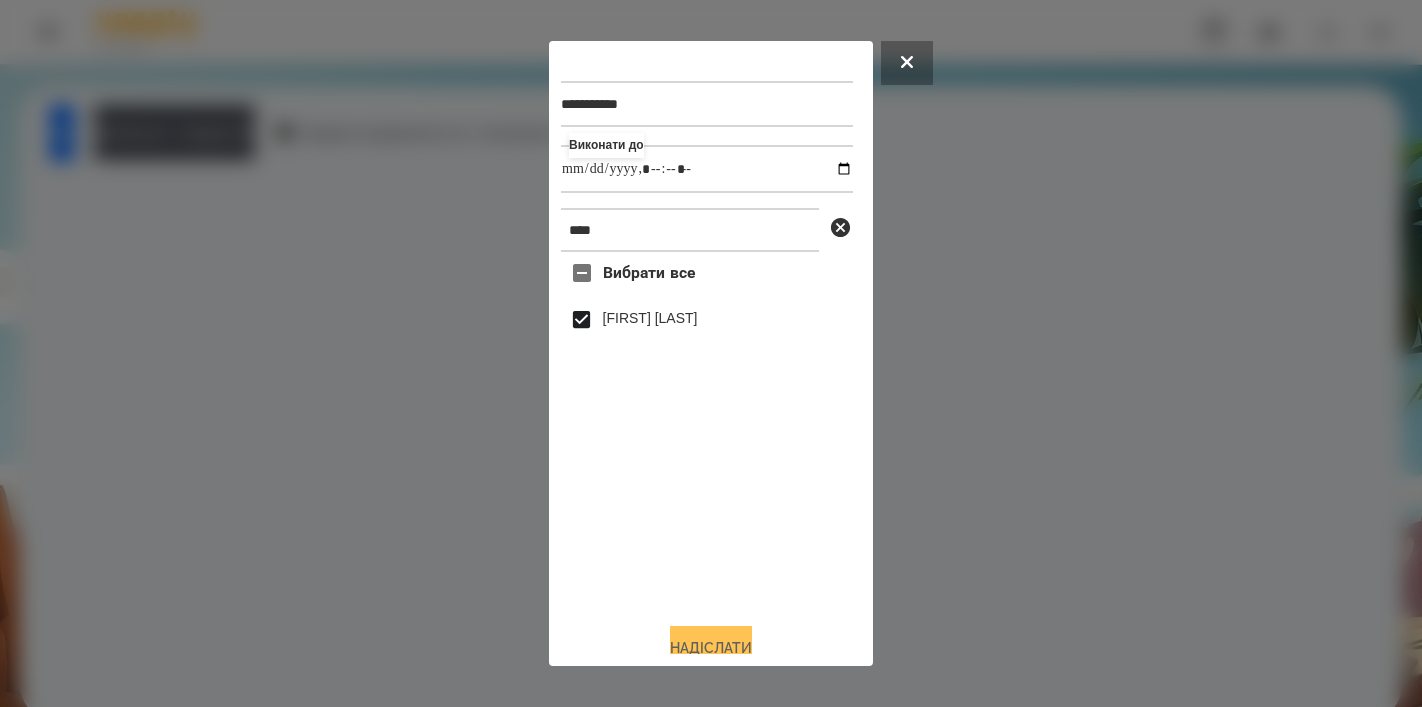 type on "**********" 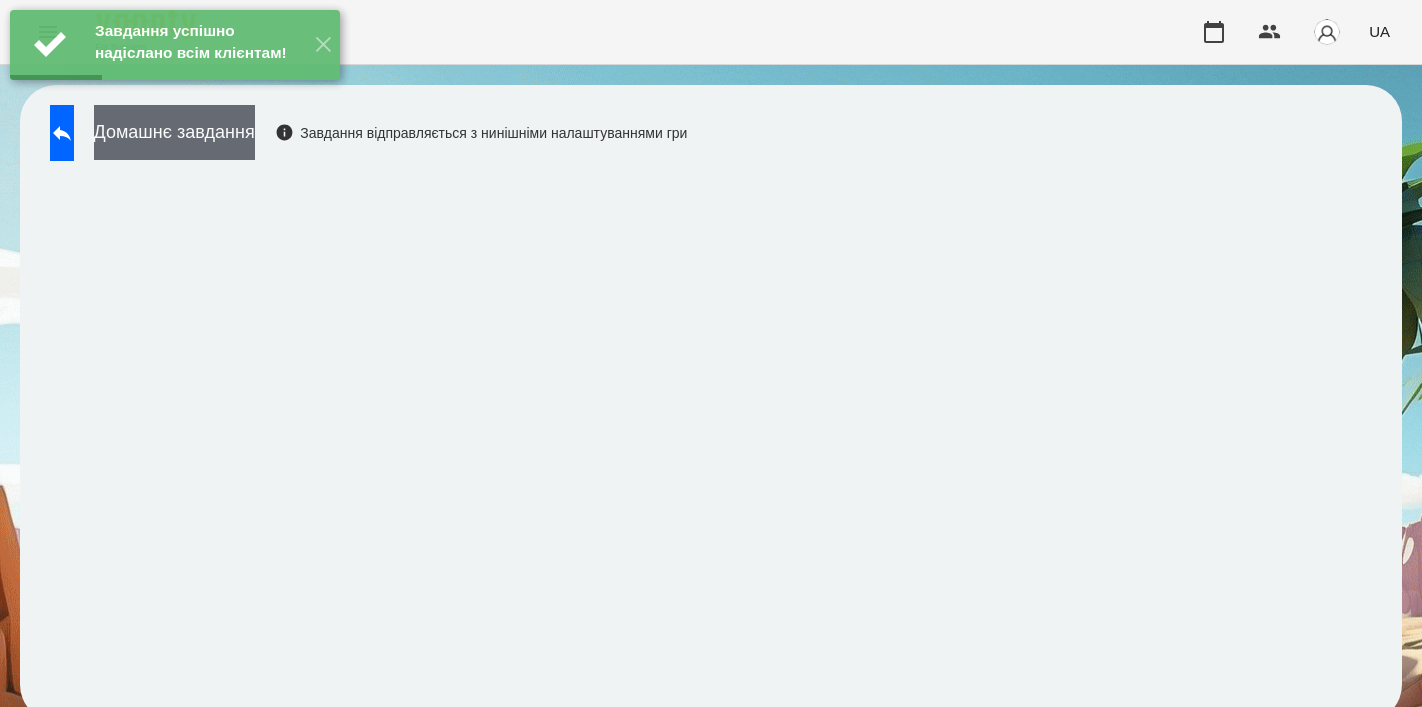 click on "Домашнє завдання" at bounding box center [174, 132] 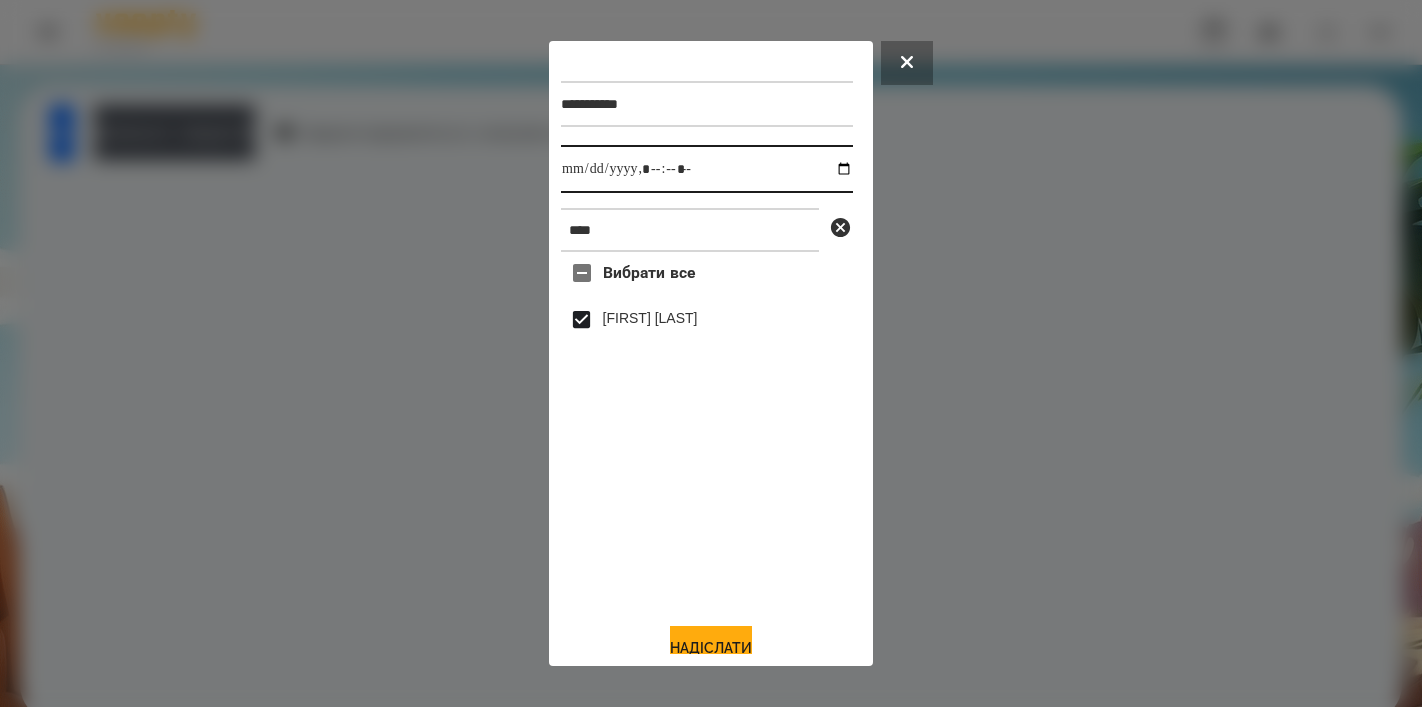 click at bounding box center (707, 169) 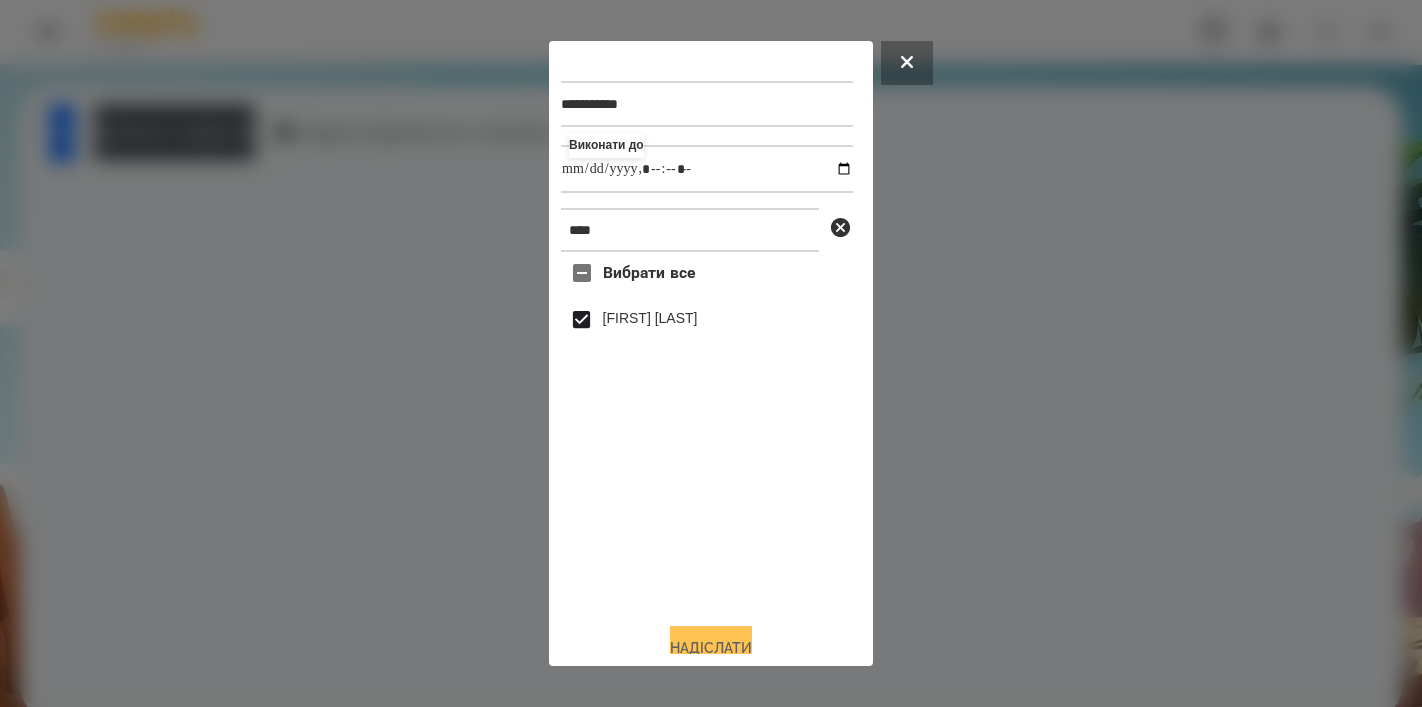 type on "**********" 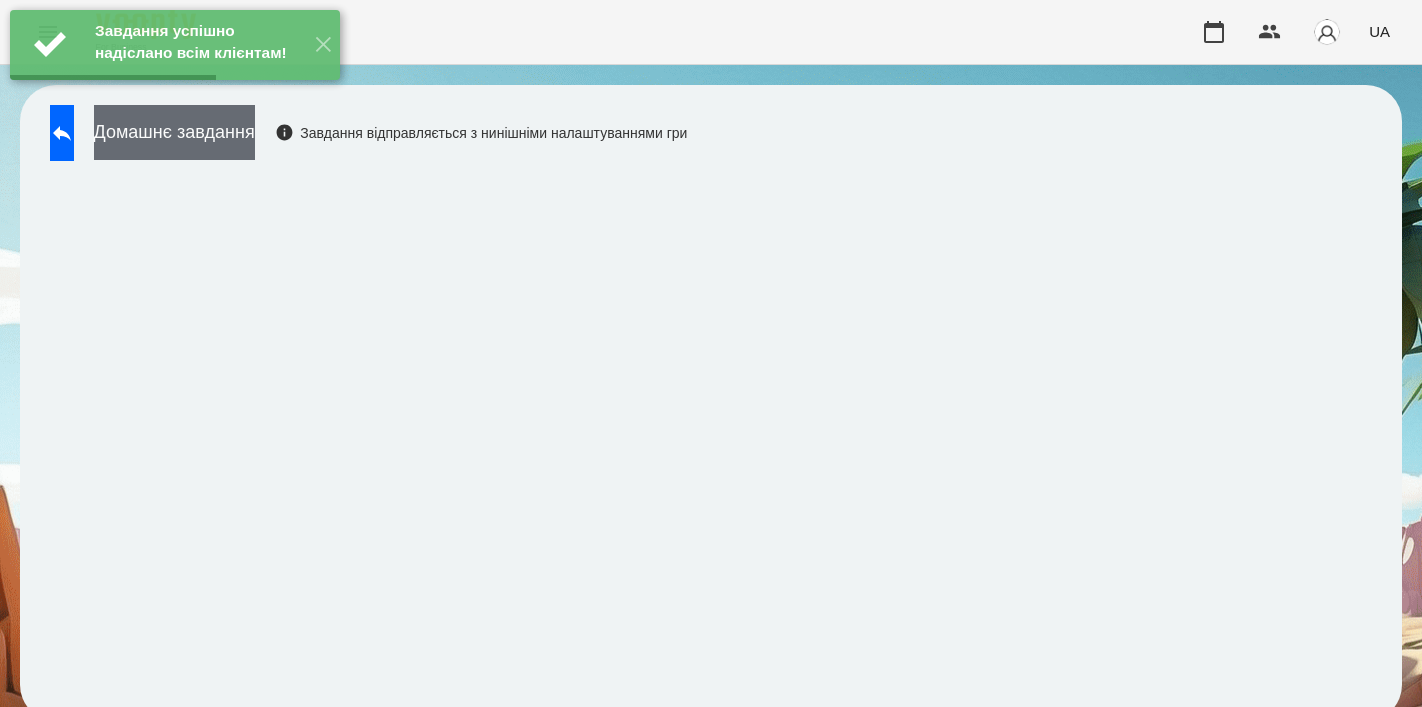click on "Домашнє завдання" at bounding box center (174, 132) 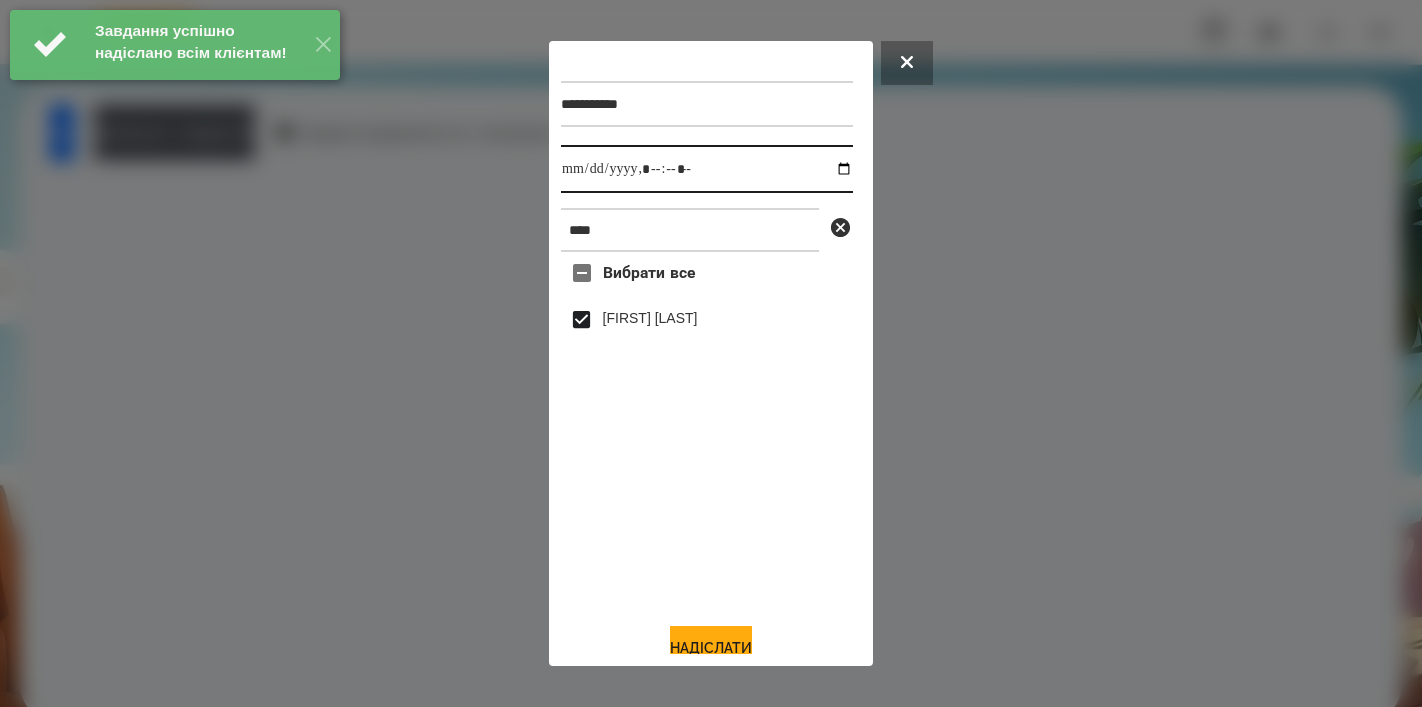 click at bounding box center [707, 169] 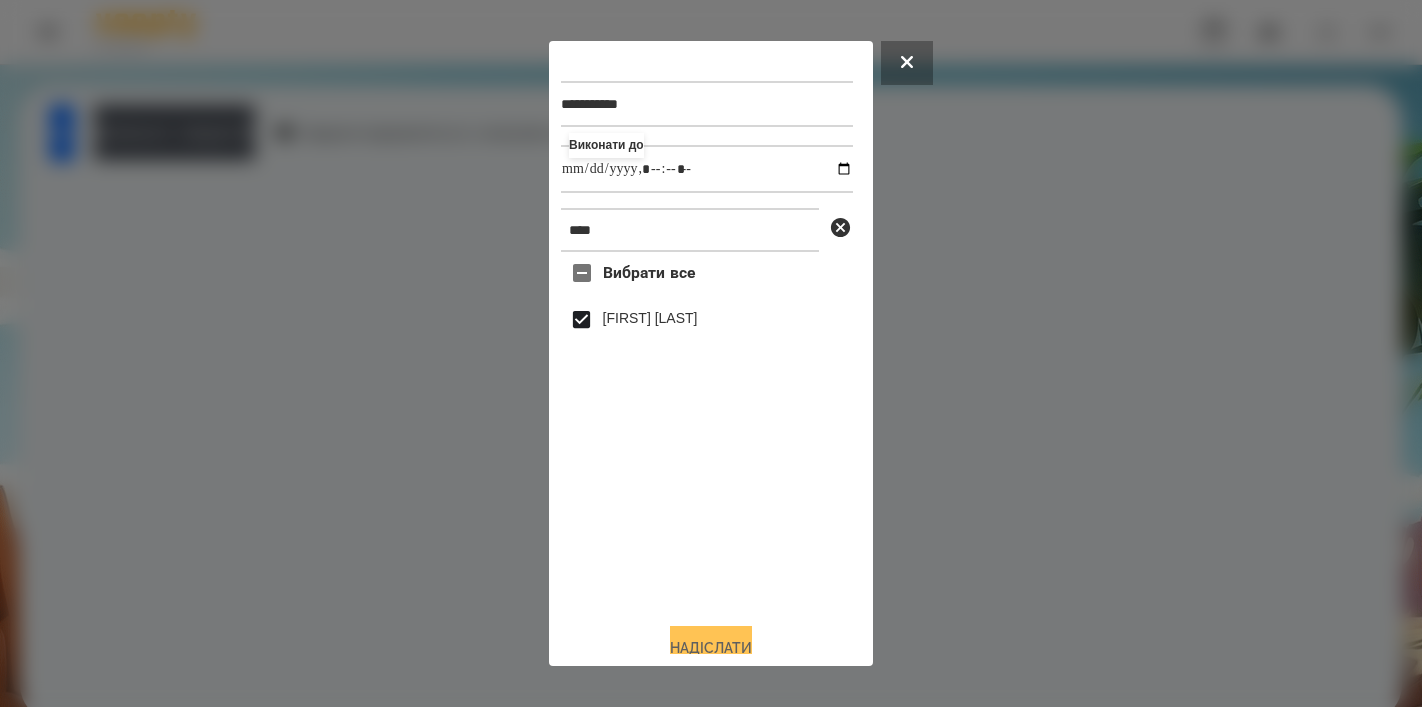 type on "**********" 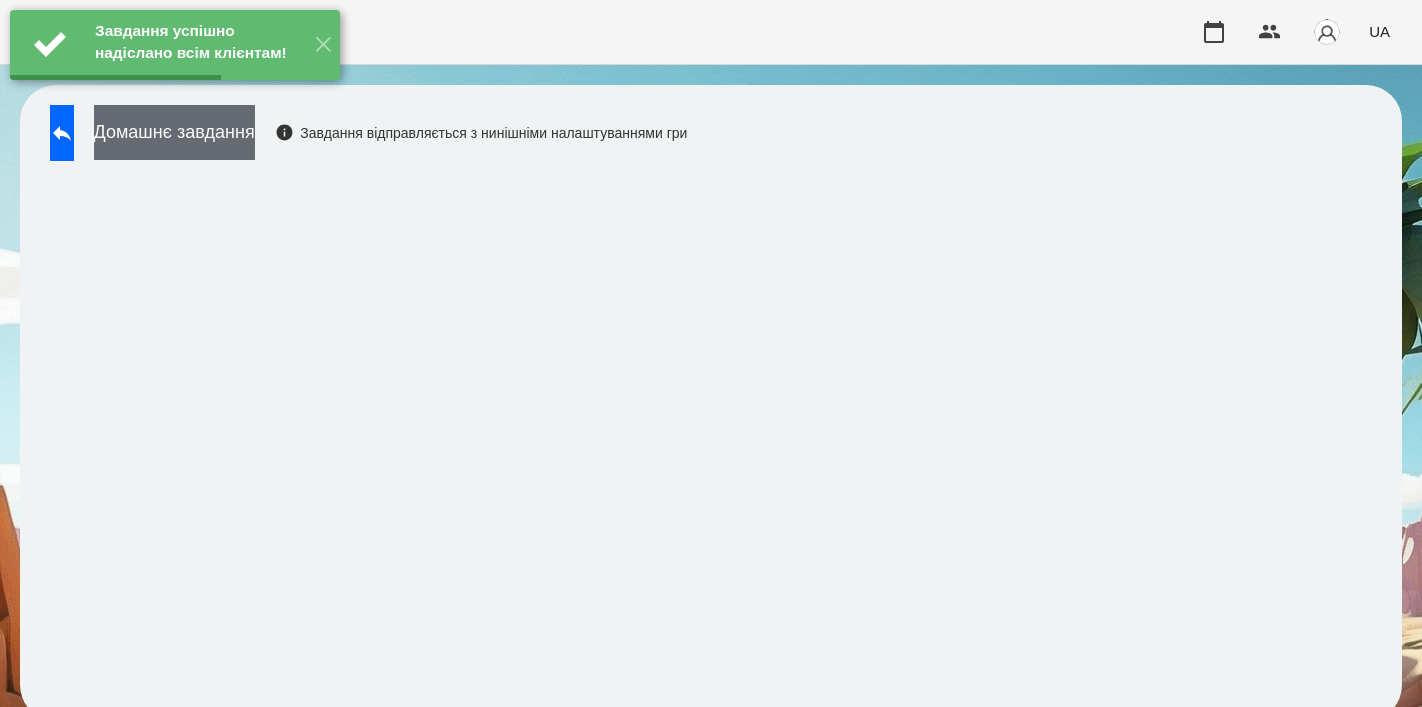 click on "Домашнє завдання" at bounding box center (174, 132) 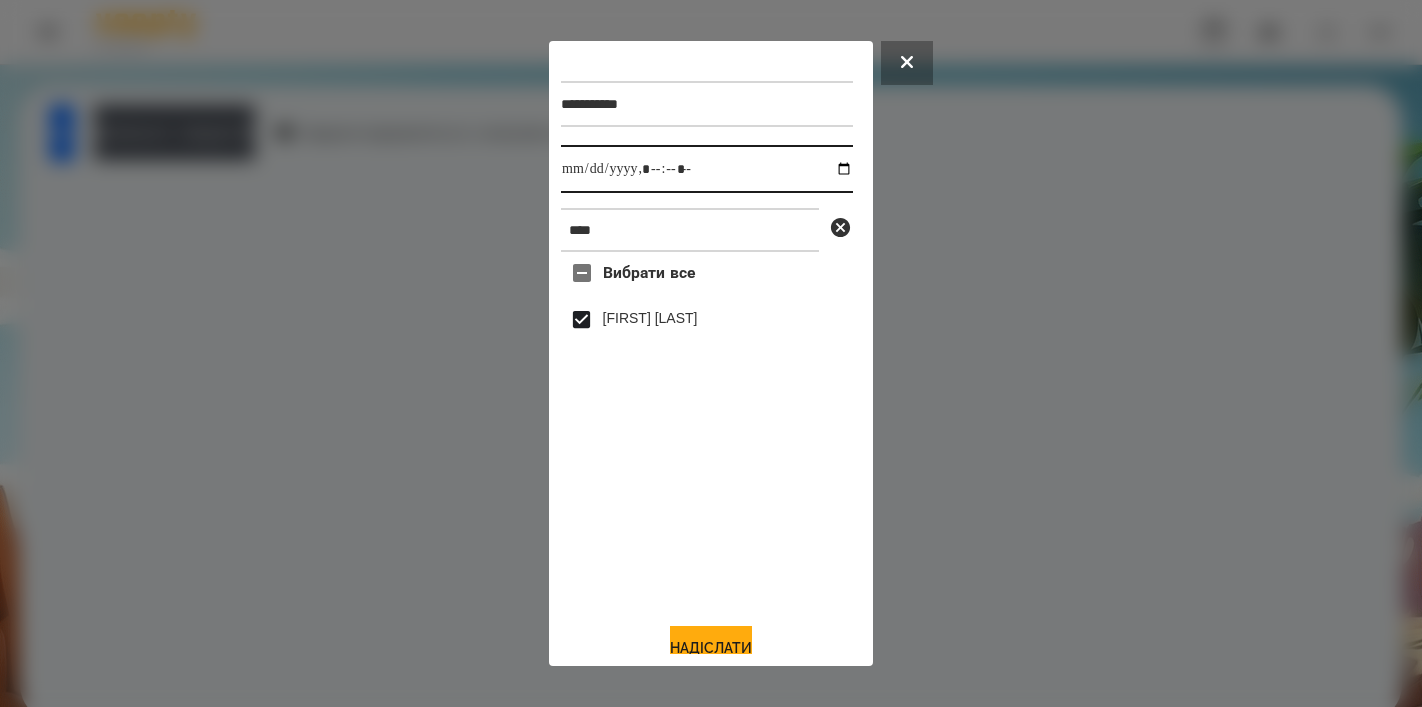click at bounding box center [707, 169] 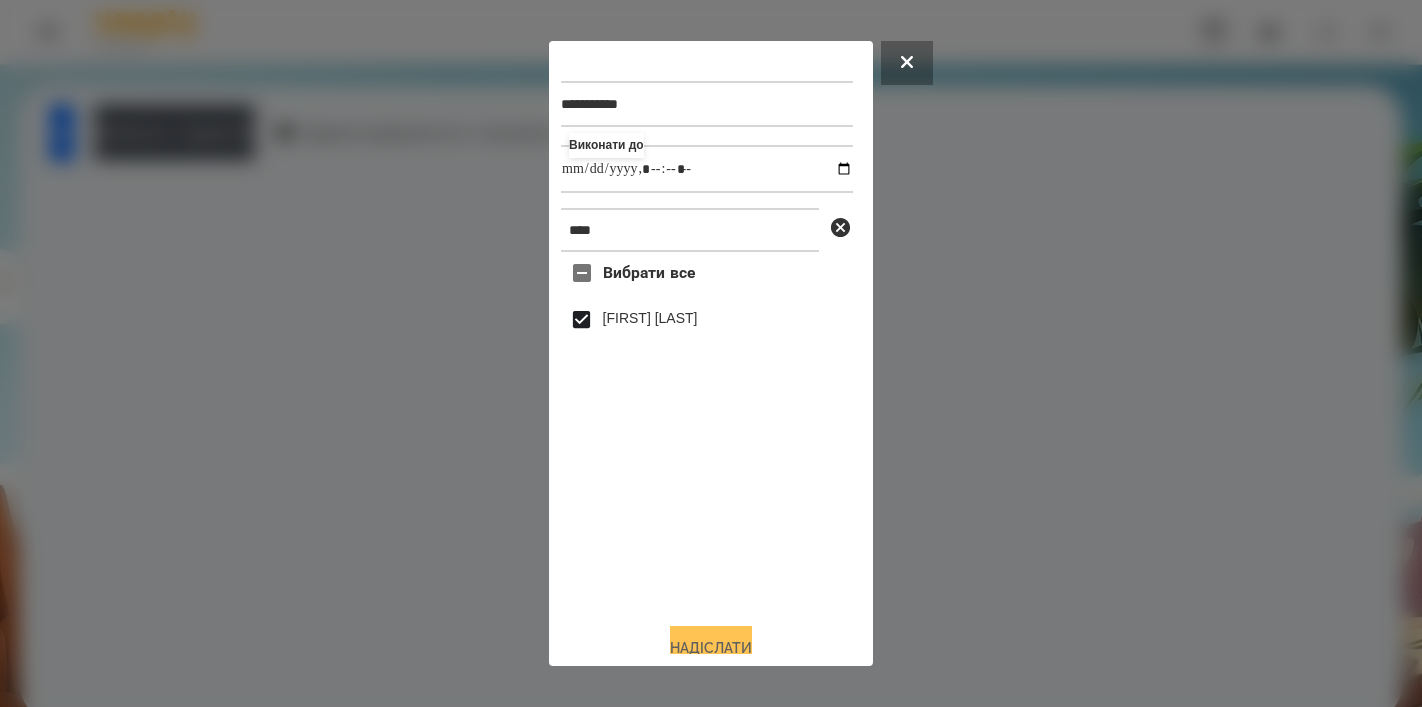 type on "**********" 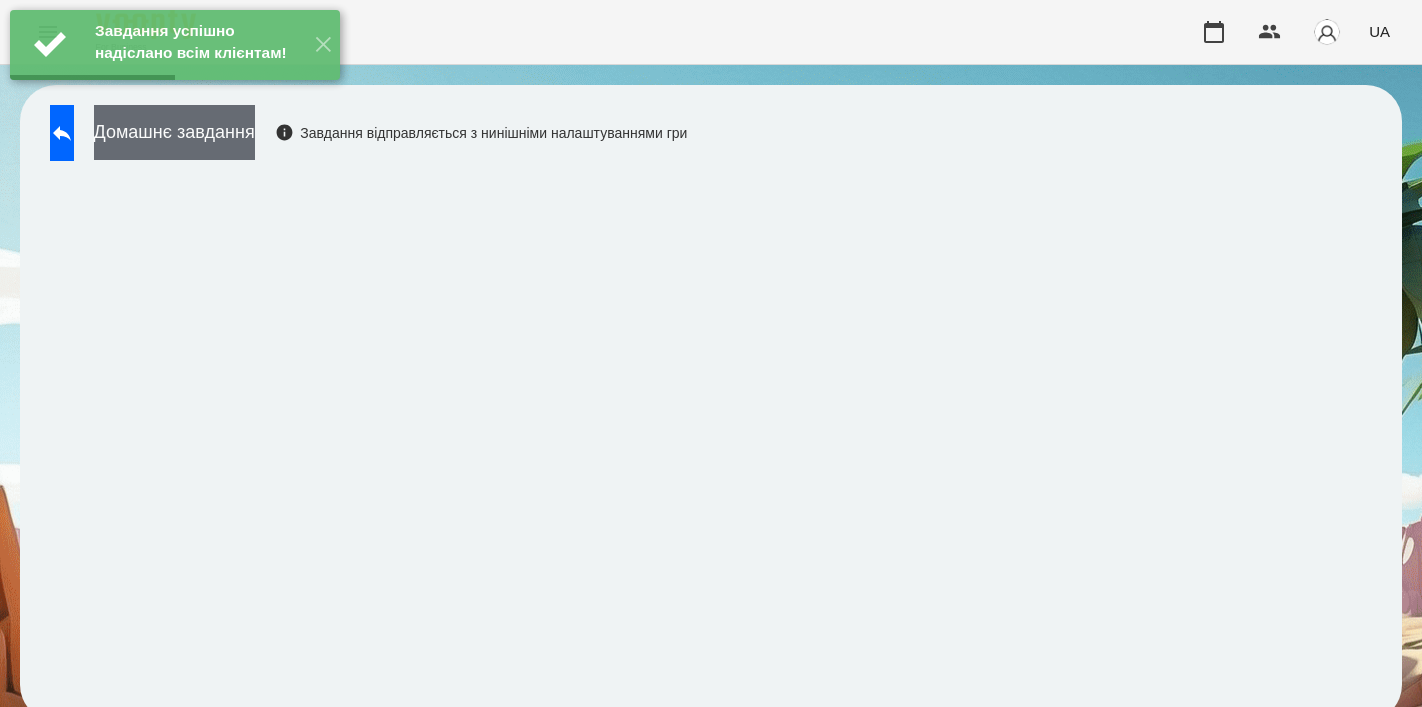 click on "Домашнє завдання" at bounding box center [174, 132] 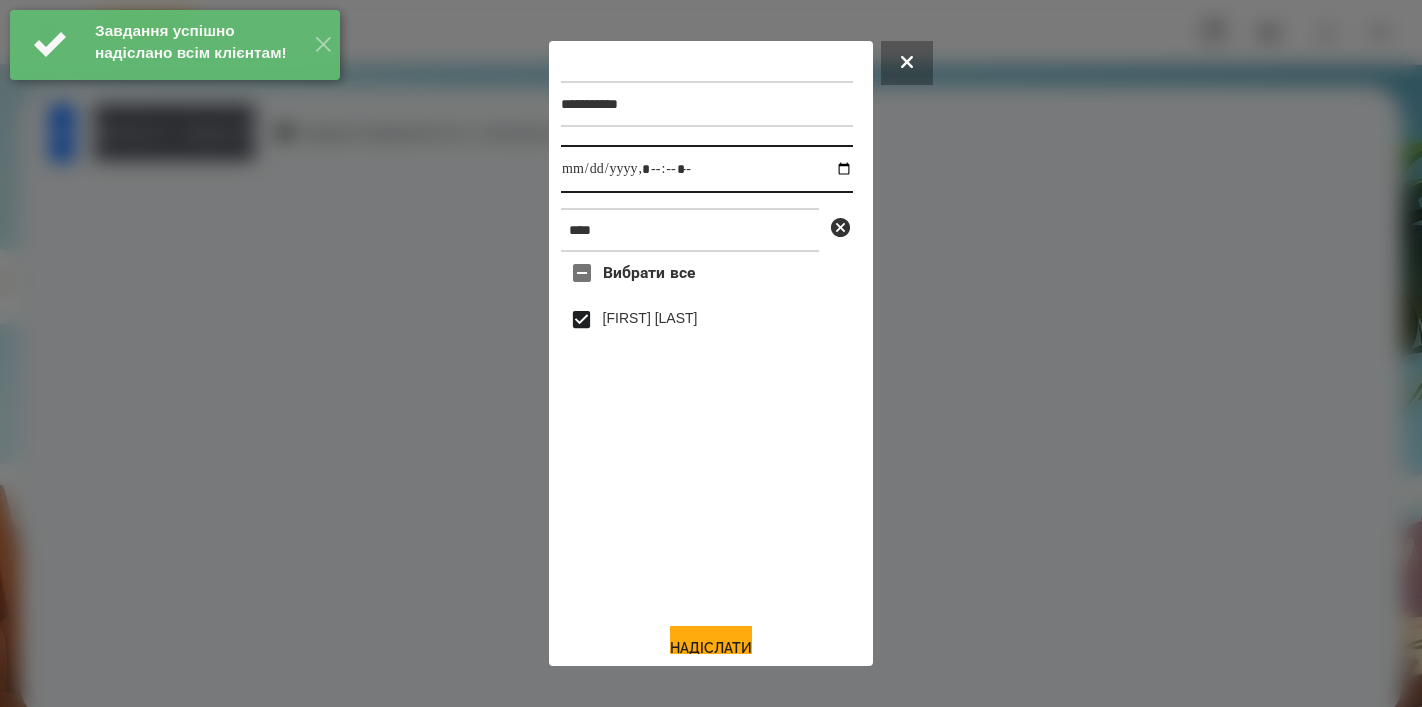 click at bounding box center [707, 169] 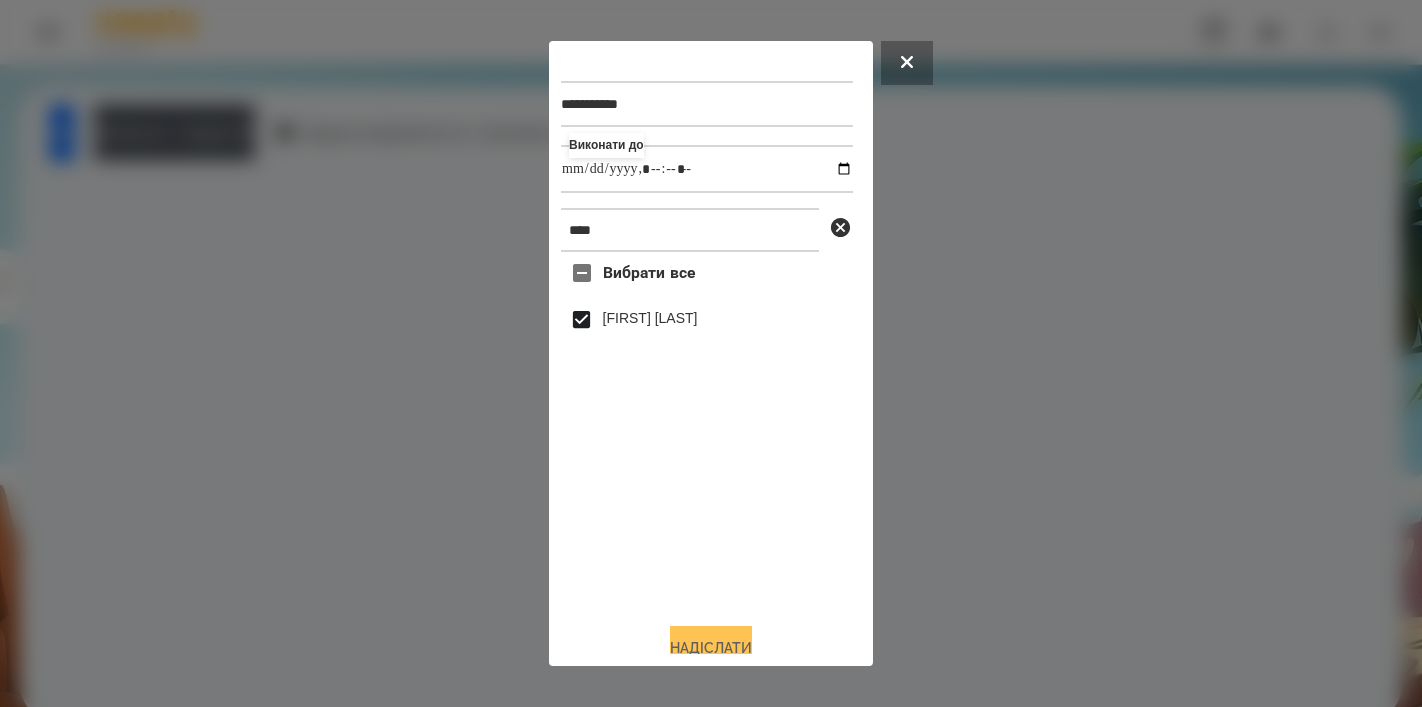 click on "Надіслати" at bounding box center (711, 648) 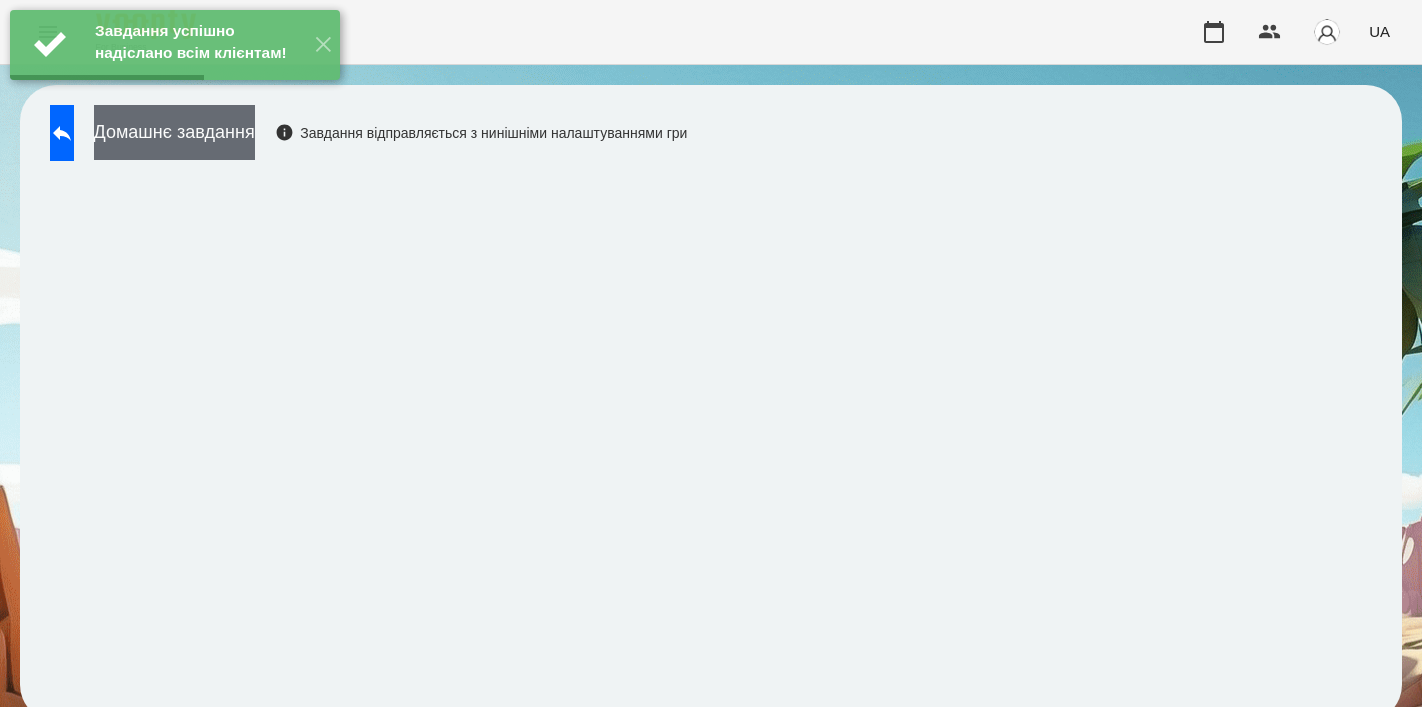 click on "Домашнє завдання" at bounding box center (174, 132) 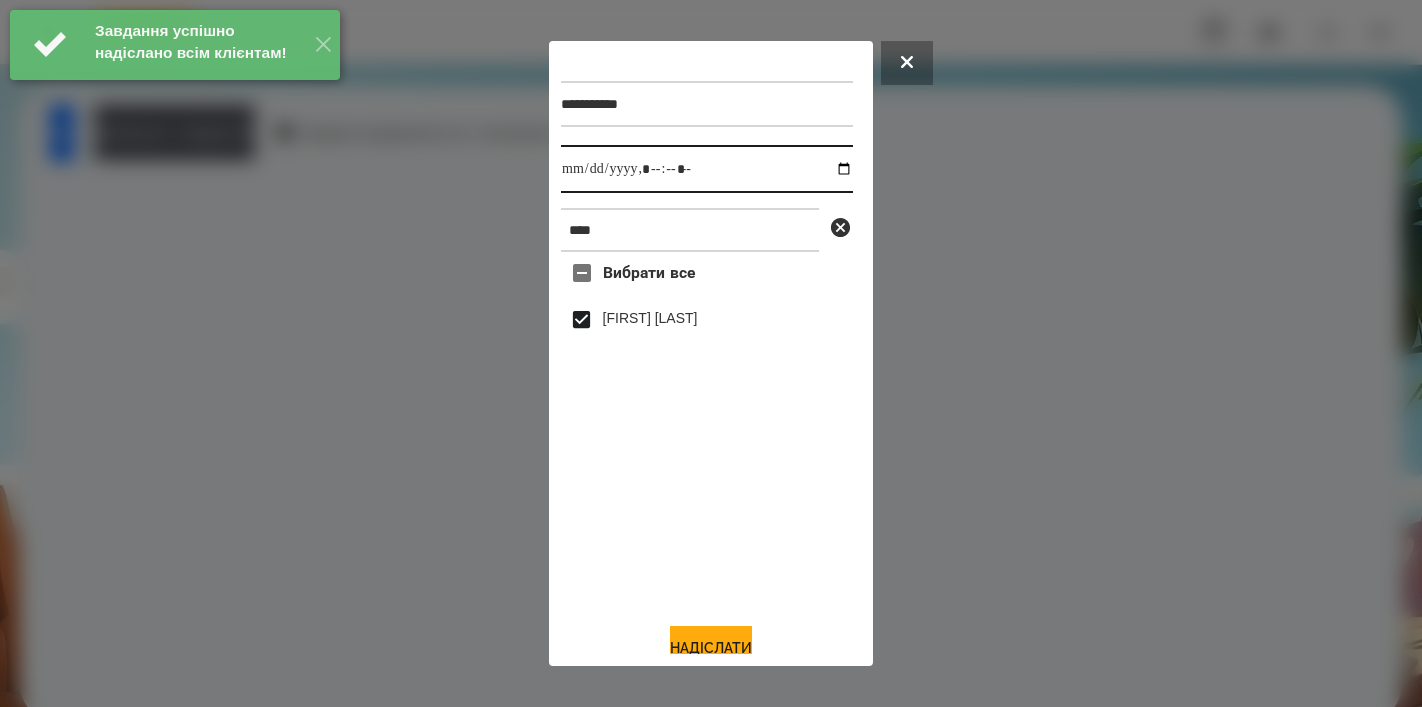 click at bounding box center [707, 169] 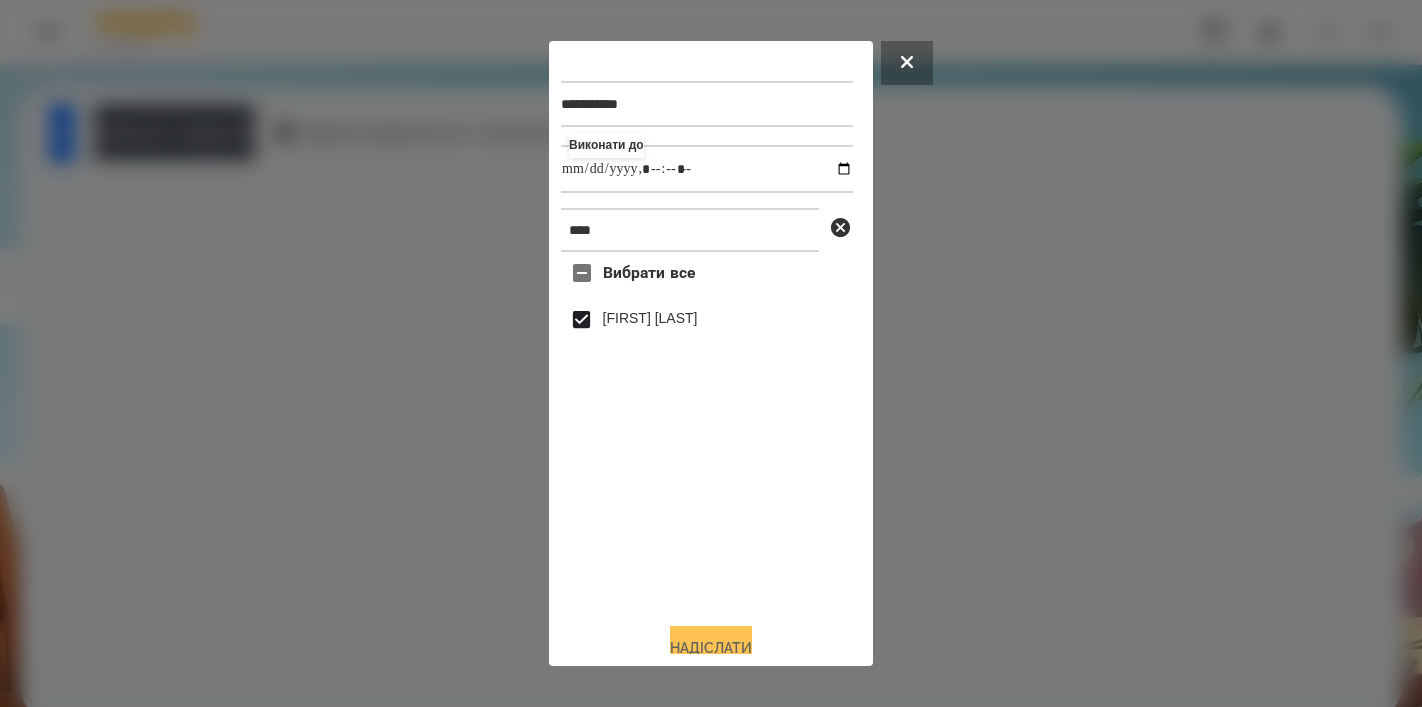 type on "**********" 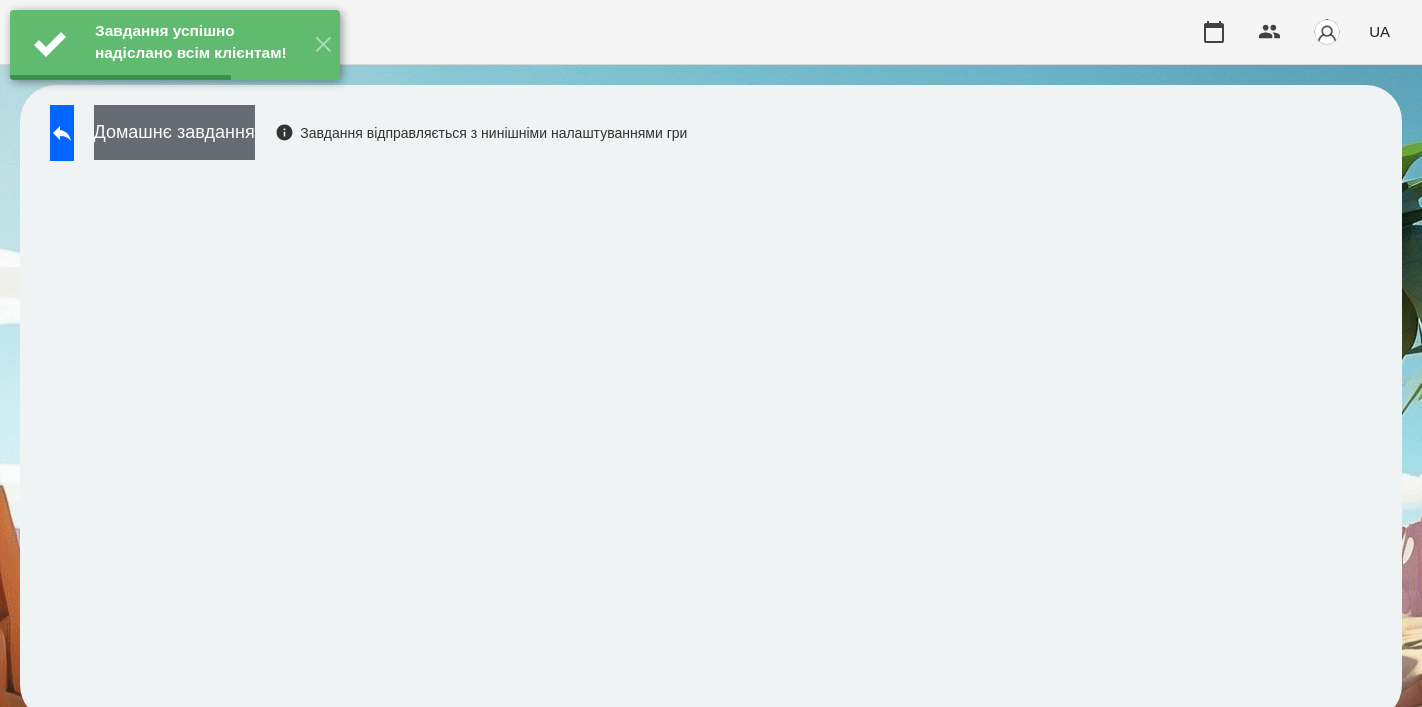 click on "Домашнє завдання" at bounding box center (174, 132) 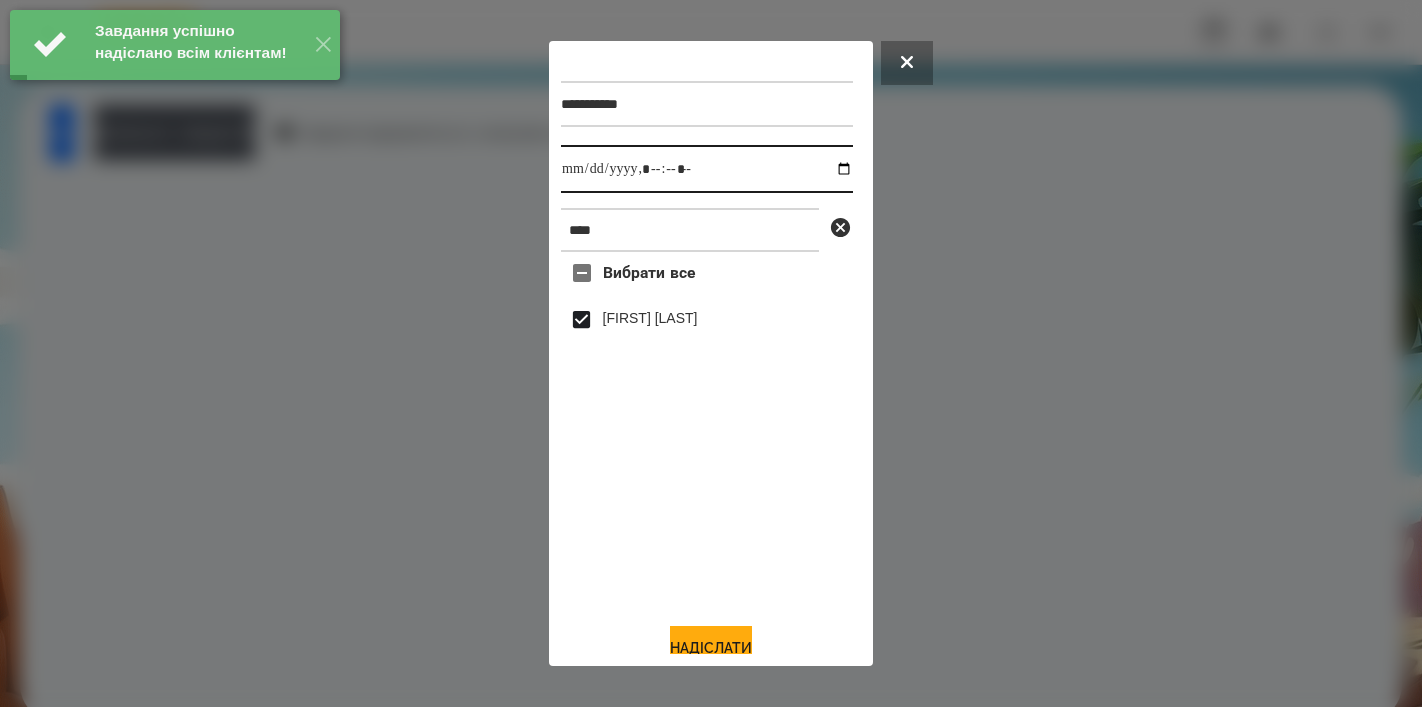 click at bounding box center [707, 169] 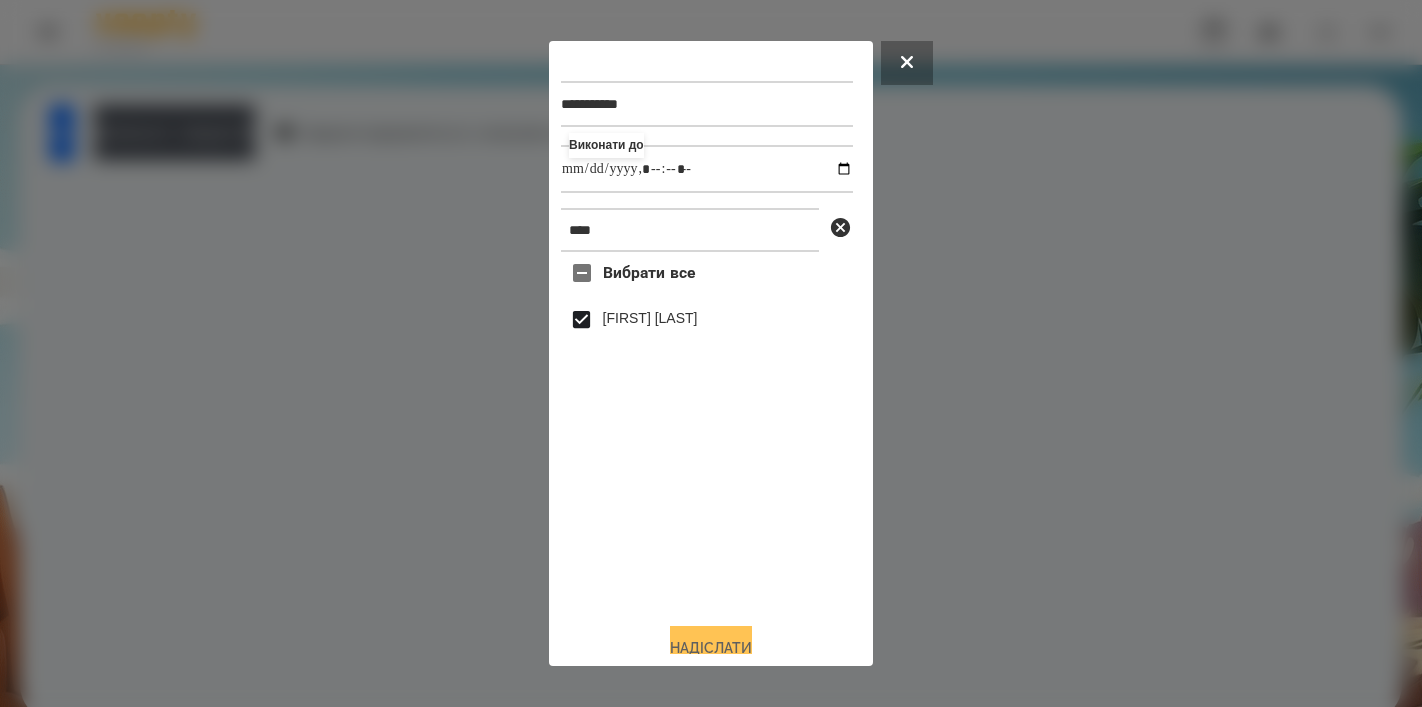 type on "**********" 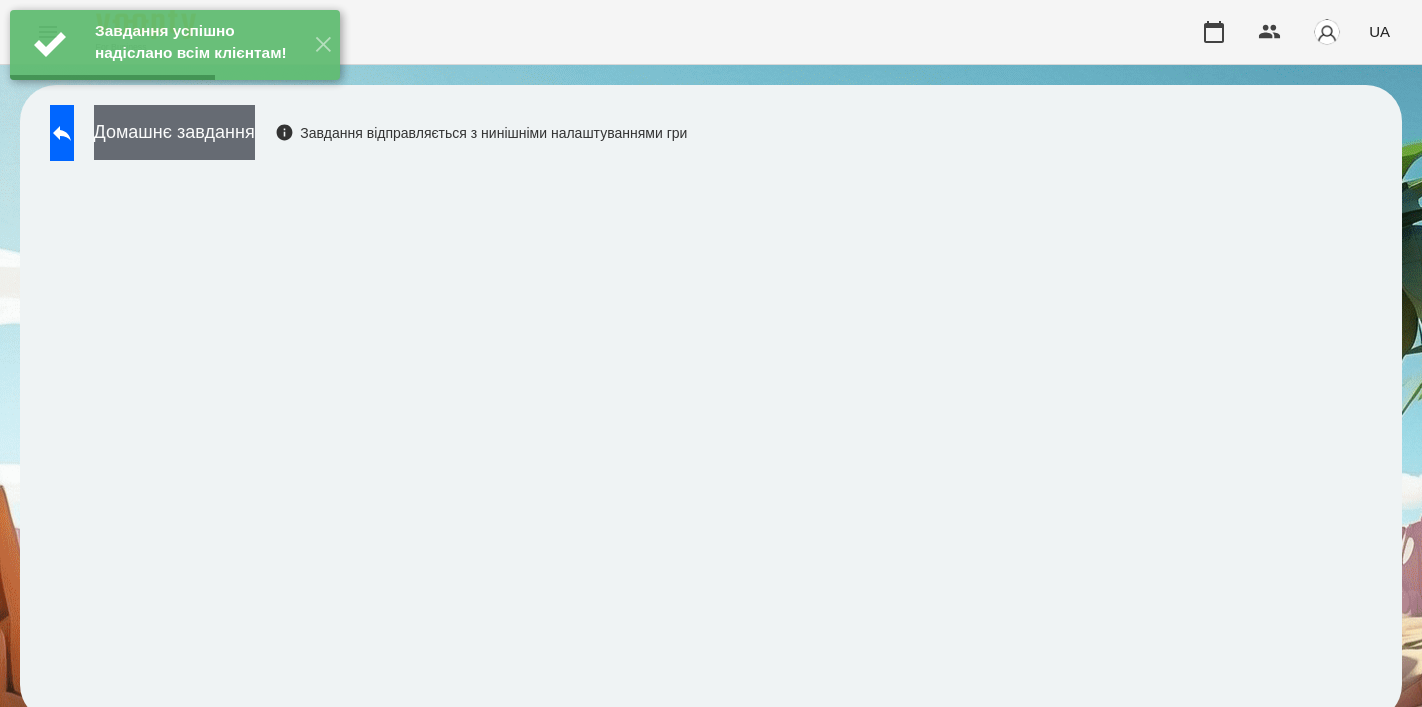 click on "Домашнє завдання" at bounding box center (174, 132) 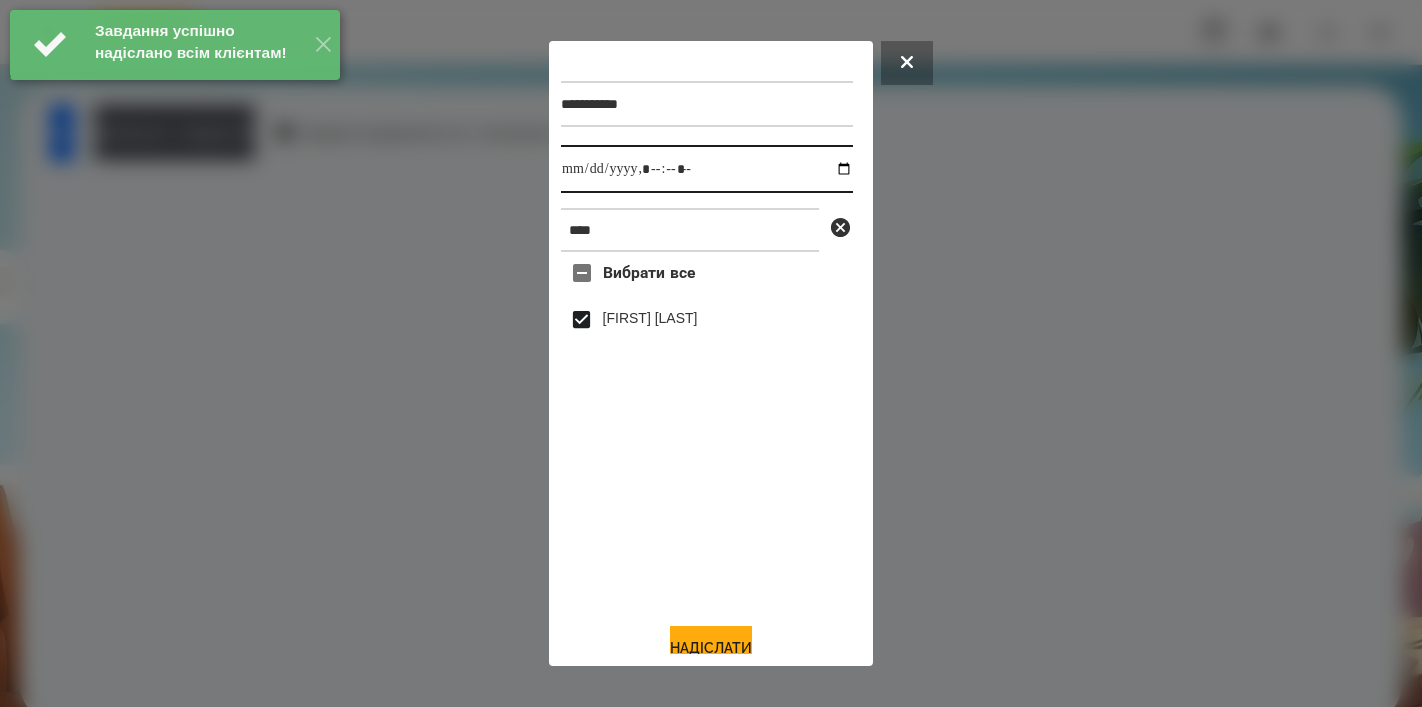 click at bounding box center [707, 169] 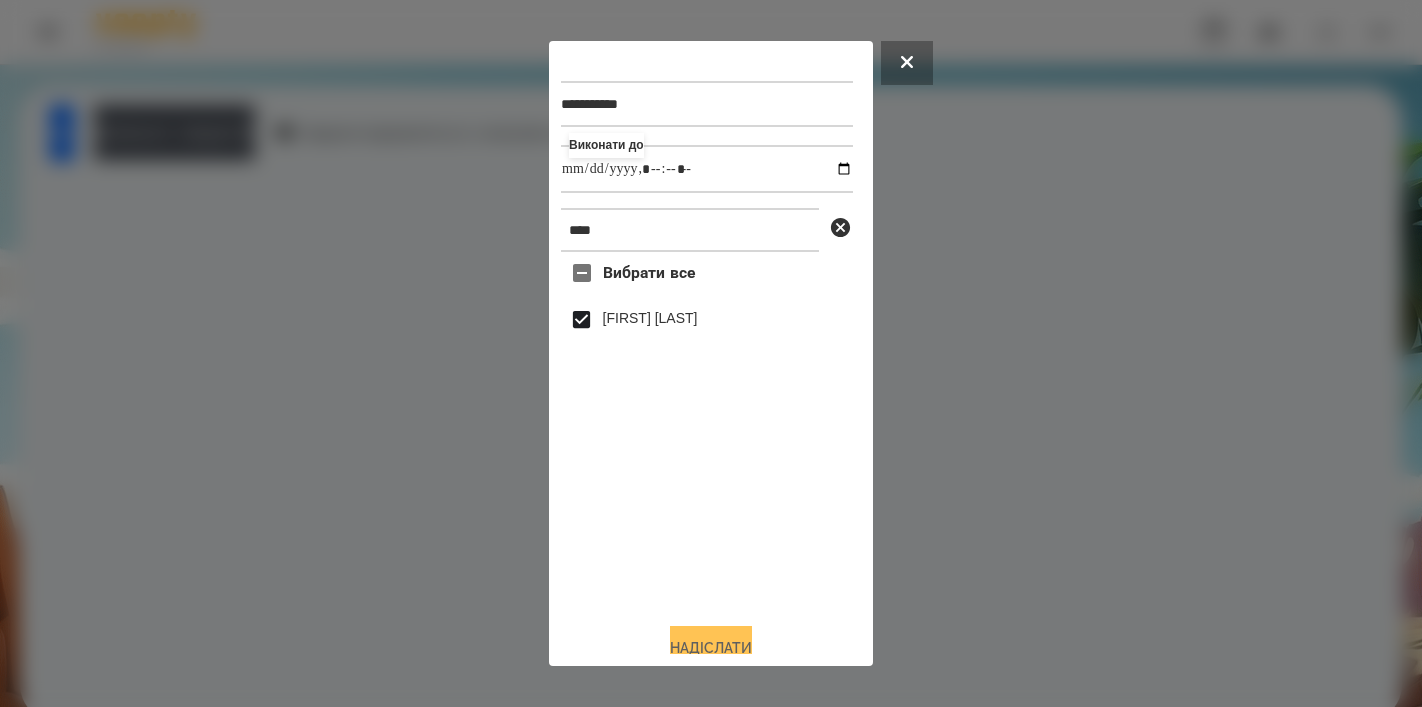 type on "**********" 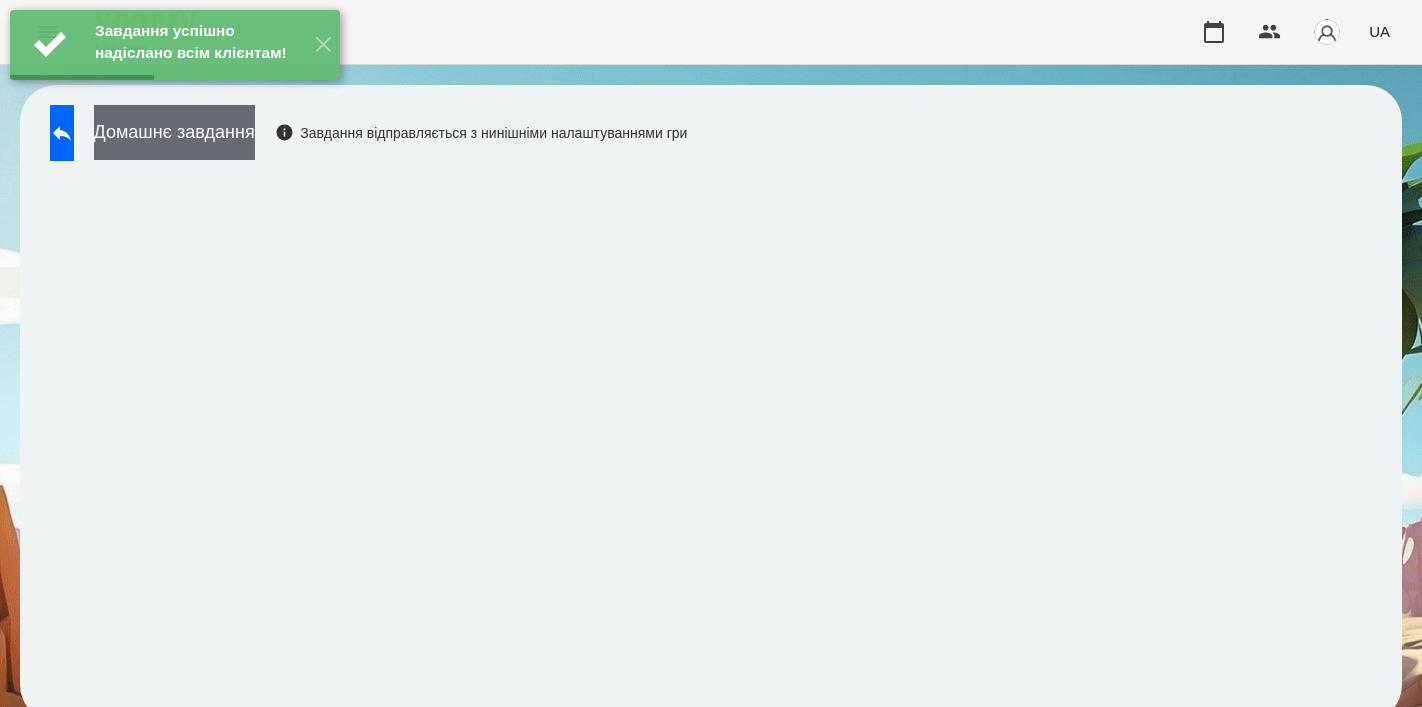 click on "Домашнє завдання" at bounding box center [174, 132] 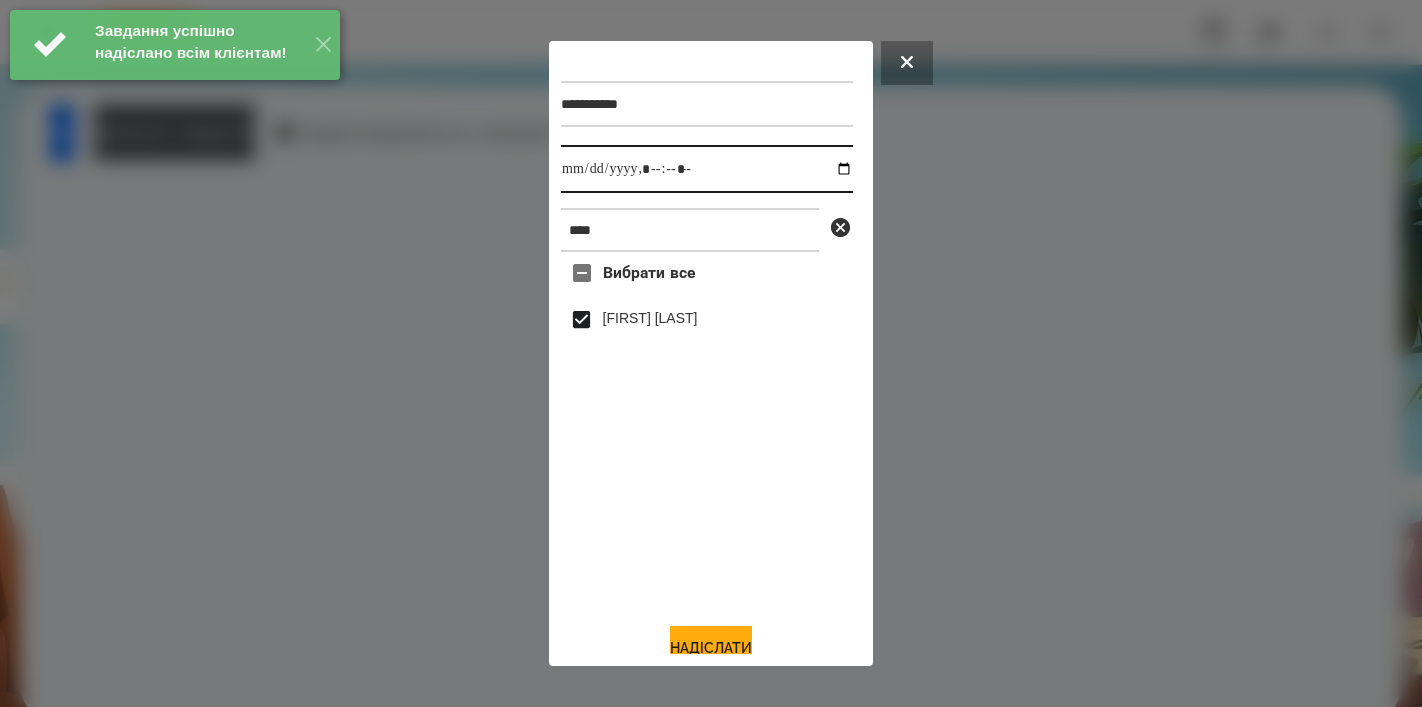 click at bounding box center [707, 169] 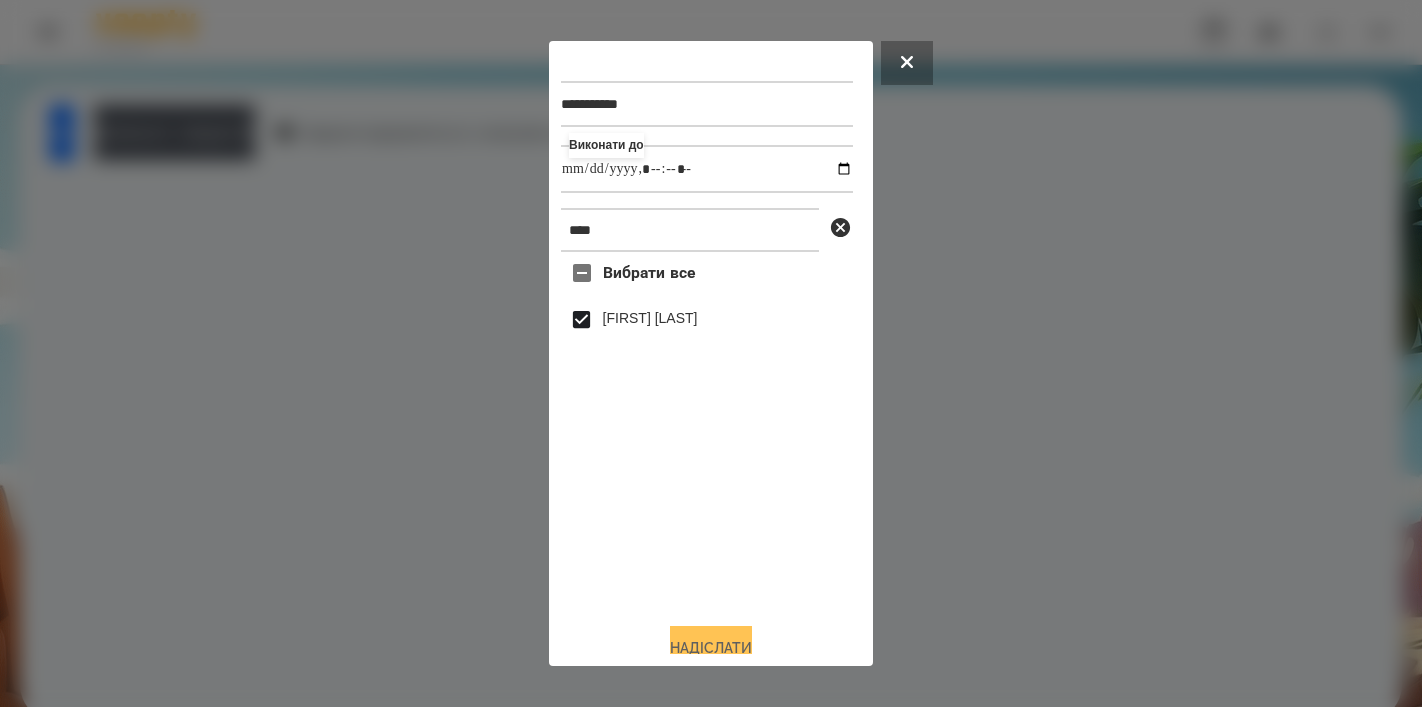 type on "**********" 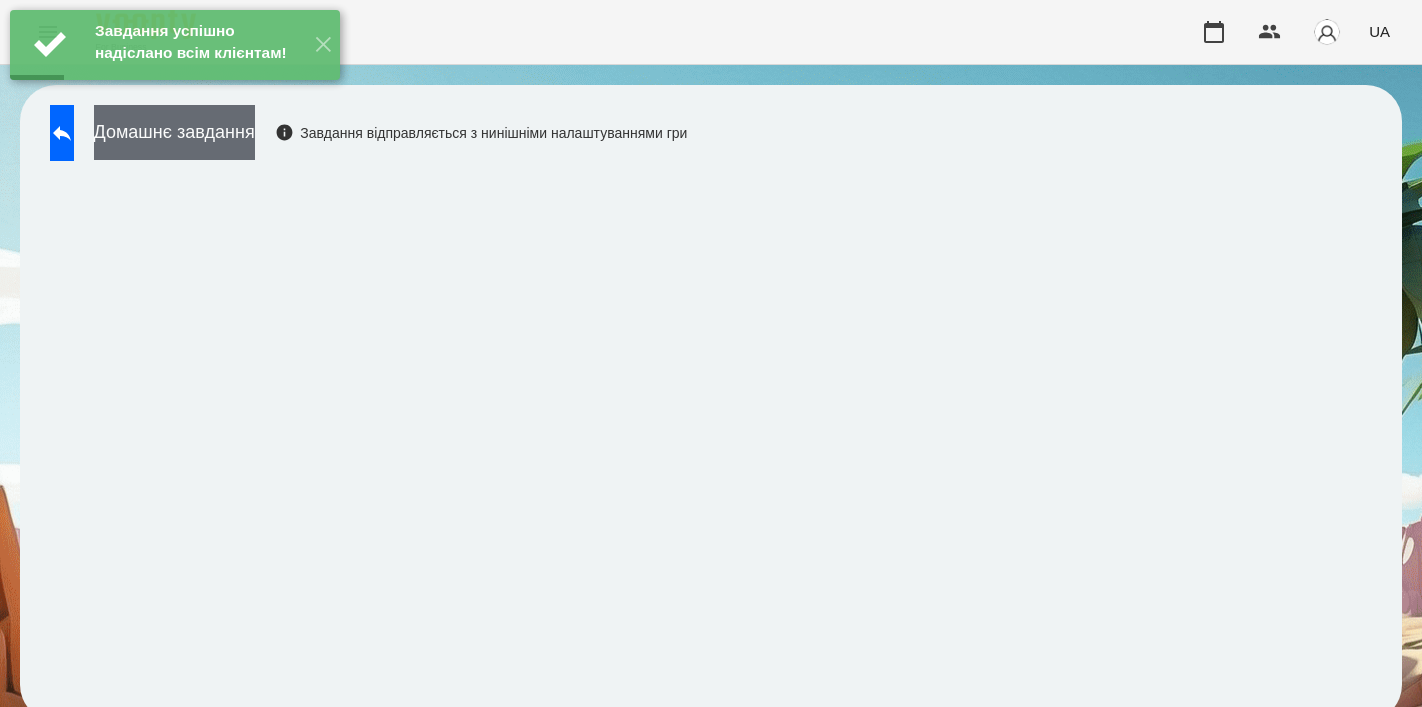 click on "Домашнє завдання" at bounding box center (174, 132) 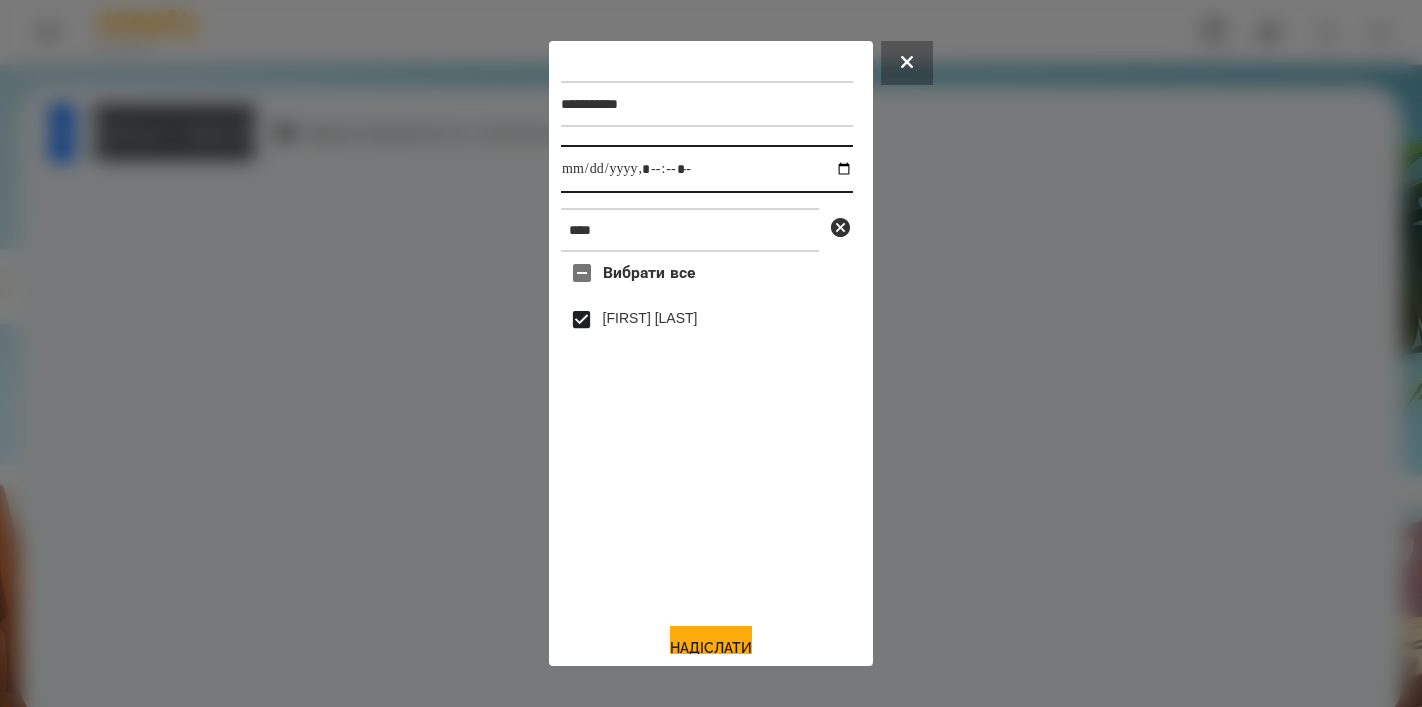 click at bounding box center (707, 169) 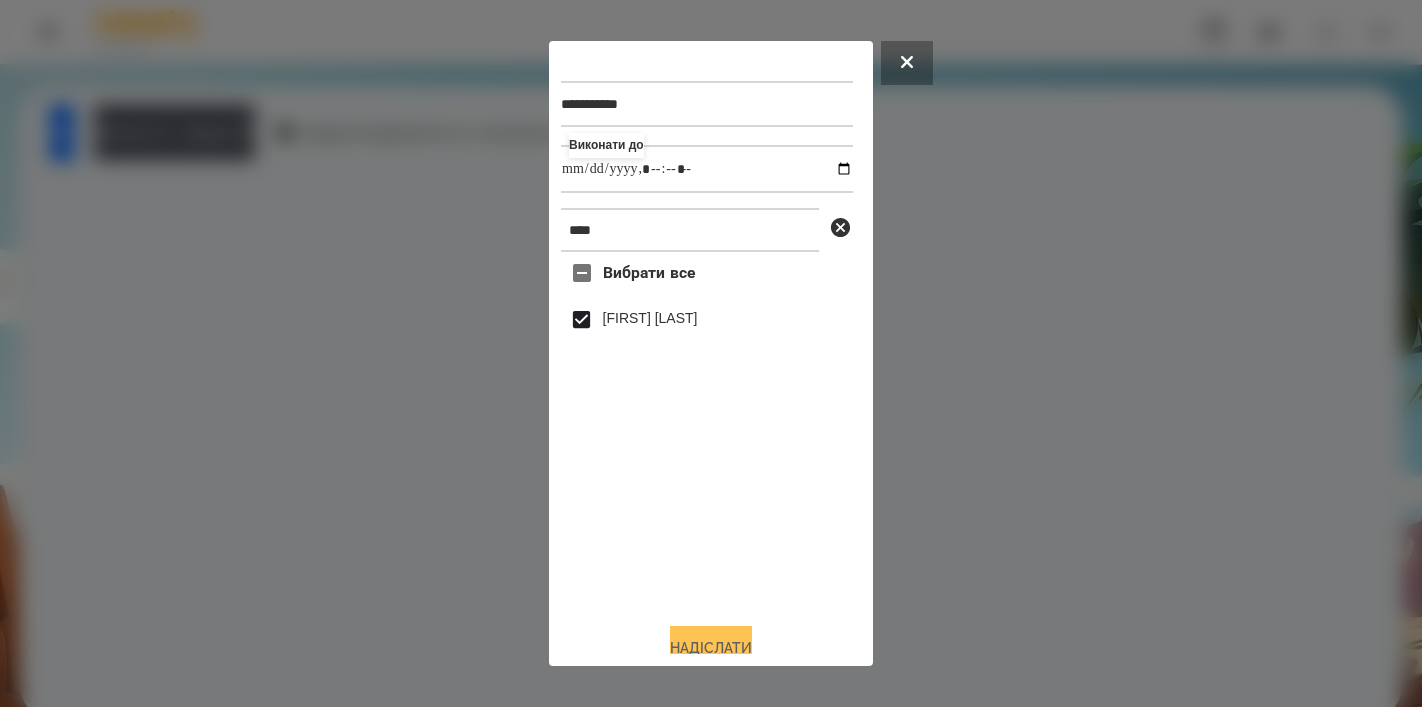 type on "**********" 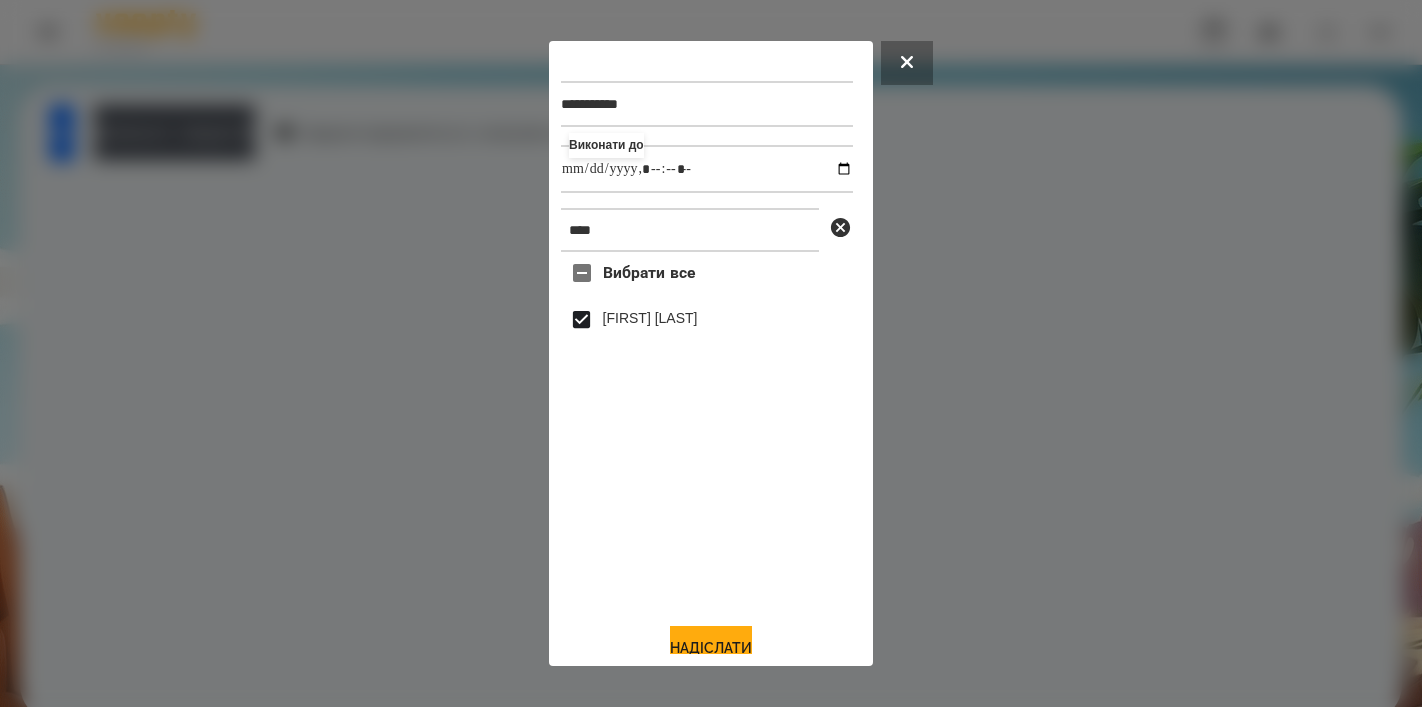 drag, startPoint x: 685, startPoint y: 643, endPoint x: 685, endPoint y: 667, distance: 24 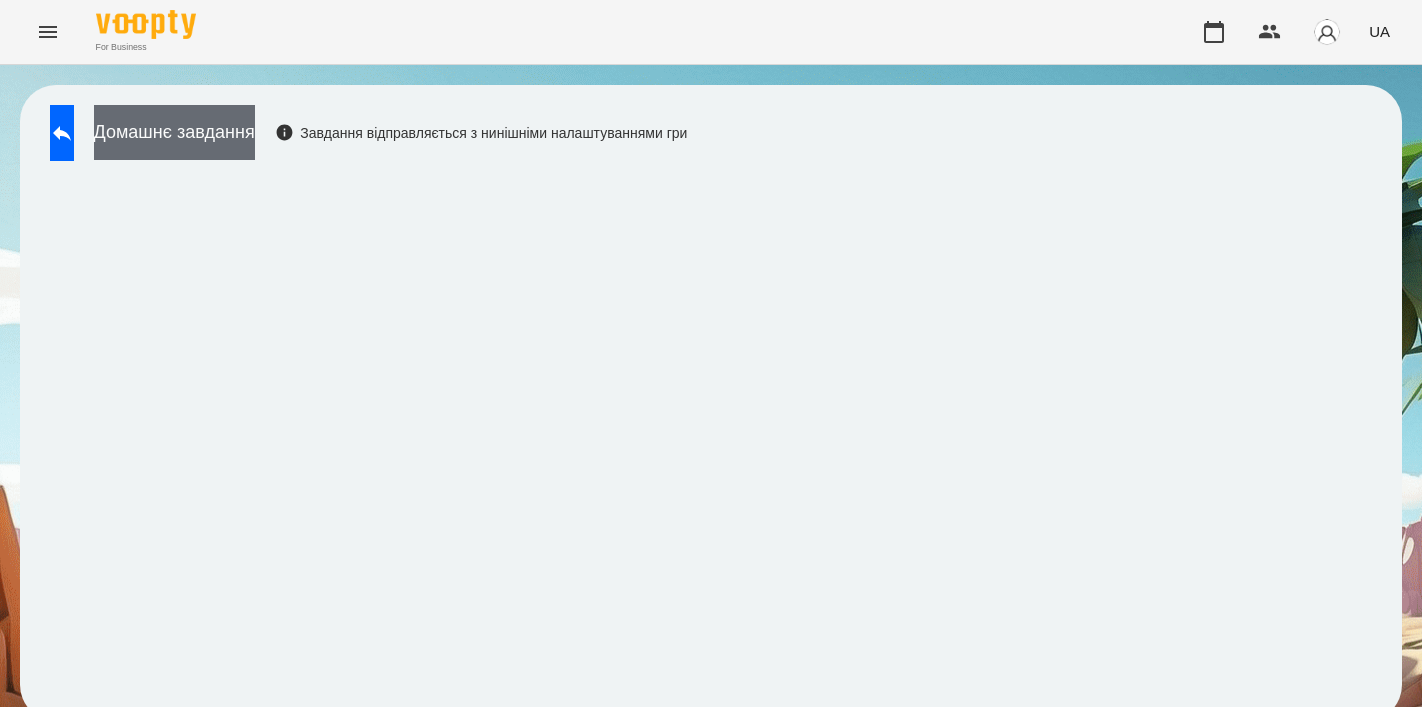 click on "Домашнє завдання" at bounding box center (174, 132) 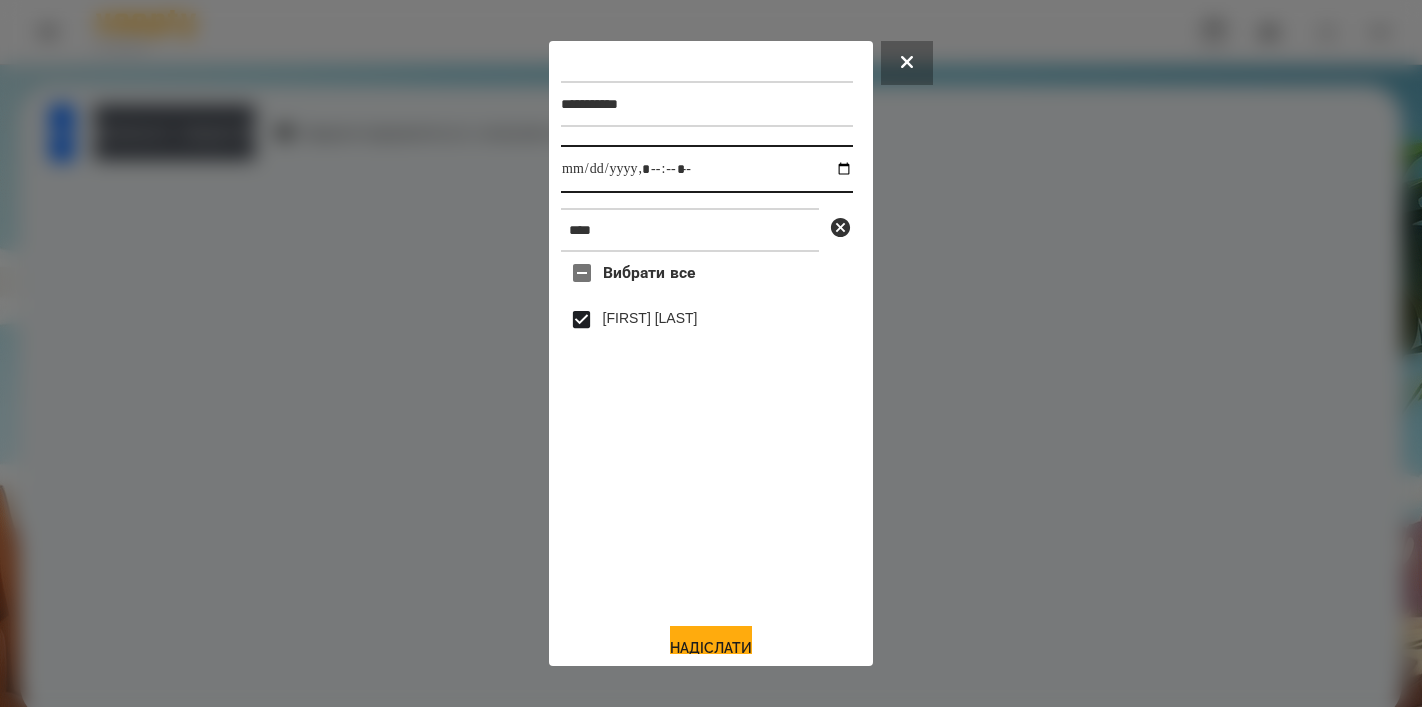 click at bounding box center (707, 169) 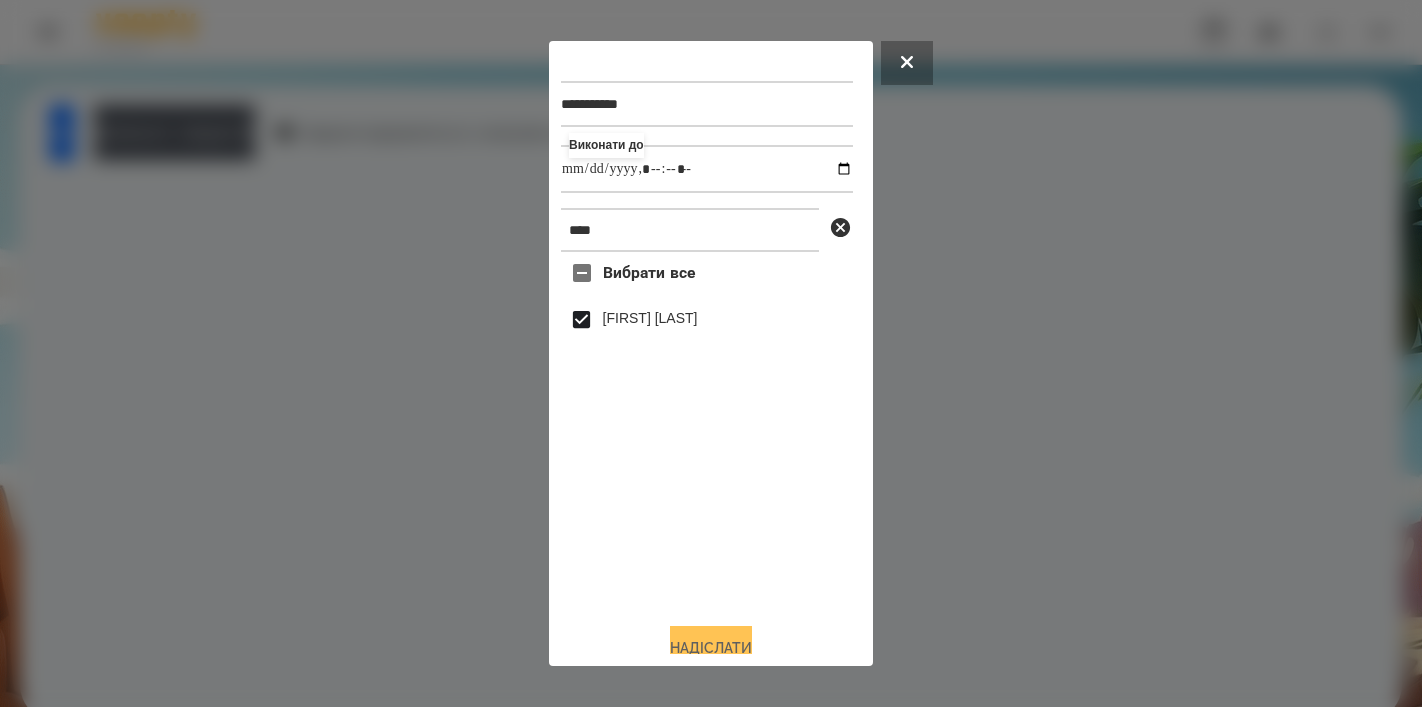 type on "**********" 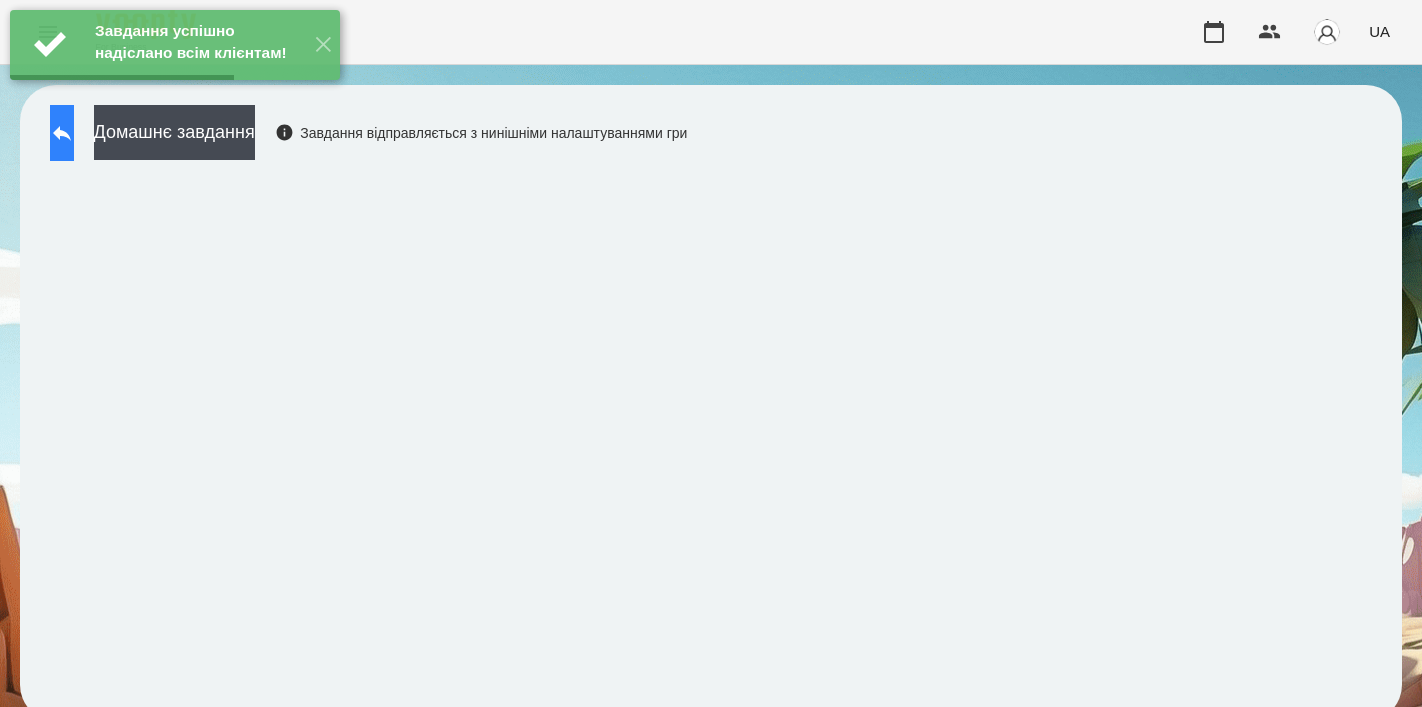 click at bounding box center (62, 133) 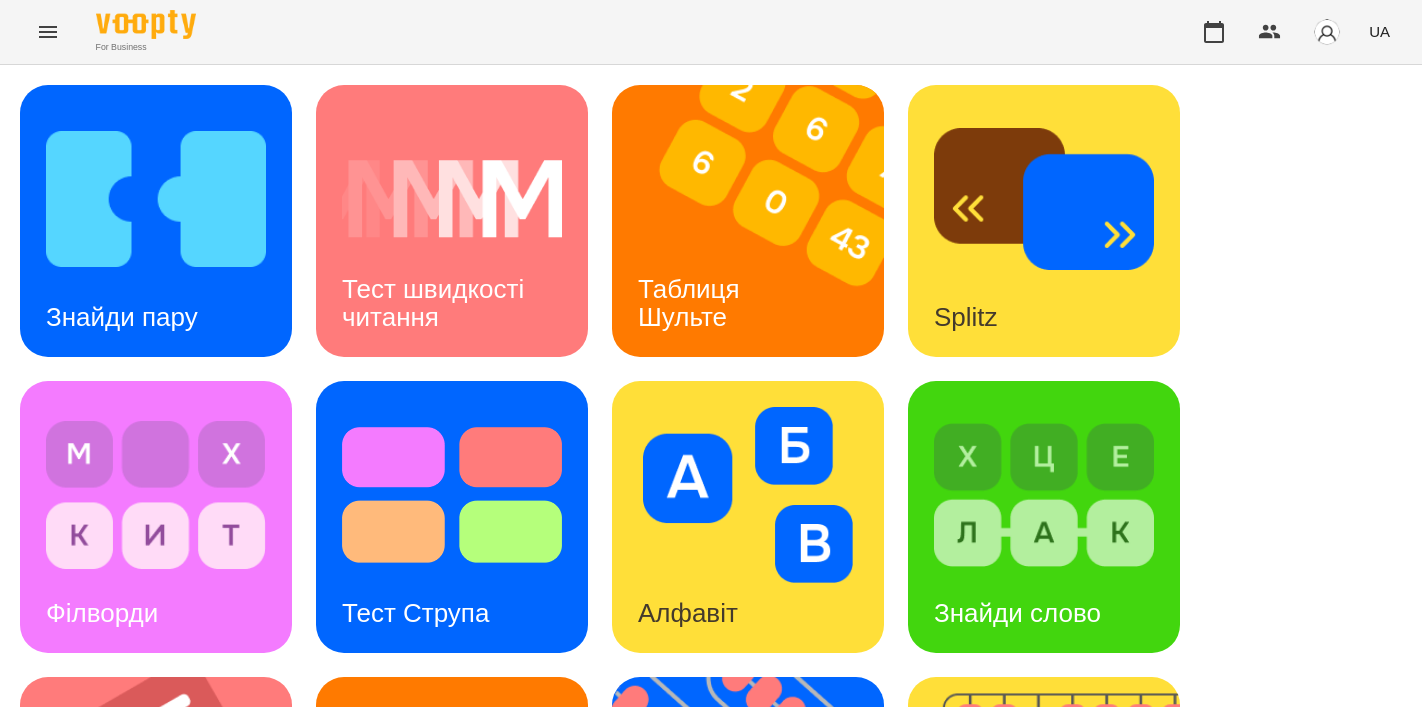 scroll, scrollTop: 501, scrollLeft: 0, axis: vertical 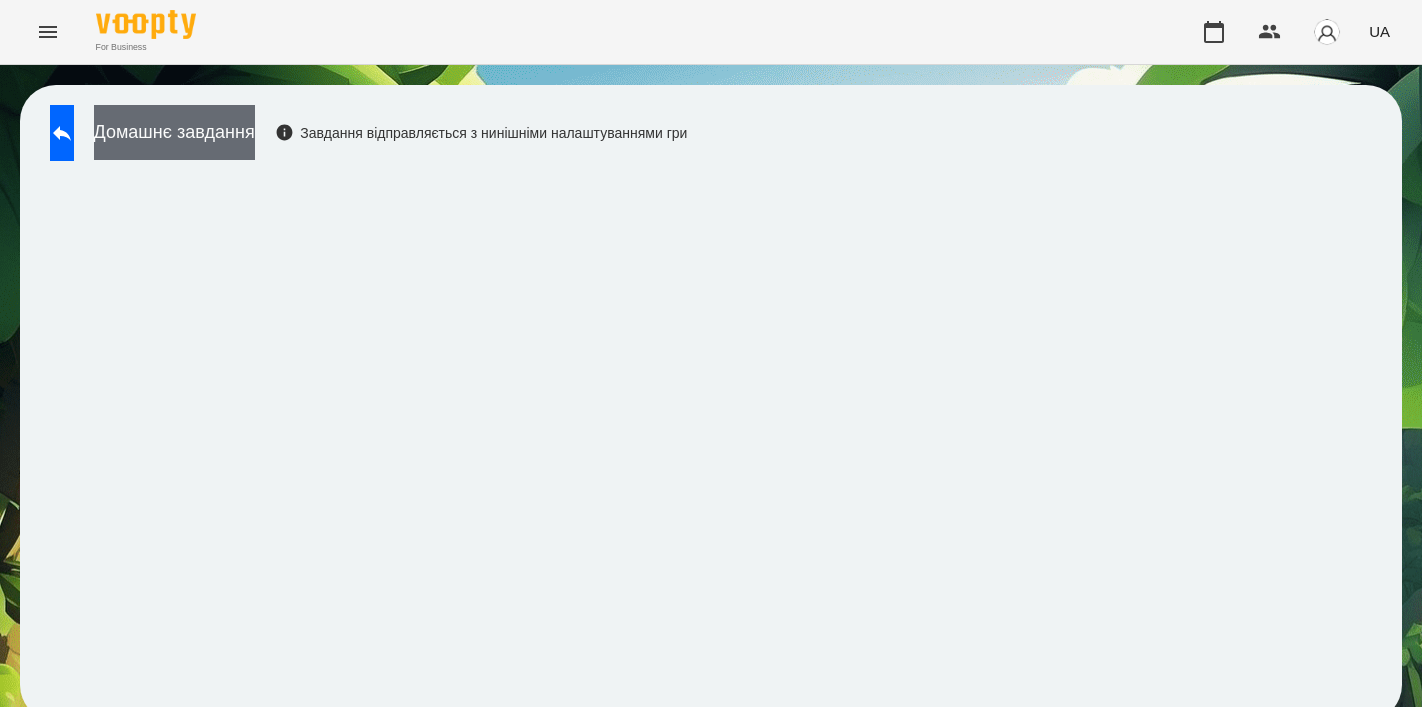 click on "Домашнє завдання" at bounding box center (174, 132) 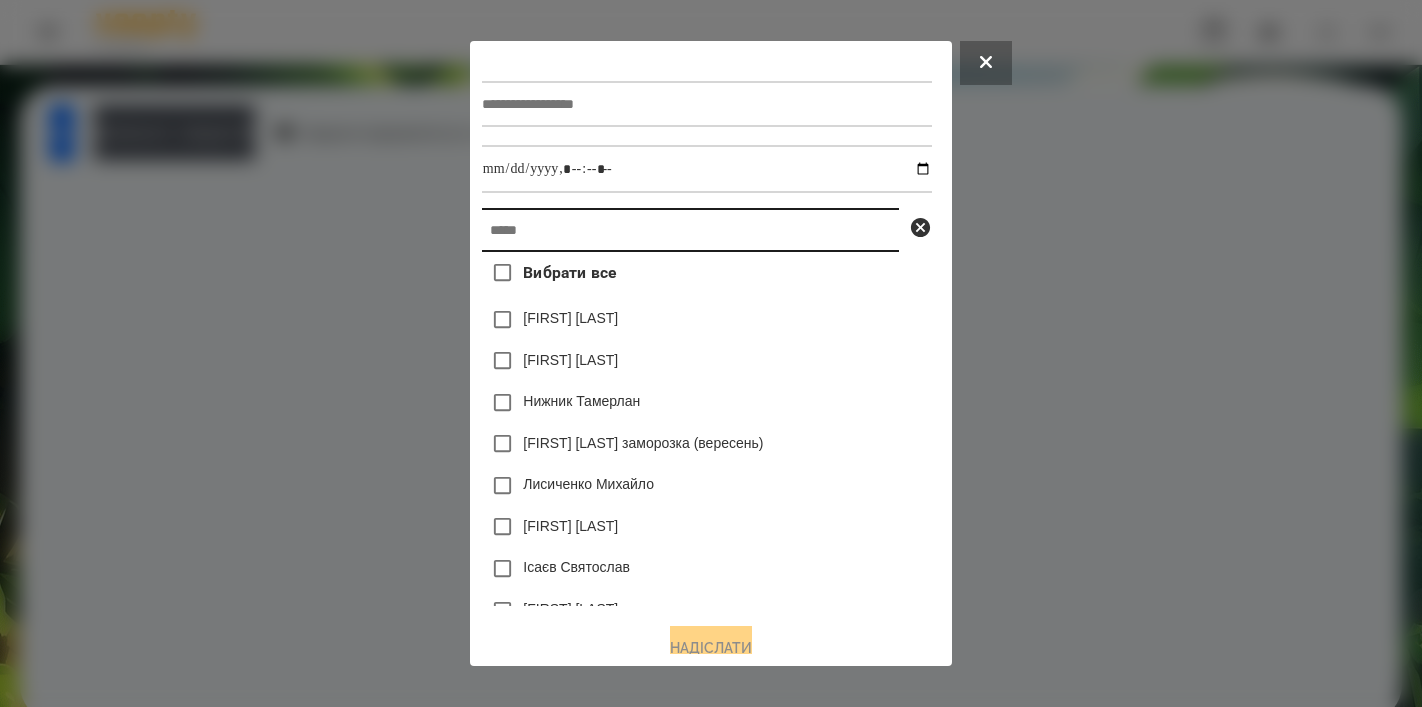 click at bounding box center (690, 230) 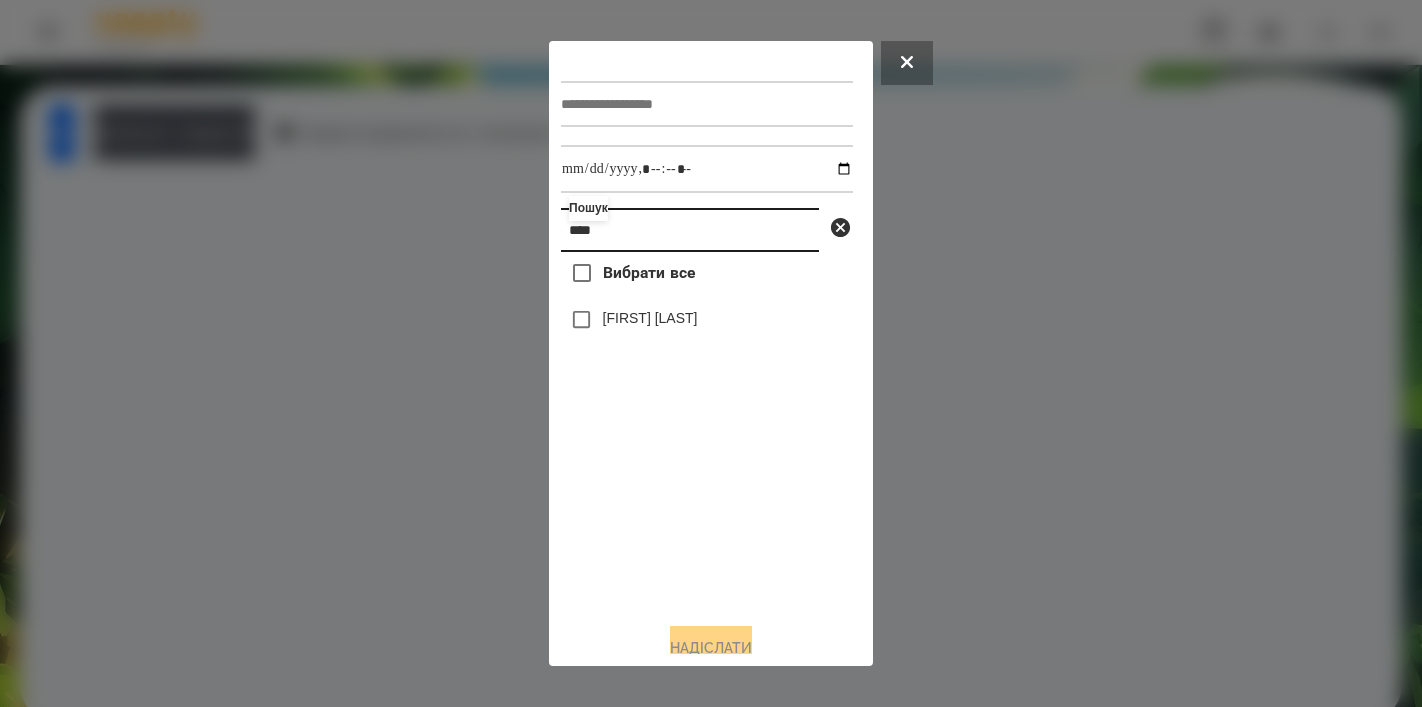 type on "****" 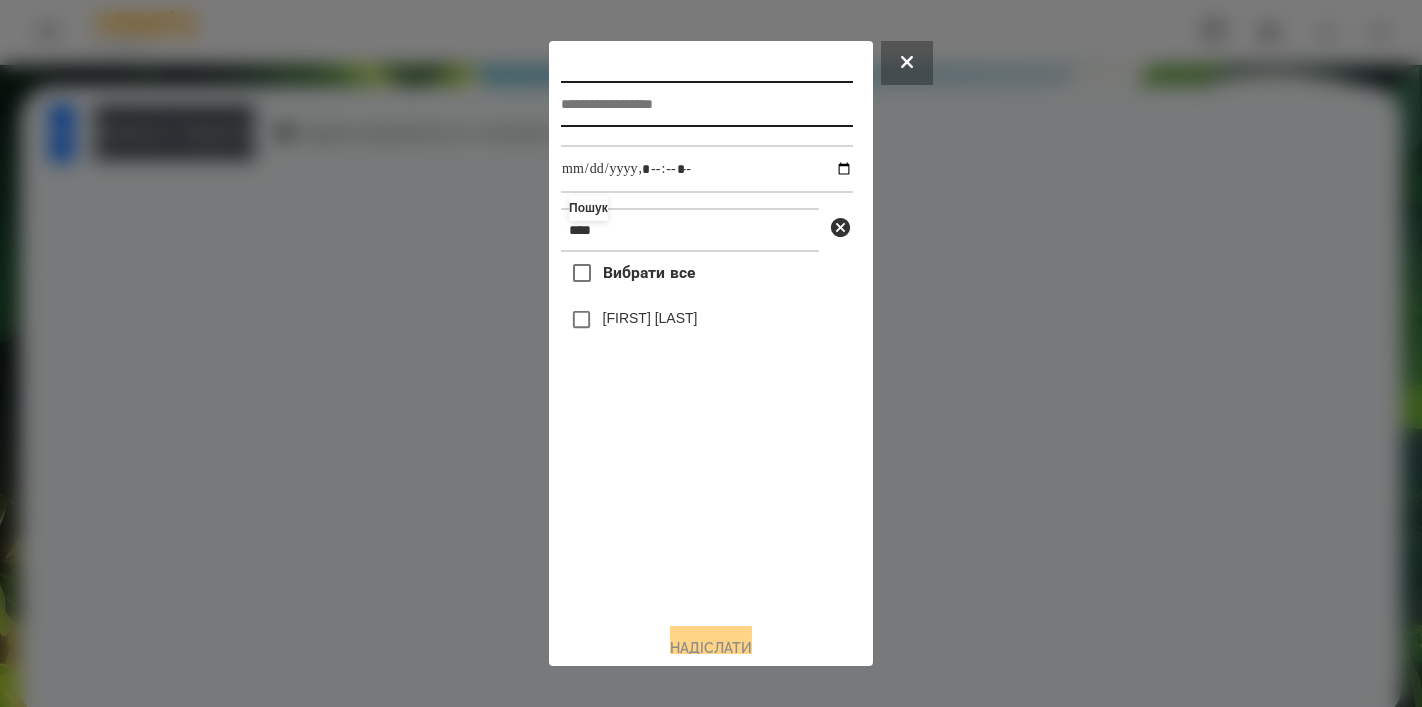 click at bounding box center [707, 104] 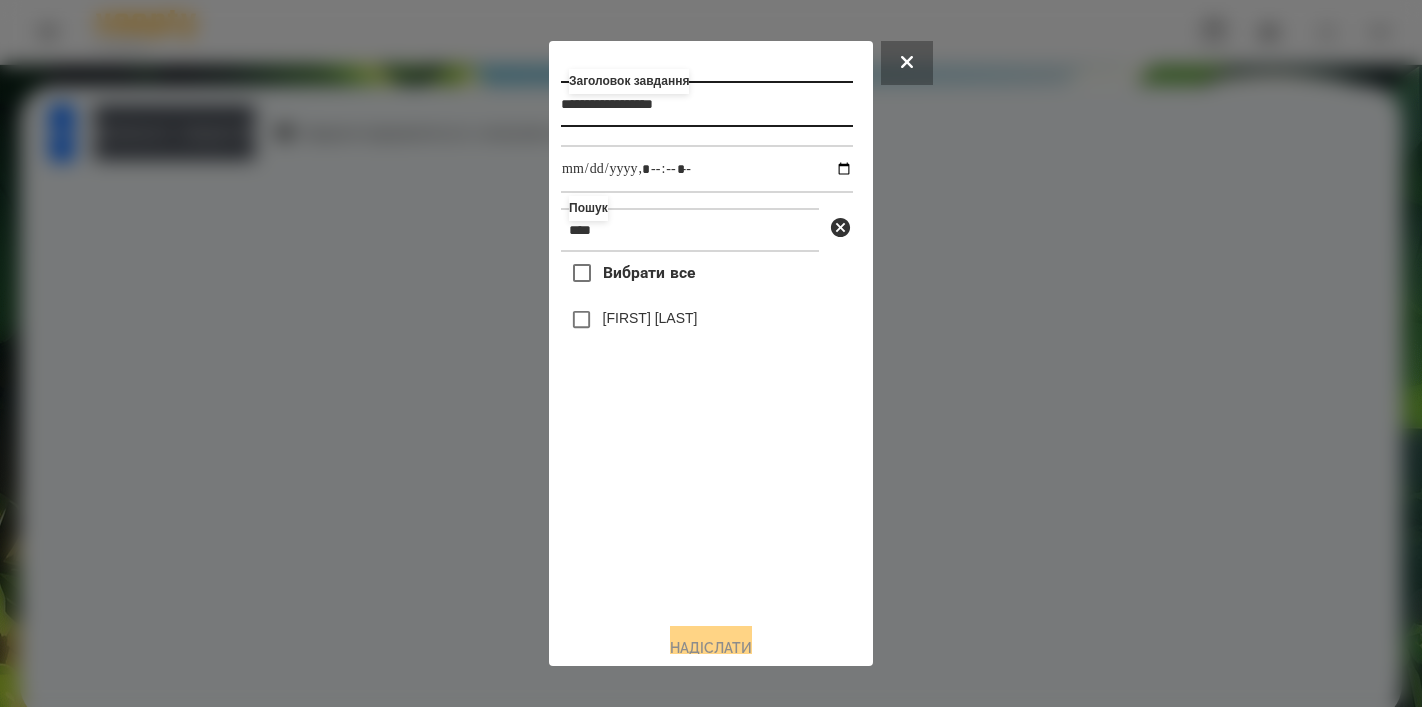 type on "**********" 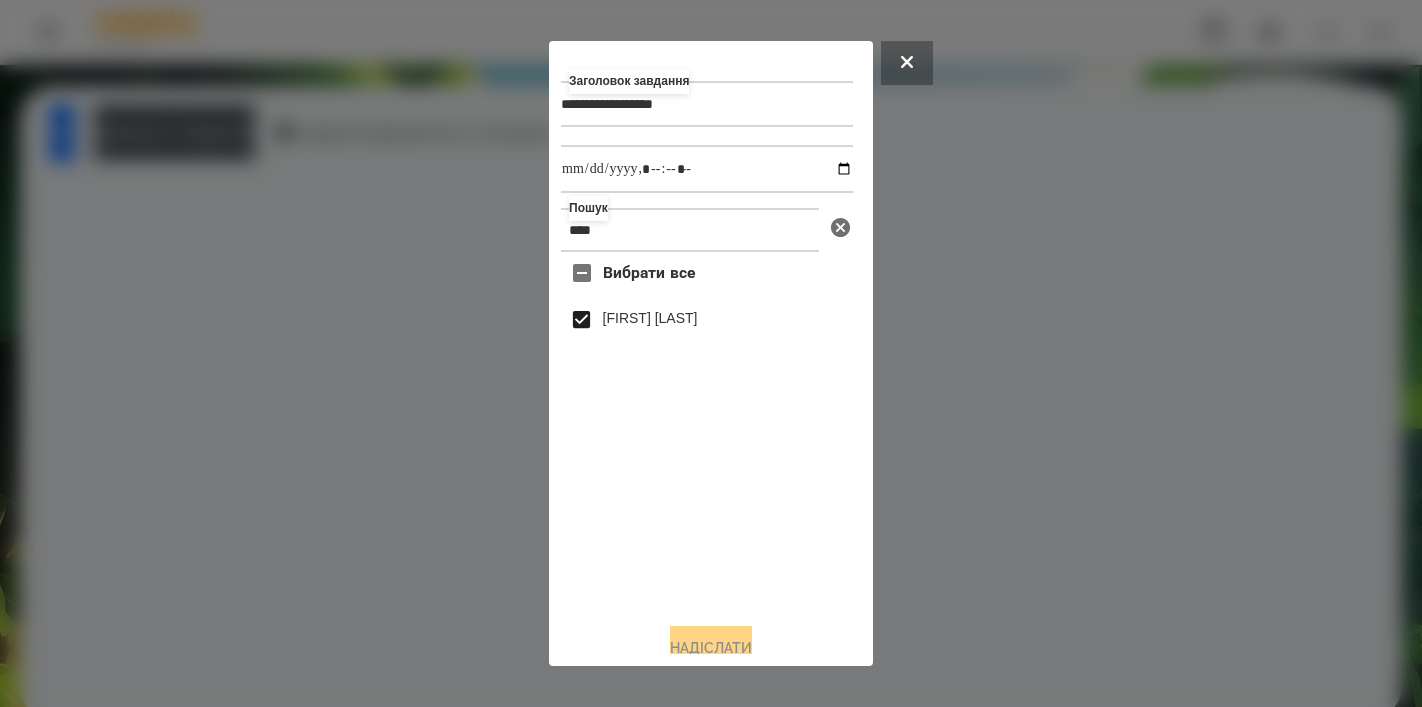 click 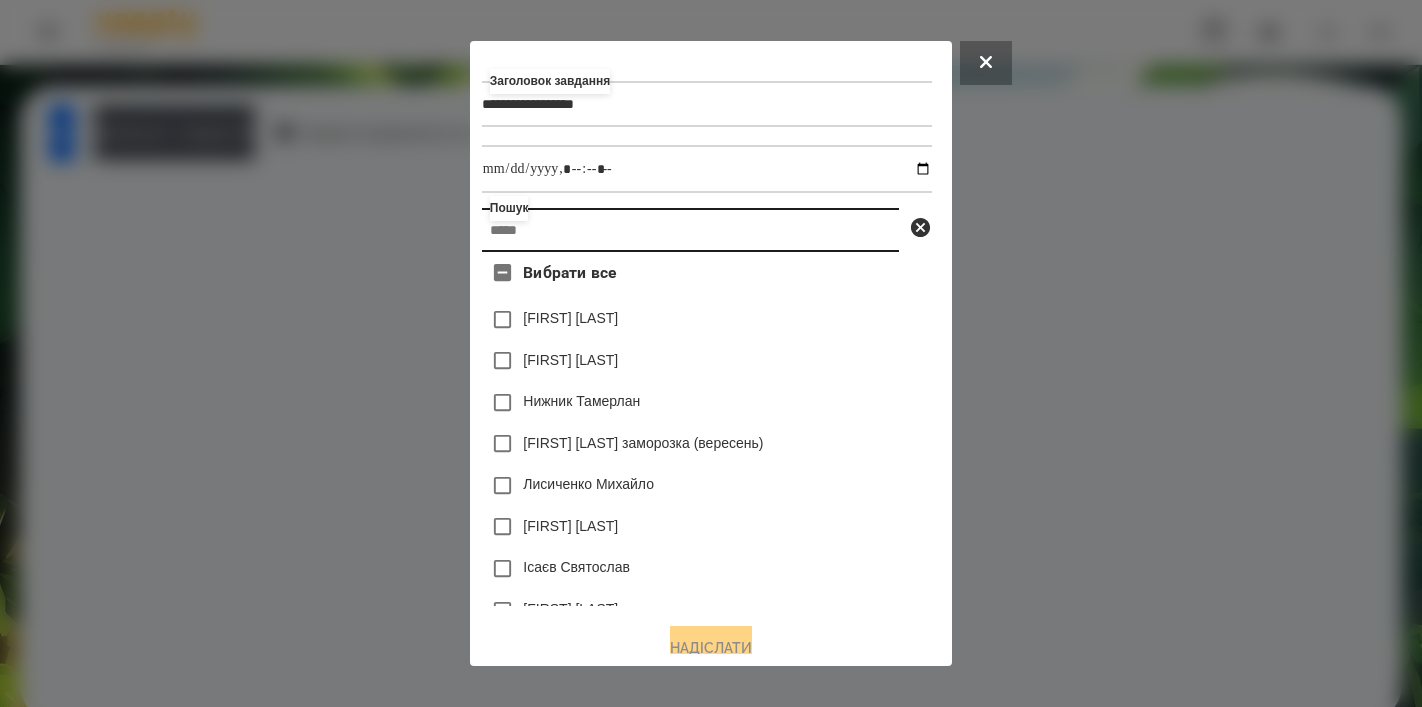 click at bounding box center [690, 230] 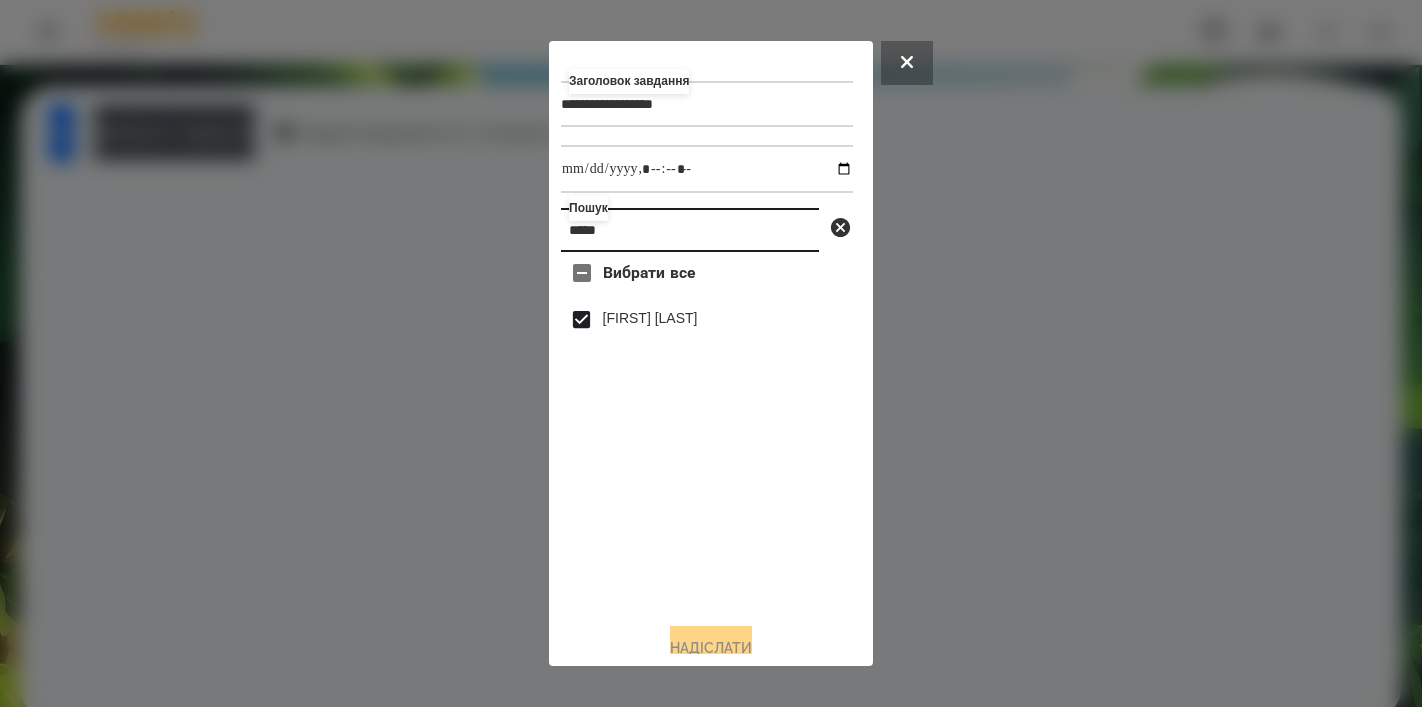 type on "*****" 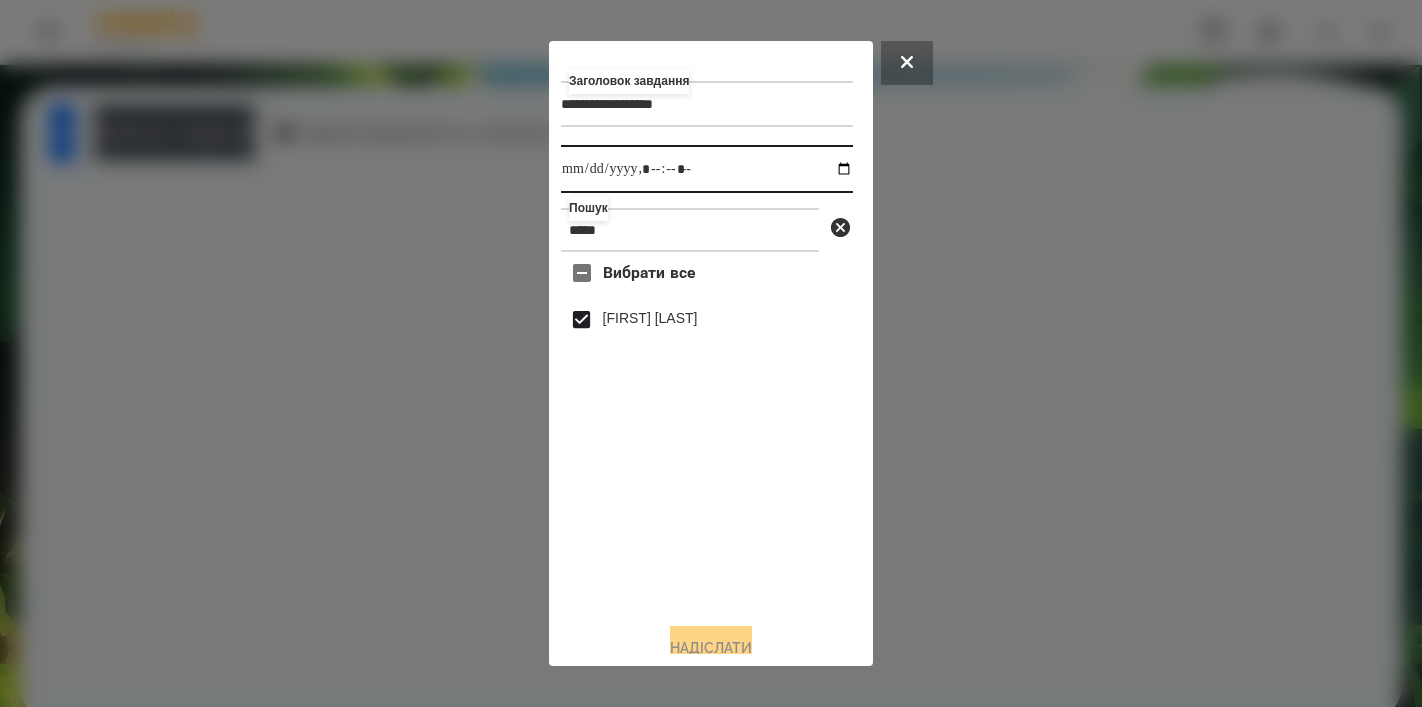 click at bounding box center (707, 169) 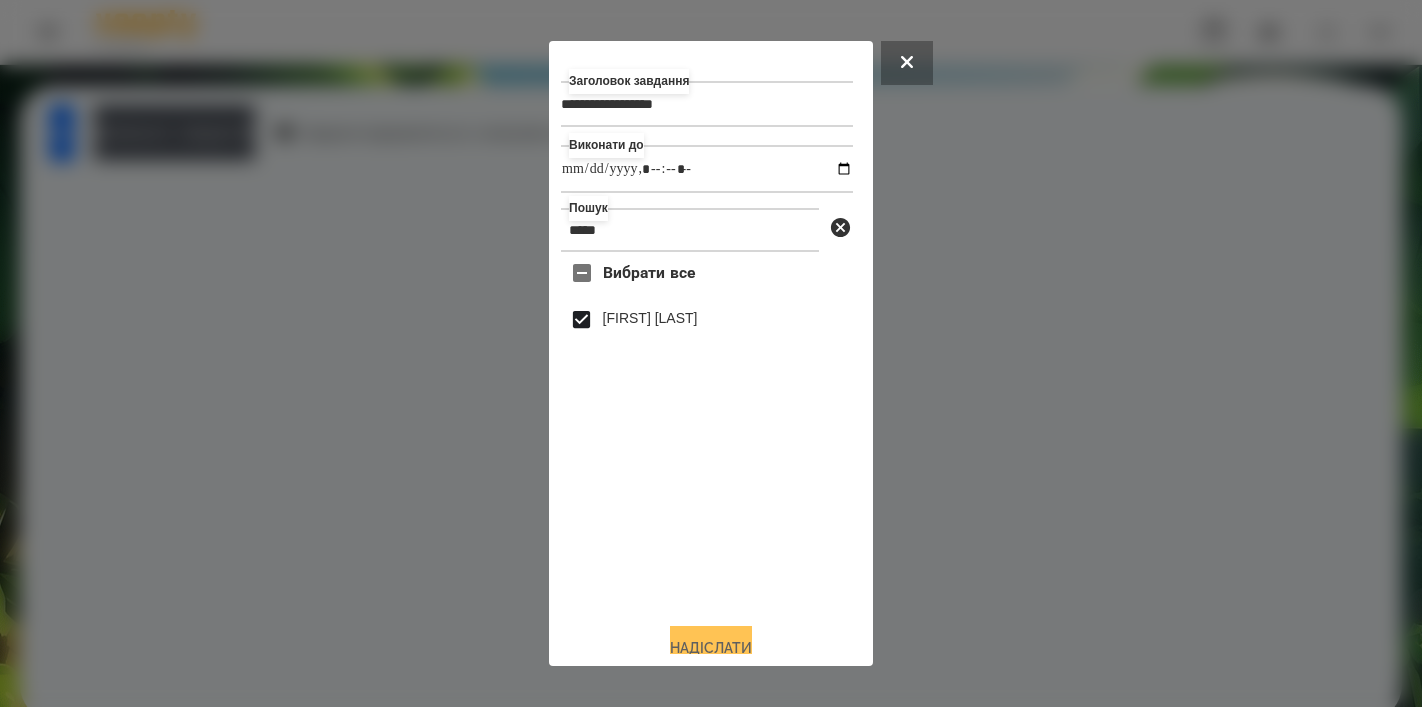 type on "**********" 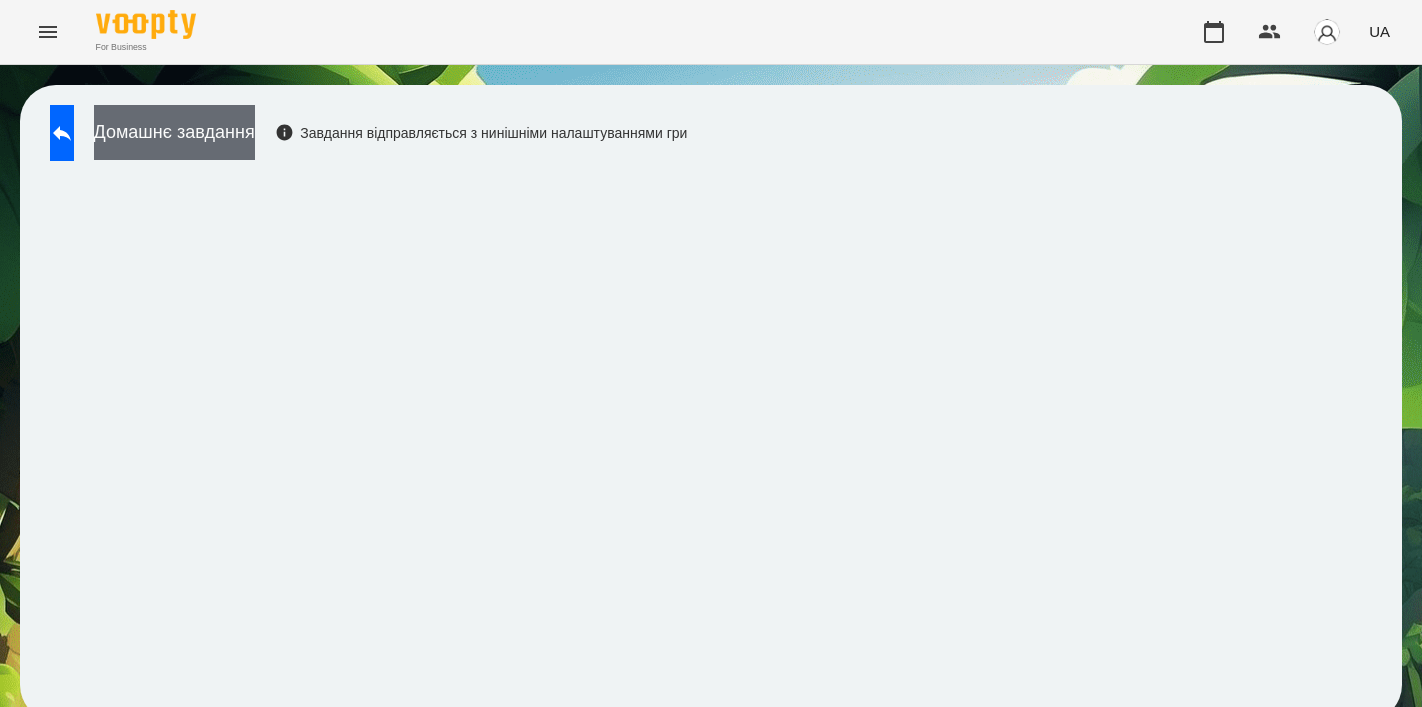 click on "Домашнє завдання" at bounding box center (174, 132) 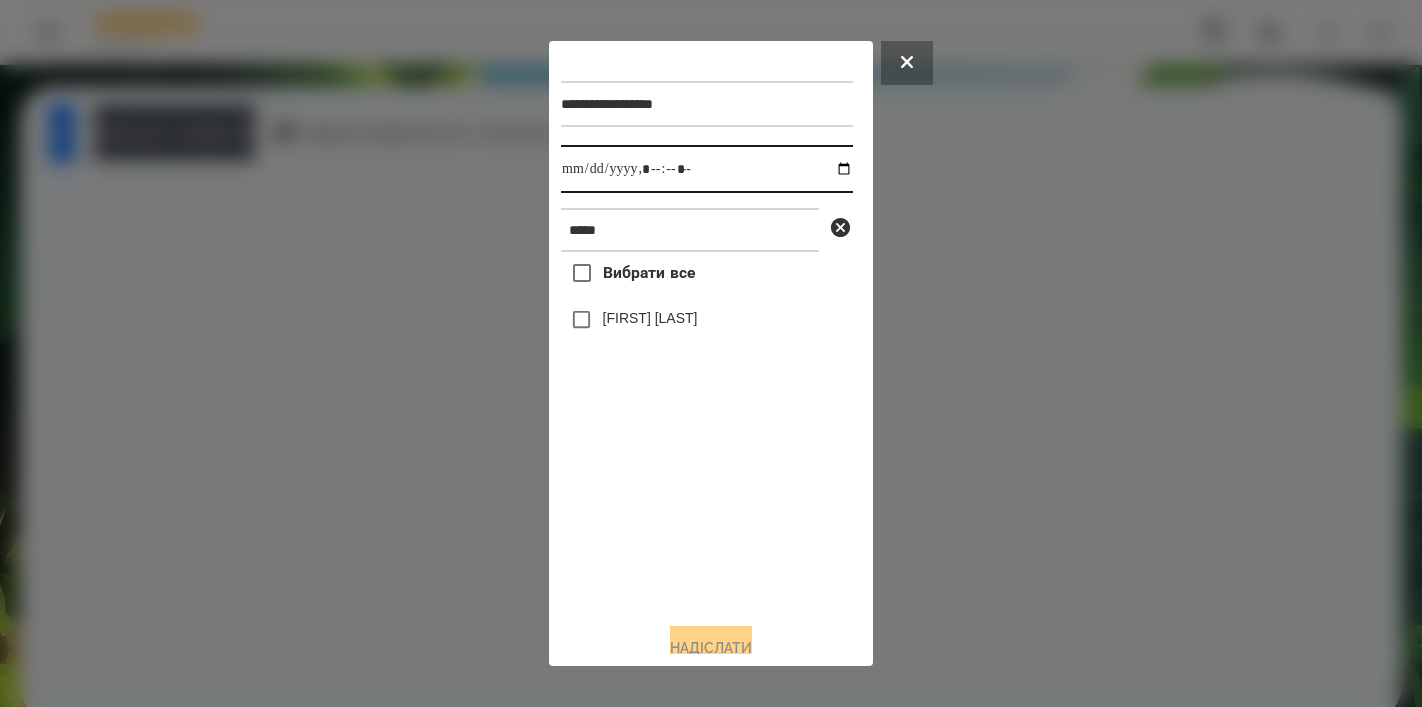 click at bounding box center (707, 169) 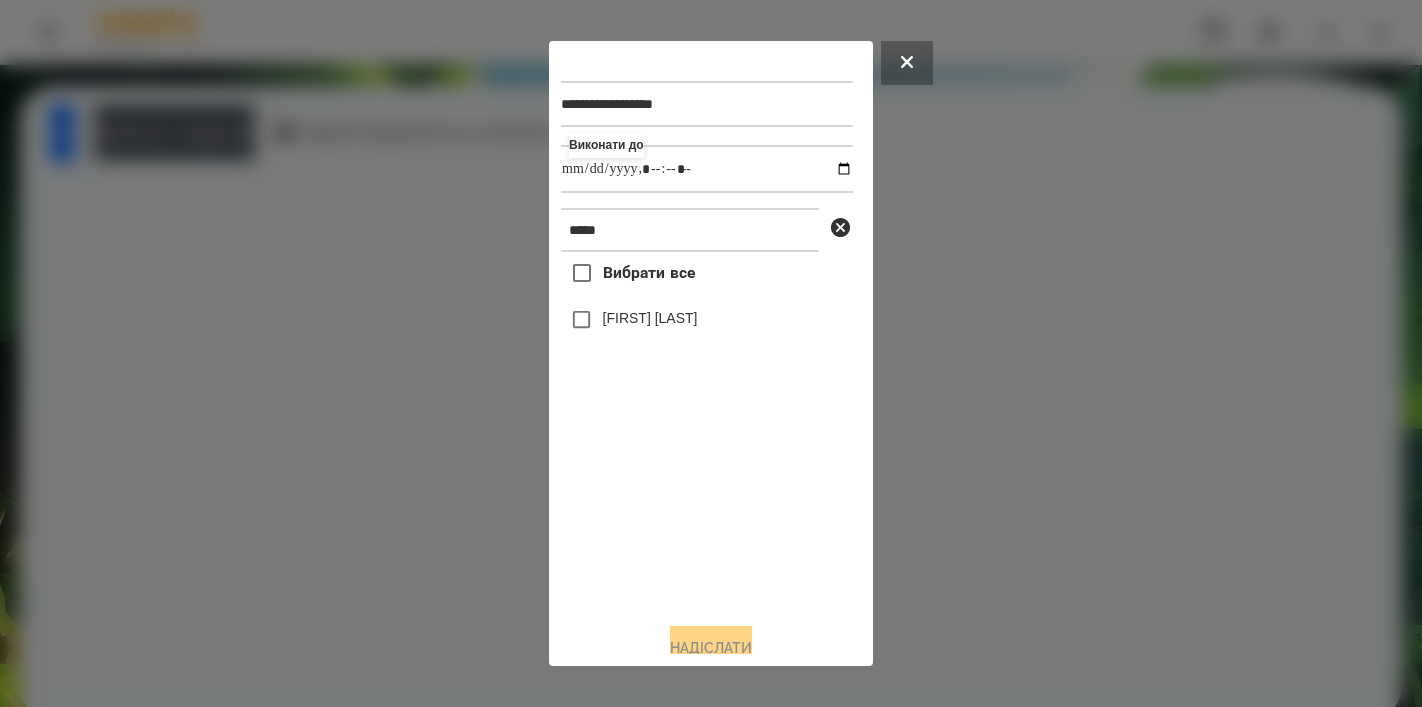 type on "**********" 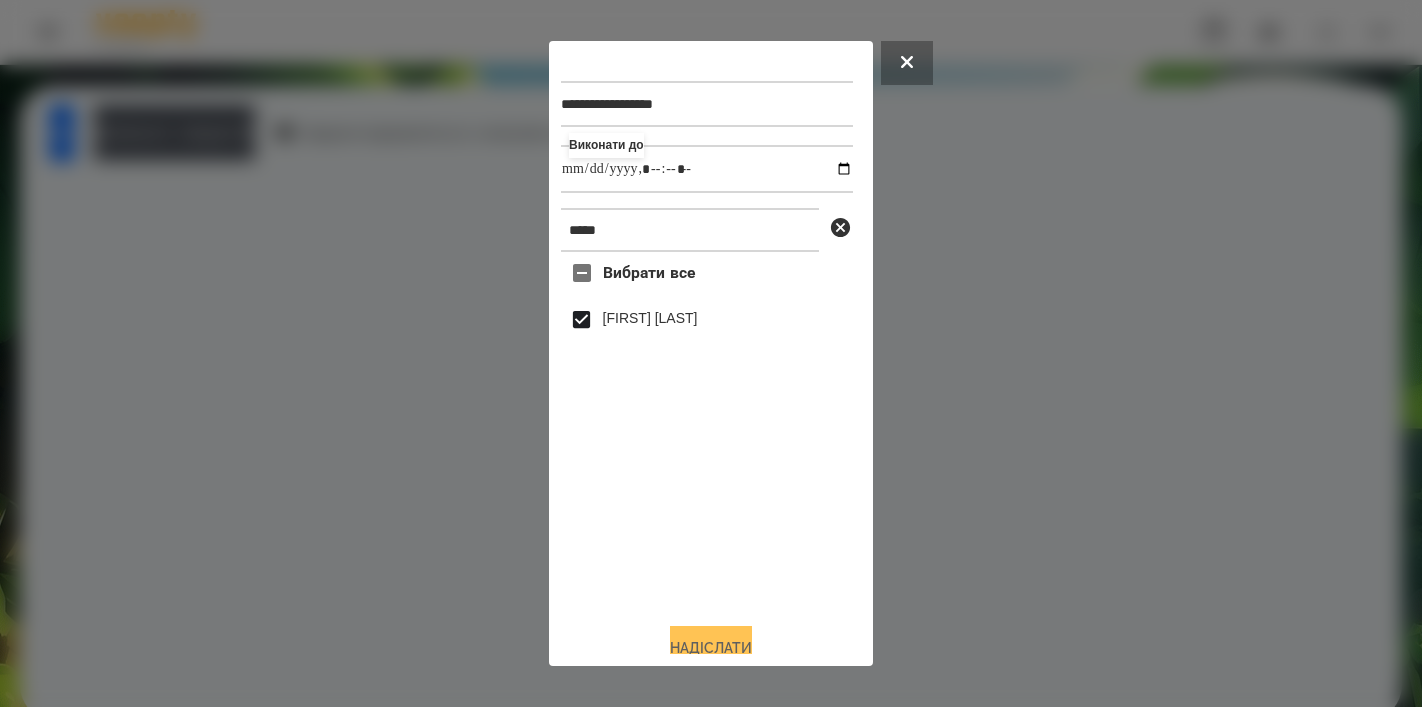 click on "Надіслати" at bounding box center (711, 648) 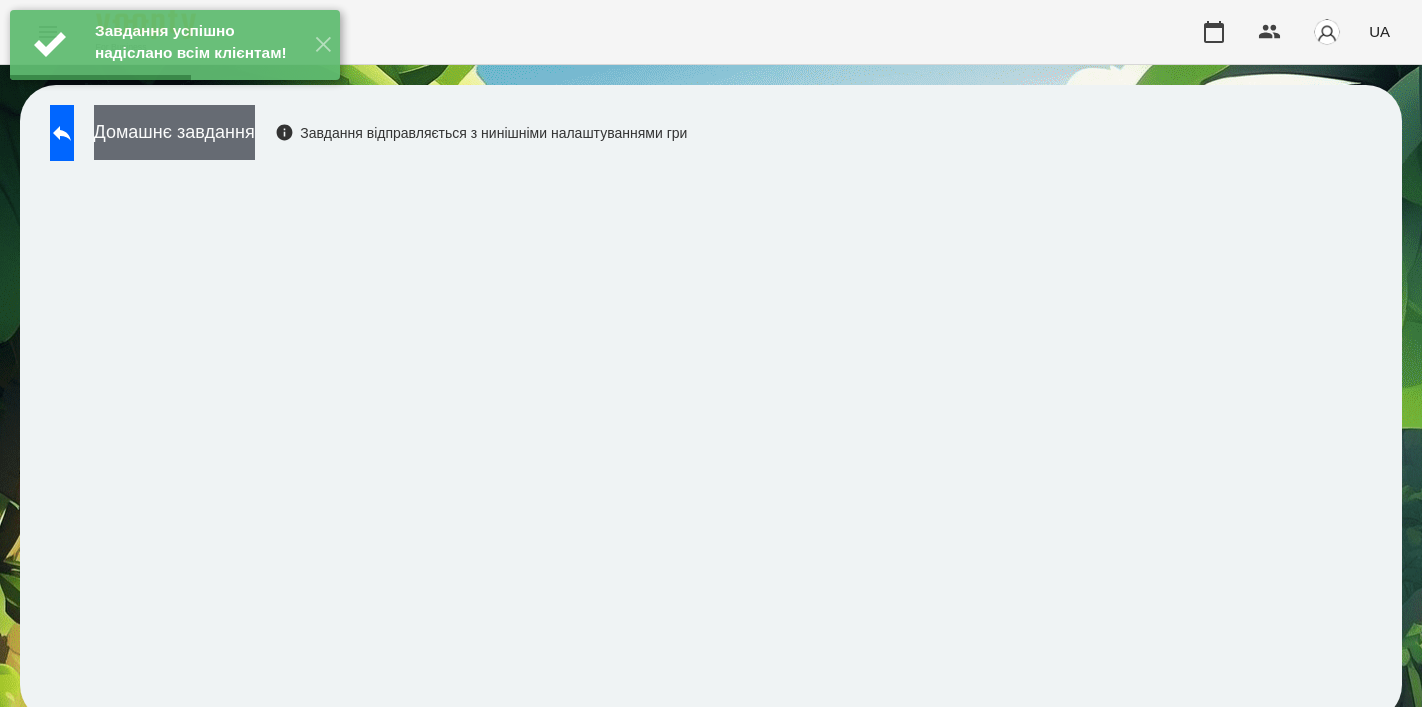 click on "Домашнє завдання" at bounding box center (174, 132) 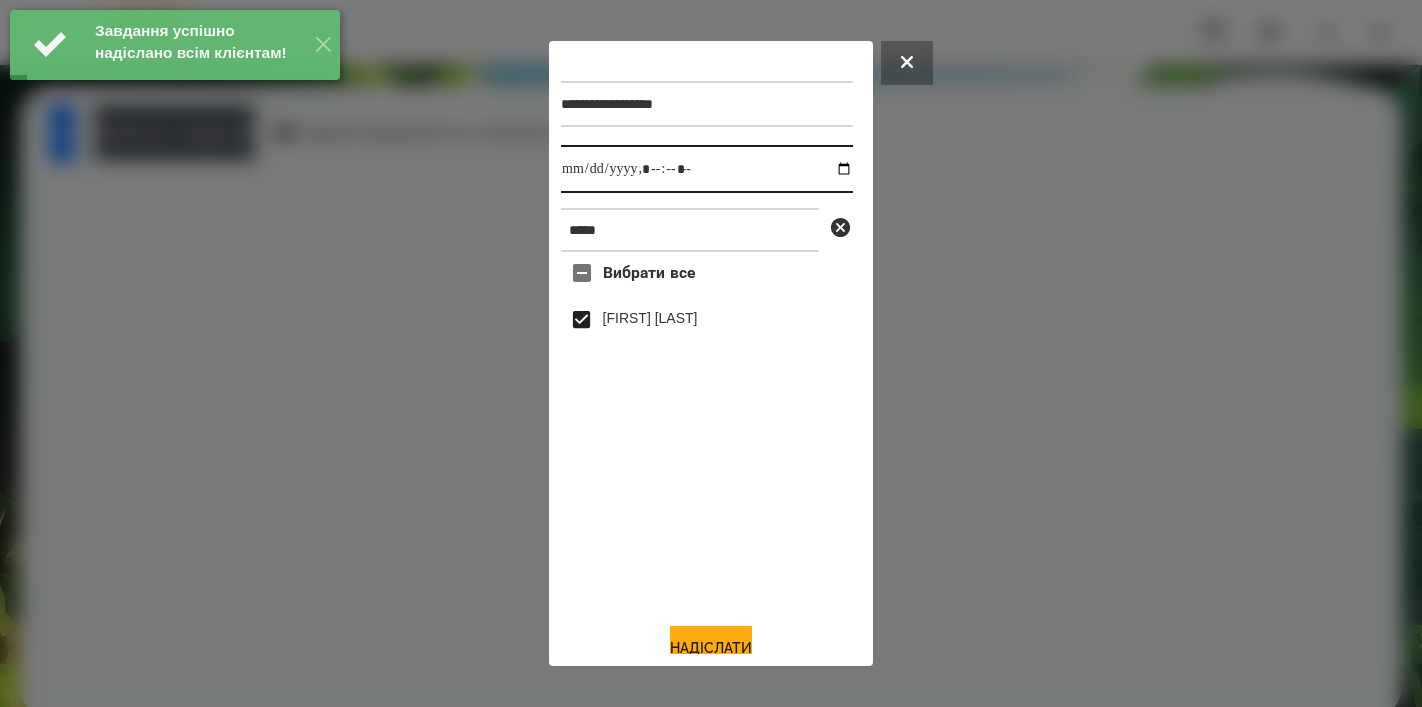 click at bounding box center (707, 169) 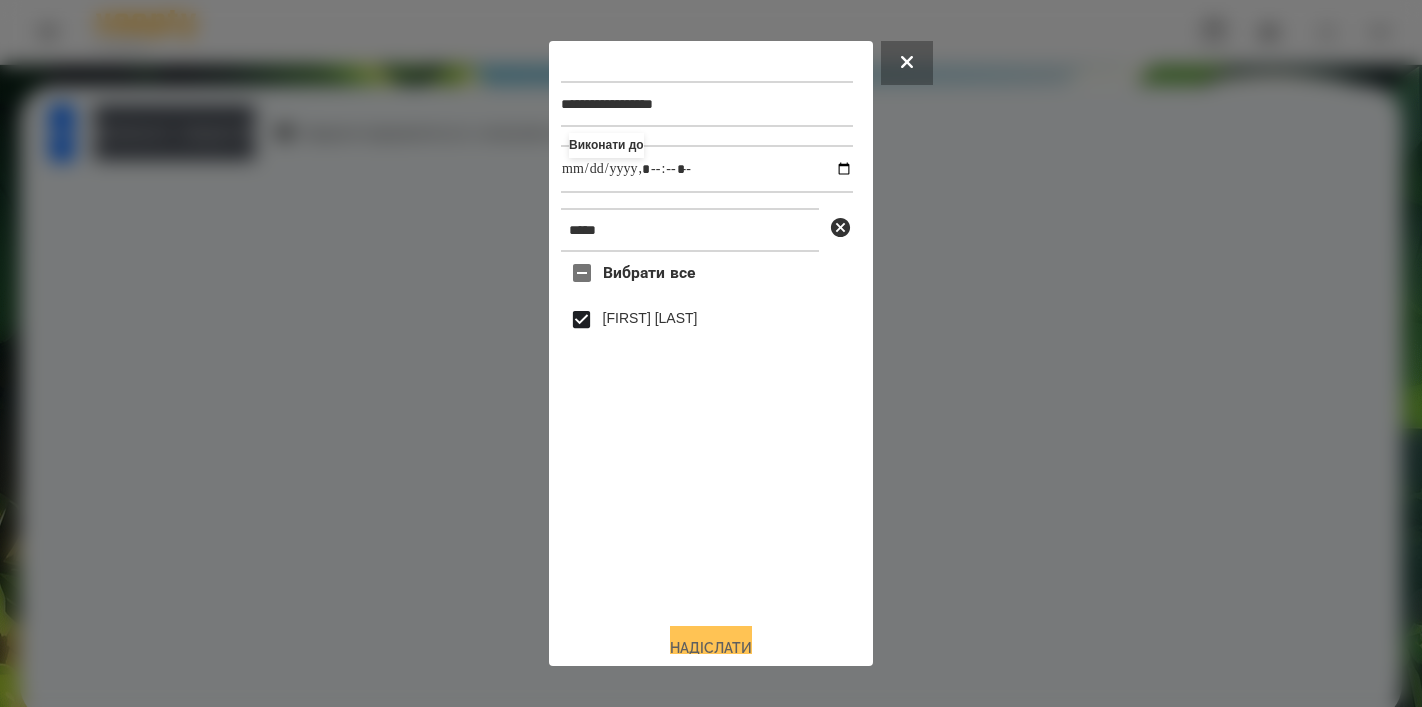type on "**********" 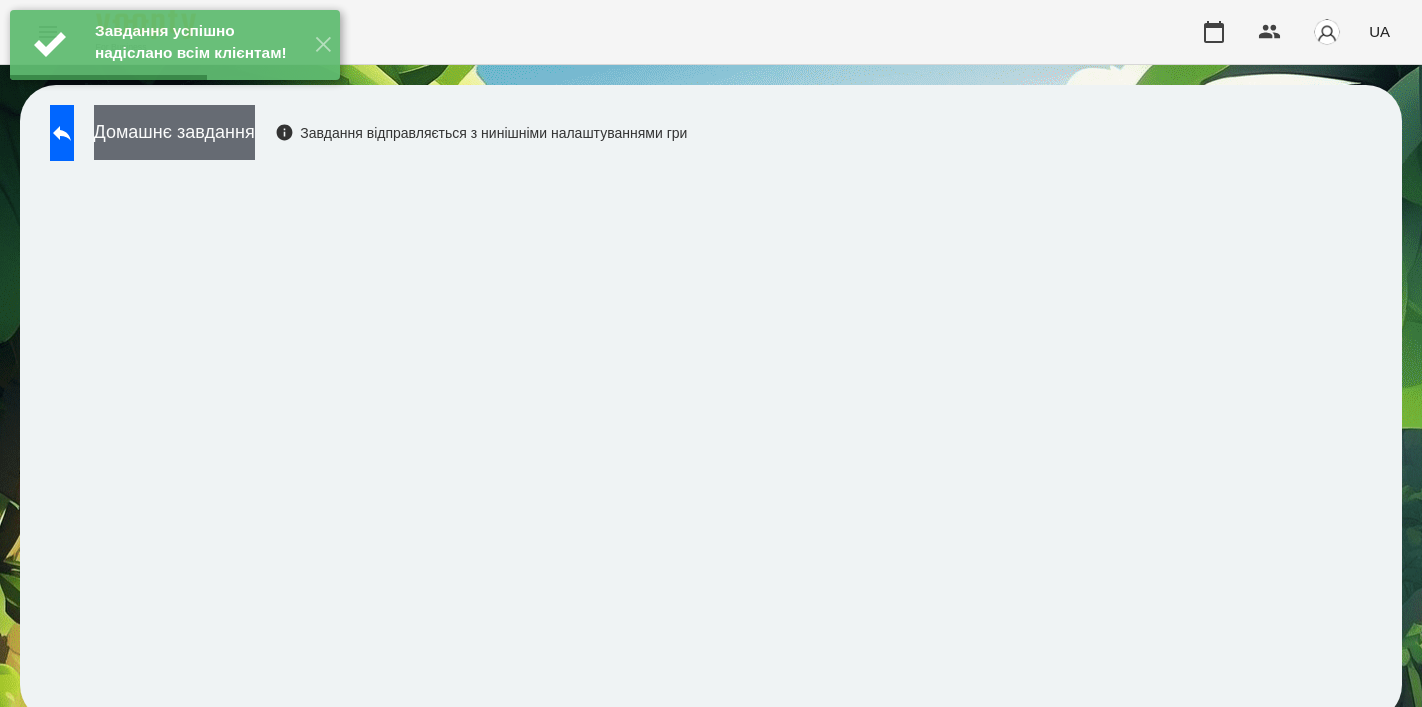 click on "Домашнє завдання" at bounding box center [174, 132] 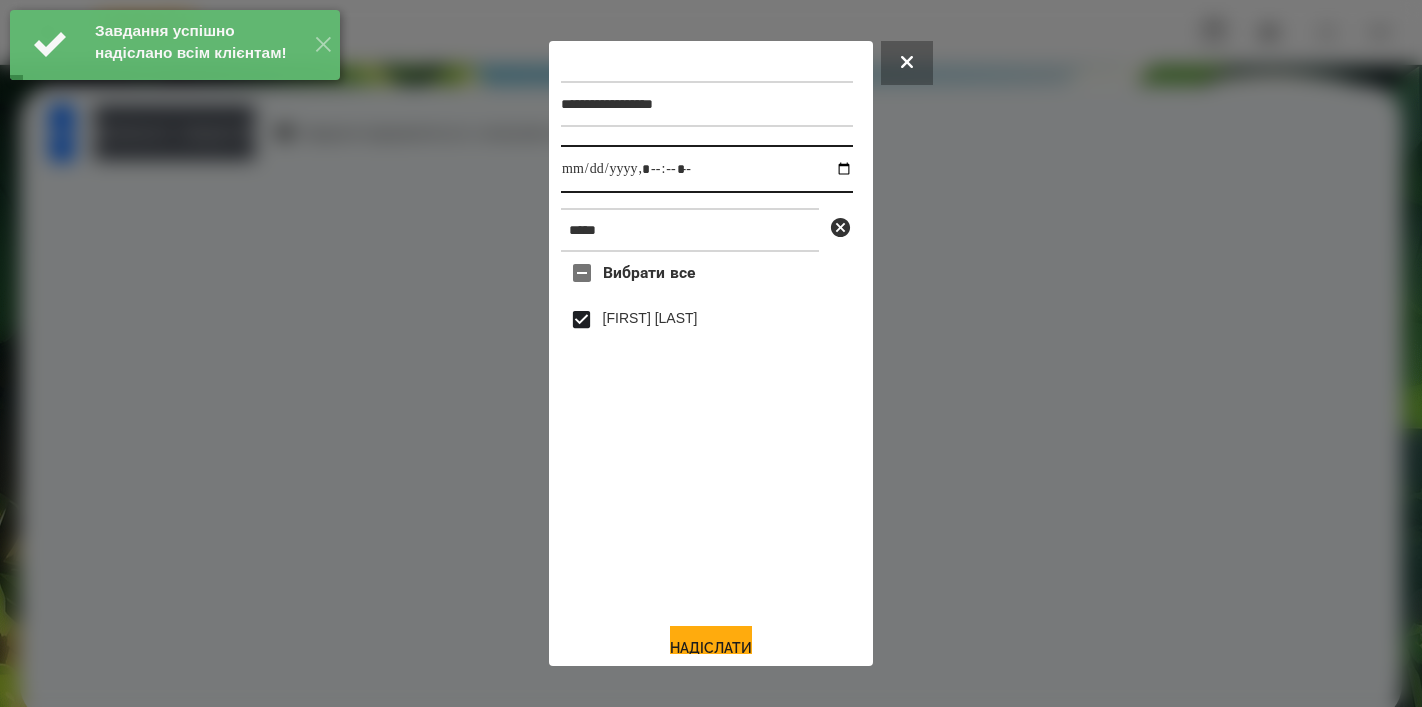 click at bounding box center [707, 169] 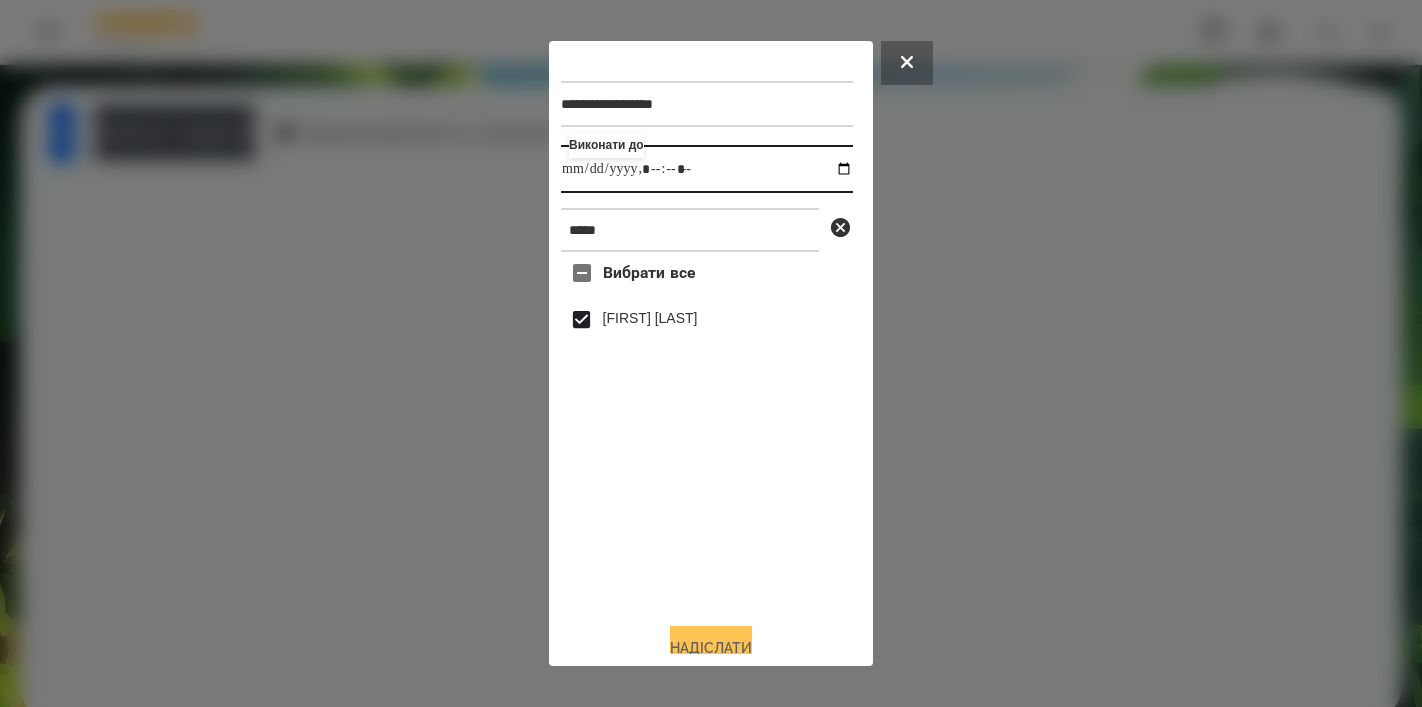 type on "**********" 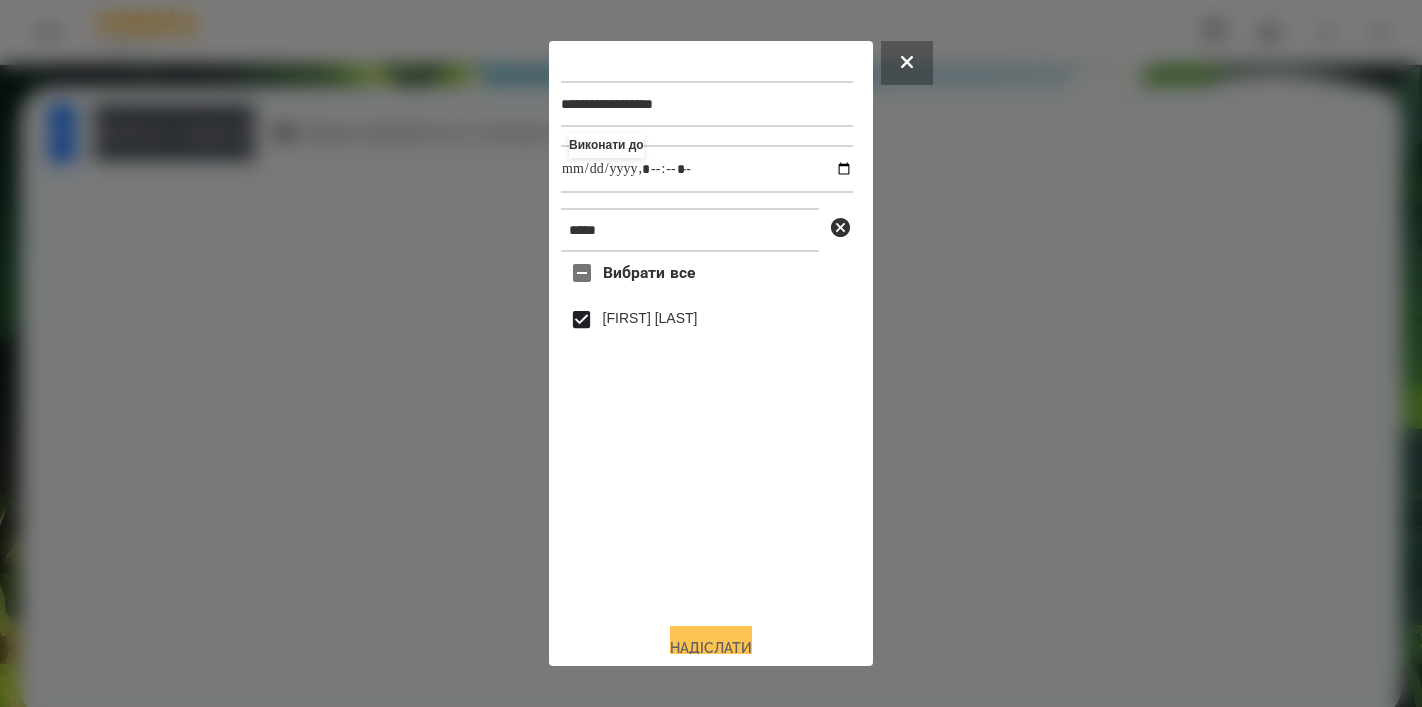 click on "Надіслати" at bounding box center [711, 648] 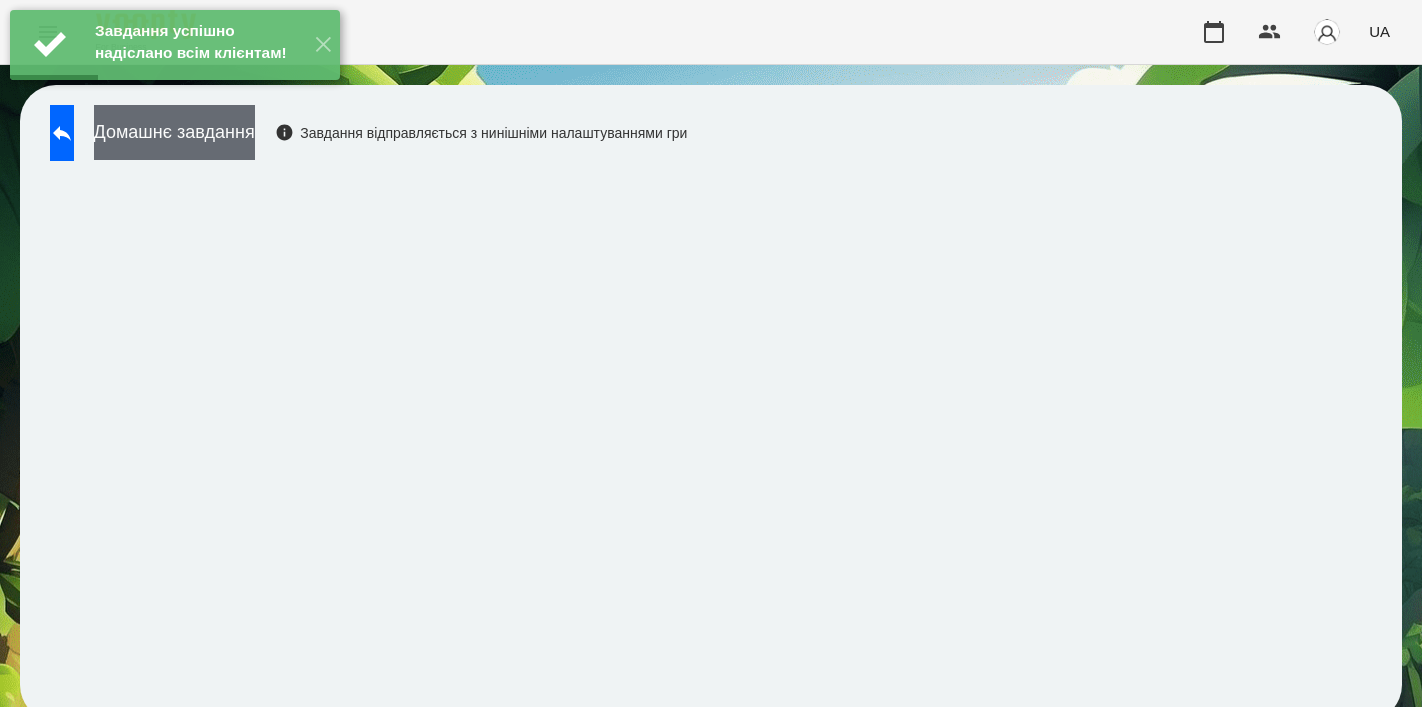 click on "Домашнє завдання" at bounding box center [174, 132] 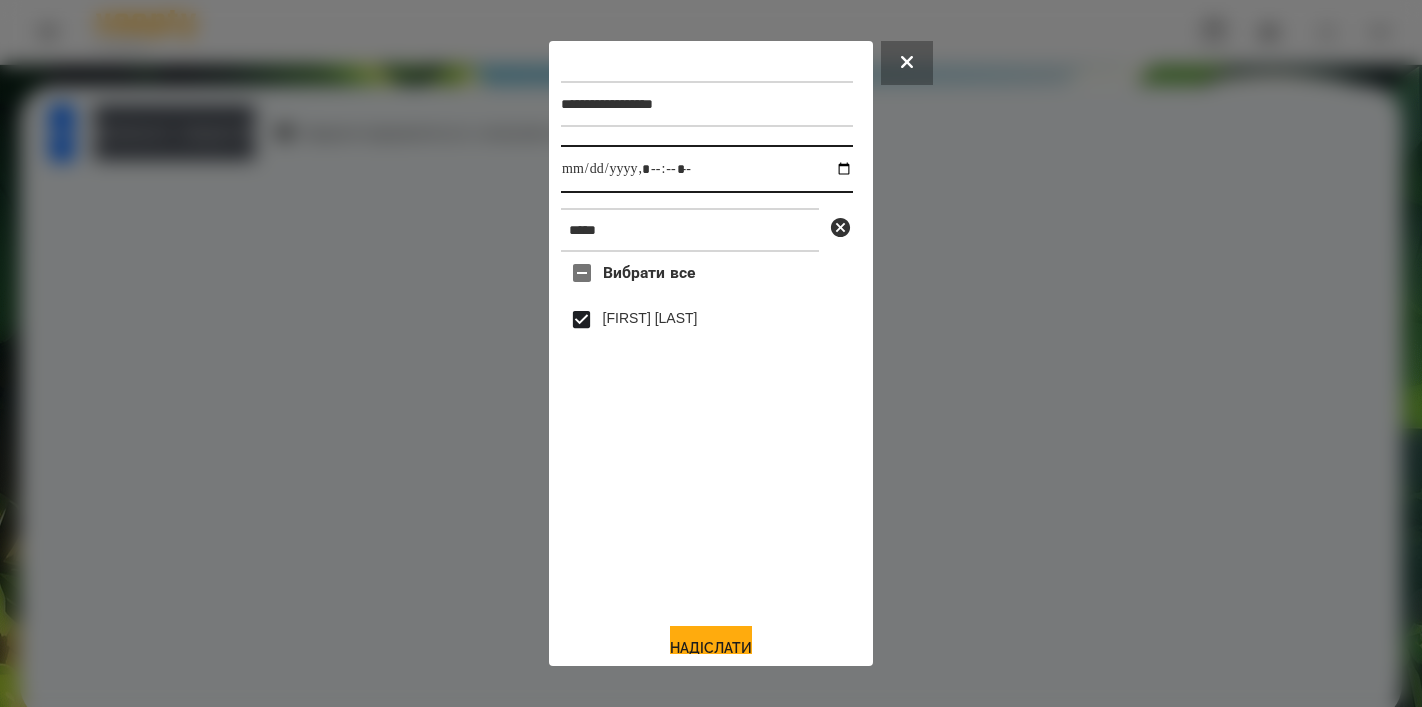 click at bounding box center (707, 169) 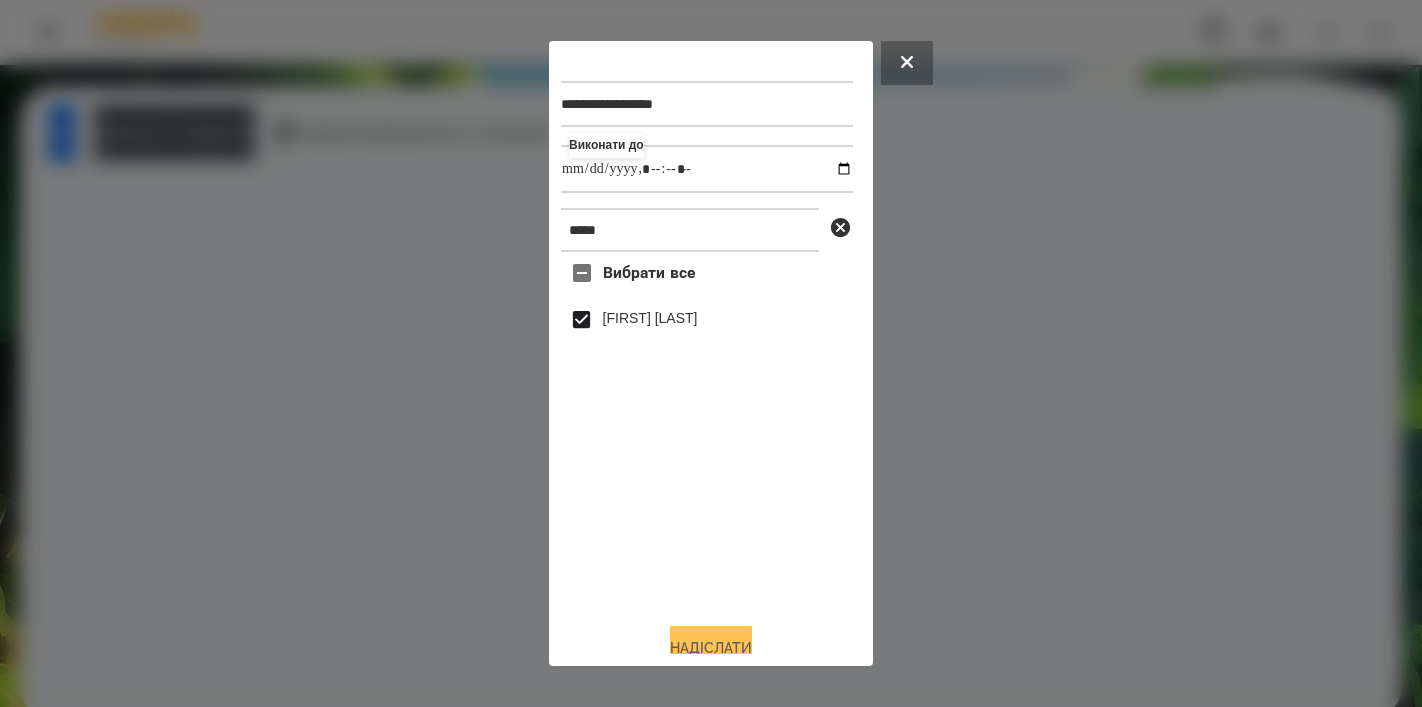 type on "**********" 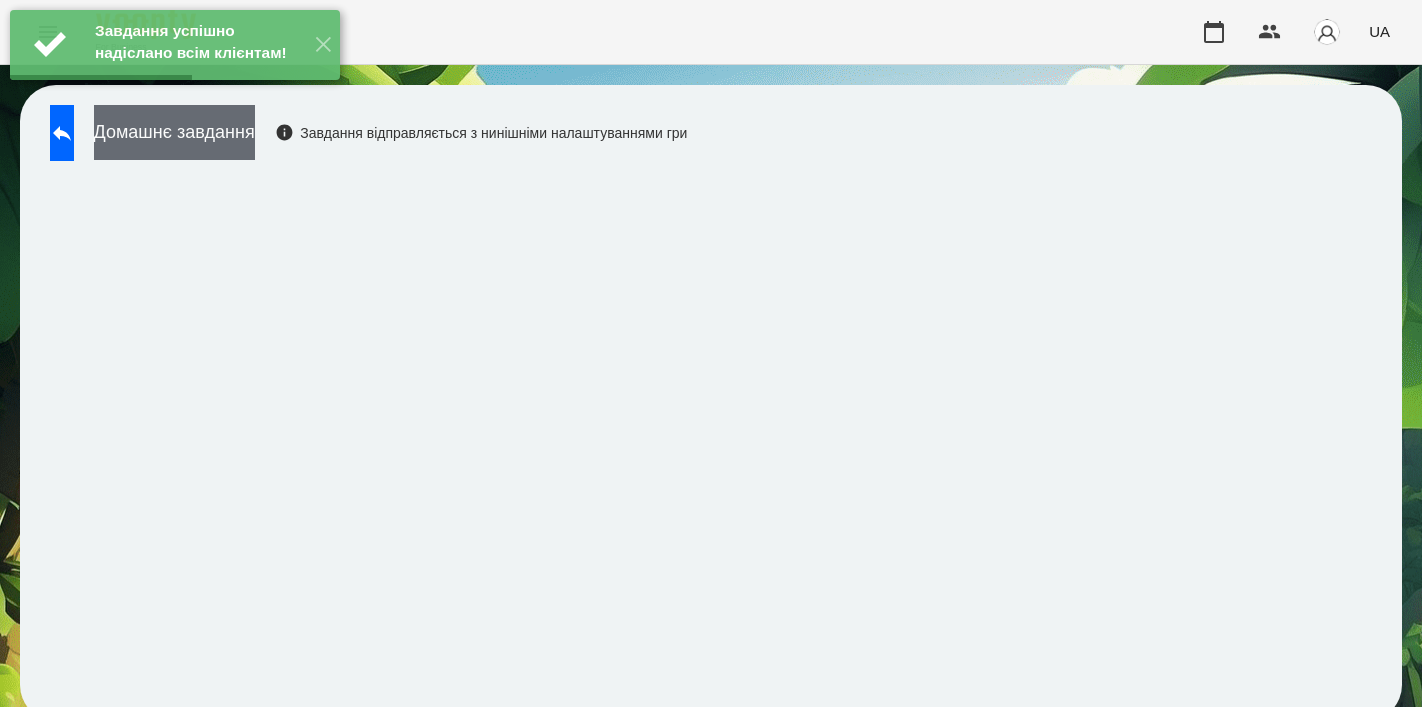 click on "Домашнє завдання" at bounding box center (174, 132) 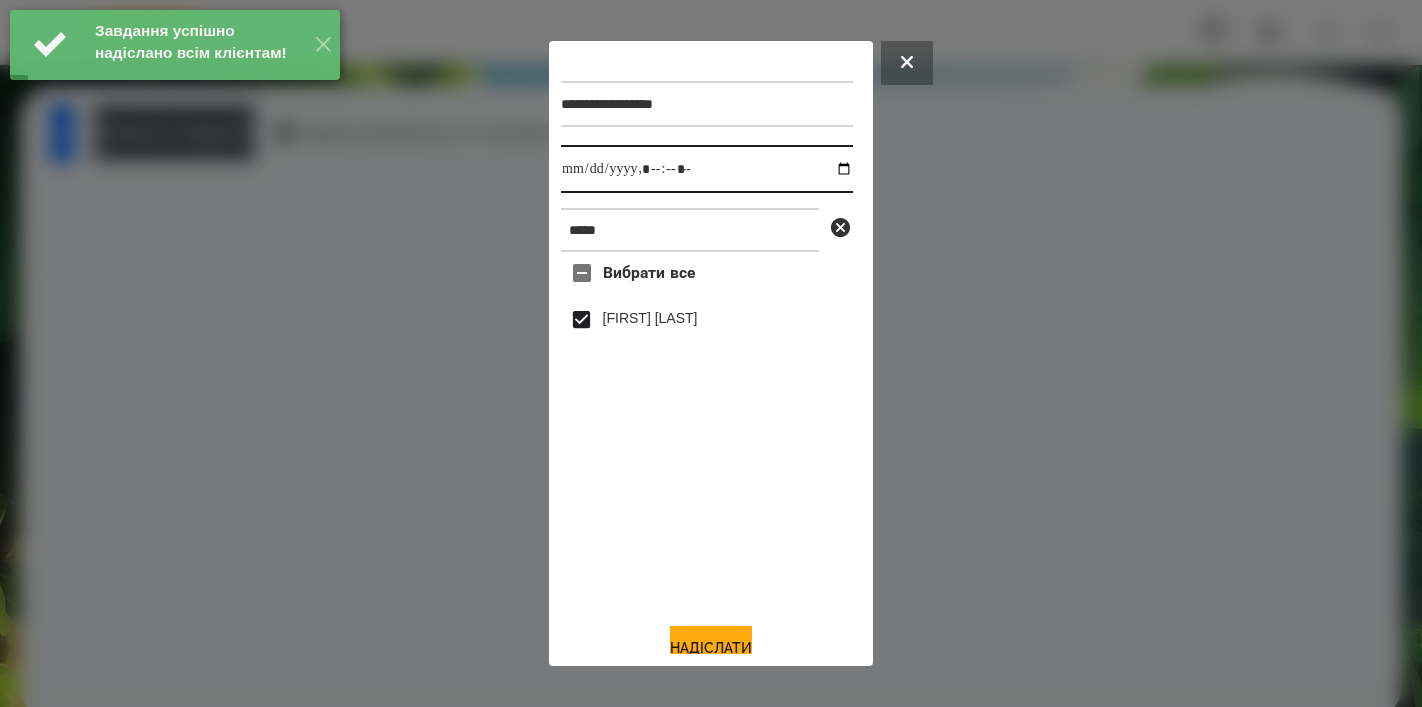 click at bounding box center (707, 169) 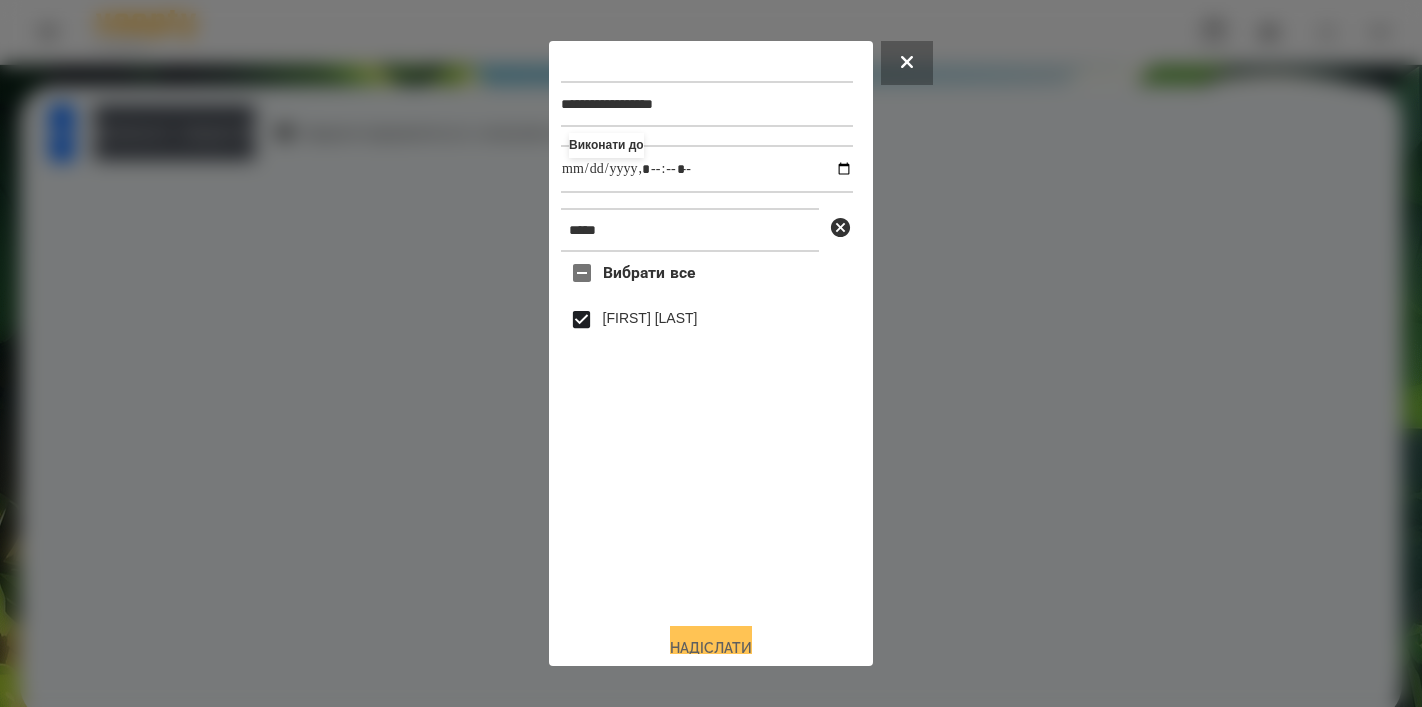 click on "Надіслати" at bounding box center [711, 648] 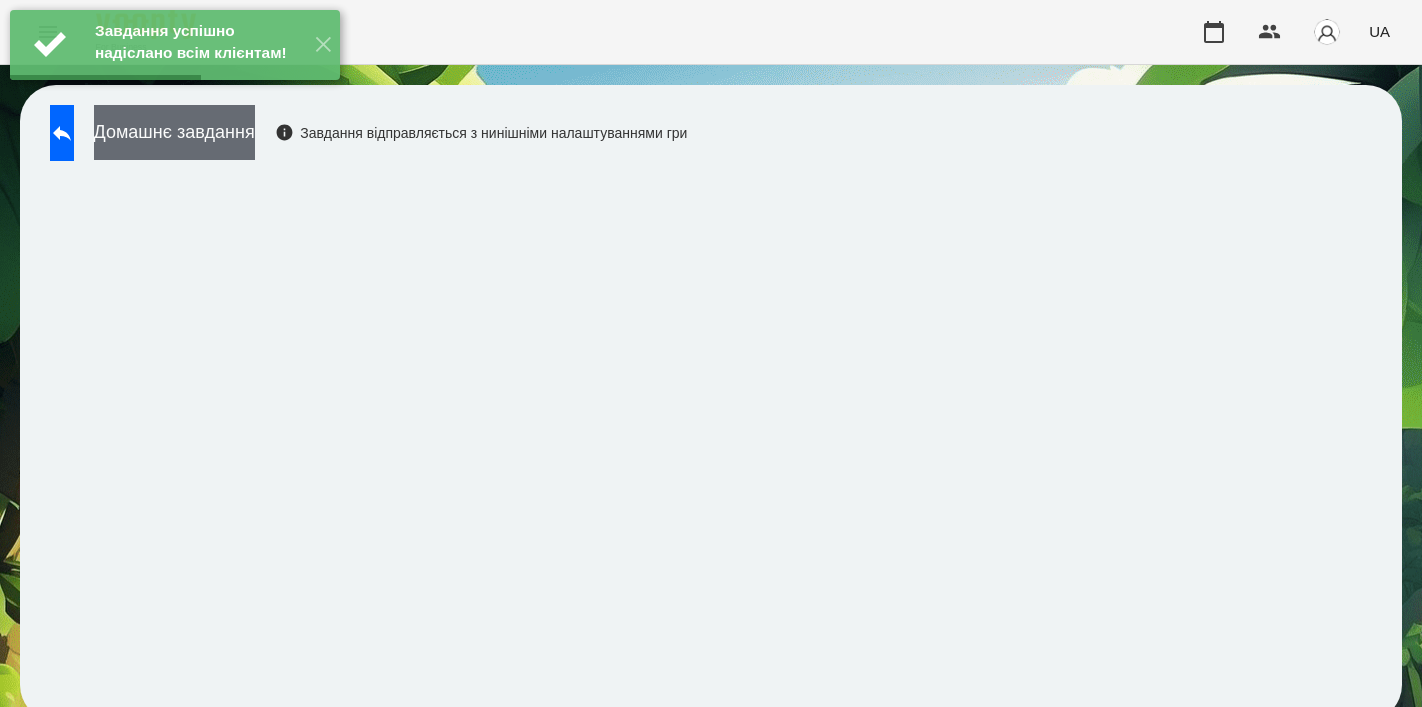 click on "Домашнє завдання" at bounding box center [174, 132] 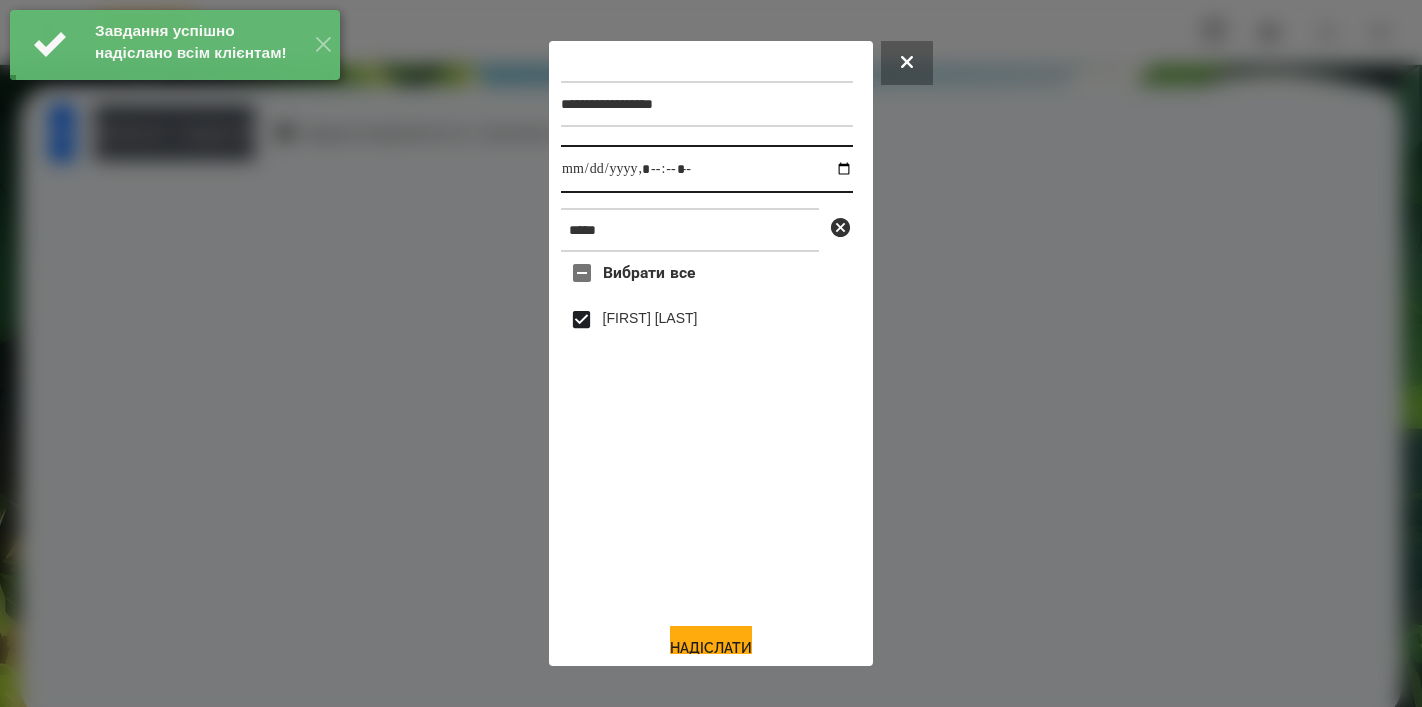 click at bounding box center (707, 169) 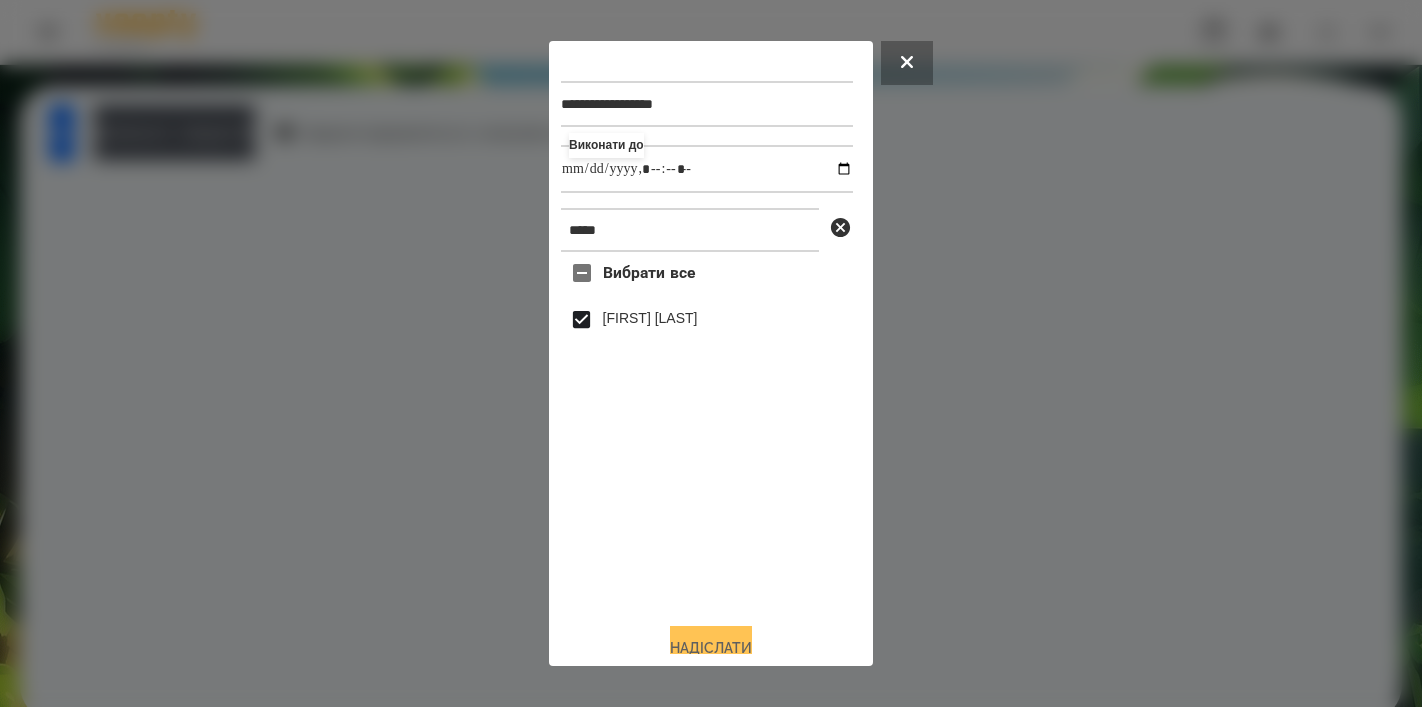type on "**********" 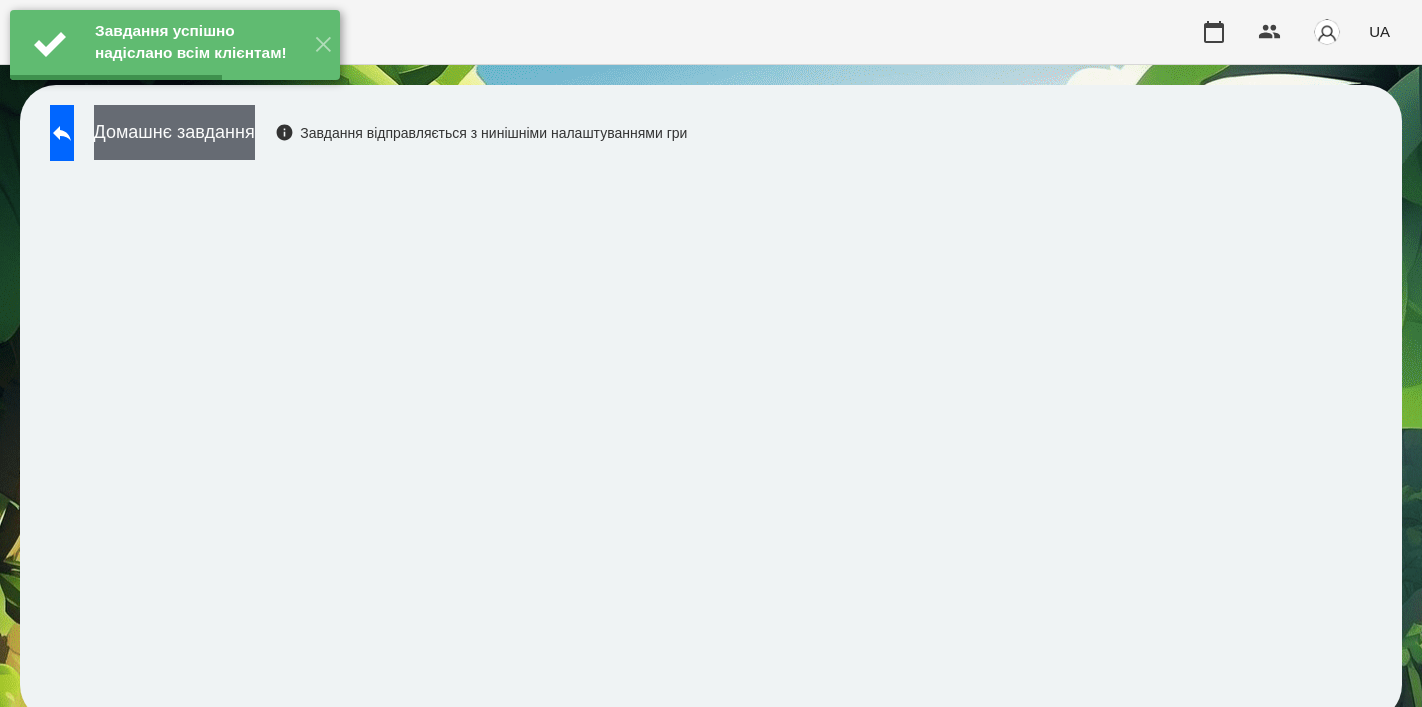 click on "Домашнє завдання" at bounding box center [174, 132] 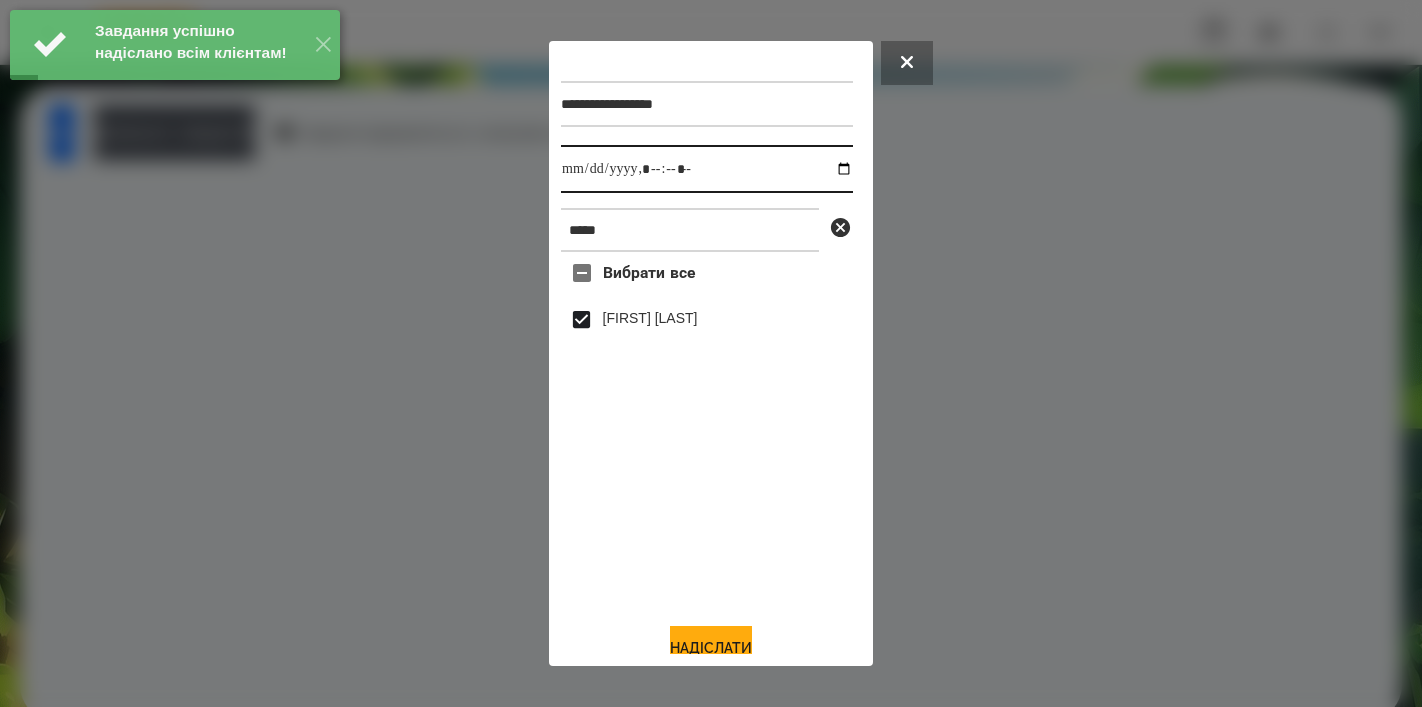 click at bounding box center (707, 169) 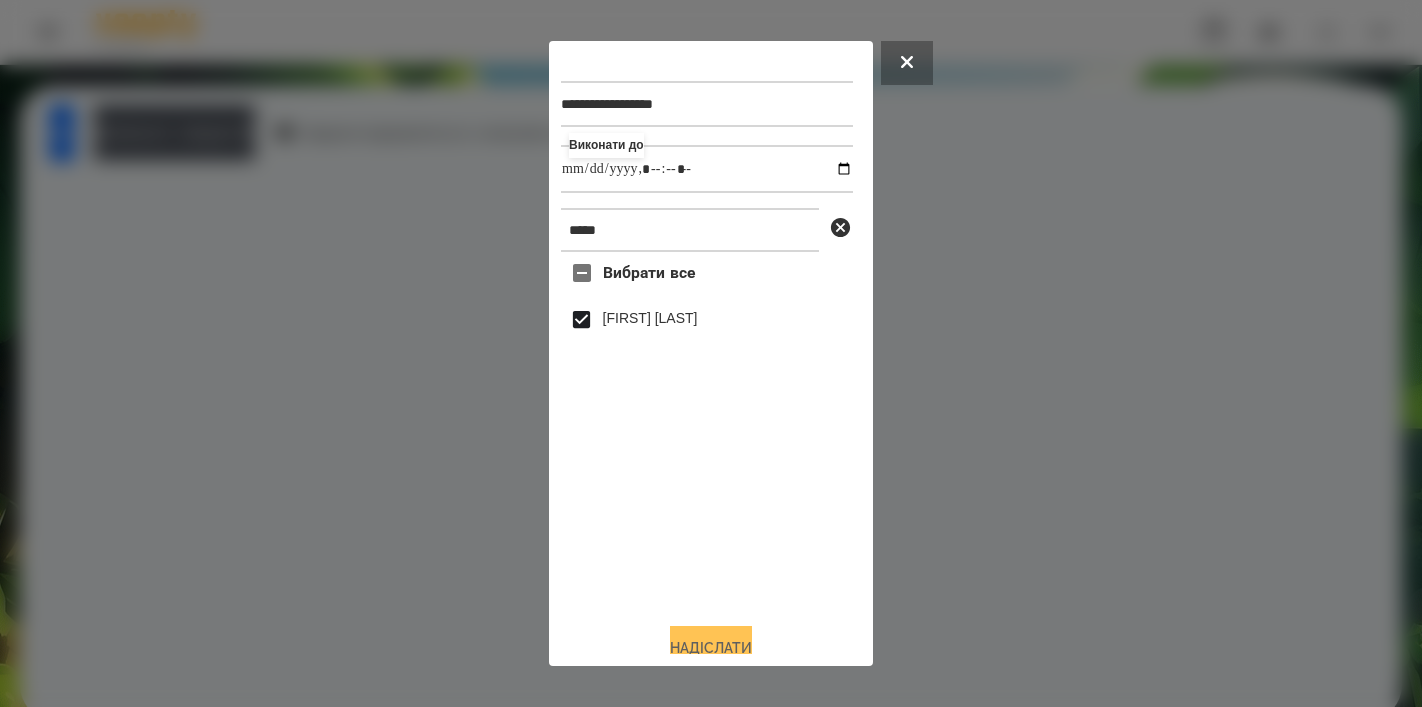 type on "**********" 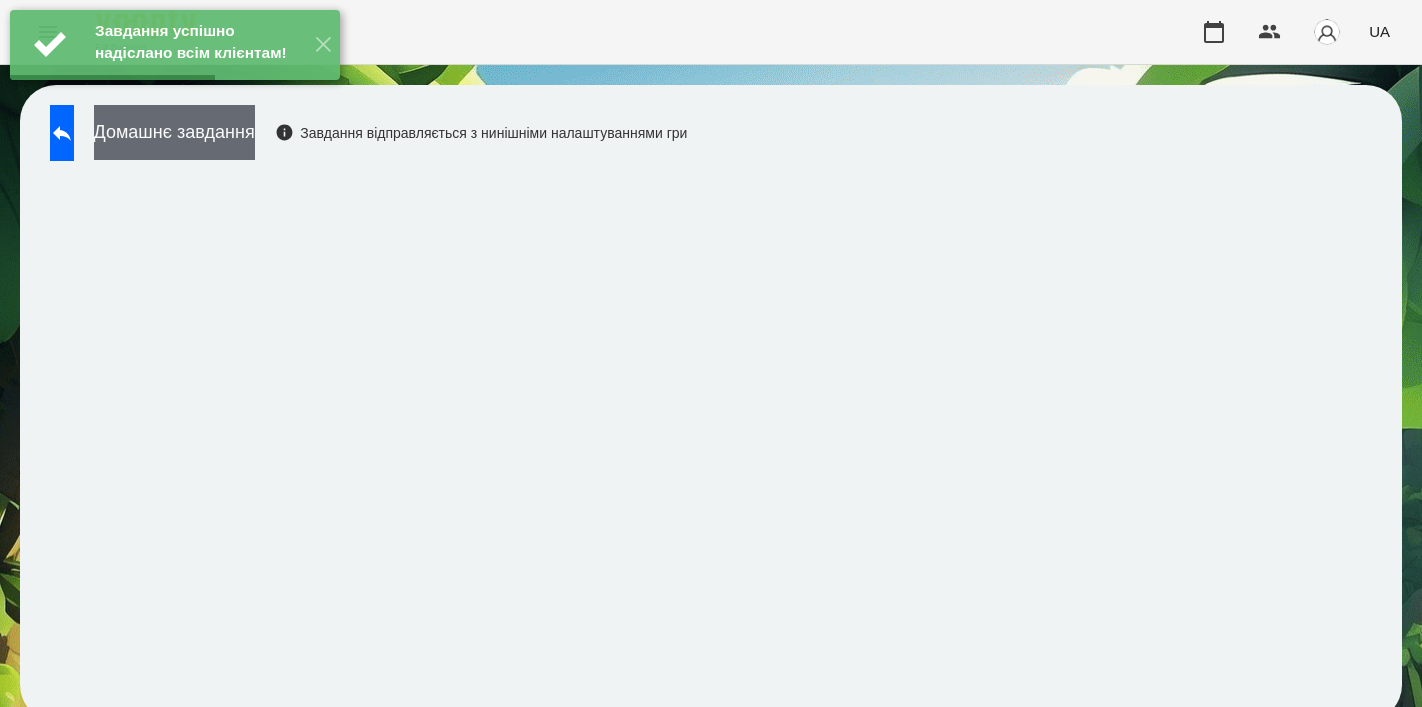 click on "Домашнє завдання" at bounding box center [174, 132] 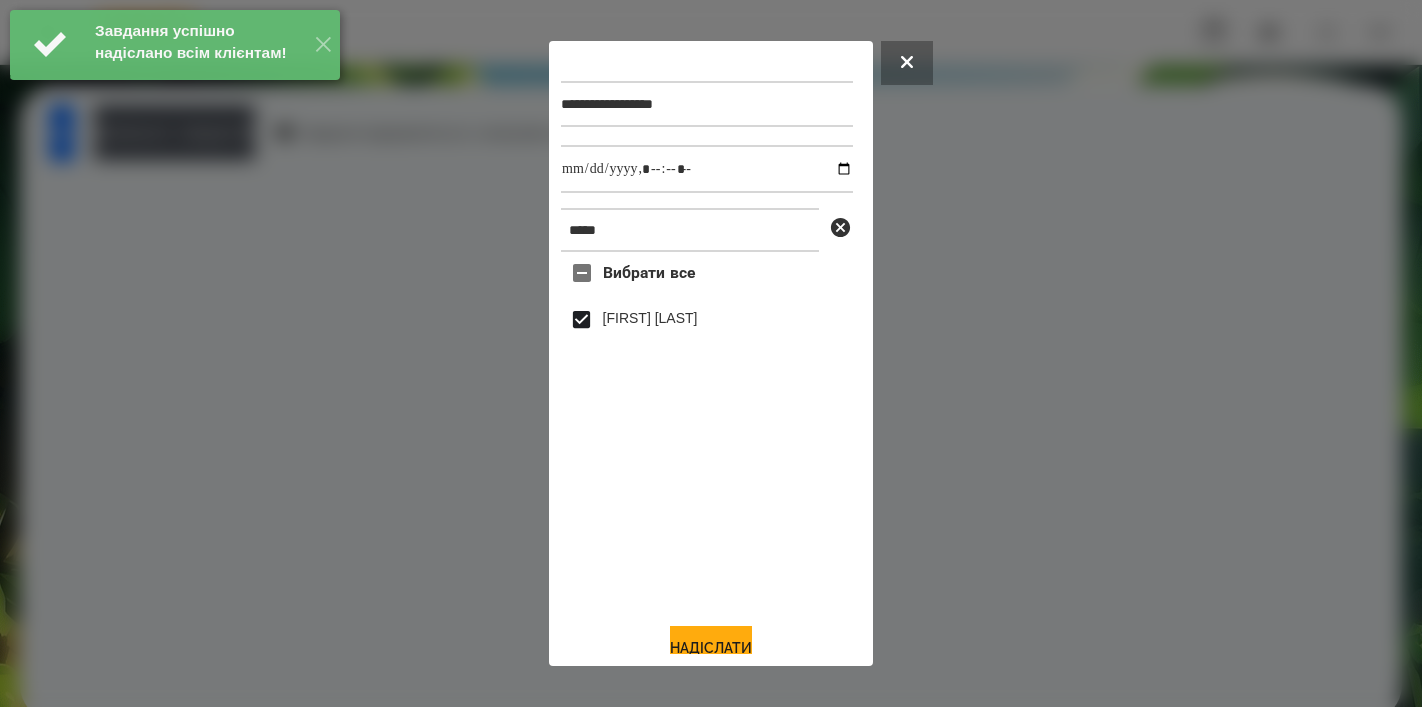 click at bounding box center [707, 169] 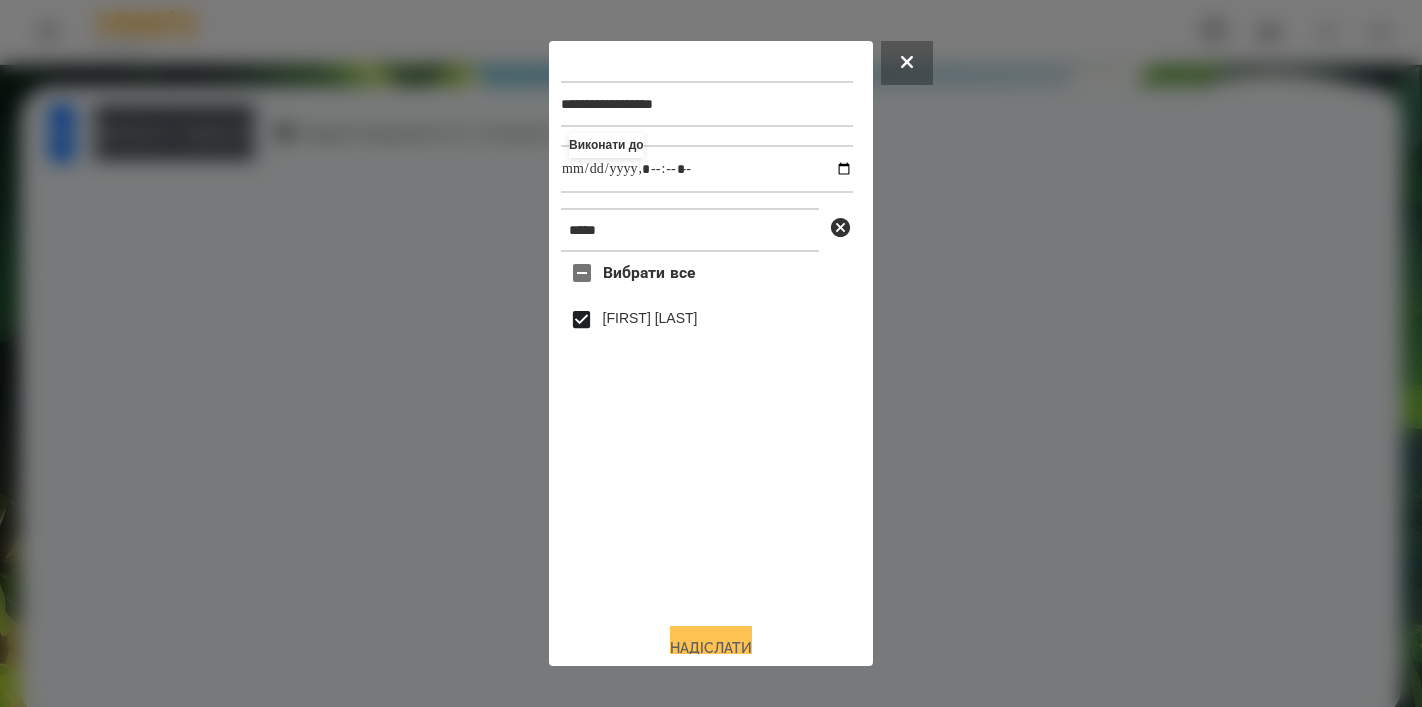 type on "**********" 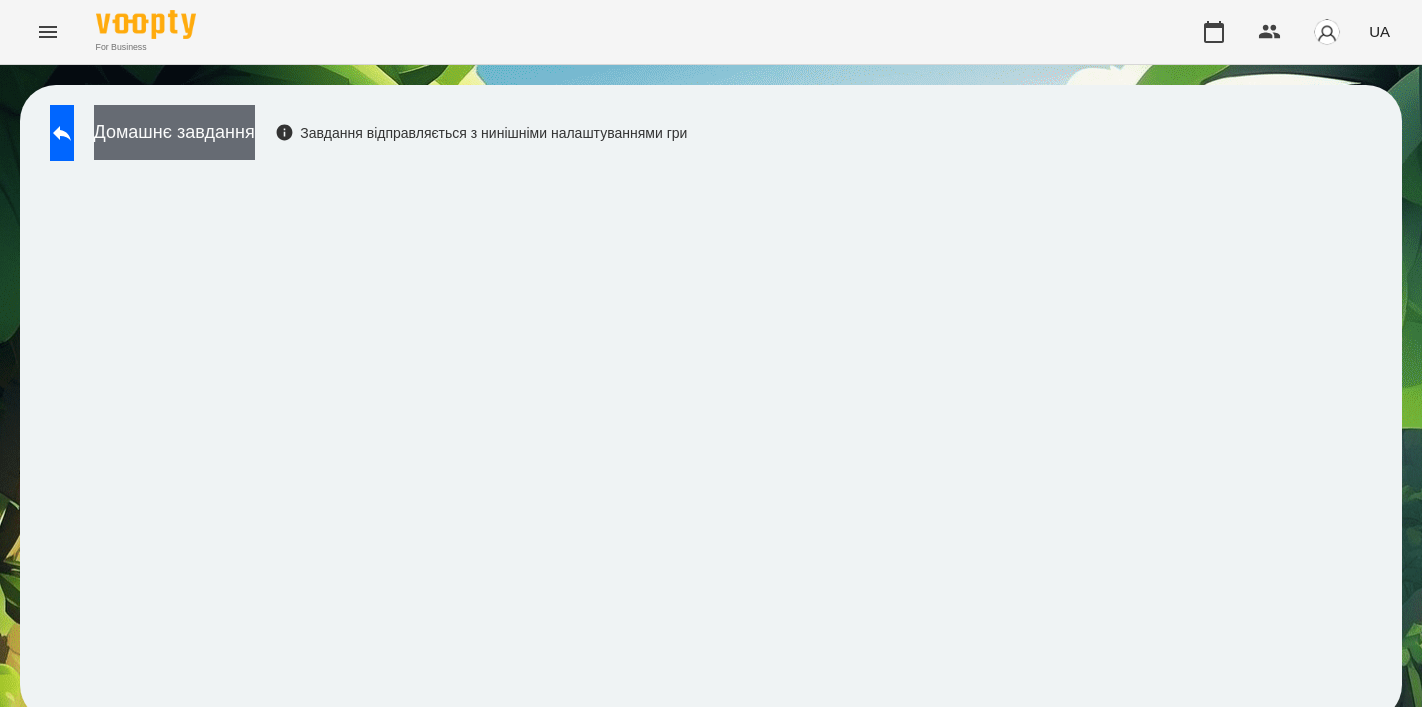 click on "Домашнє завдання" at bounding box center [174, 132] 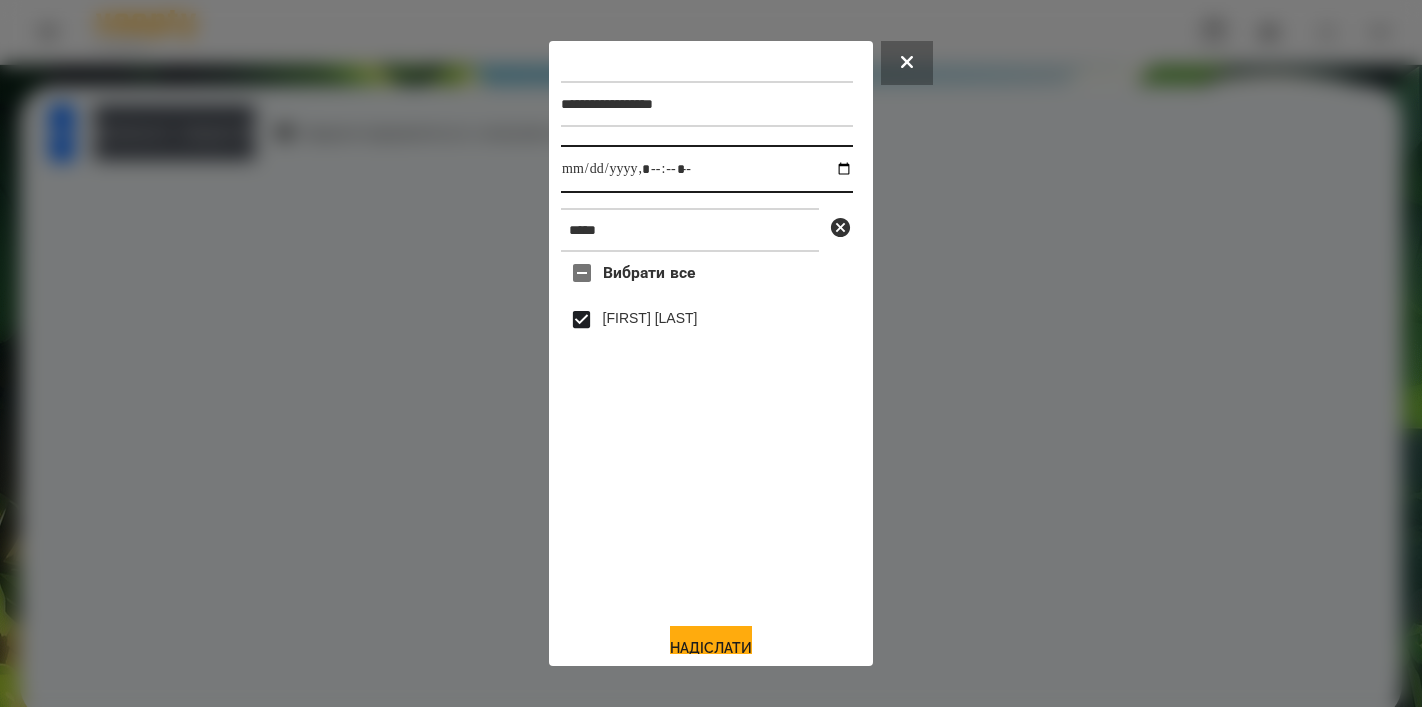 click at bounding box center [707, 169] 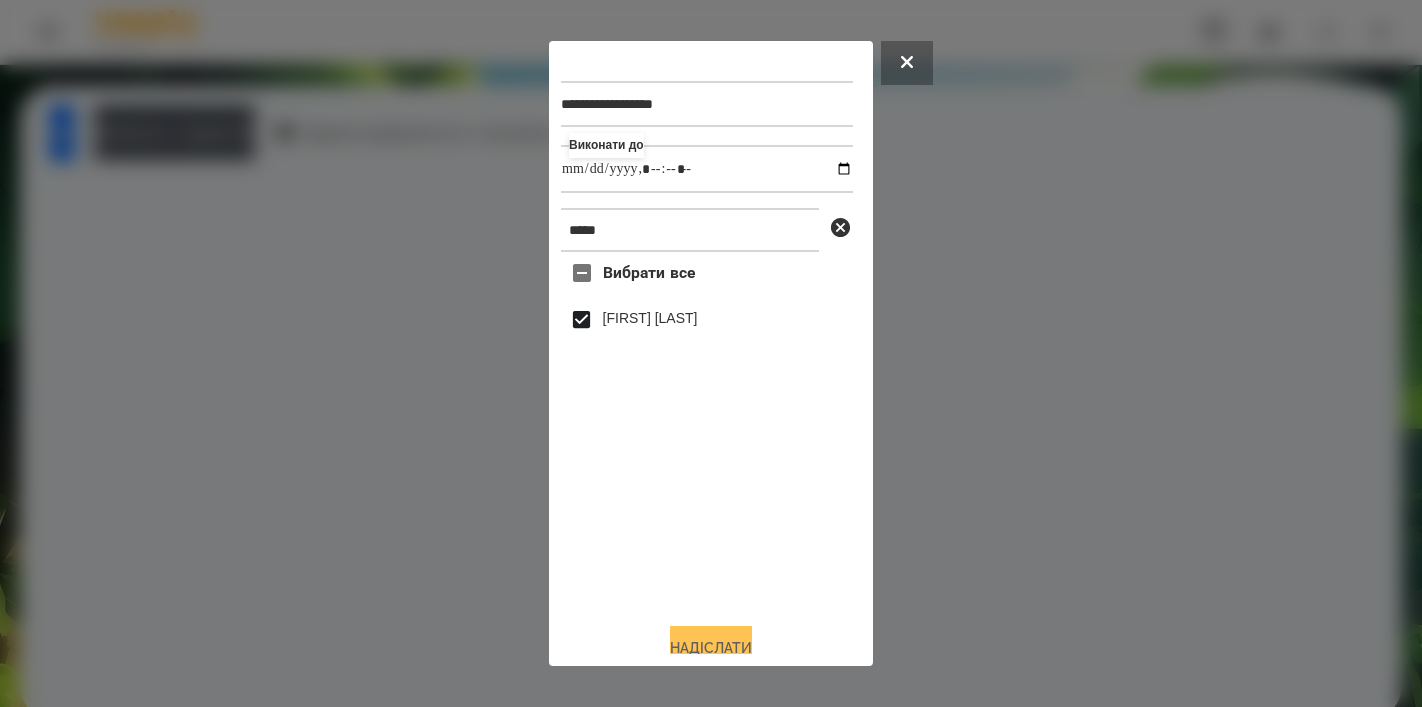 type on "**********" 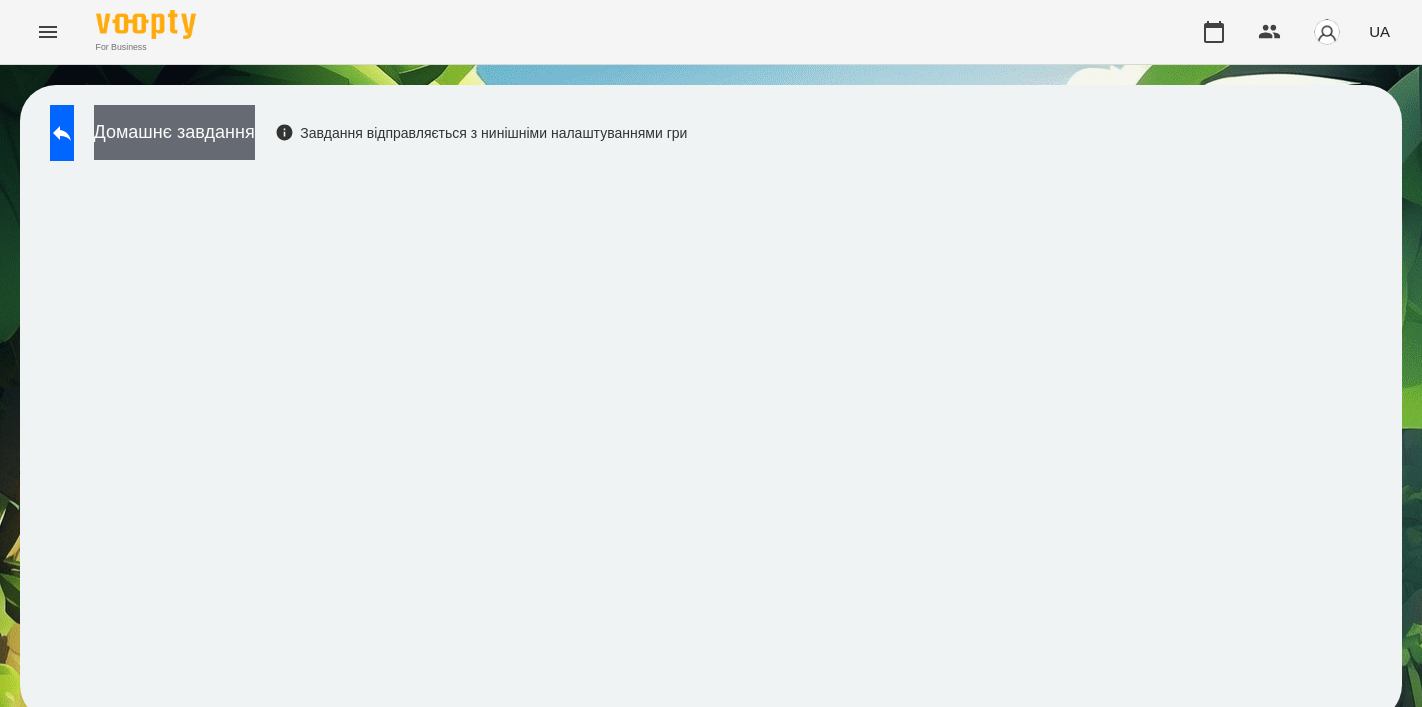 click on "Домашнє завдання" at bounding box center [174, 132] 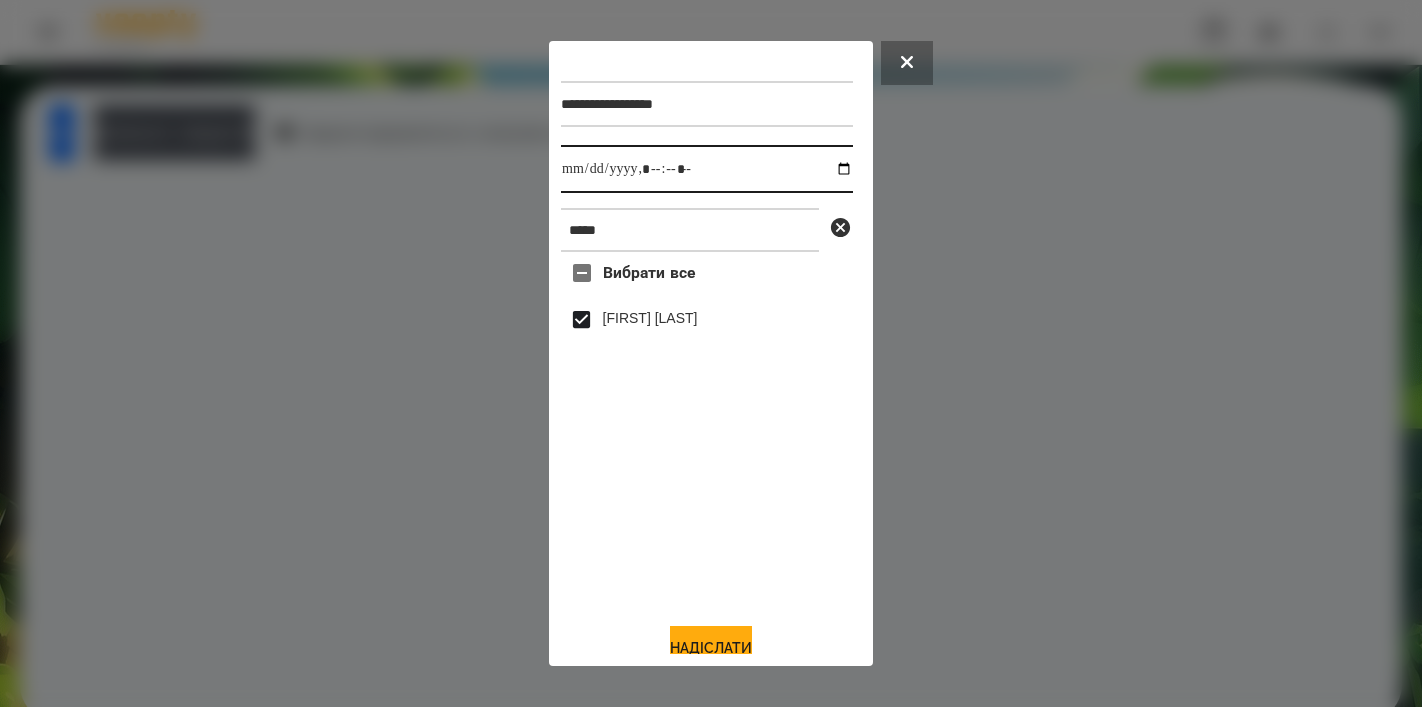 click at bounding box center [707, 169] 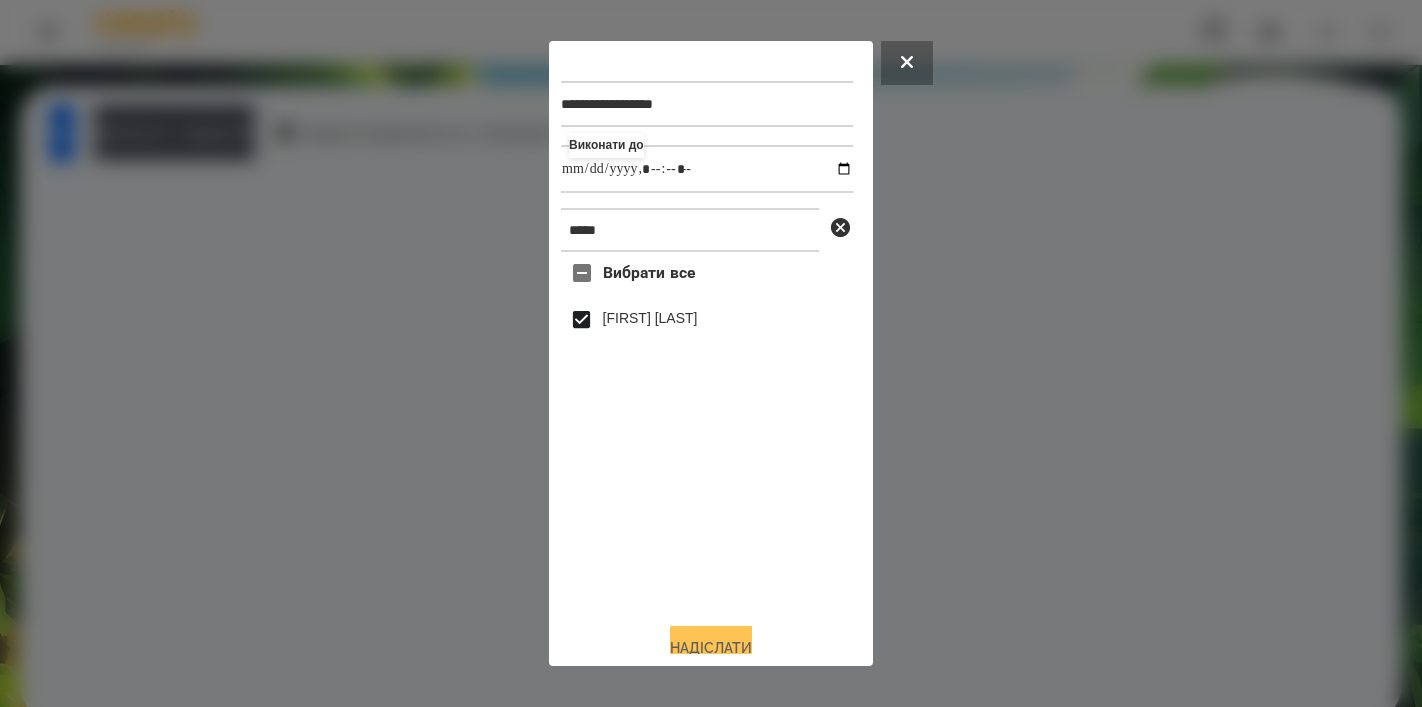 type on "**********" 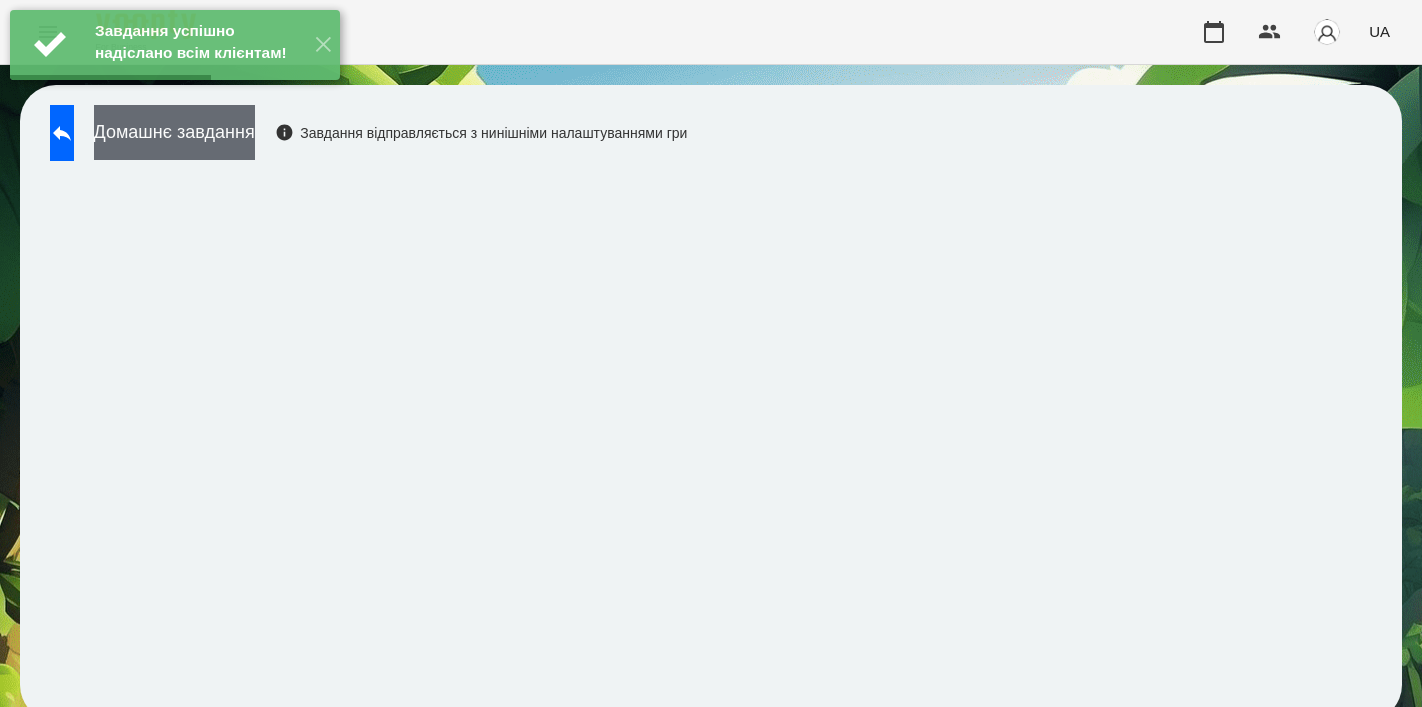 click on "Домашнє завдання" at bounding box center (174, 132) 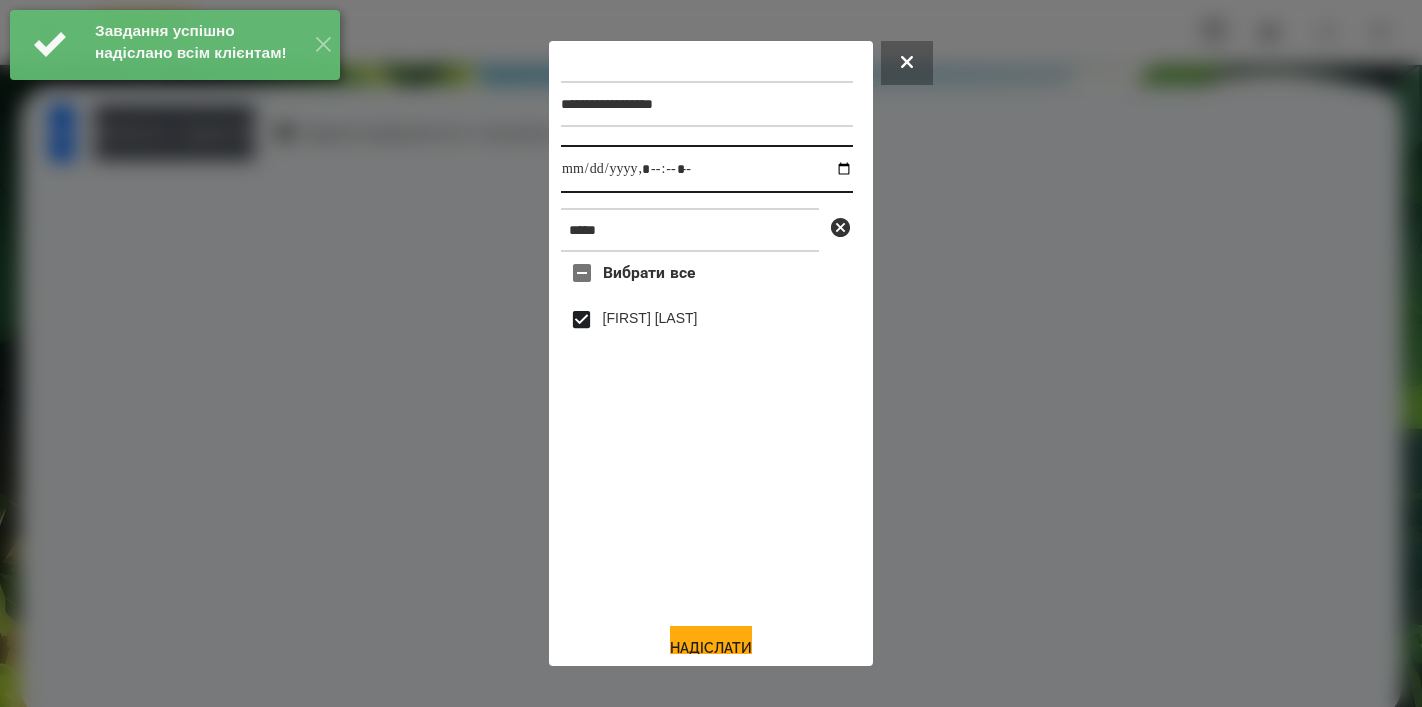 click at bounding box center (707, 169) 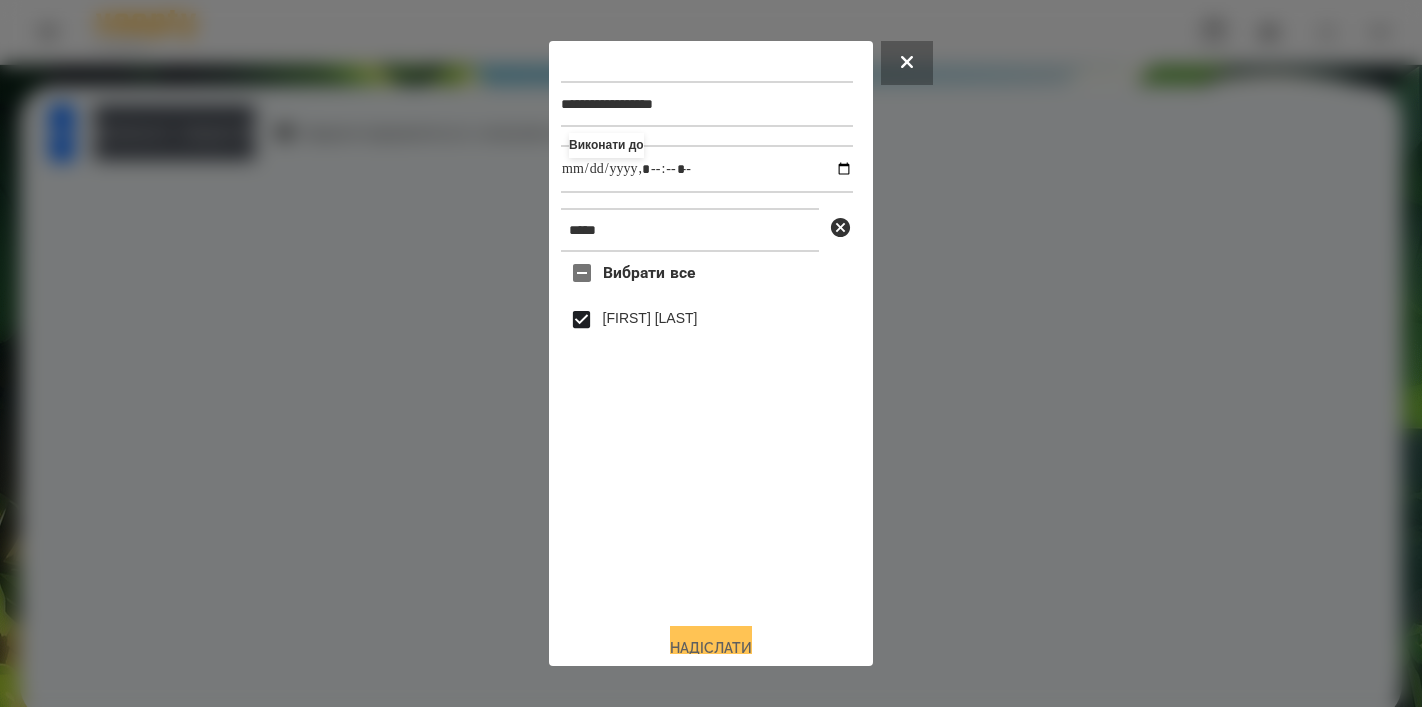 click on "Надіслати" at bounding box center [711, 648] 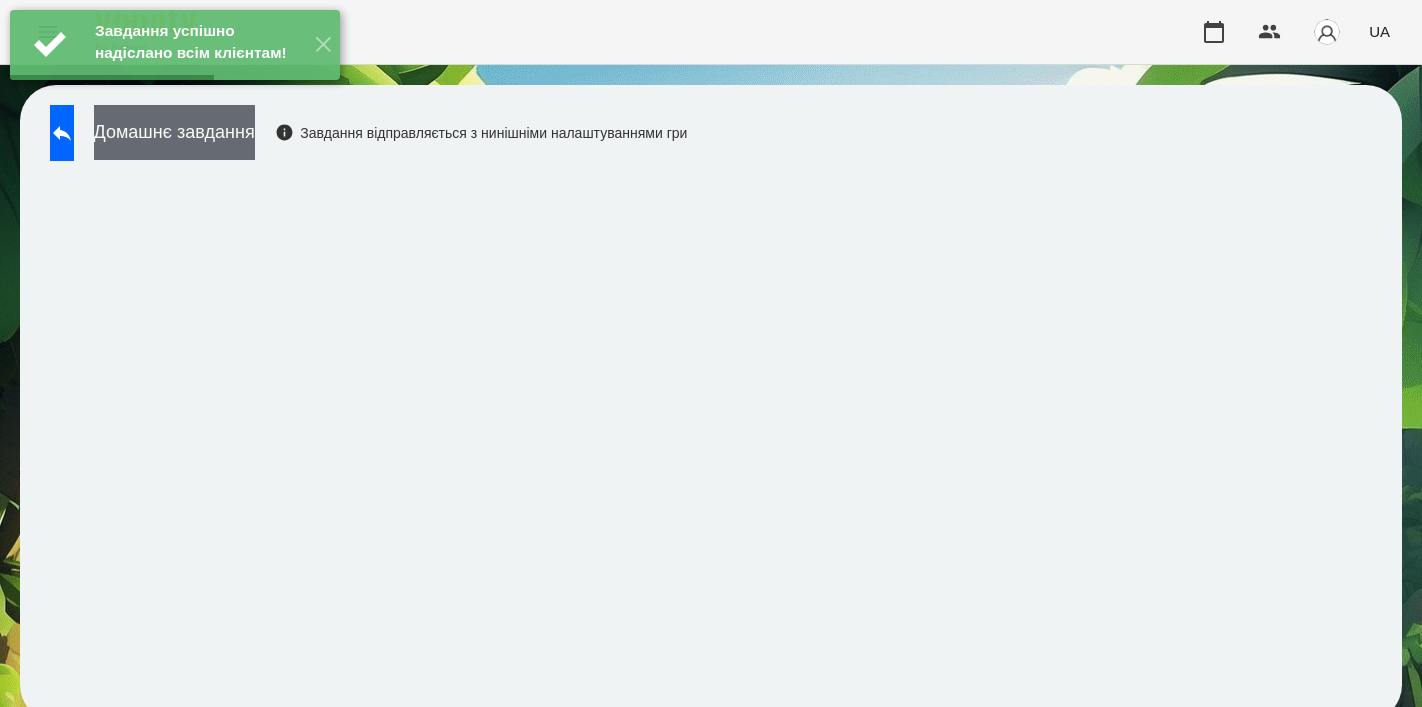 click on "Домашнє завдання" at bounding box center (174, 132) 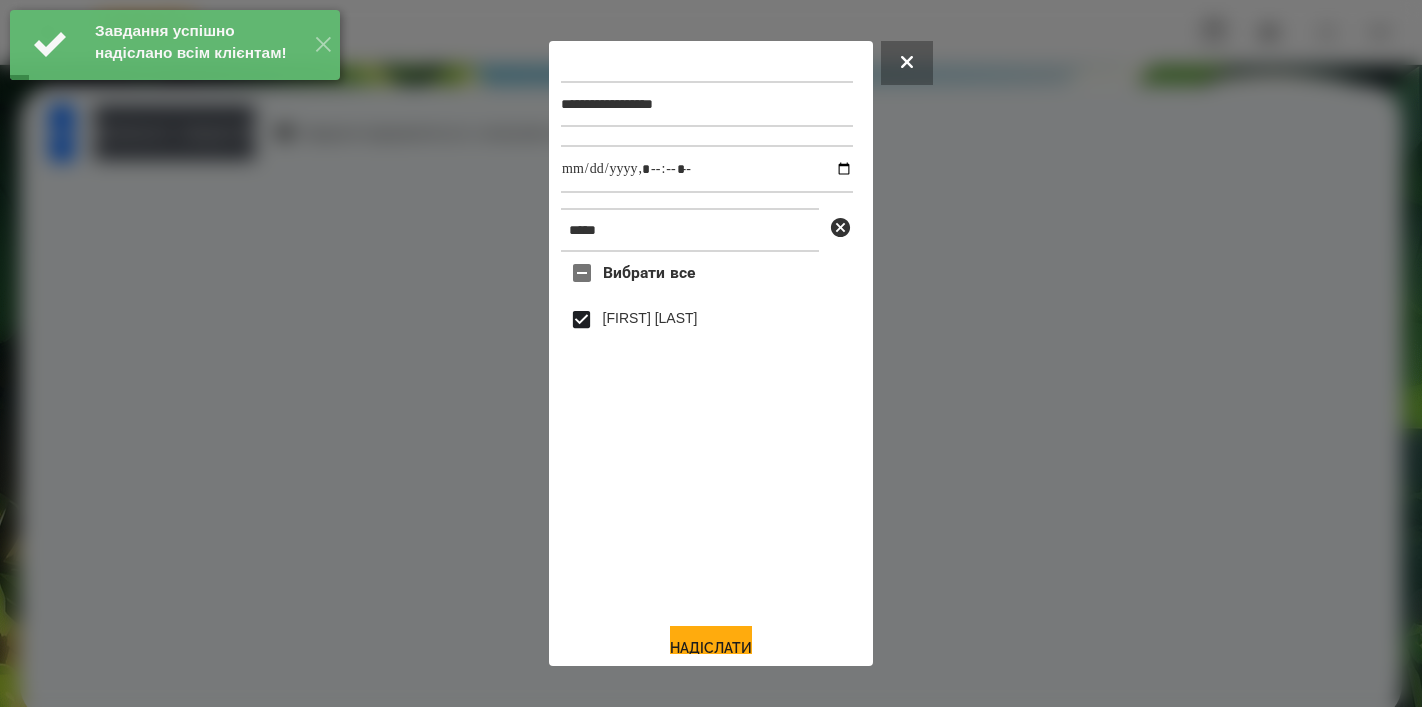 click at bounding box center [707, 169] 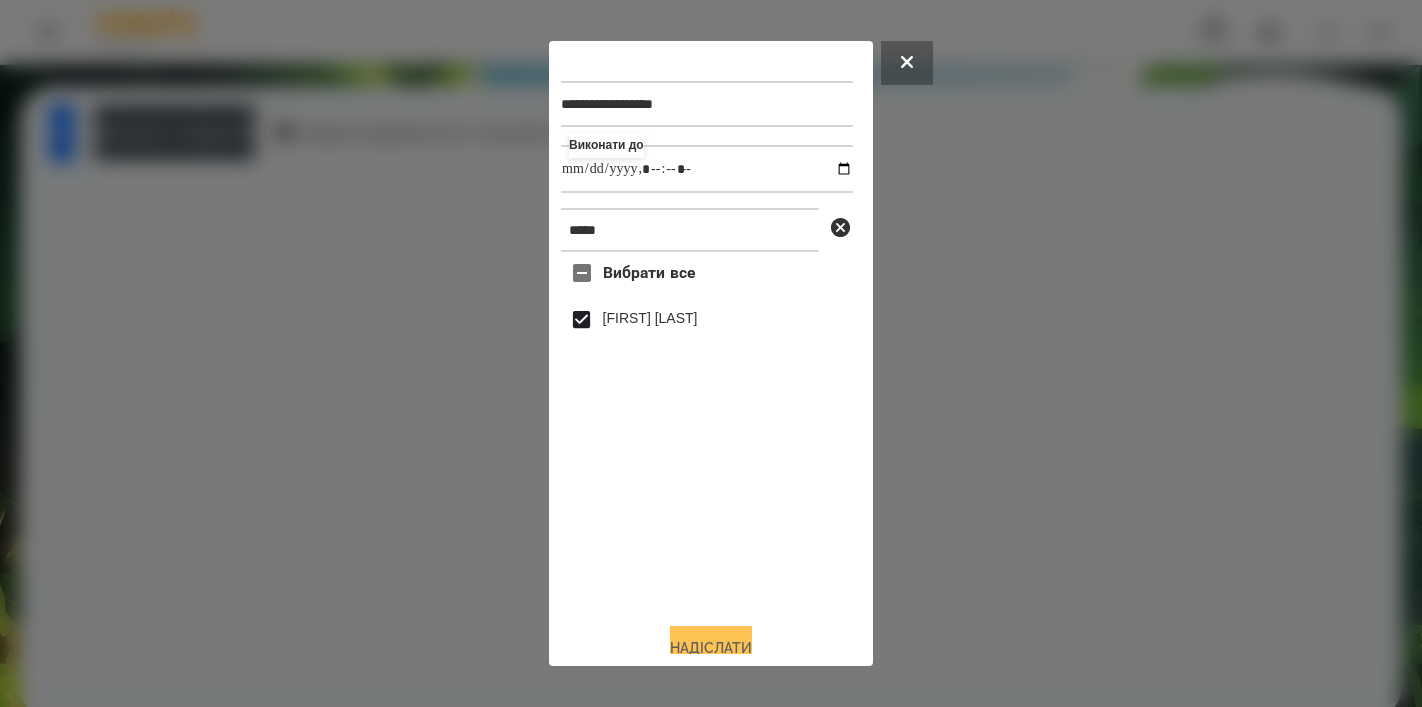 type on "**********" 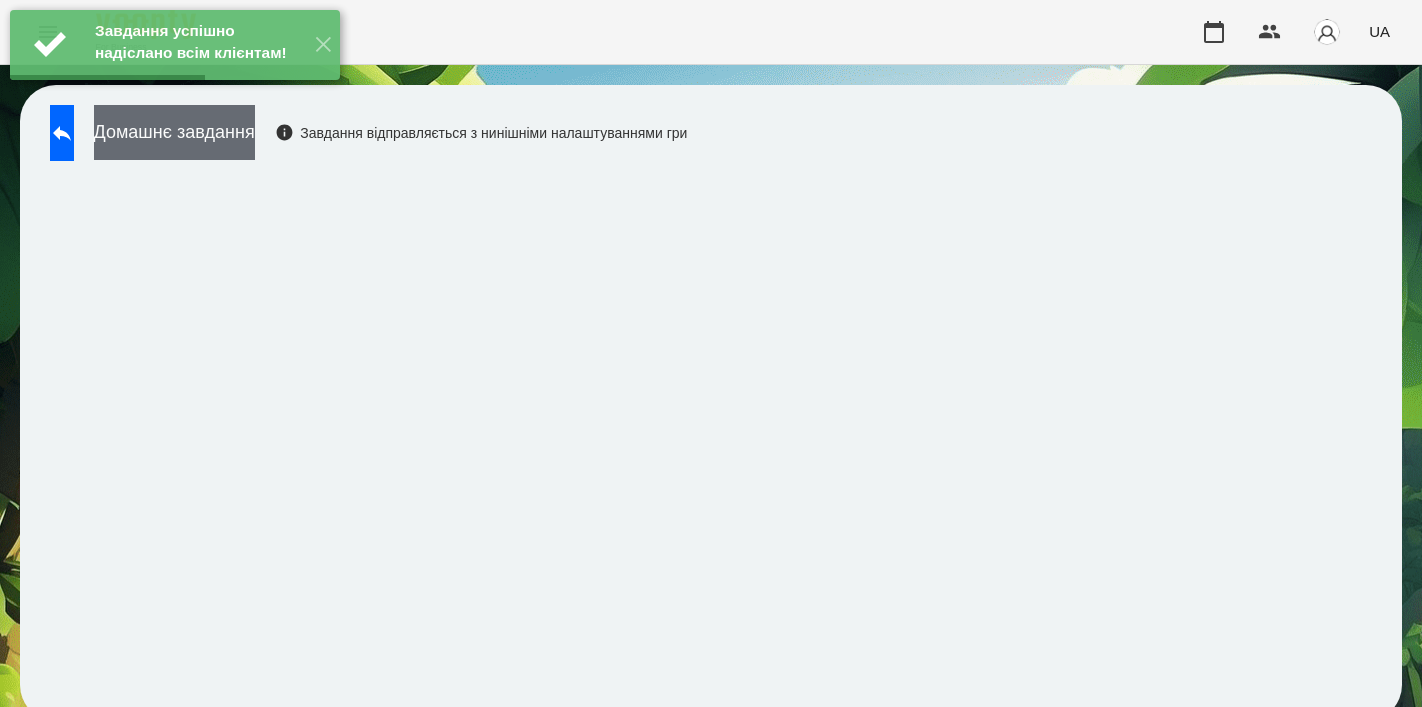 click on "Домашнє завдання" at bounding box center (174, 132) 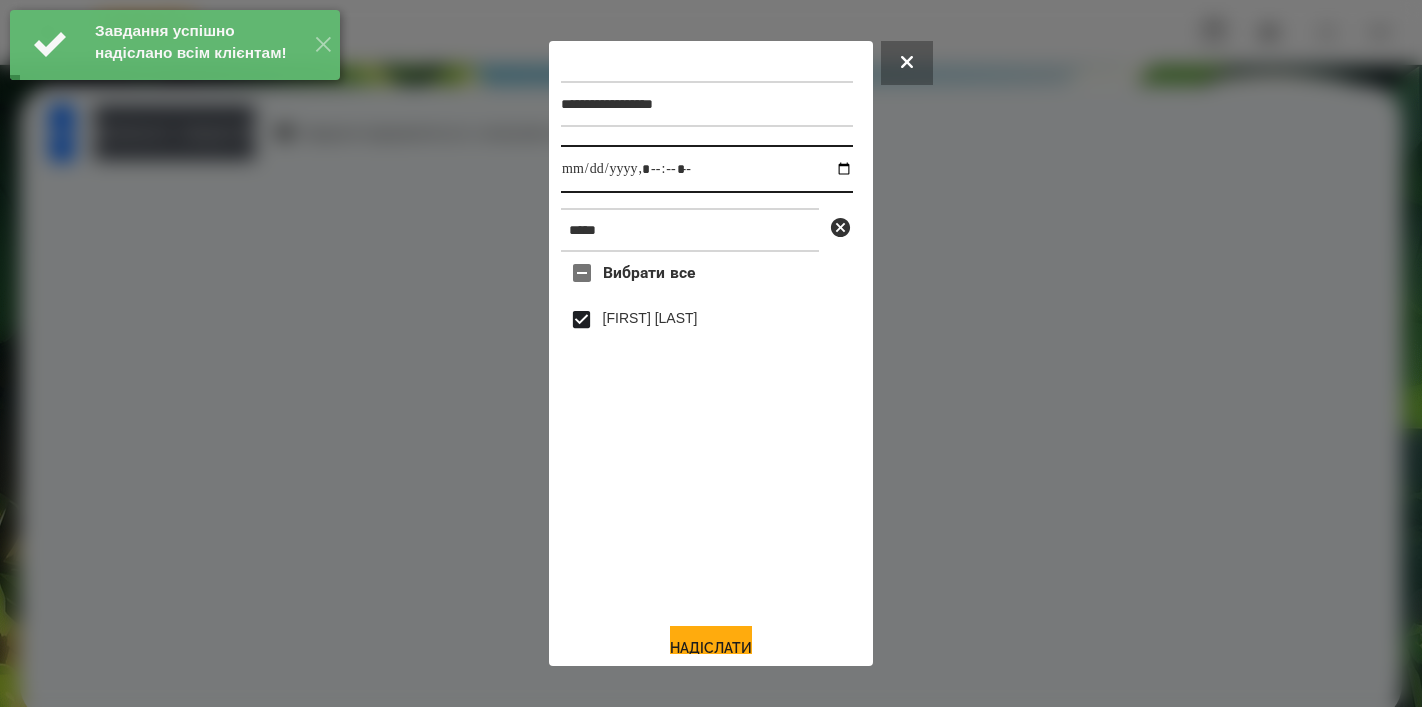 click at bounding box center [707, 169] 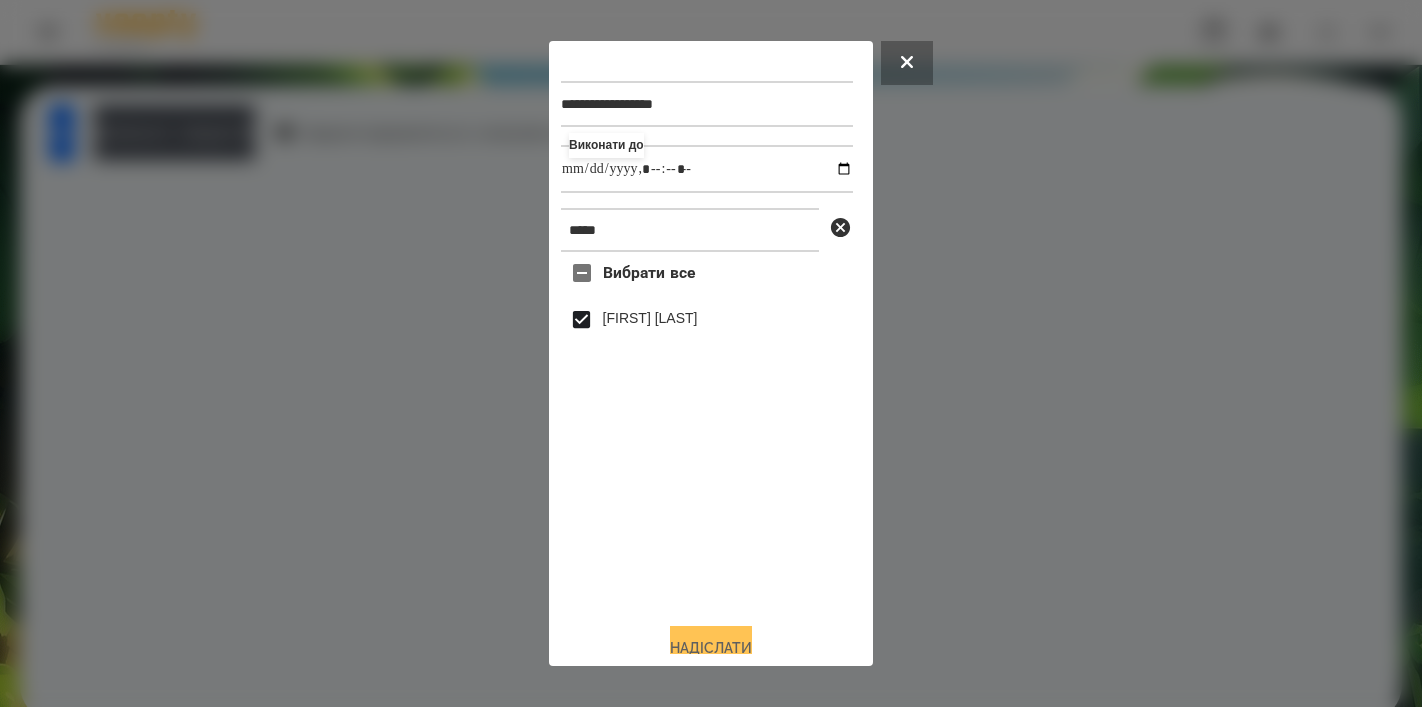 type on "**********" 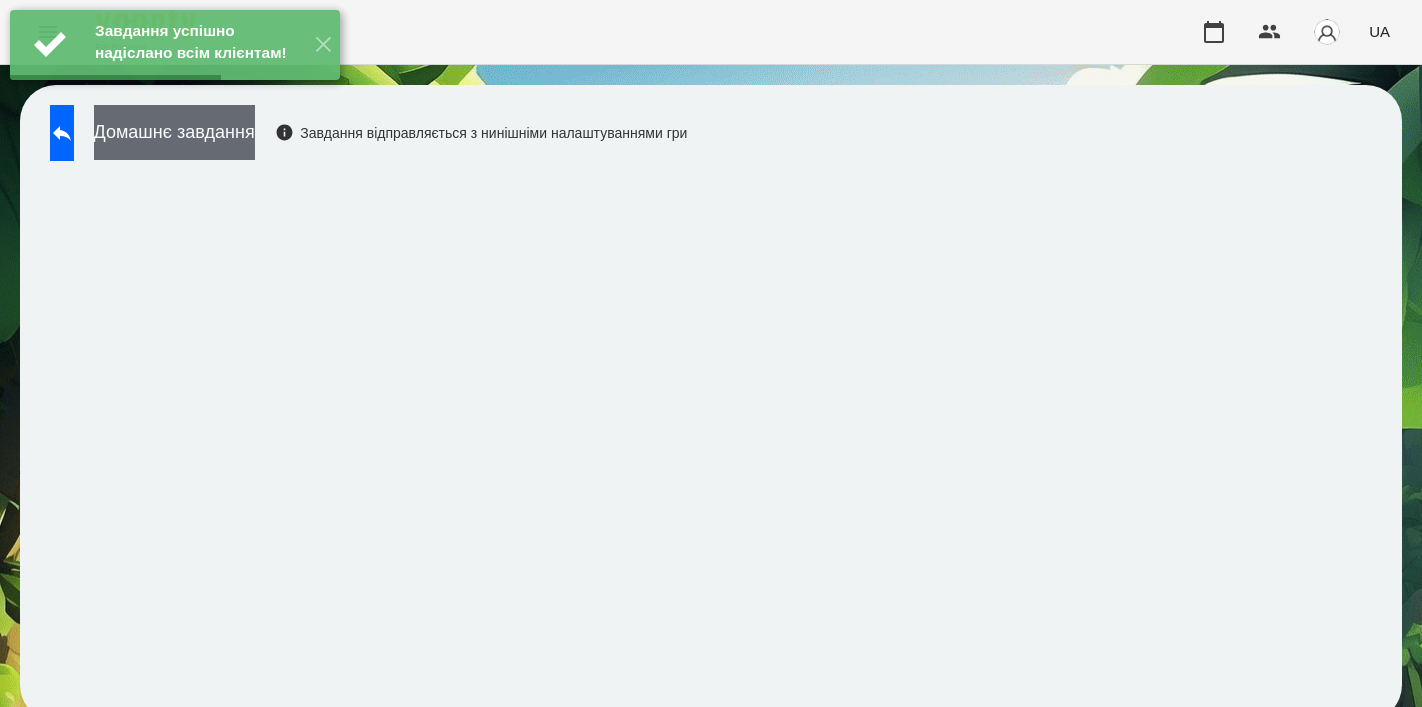 click on "Домашнє завдання" at bounding box center (174, 132) 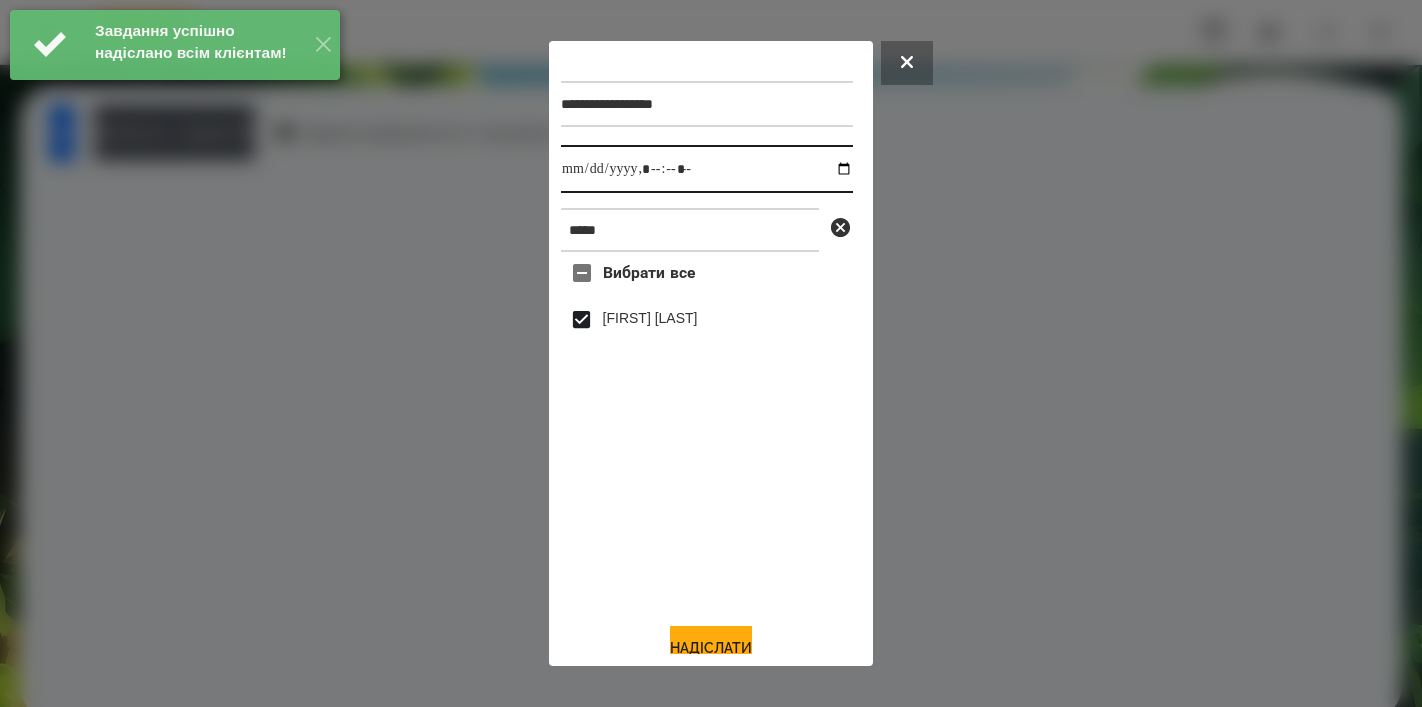 click at bounding box center [707, 169] 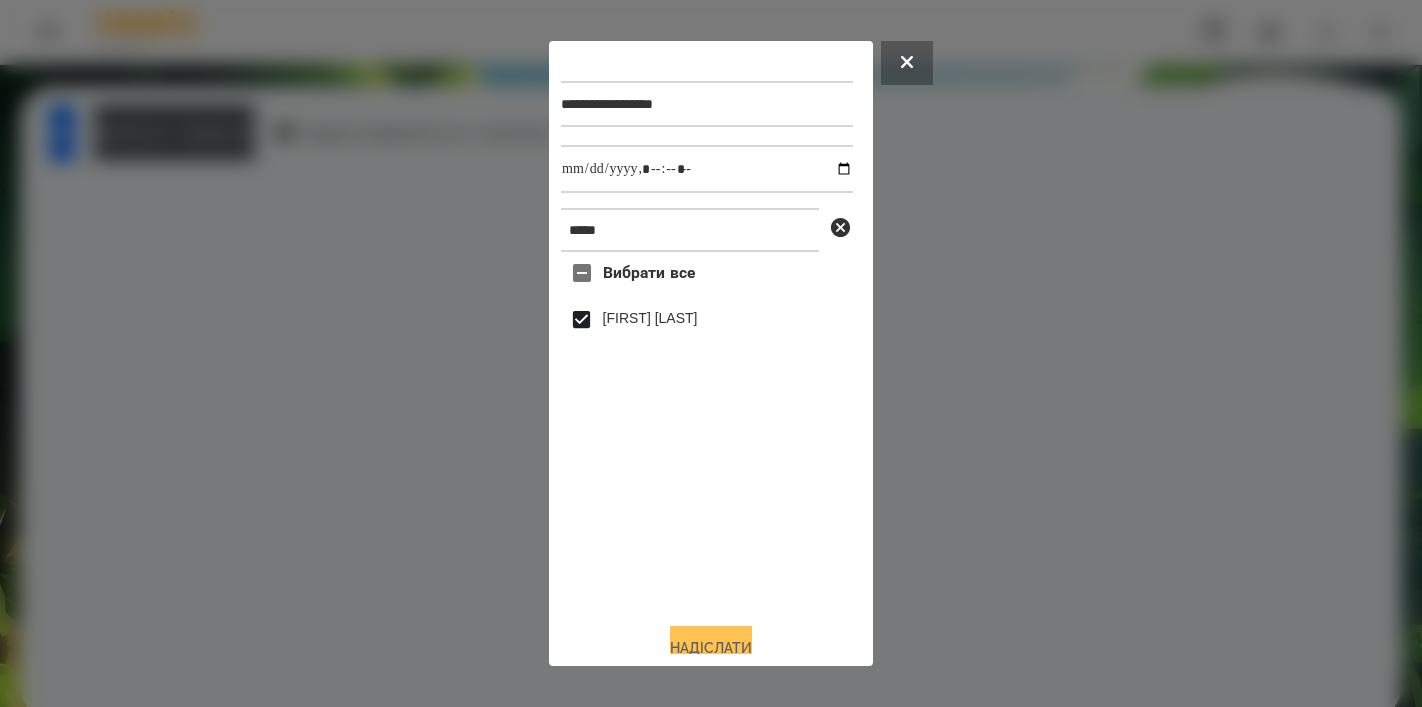 click on "Надіслати" at bounding box center (711, 648) 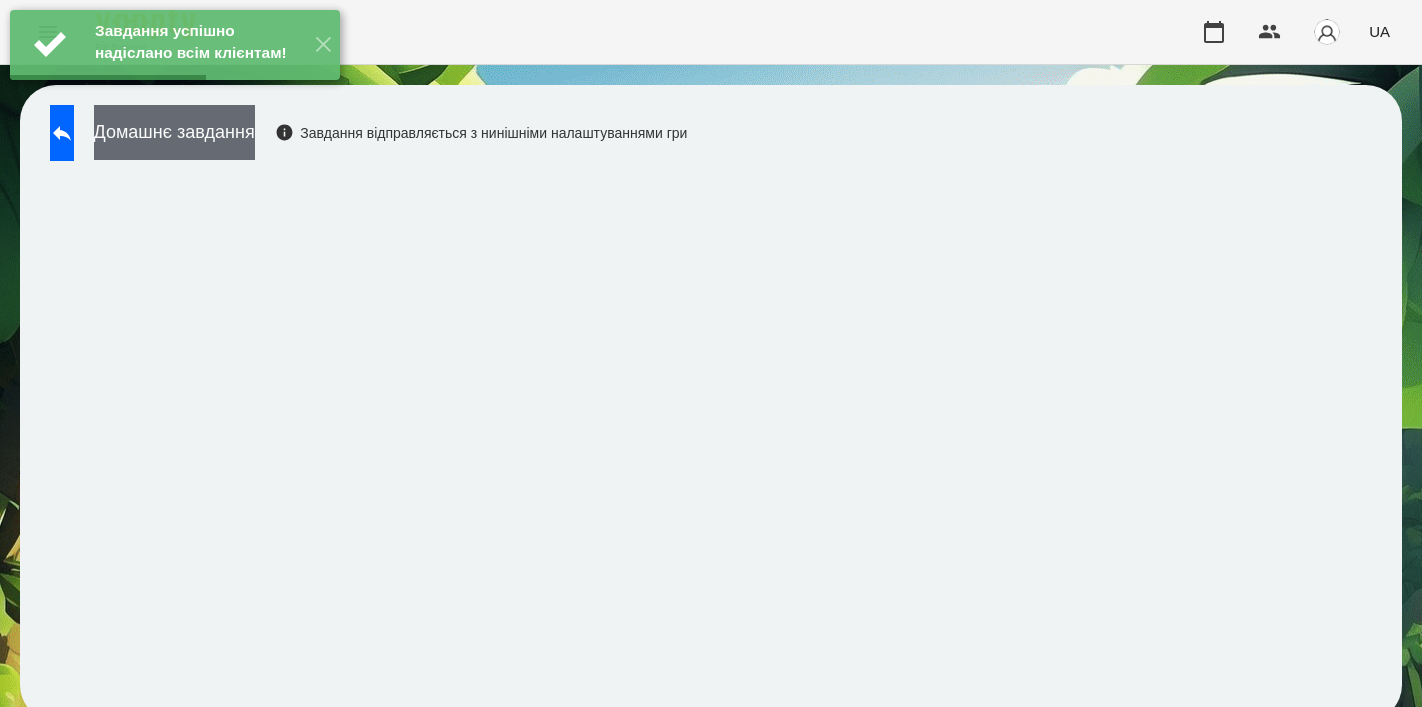 click on "Домашнє завдання" at bounding box center (174, 132) 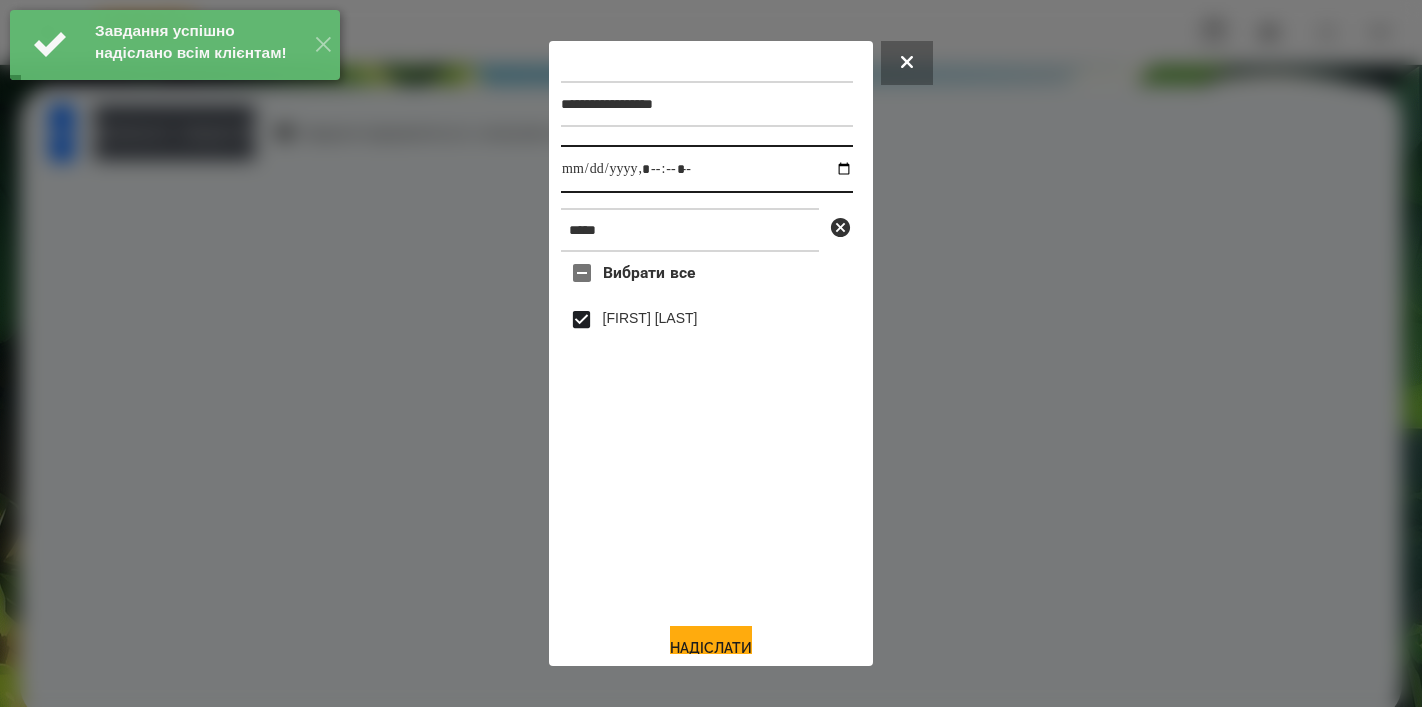 click at bounding box center [707, 169] 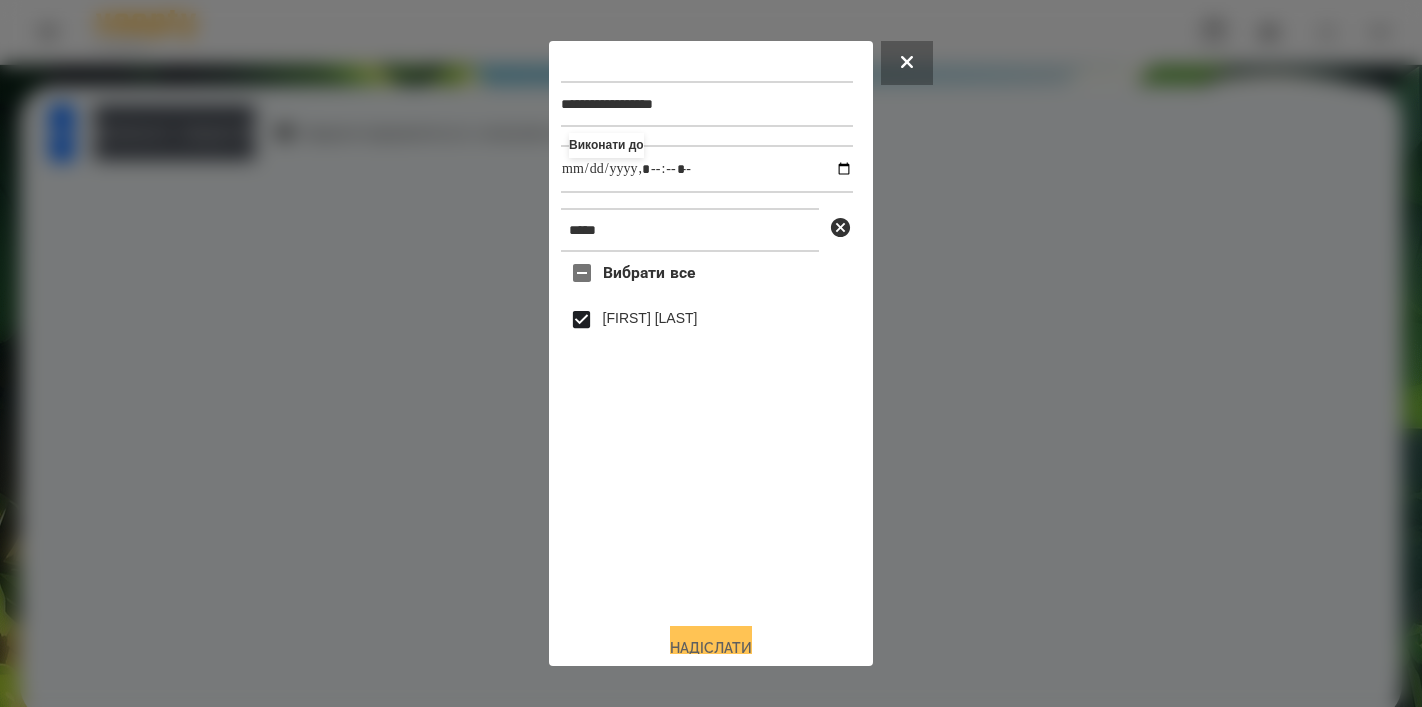 type on "**********" 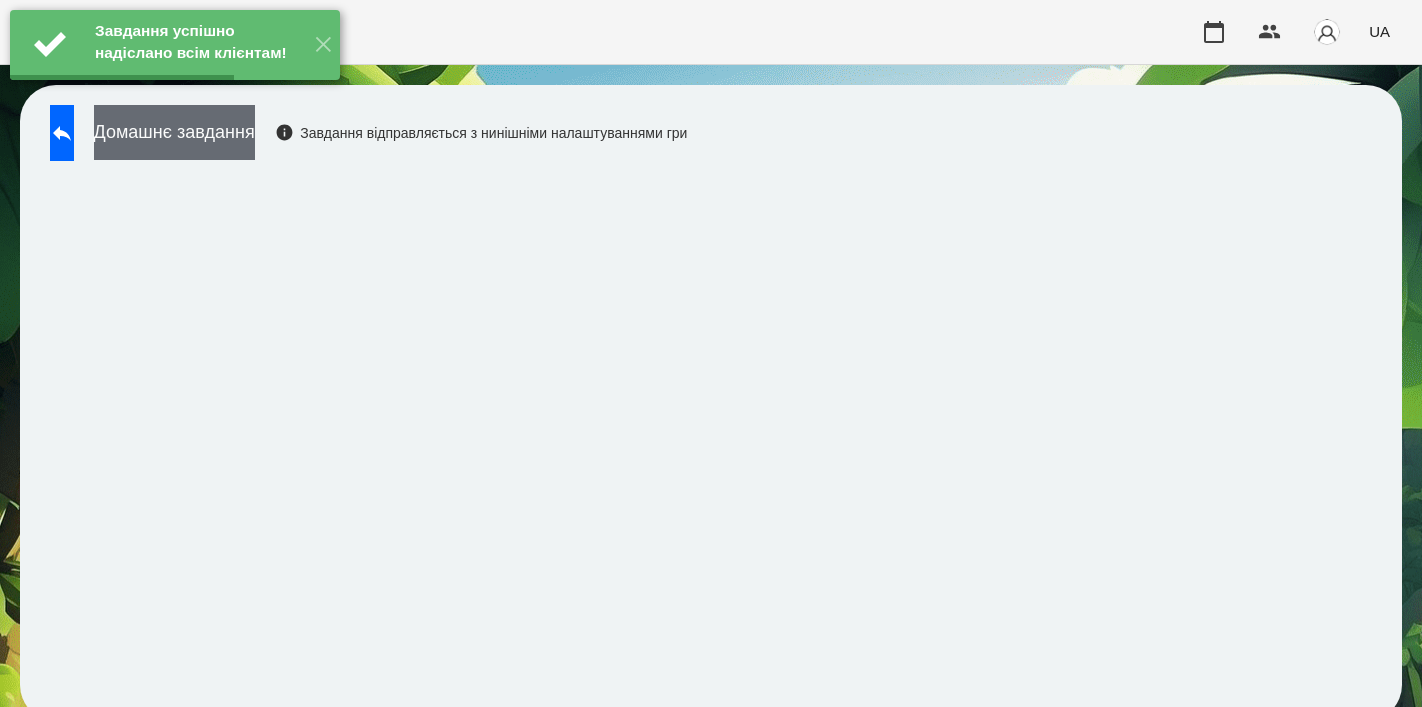 click on "Домашнє завдання" at bounding box center [174, 132] 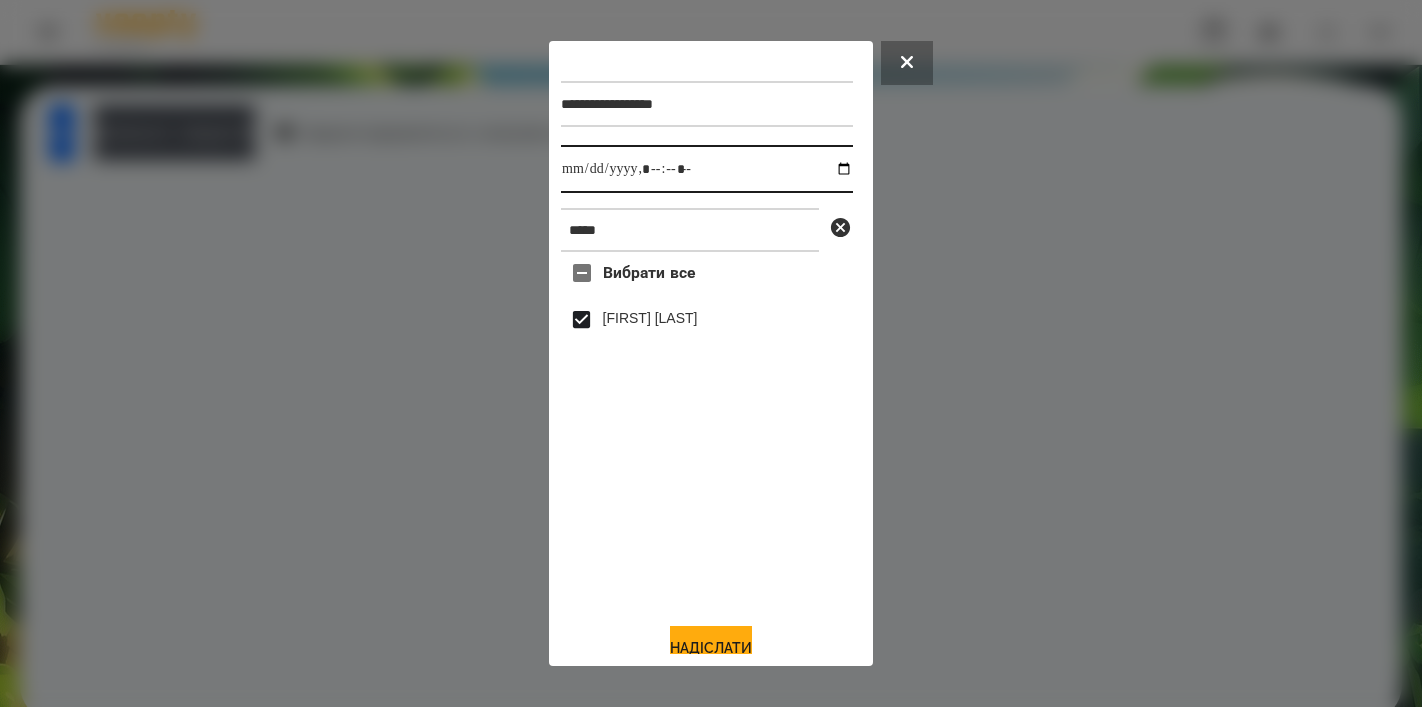 click at bounding box center (707, 169) 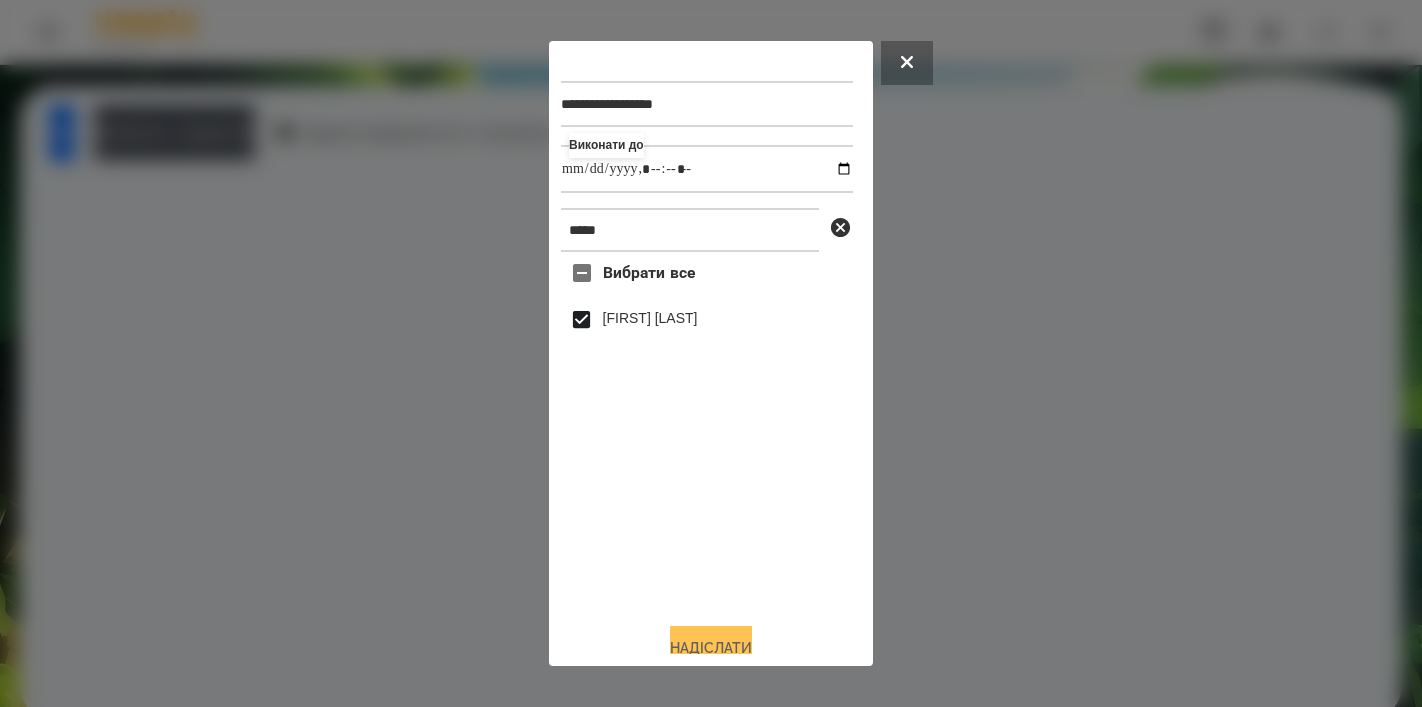 type on "**********" 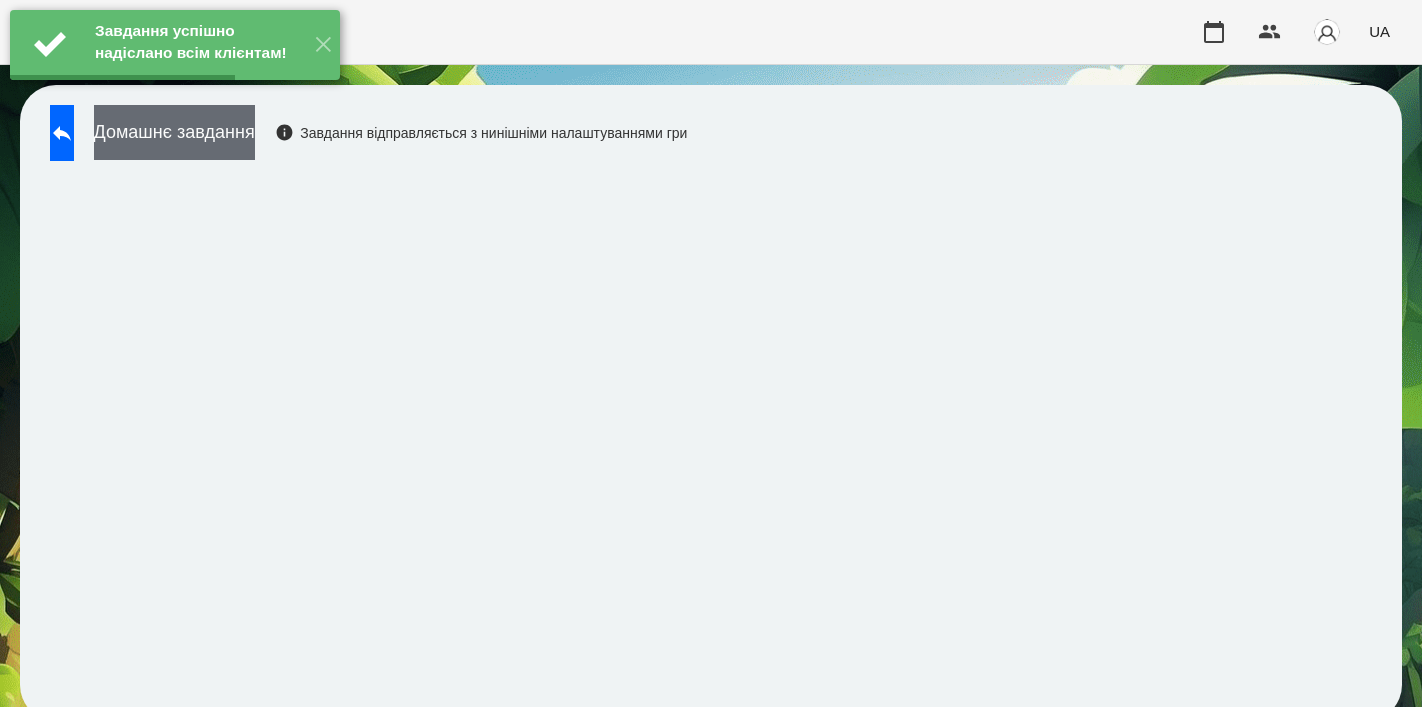 click on "Домашнє завдання" at bounding box center [174, 132] 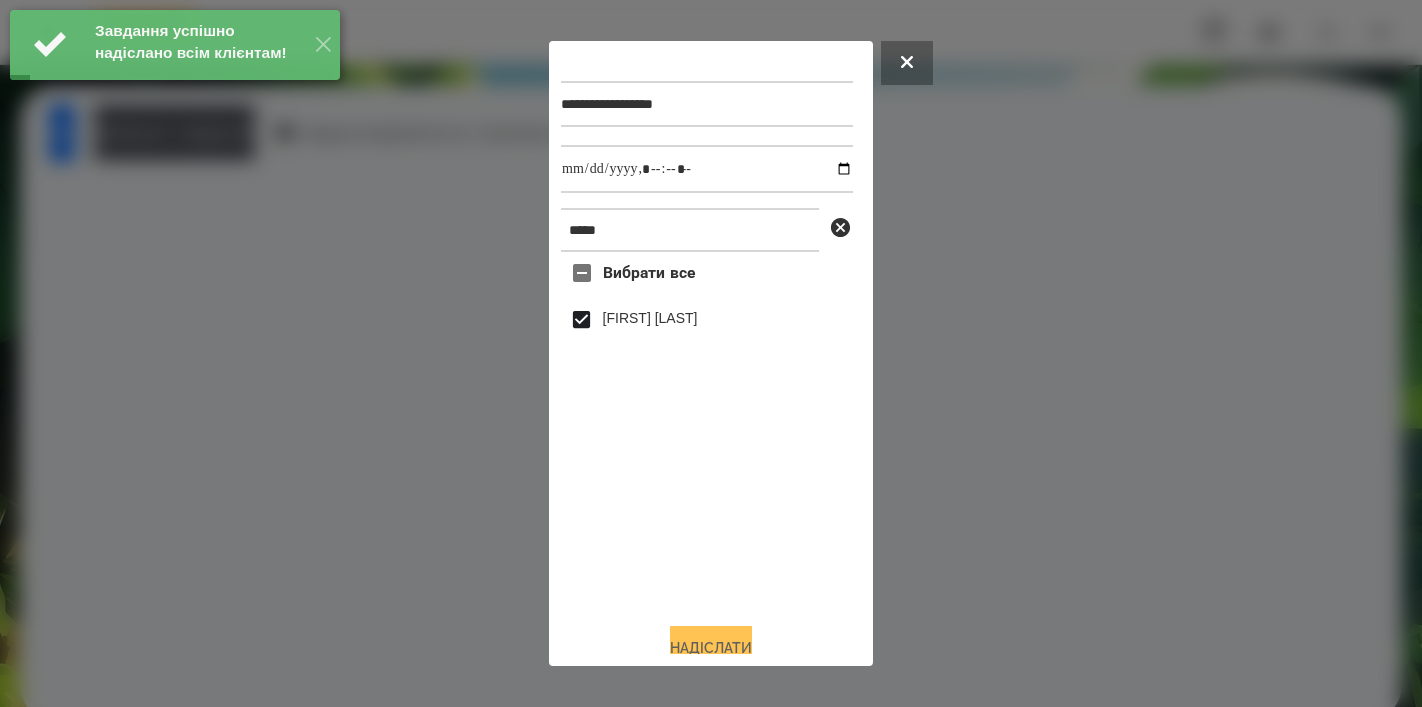 click on "Надіслати" at bounding box center (711, 648) 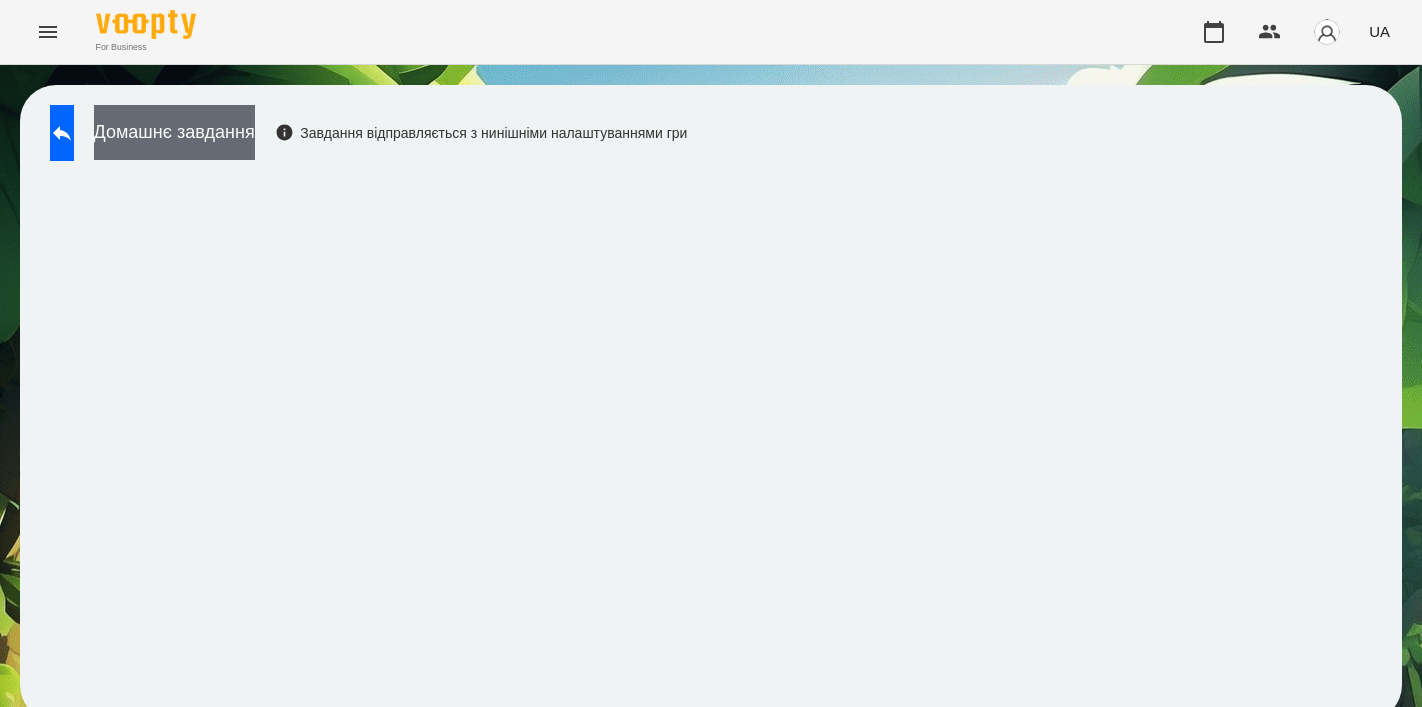 click on "Домашнє завдання" at bounding box center (174, 132) 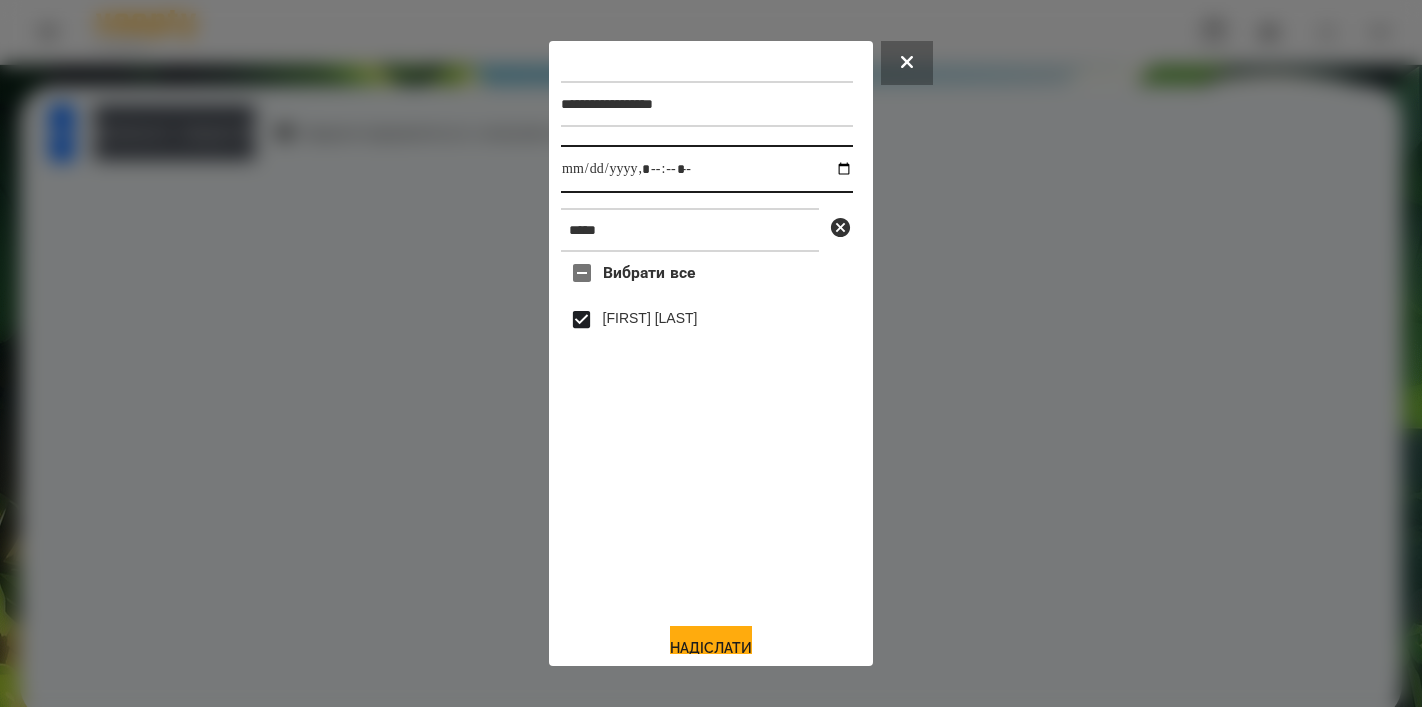 click at bounding box center [707, 169] 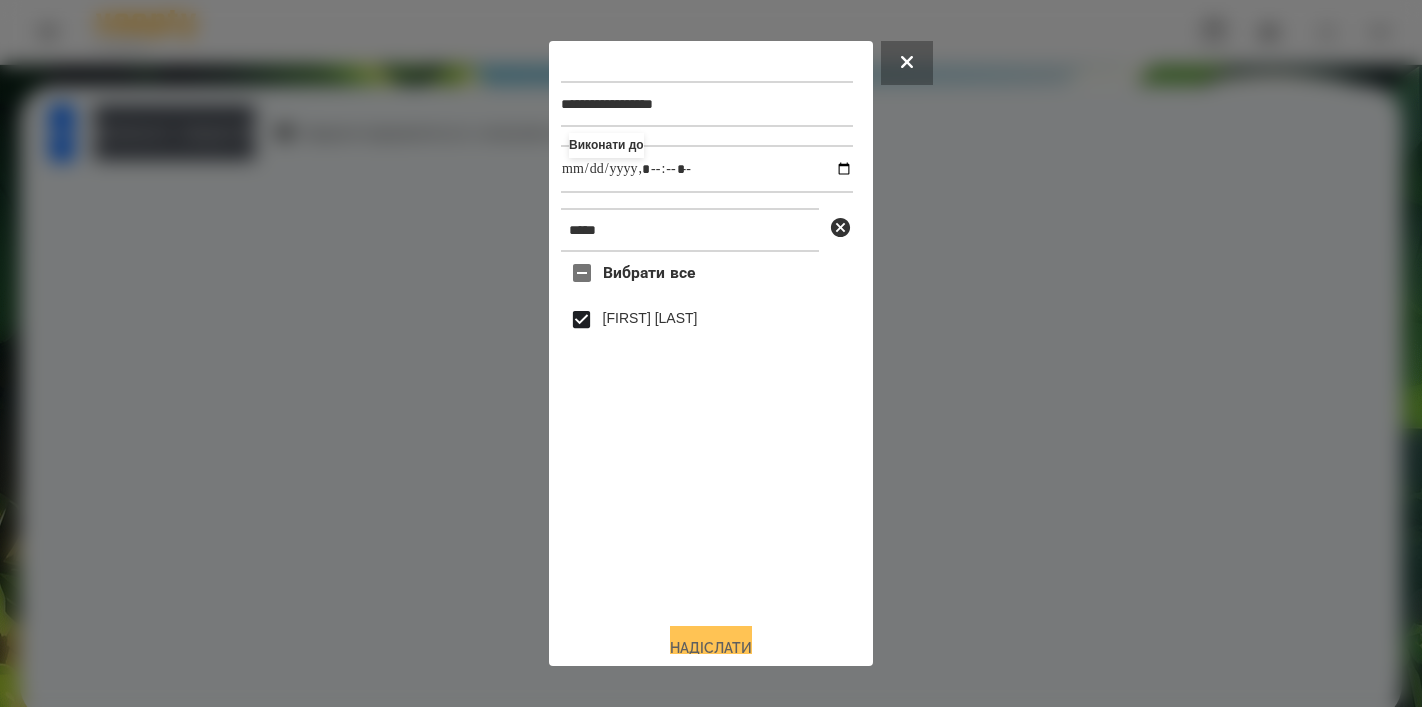 type on "**********" 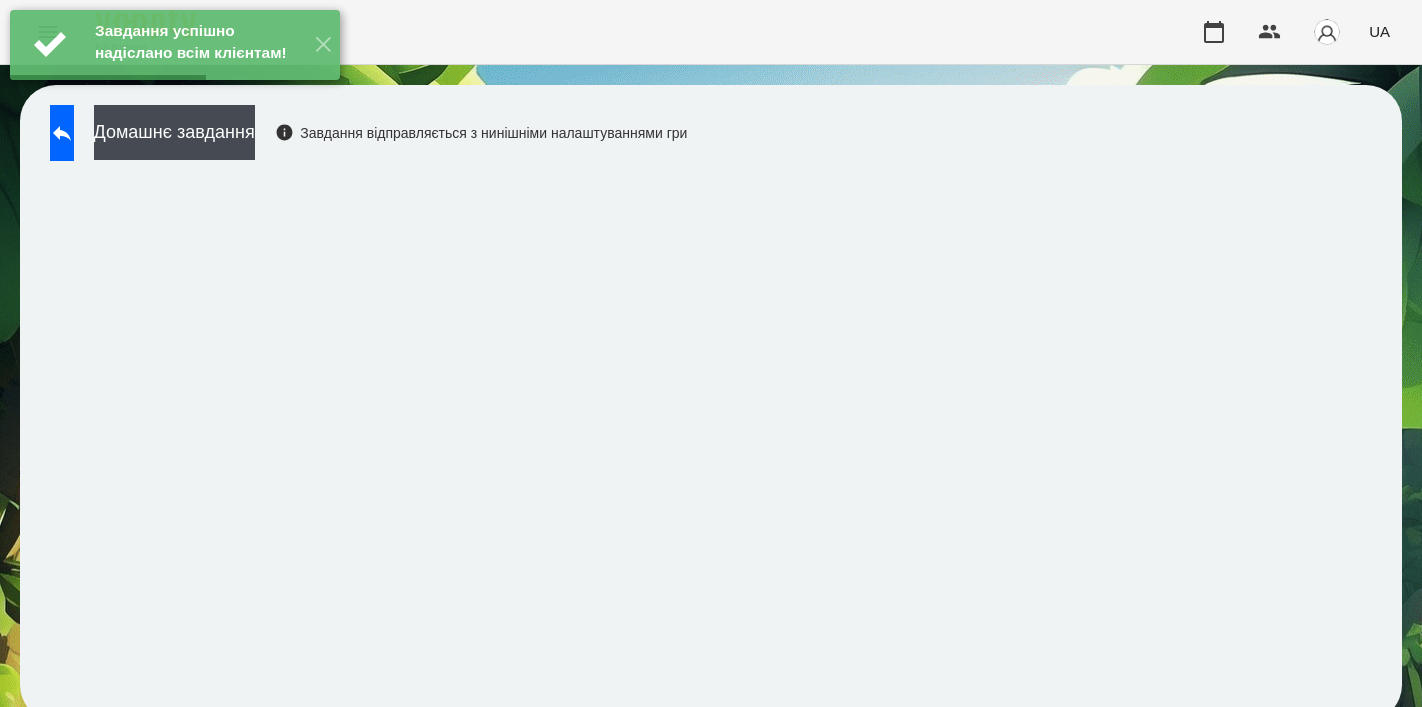 click on "Завдання успішно надіслано всім клієнтам! ✕" at bounding box center [175, 45] 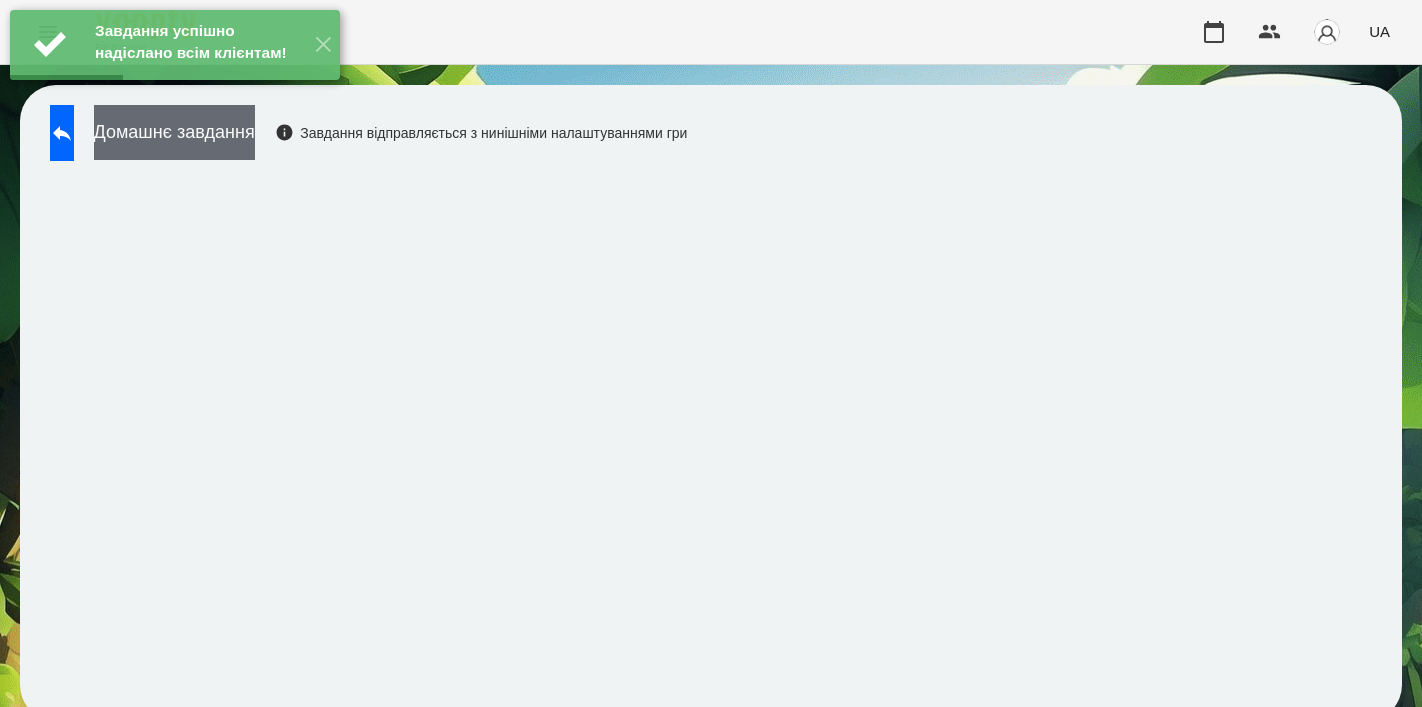 click on "Домашнє завдання" at bounding box center (174, 132) 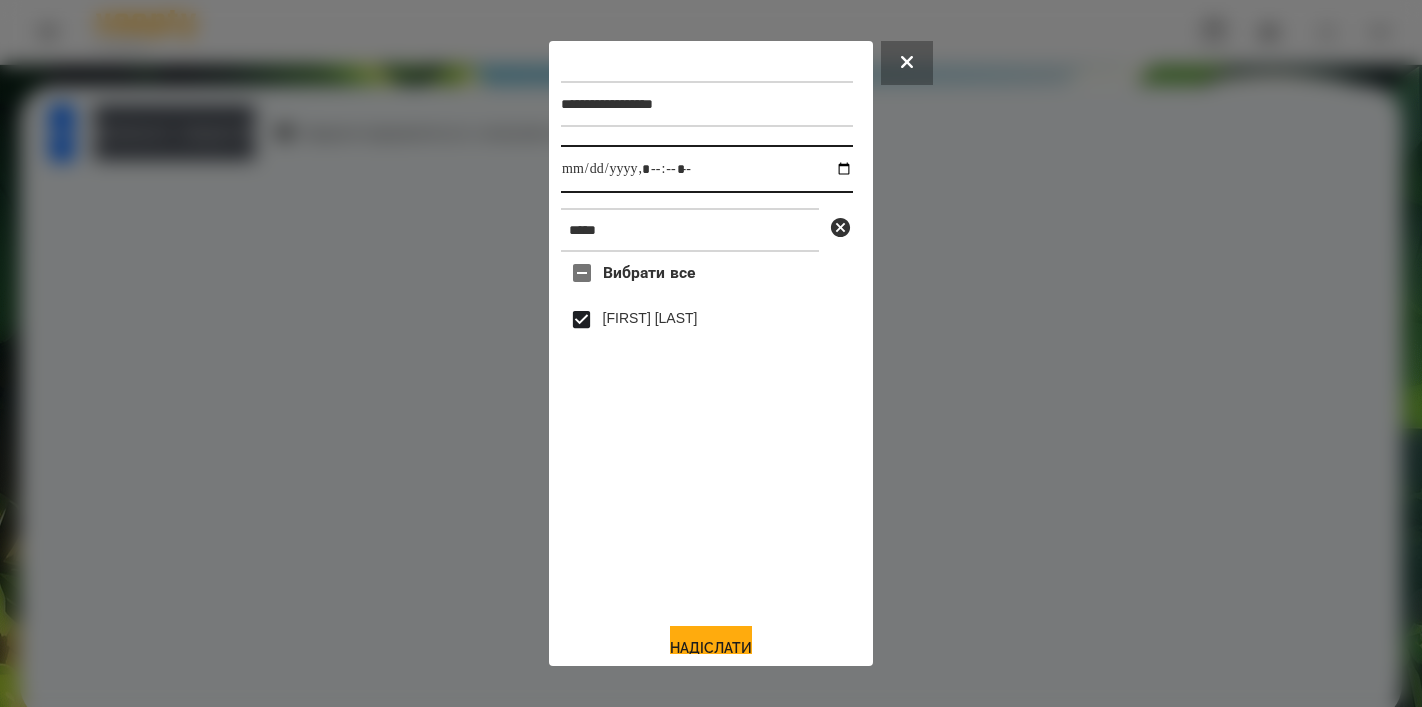 click at bounding box center (707, 169) 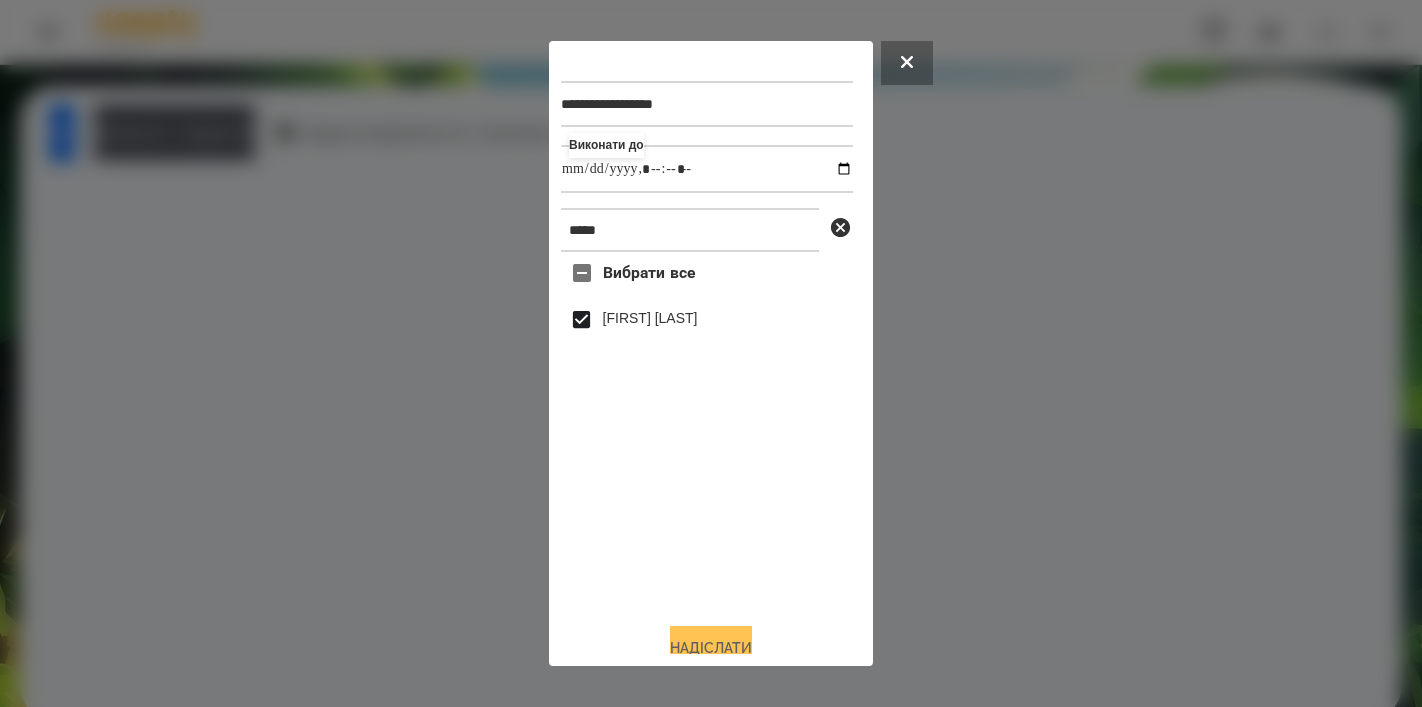 type on "**********" 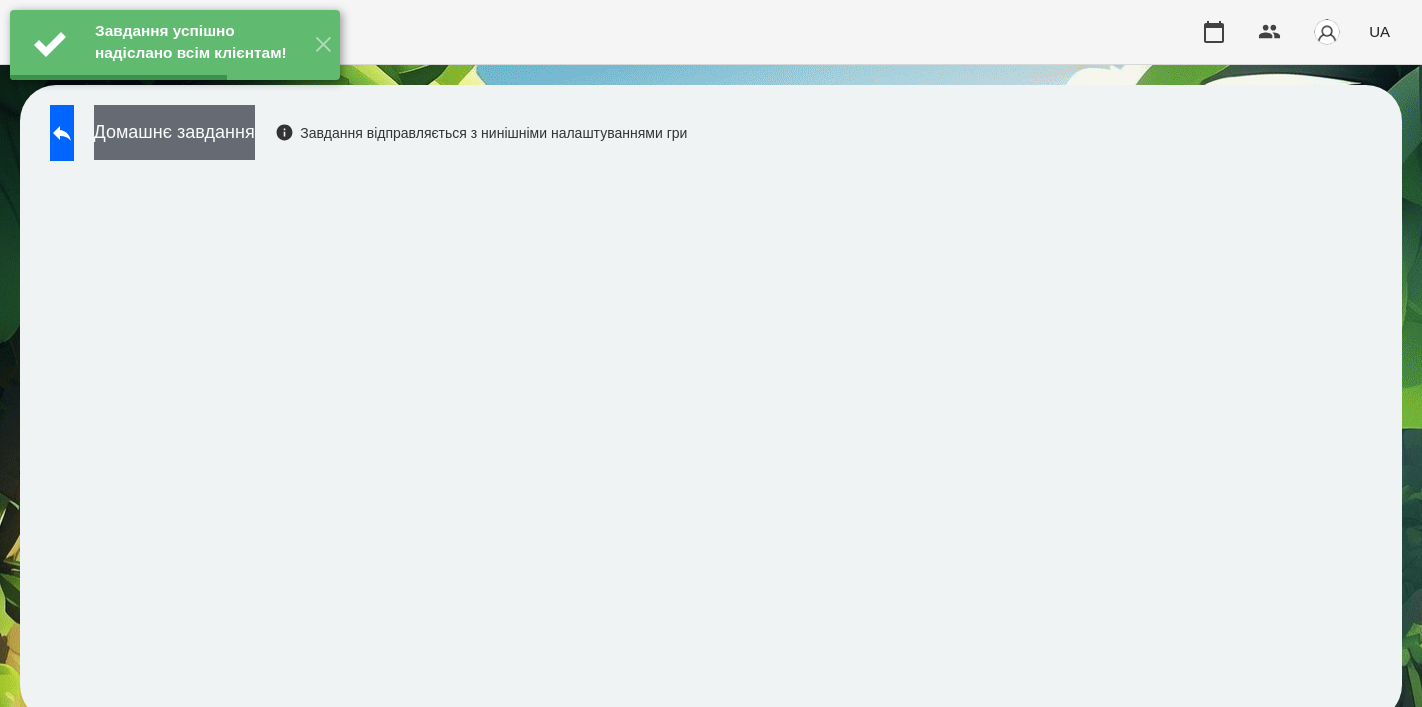 click on "Домашнє завдання" at bounding box center [174, 132] 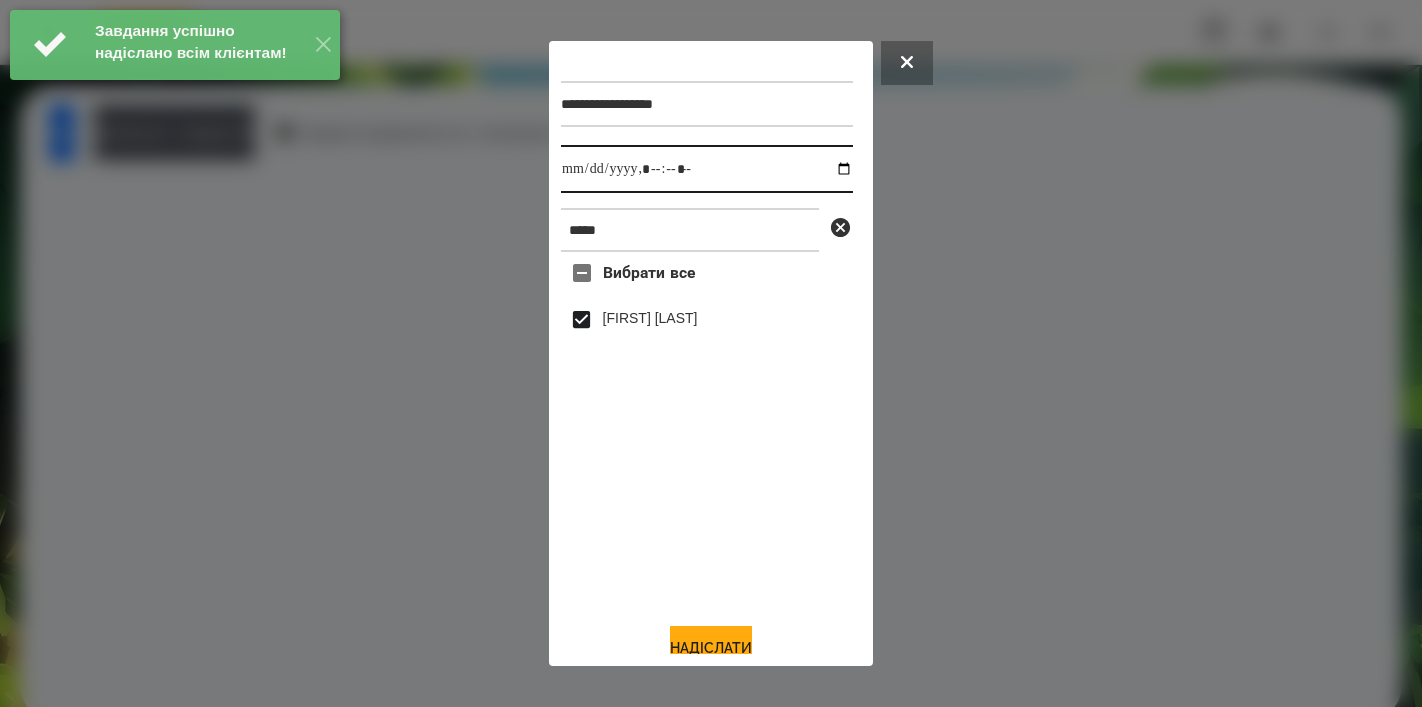 click at bounding box center [707, 169] 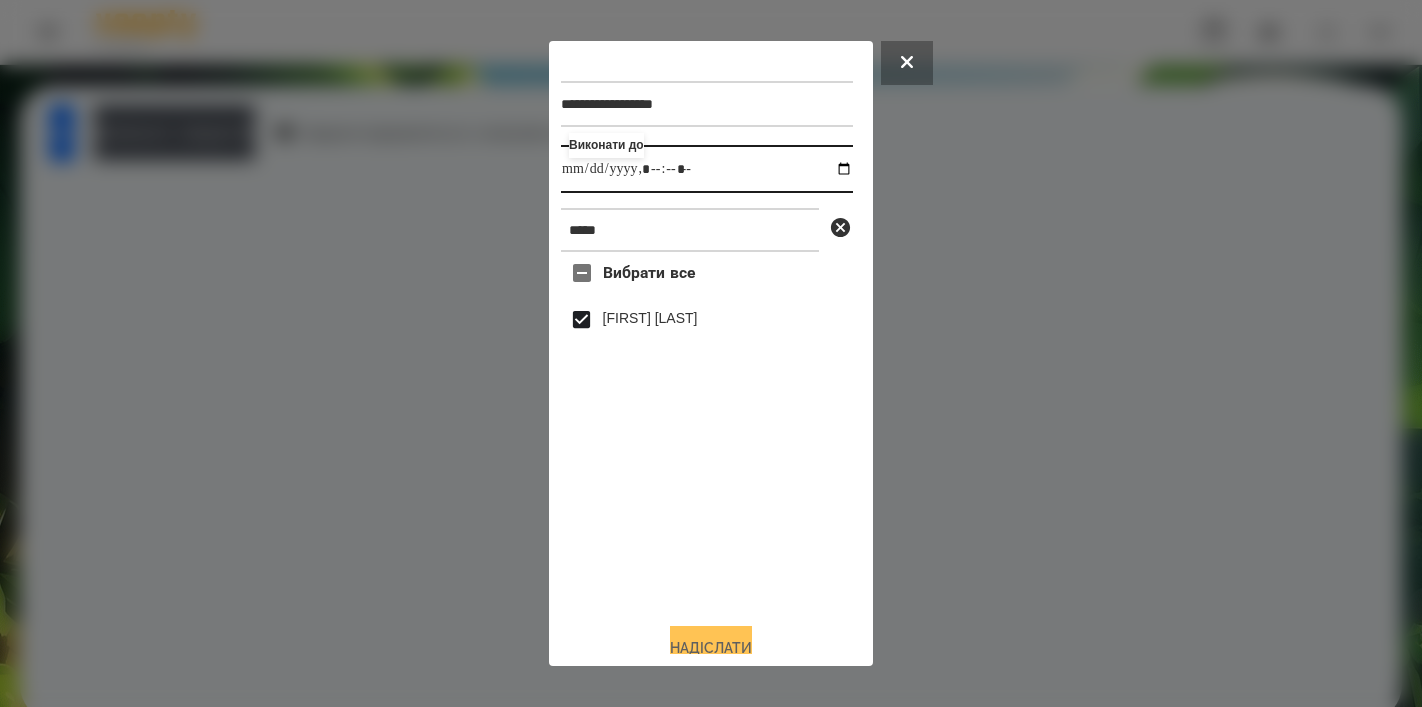 type on "**********" 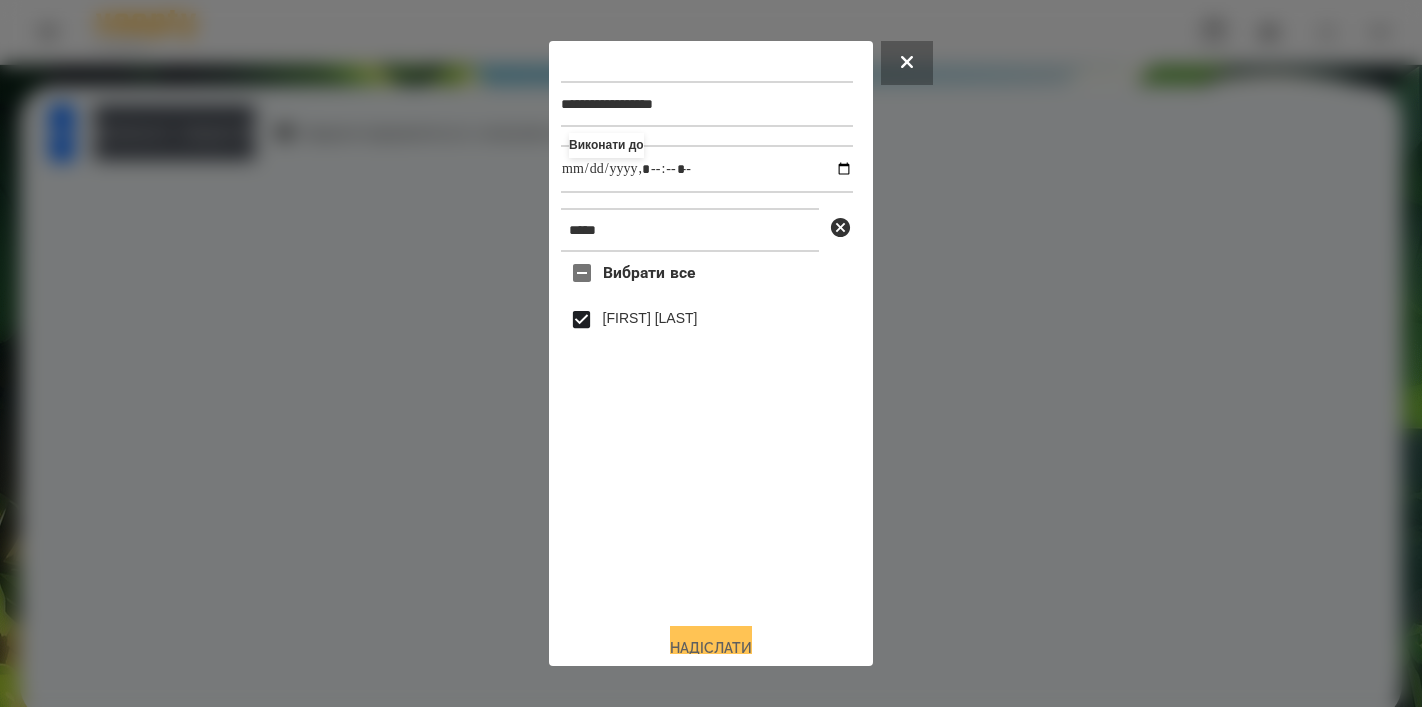 click on "Надіслати" at bounding box center (711, 648) 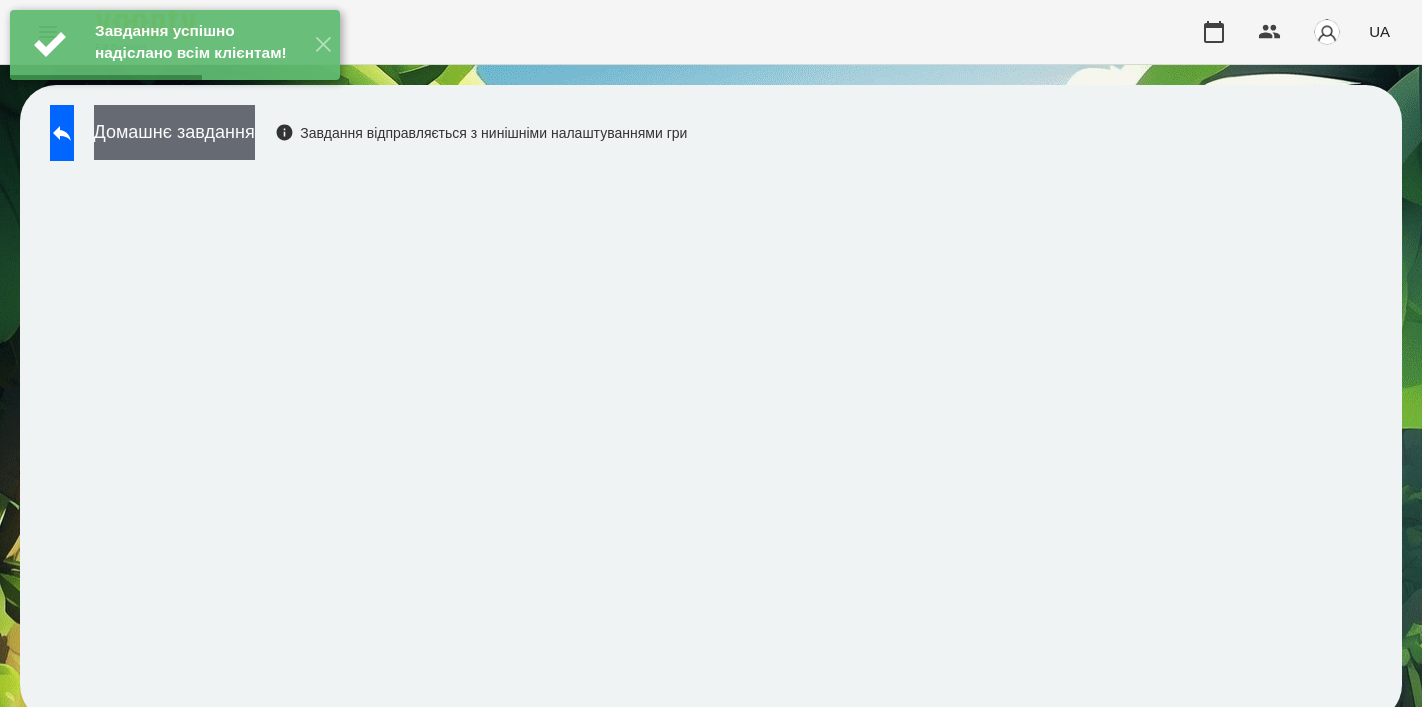click on "Домашнє завдання" at bounding box center [174, 132] 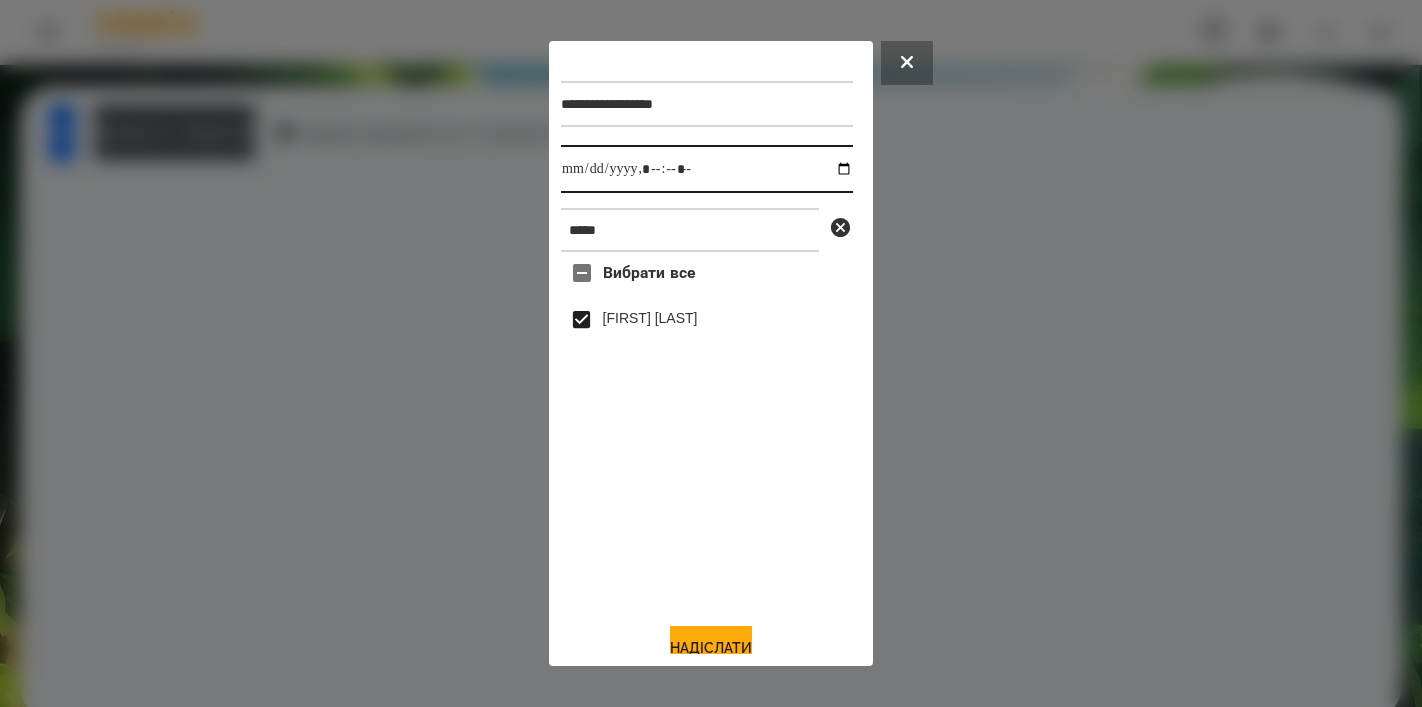 click at bounding box center [707, 169] 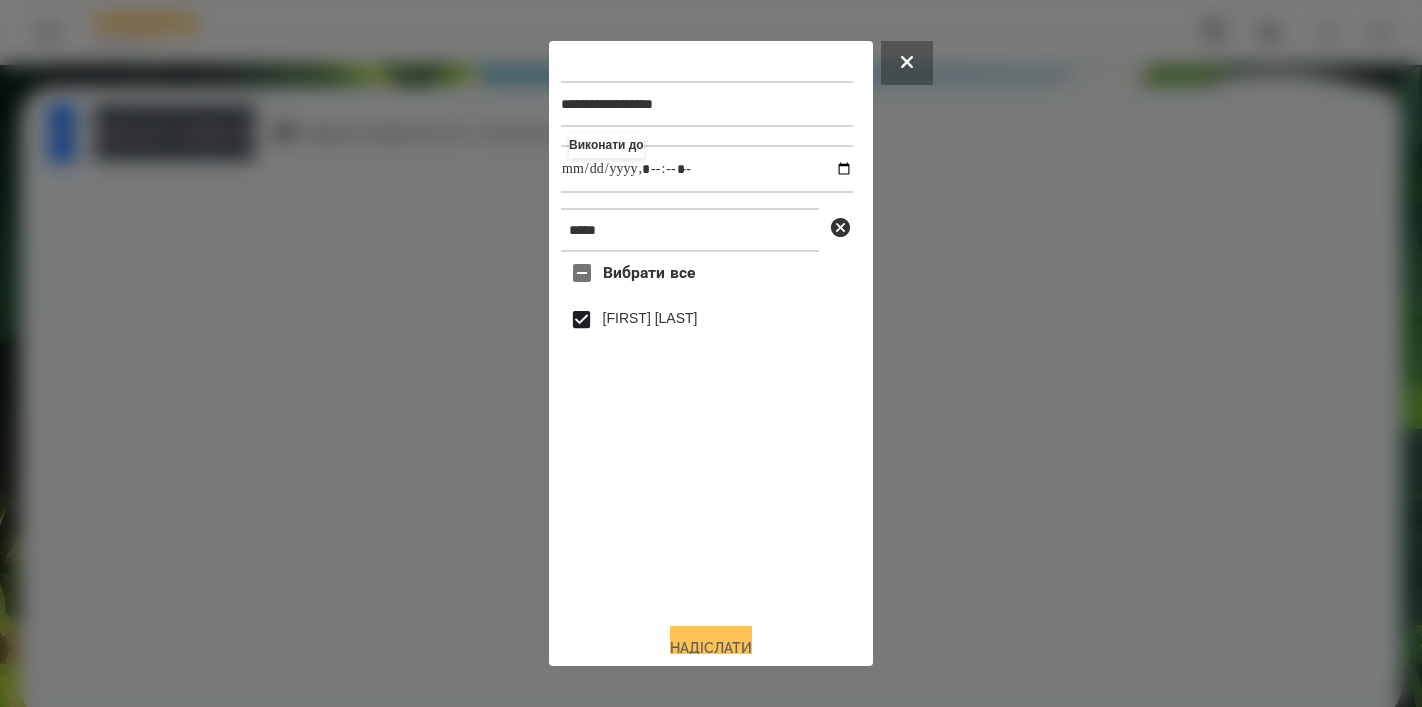 type on "**********" 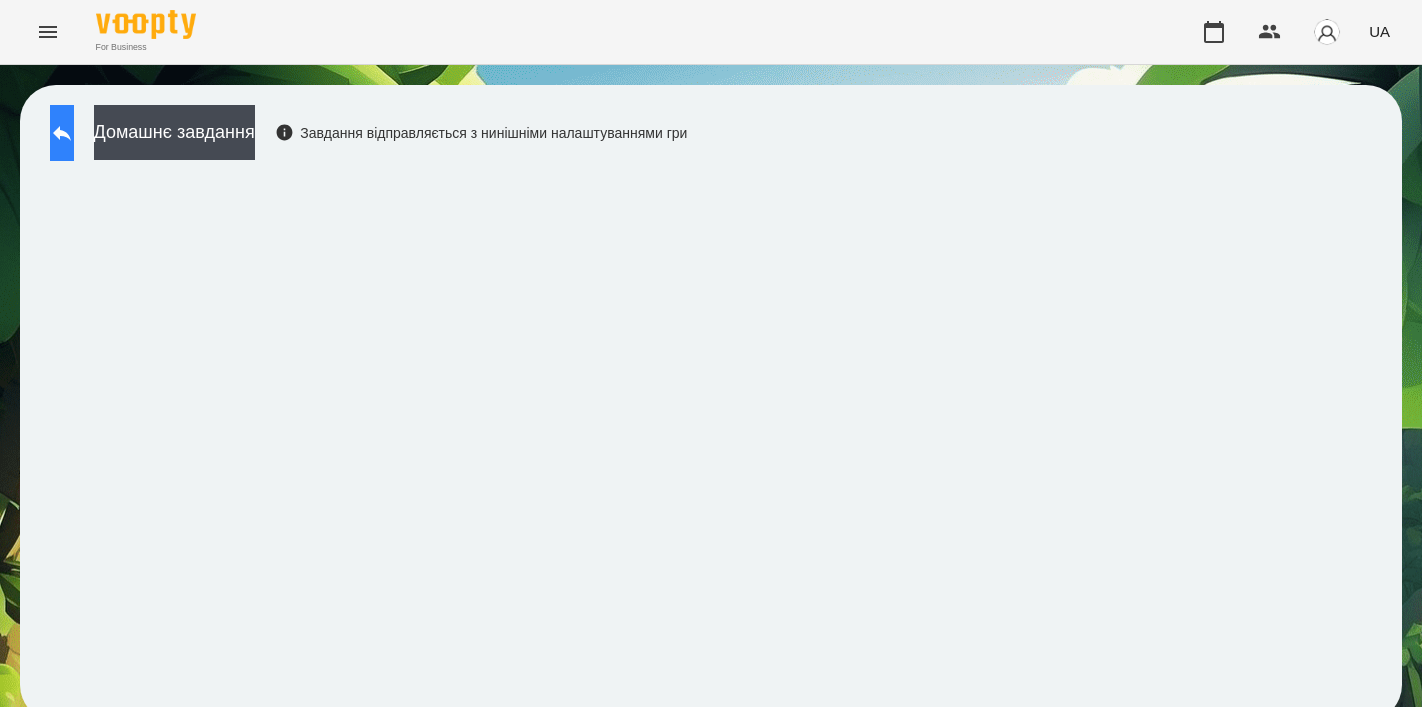 click at bounding box center [62, 133] 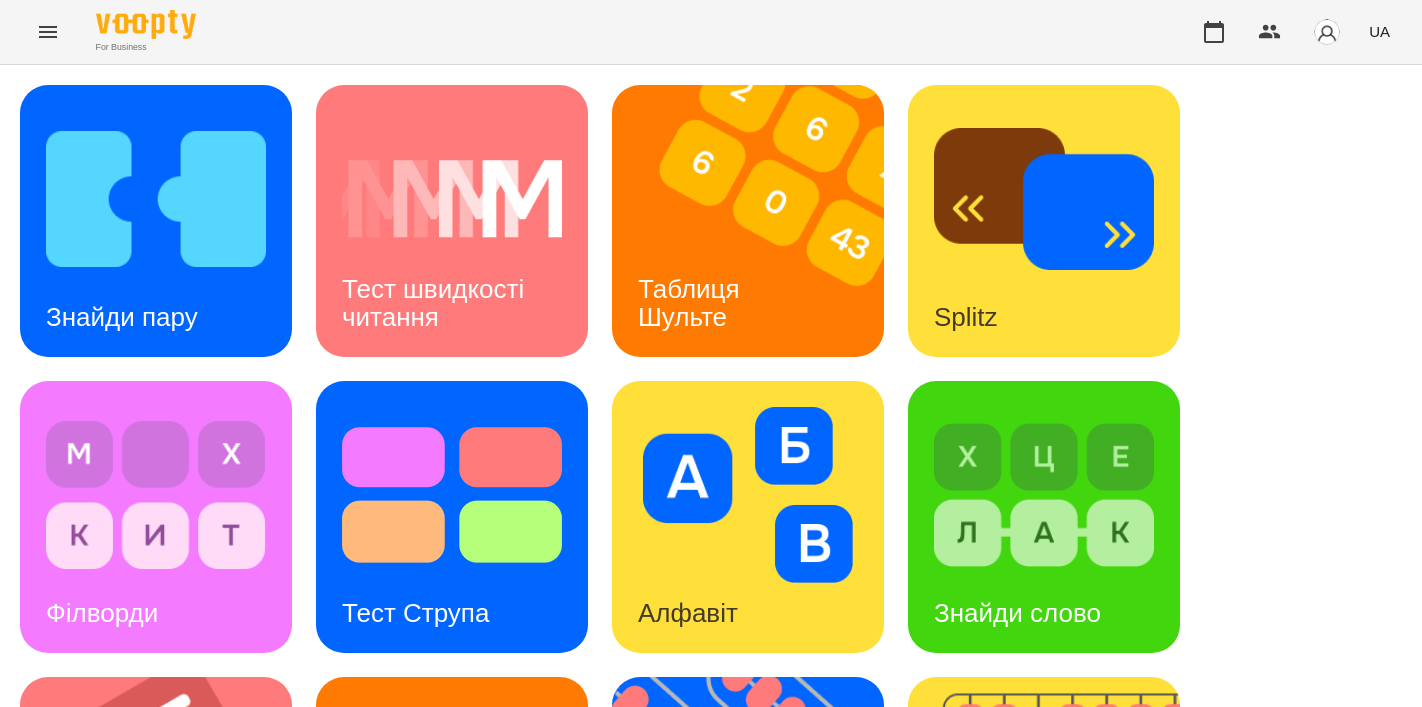 scroll, scrollTop: 555, scrollLeft: 0, axis: vertical 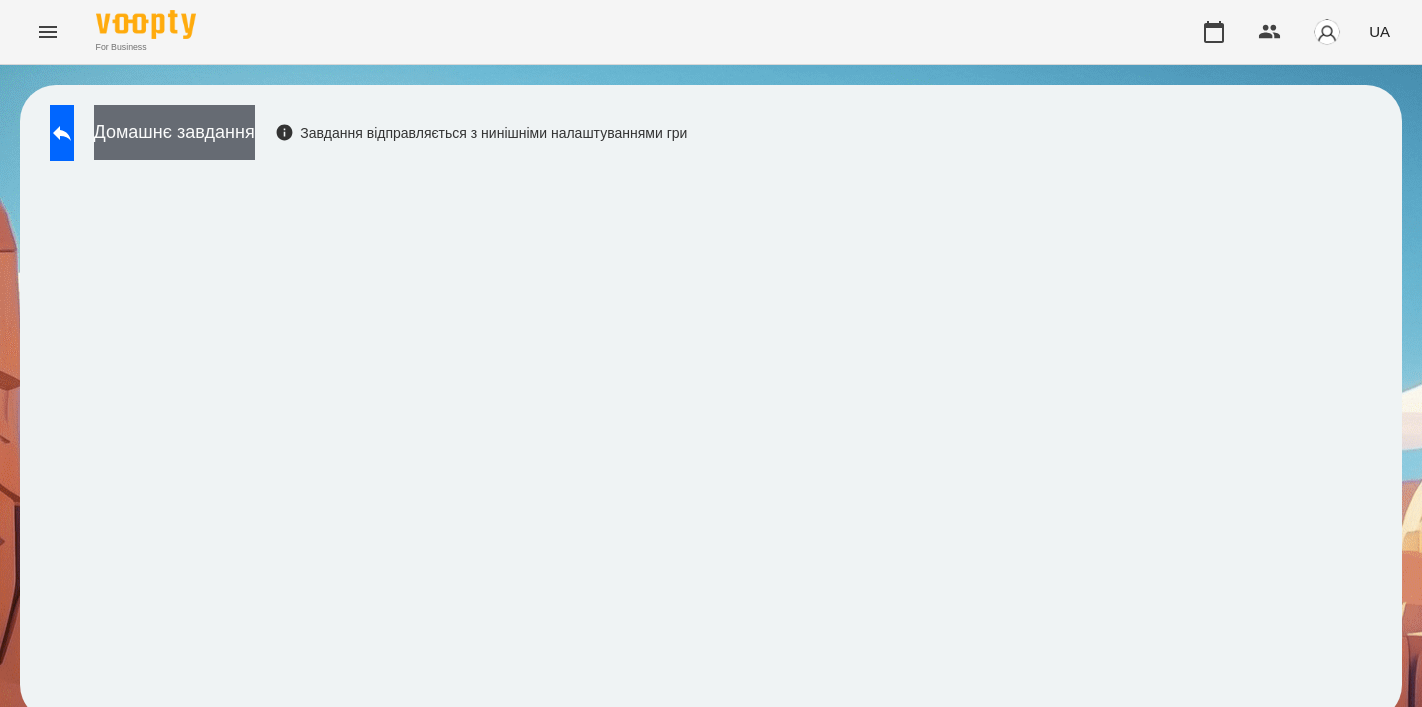 click on "Домашнє завдання" at bounding box center [174, 132] 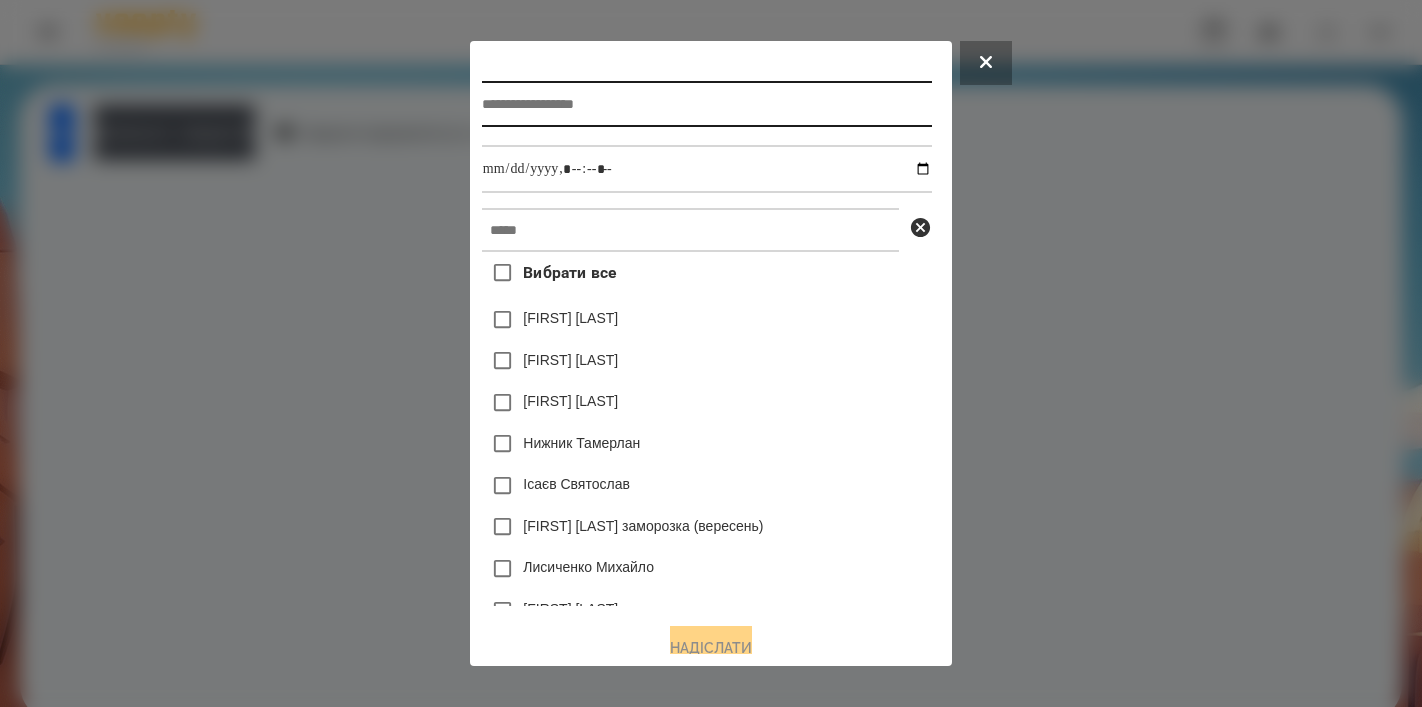 click at bounding box center [707, 104] 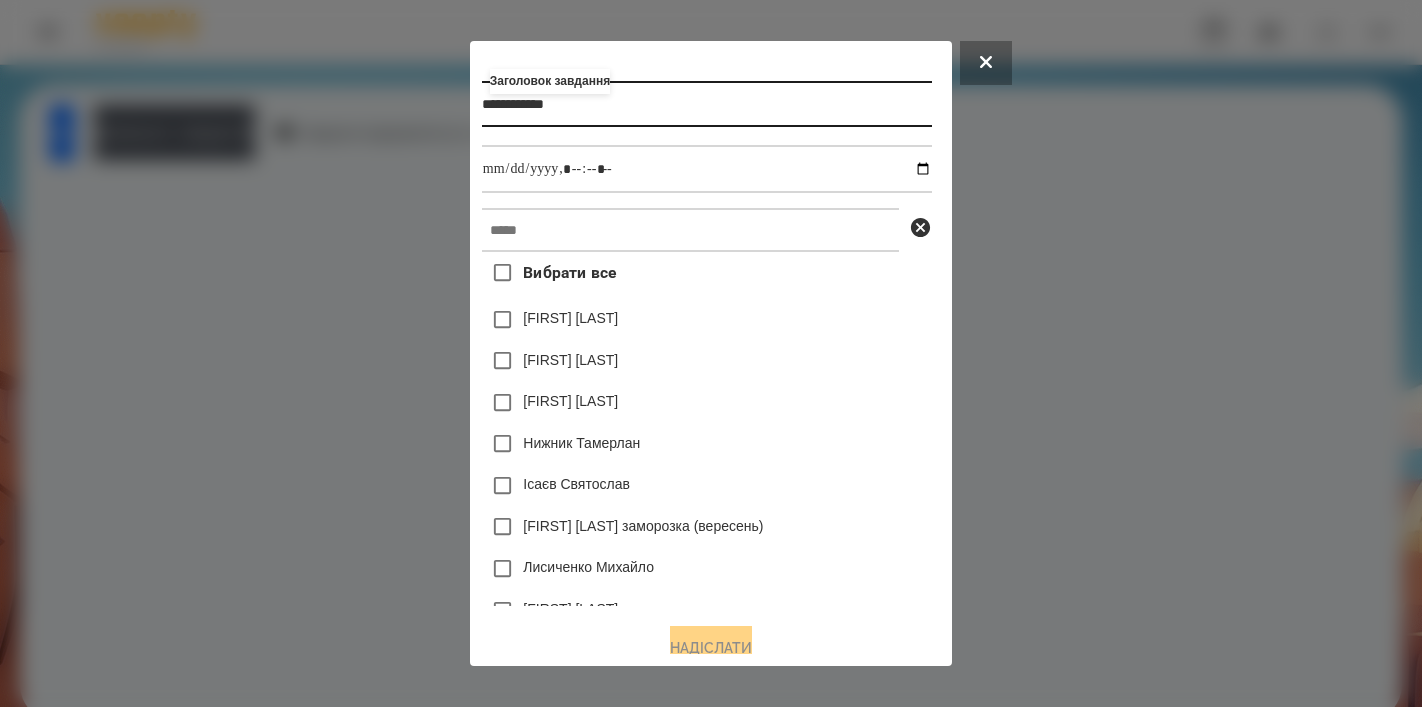 type on "**********" 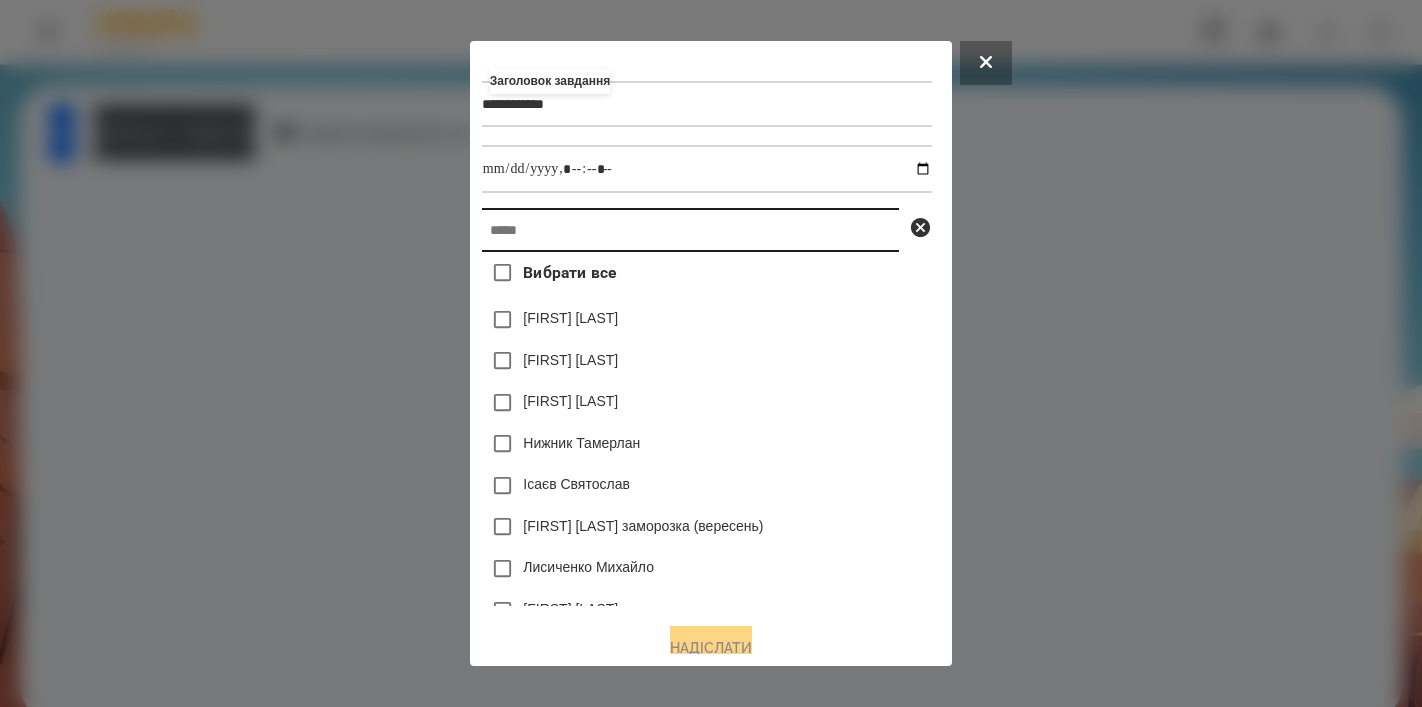 click at bounding box center (690, 230) 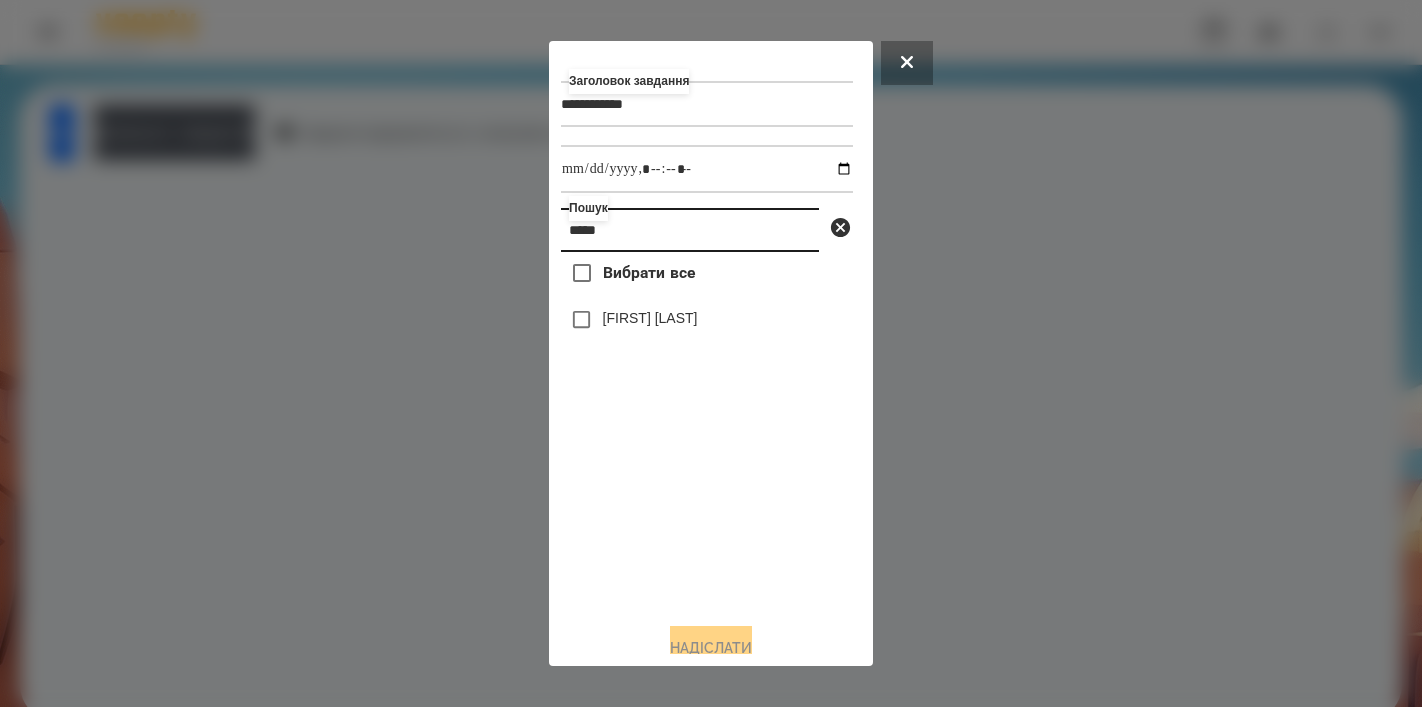 type on "*****" 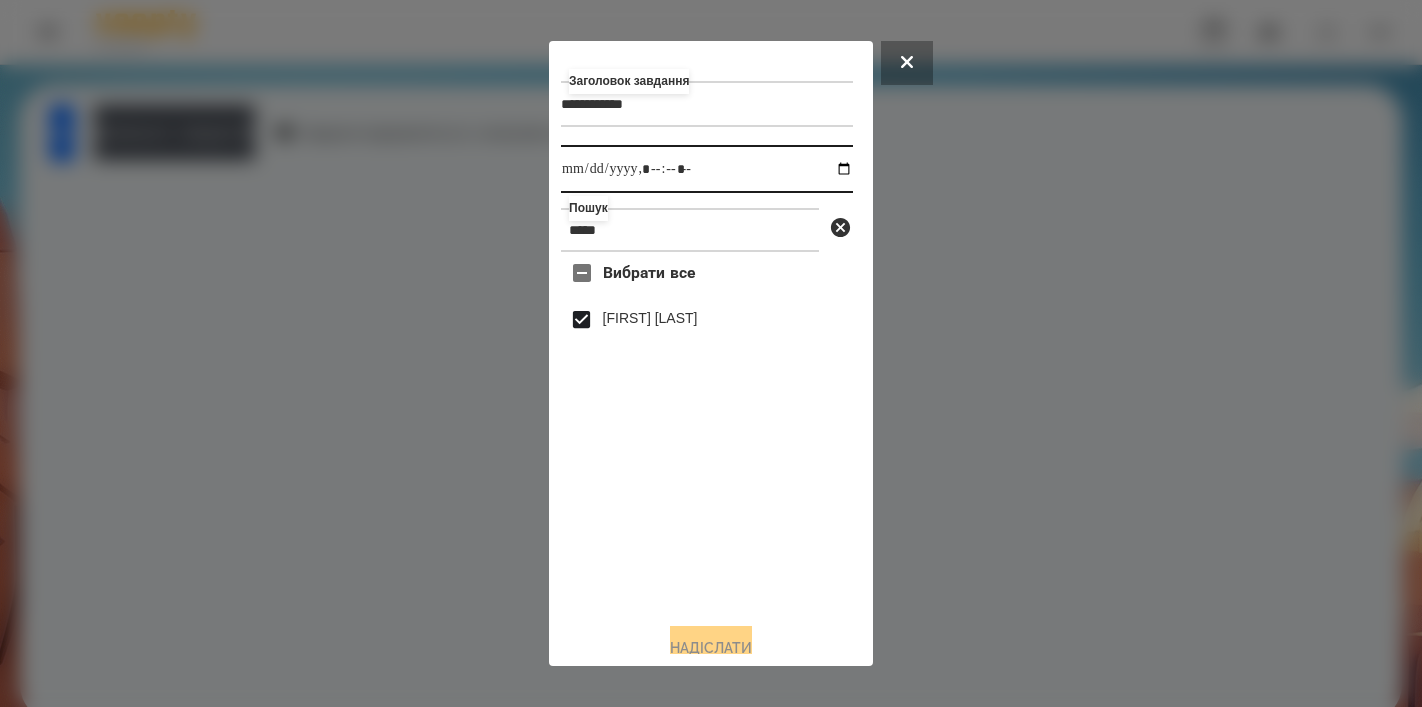 click at bounding box center (707, 169) 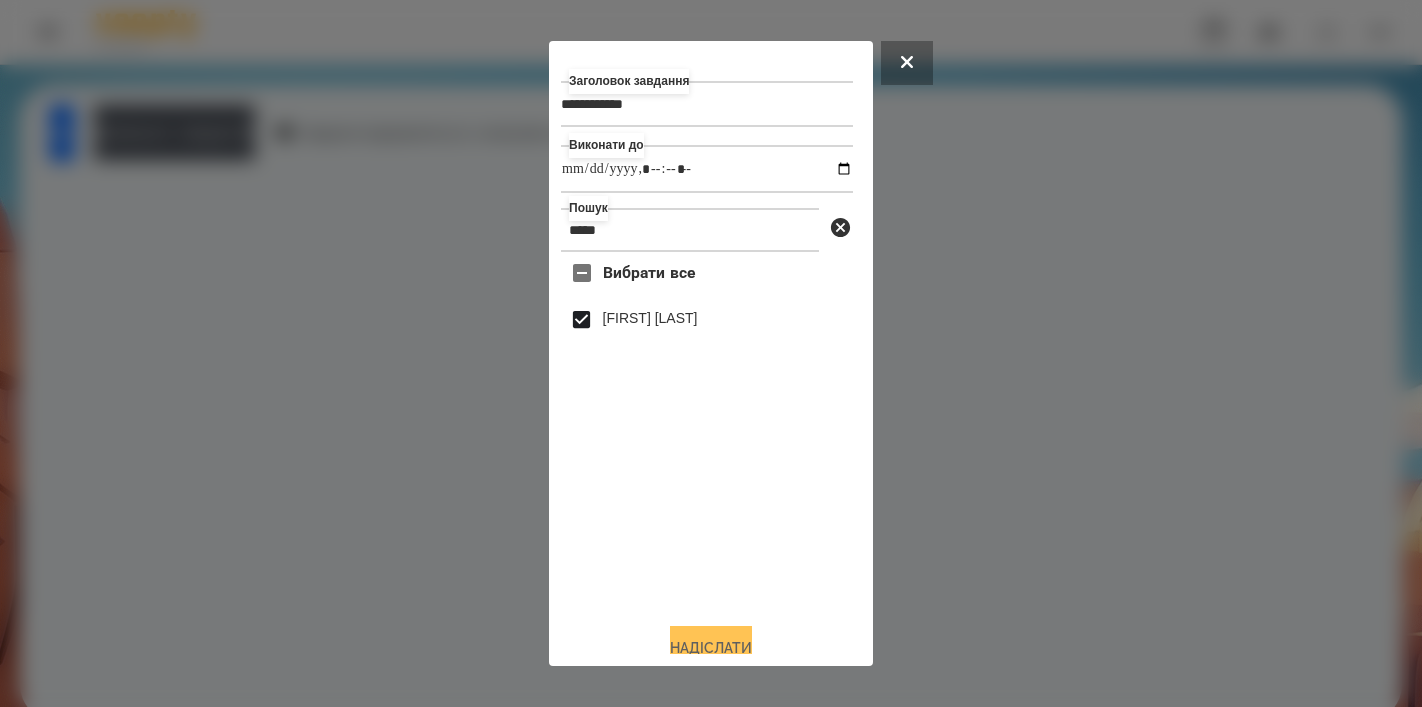 type on "**********" 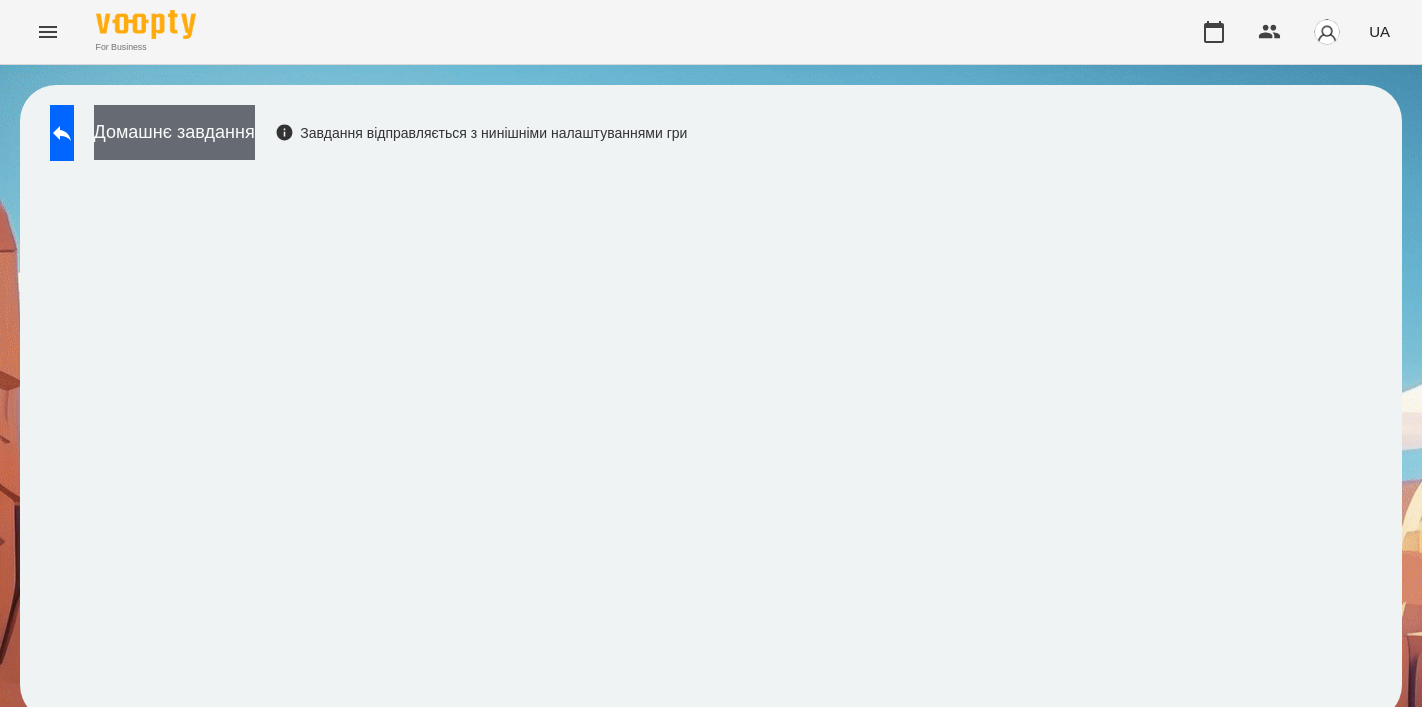 click on "Домашнє завдання" at bounding box center [174, 132] 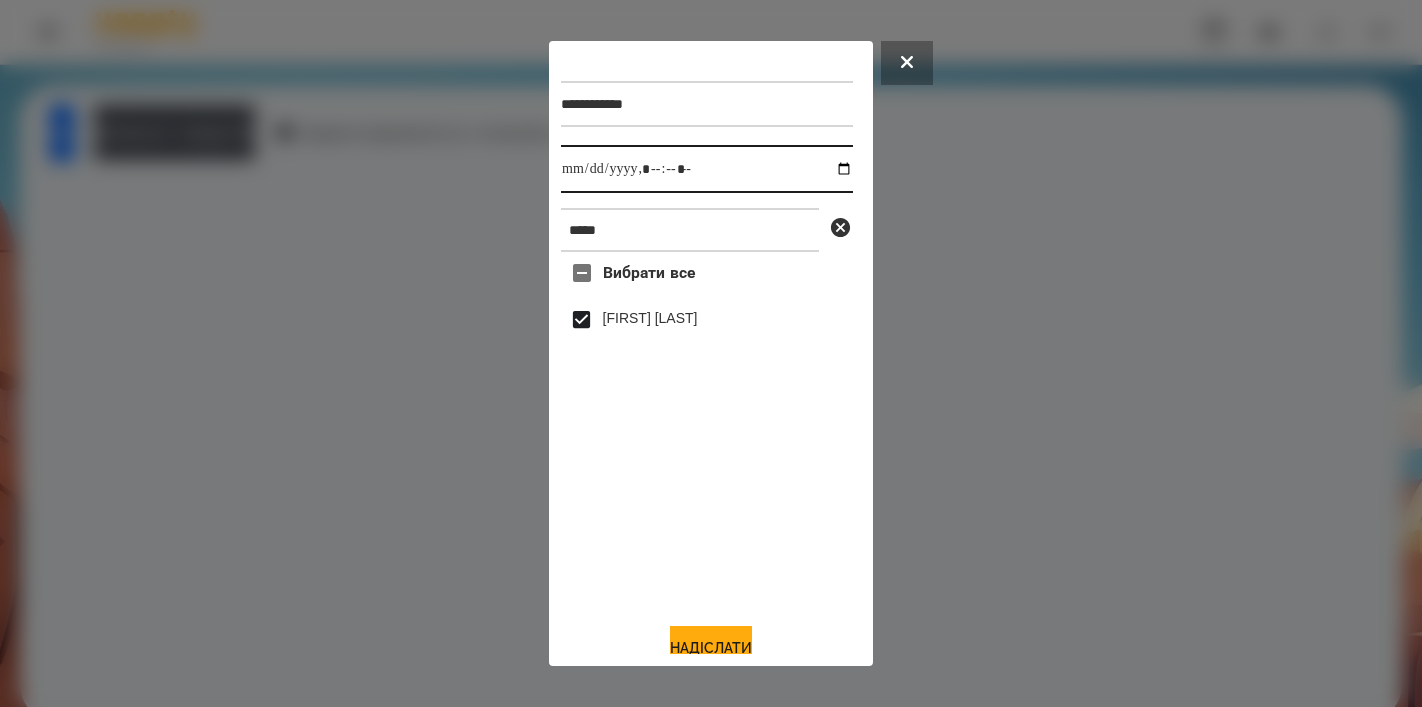 click at bounding box center (707, 169) 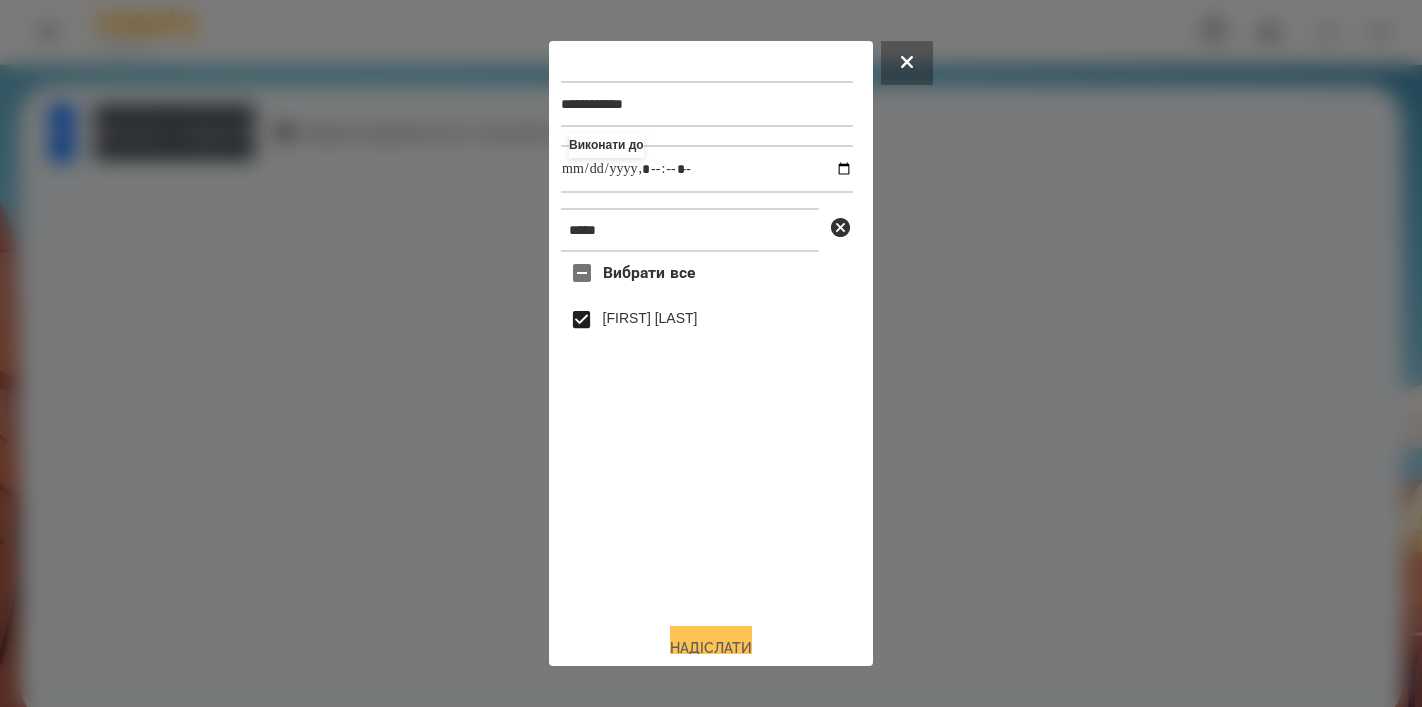 type on "**********" 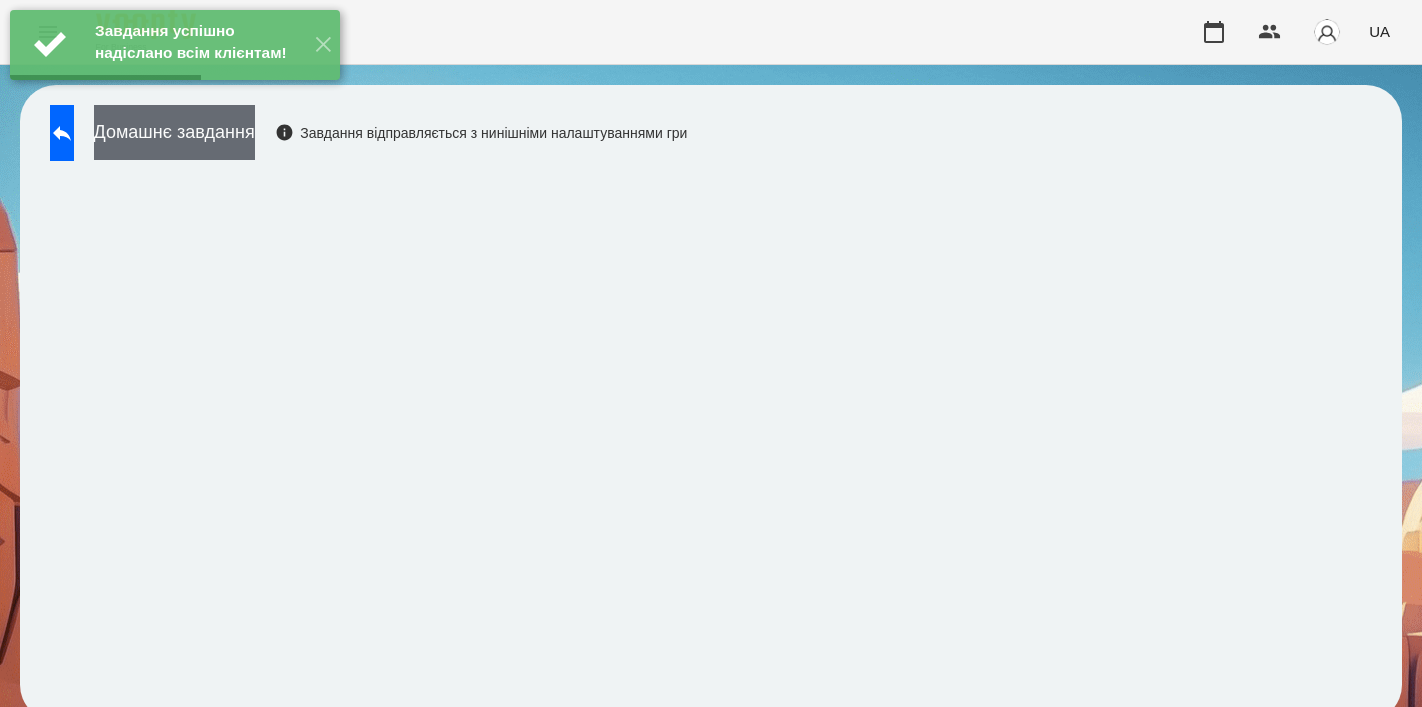 click on "Домашнє завдання" at bounding box center [174, 132] 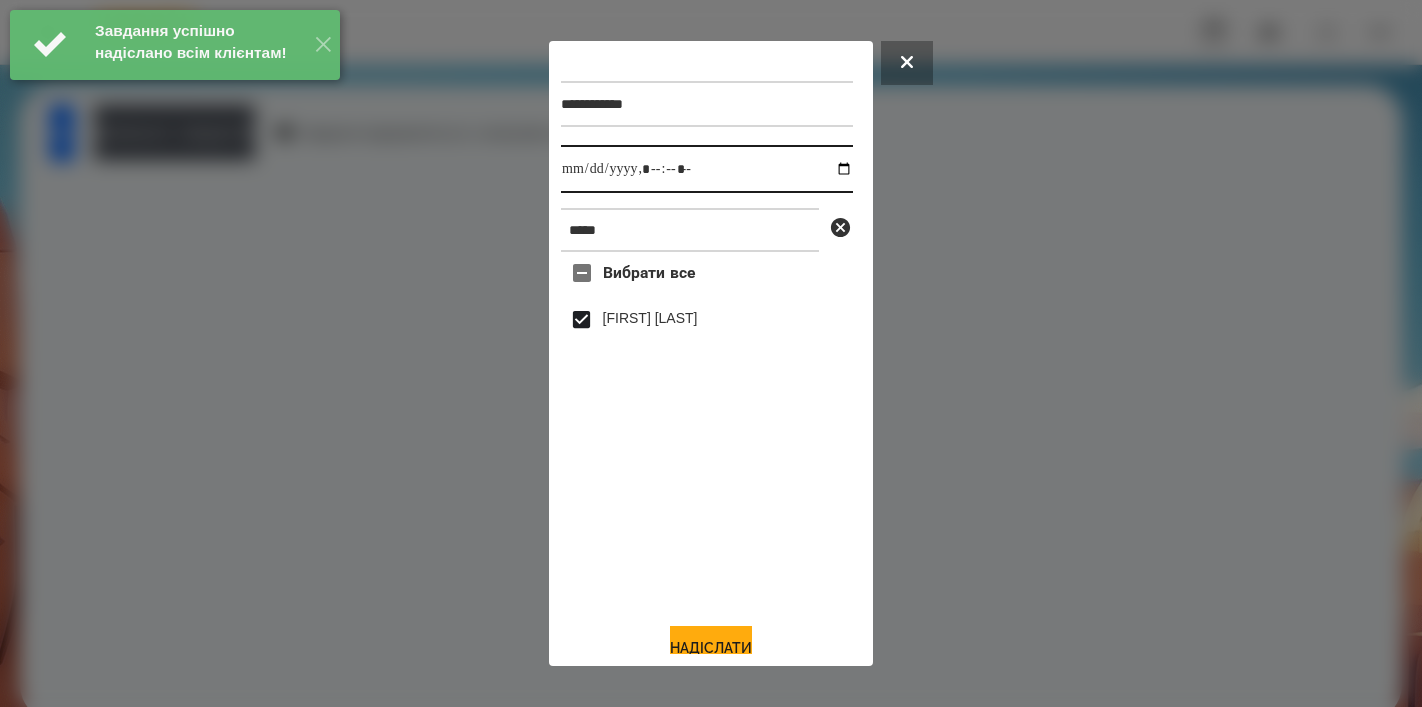 click at bounding box center [707, 169] 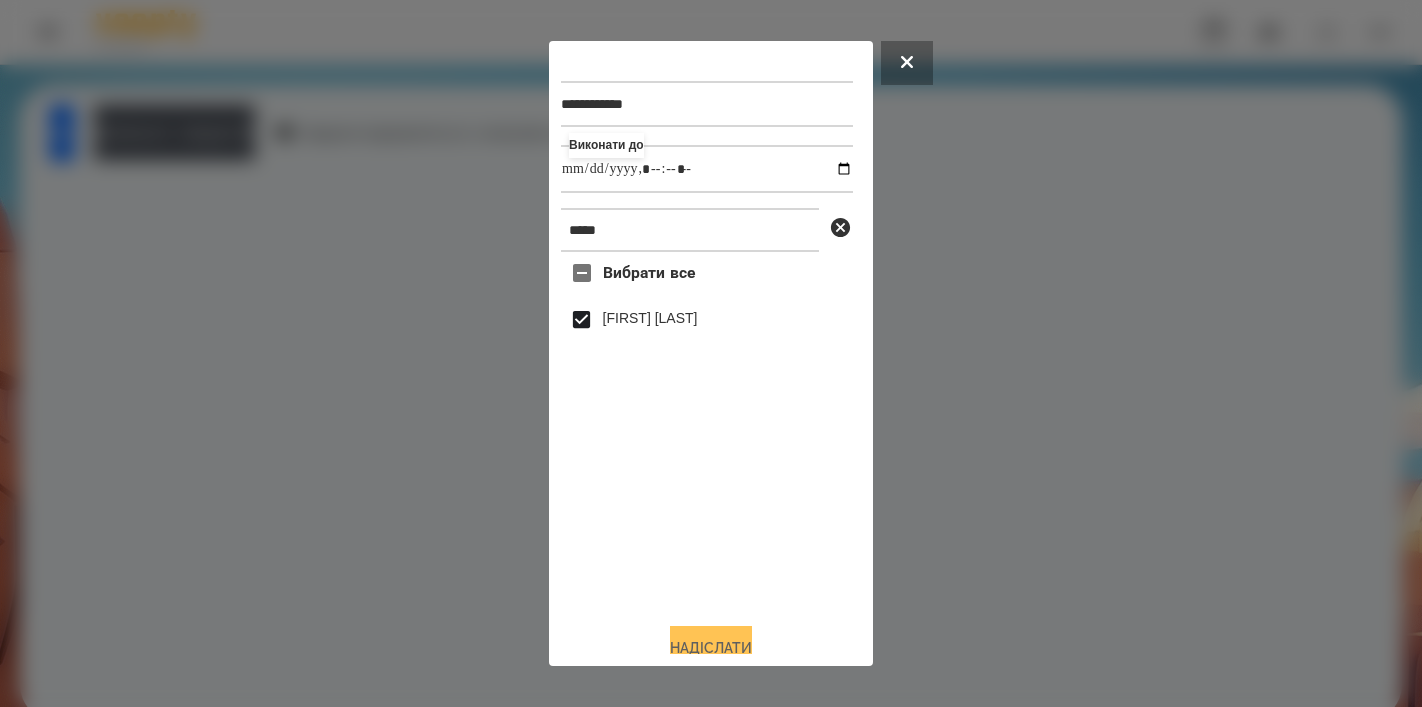 type on "**********" 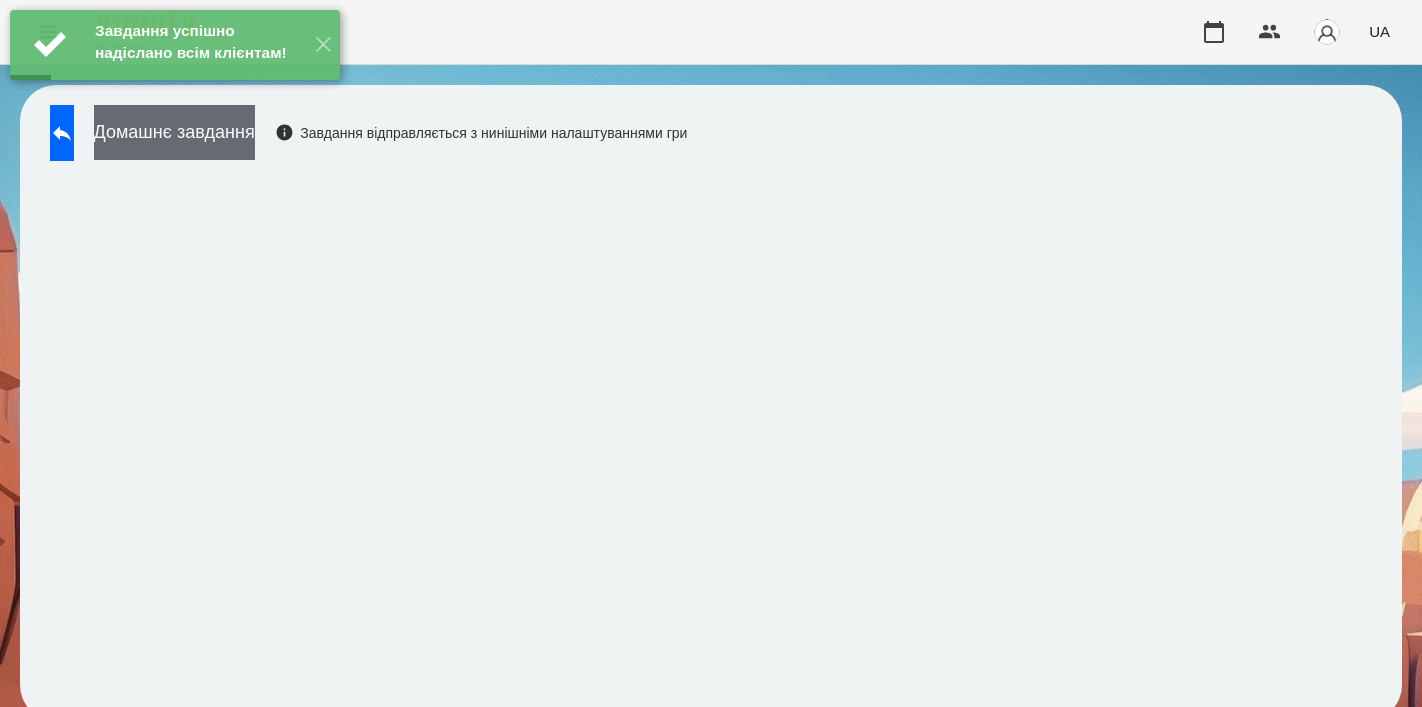 click on "Домашнє завдання" at bounding box center (174, 132) 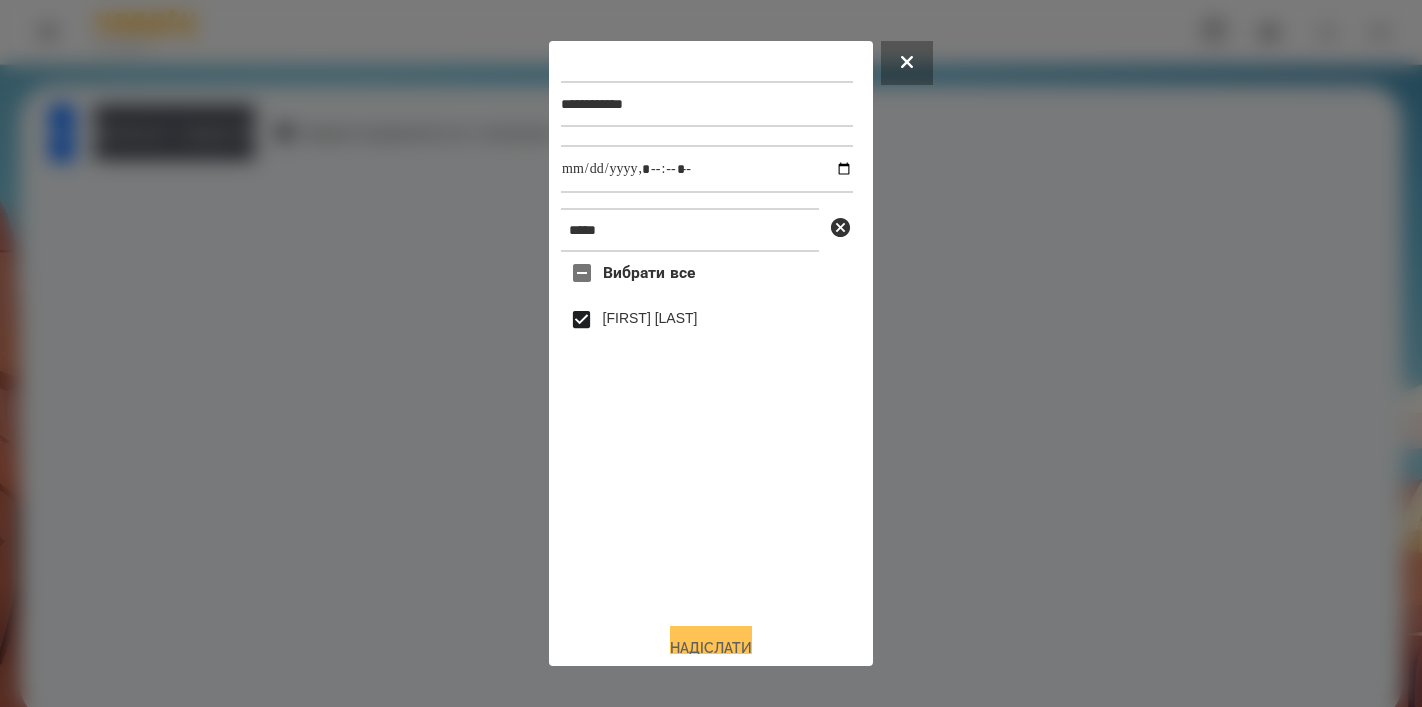 click on "Надіслати" at bounding box center (711, 648) 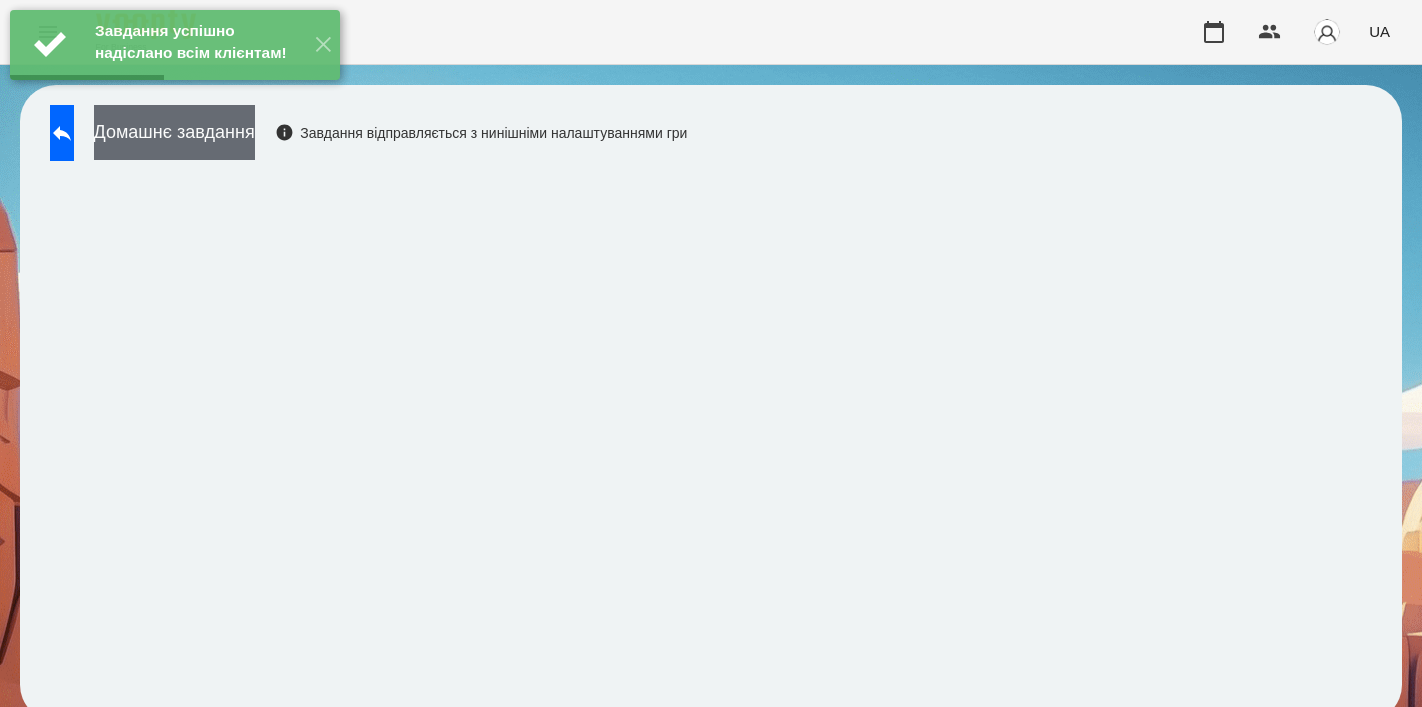 click on "Домашнє завдання" at bounding box center [174, 132] 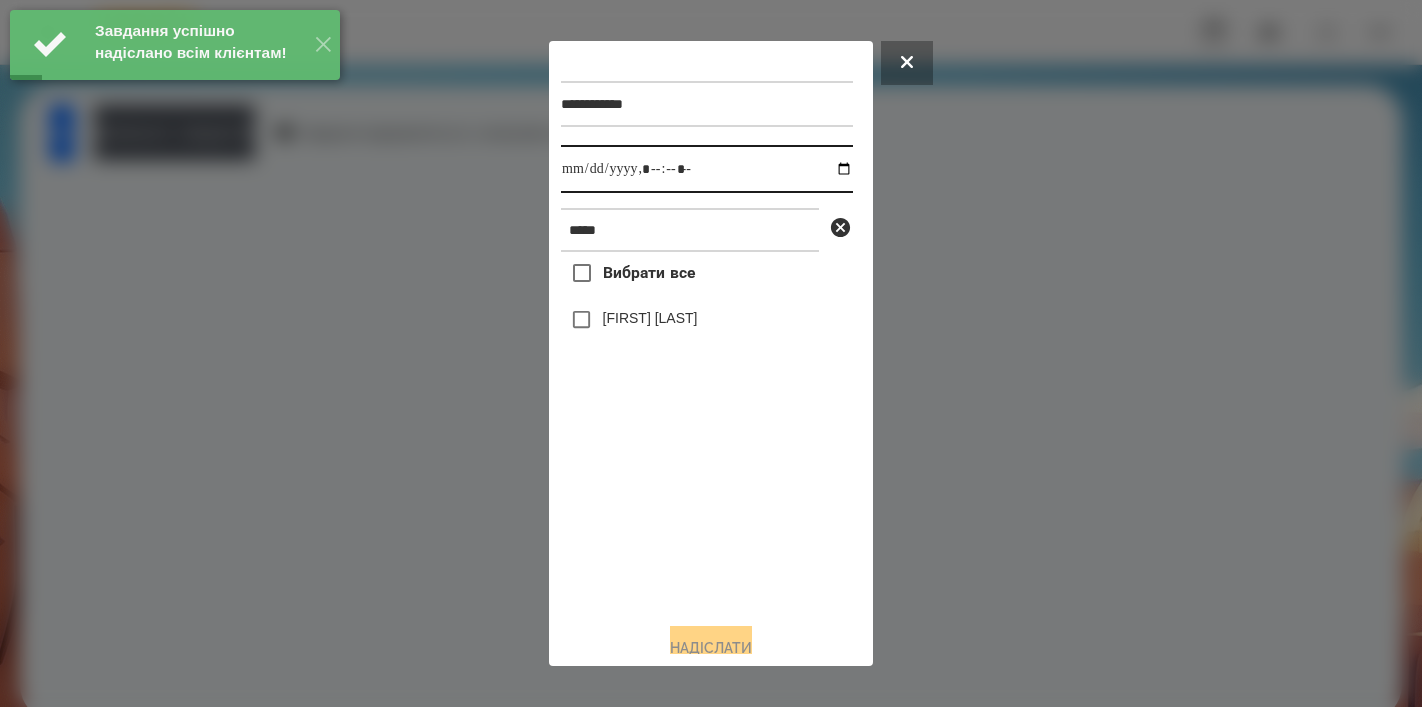 click at bounding box center (707, 169) 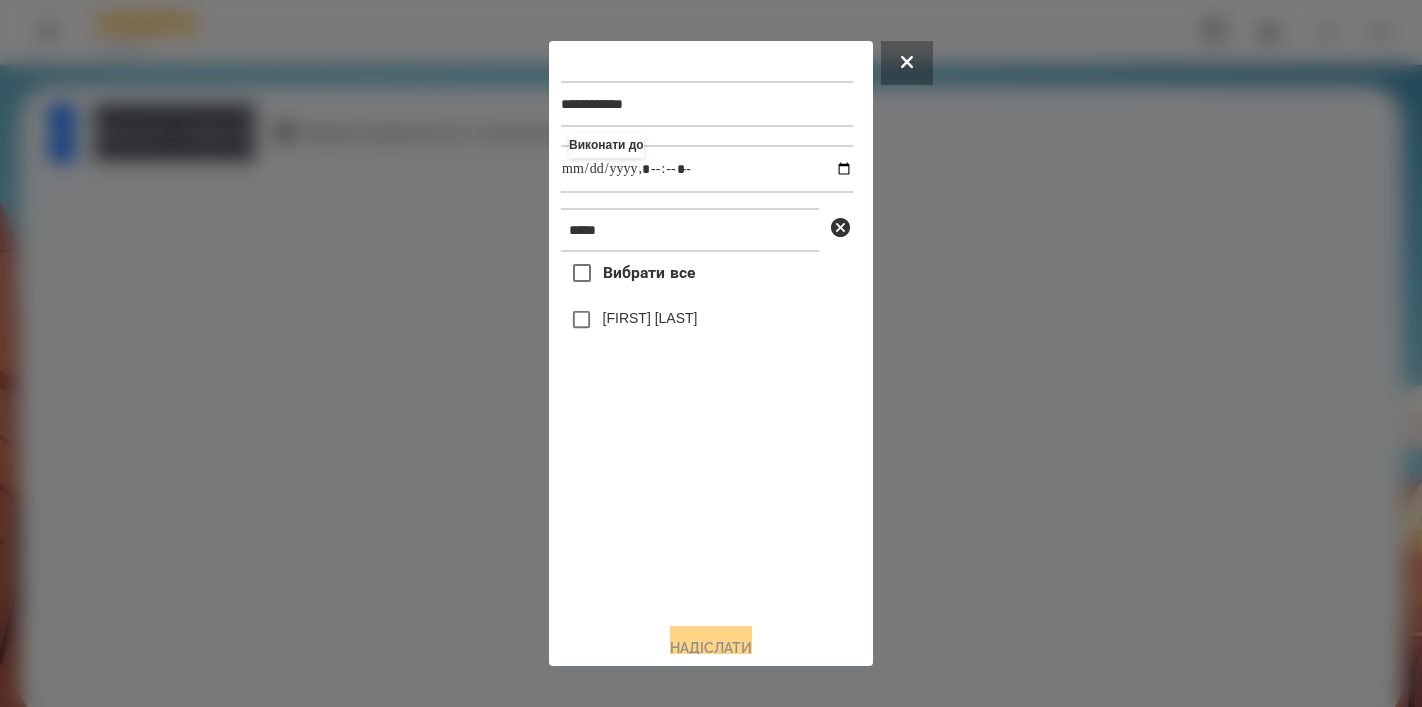type on "**********" 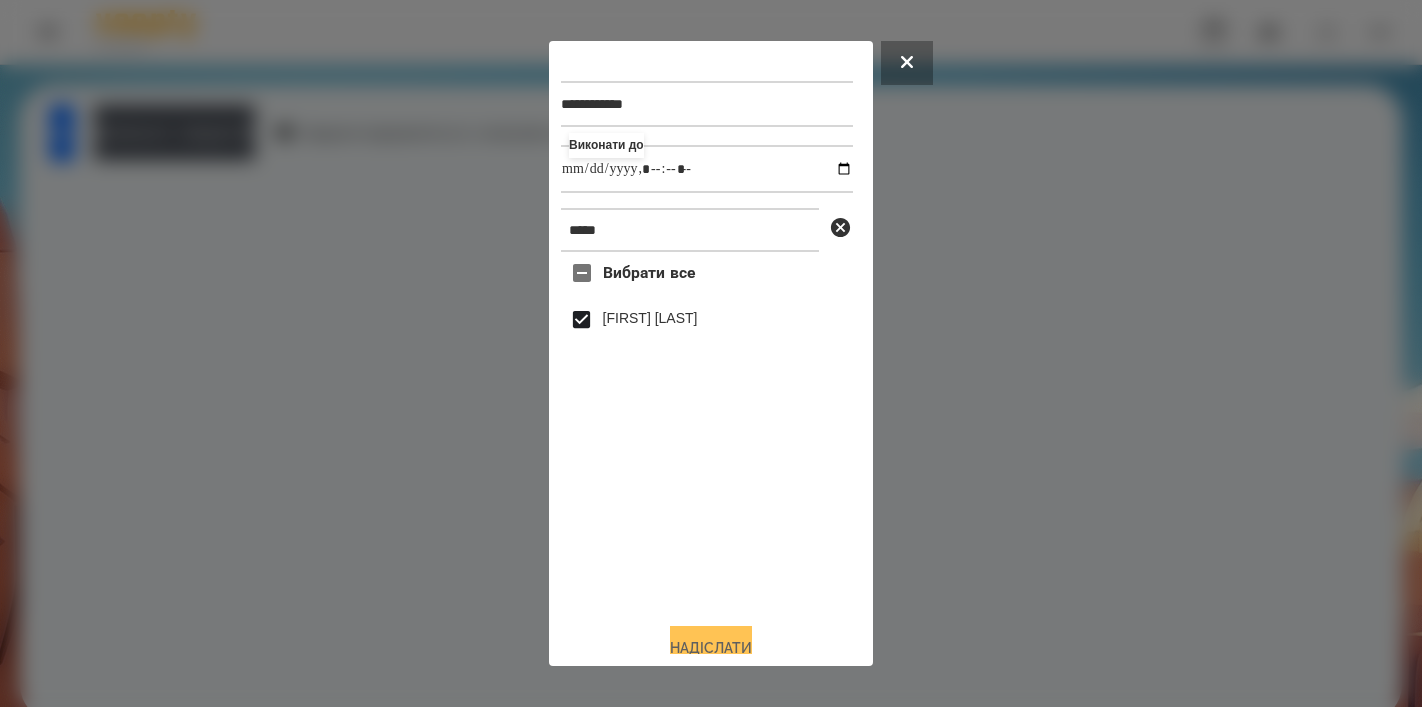 click on "Надіслати" at bounding box center (711, 648) 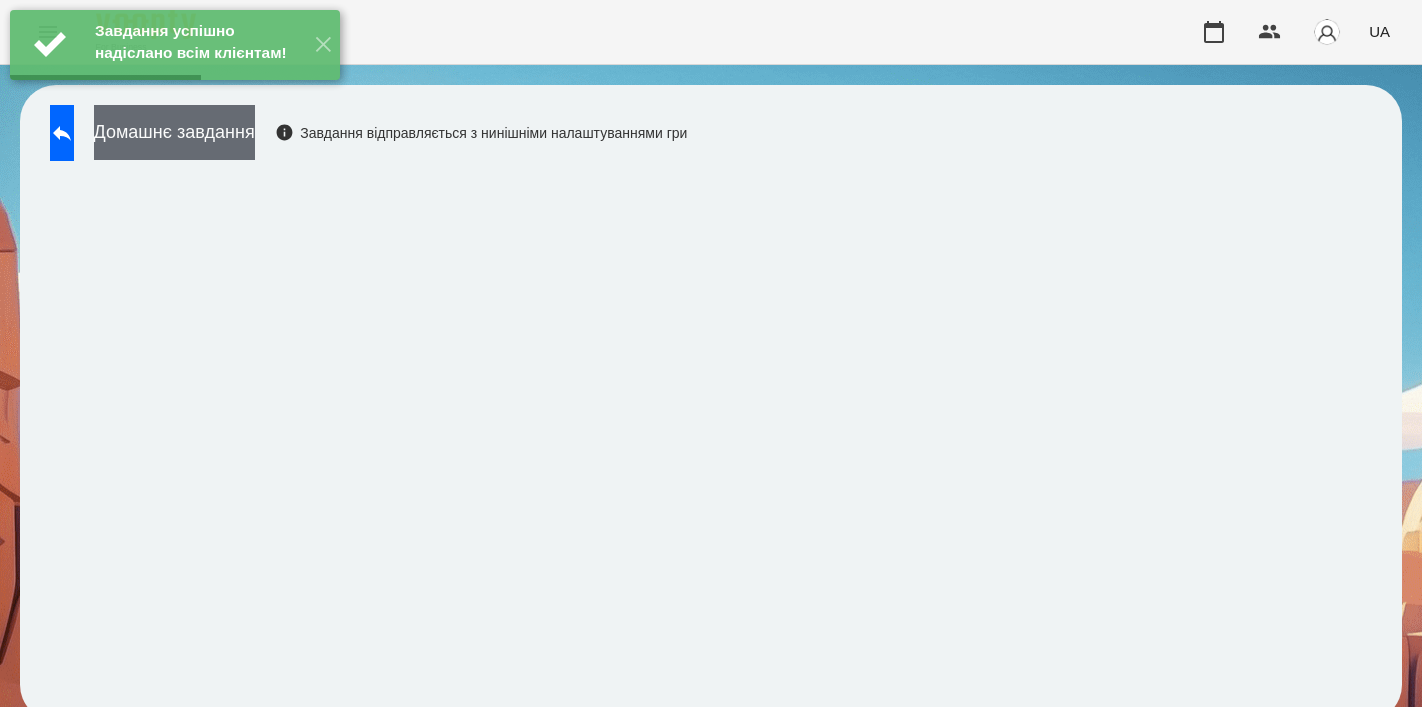 click on "Домашнє завдання" at bounding box center [174, 132] 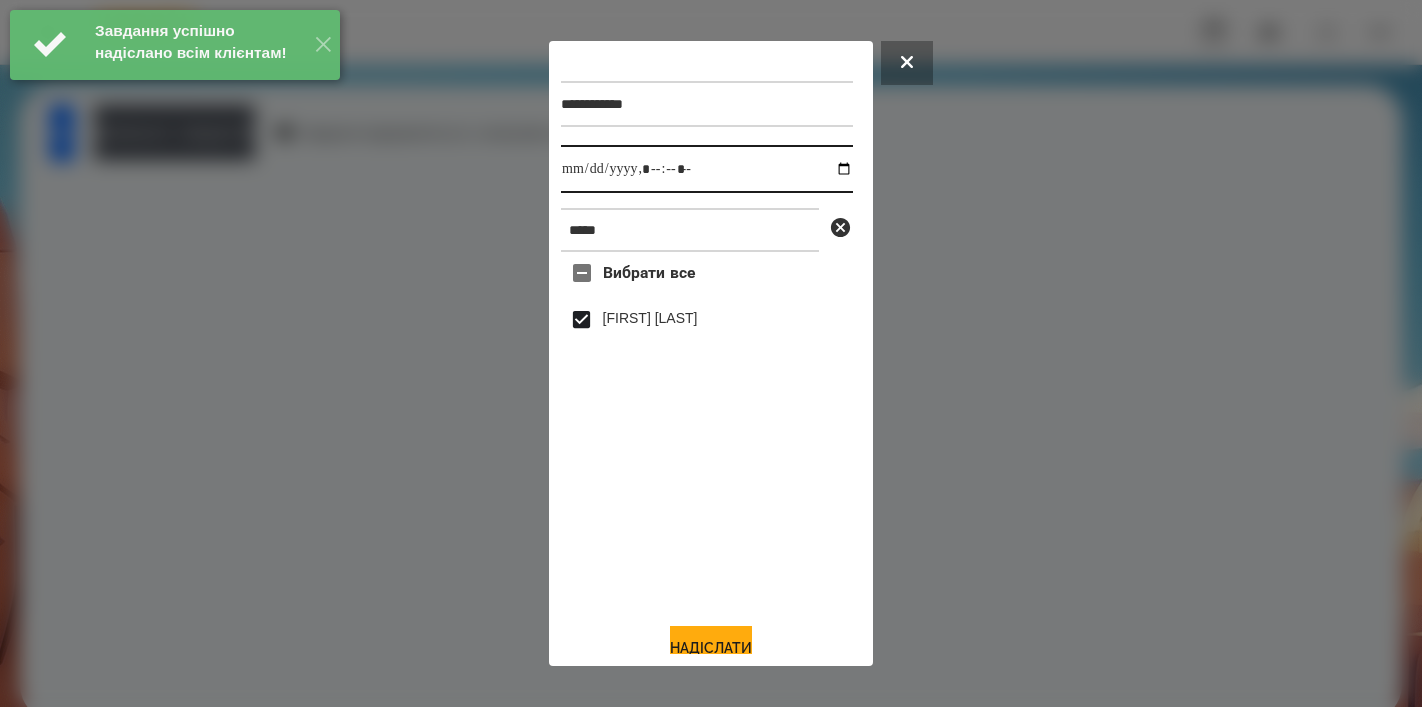 click at bounding box center (707, 169) 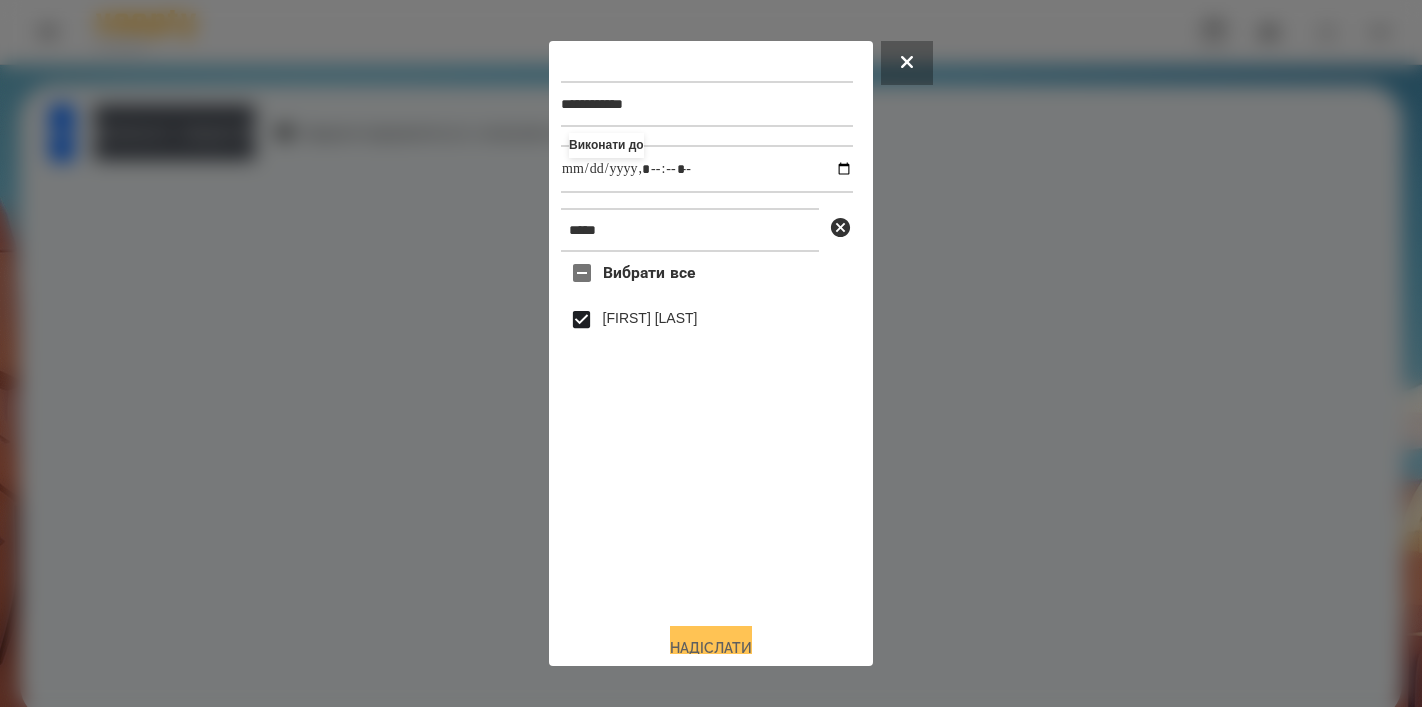 type on "**********" 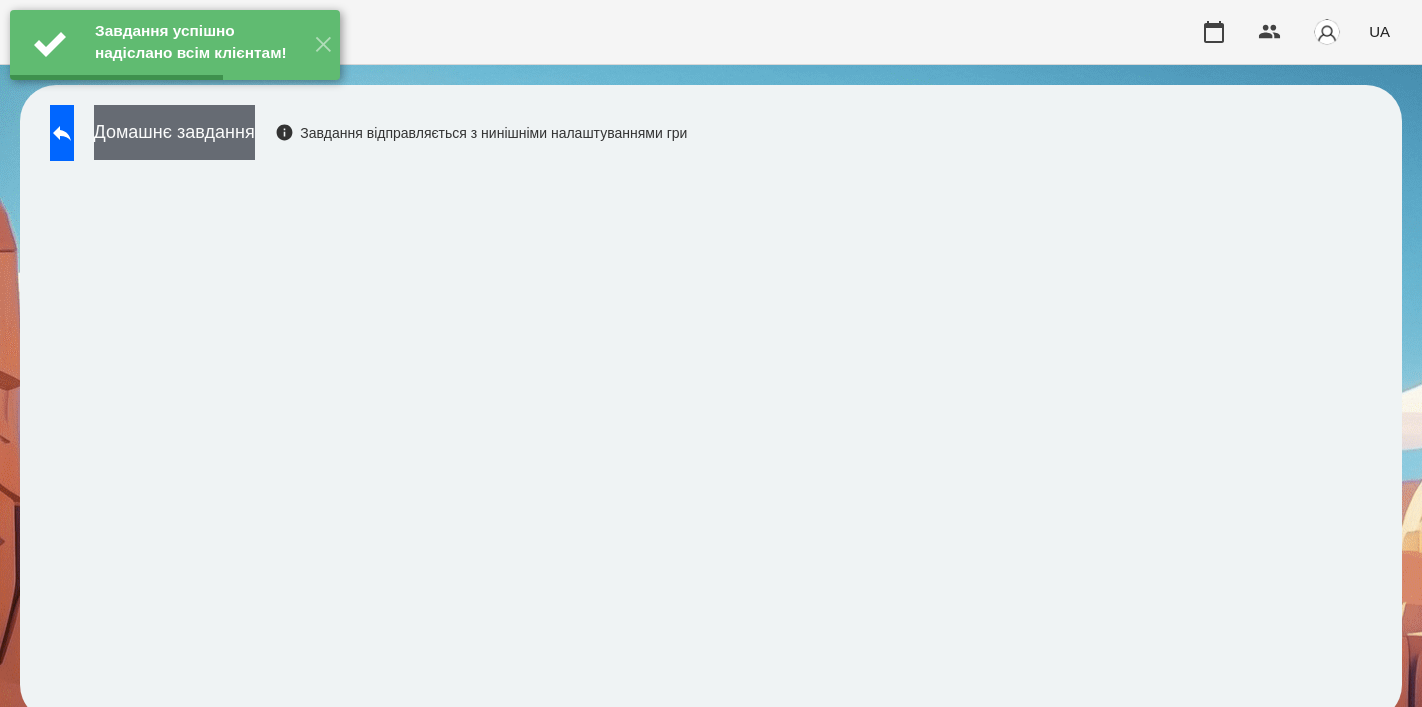 click on "Домашнє завдання" at bounding box center (174, 132) 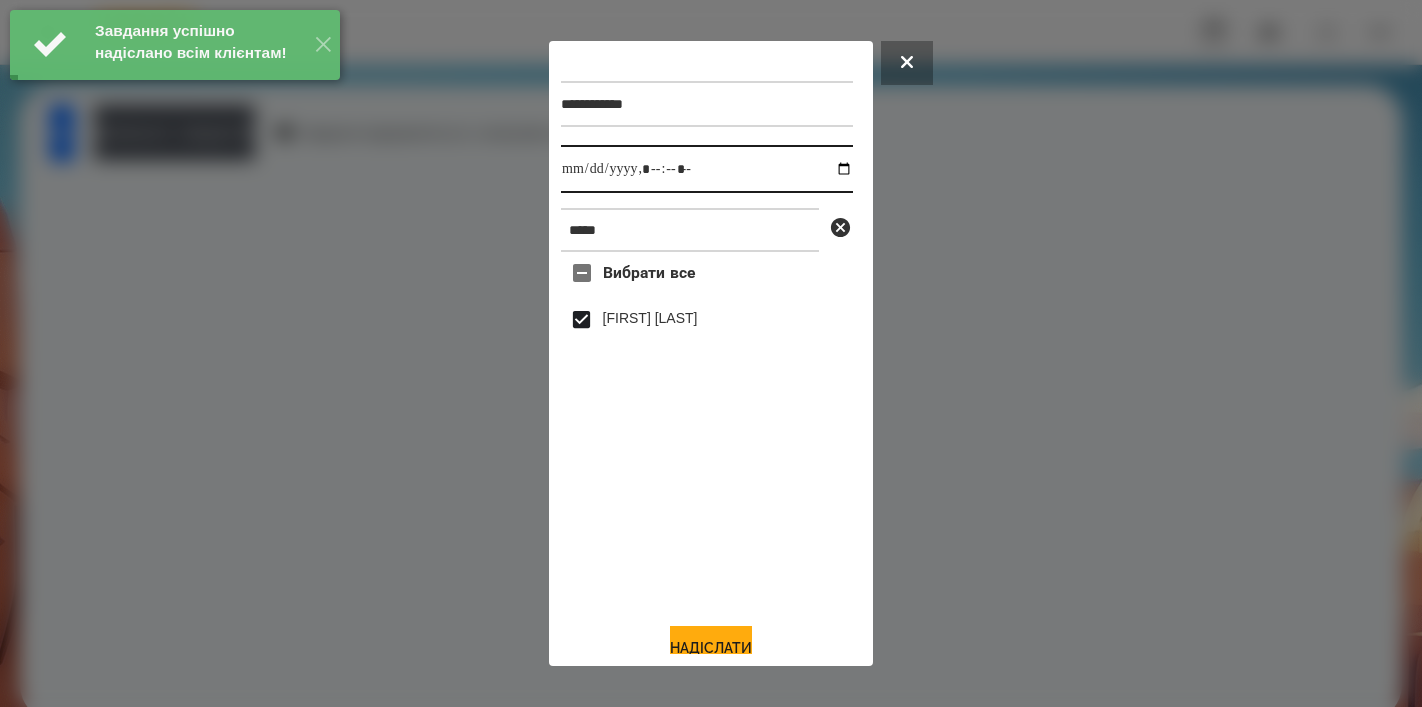 click at bounding box center [707, 169] 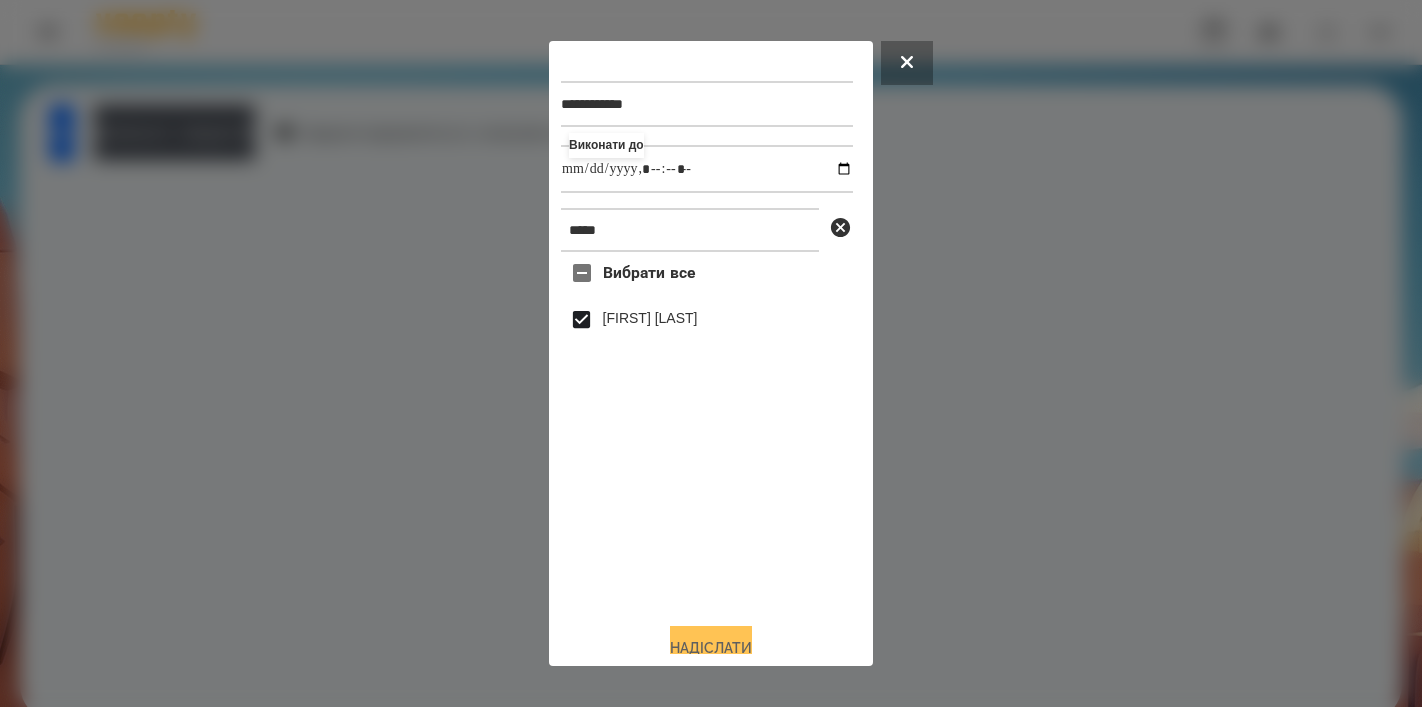 type on "**********" 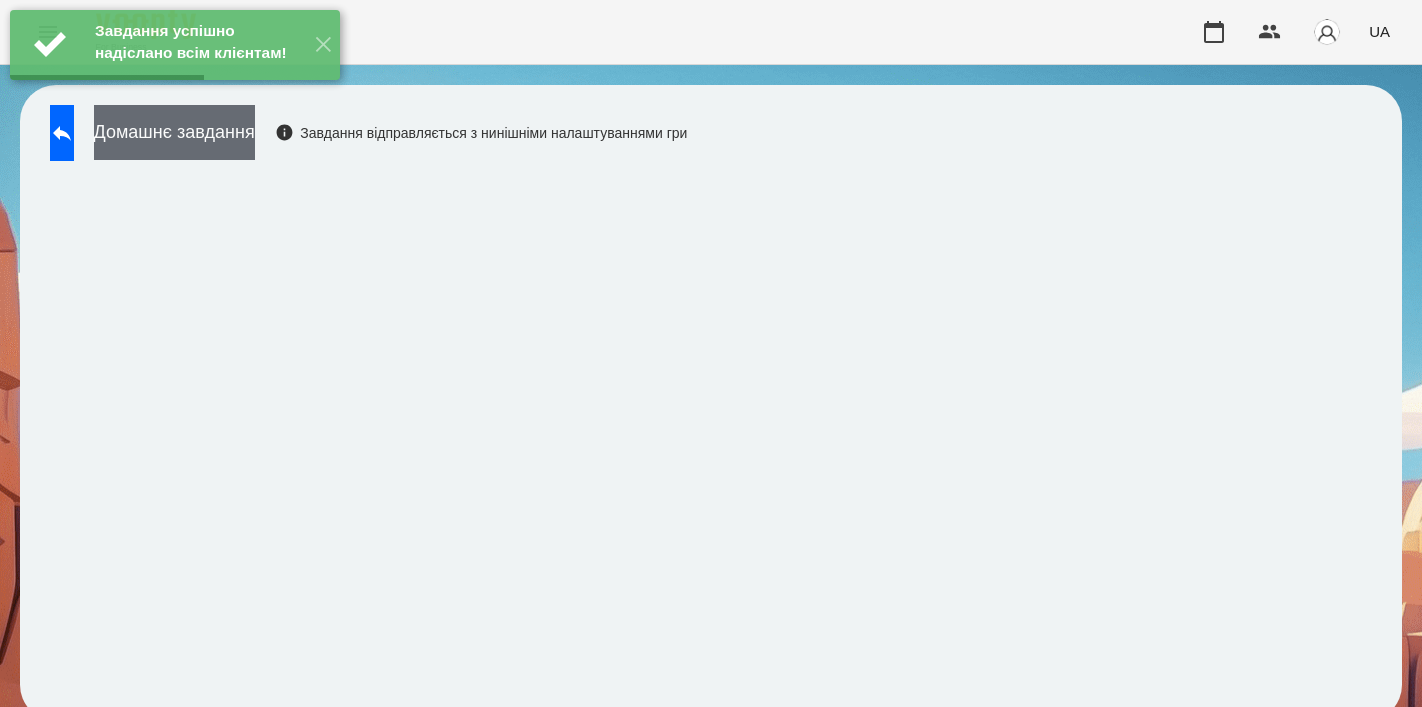 click on "Домашнє завдання" at bounding box center (174, 132) 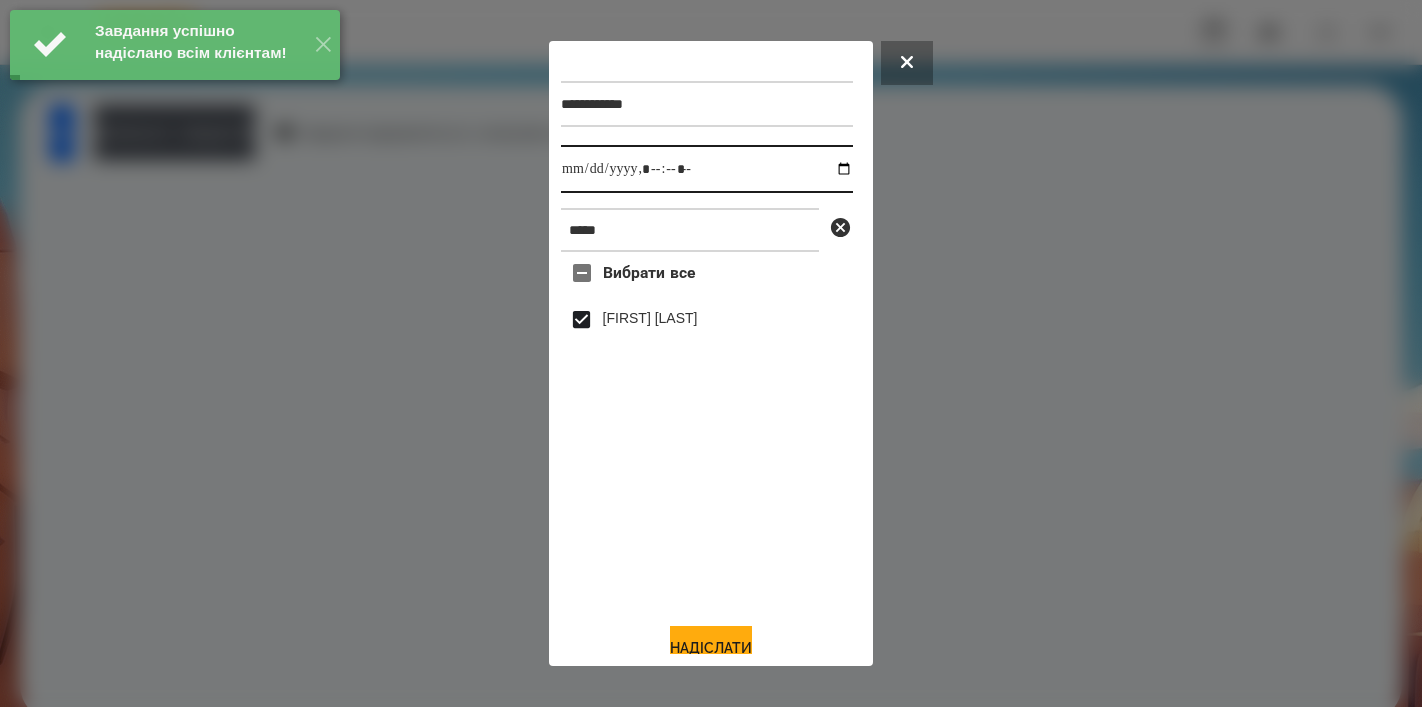 click at bounding box center (707, 169) 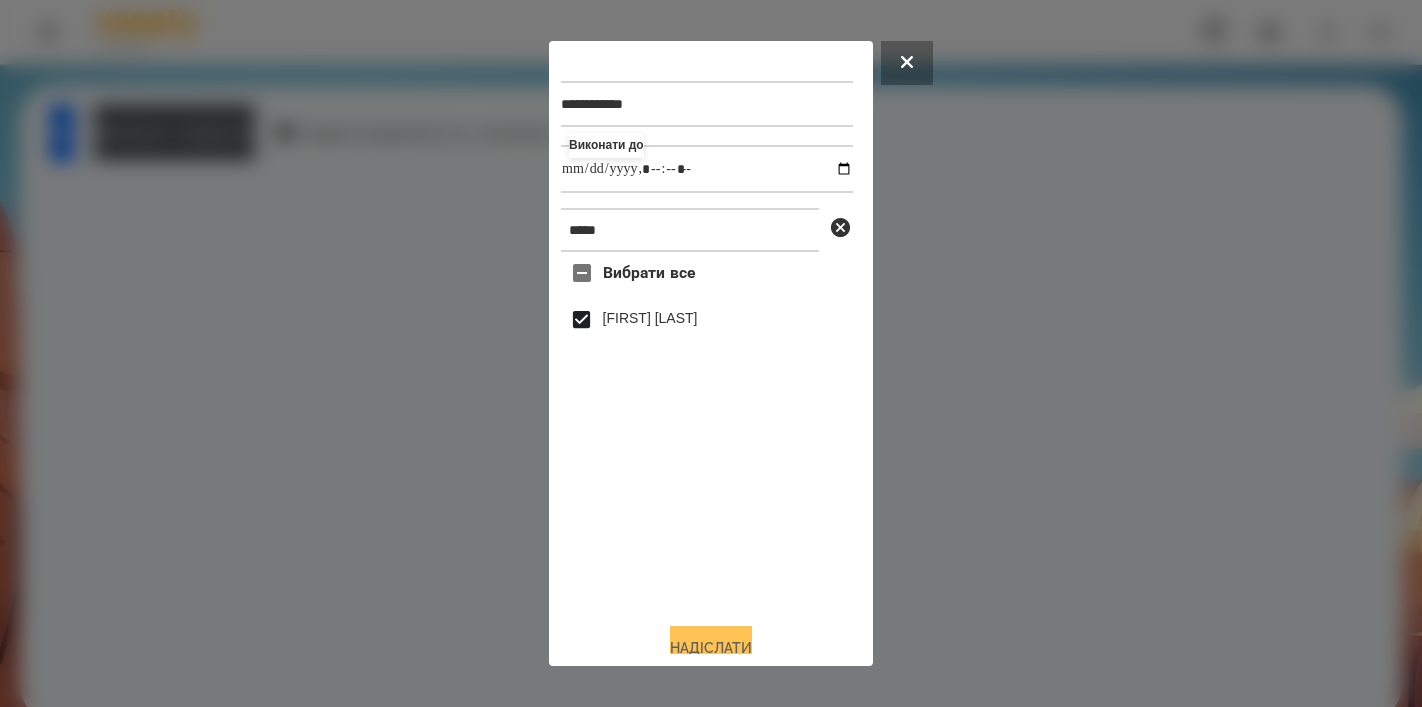 type on "**********" 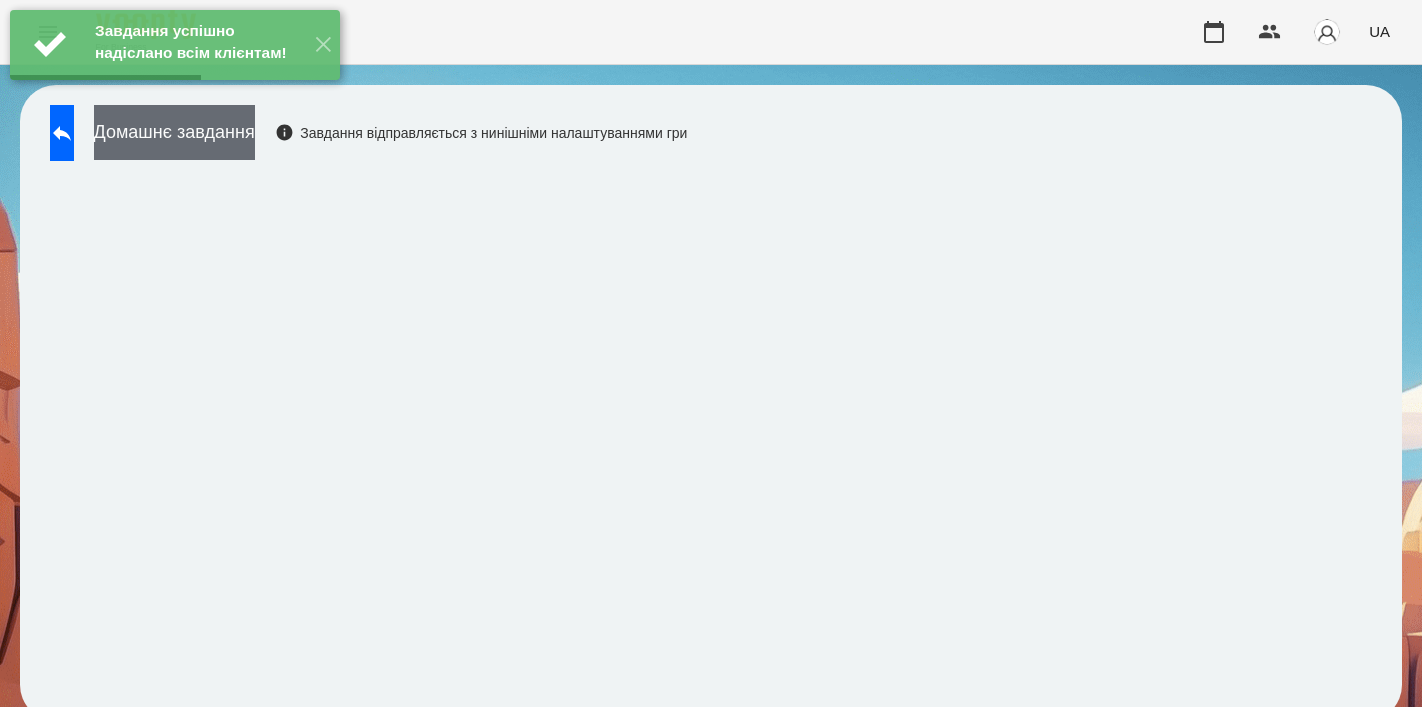 click on "Домашнє завдання" at bounding box center (174, 132) 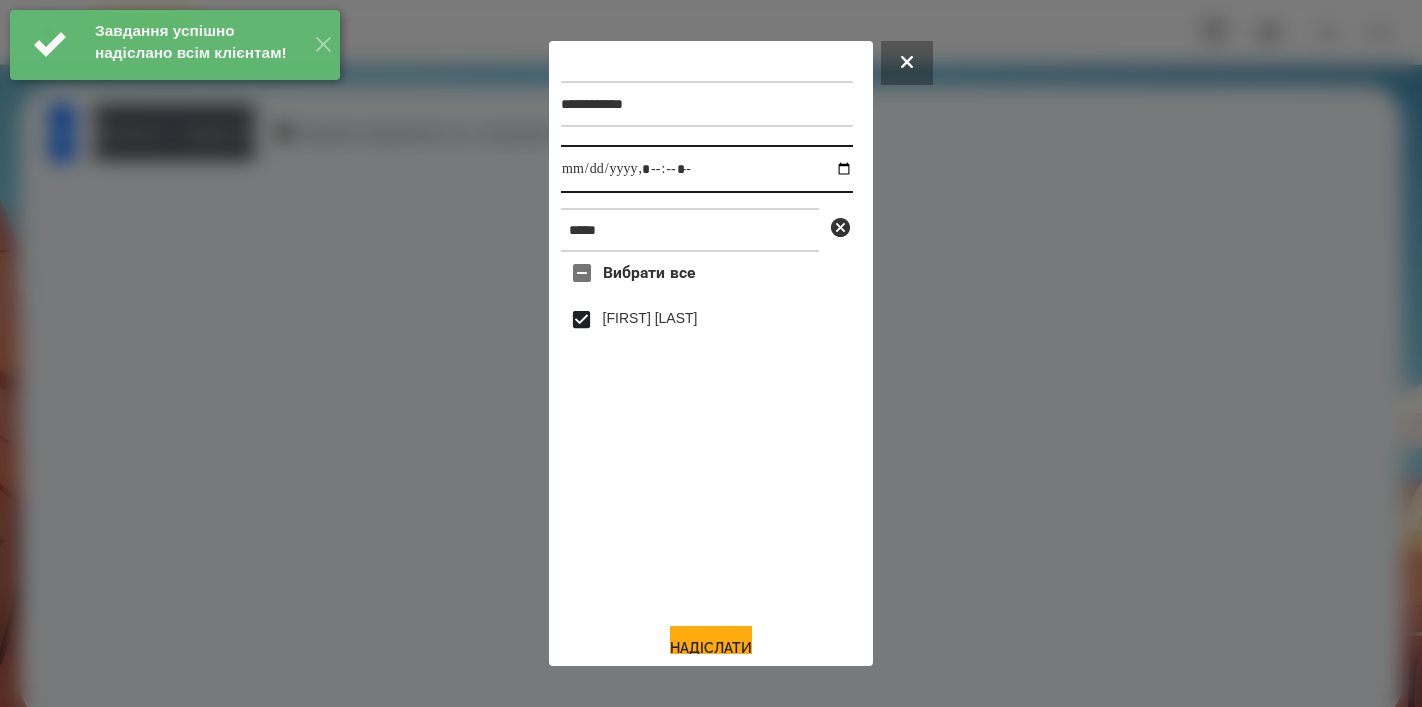 click at bounding box center (707, 169) 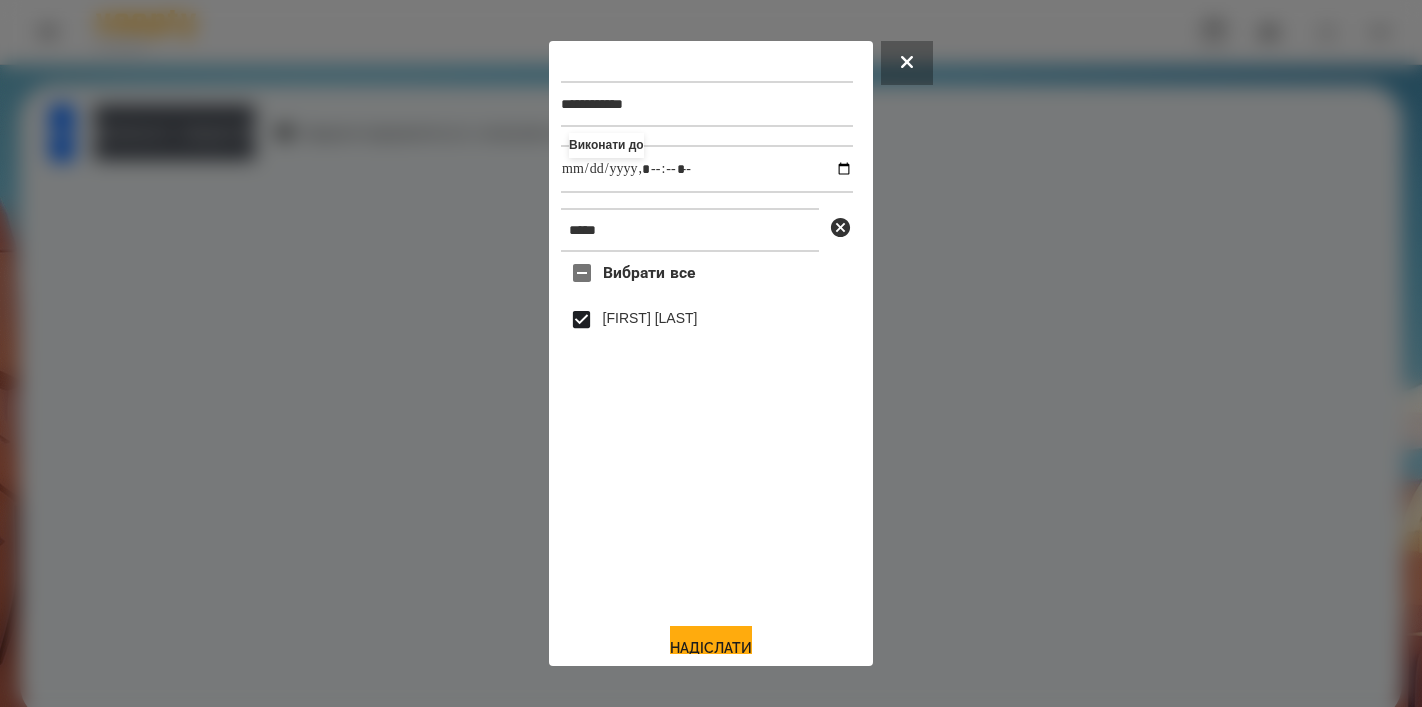 type on "**********" 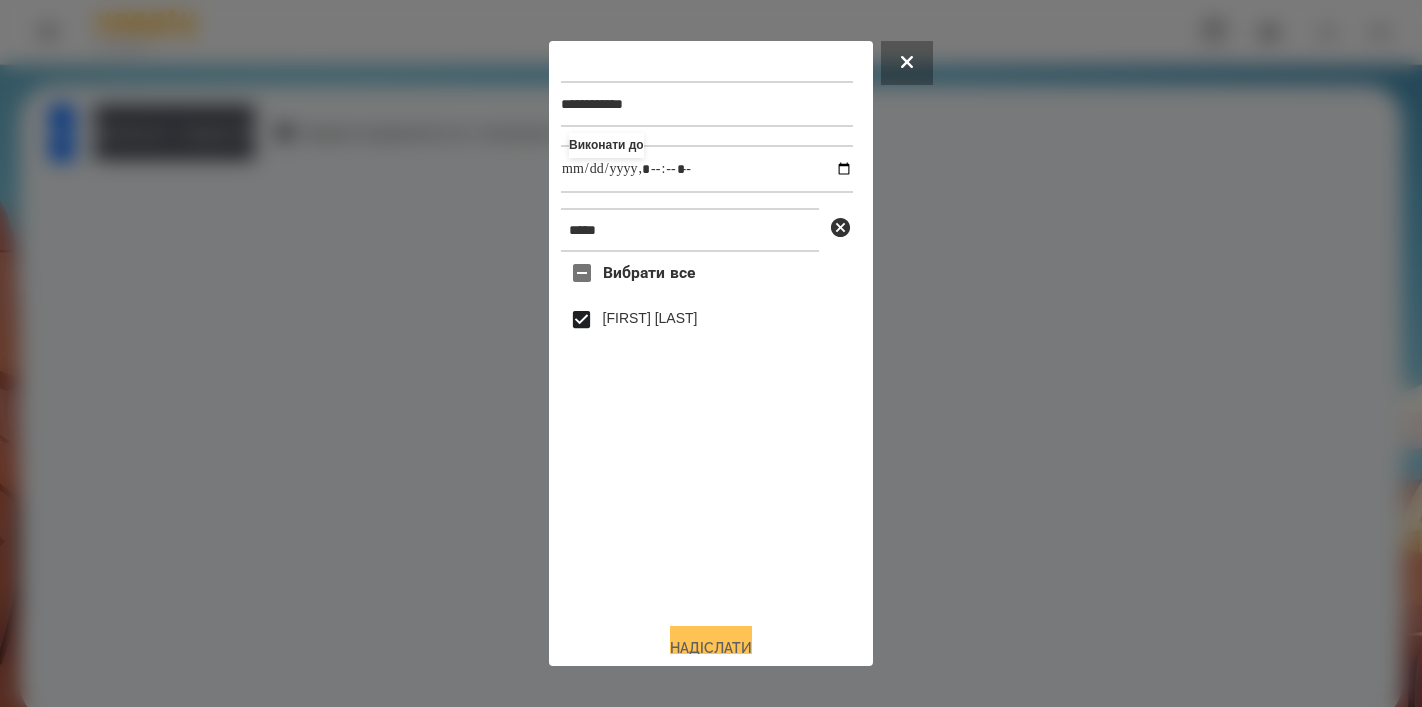 click on "Надіслати" at bounding box center [711, 648] 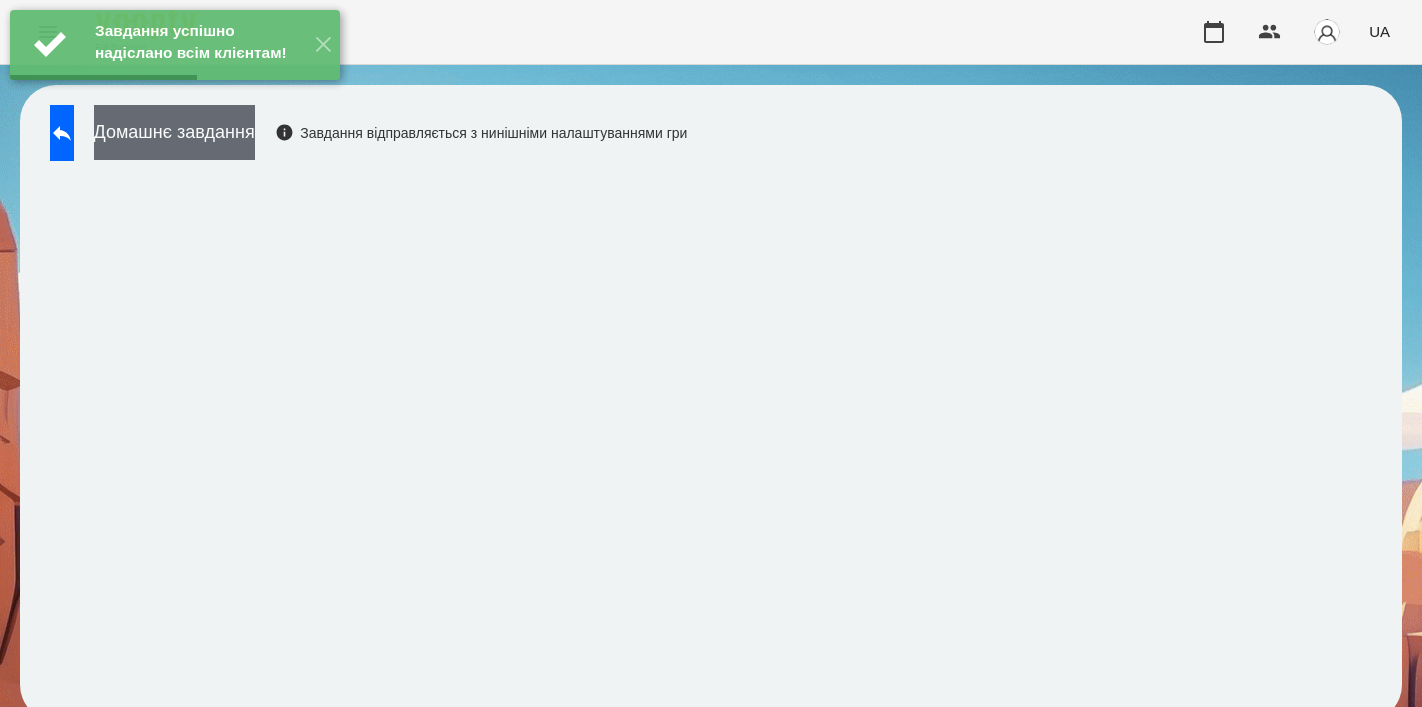 click on "Домашнє завдання" at bounding box center [174, 132] 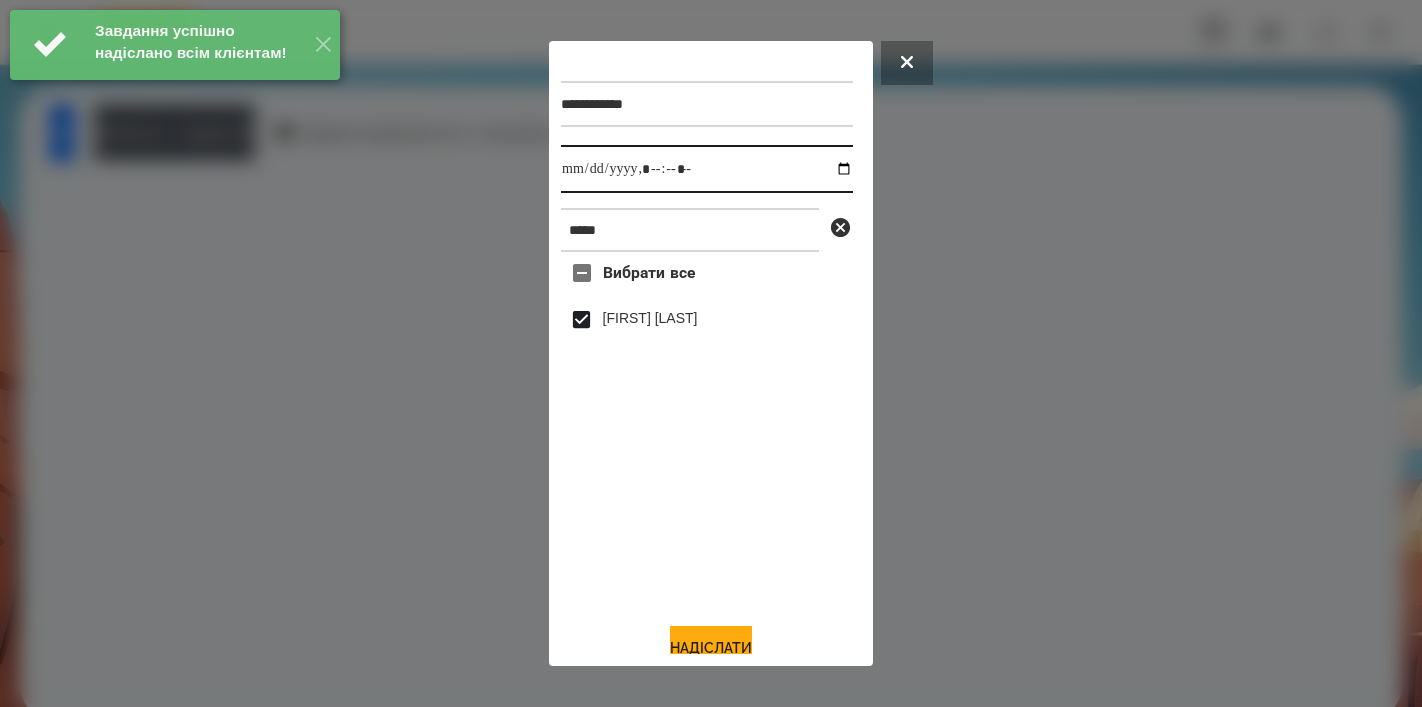click at bounding box center (707, 169) 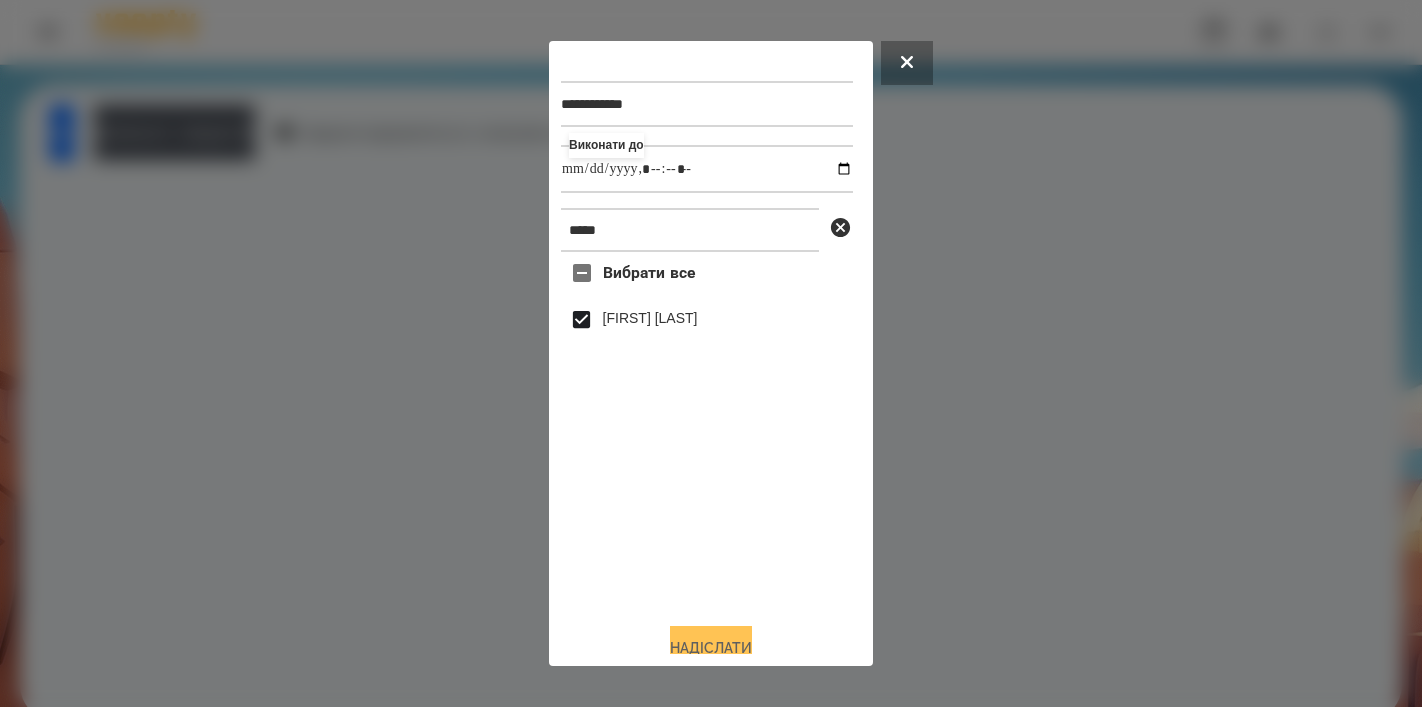 type on "**********" 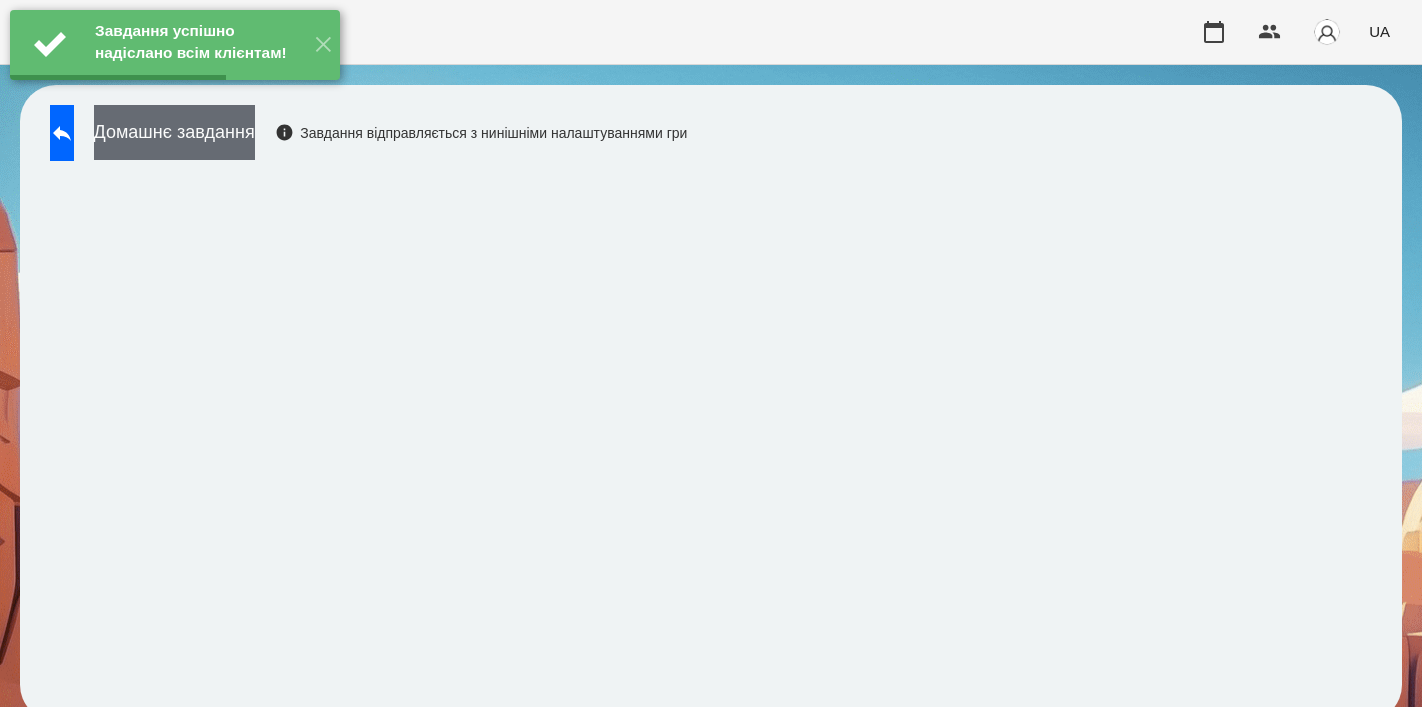 click on "Домашнє завдання" at bounding box center (174, 132) 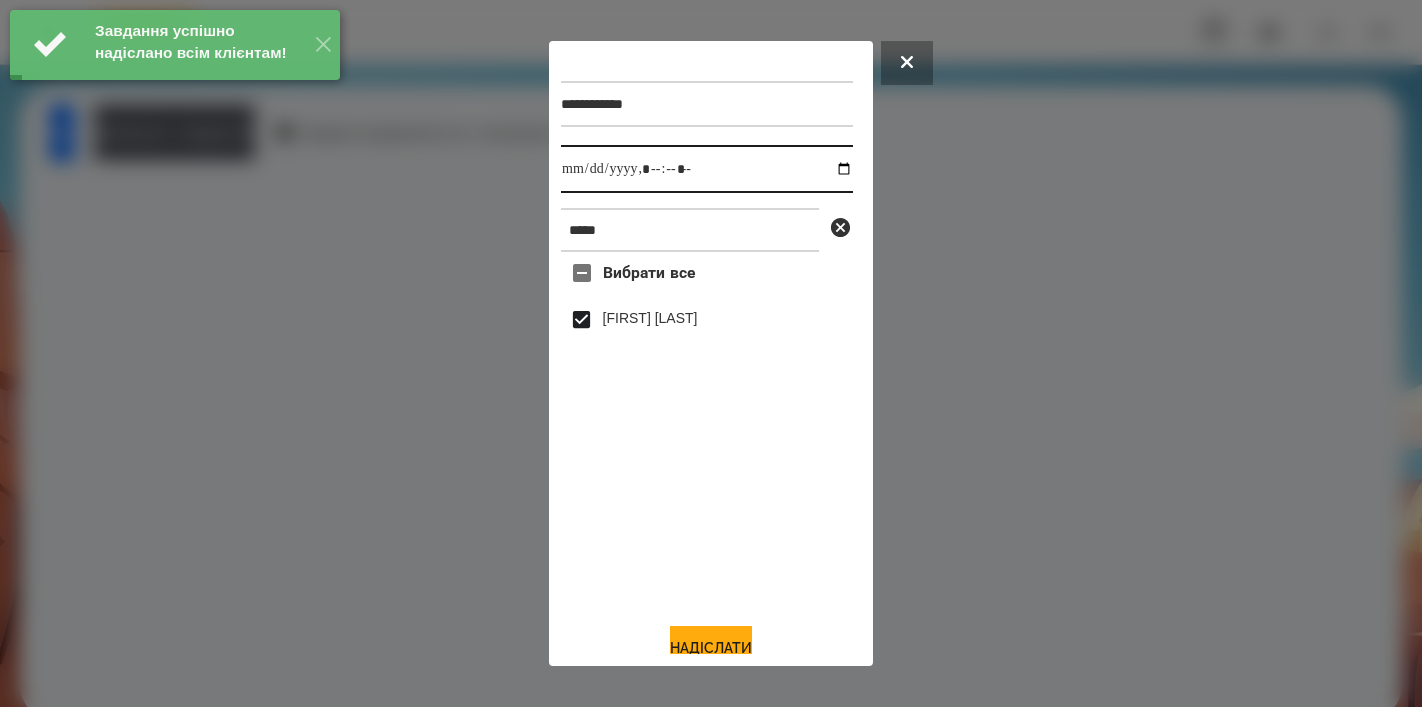 click at bounding box center (707, 169) 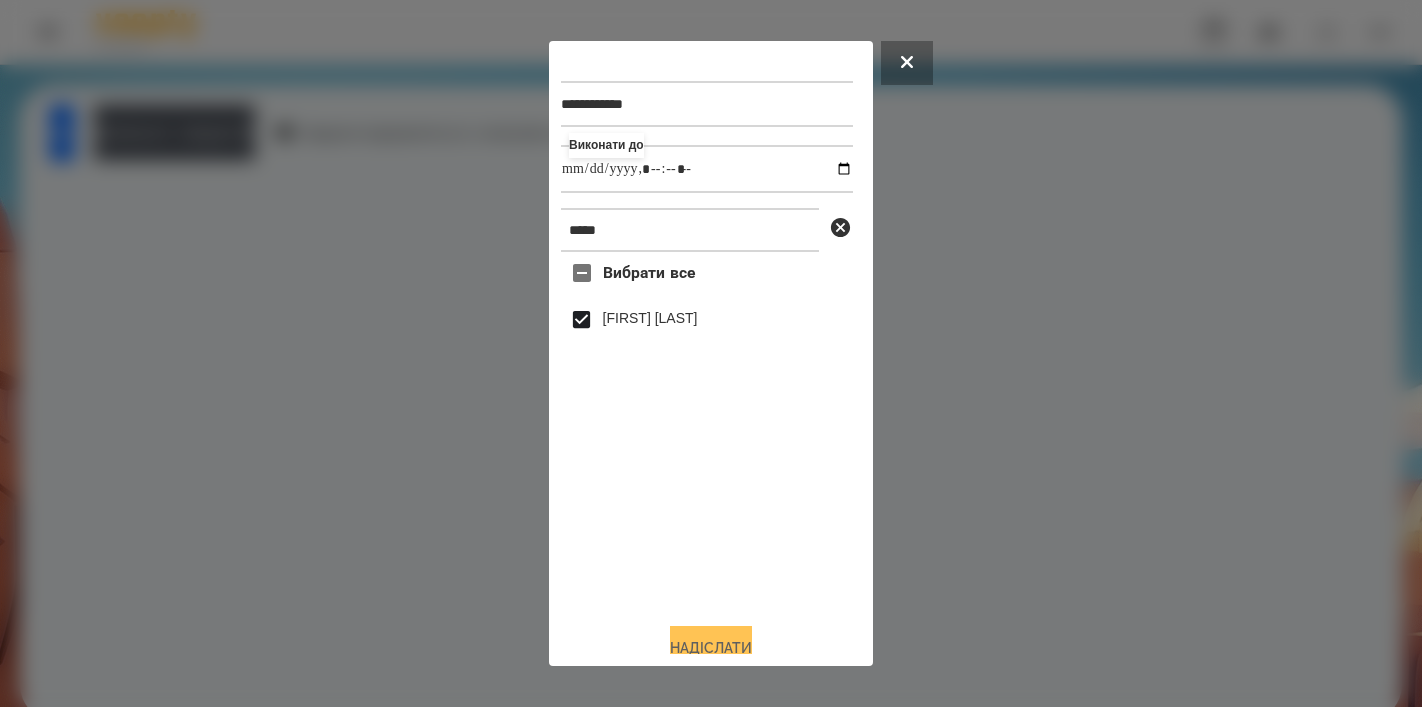 type on "**********" 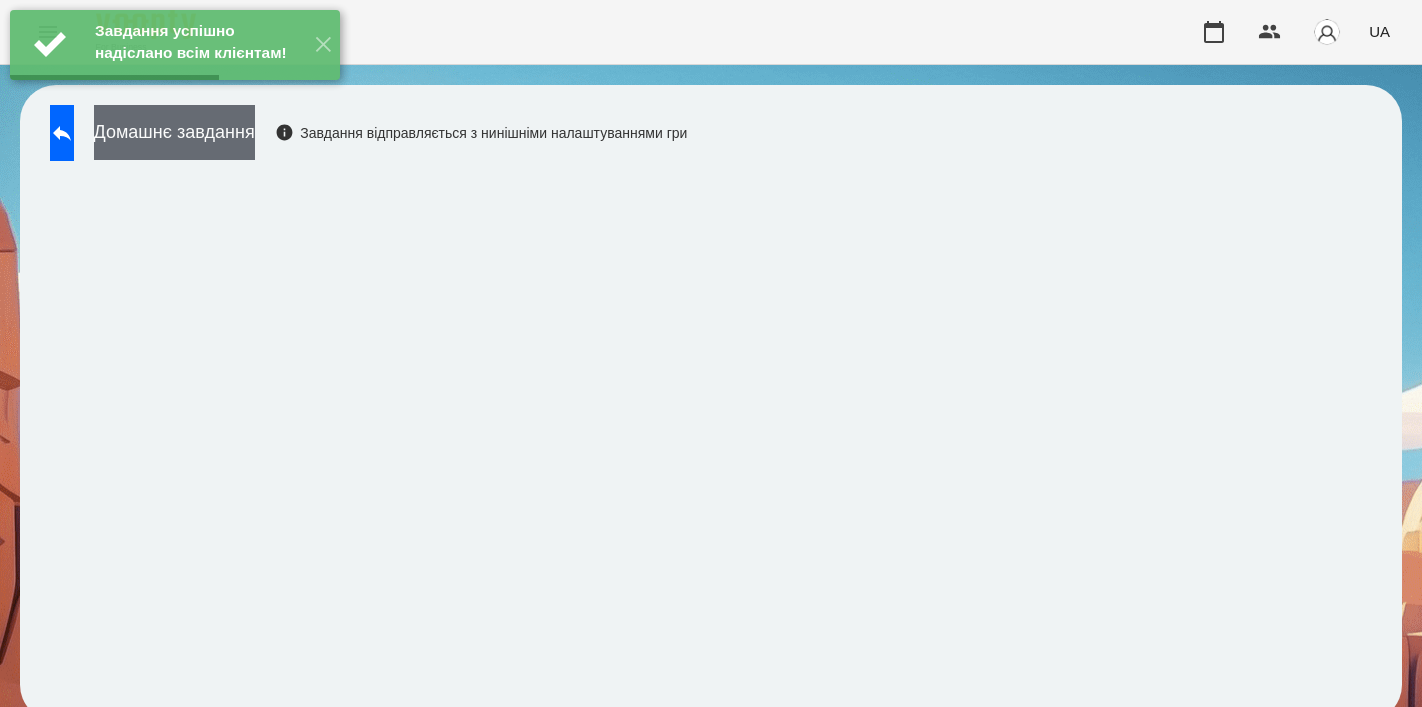 click on "Домашнє завдання" at bounding box center (174, 132) 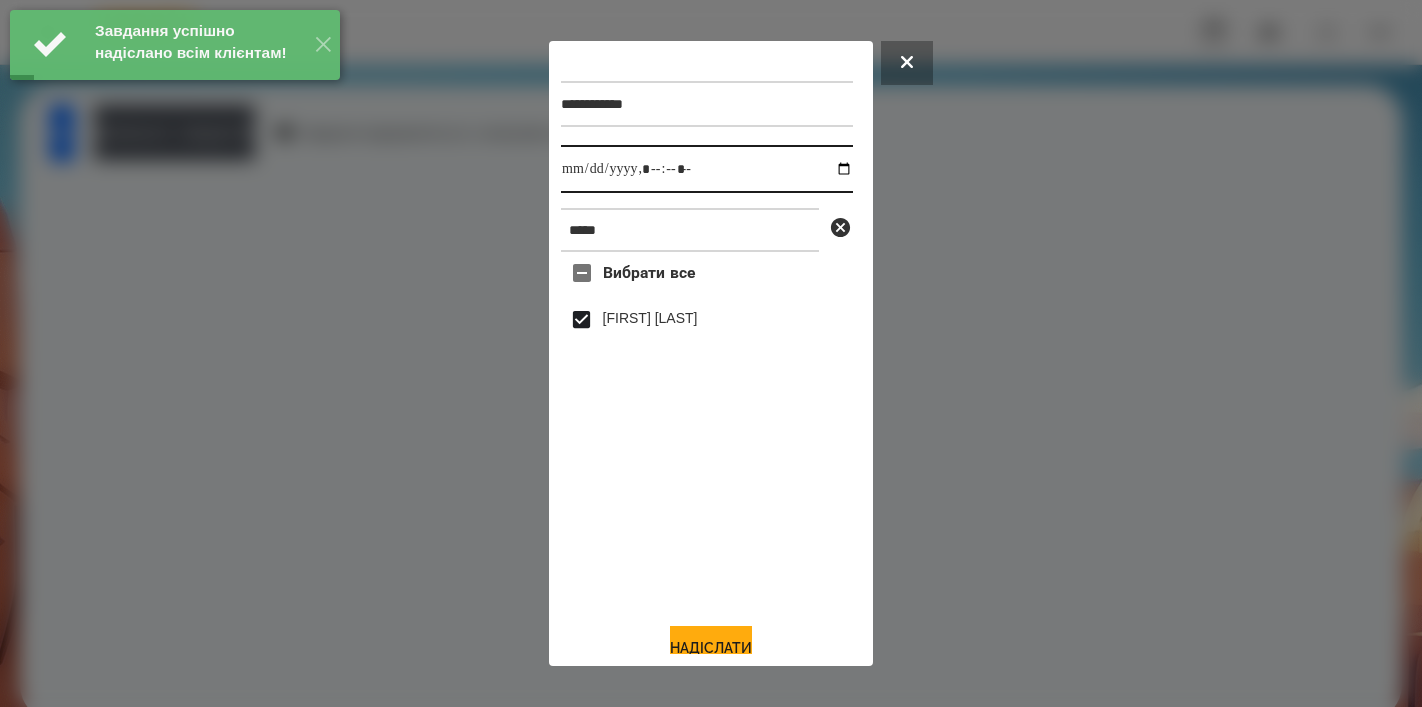 click at bounding box center (707, 169) 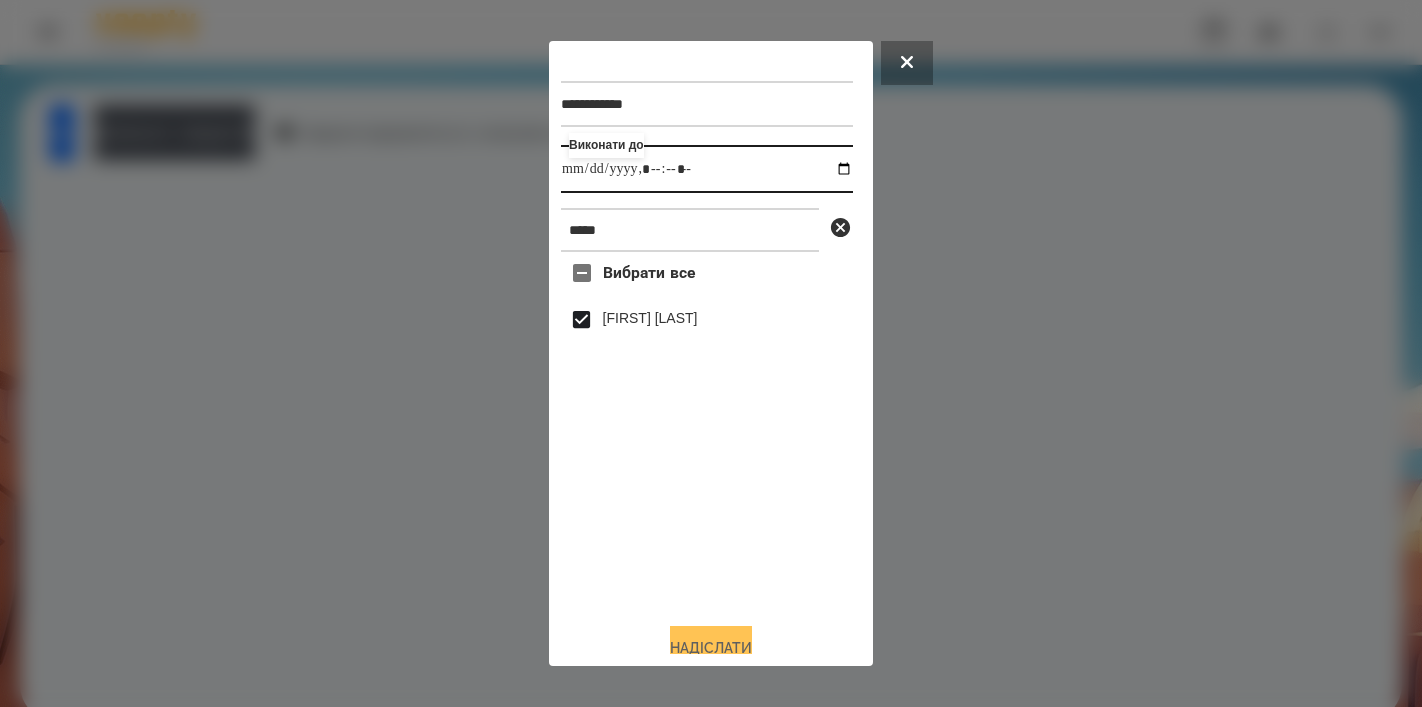type on "**********" 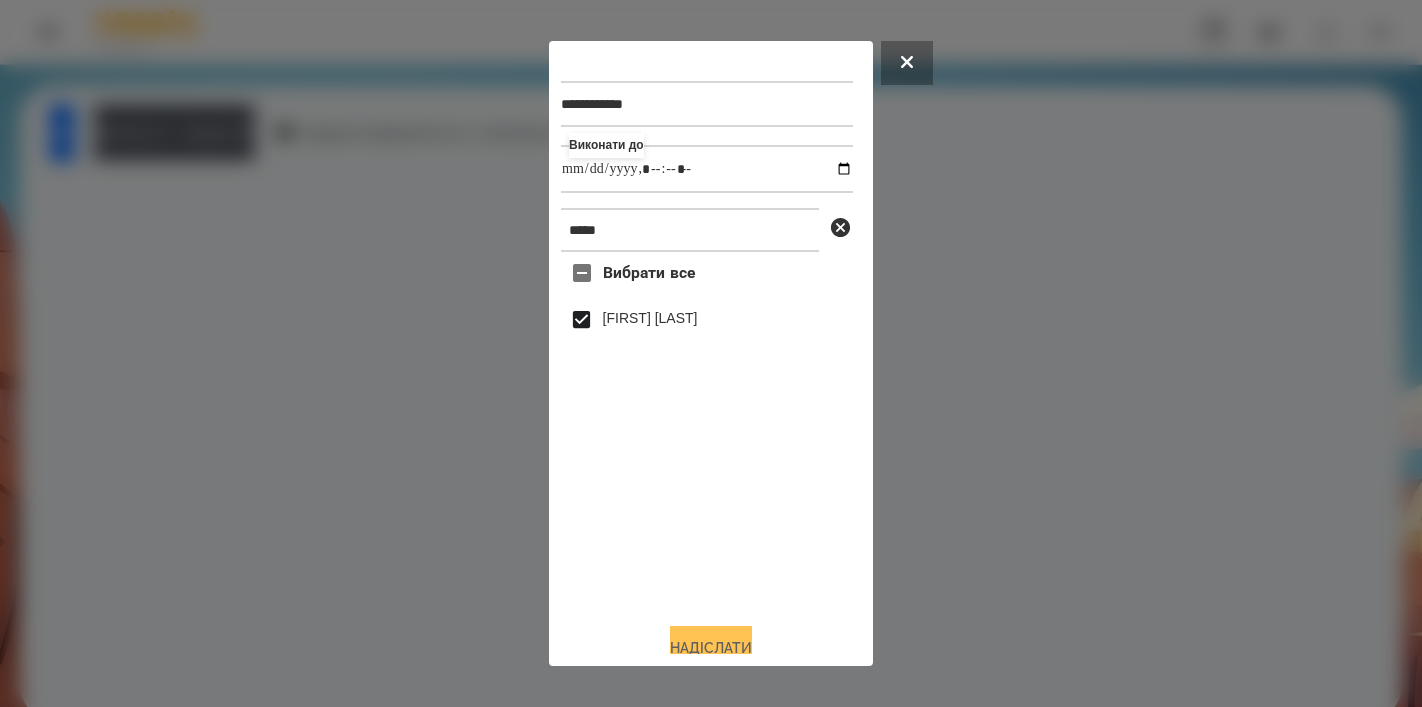 click on "Надіслати" at bounding box center (711, 648) 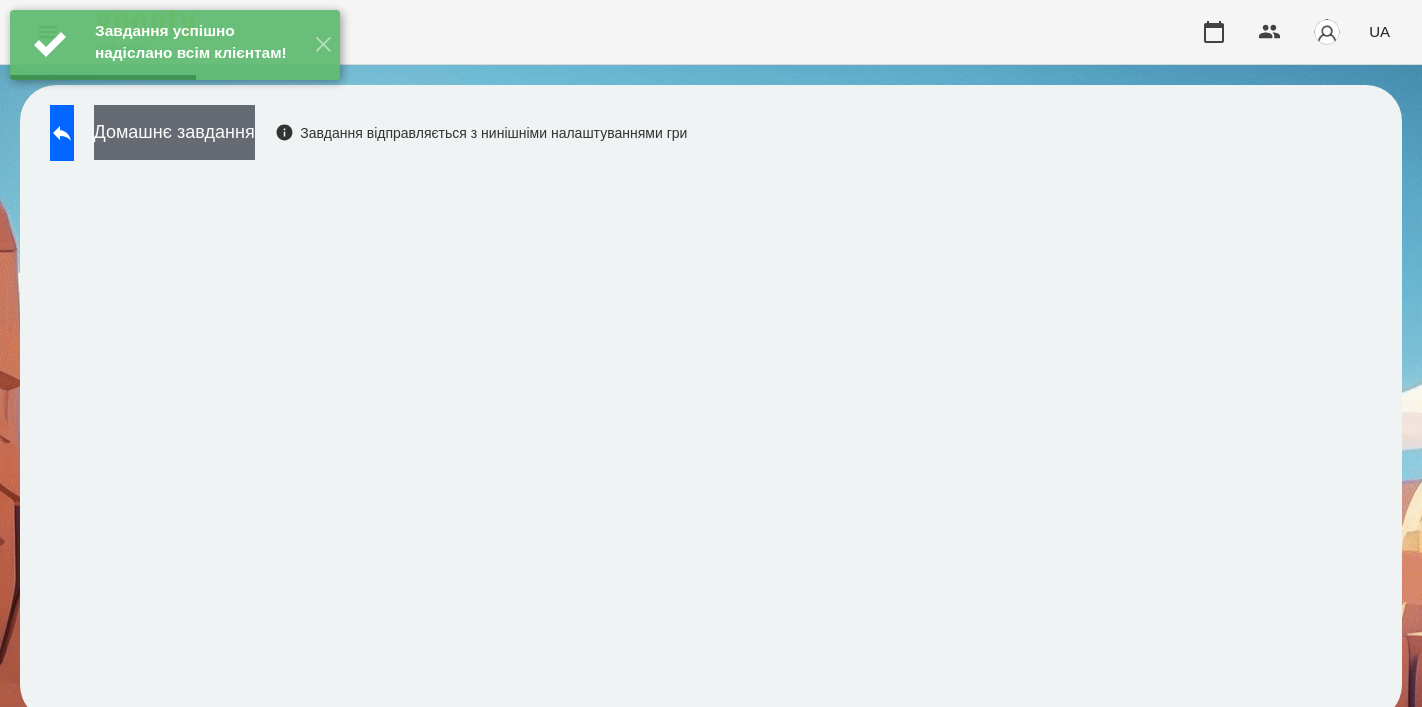 click on "Домашнє завдання" at bounding box center (174, 132) 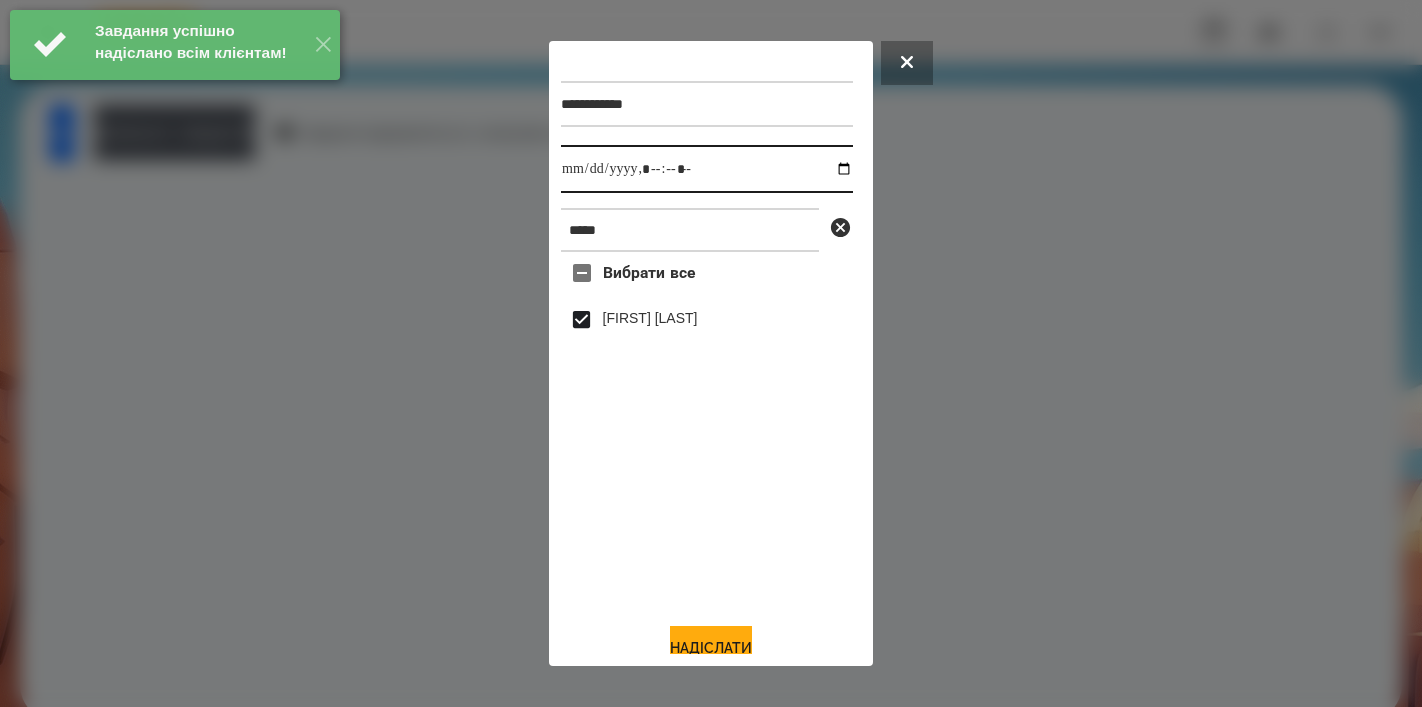 click at bounding box center (707, 169) 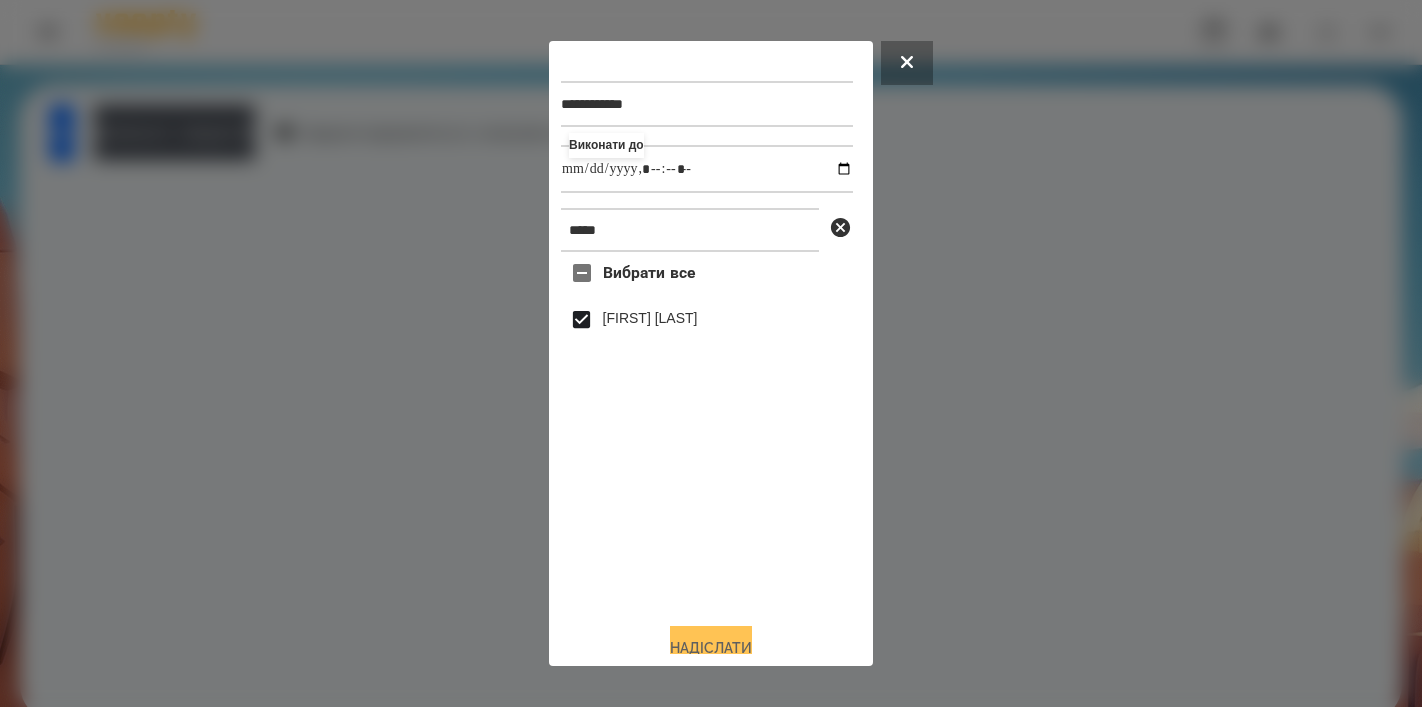 type on "**********" 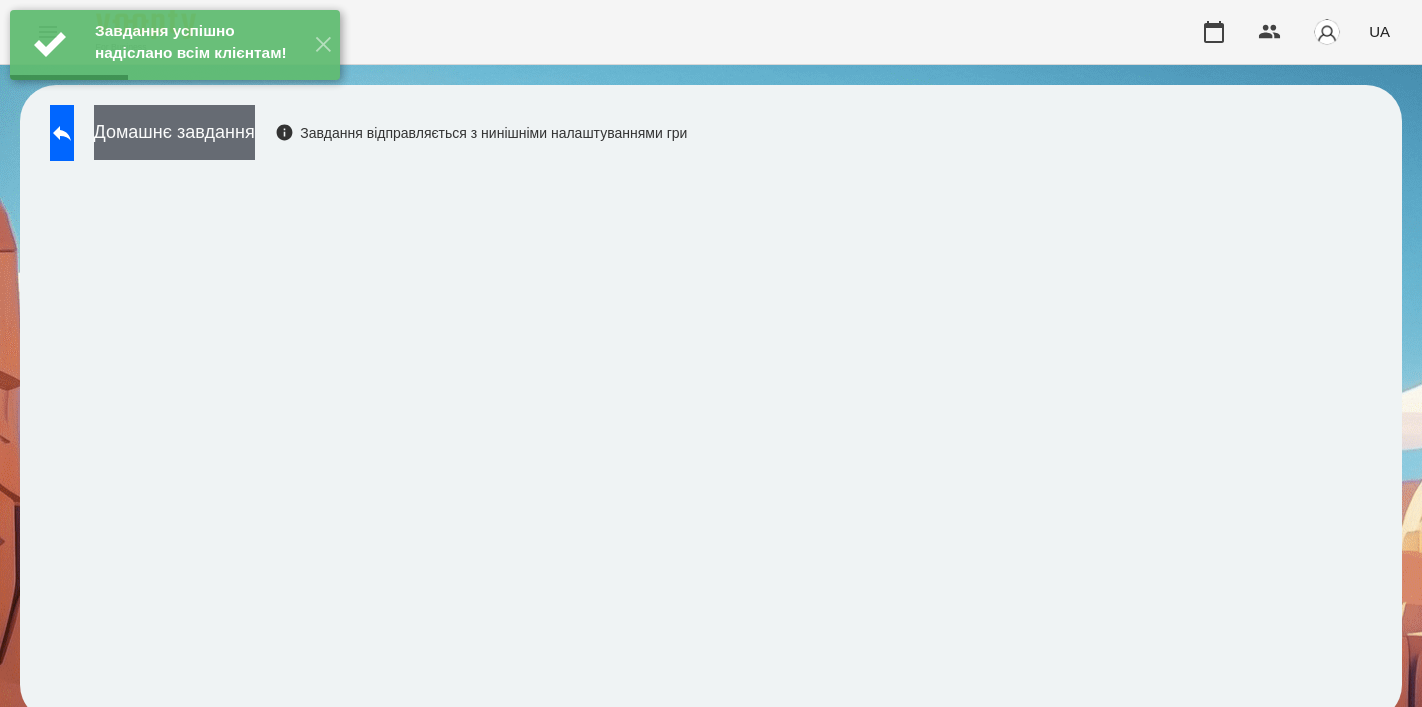click on "Домашнє завдання" at bounding box center (174, 132) 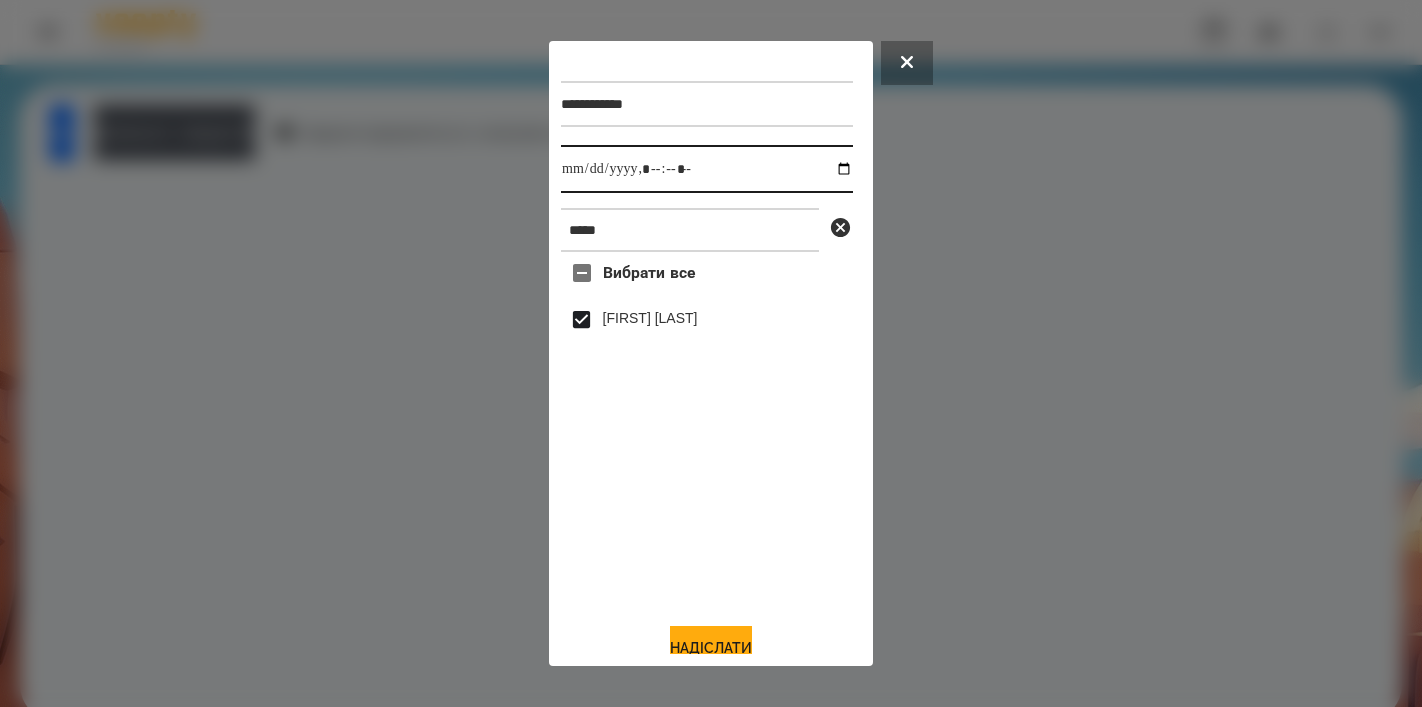 click at bounding box center [707, 169] 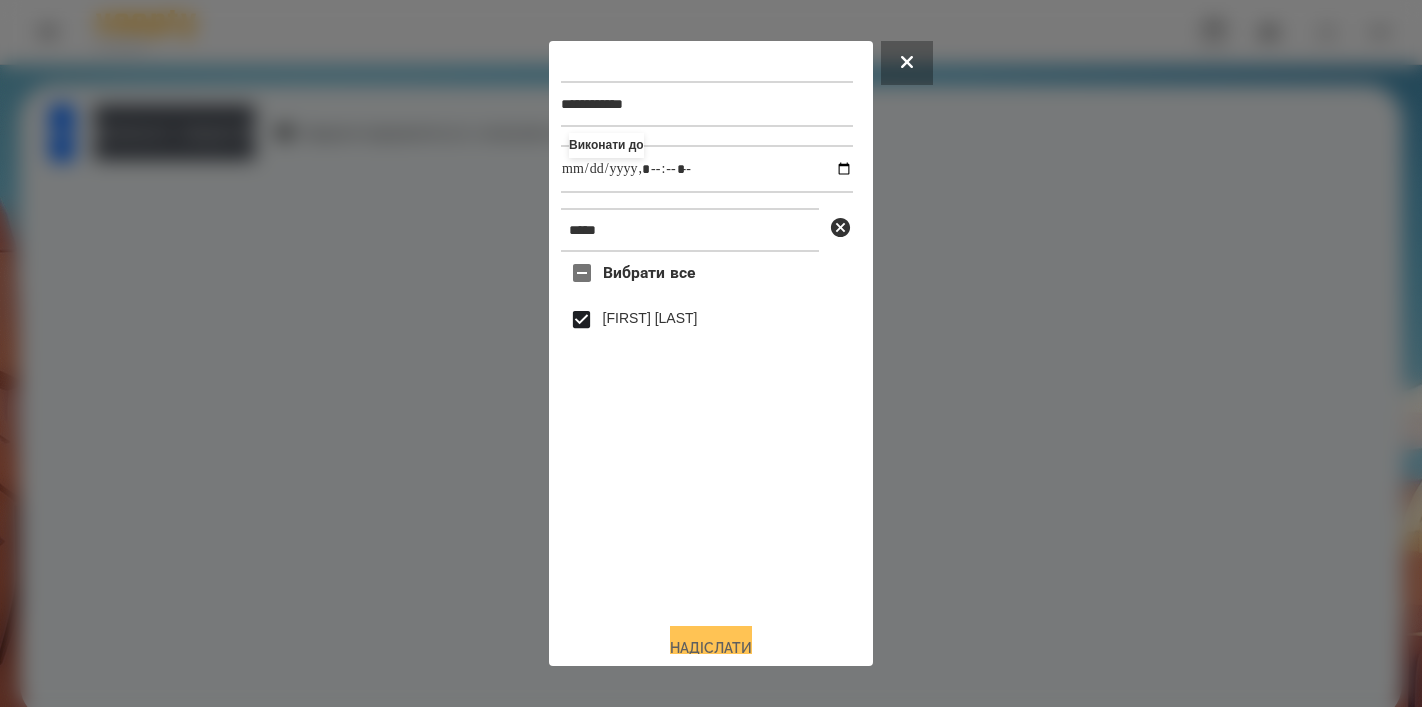 type on "**********" 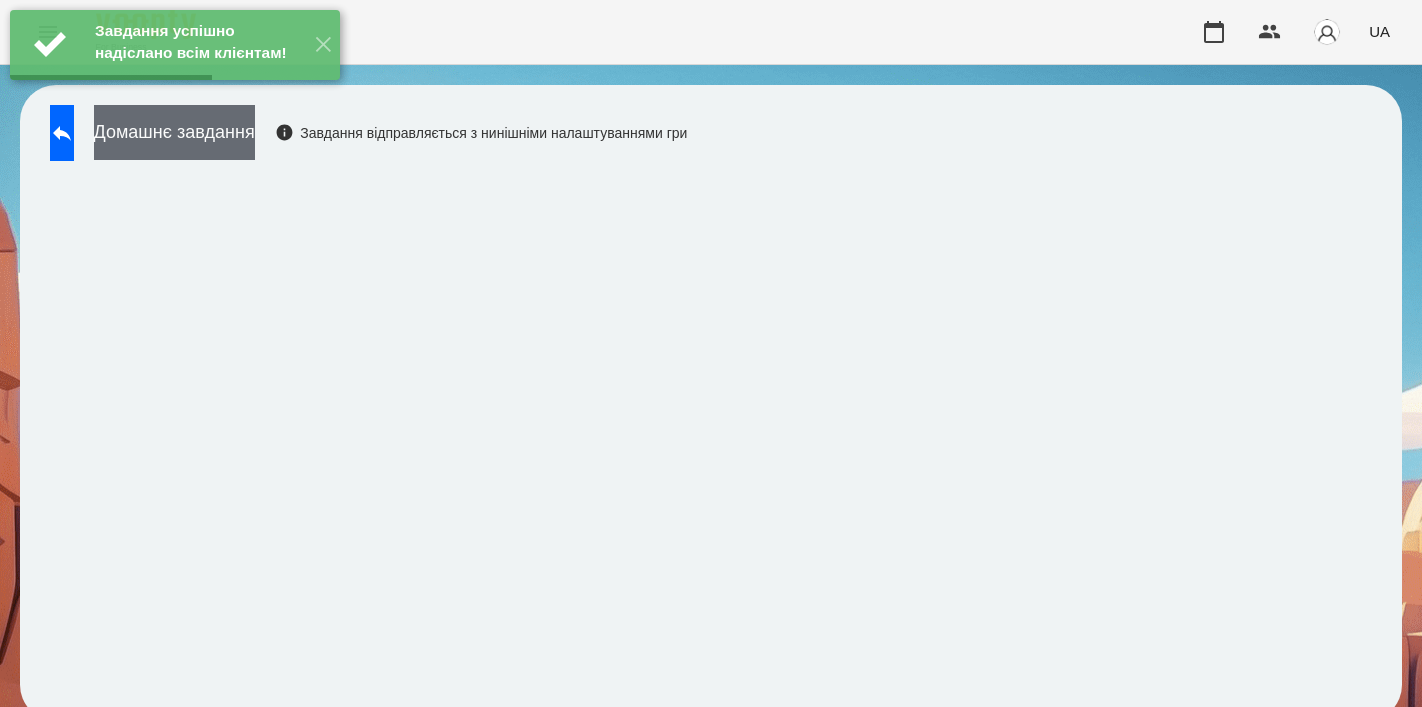 click on "Домашнє завдання" at bounding box center [174, 132] 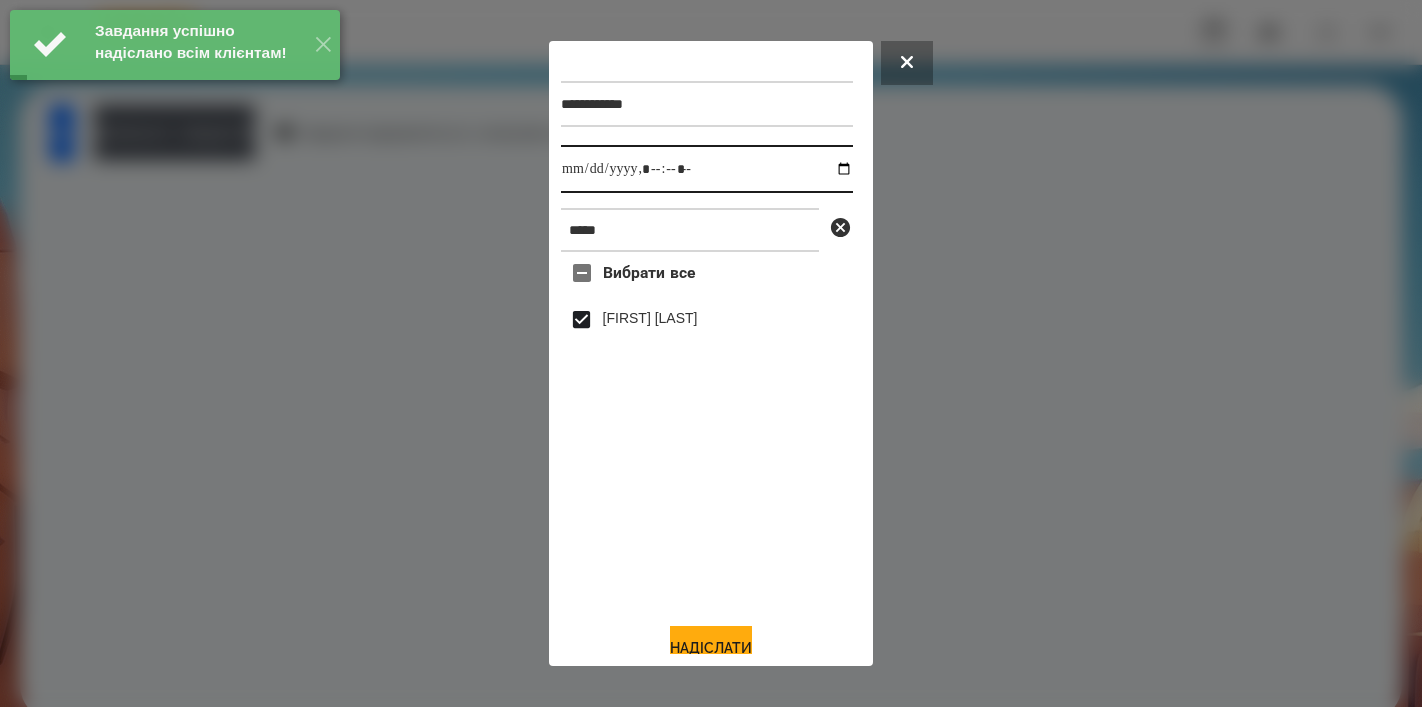 click at bounding box center (707, 169) 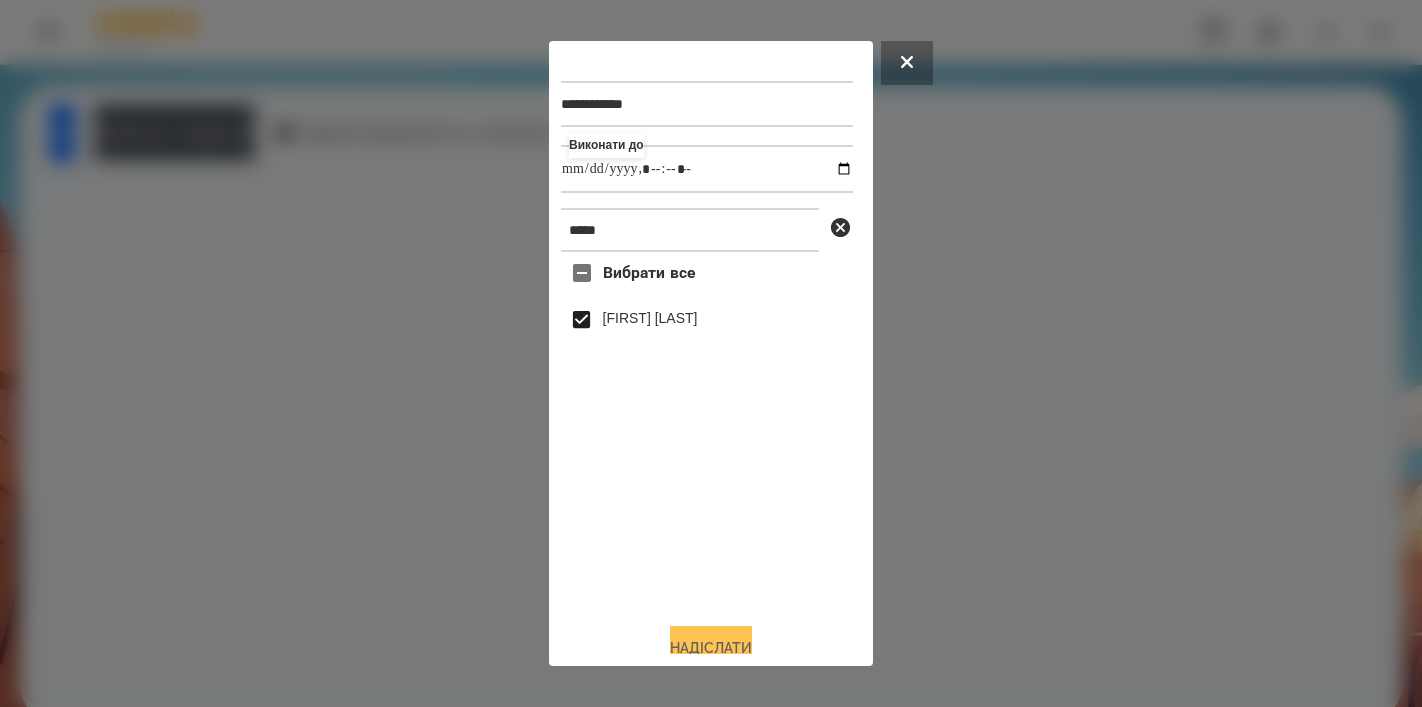type on "**********" 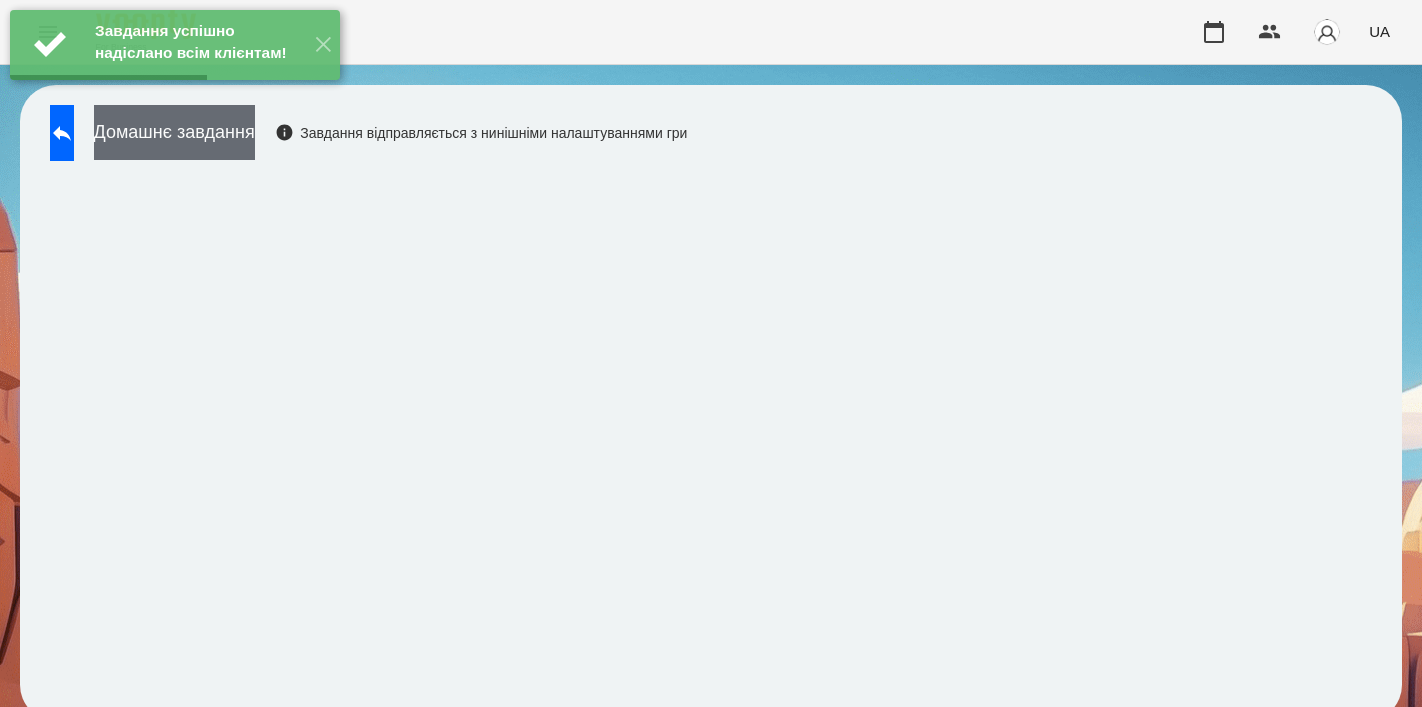 click on "Домашнє завдання" at bounding box center (174, 132) 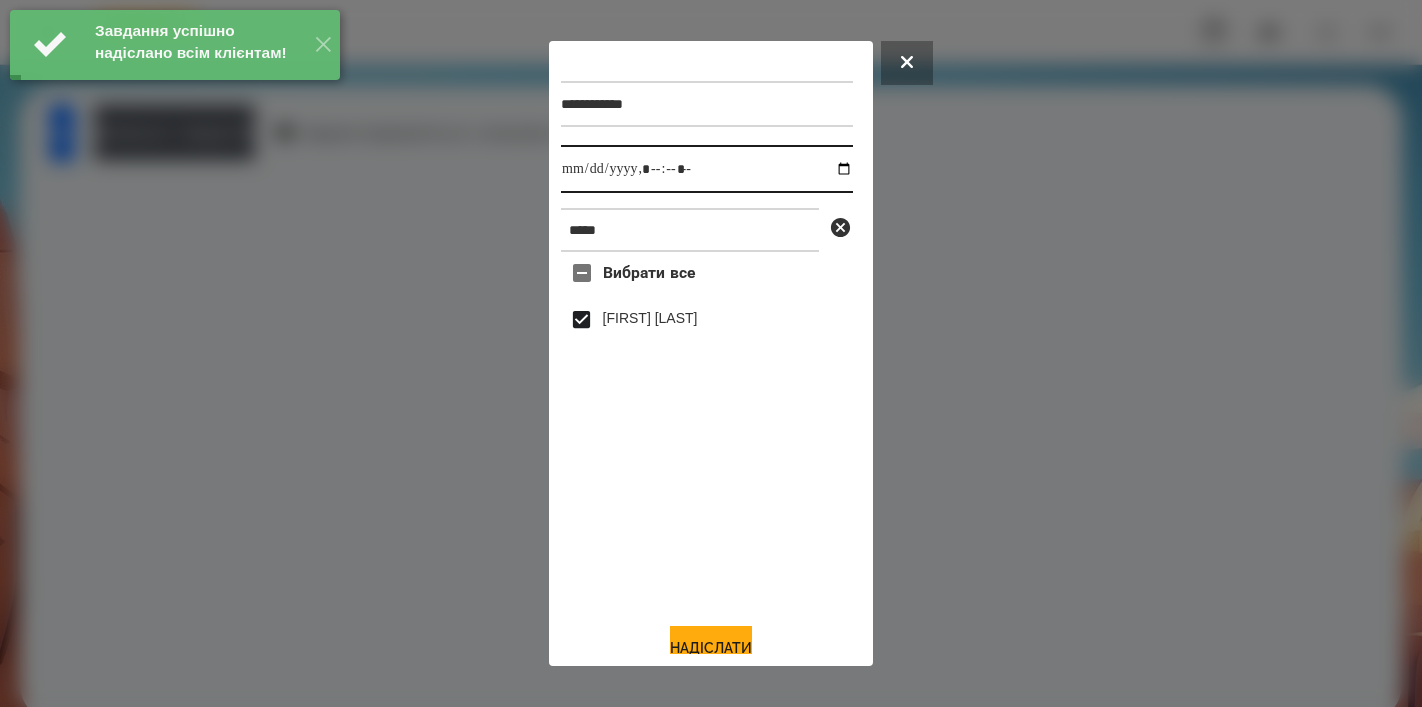 click at bounding box center [707, 169] 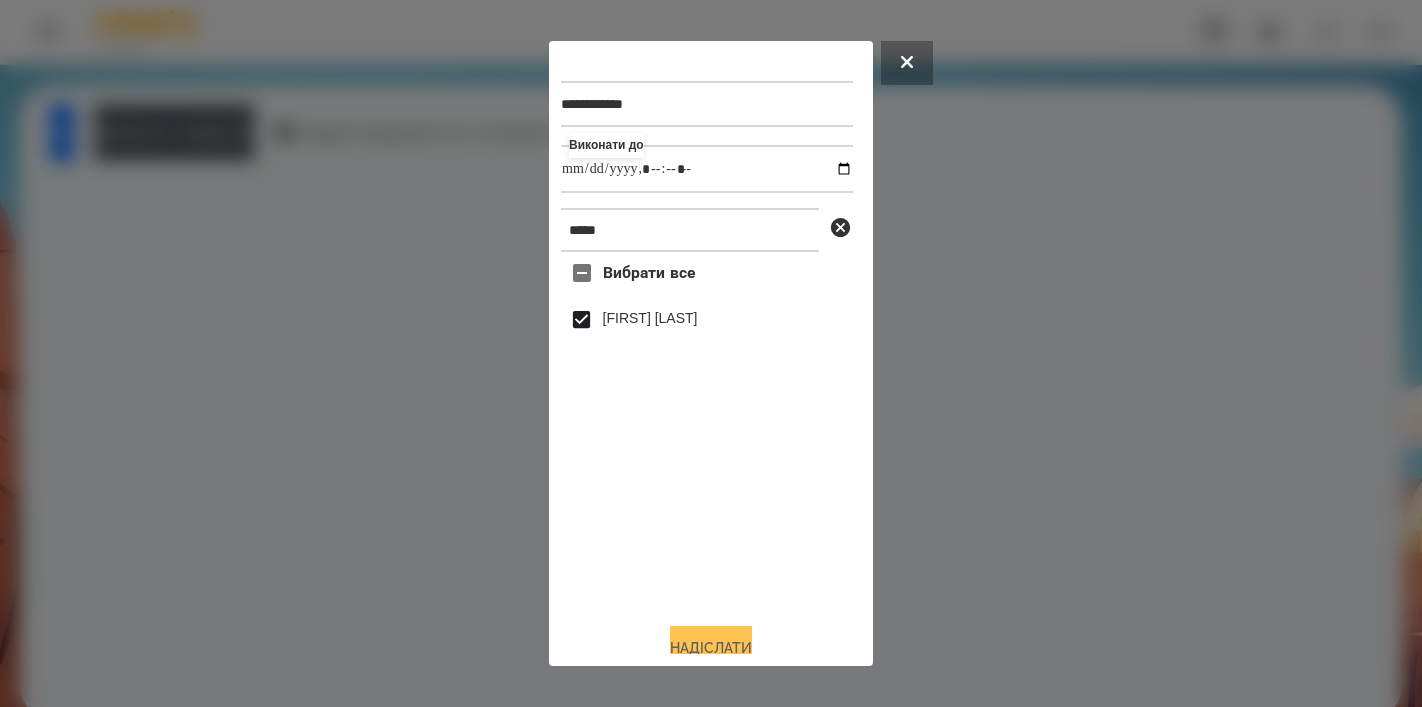 type on "**********" 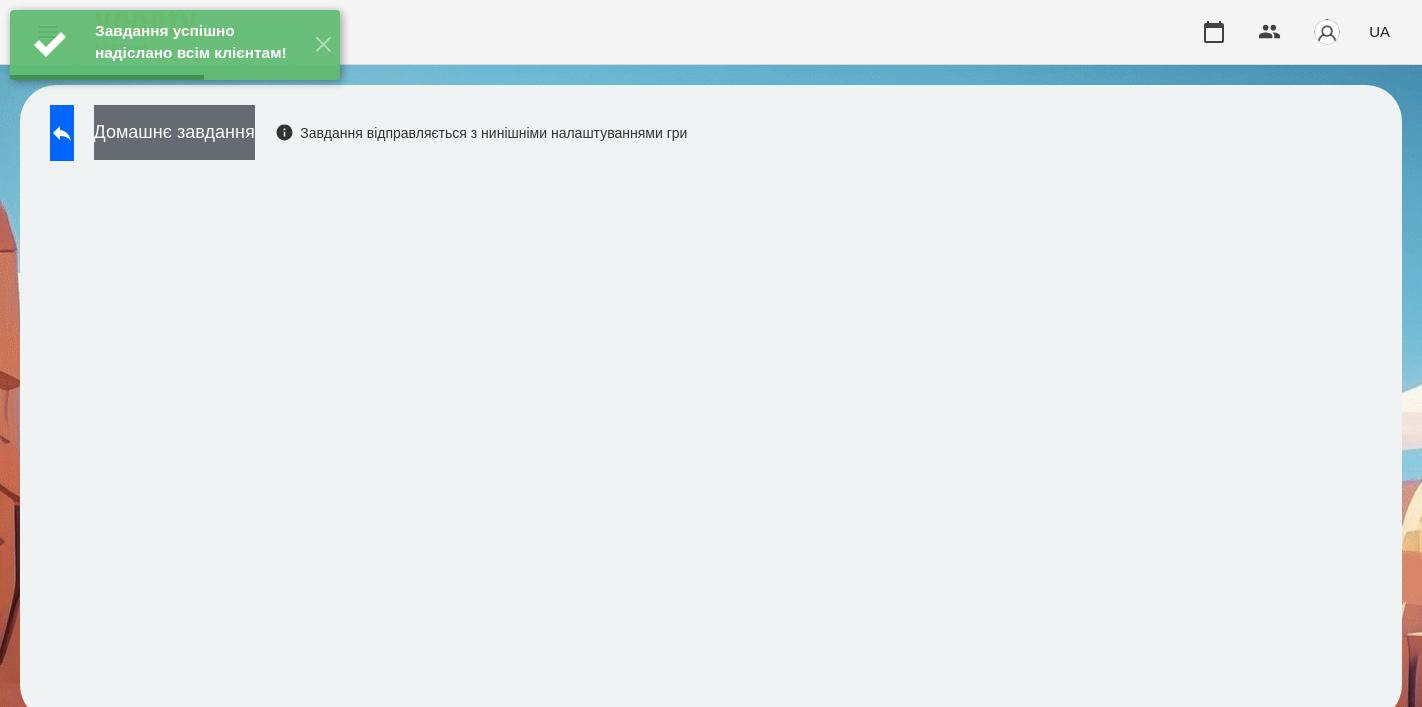 click on "Домашнє завдання" at bounding box center [174, 132] 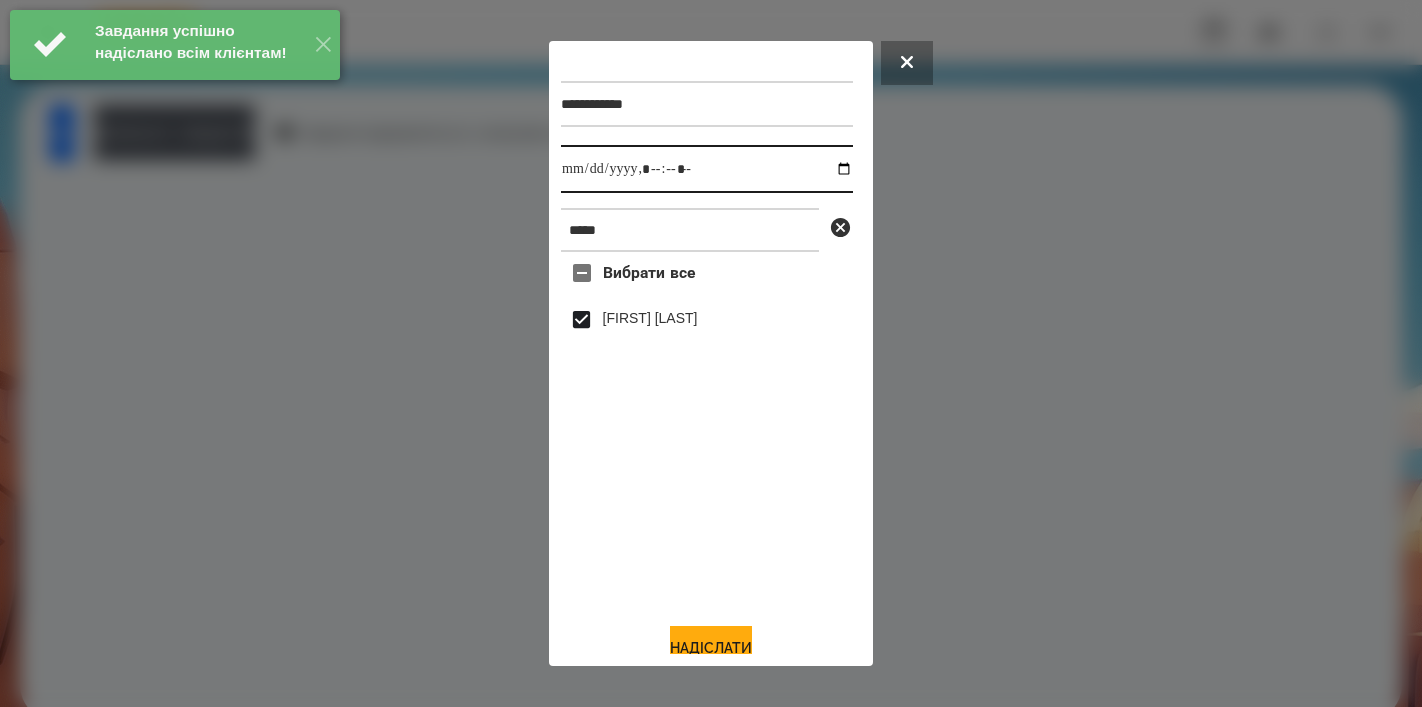 click at bounding box center [707, 169] 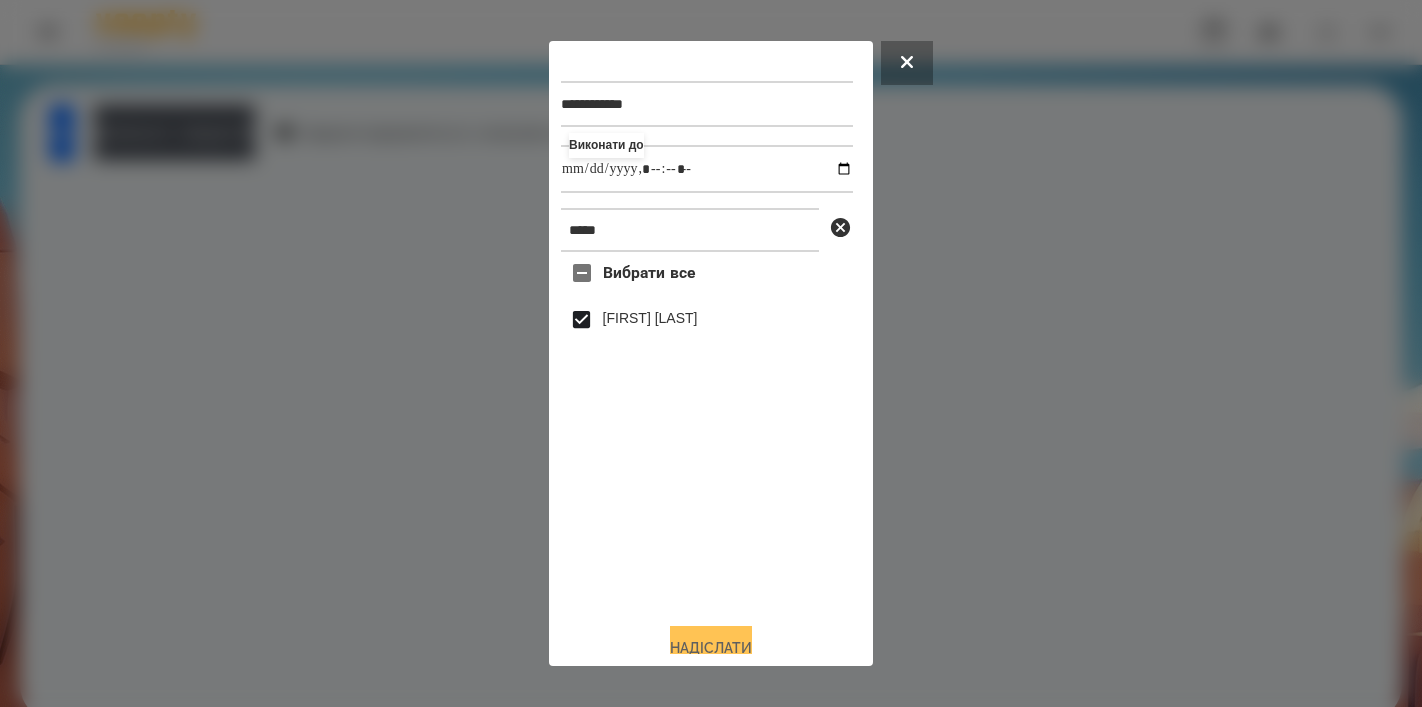 type on "**********" 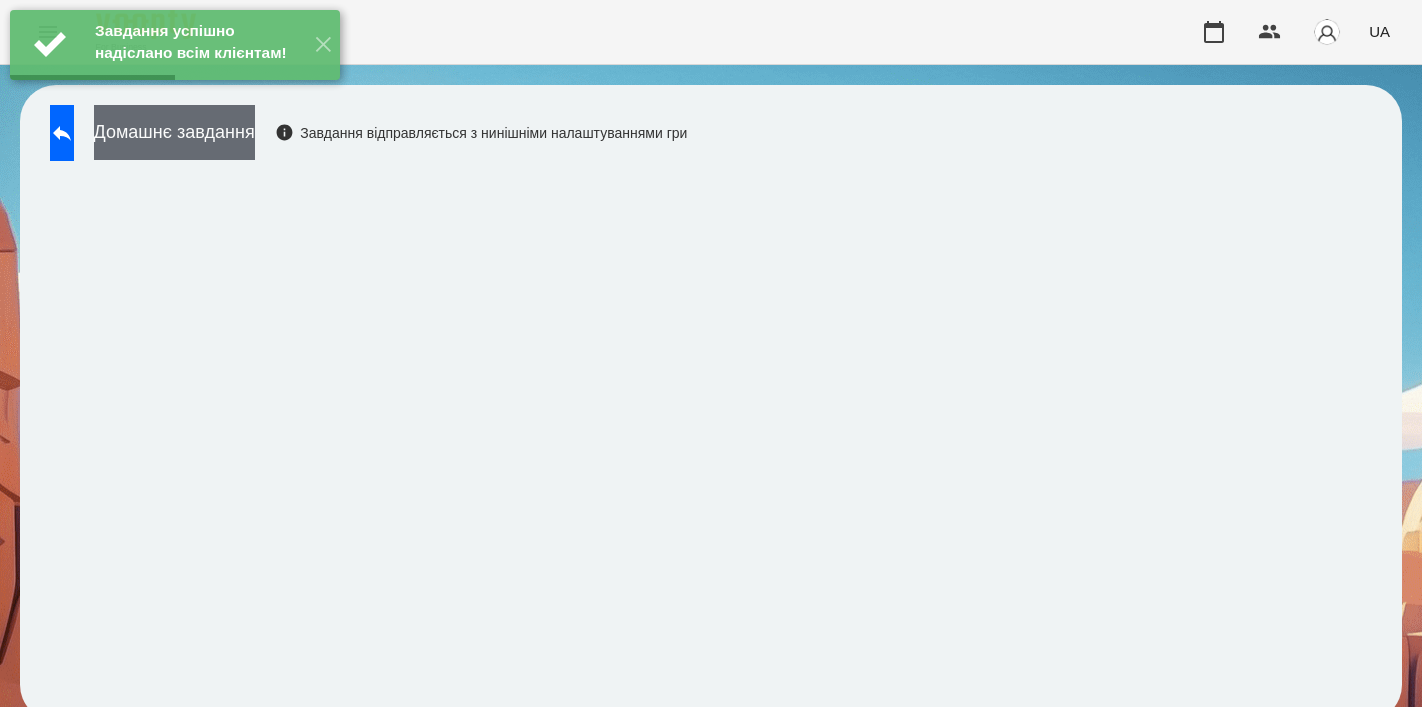 click on "Домашнє завдання" at bounding box center [174, 132] 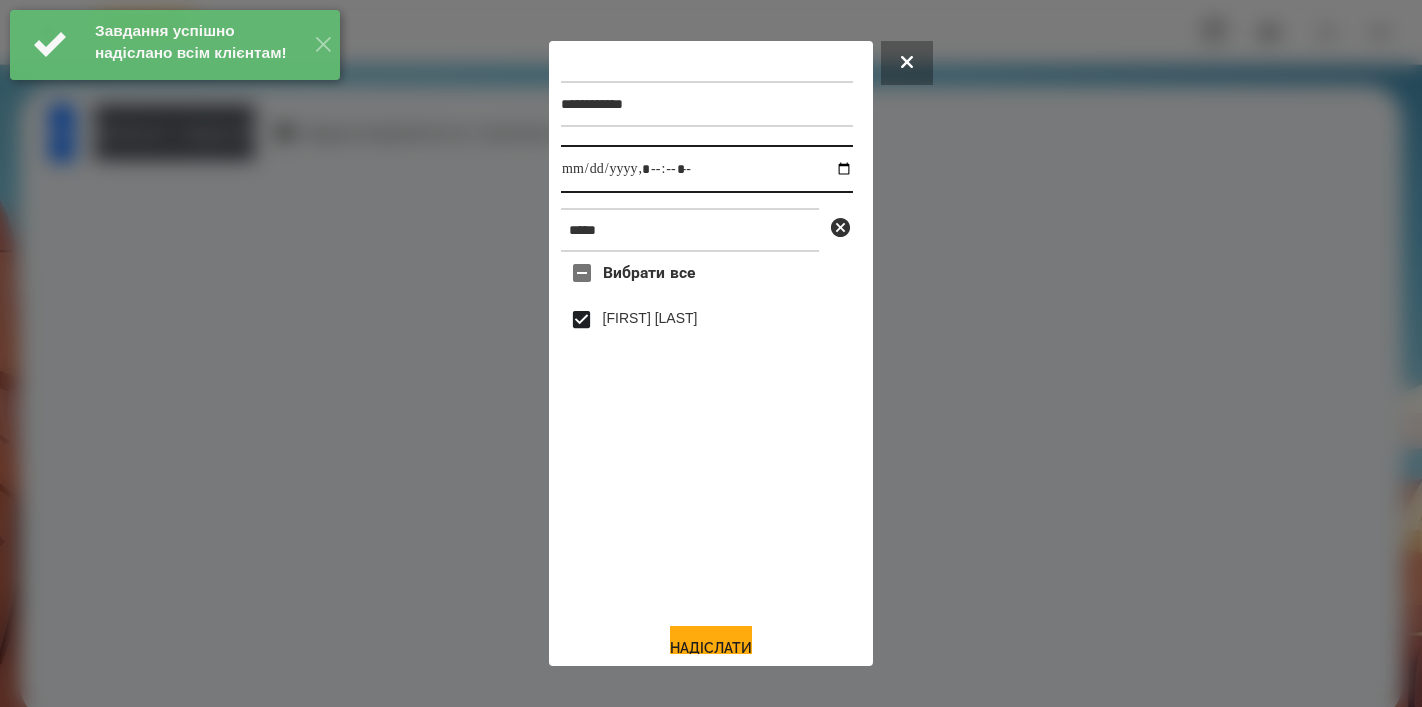 click at bounding box center (707, 169) 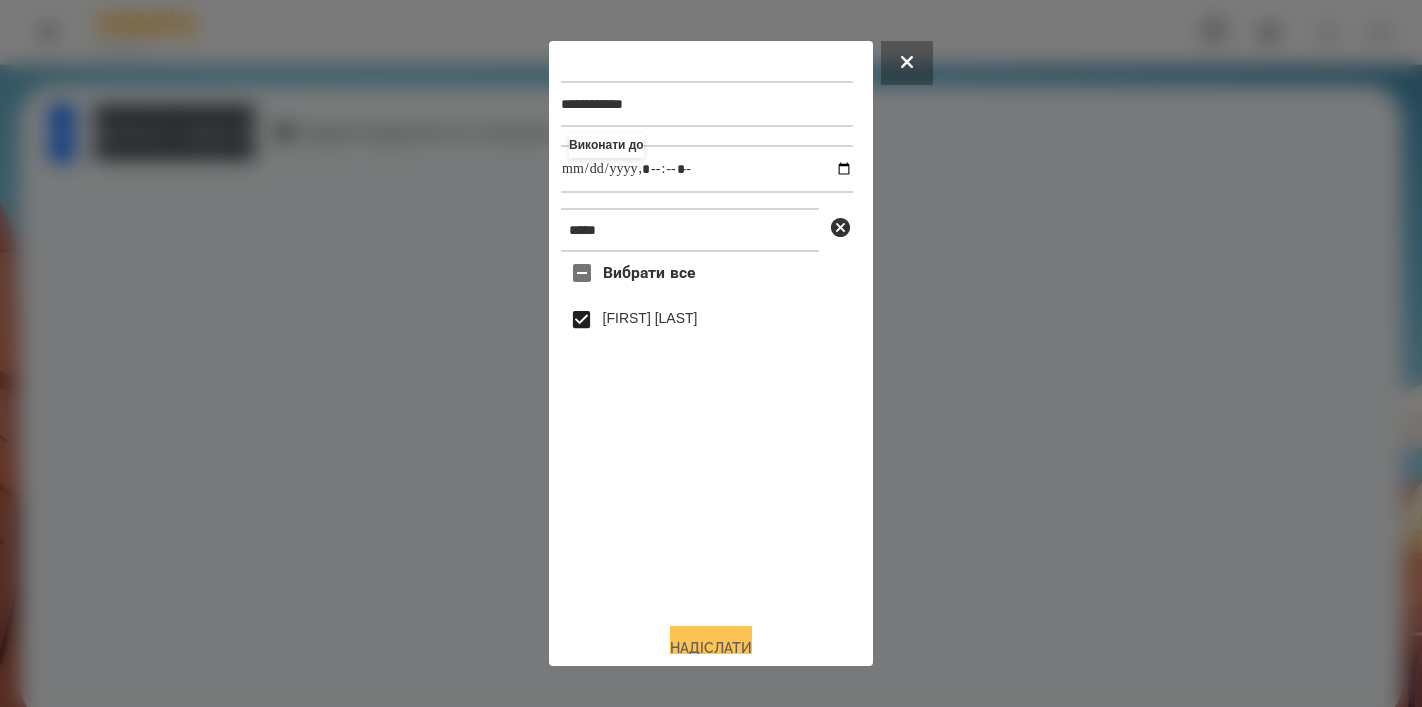 type on "**********" 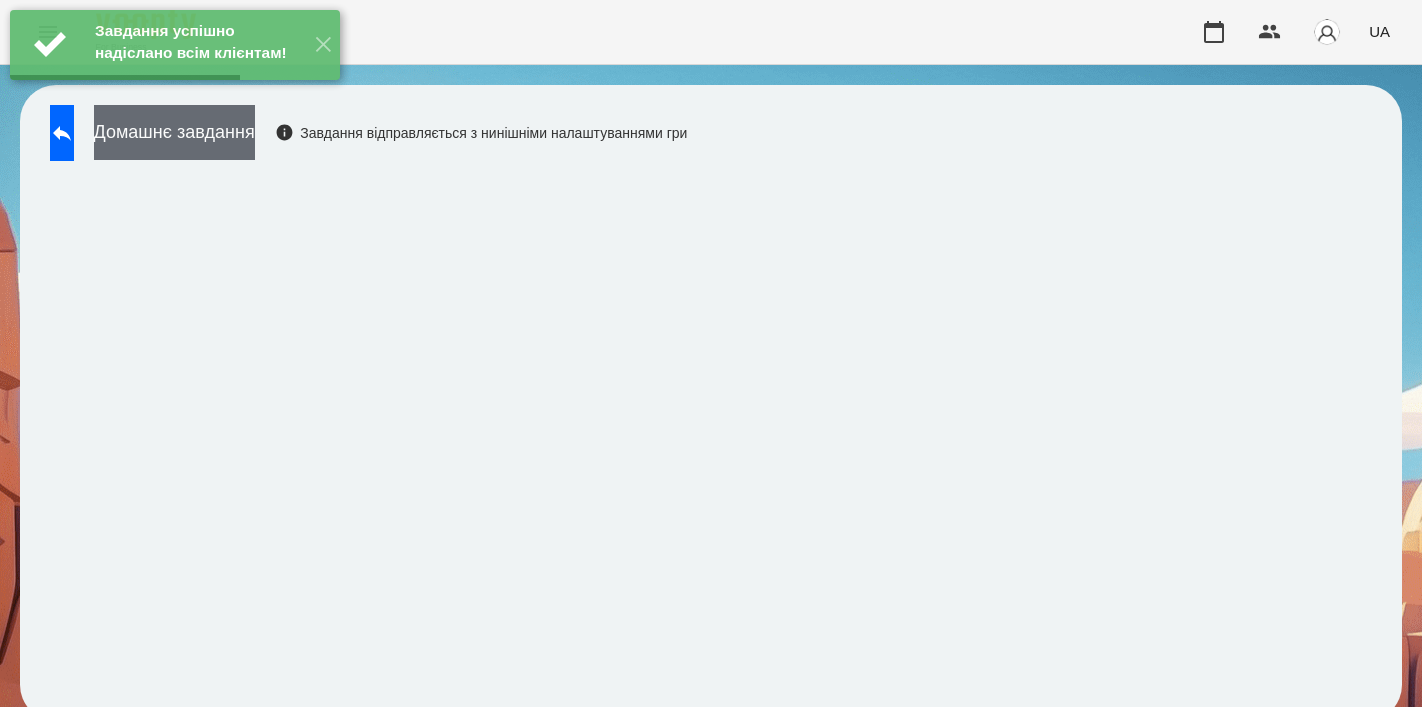 click on "Домашнє завдання" at bounding box center [174, 132] 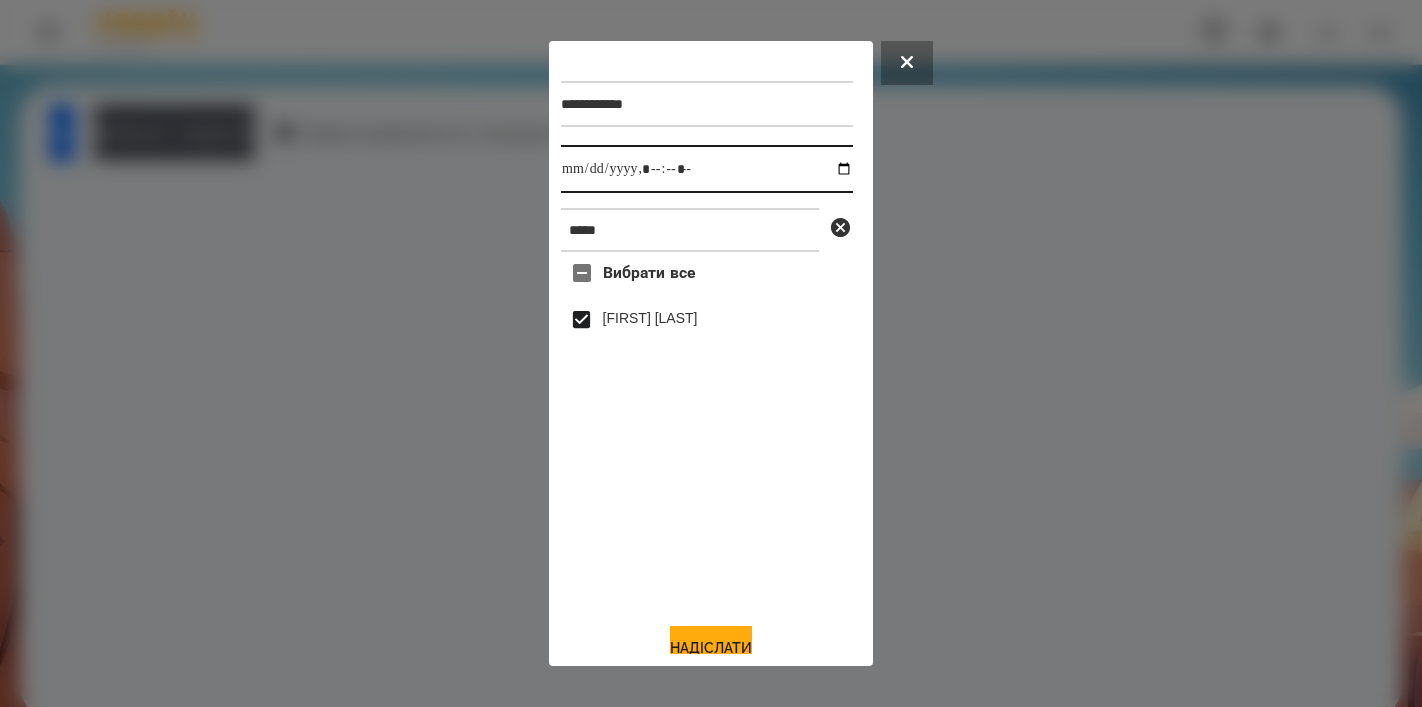 click at bounding box center [707, 169] 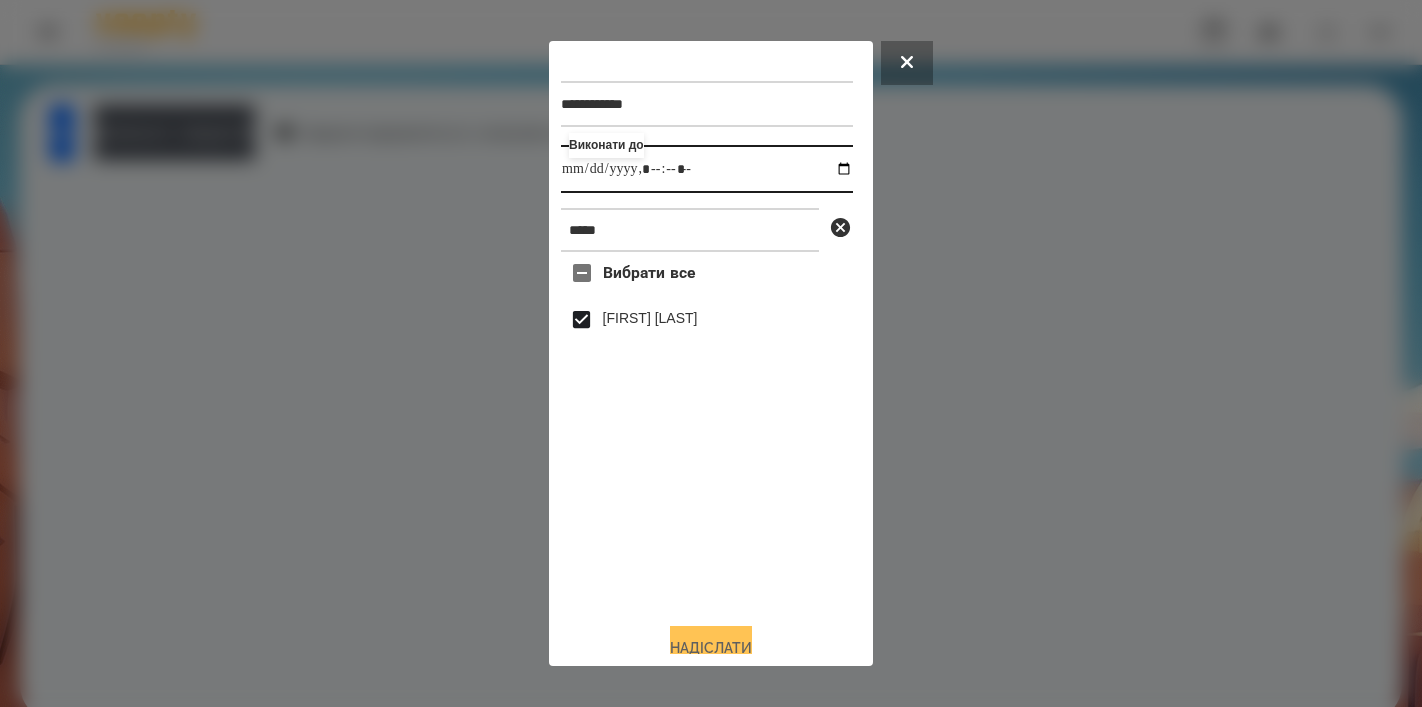 type on "**********" 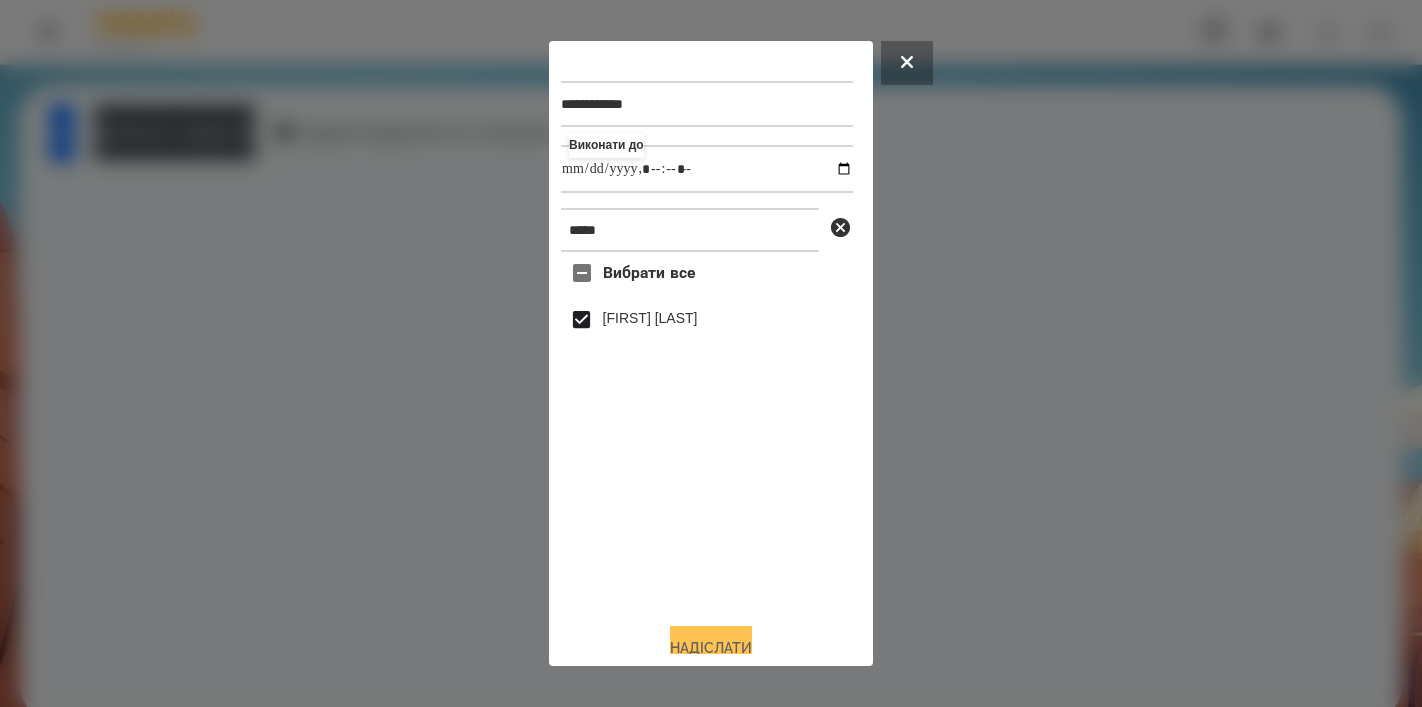 click on "Надіслати" at bounding box center [711, 648] 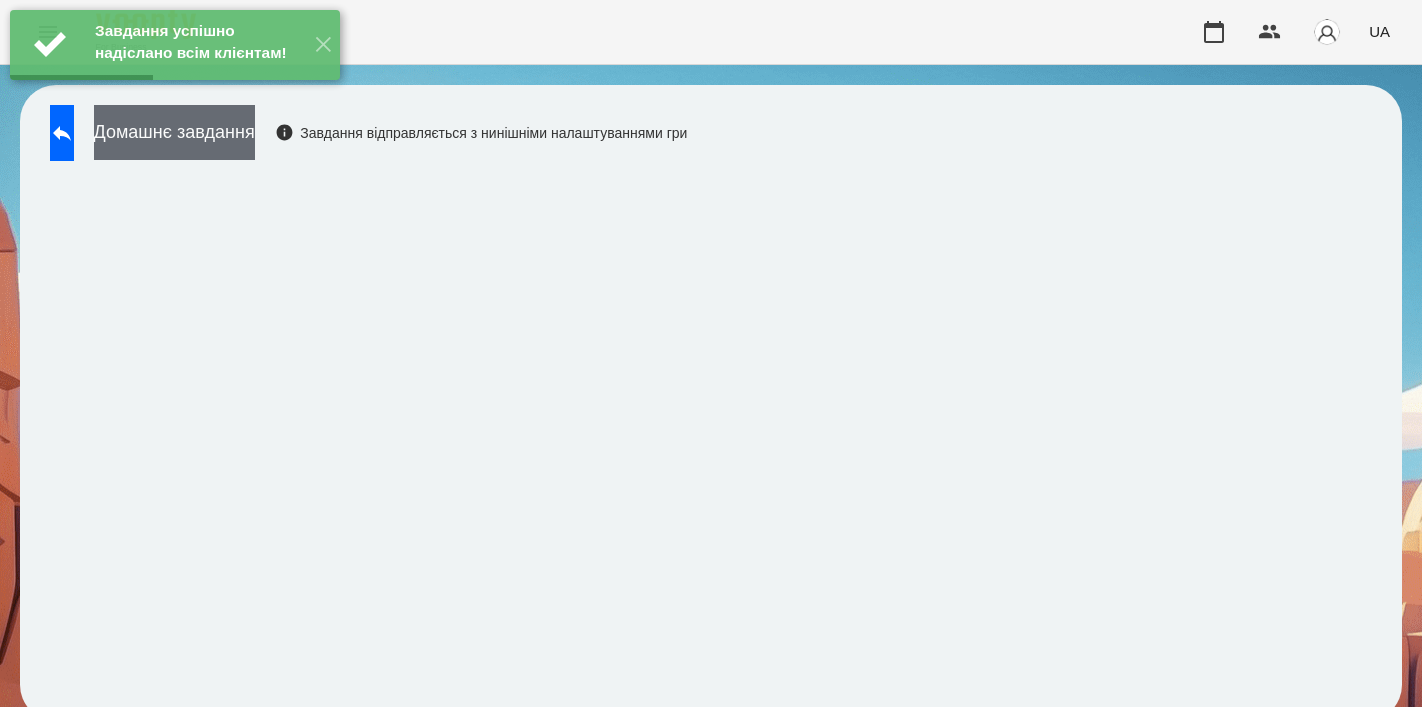 click on "Домашнє завдання" at bounding box center [174, 132] 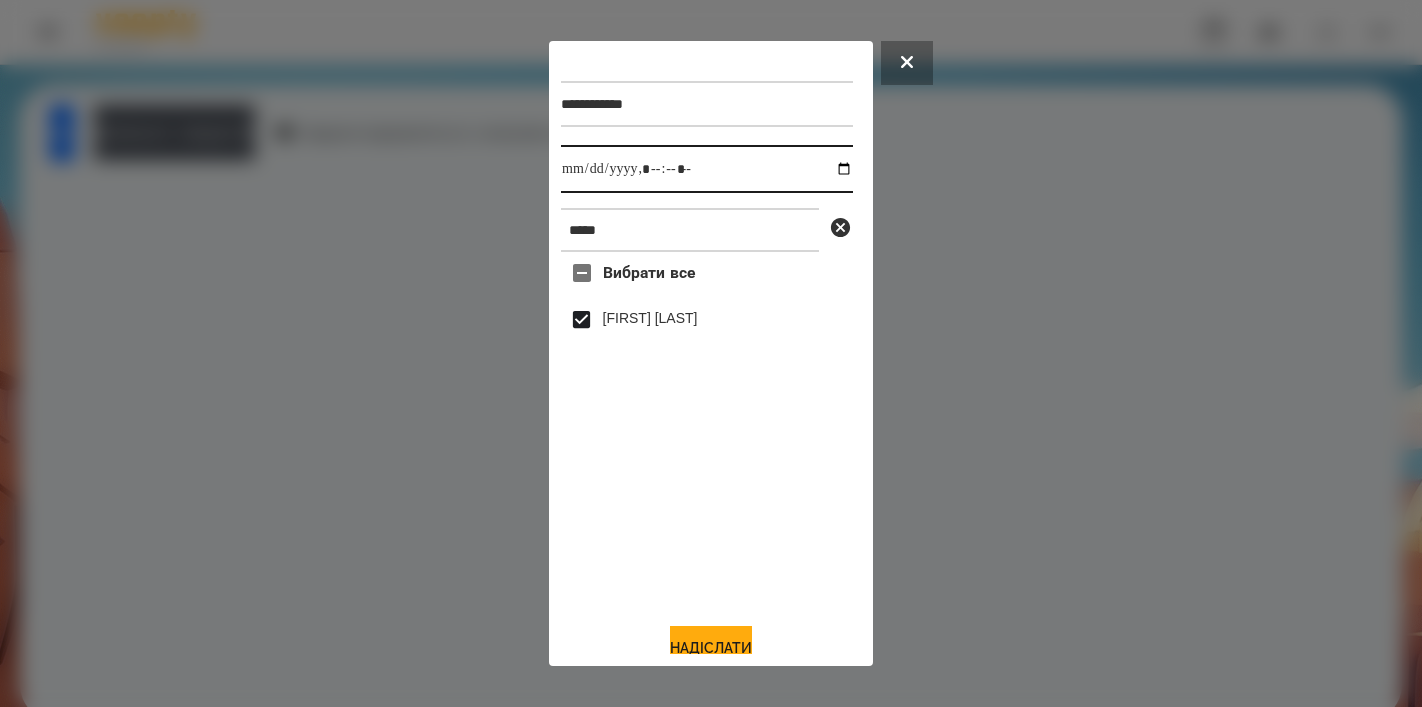 click at bounding box center (707, 169) 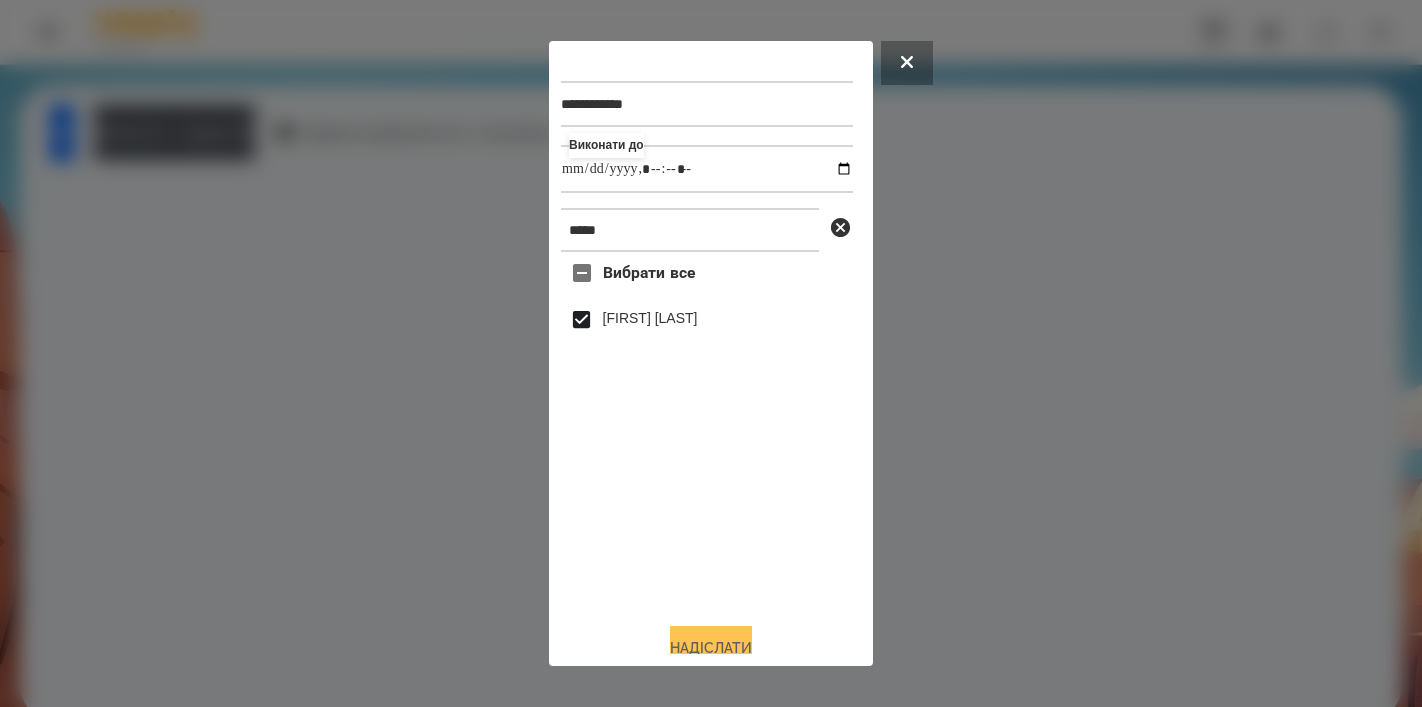 type on "**********" 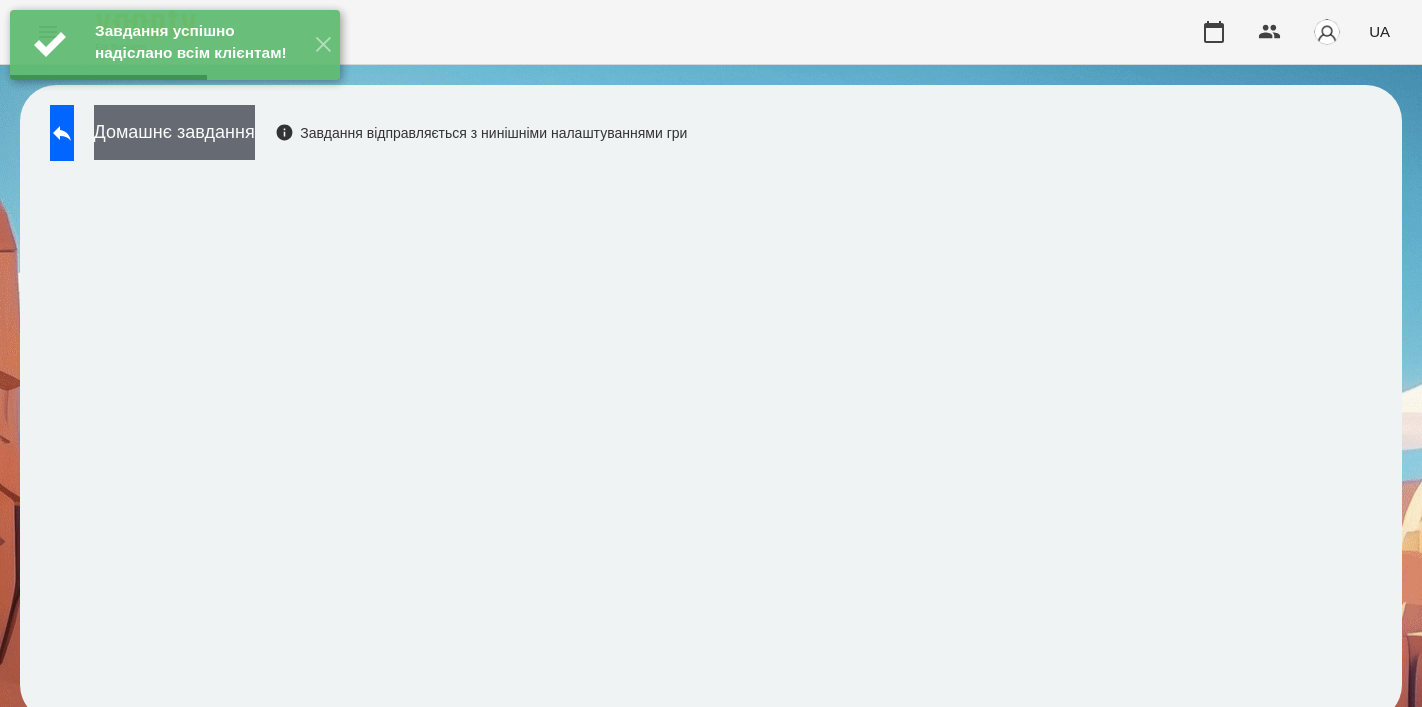 click on "Домашнє завдання" at bounding box center (174, 132) 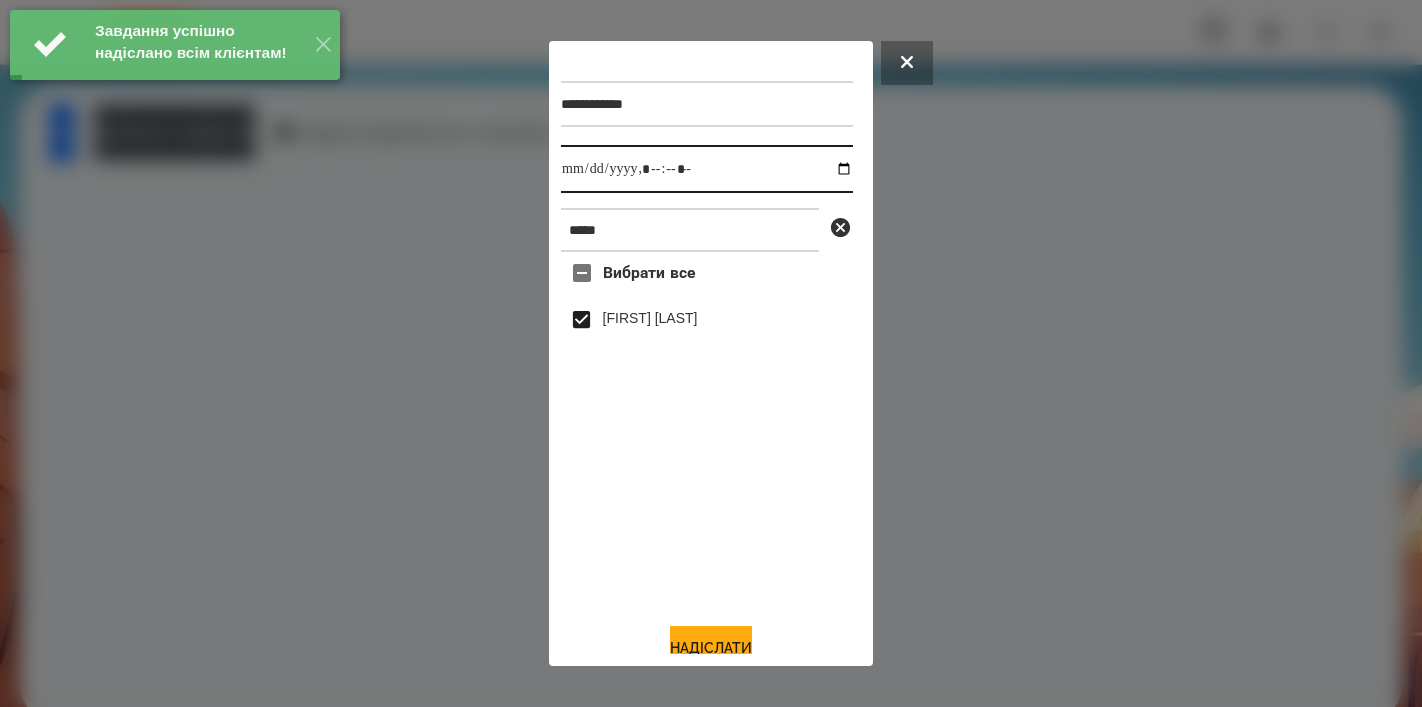 click at bounding box center (707, 169) 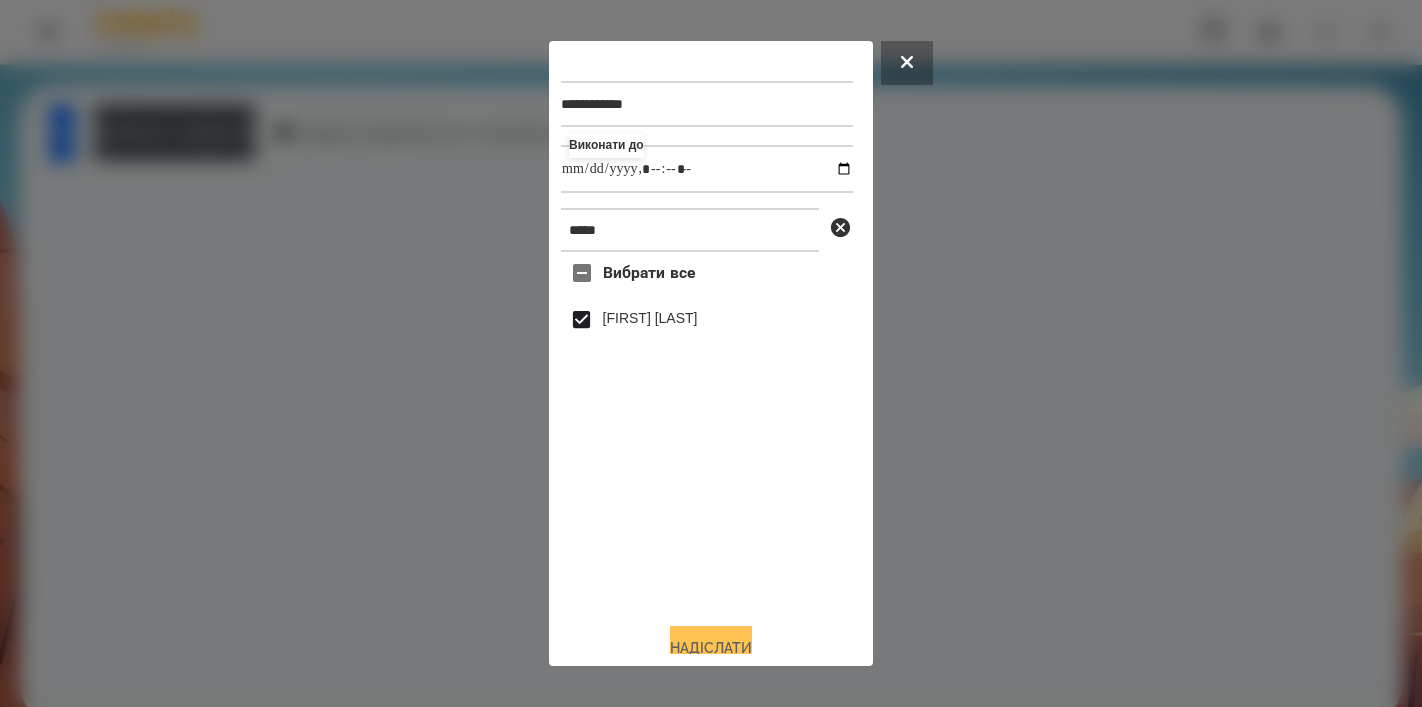 type on "**********" 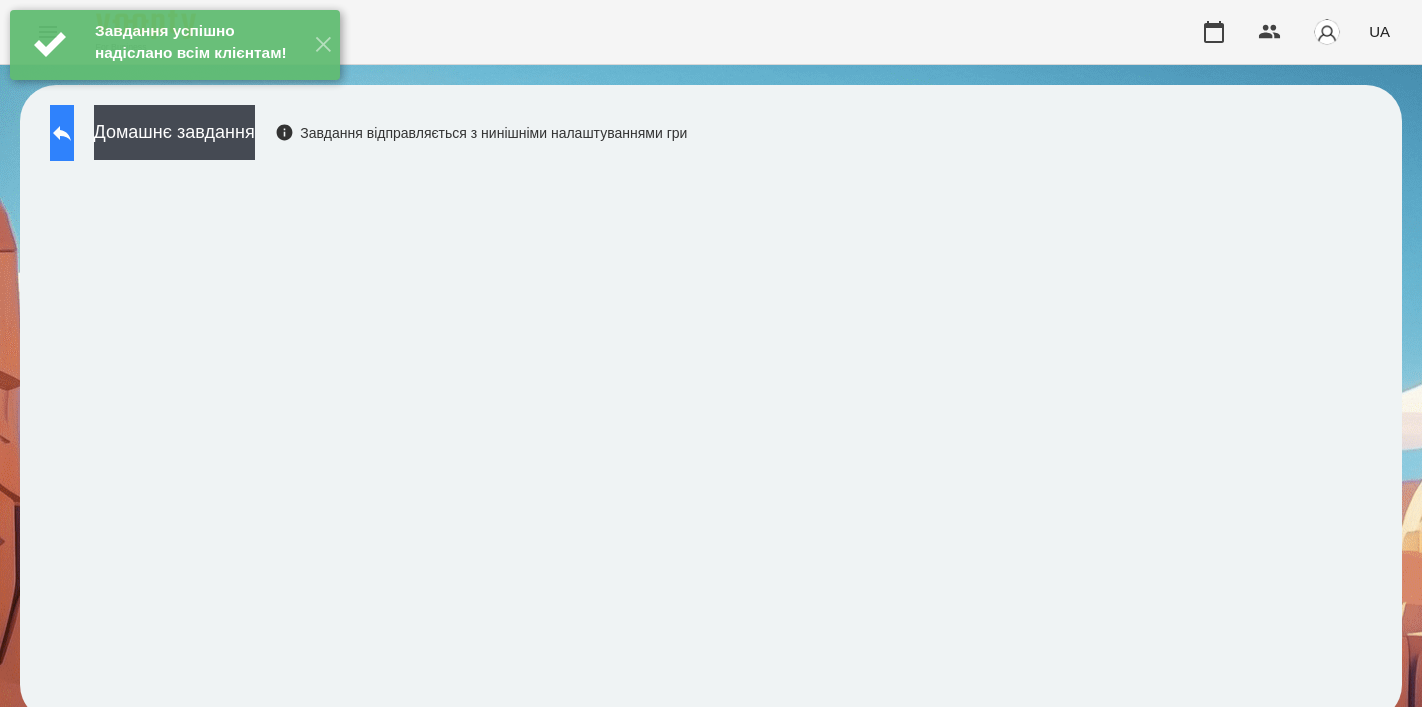 click 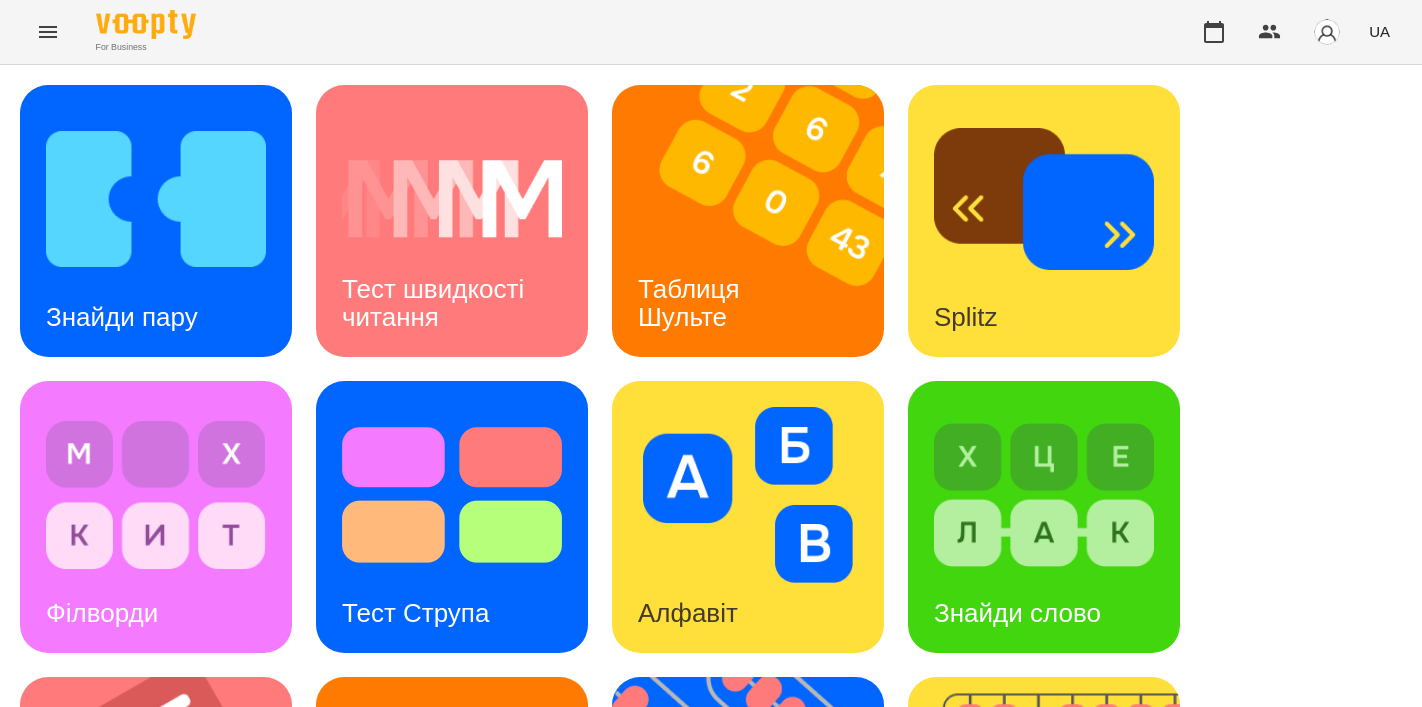 scroll, scrollTop: 740, scrollLeft: 0, axis: vertical 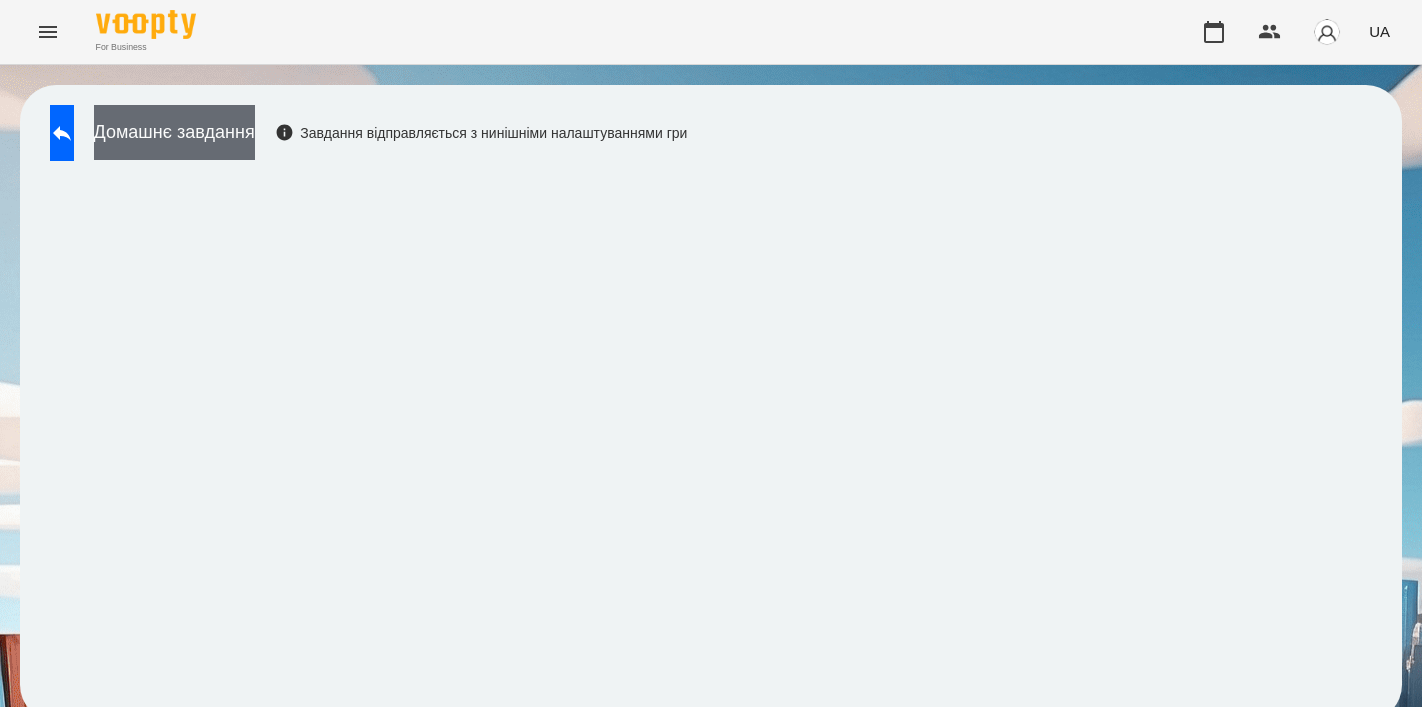 click on "Домашнє завдання" at bounding box center (174, 132) 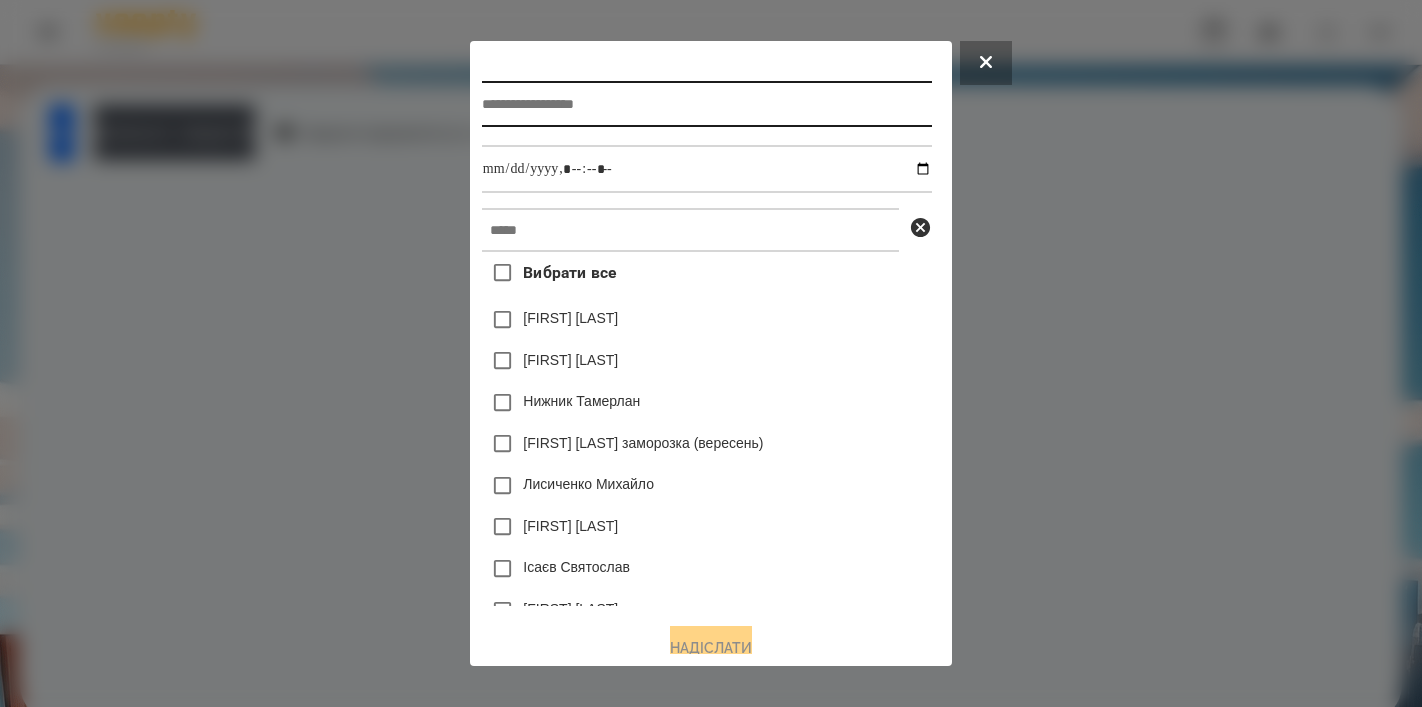 click at bounding box center [707, 104] 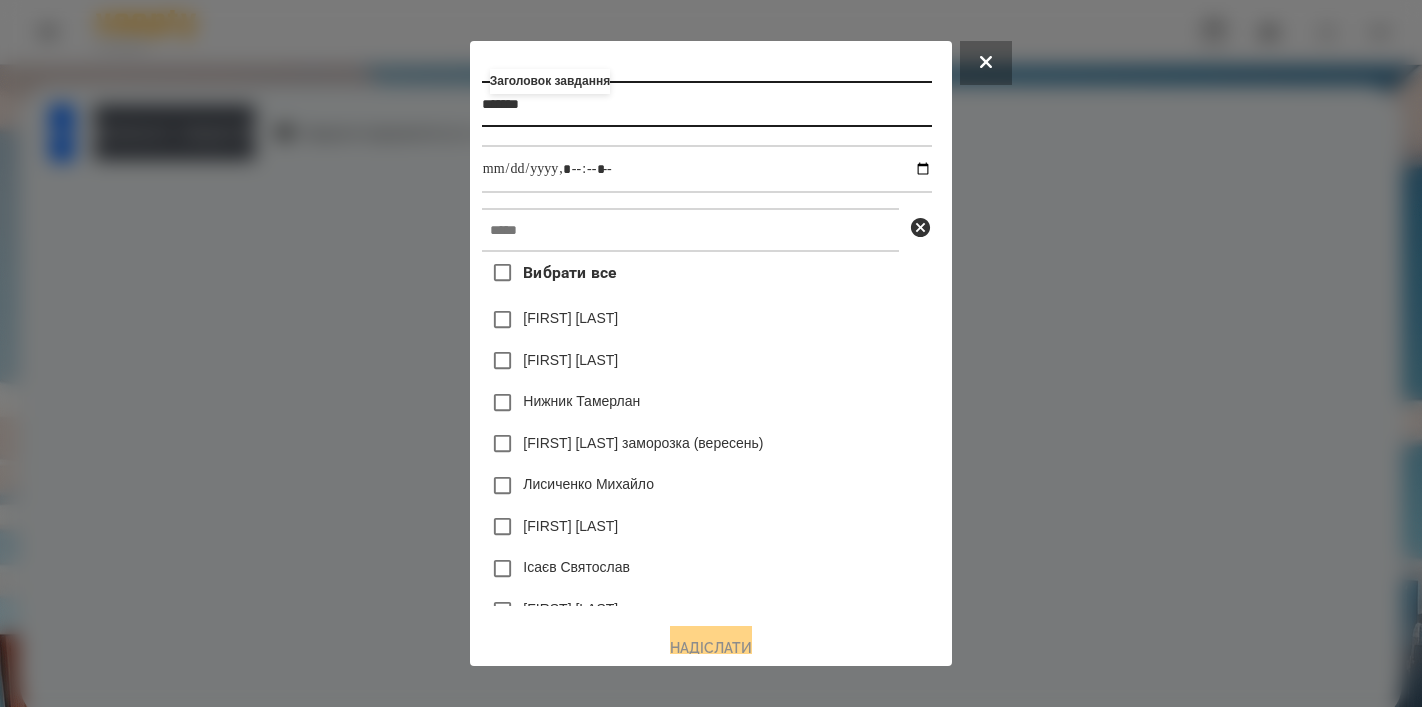 type on "*******" 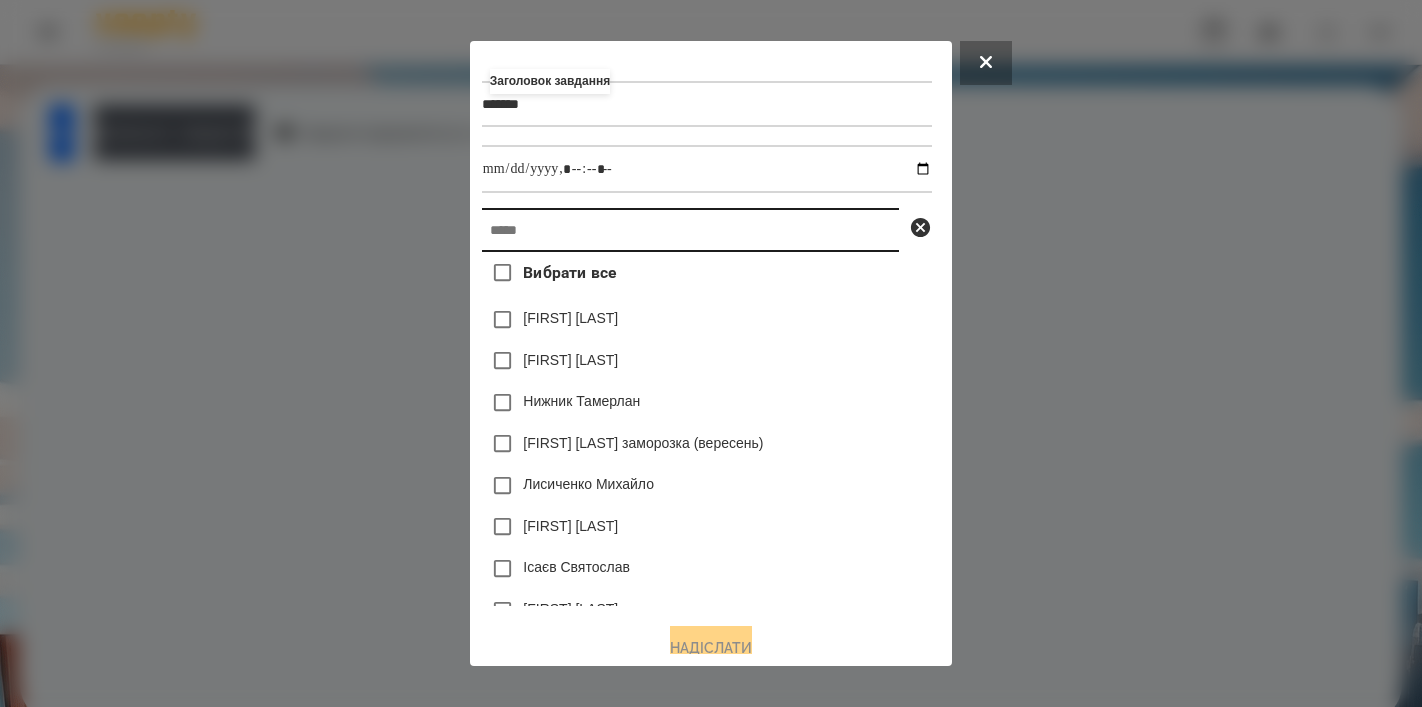 click at bounding box center [690, 230] 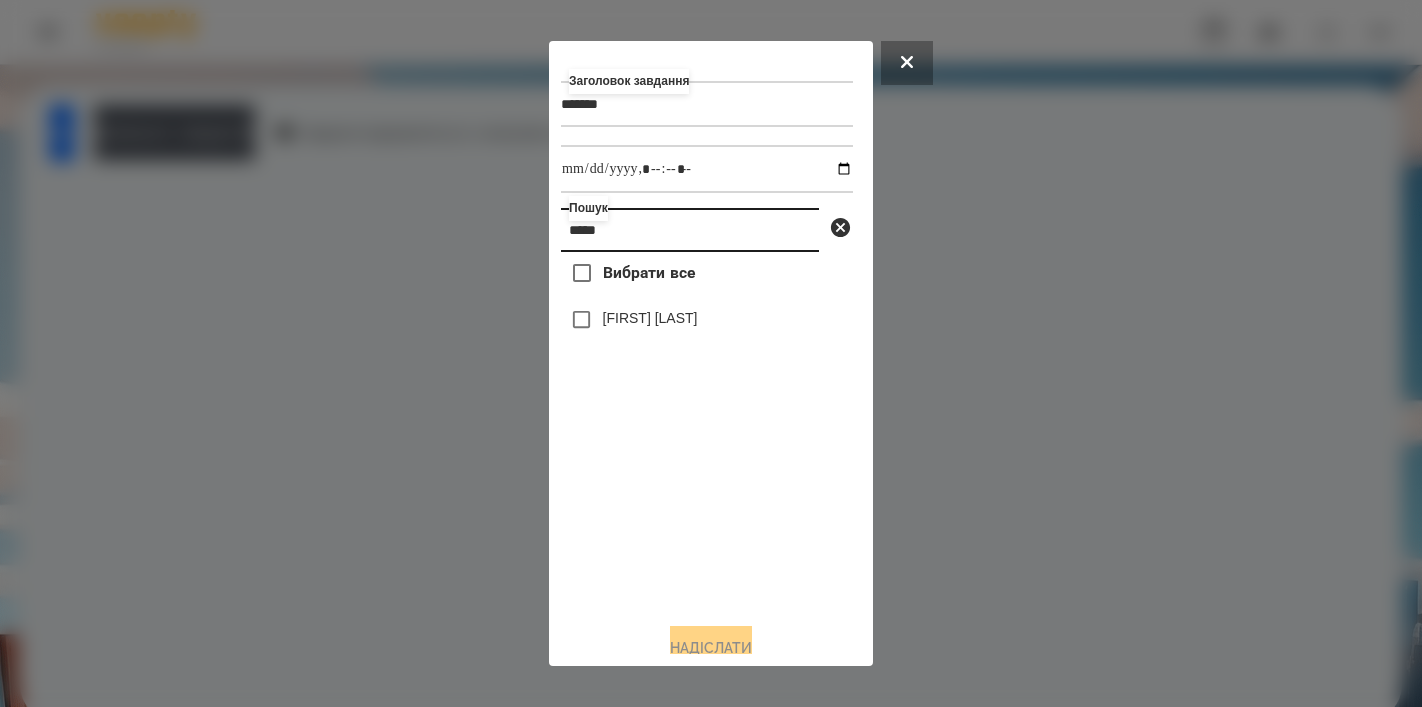 type 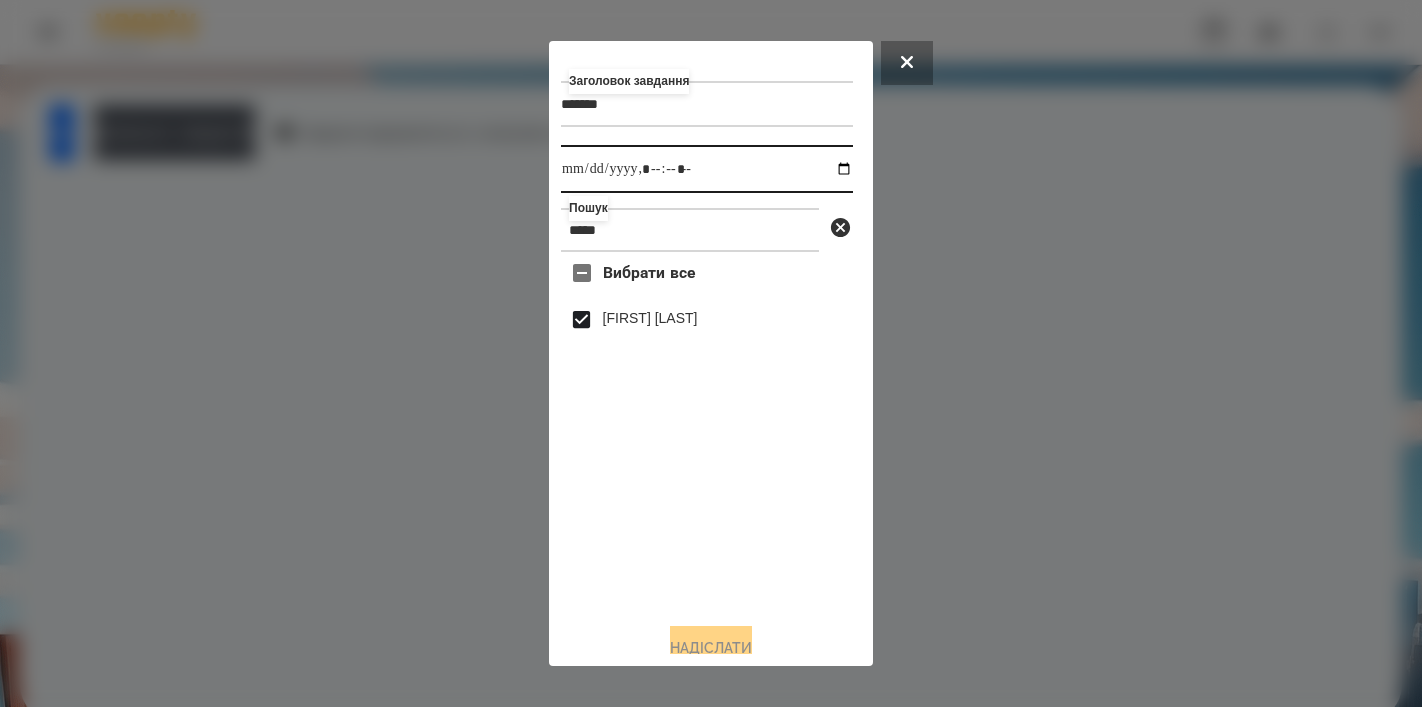 click at bounding box center [707, 169] 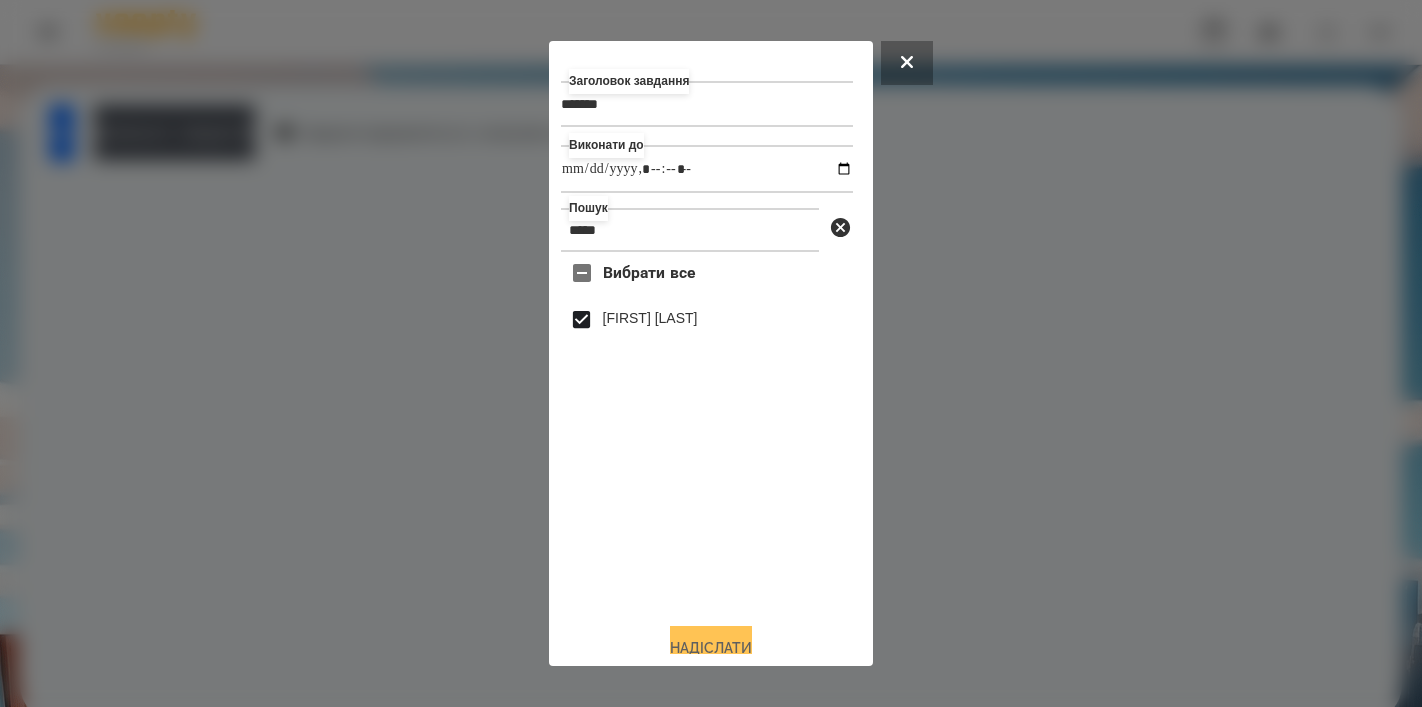 click on "Надіслати" at bounding box center (711, 648) 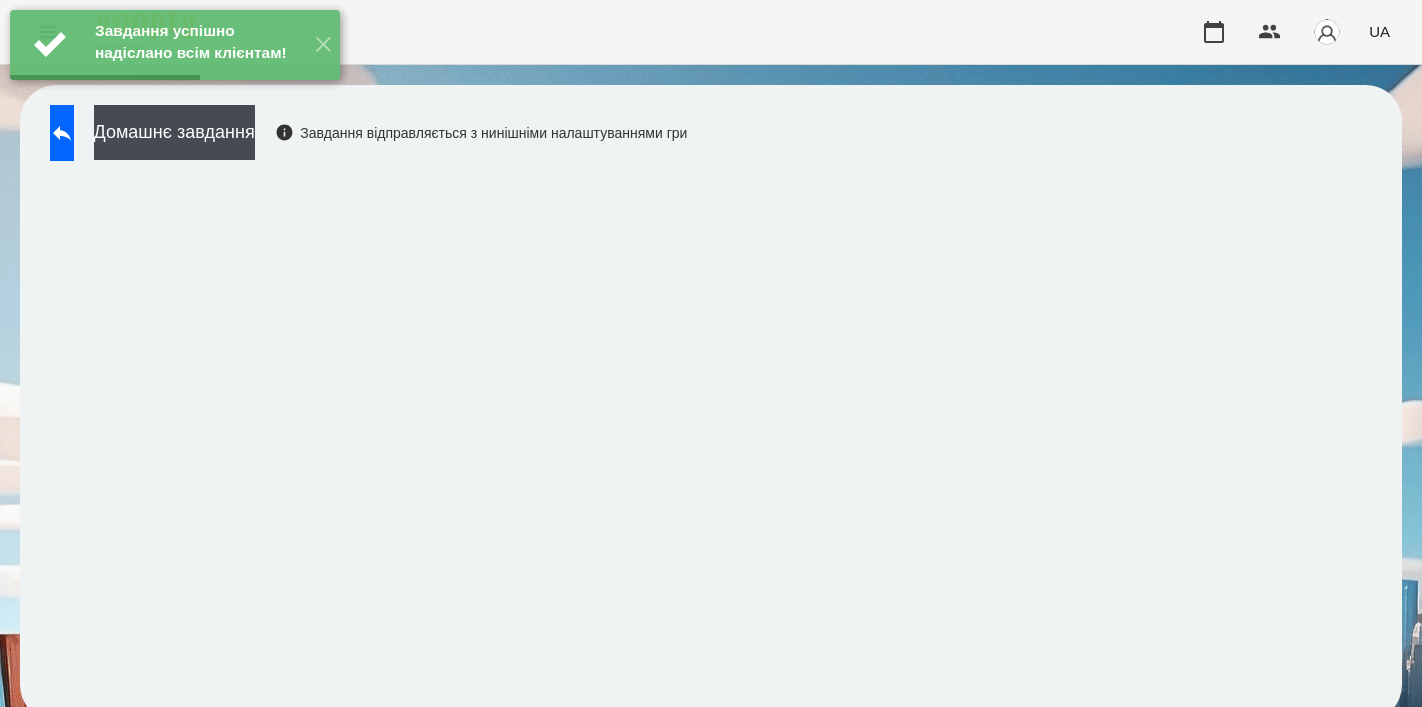 click on "Завдання успішно надіслано всім клієнтам! ✕" at bounding box center (175, 45) 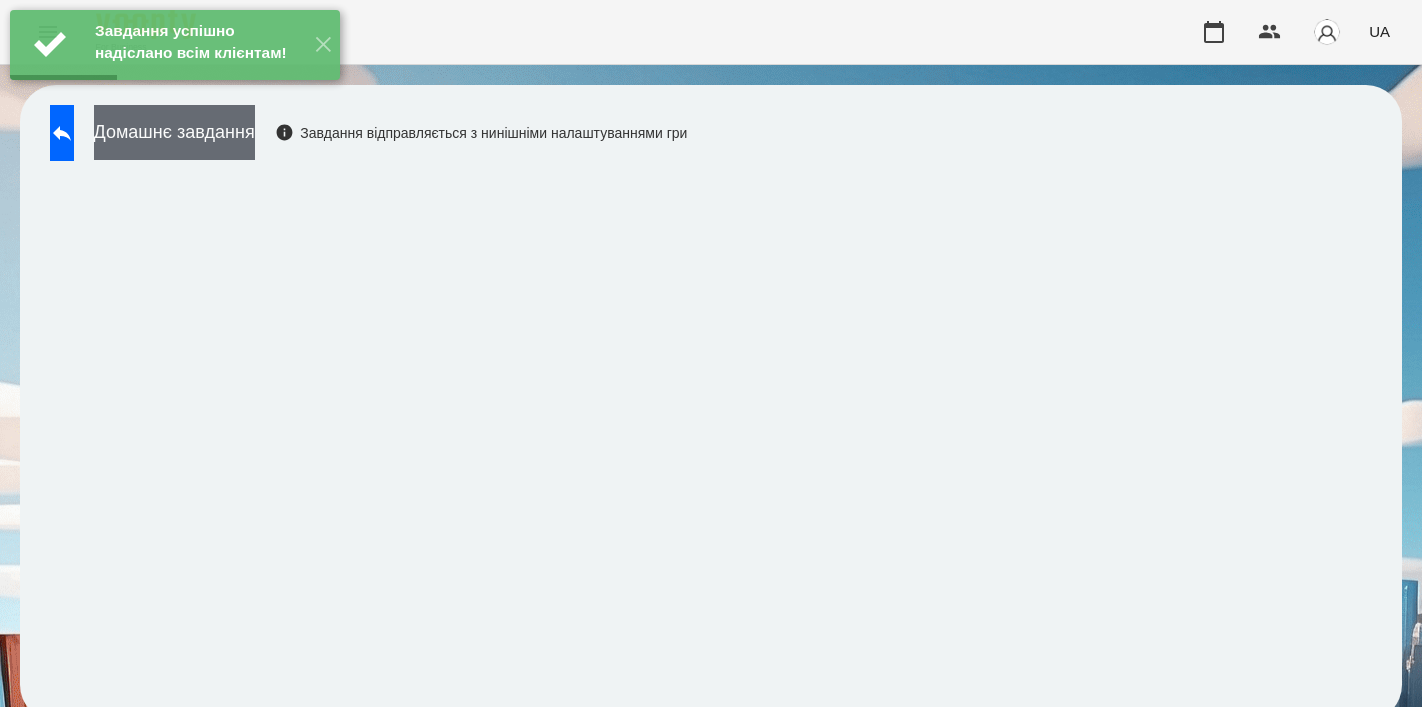 click on "Домашнє завдання" at bounding box center [174, 132] 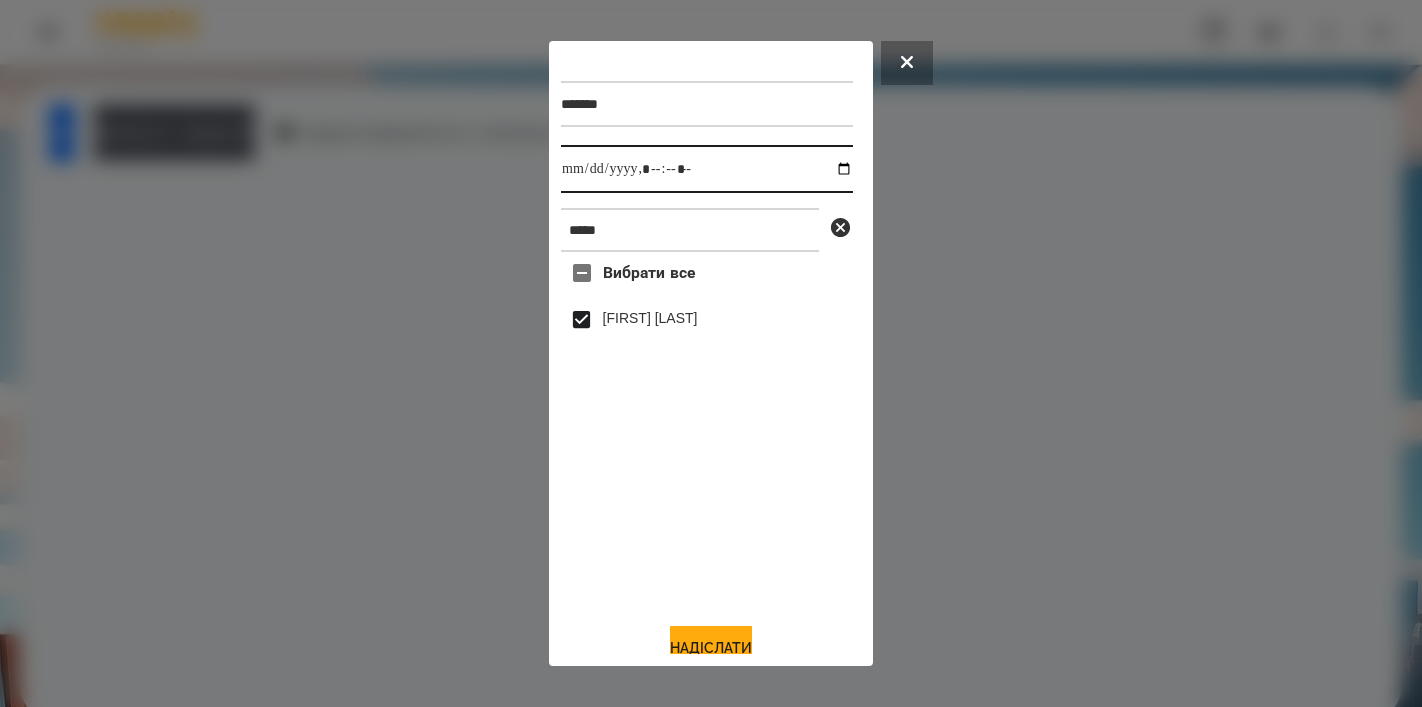 click at bounding box center [707, 169] 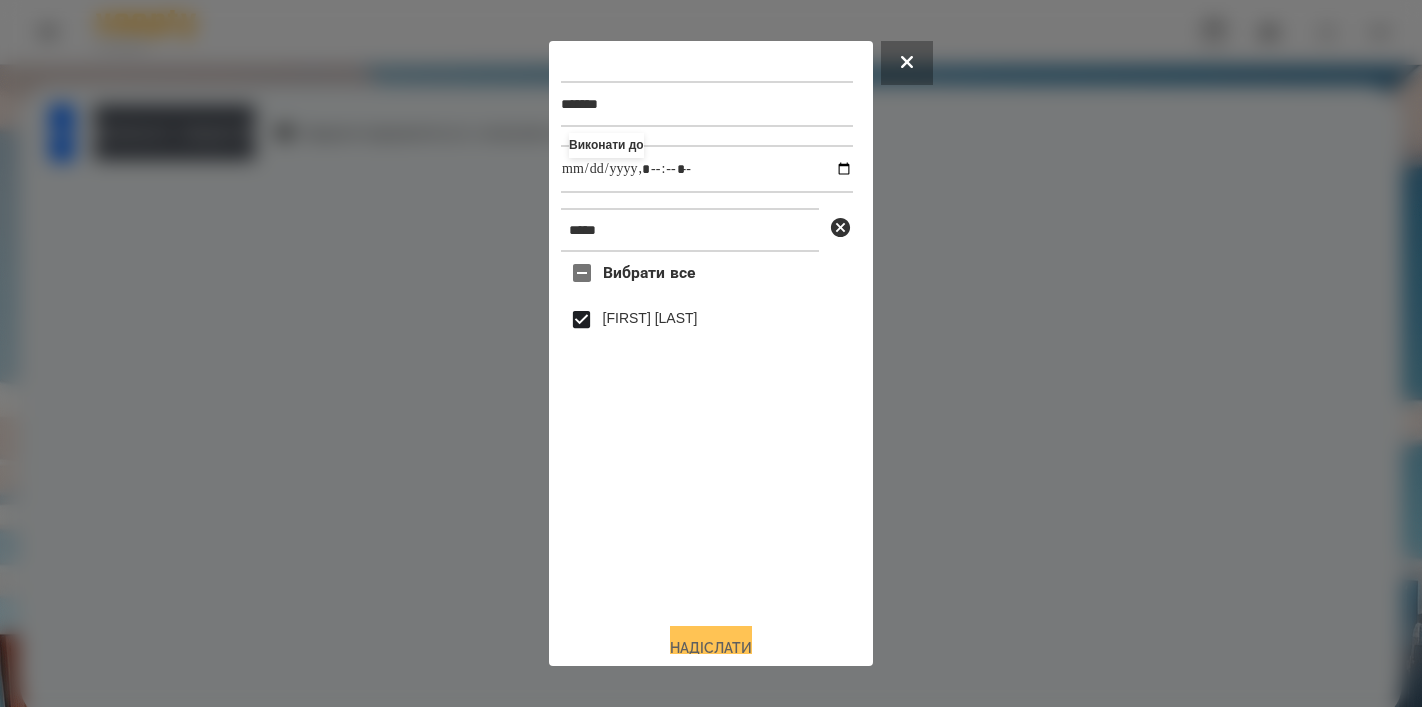 click on "Надіслати" at bounding box center (711, 648) 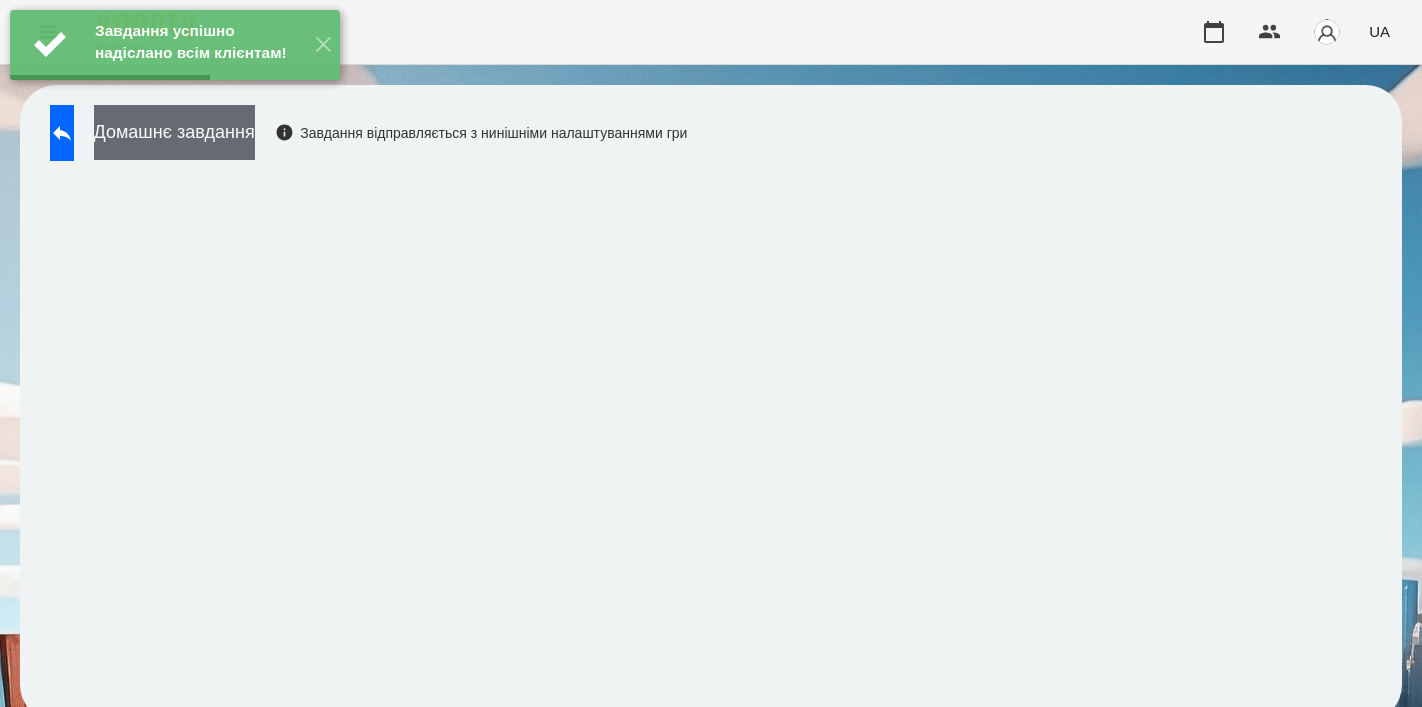 click on "Домашнє завдання" at bounding box center [174, 132] 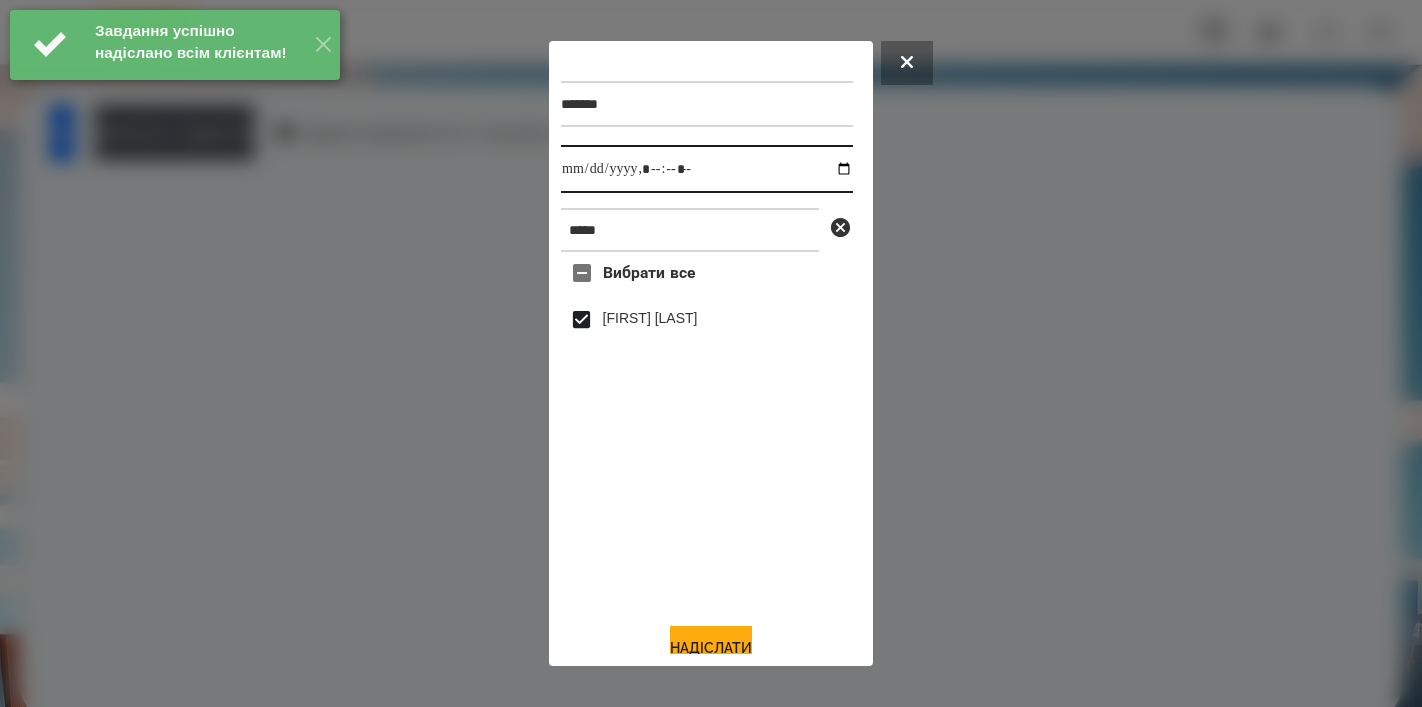 click at bounding box center [707, 169] 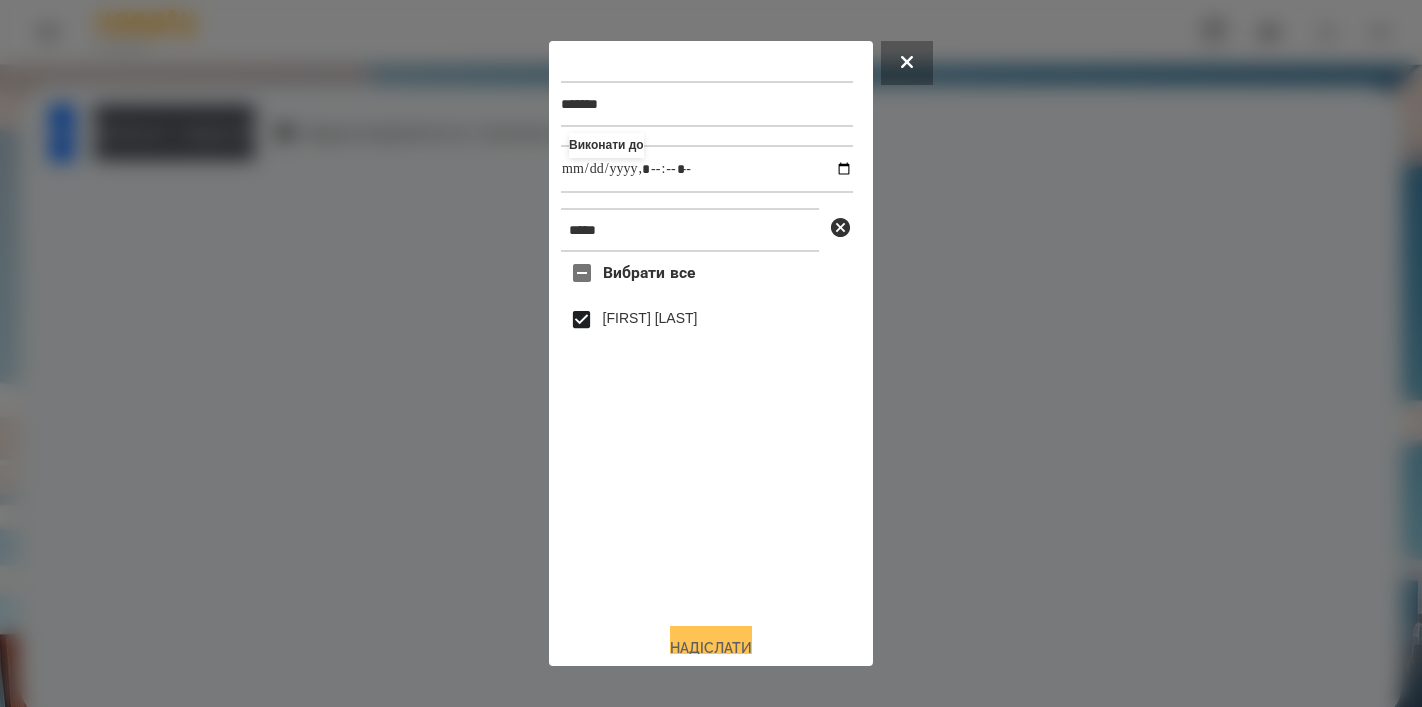 click on "Надіслати" at bounding box center (711, 648) 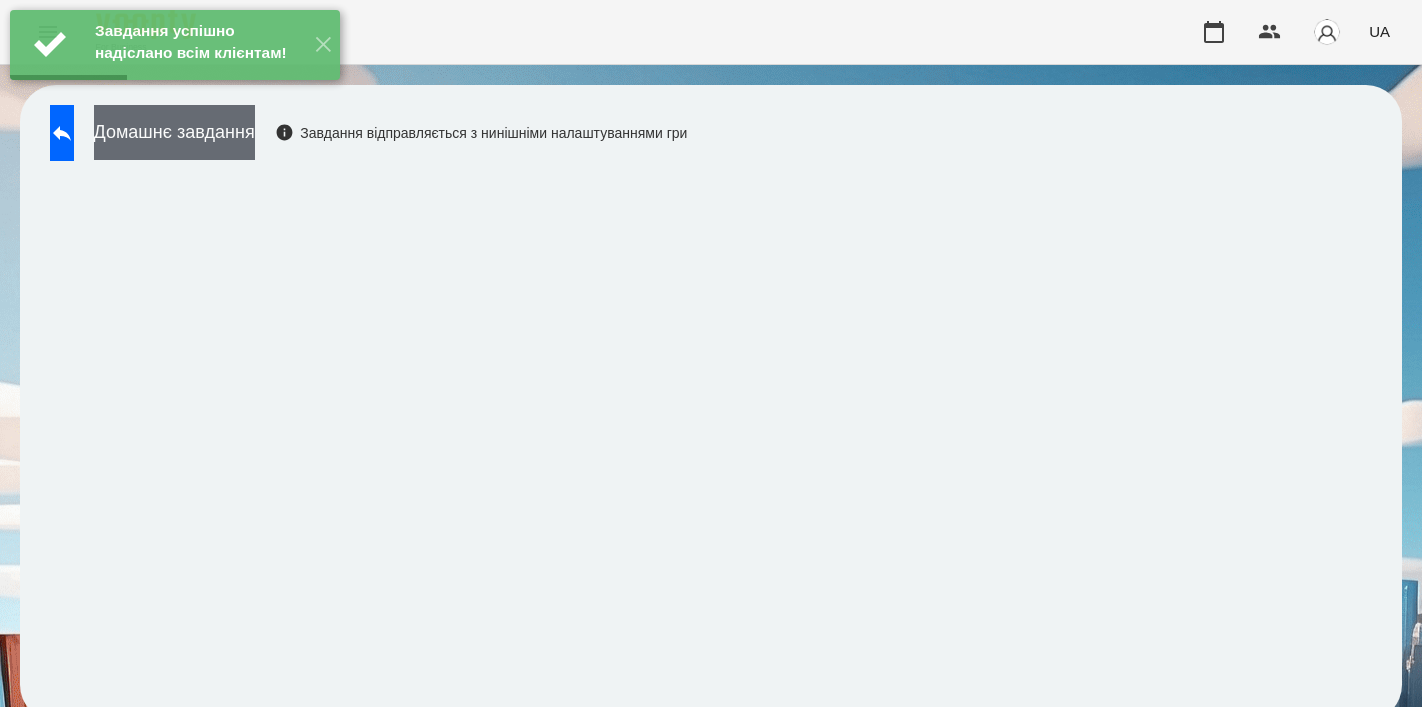 click on "Домашнє завдання" at bounding box center [174, 132] 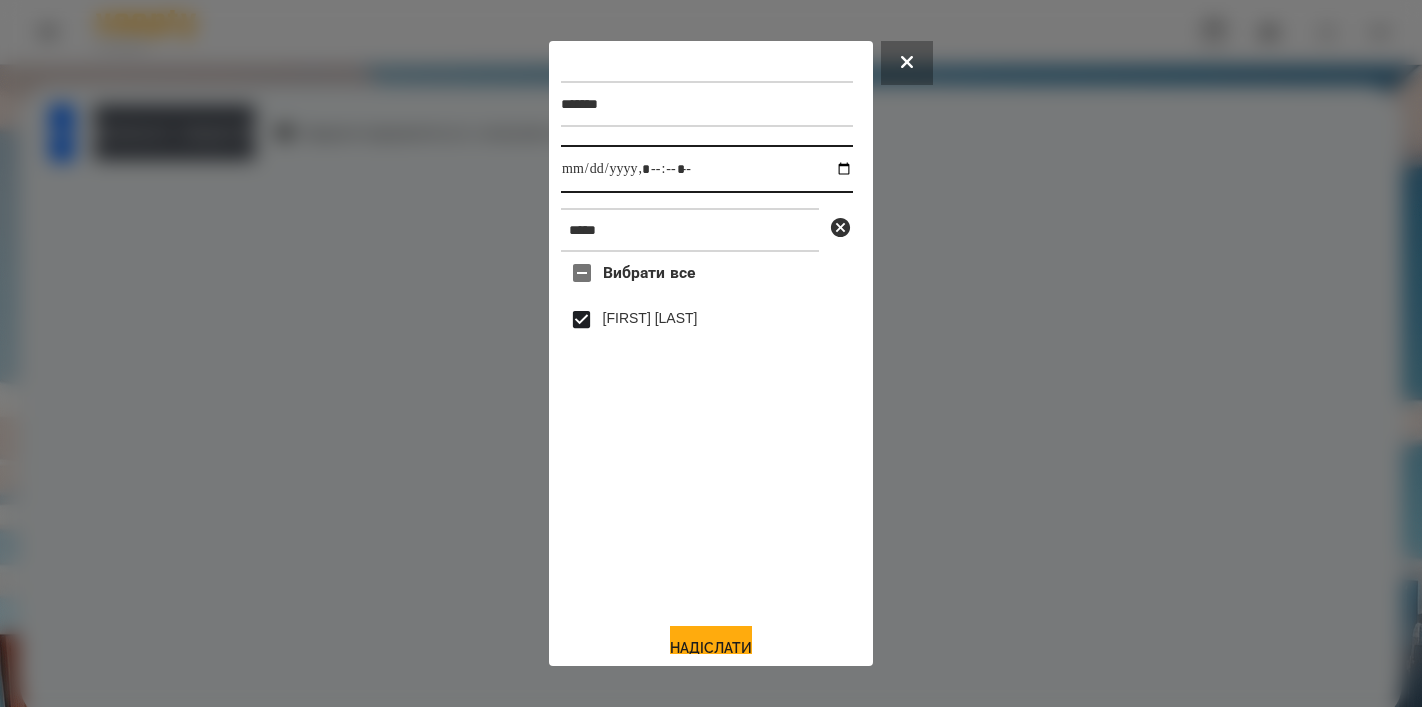 click at bounding box center (707, 169) 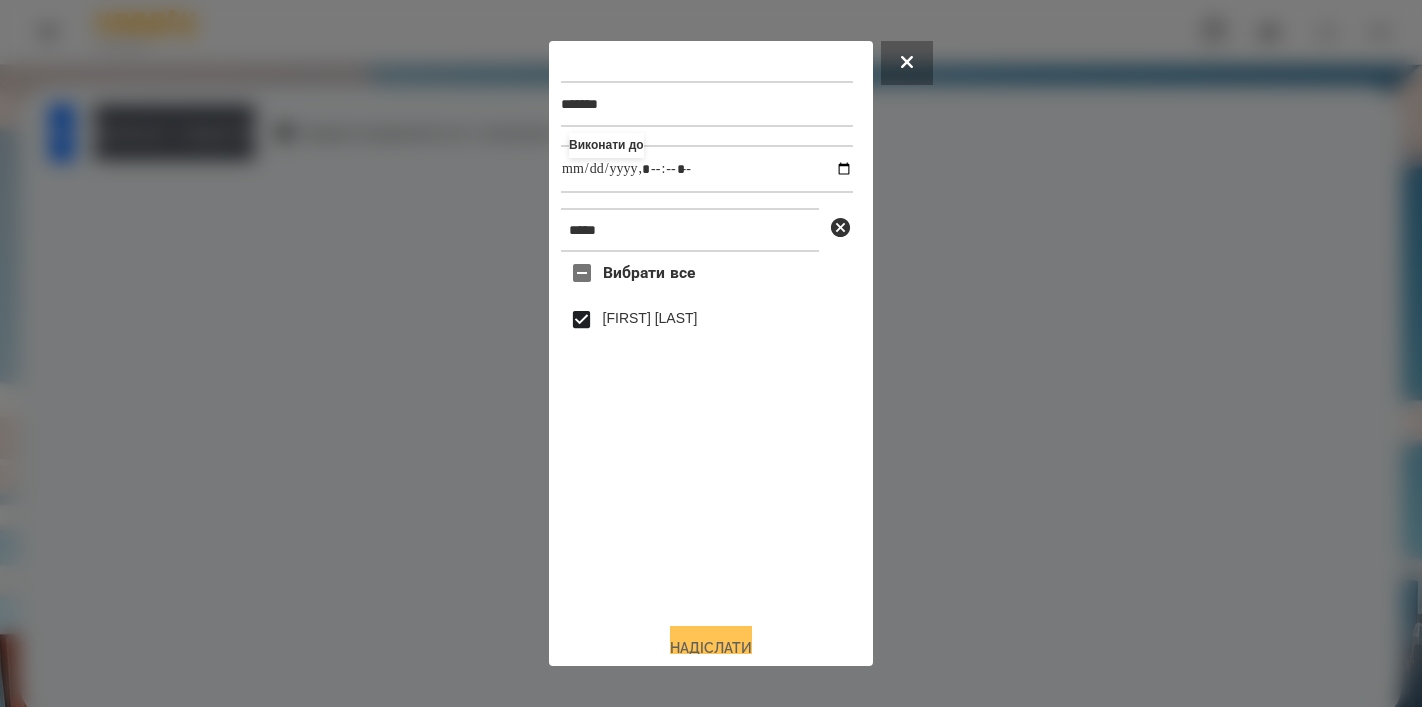 click on "Надіслати" at bounding box center (711, 648) 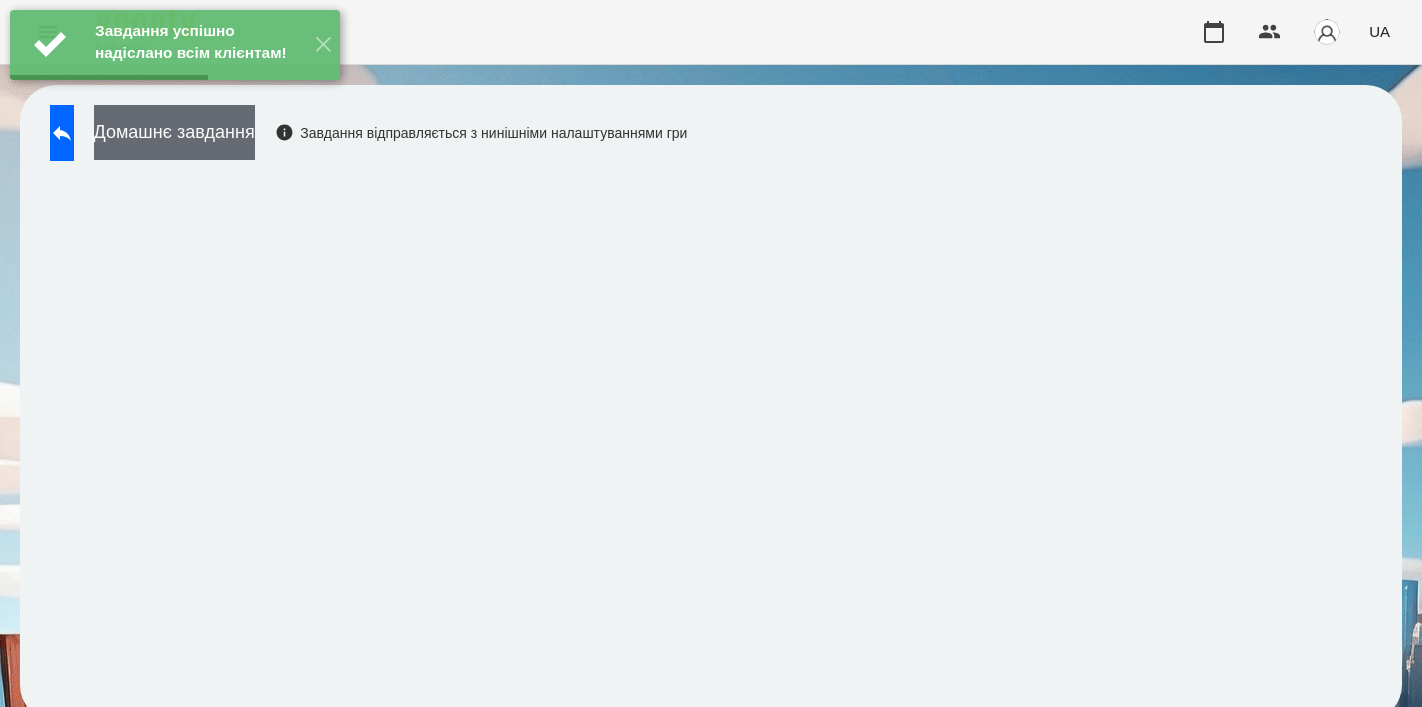 click on "Домашнє завдання" at bounding box center [174, 132] 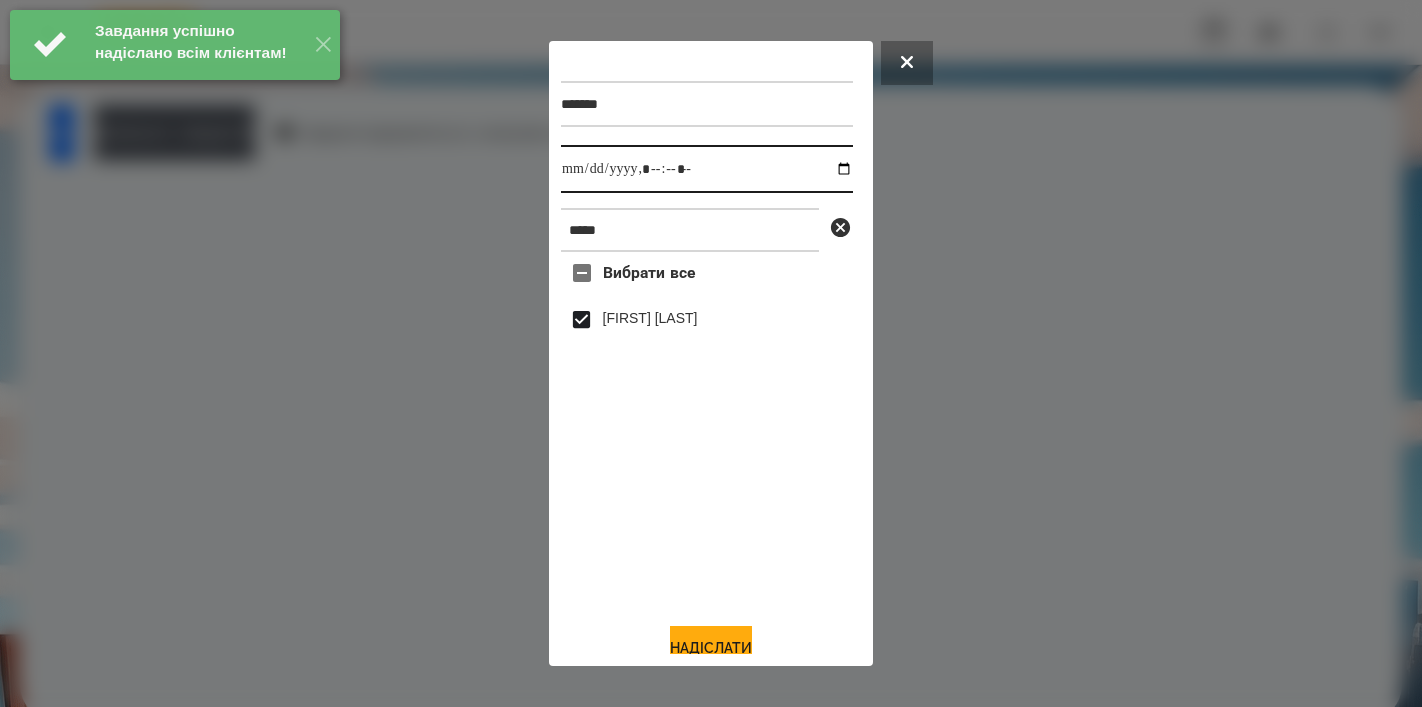 click at bounding box center [707, 169] 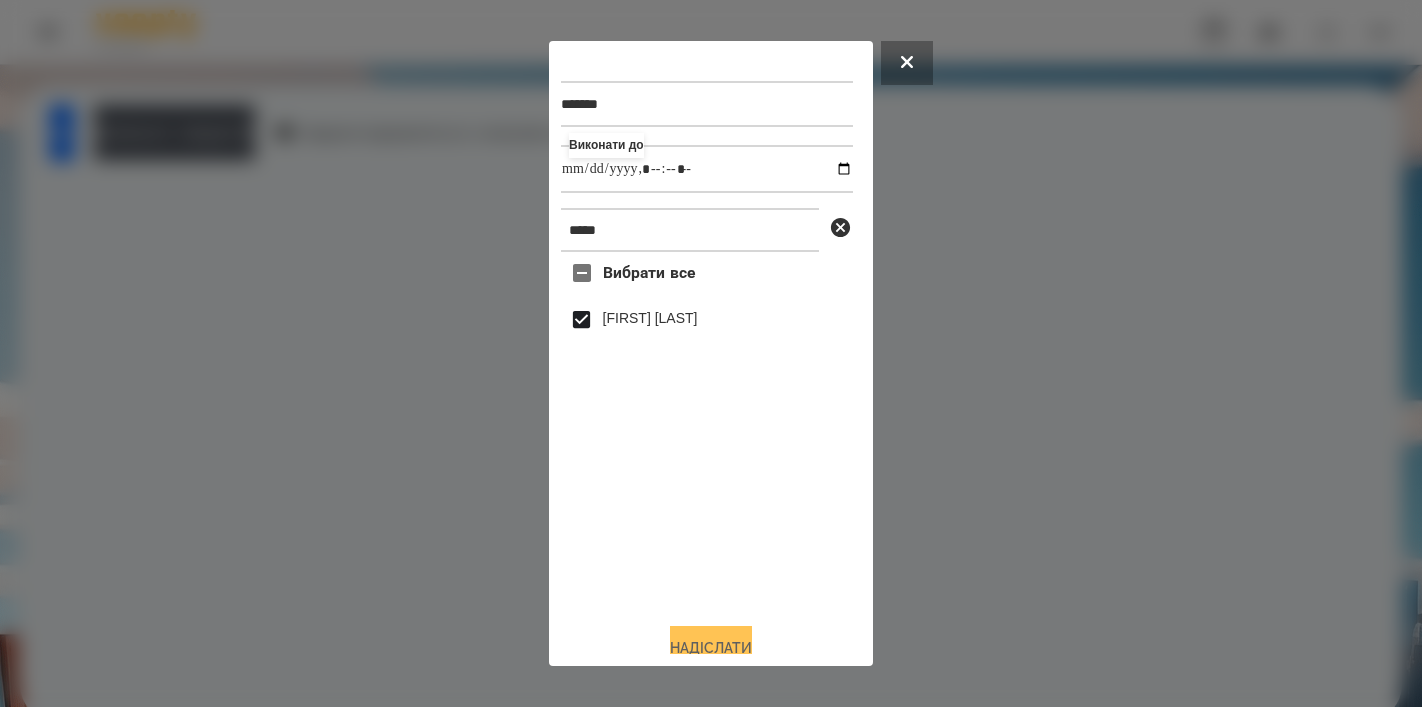 click on "Надіслати" at bounding box center (711, 648) 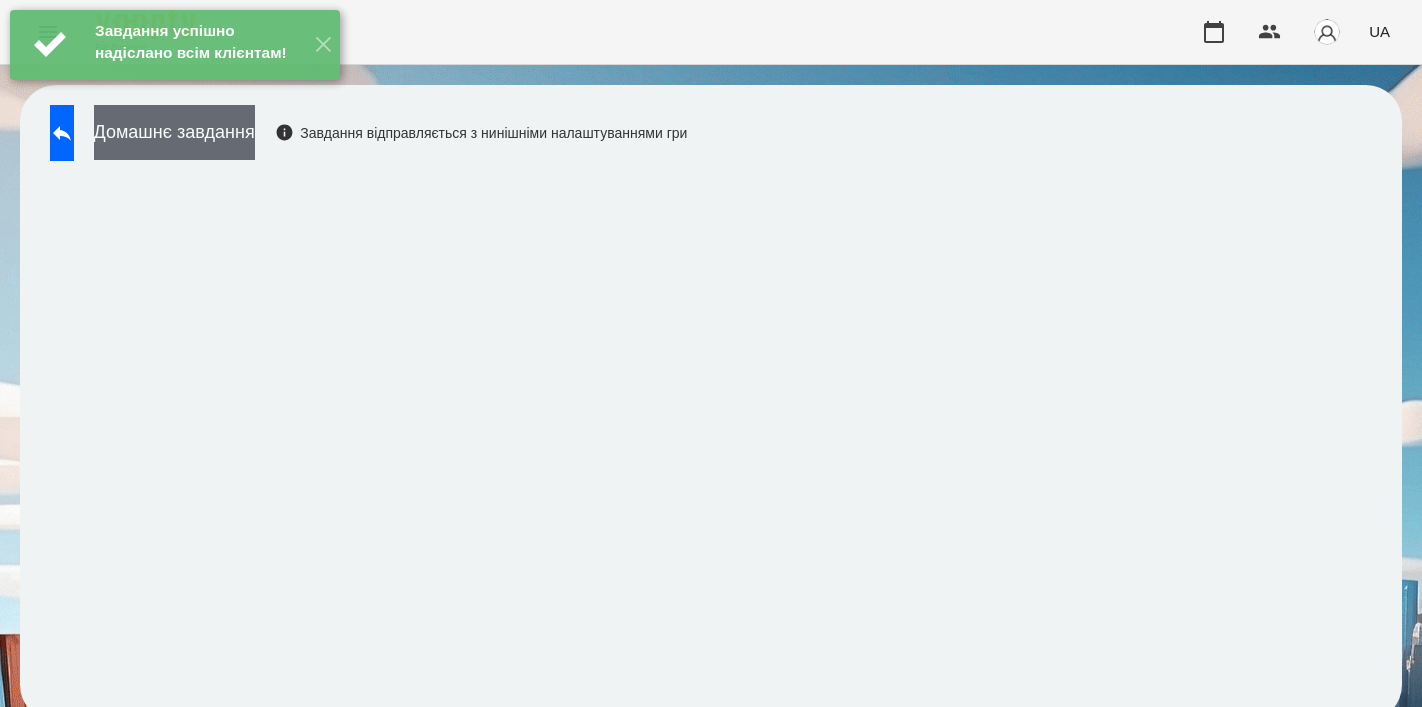 click on "Домашнє завдання" at bounding box center [174, 132] 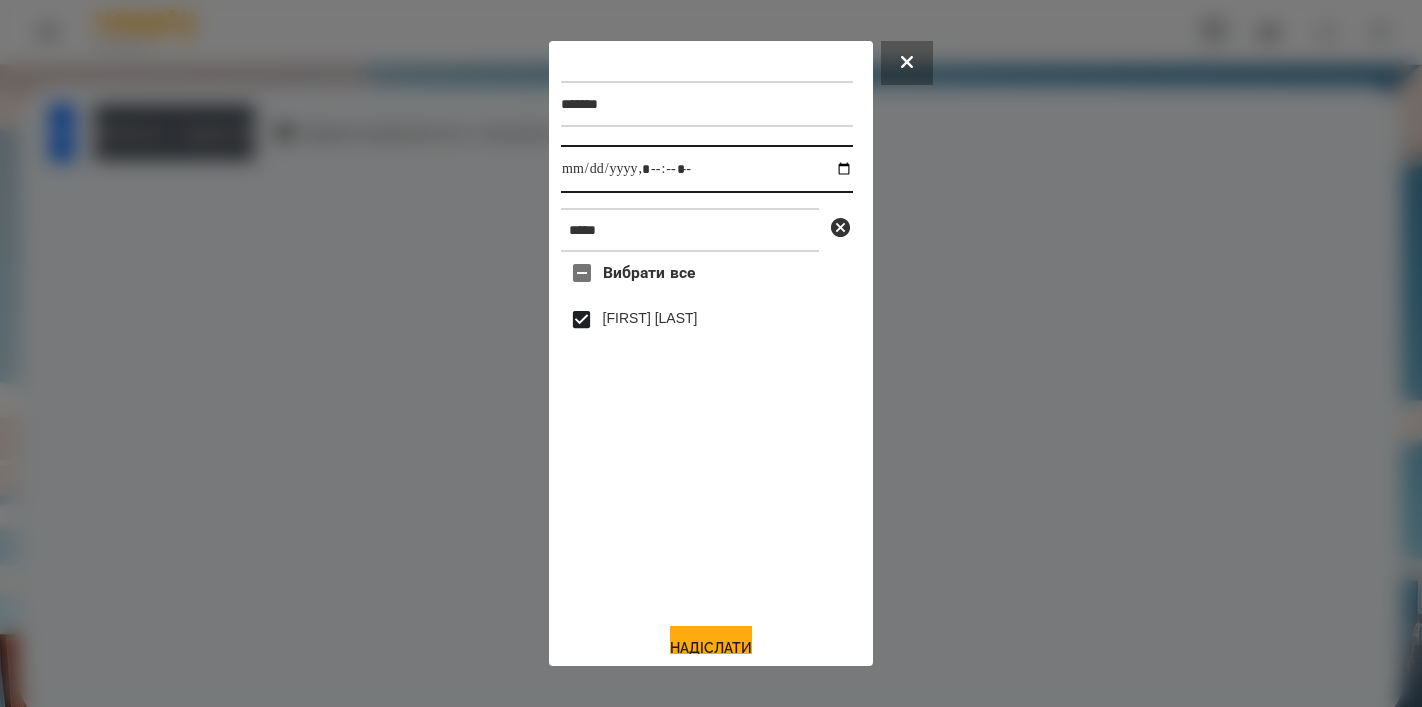 click at bounding box center (707, 169) 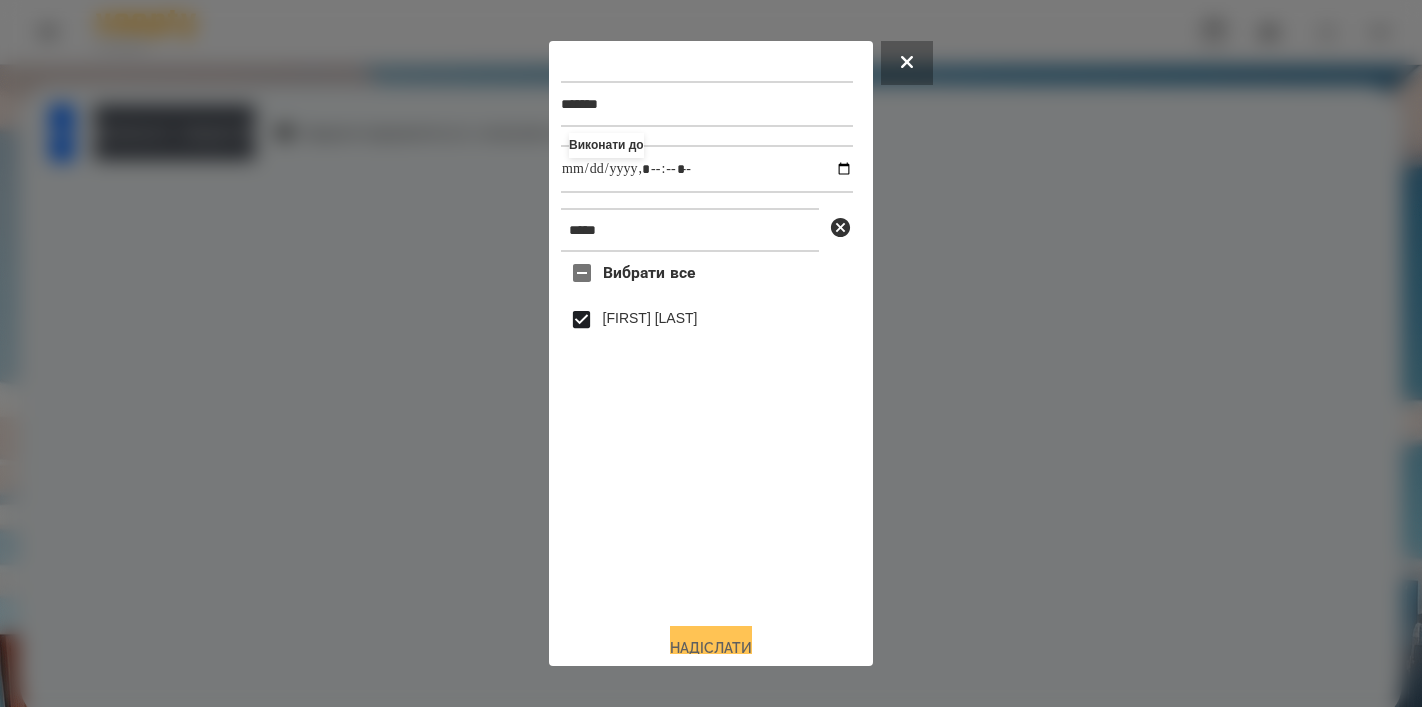 click on "Надіслати" at bounding box center (711, 648) 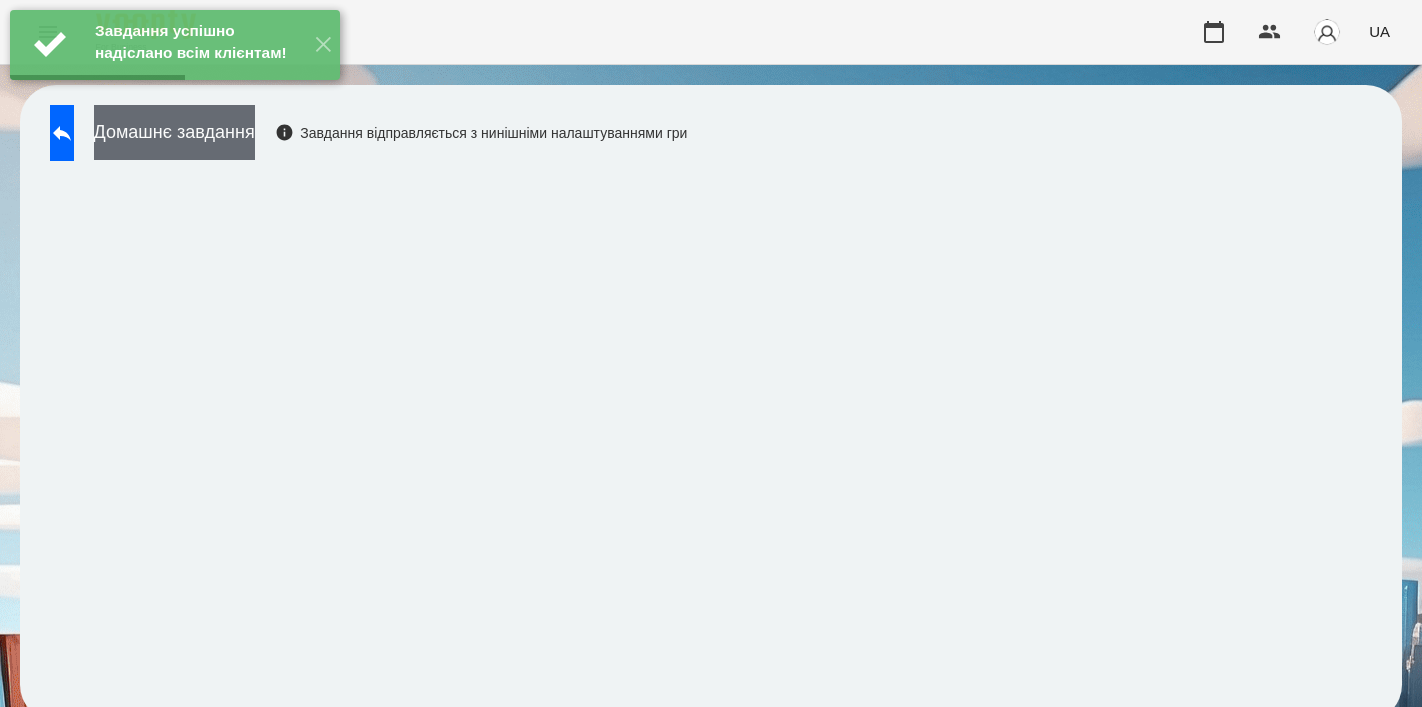 click on "Домашнє завдання" at bounding box center (174, 132) 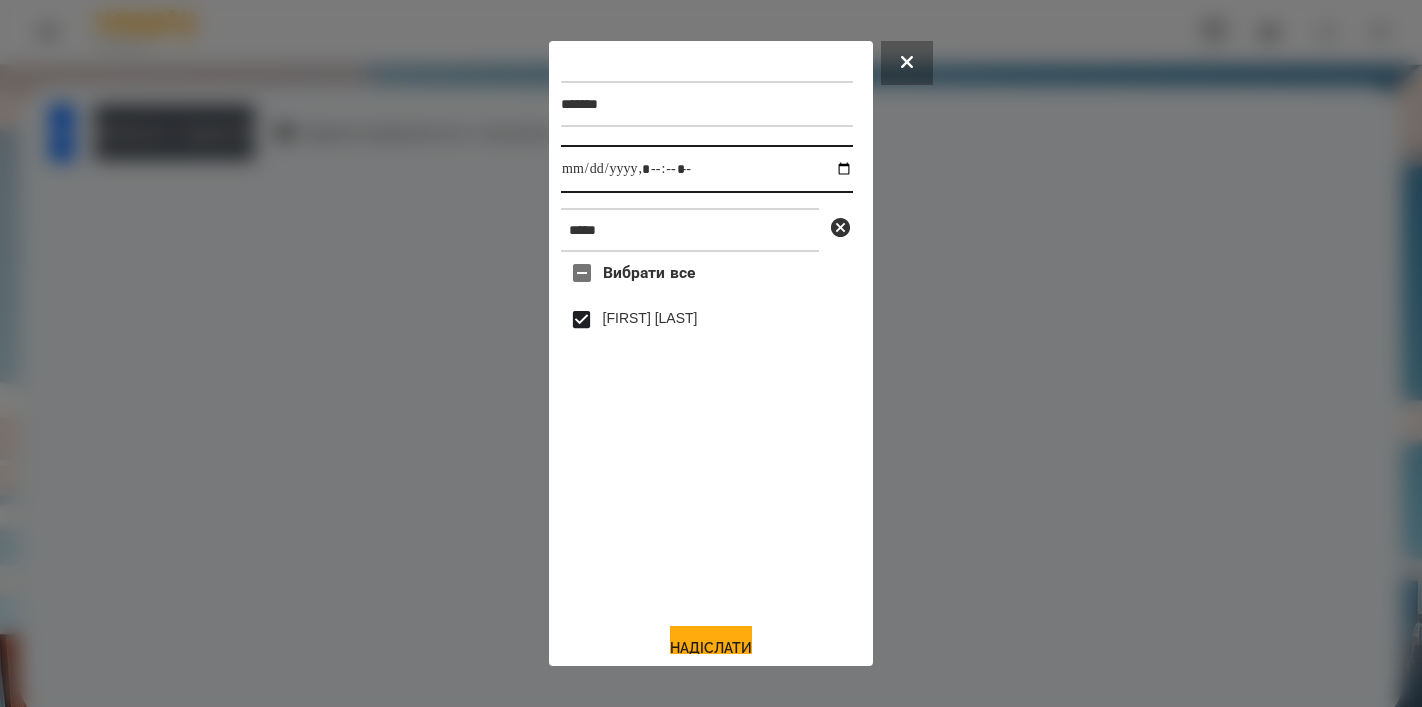 click at bounding box center [707, 169] 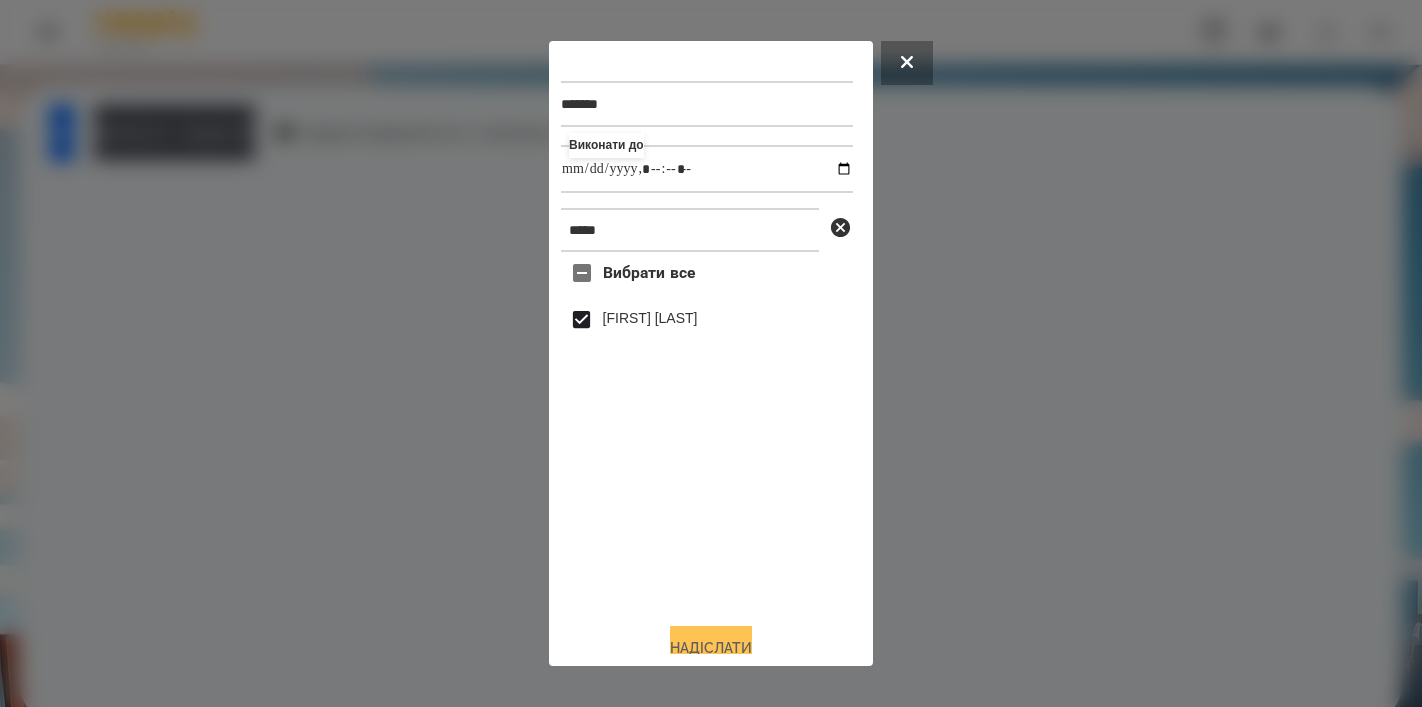 click on "Надіслати" at bounding box center [711, 648] 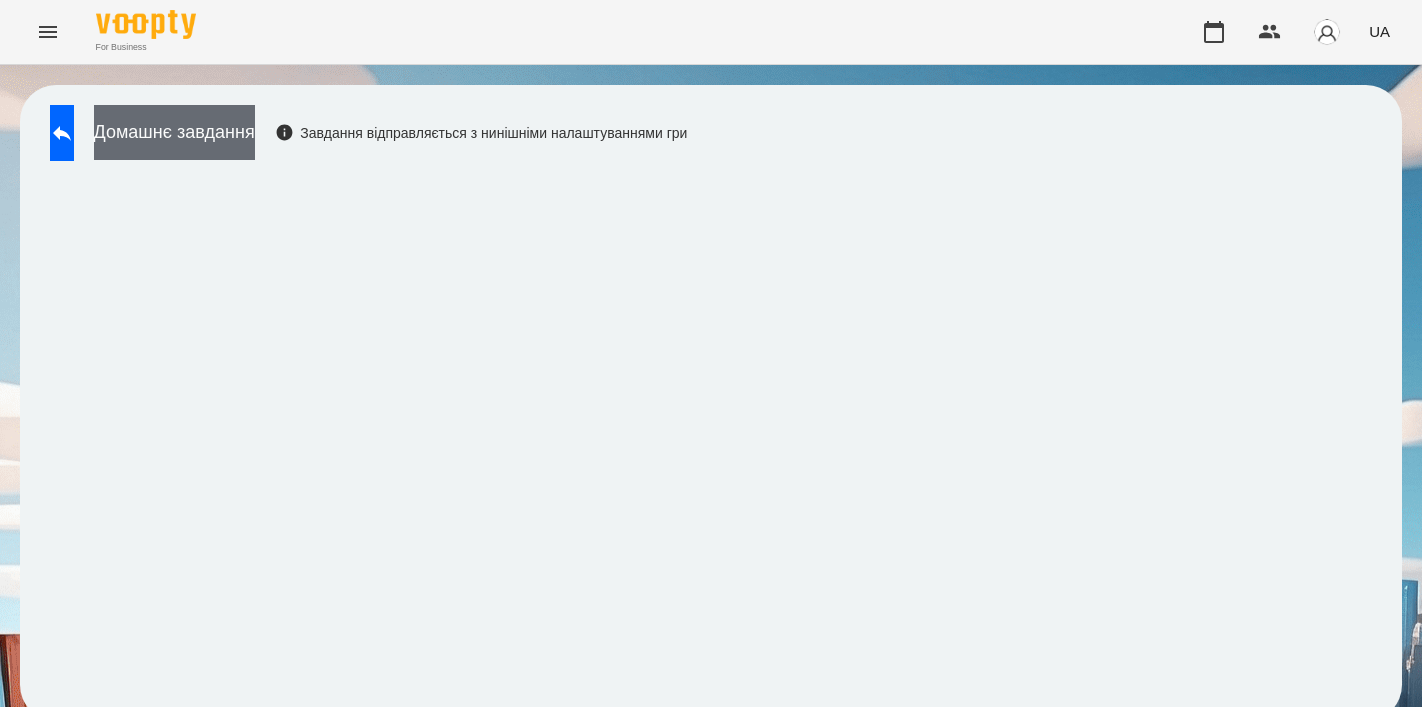 click on "Домашнє завдання" at bounding box center (174, 132) 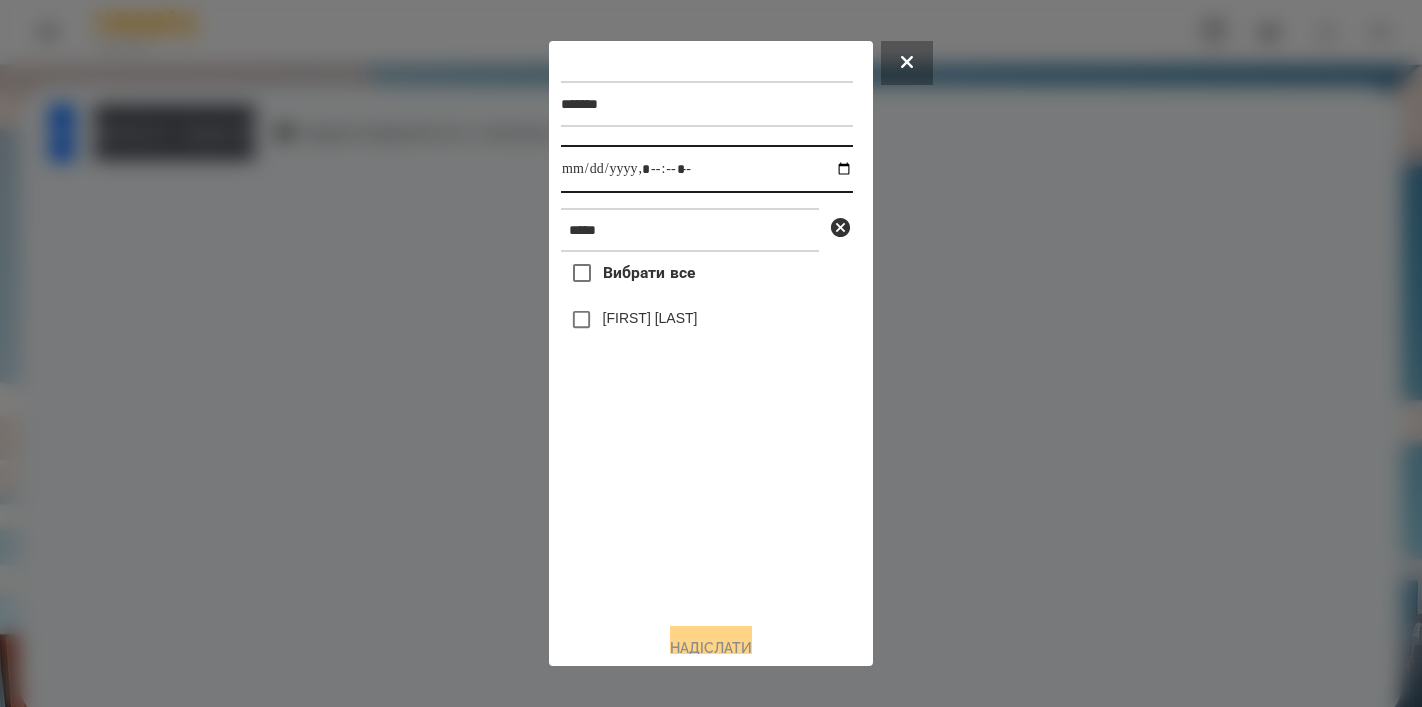 click at bounding box center [707, 169] 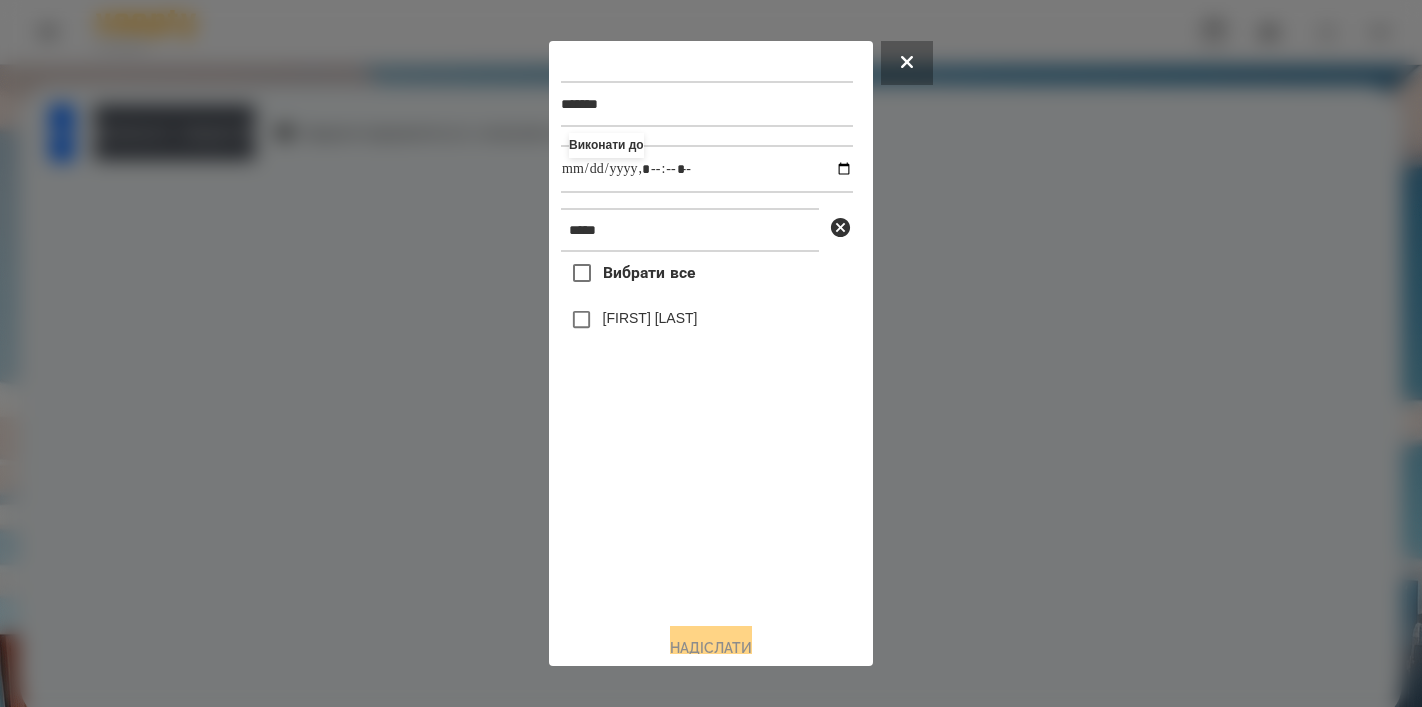 click on "Вибрати все [FIRST] [FIRST] [LAST]" at bounding box center [707, 429] 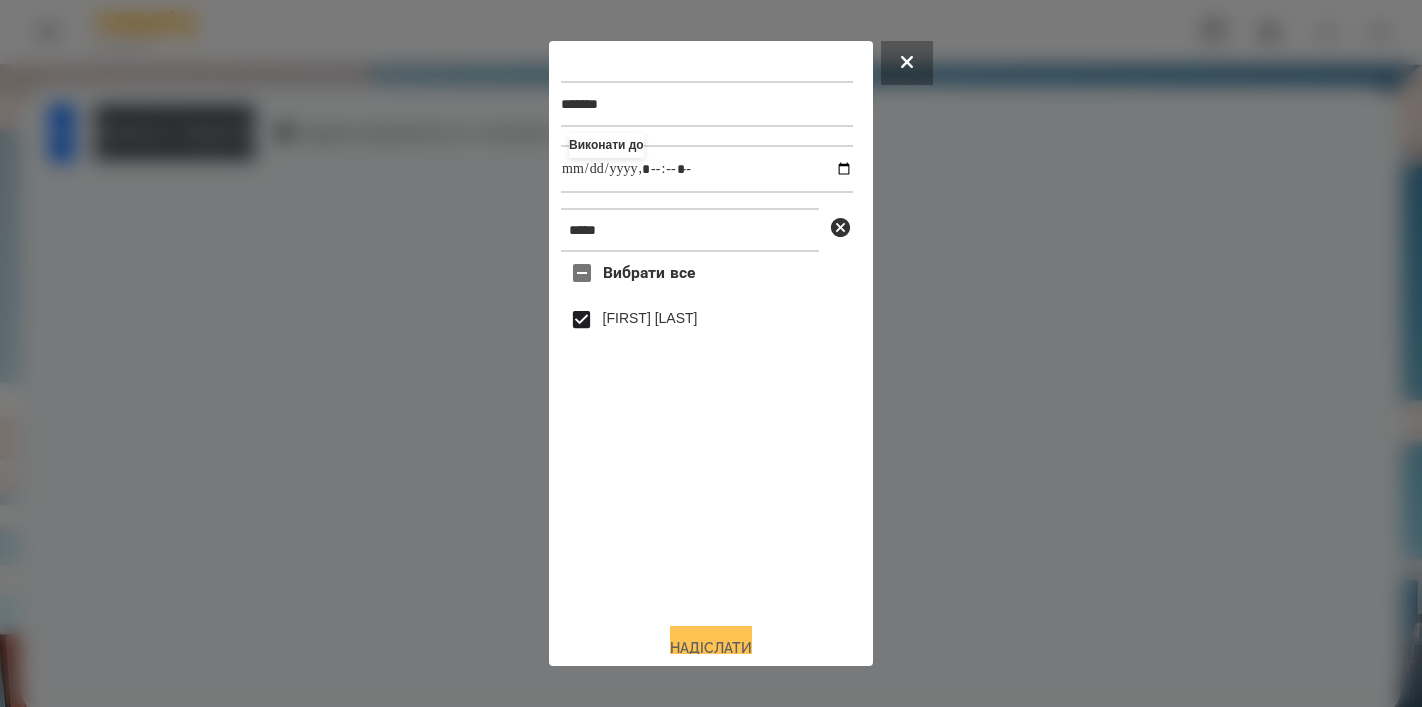 click on "Надіслати" at bounding box center [711, 648] 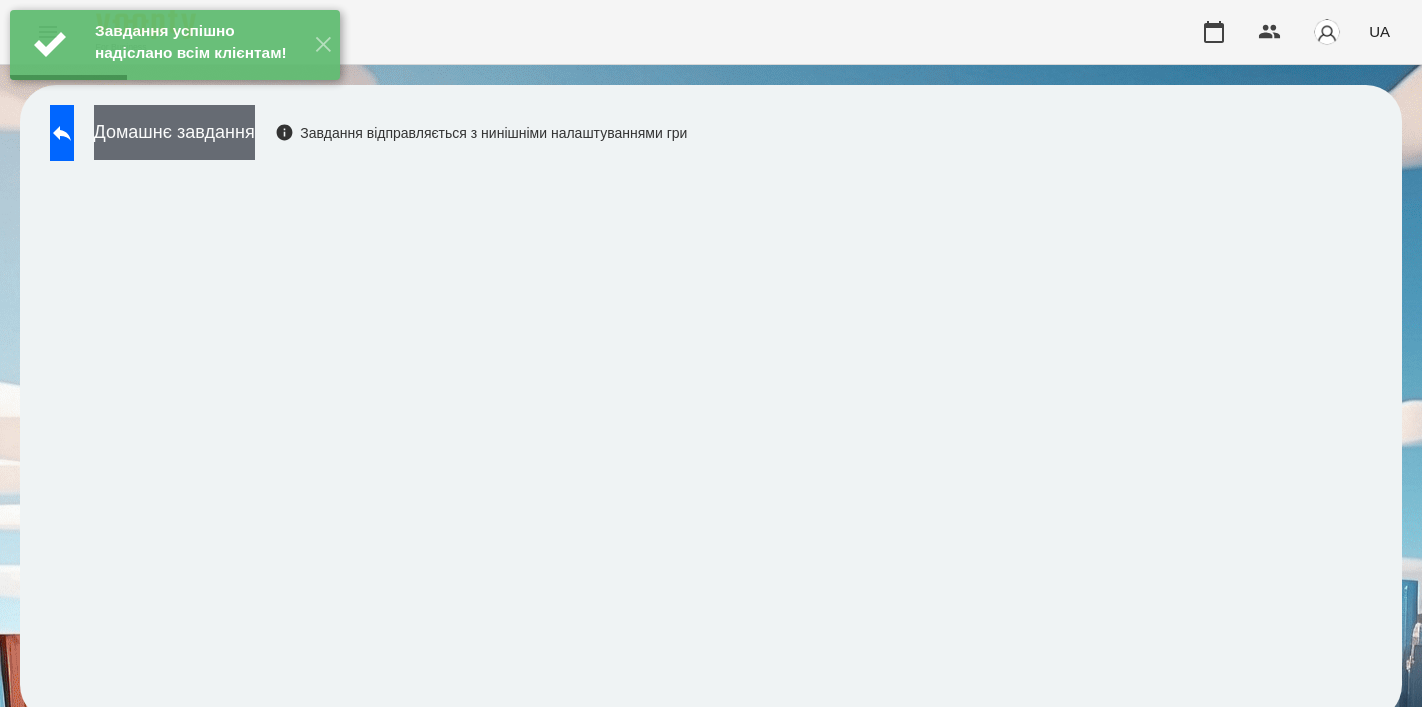 click on "Домашнє завдання" at bounding box center [174, 132] 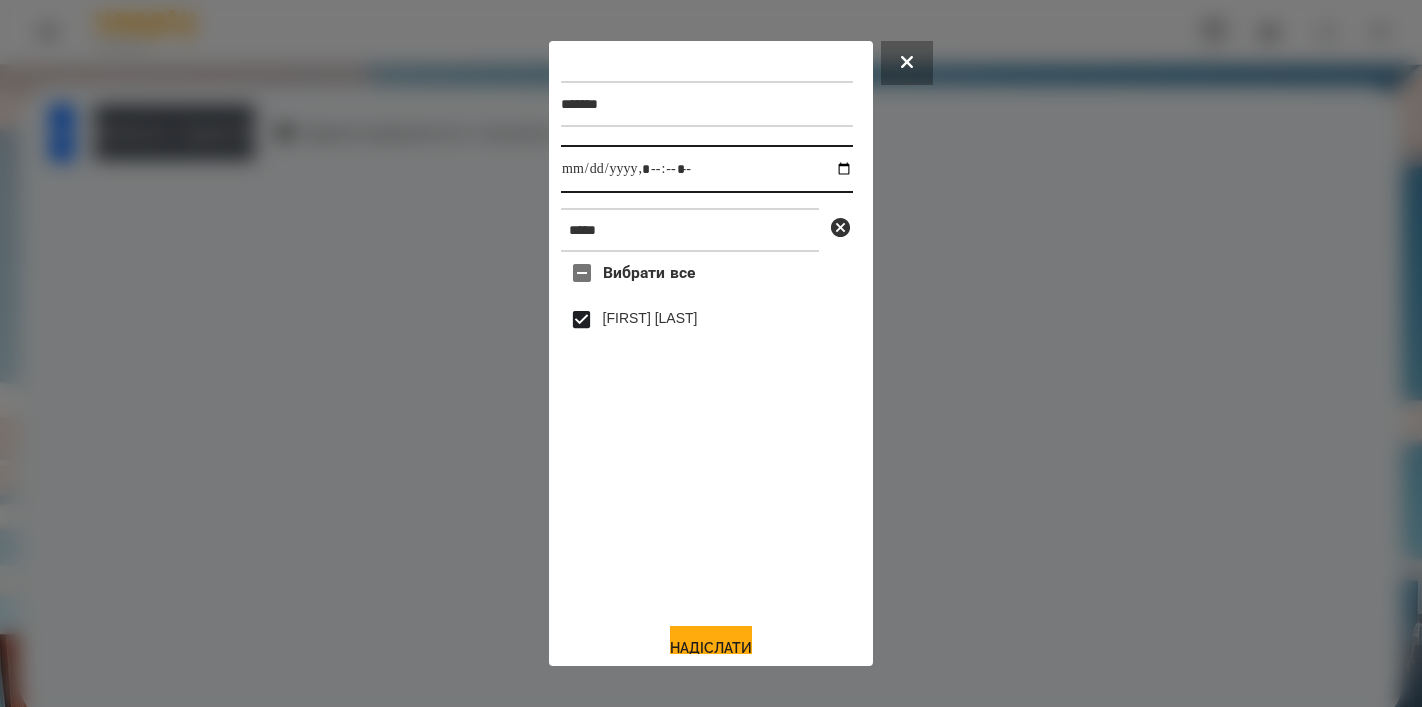 click at bounding box center (707, 169) 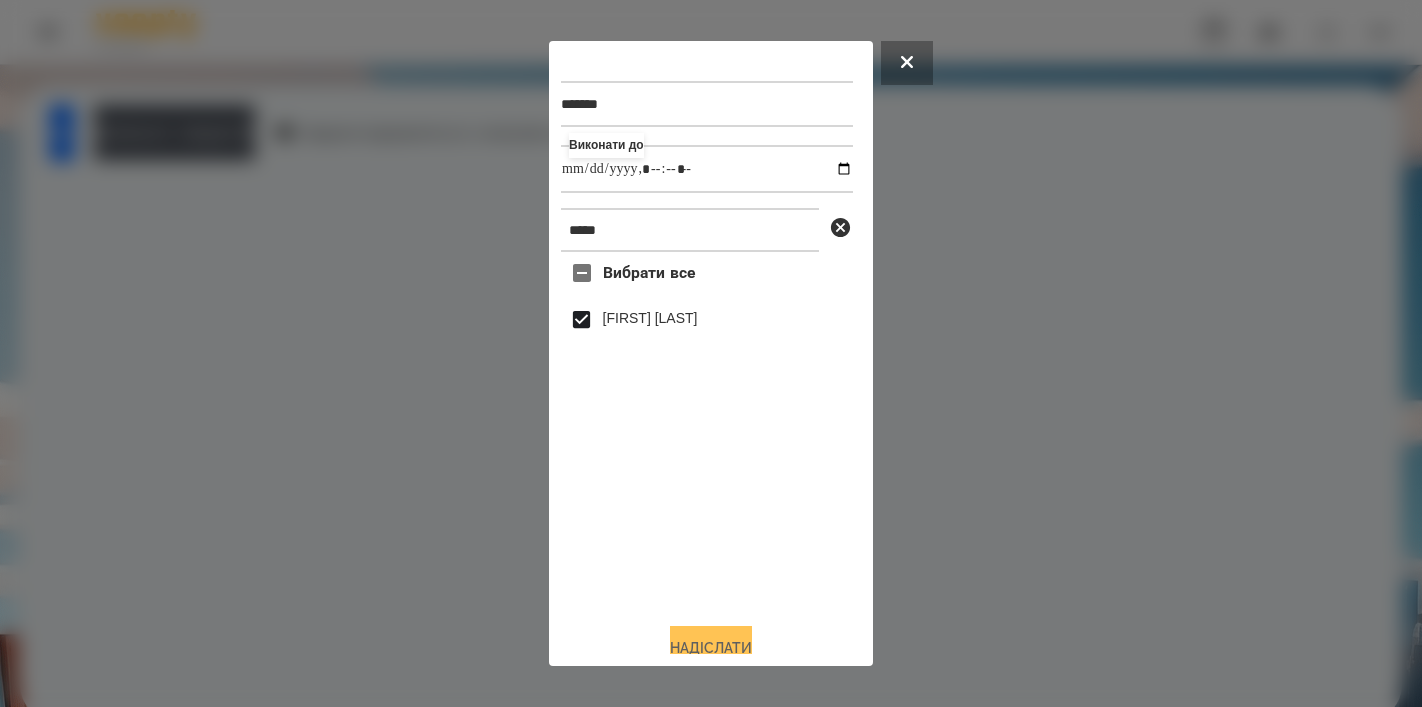 click on "Надіслати" at bounding box center [711, 648] 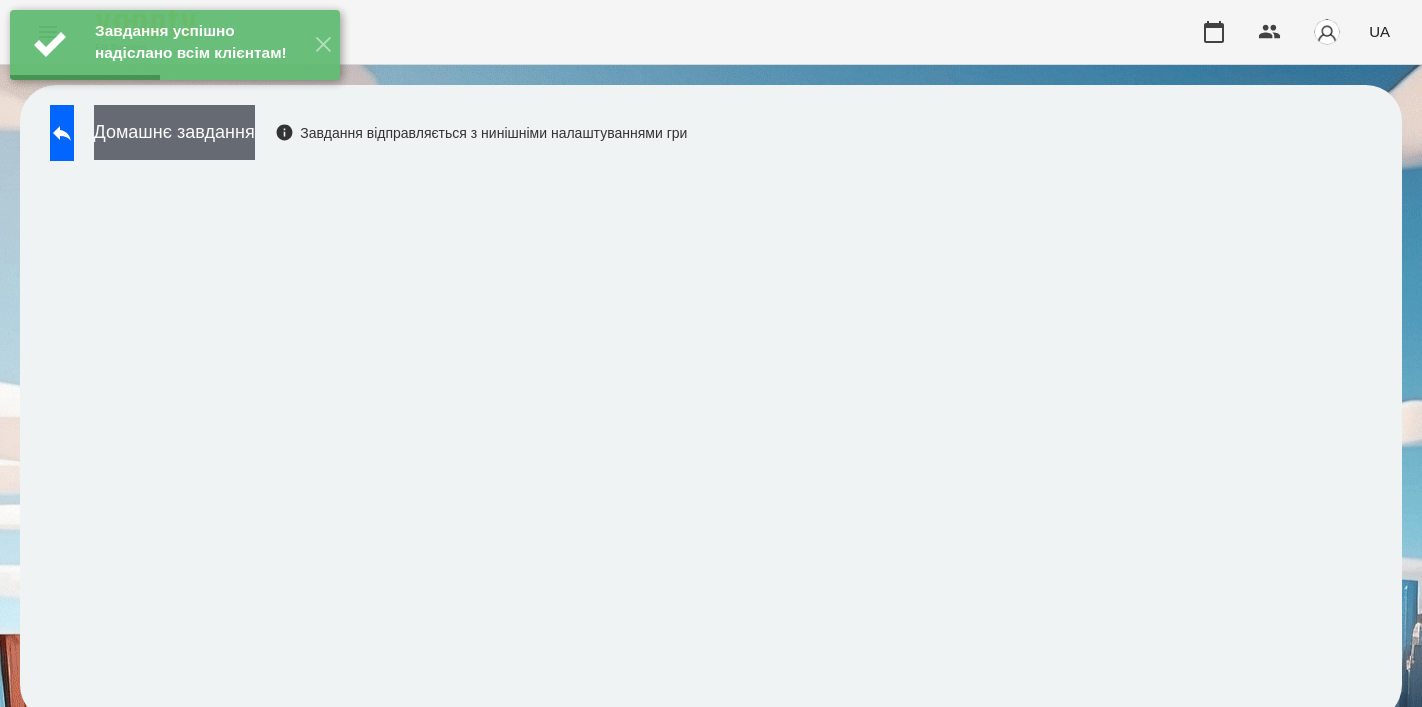 click on "Домашнє завдання" at bounding box center [174, 132] 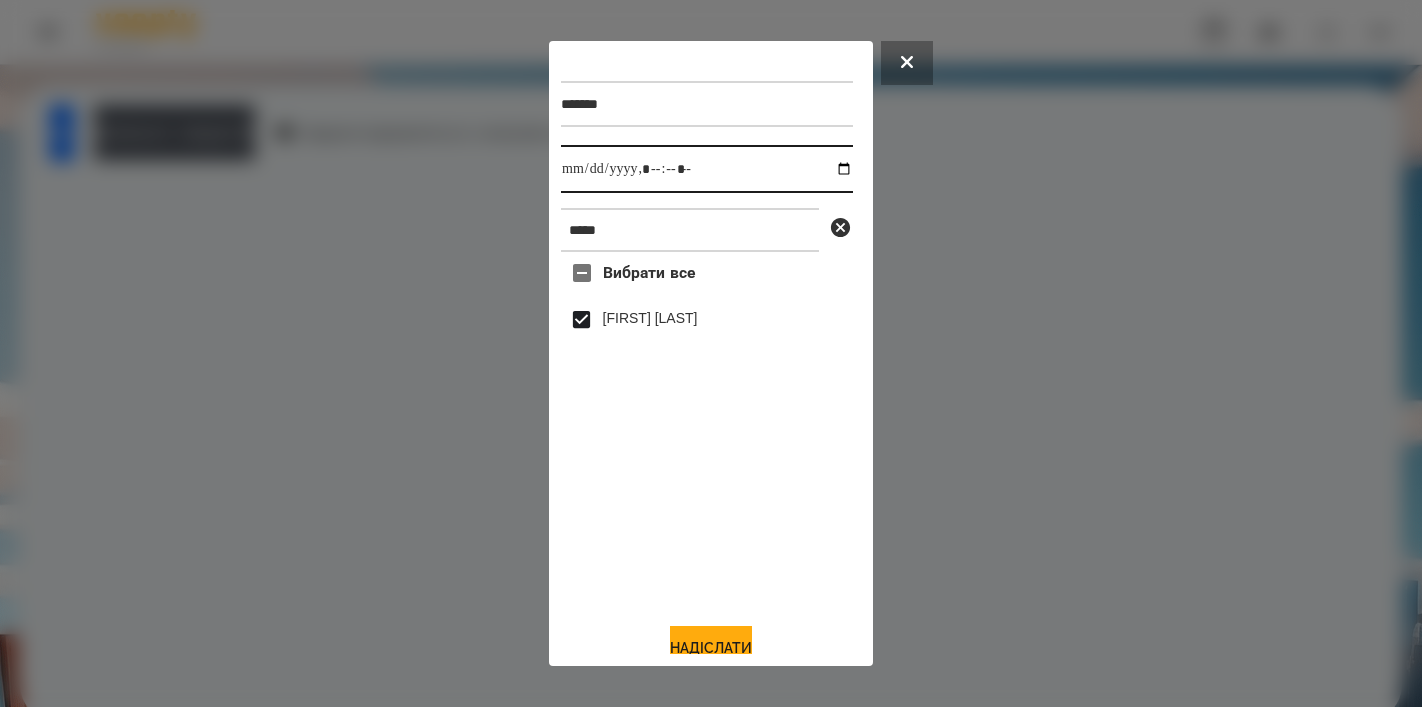 click at bounding box center [707, 169] 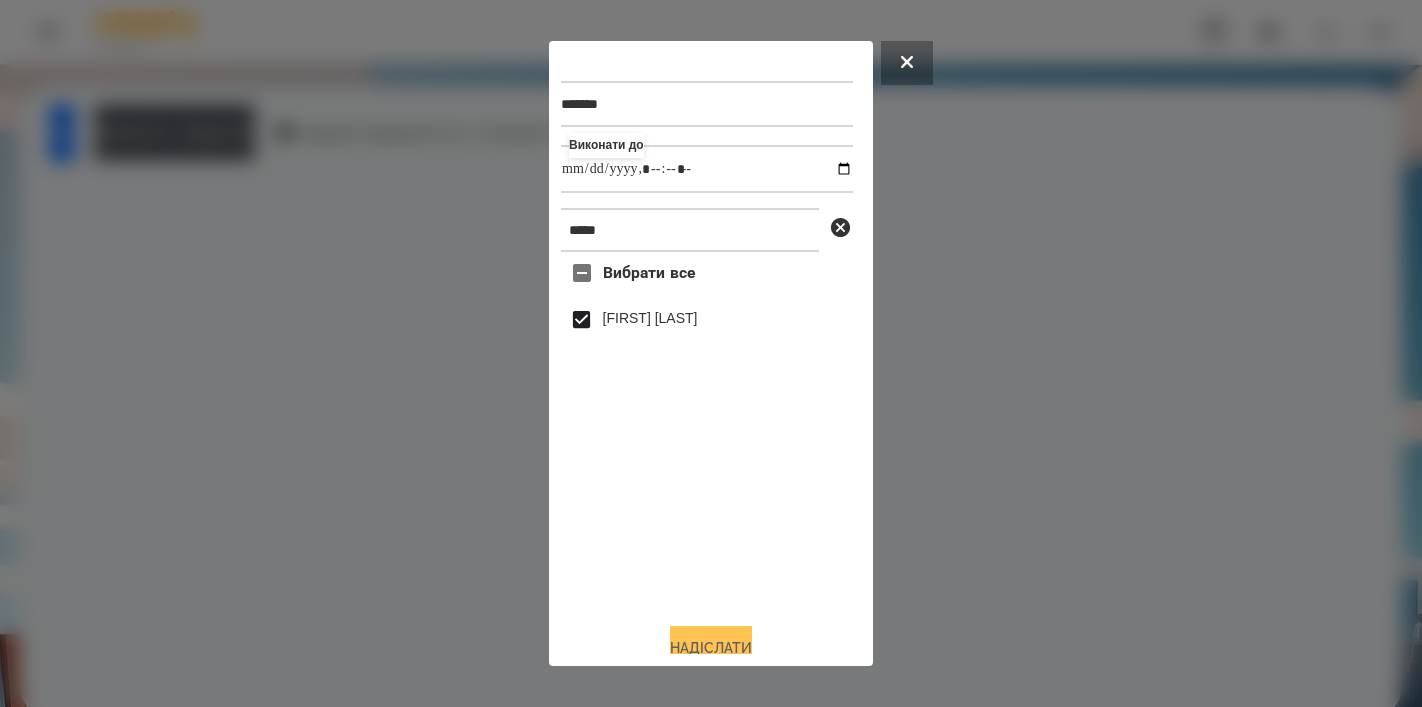 click on "Надіслати" at bounding box center [711, 648] 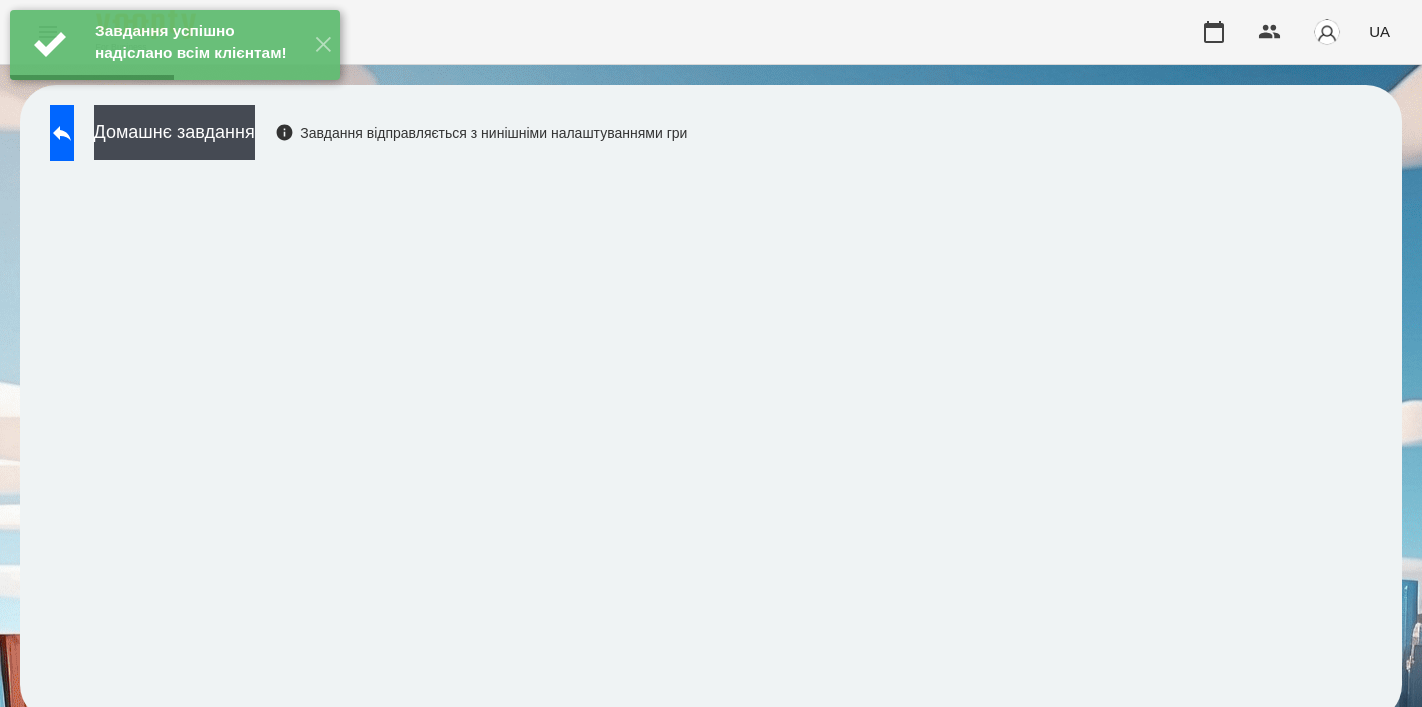 click on "Завдання успішно надіслано всім клієнтам! ✕" at bounding box center [175, 45] 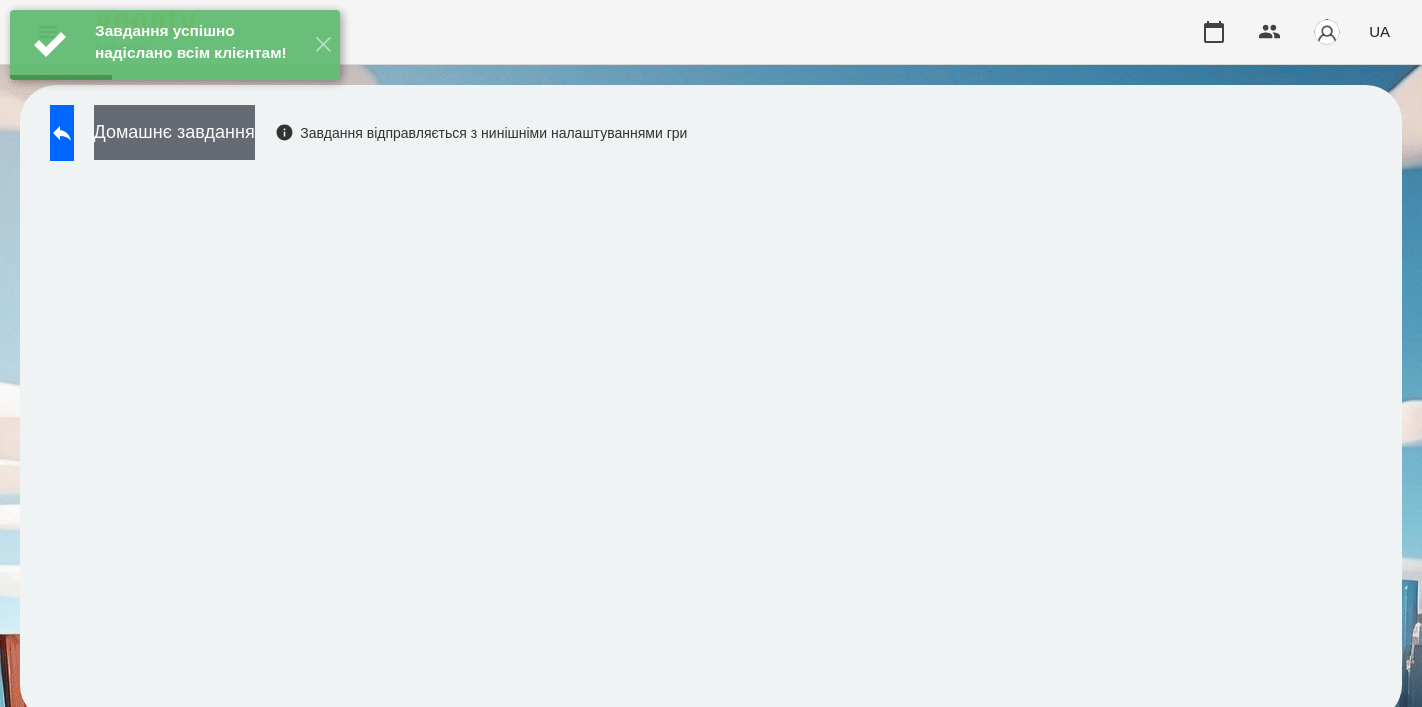 click on "Домашнє завдання" at bounding box center [174, 132] 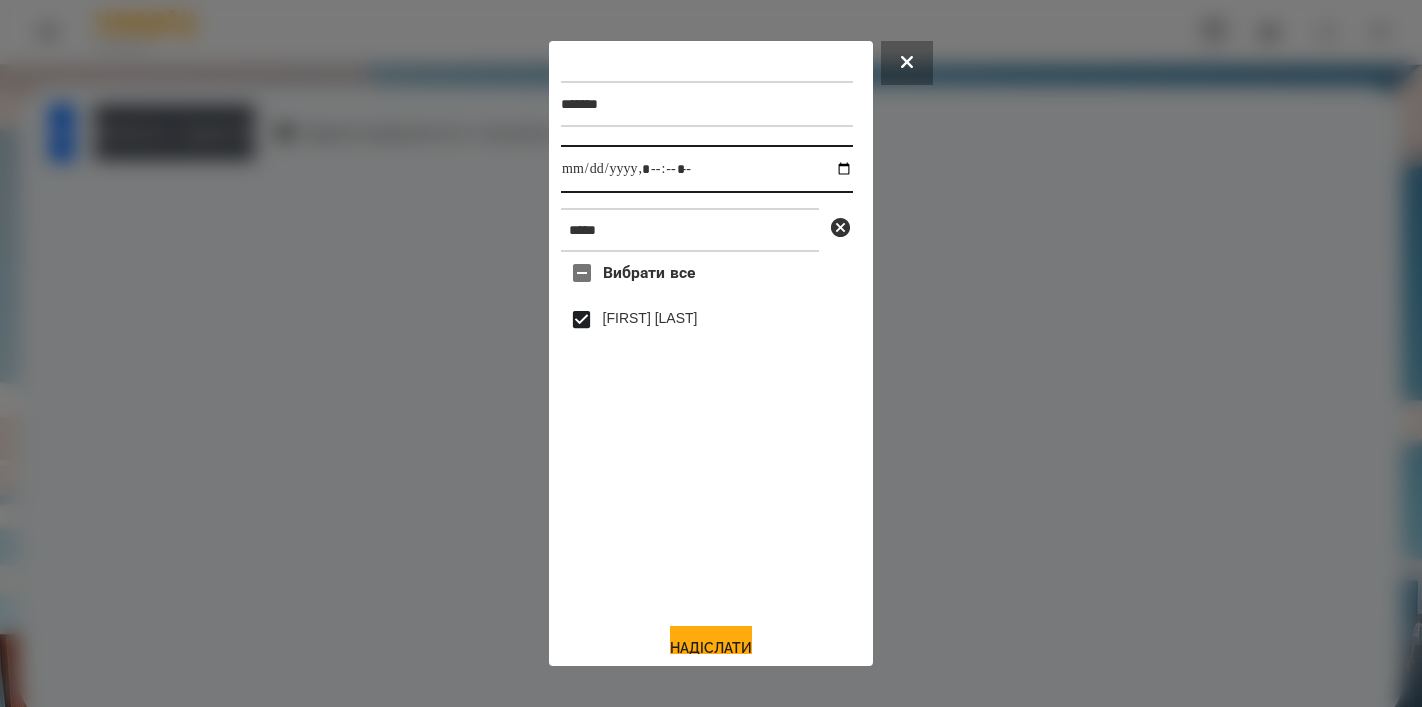 click at bounding box center [707, 169] 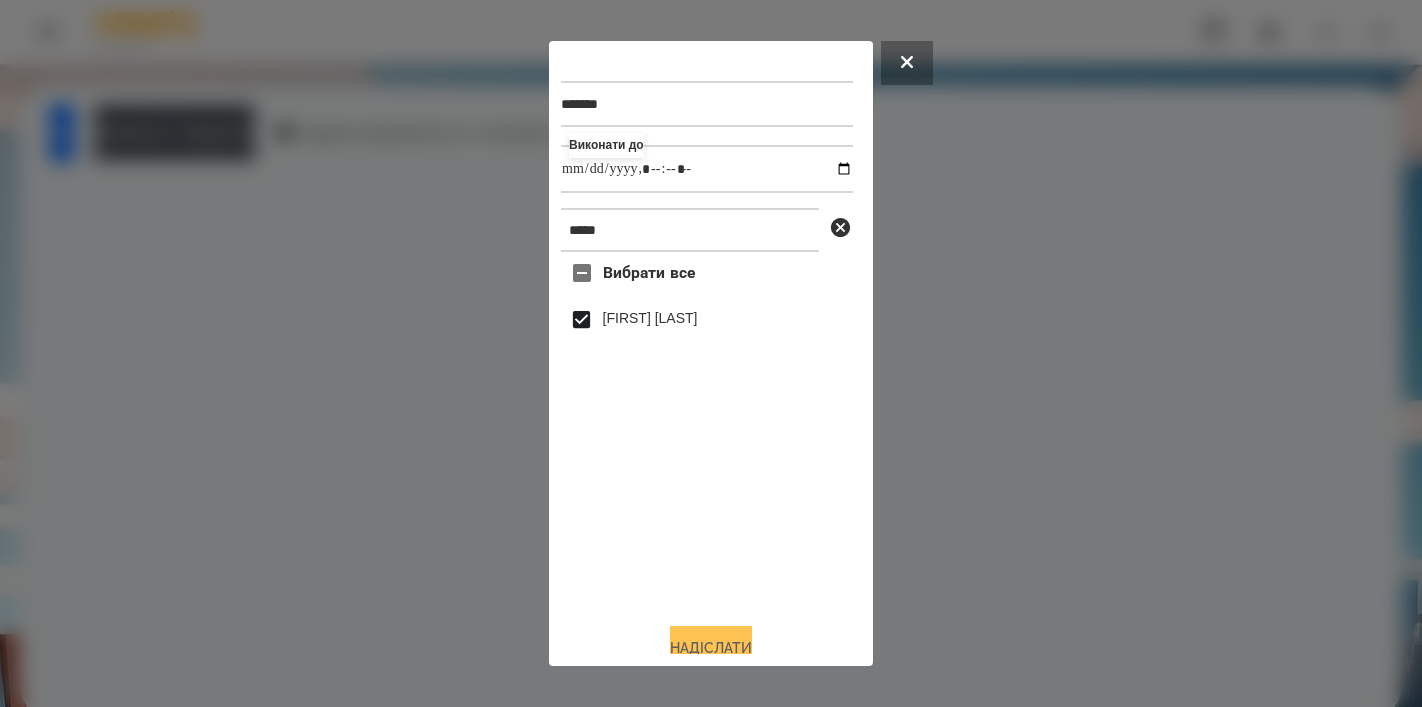 click on "Надіслати" at bounding box center (711, 648) 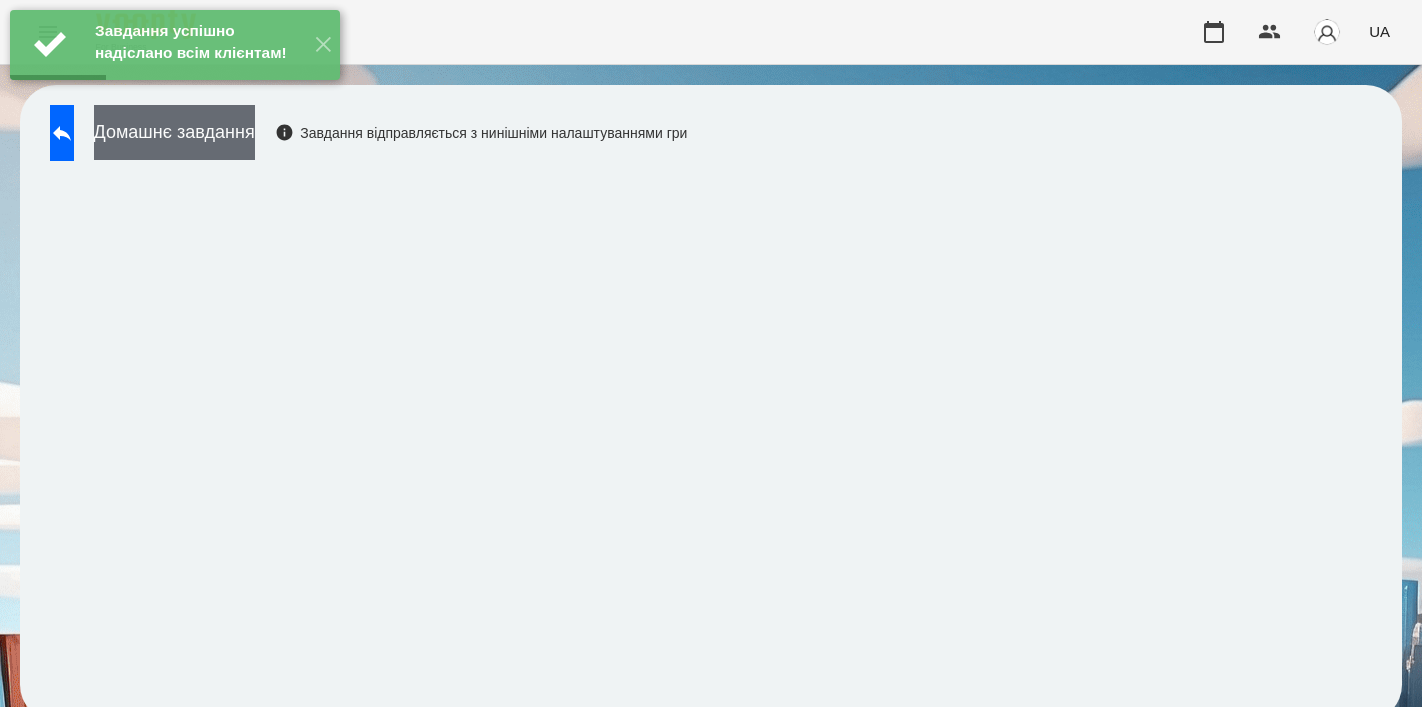 click on "Домашнє завдання" at bounding box center (174, 132) 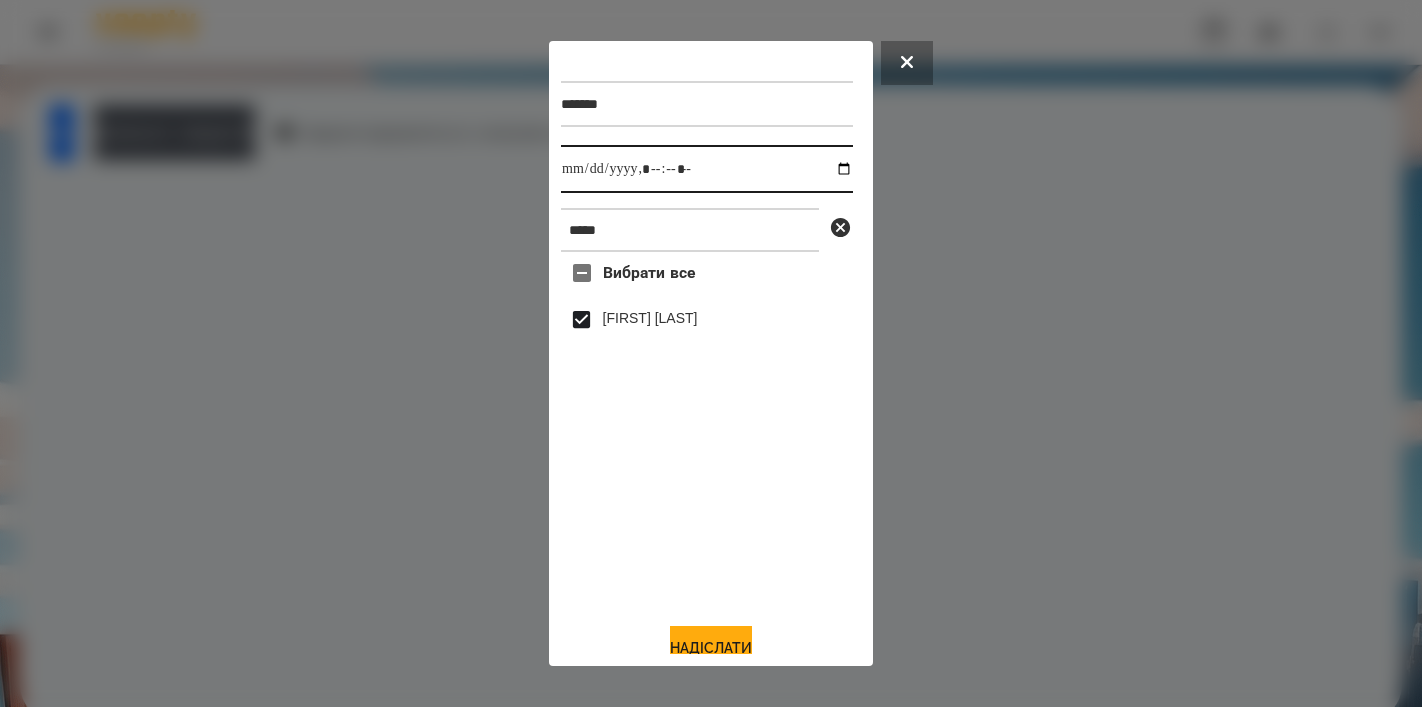click at bounding box center [707, 169] 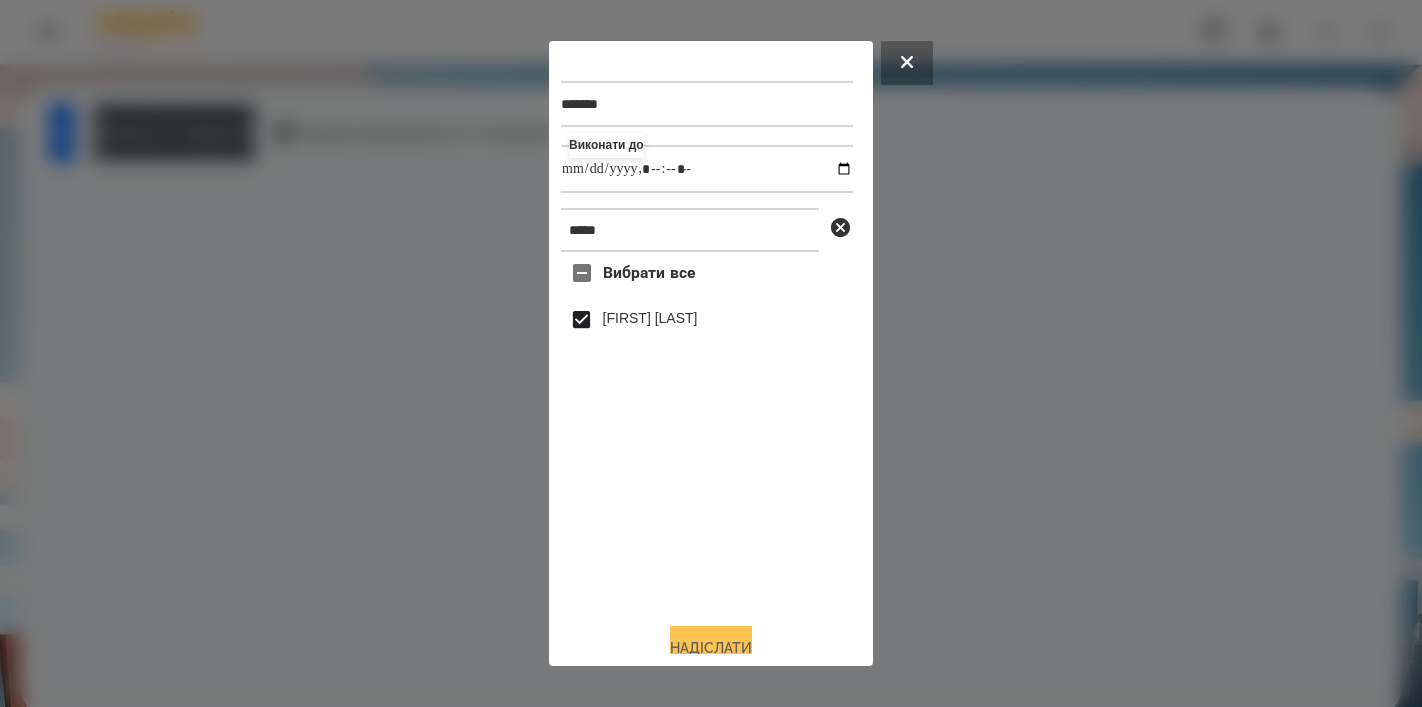 click on "Надіслати" at bounding box center (711, 648) 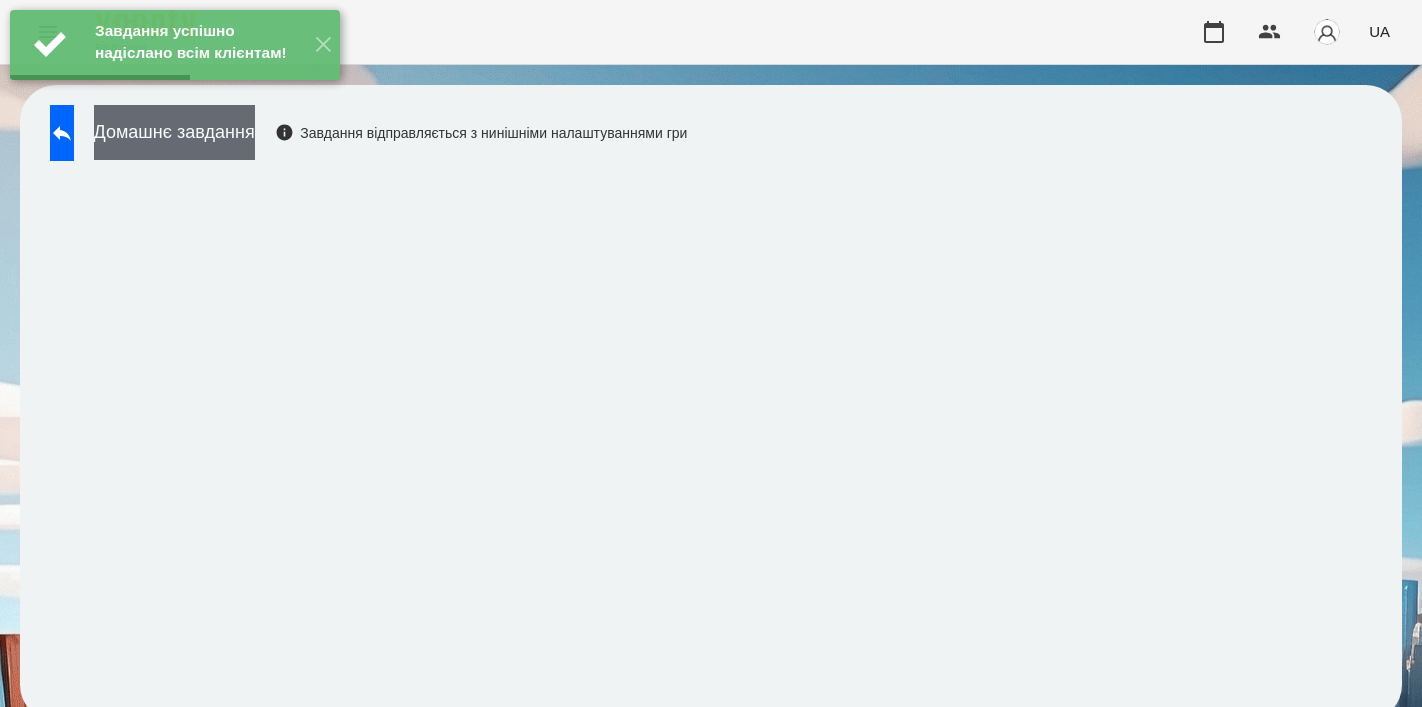 click on "Домашнє завдання" at bounding box center (174, 132) 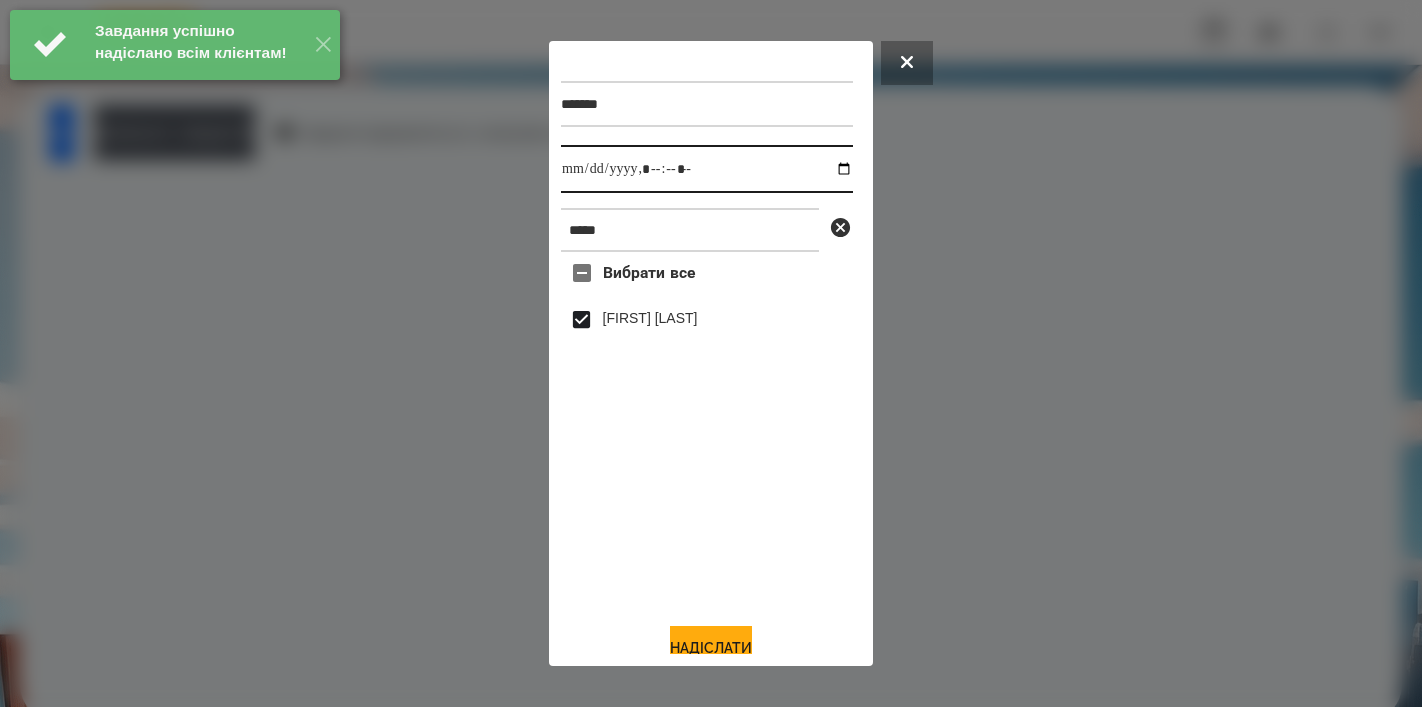click at bounding box center [707, 169] 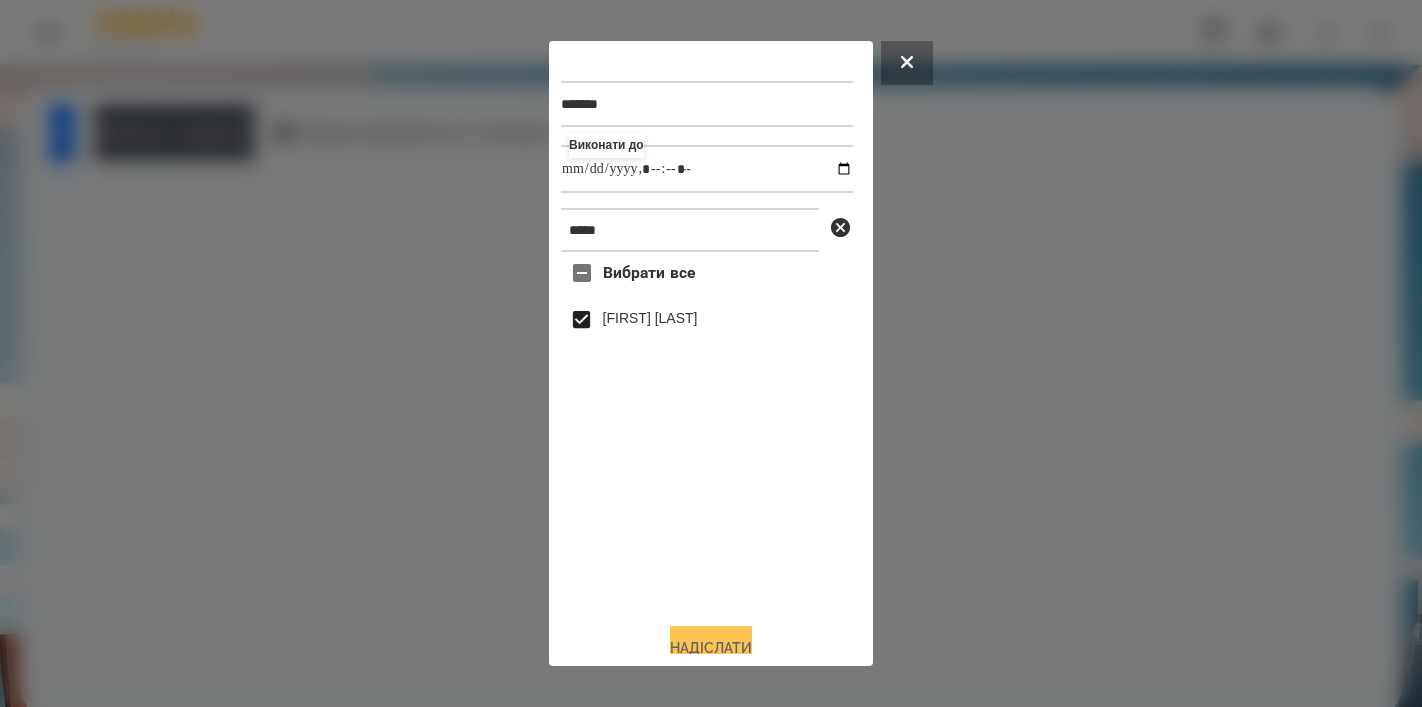 click on "Надіслати" at bounding box center [711, 648] 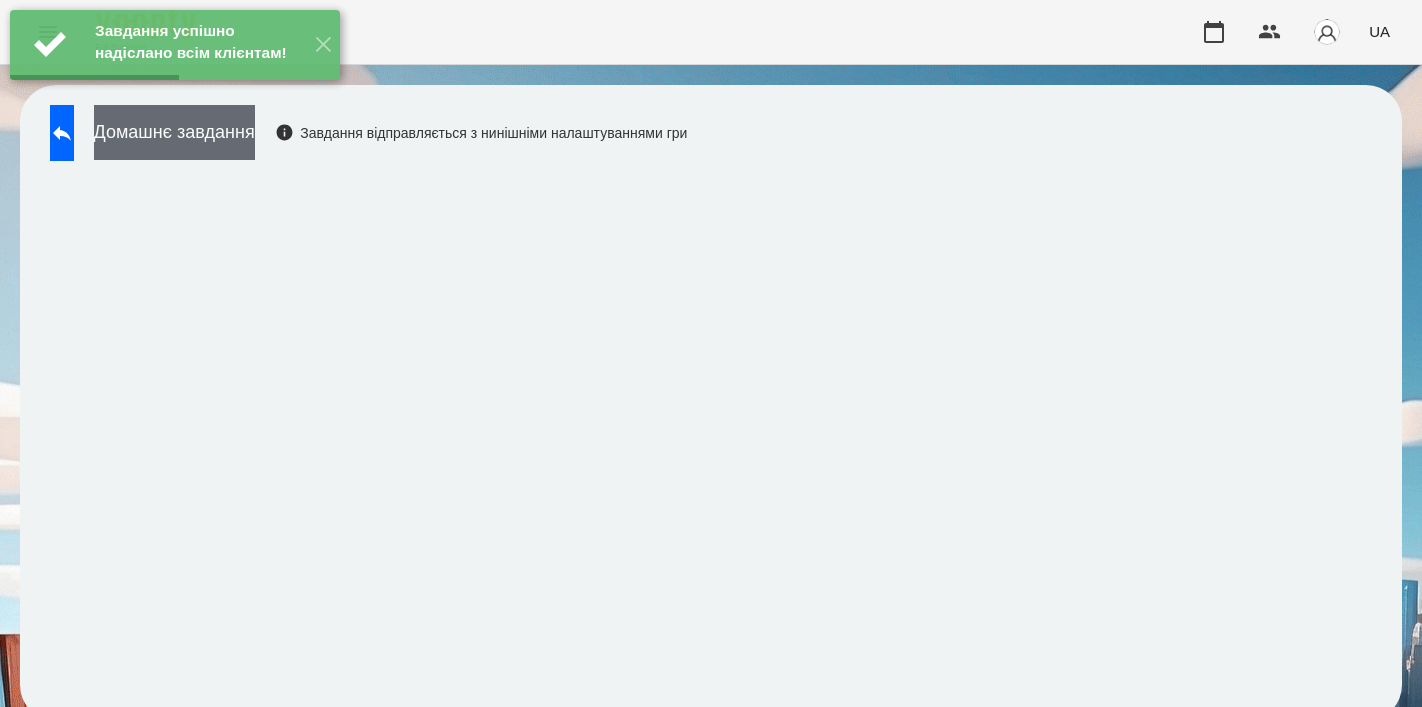 click on "Домашнє завдання" at bounding box center (174, 132) 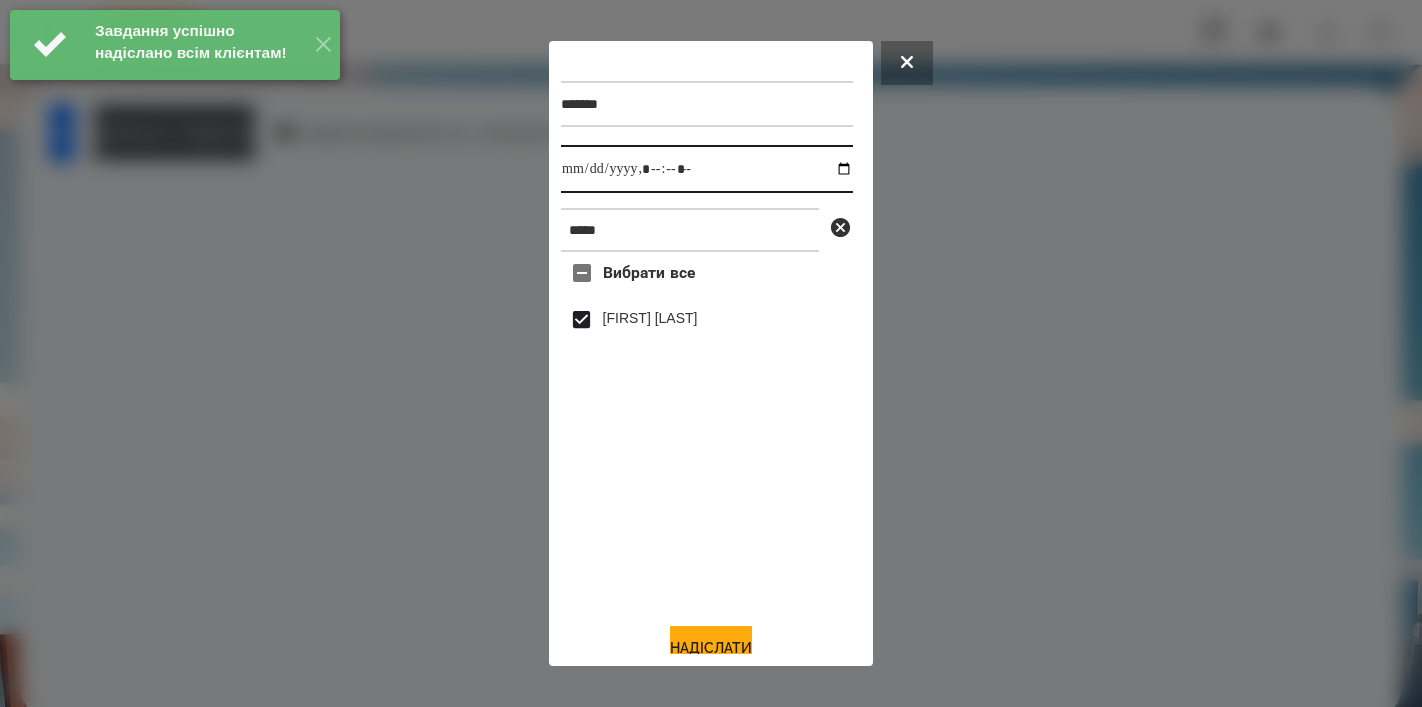 click at bounding box center (707, 169) 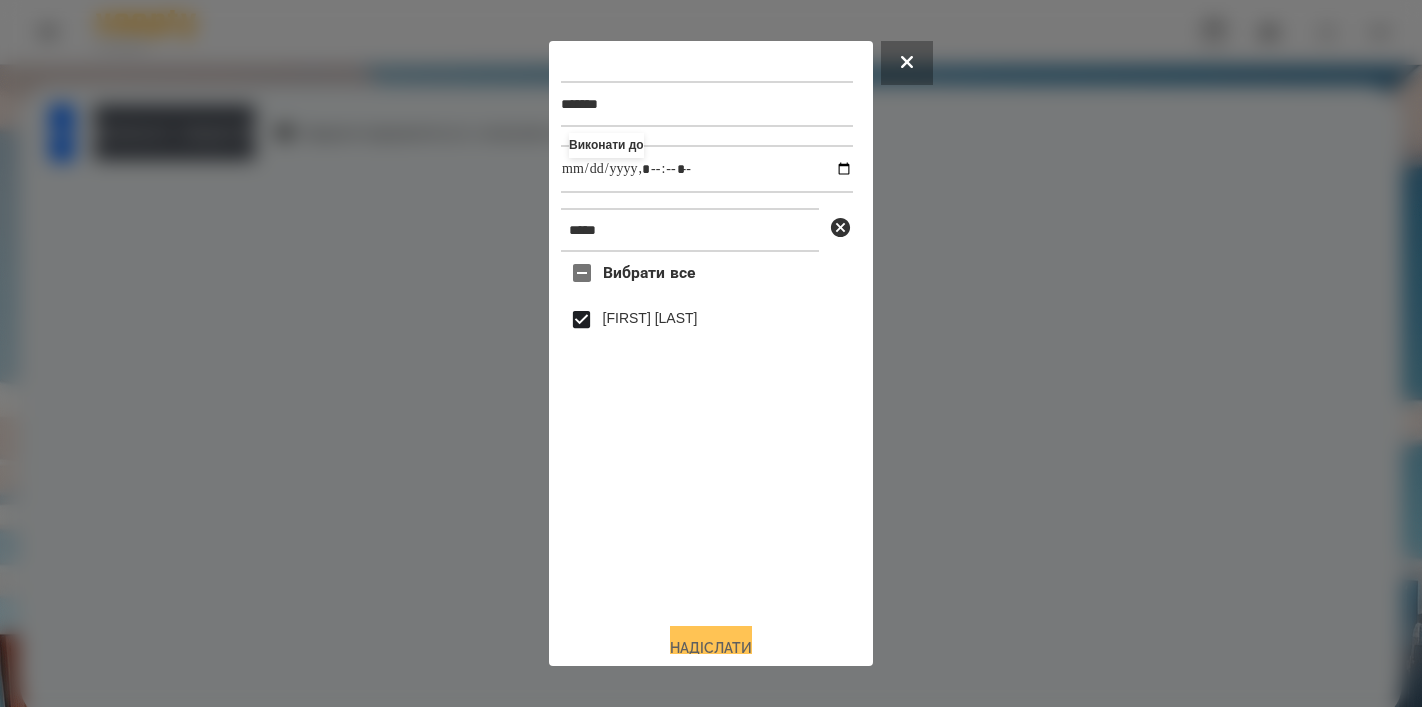 click on "Надіслати" at bounding box center [711, 648] 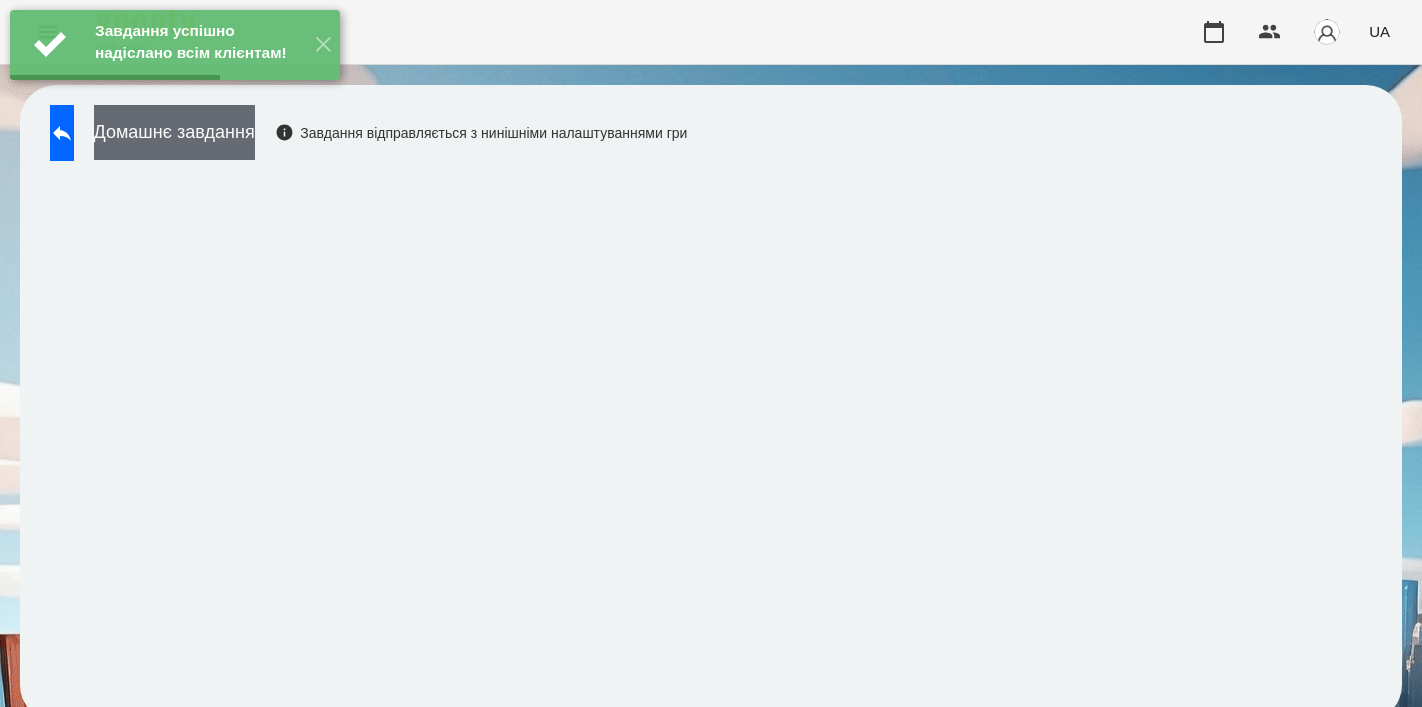 click on "Домашнє завдання" at bounding box center (174, 132) 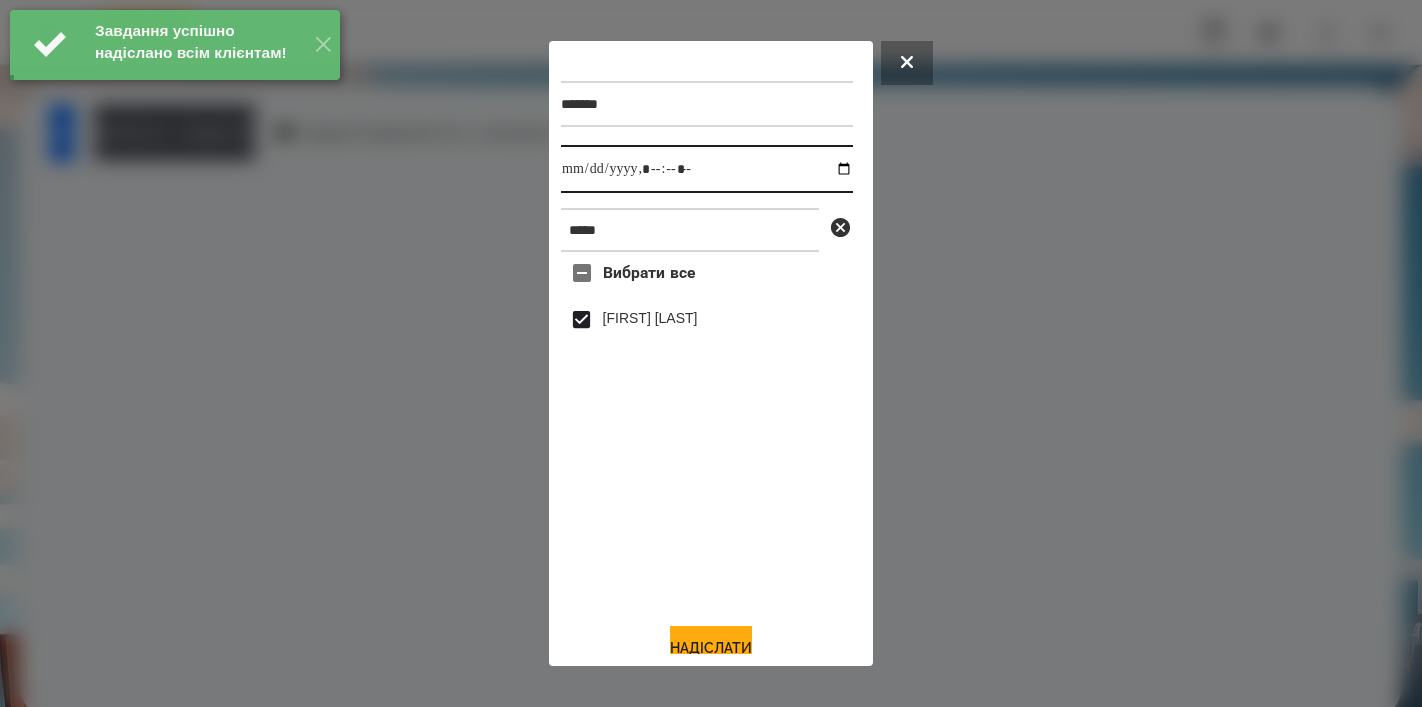 click at bounding box center [707, 169] 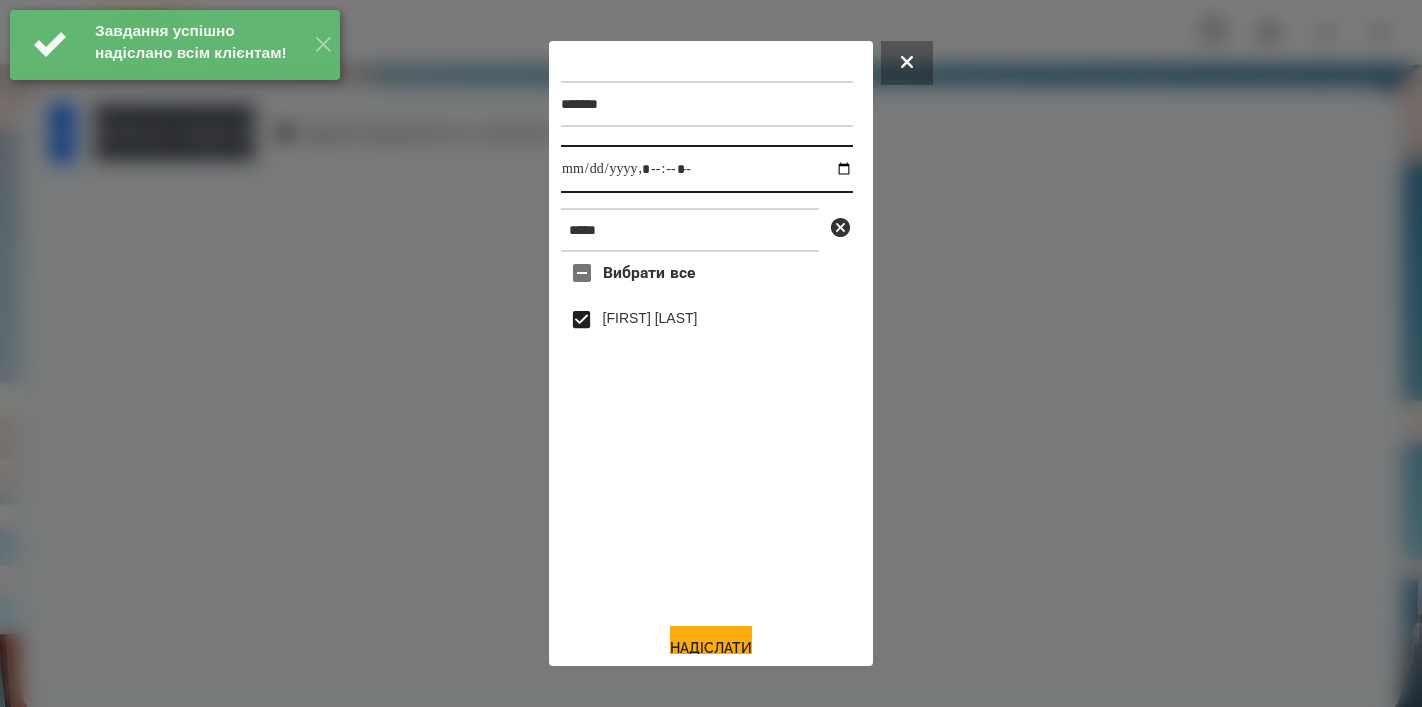 click at bounding box center [707, 169] 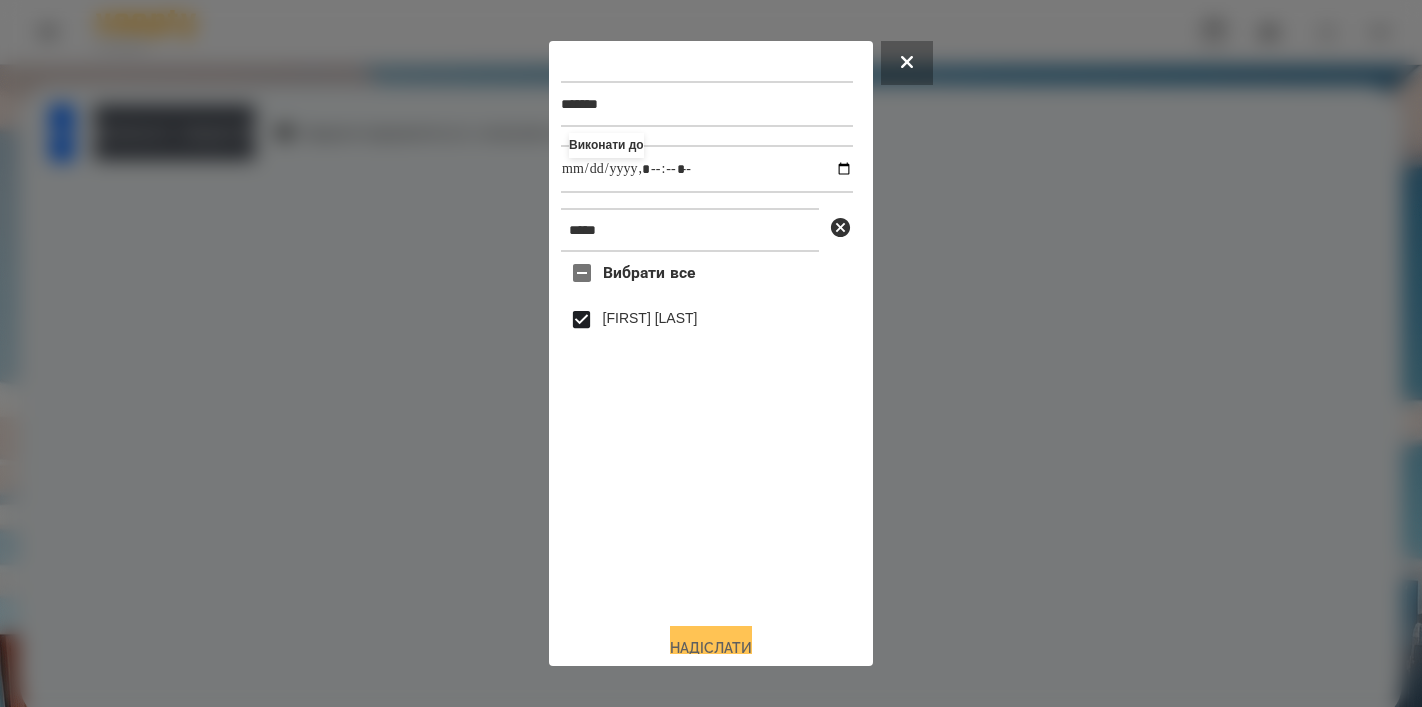 click on "Надіслати" at bounding box center [711, 648] 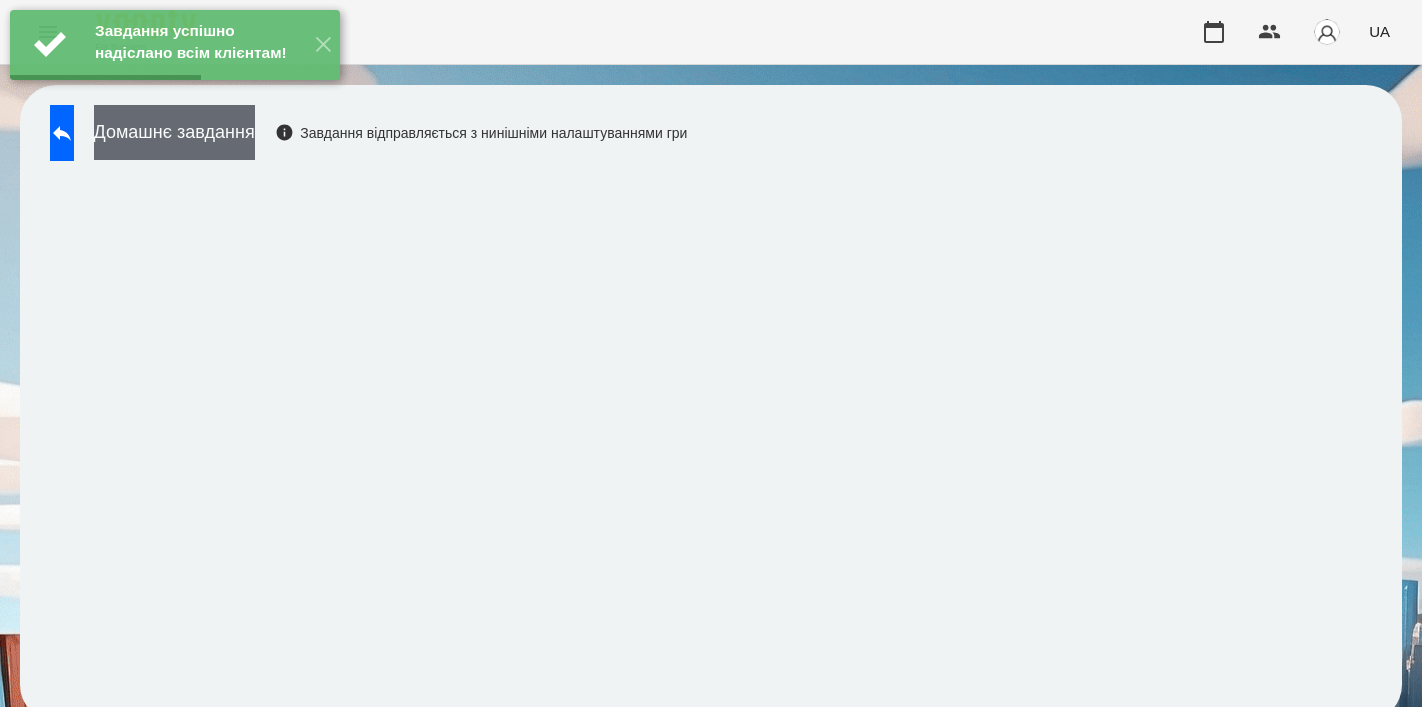 click on "Домашнє завдання" at bounding box center (174, 132) 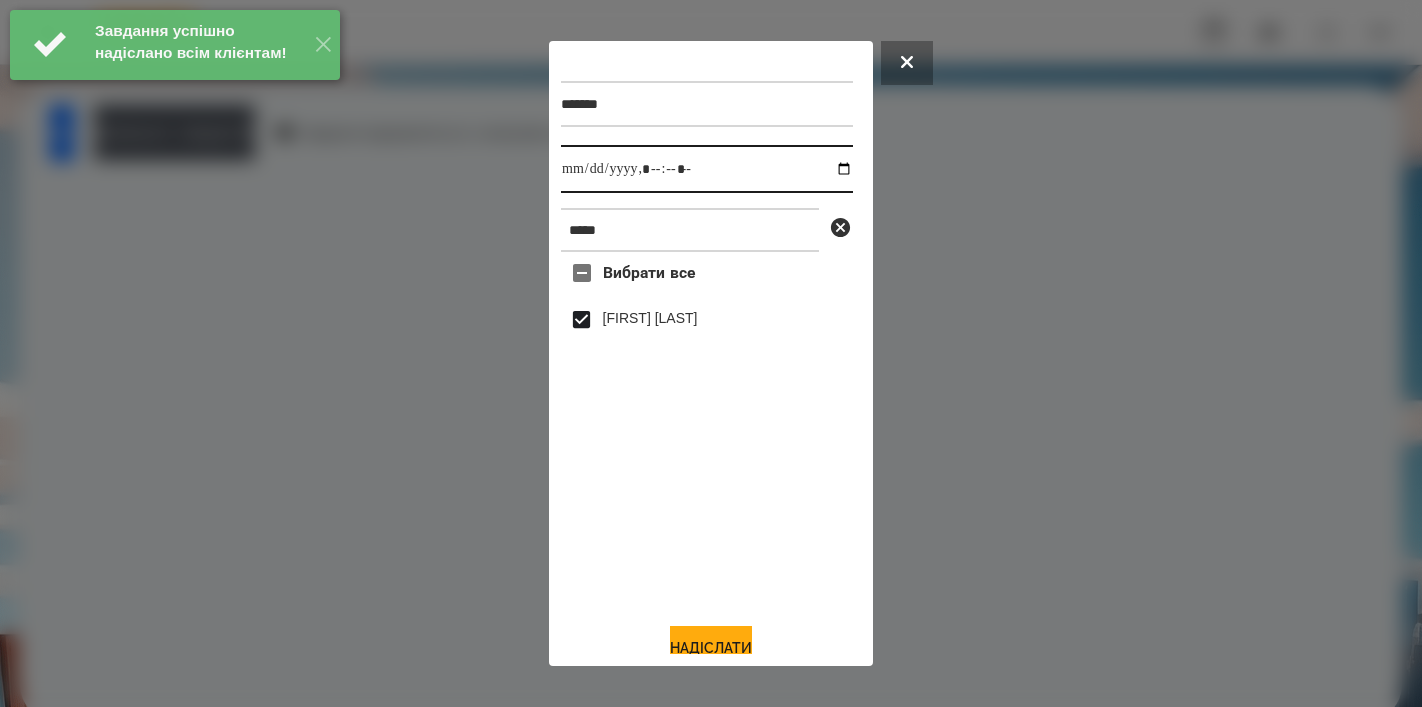 click at bounding box center [707, 169] 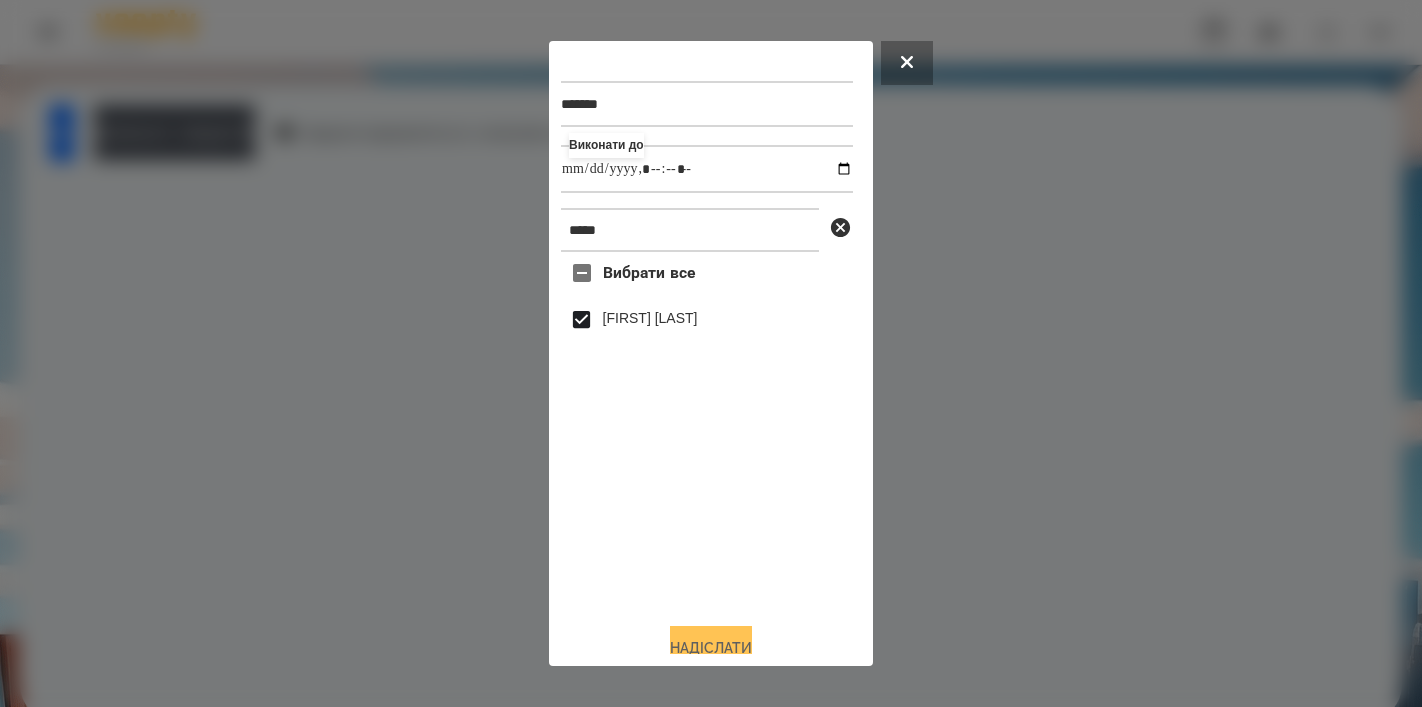 click on "Надіслати" at bounding box center [711, 648] 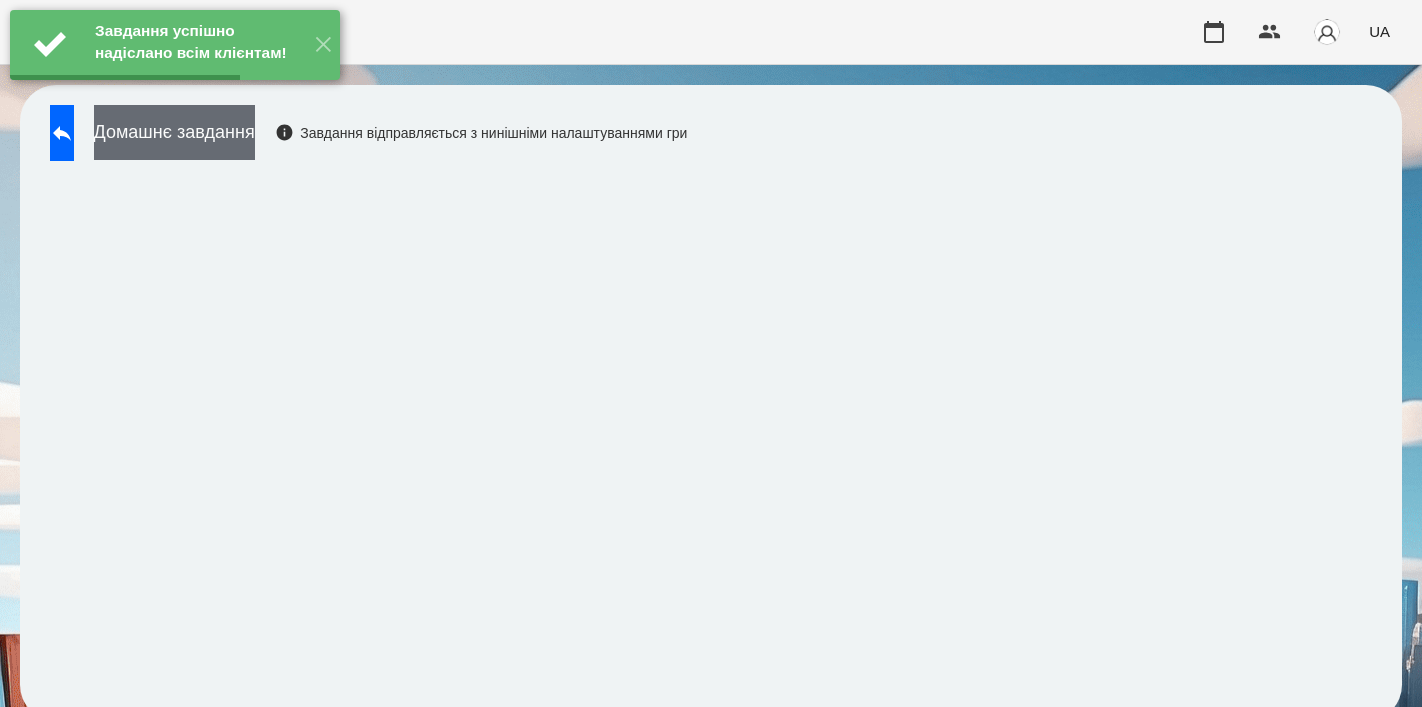 click on "Домашнє завдання" at bounding box center [174, 132] 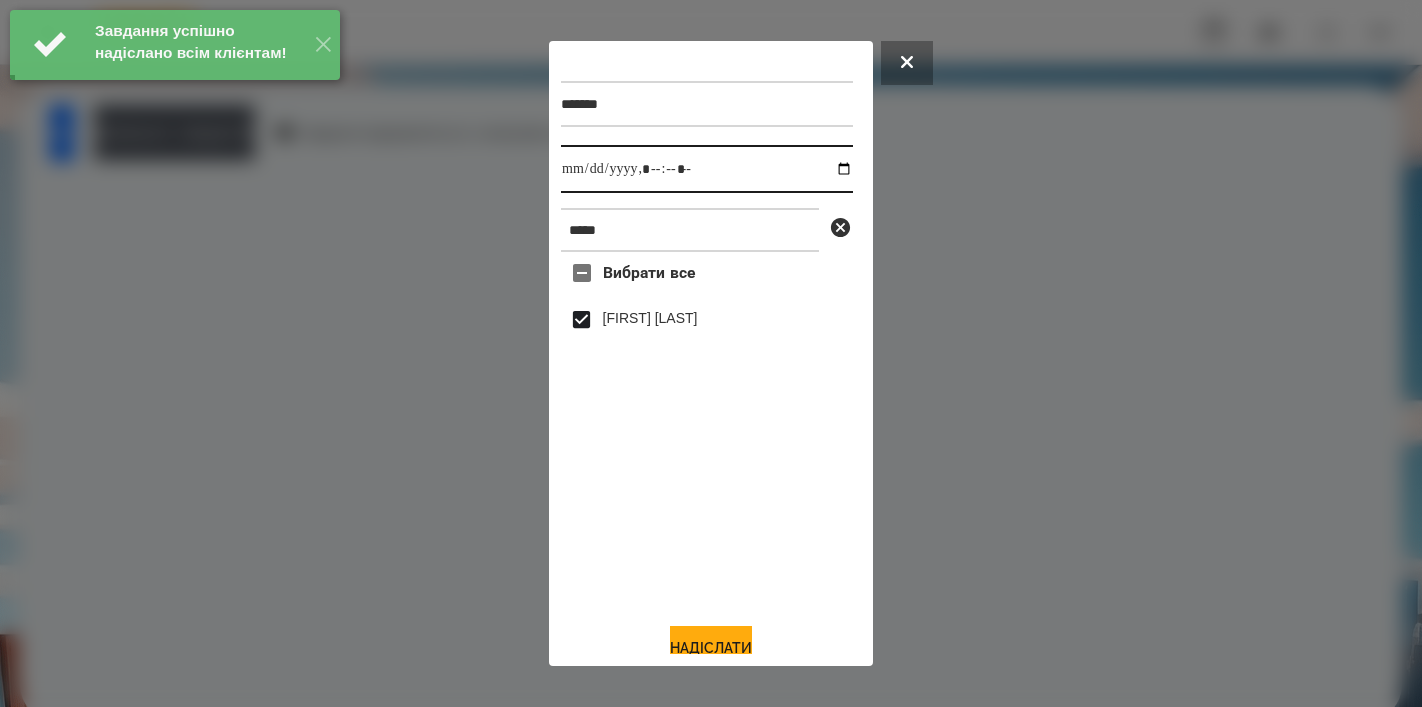 click at bounding box center [707, 169] 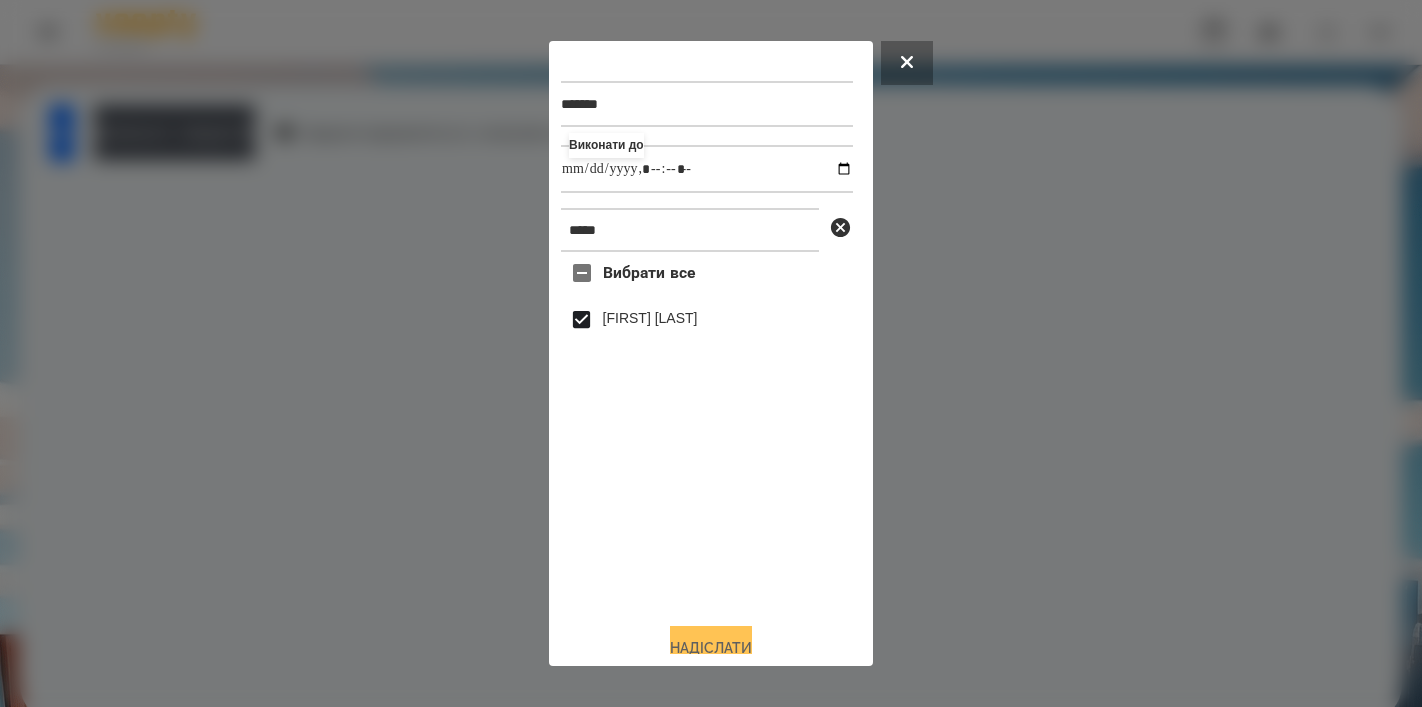 click on "Надіслати" at bounding box center [711, 648] 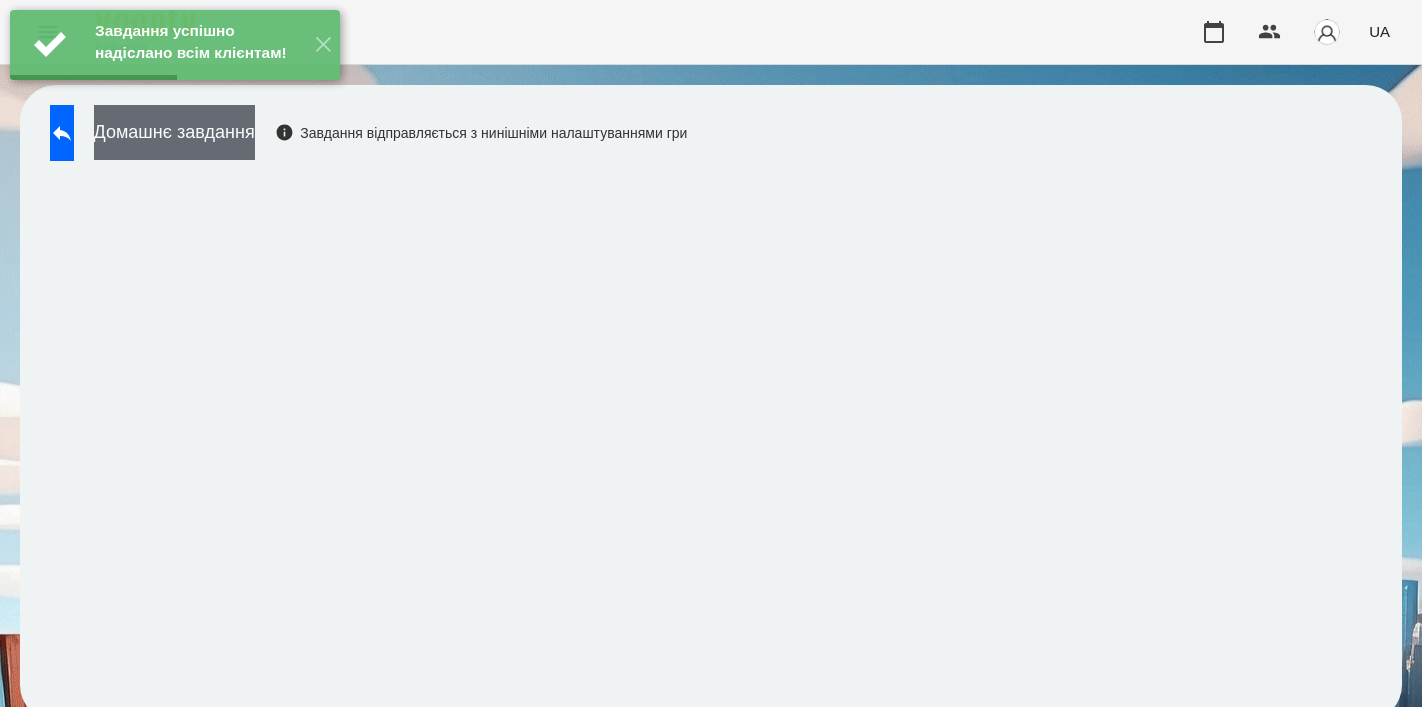 click on "Домашнє завдання" at bounding box center [174, 132] 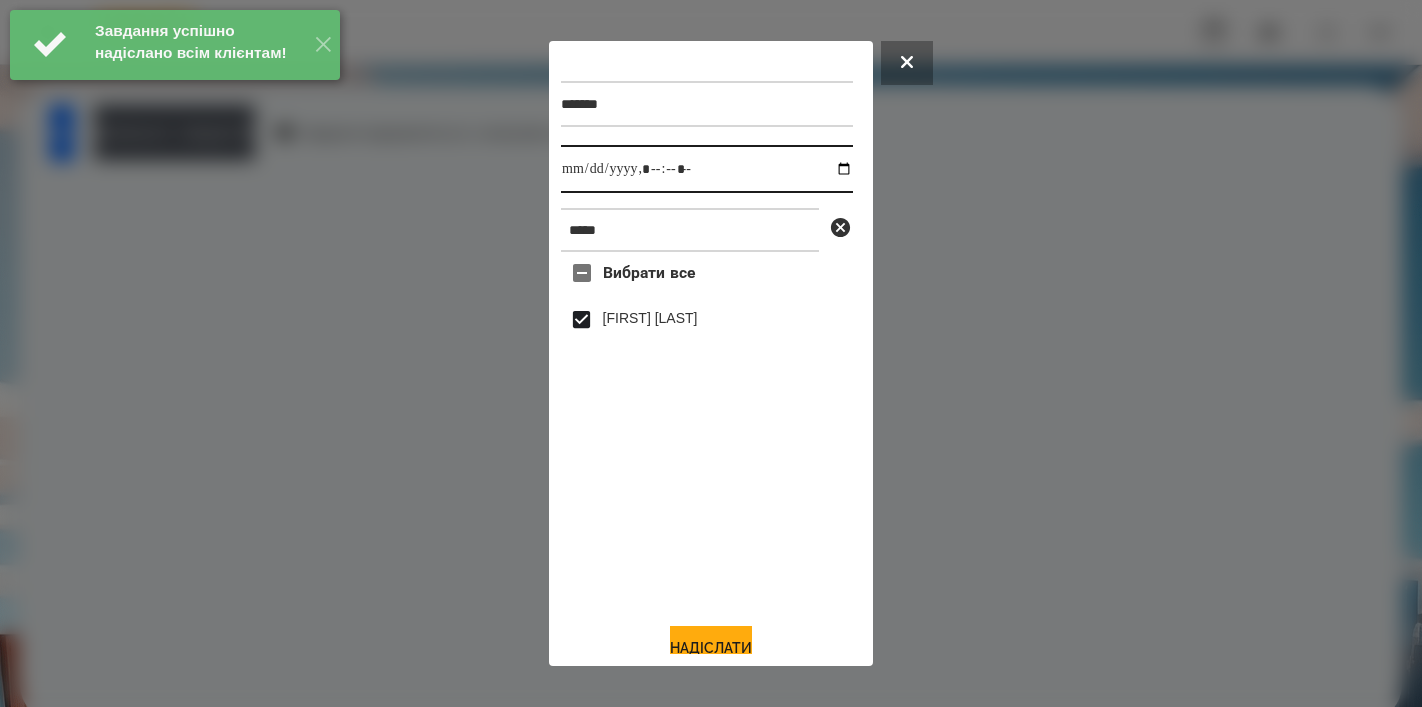 click at bounding box center [707, 169] 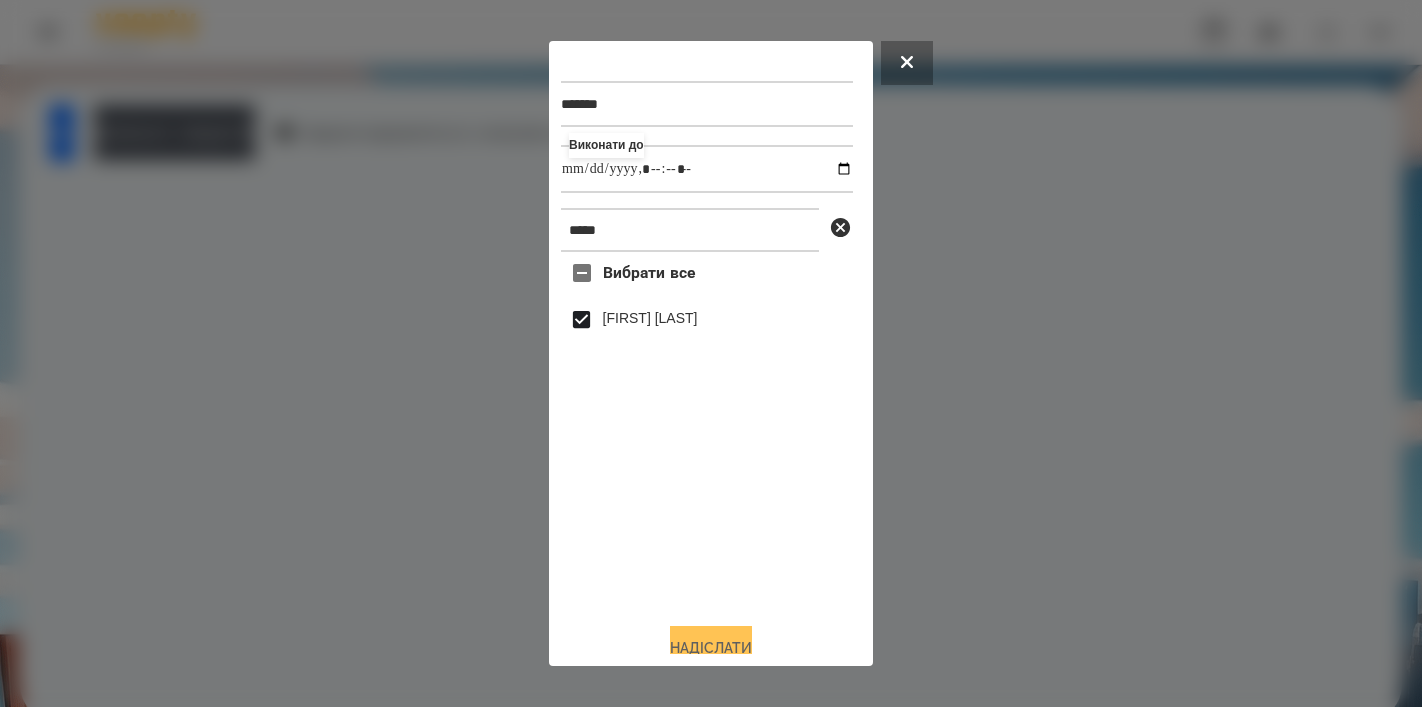 click on "Надіслати" at bounding box center (711, 648) 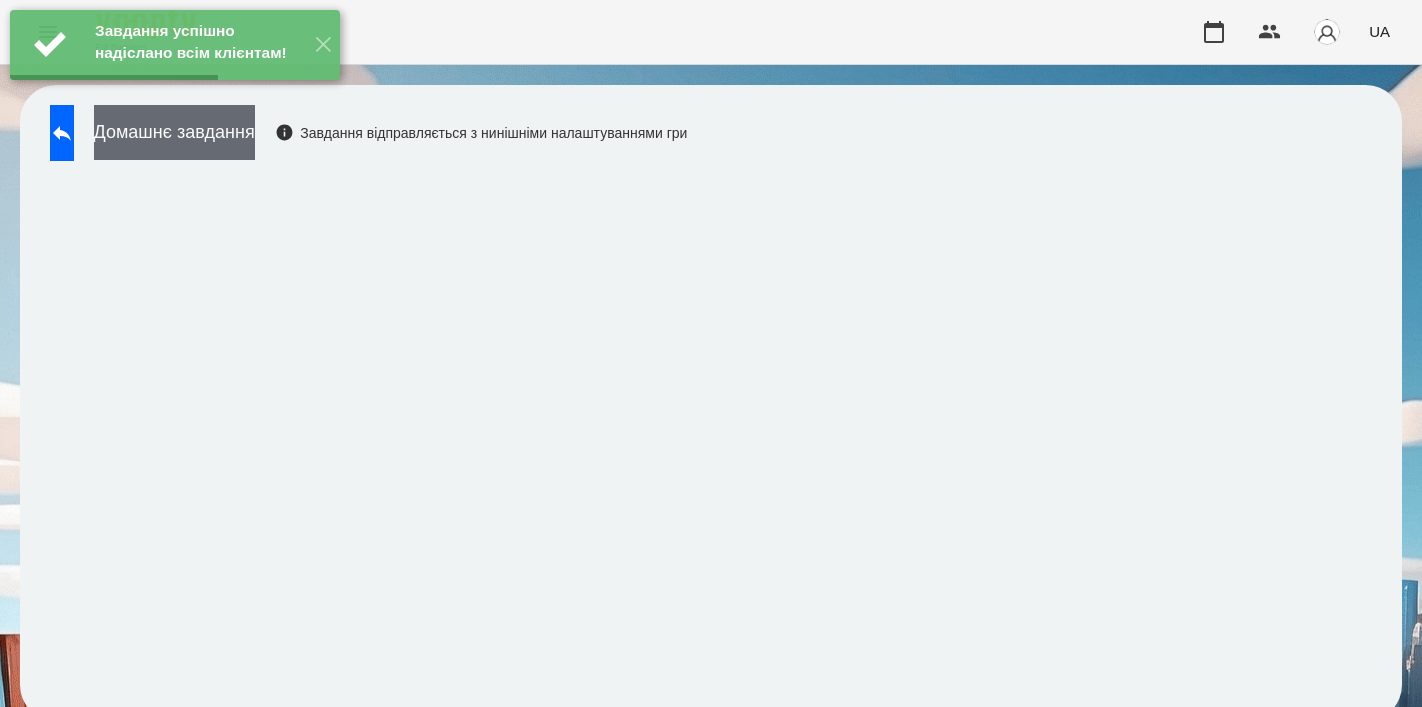 click on "Домашнє завдання" at bounding box center [174, 132] 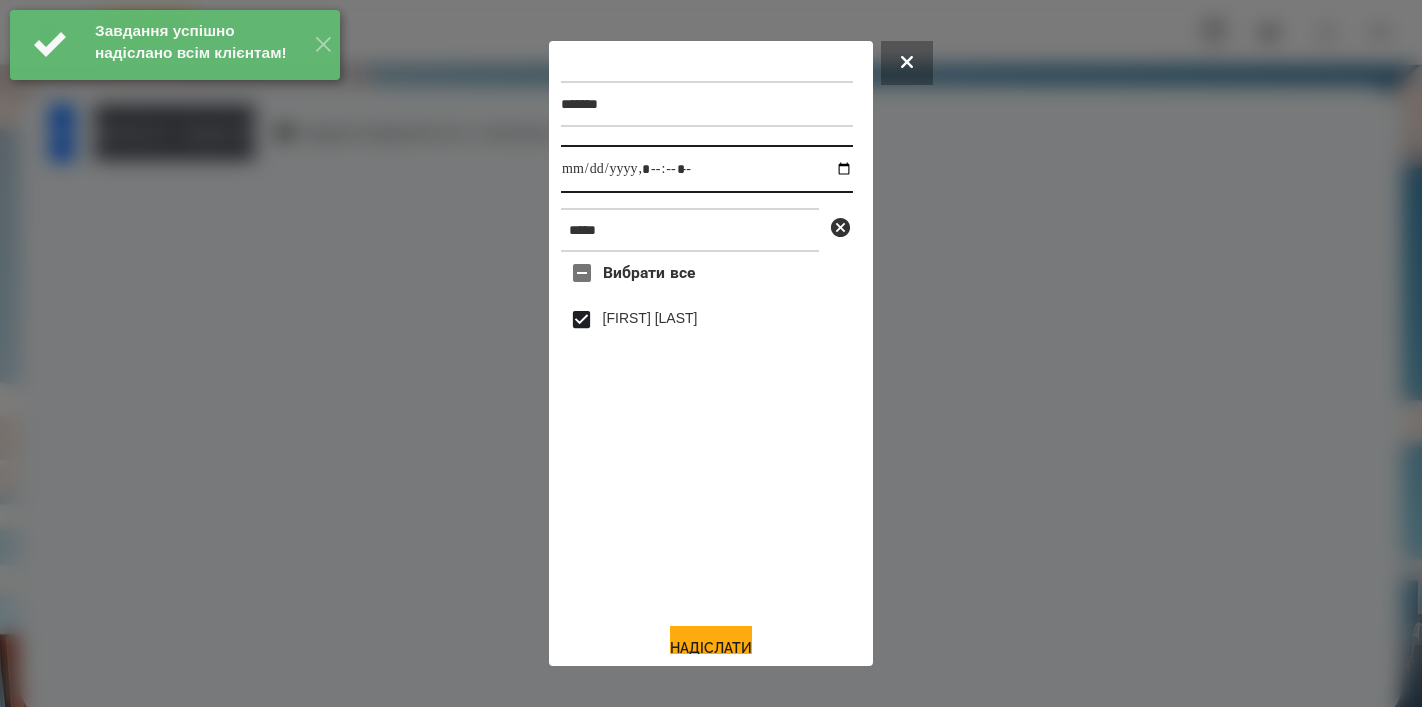 click at bounding box center (707, 169) 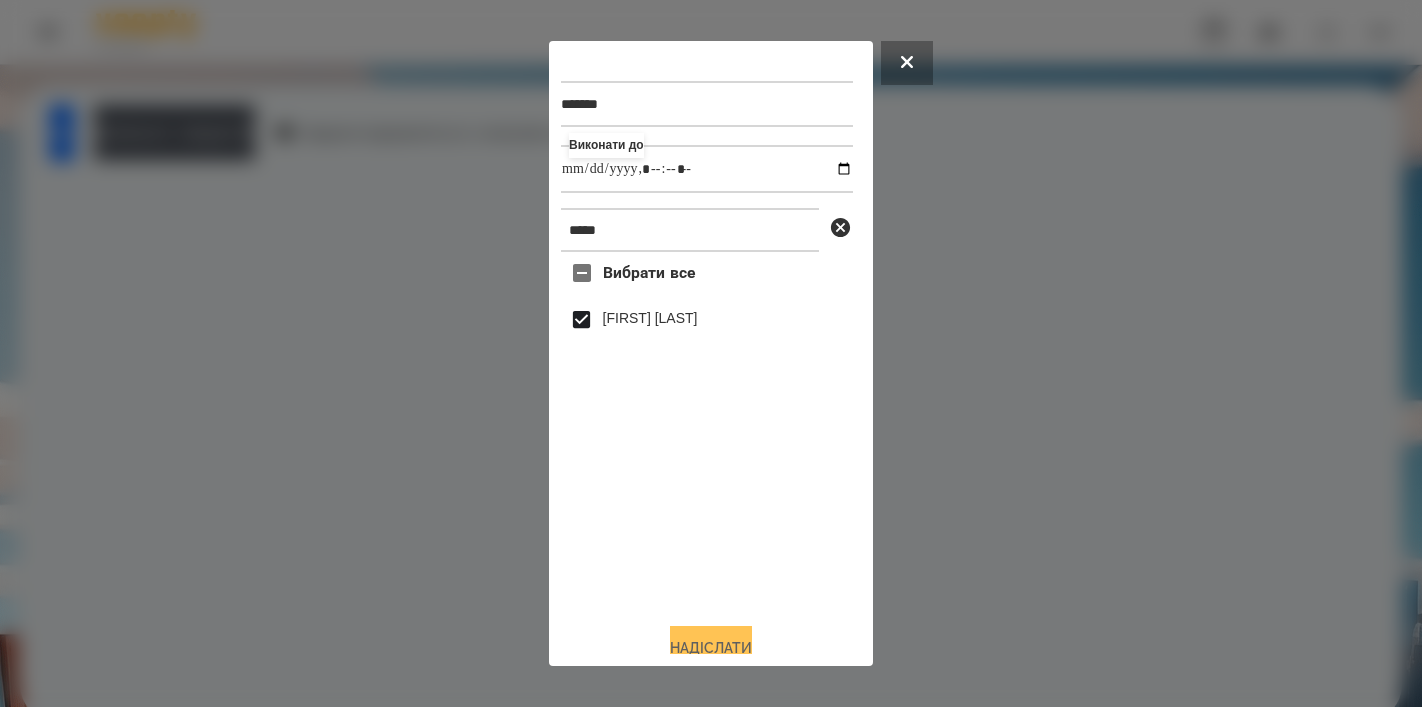 click on "Надіслати" at bounding box center (711, 648) 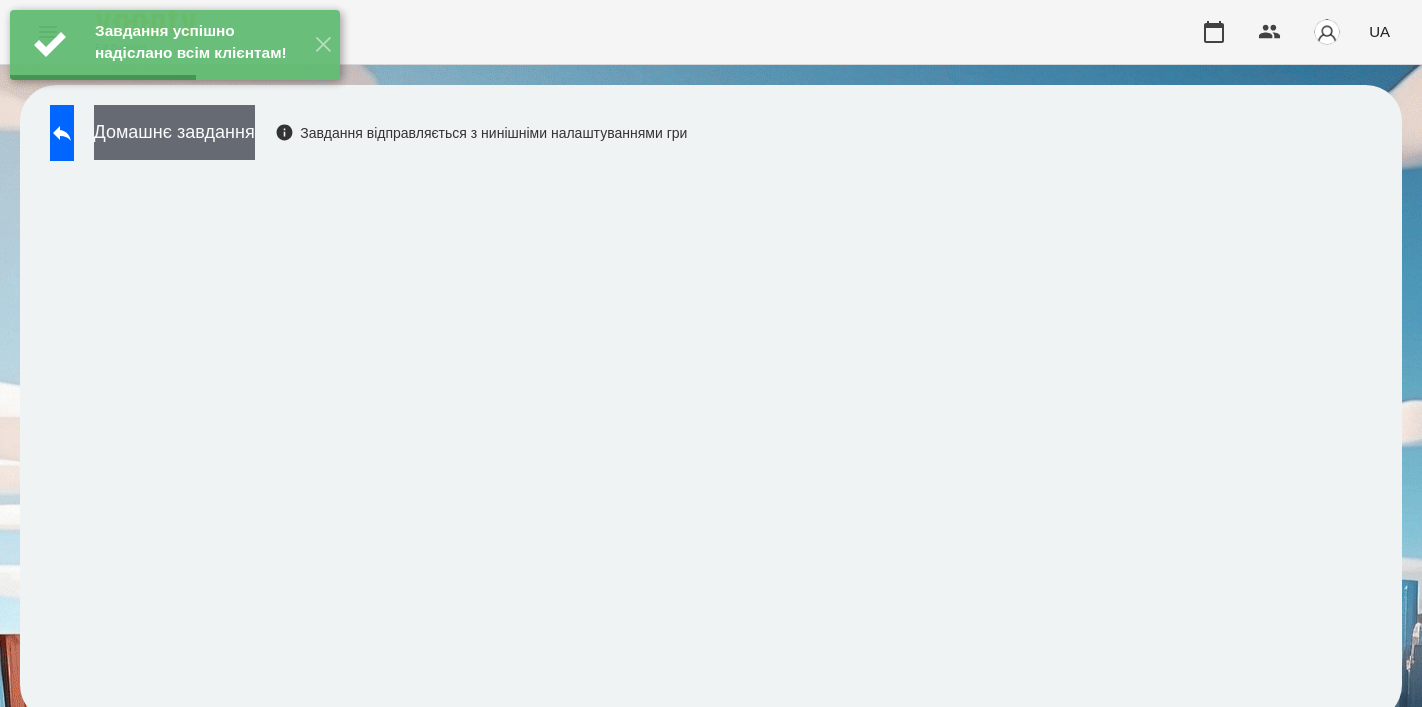 click on "Домашнє завдання" at bounding box center [174, 132] 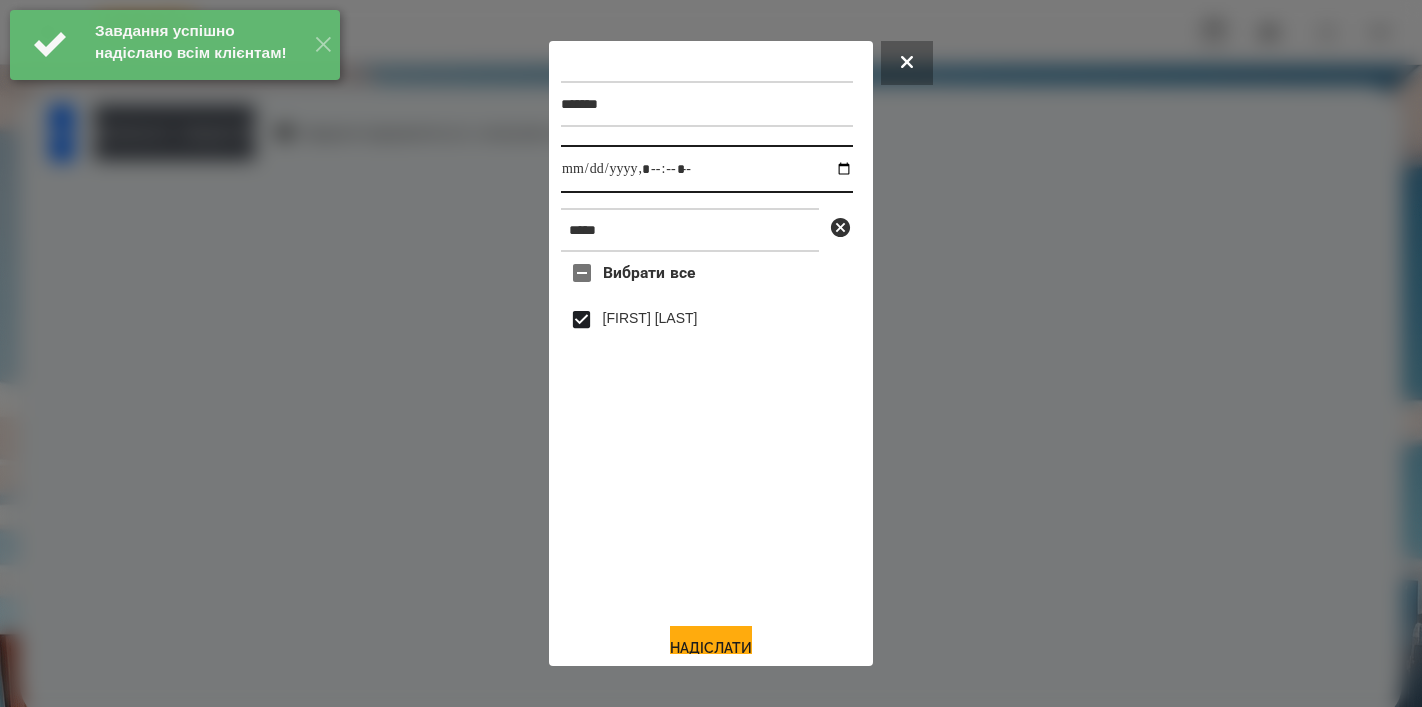 click at bounding box center (707, 169) 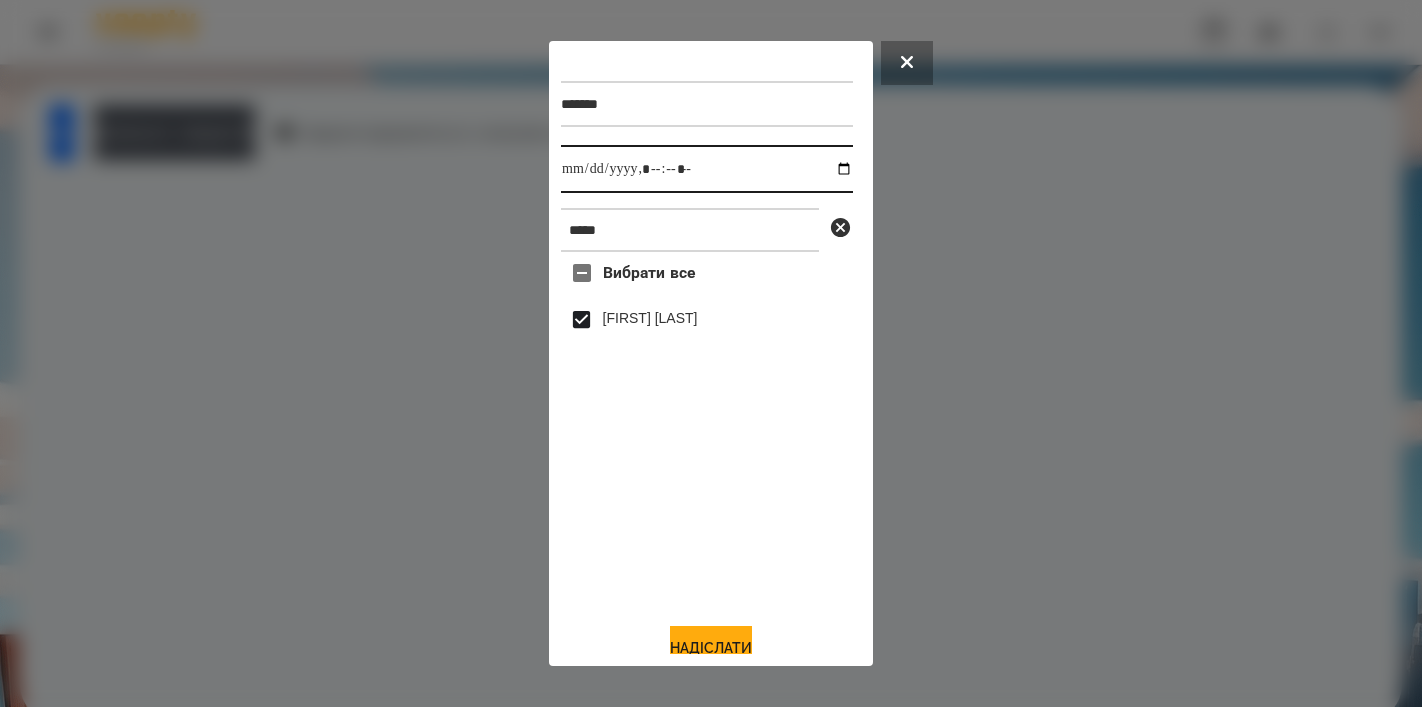 click at bounding box center [707, 169] 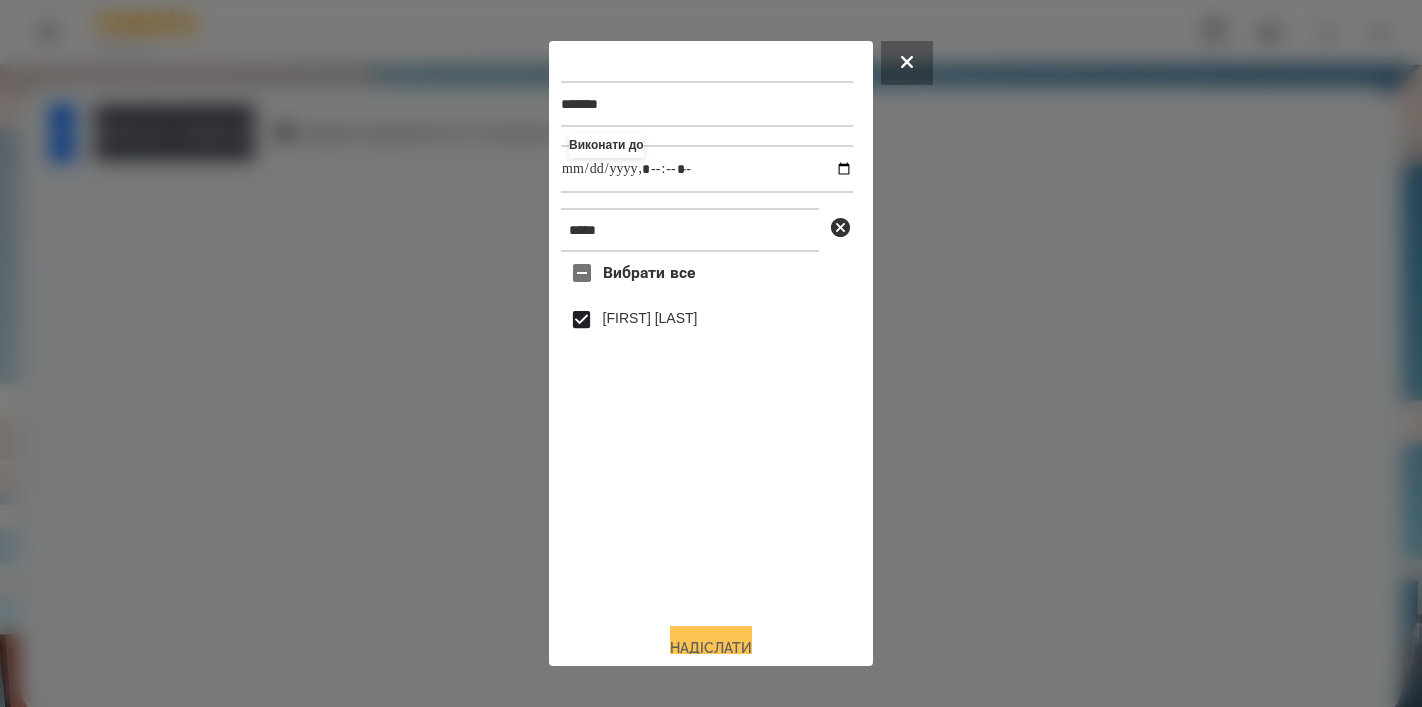 click on "Надіслати" at bounding box center [711, 648] 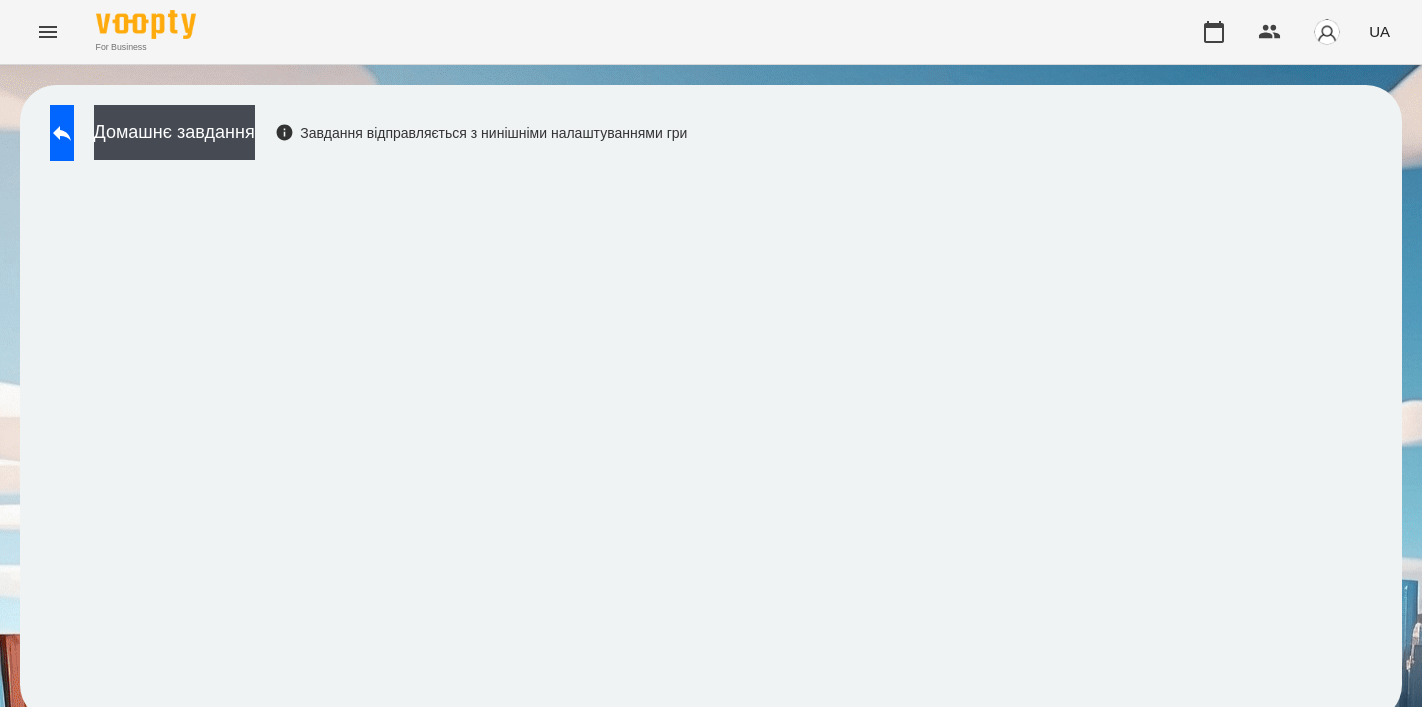 click 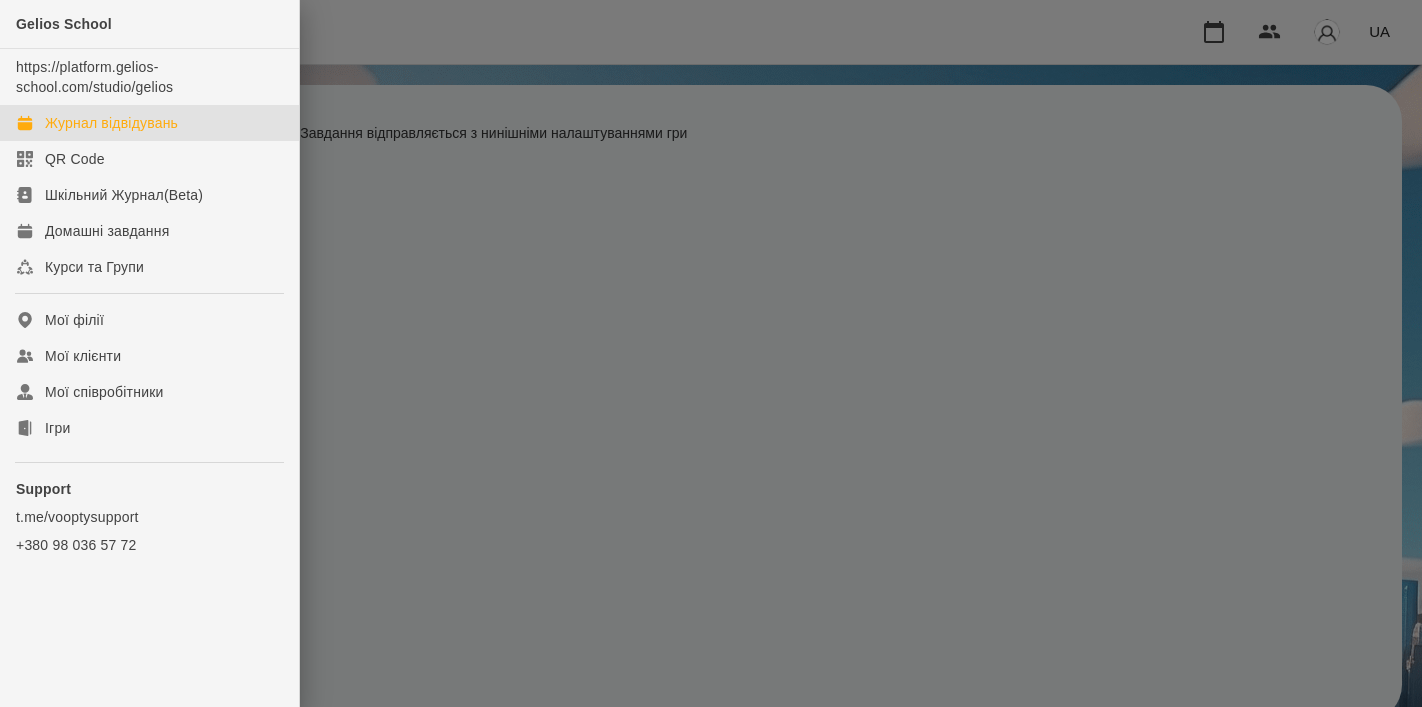 click on "Журнал відвідувань" at bounding box center (111, 123) 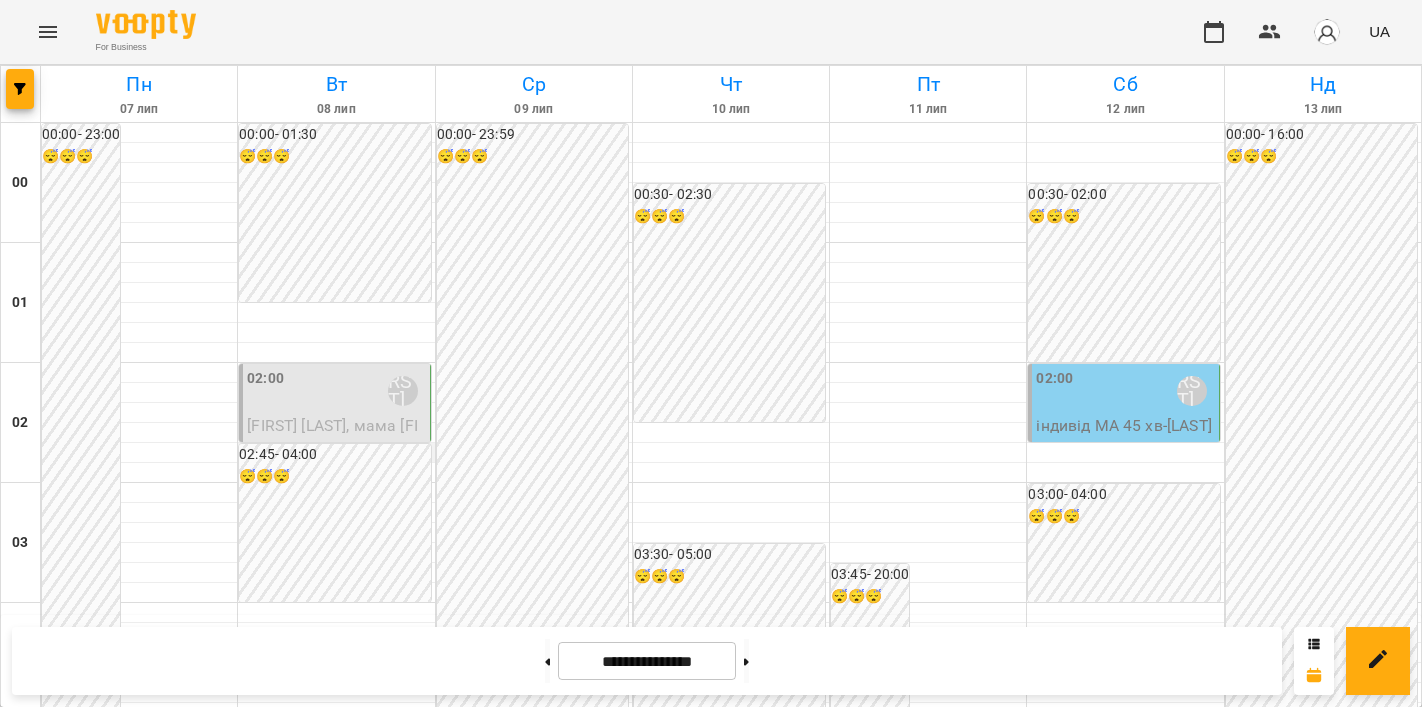 scroll, scrollTop: 2386, scrollLeft: 0, axis: vertical 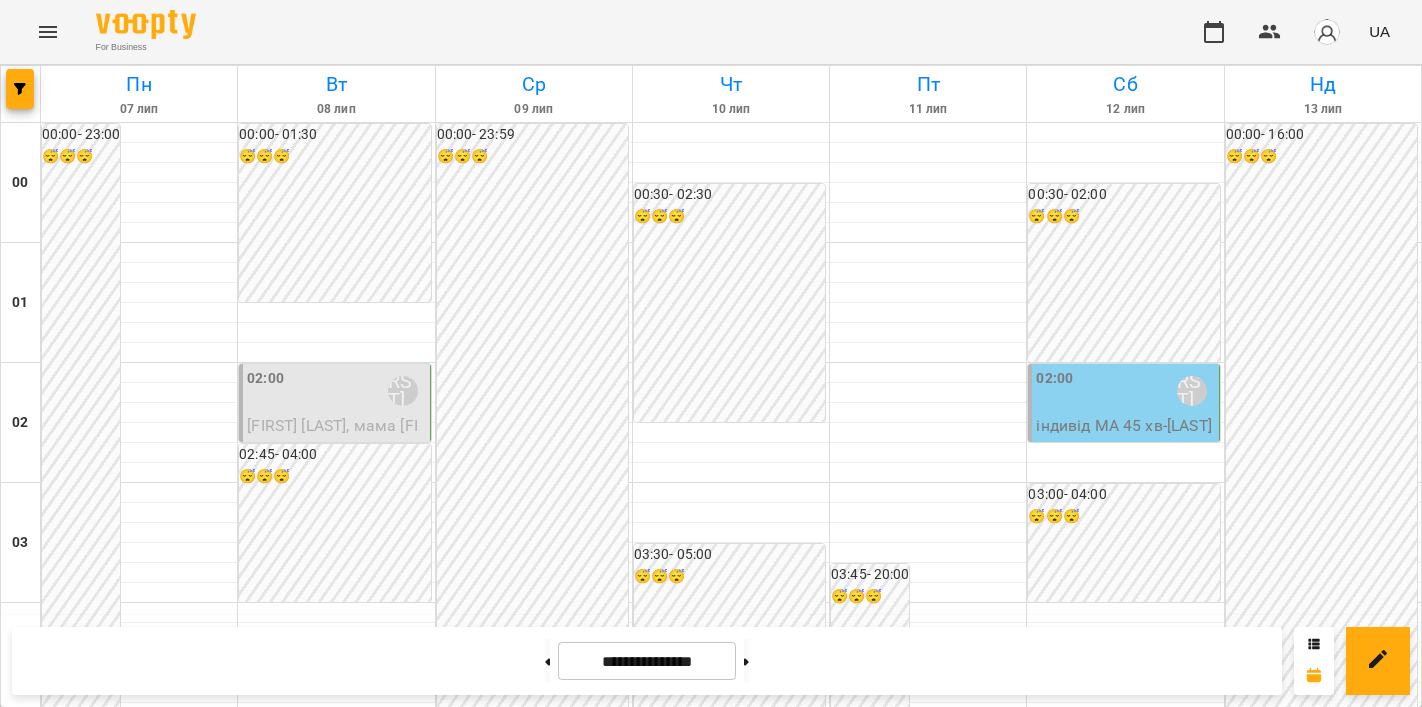 click on "23:00 [FIRST] [FIRST] [PATRONYMIC]" at bounding box center [139, 2911] 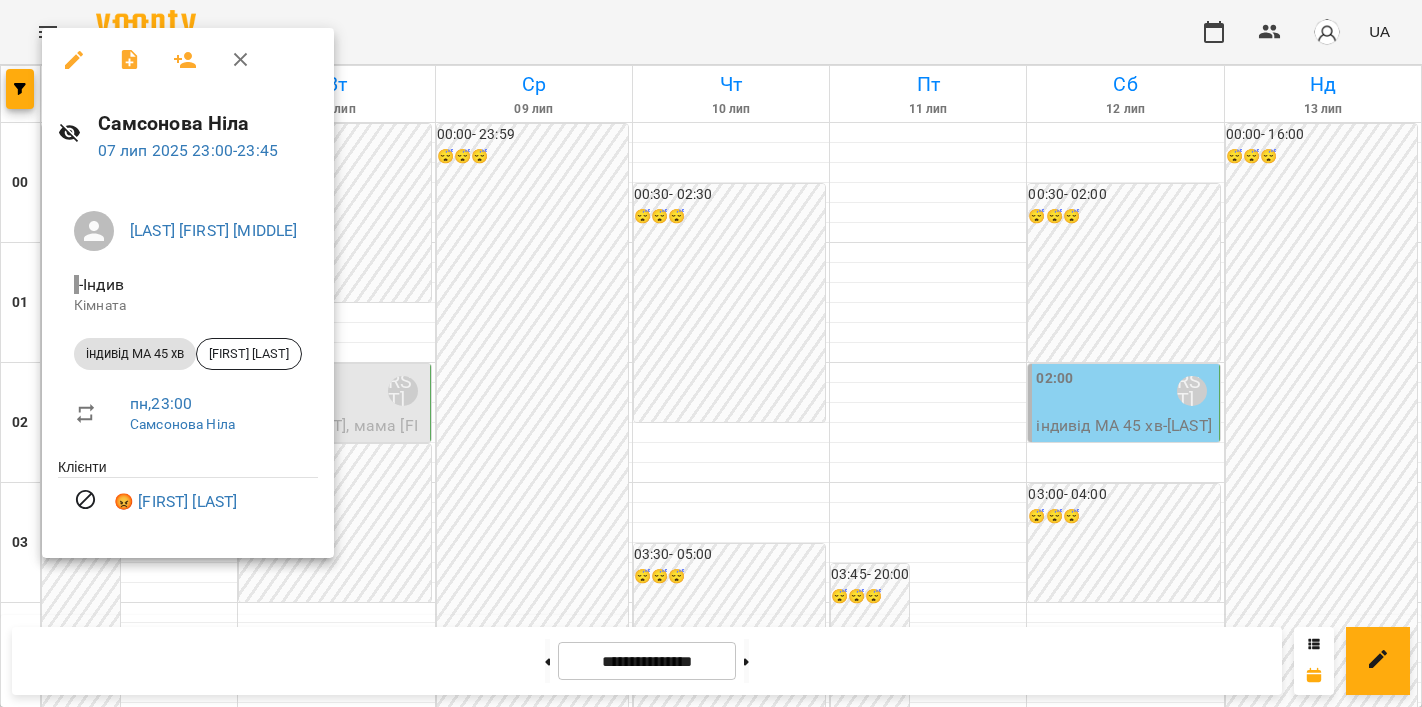 click at bounding box center (711, 353) 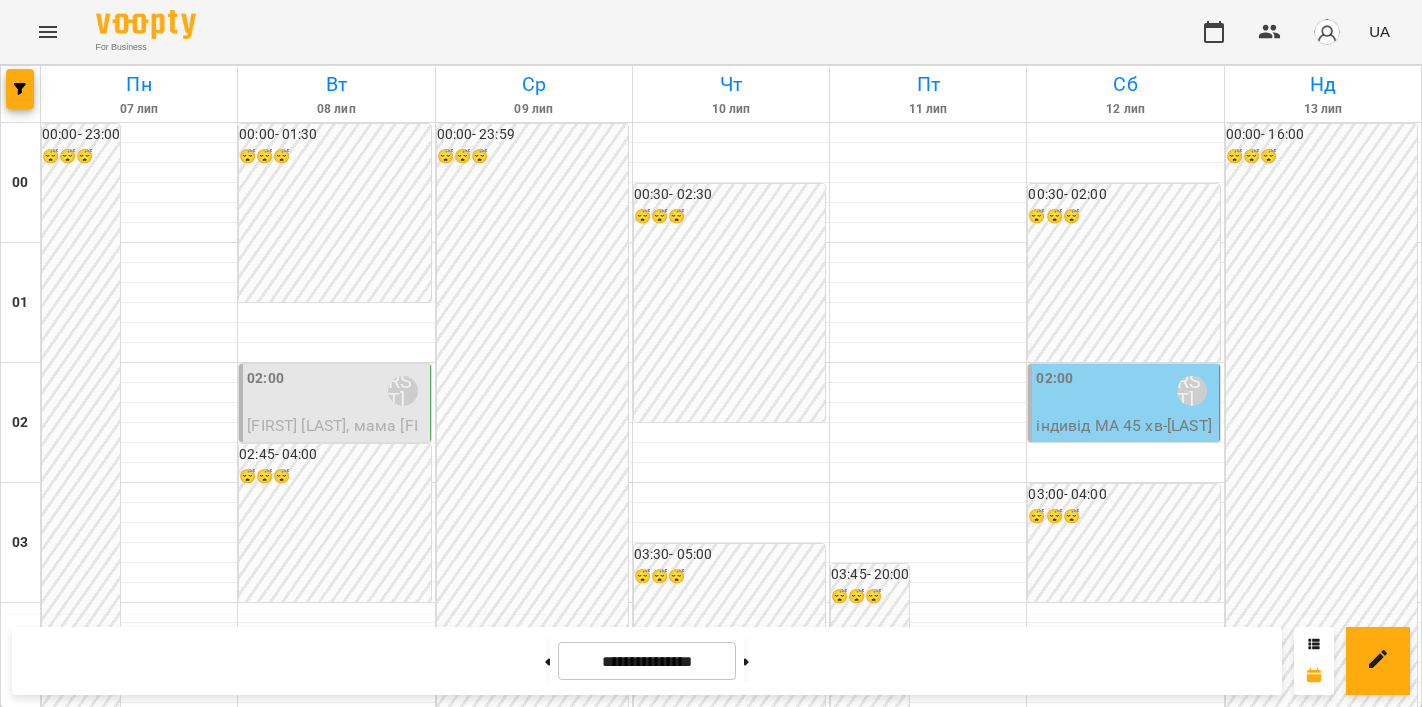 click on "23:00 [FIRST] [FIRST] [PATRONYMIC]" at bounding box center [139, 2911] 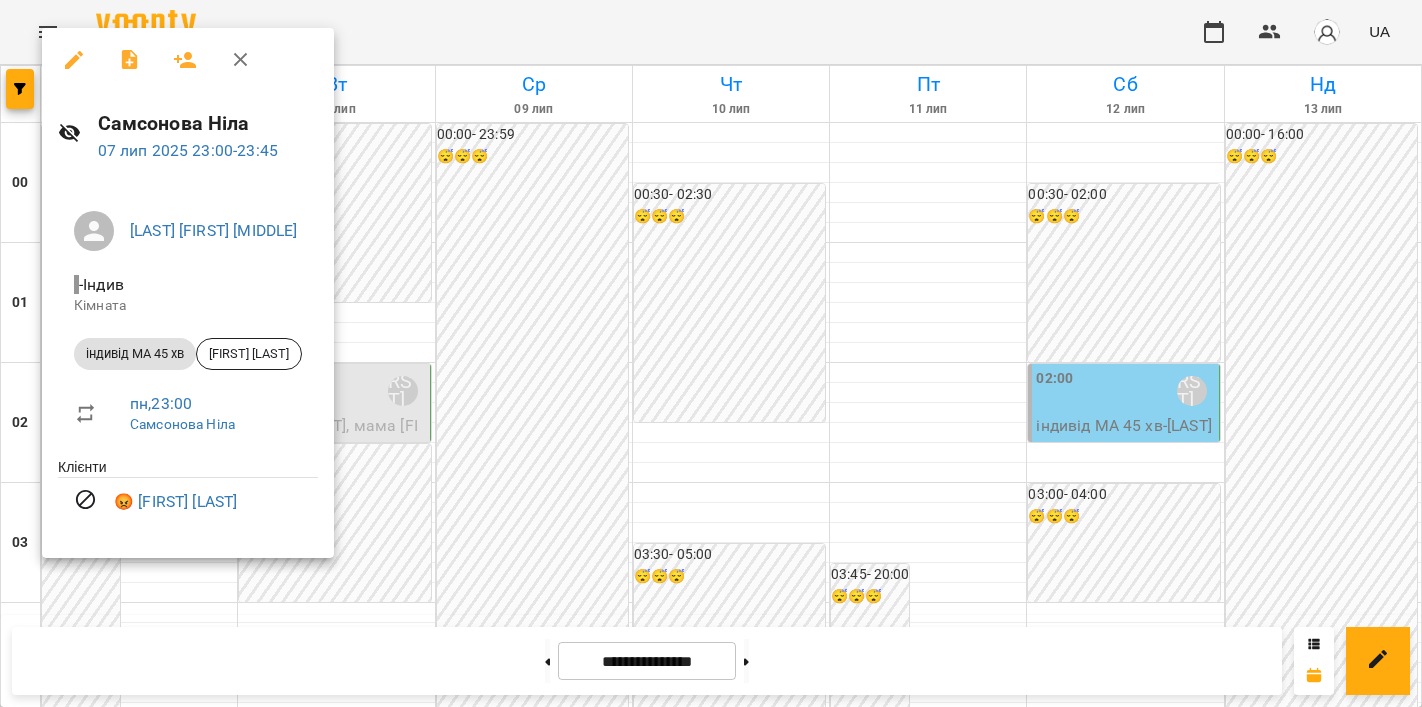 click 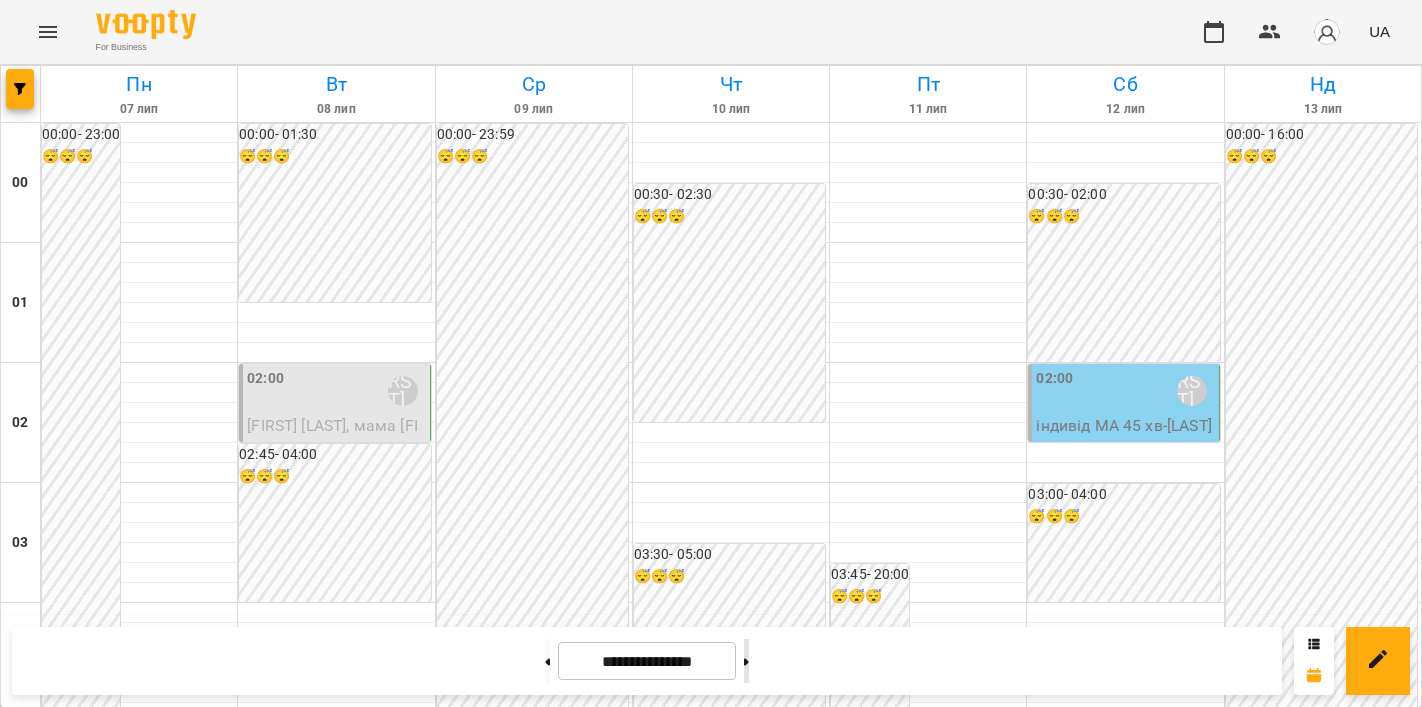 click at bounding box center [746, 661] 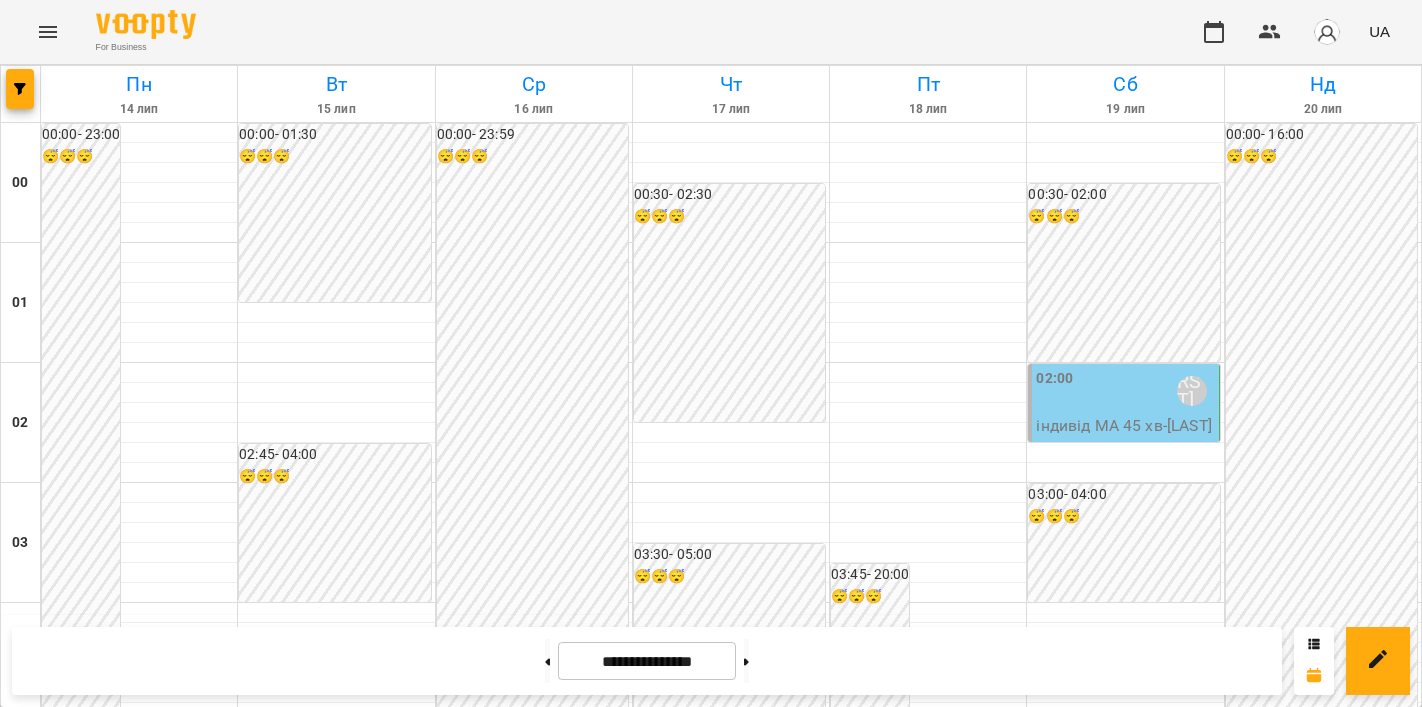 scroll, scrollTop: 2326, scrollLeft: 0, axis: vertical 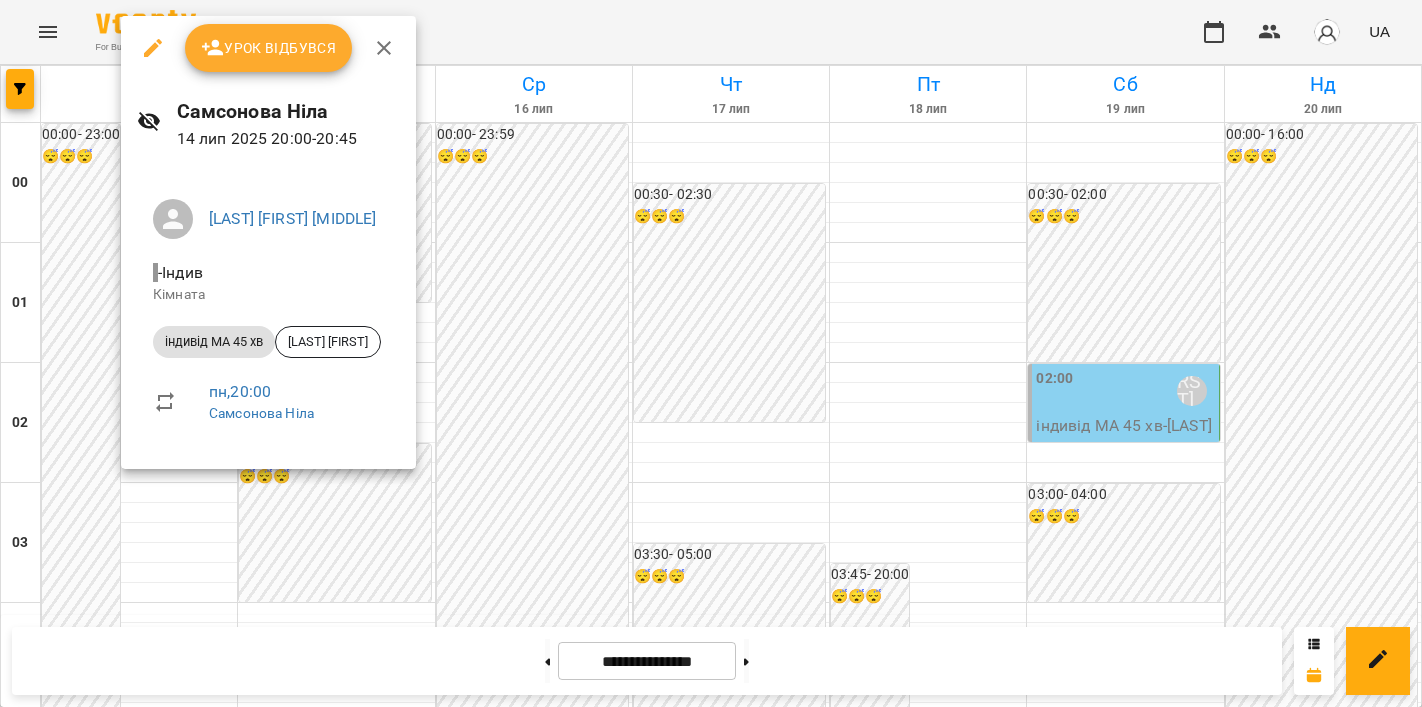 click at bounding box center (711, 353) 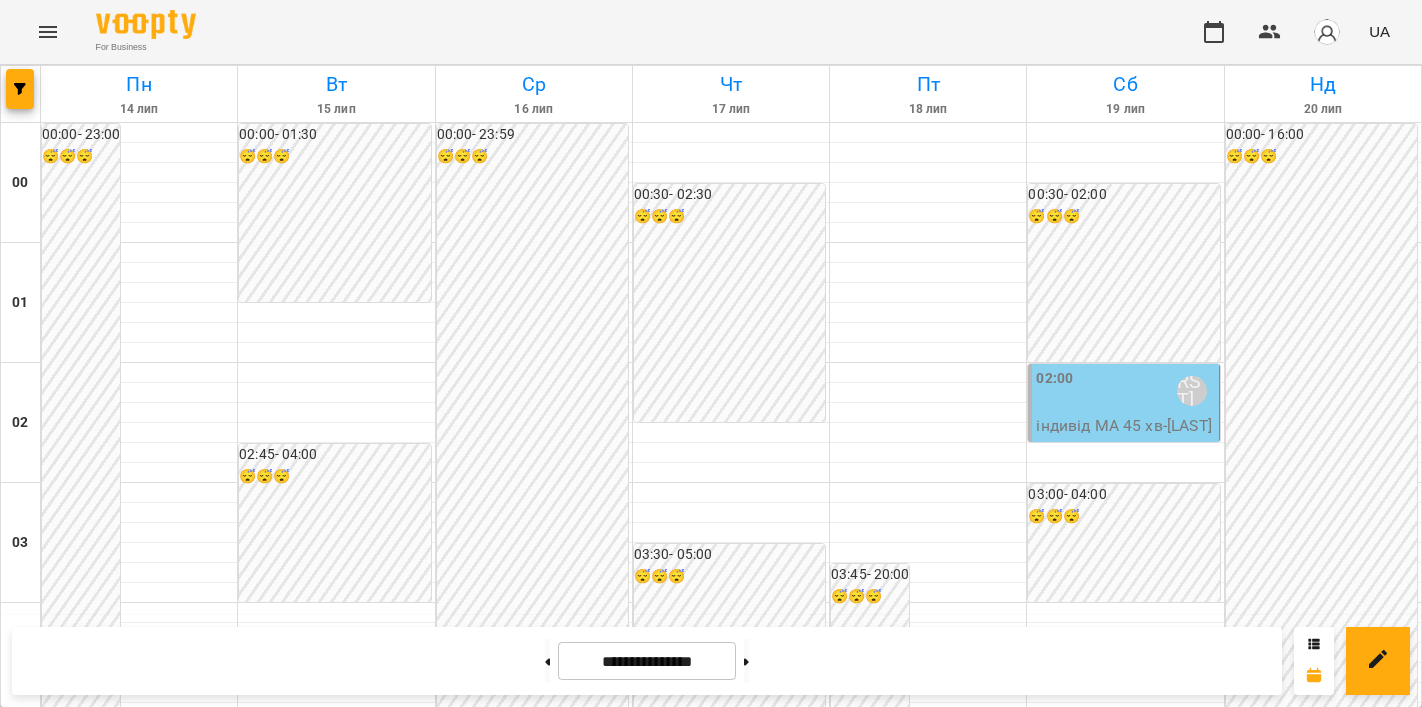 scroll, scrollTop: 2040, scrollLeft: 0, axis: vertical 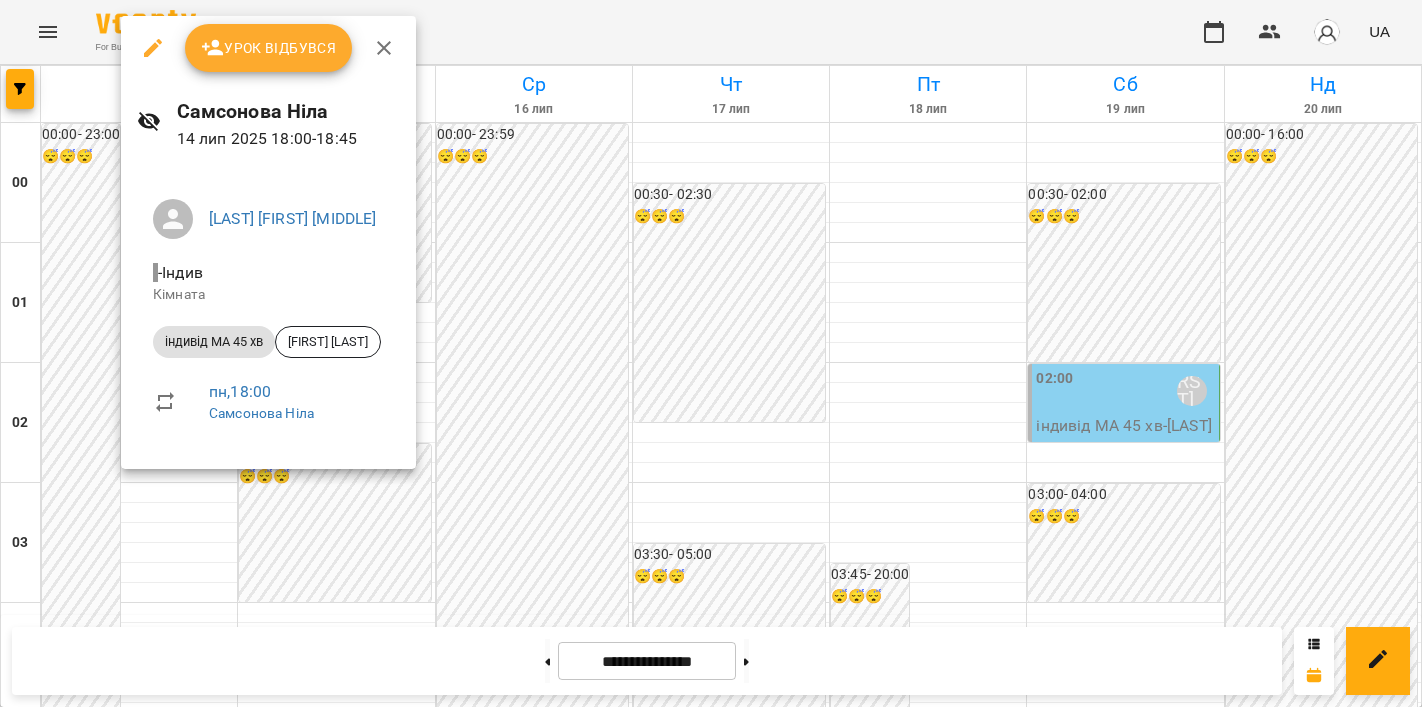 click at bounding box center (711, 353) 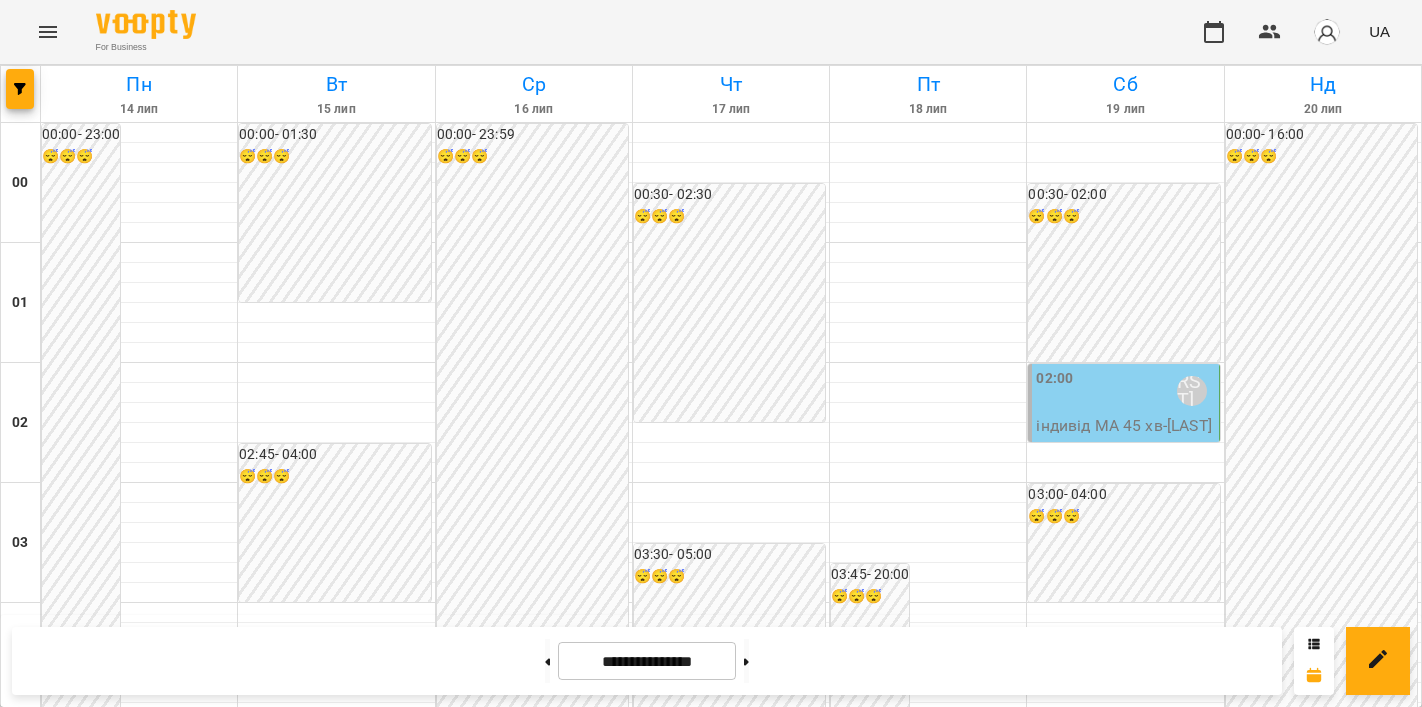 scroll, scrollTop: 0, scrollLeft: 0, axis: both 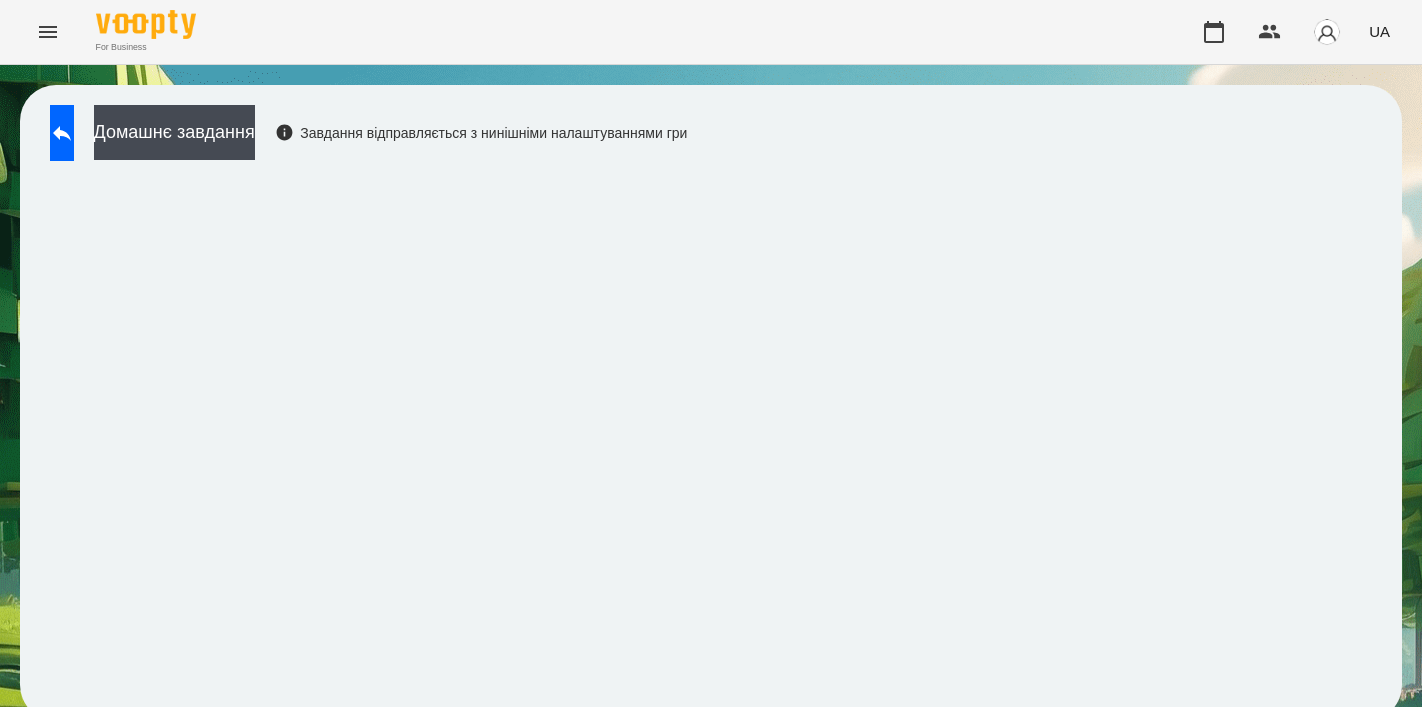 click 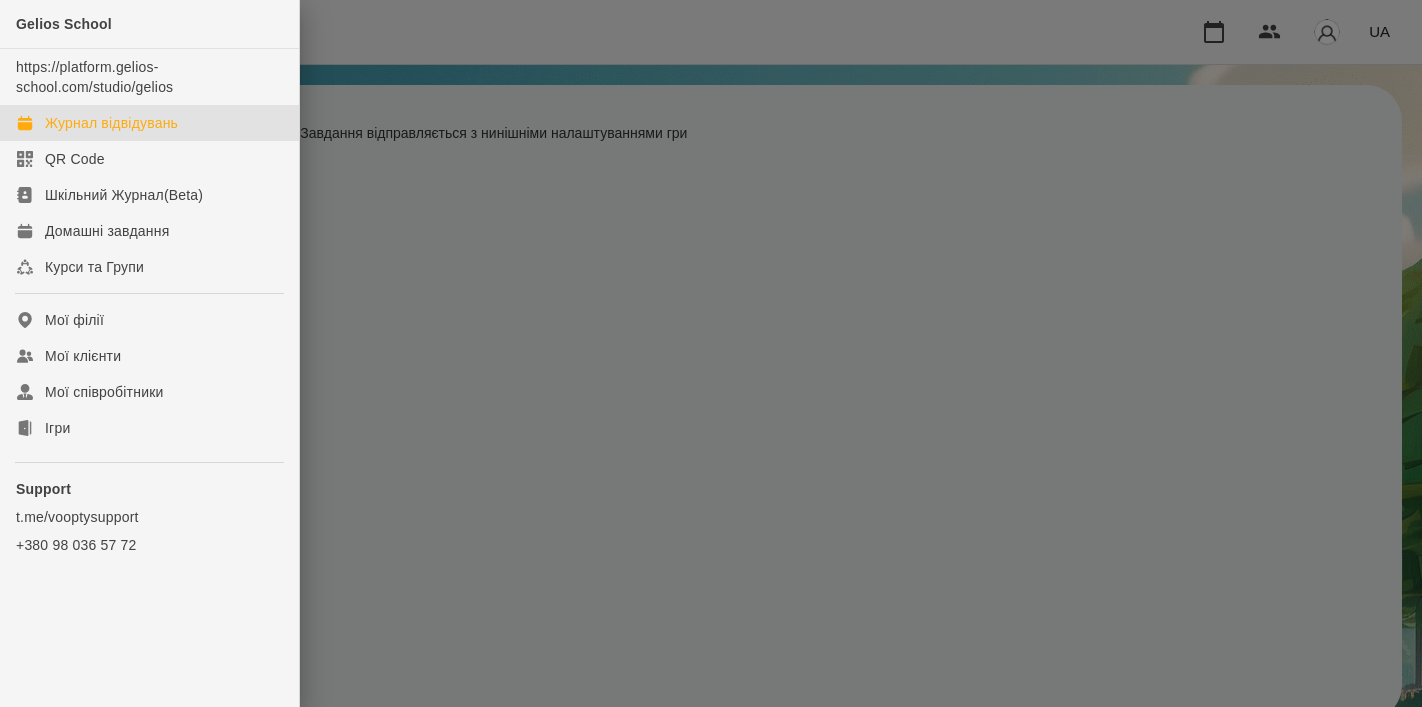 click on "Журнал відвідувань" at bounding box center [111, 123] 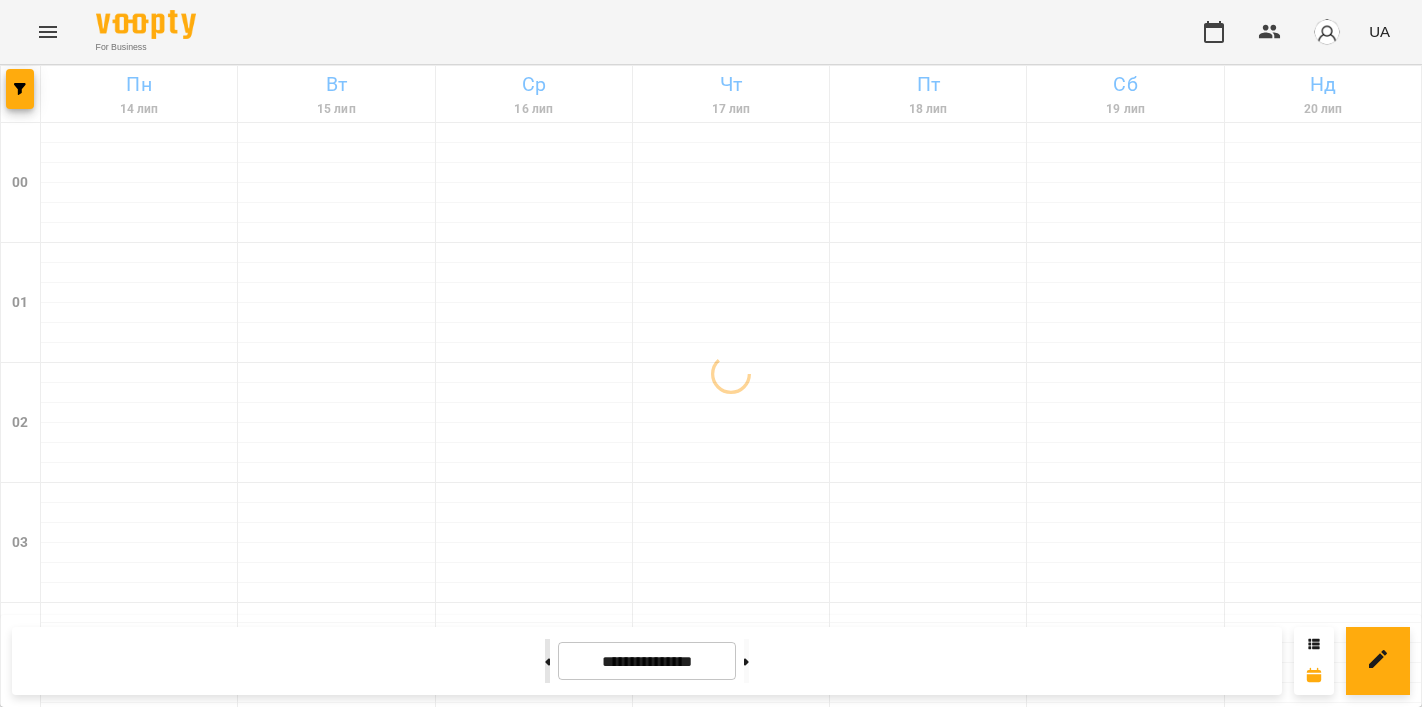 click at bounding box center (547, 661) 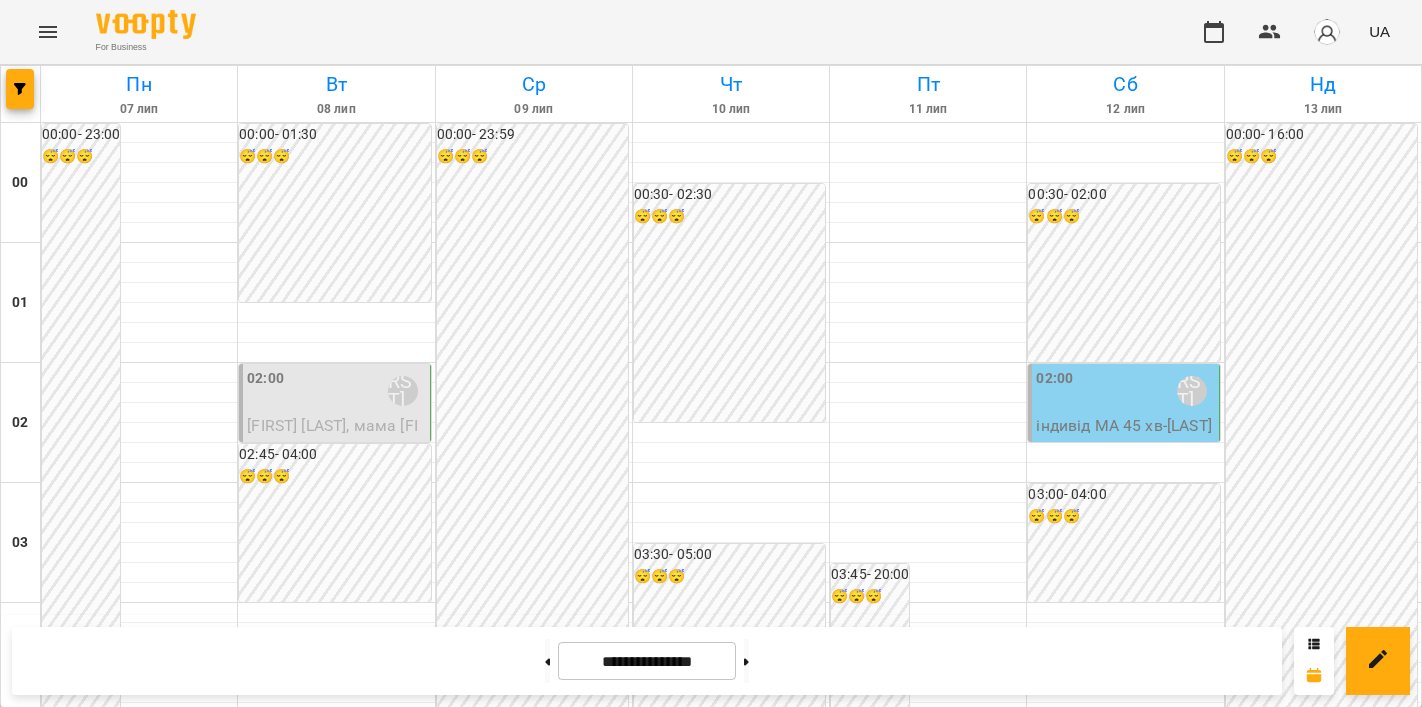 scroll, scrollTop: 2386, scrollLeft: 0, axis: vertical 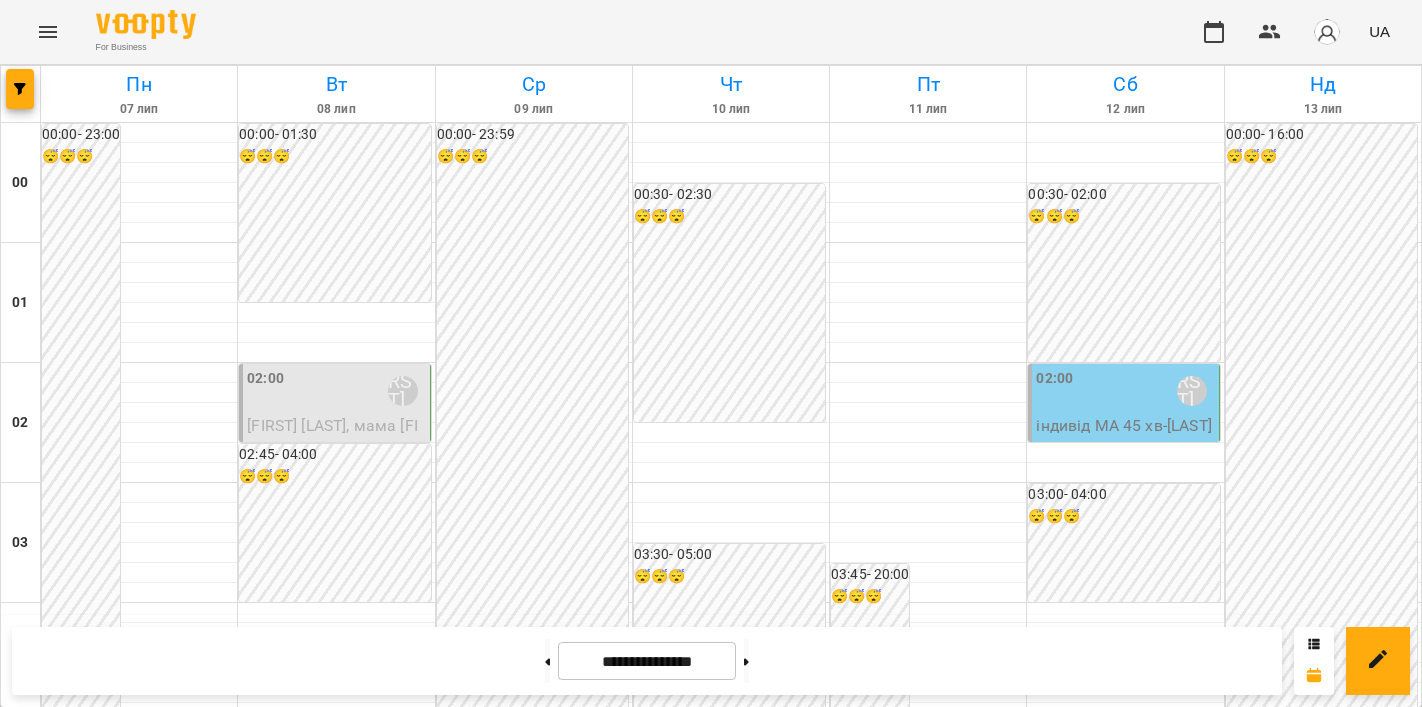 click 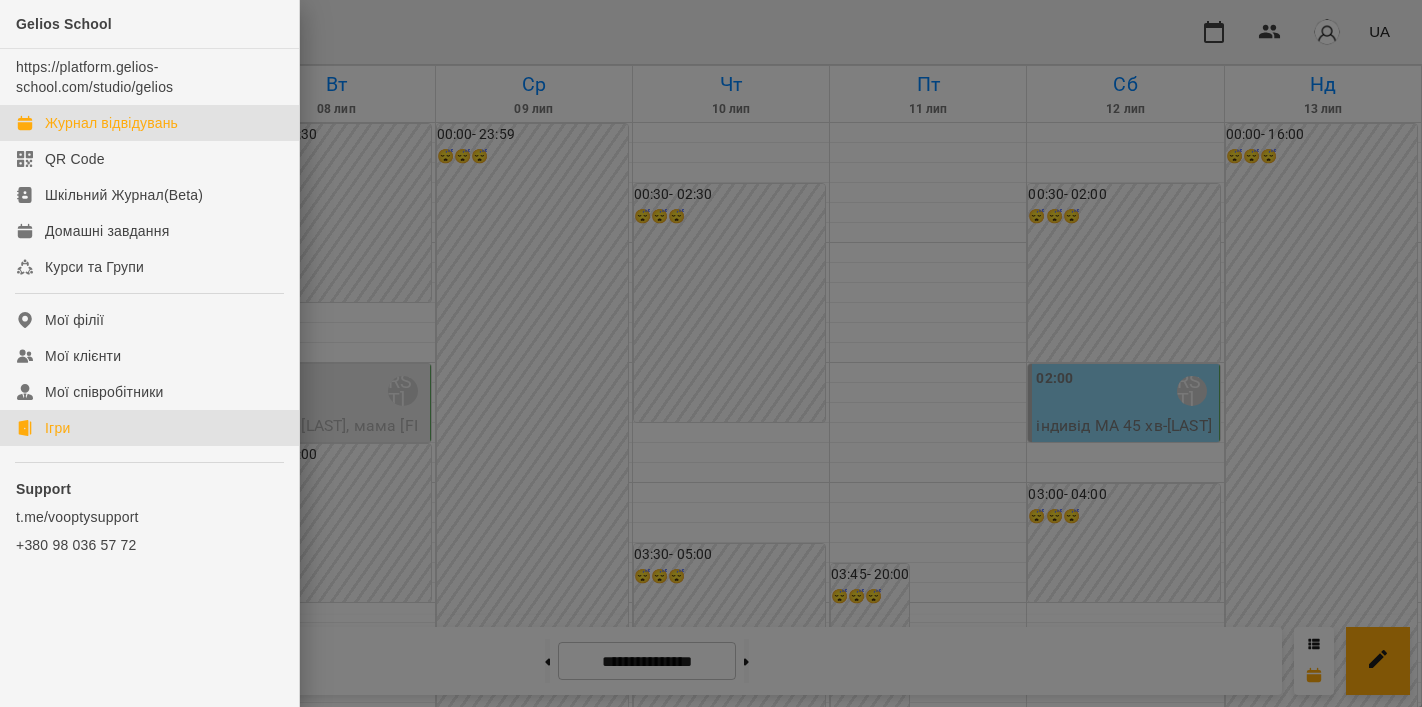 click on "Ігри" 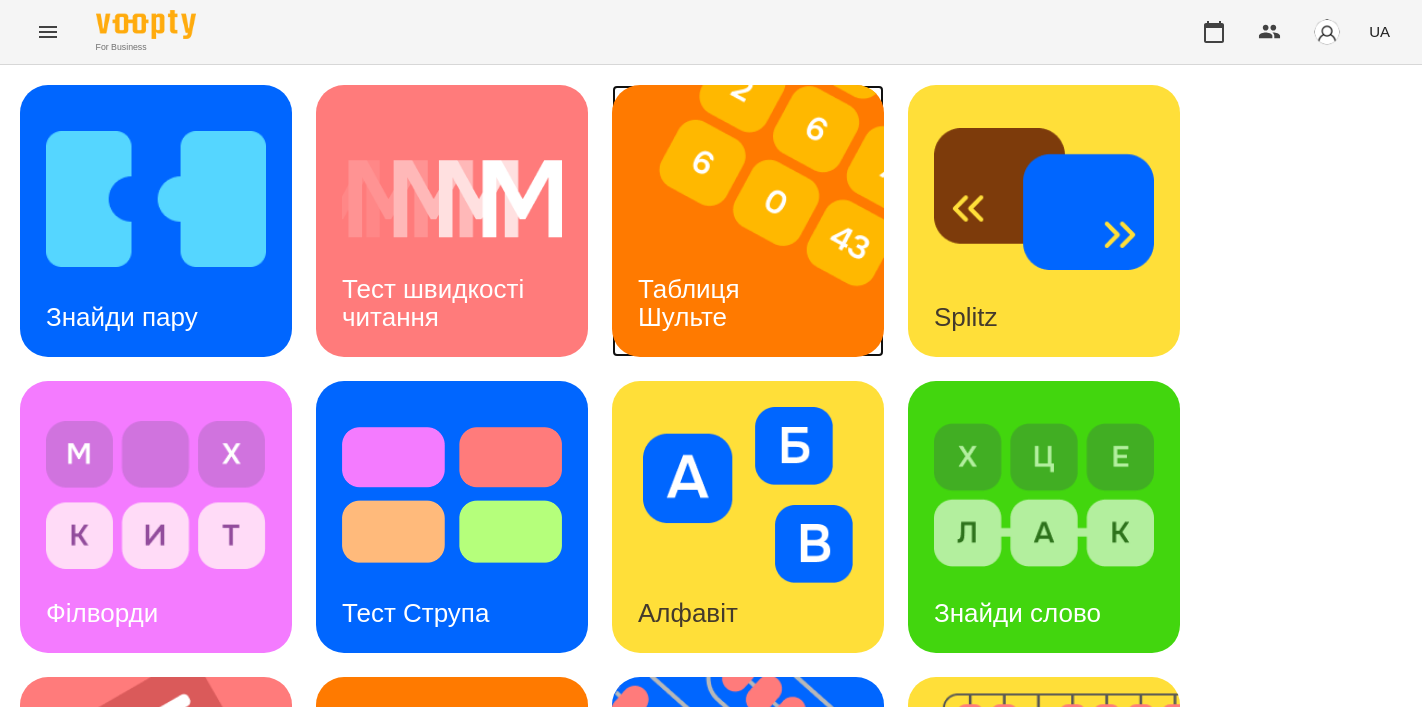 click on "Таблиця
Шульте" at bounding box center [692, 303] 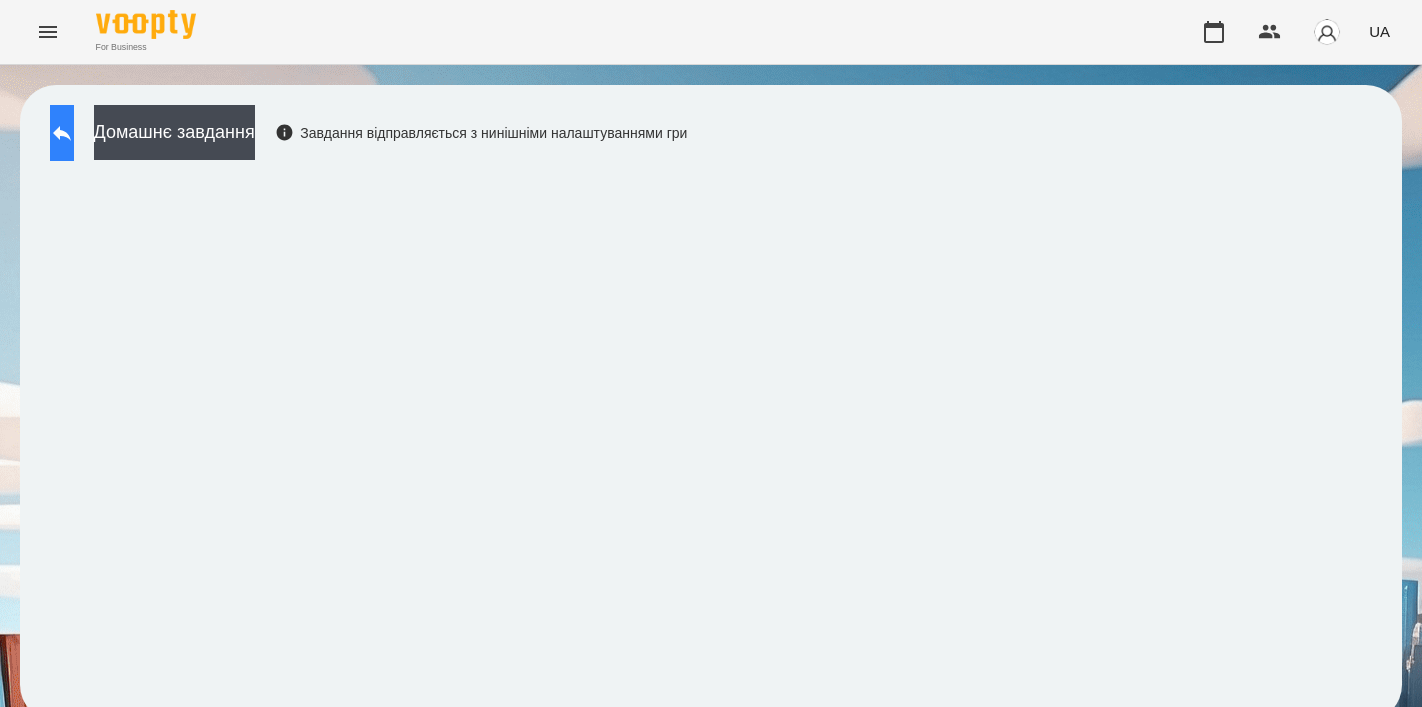 click 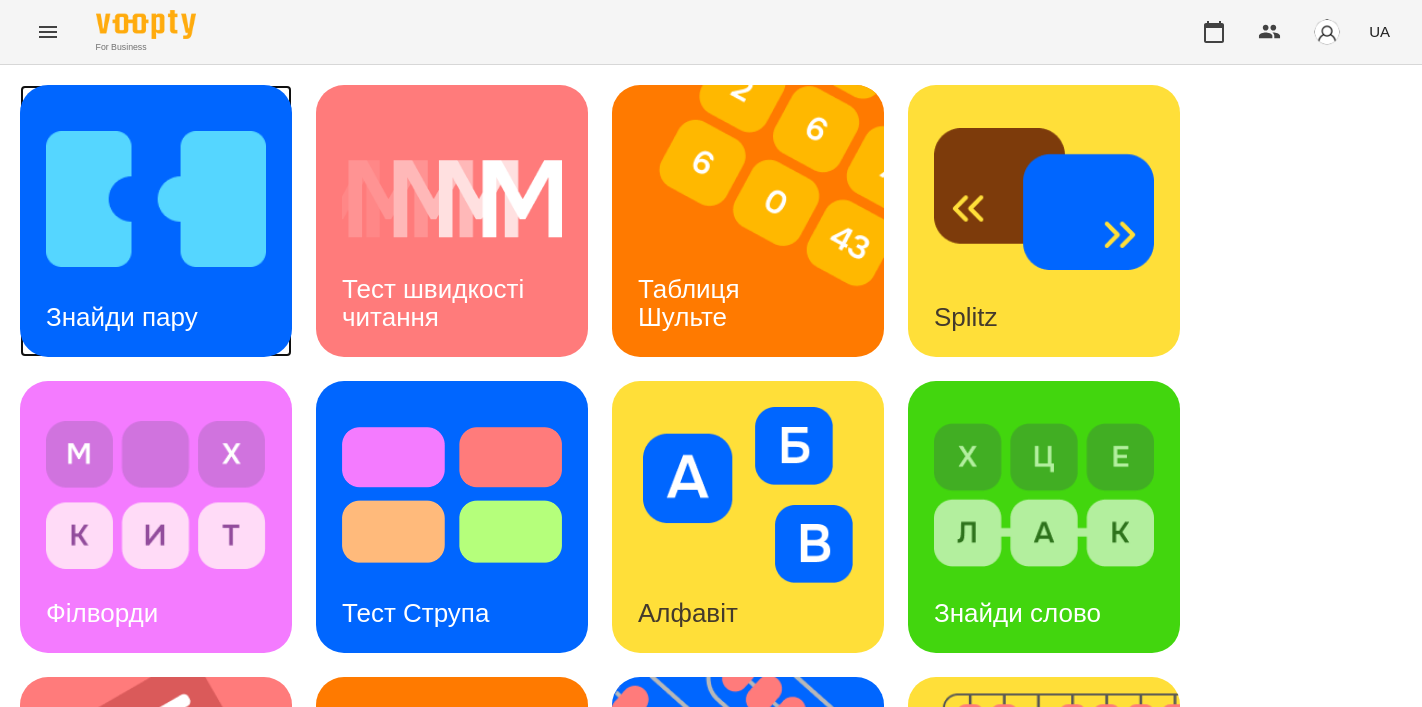 click on "Знайди пару" at bounding box center (122, 317) 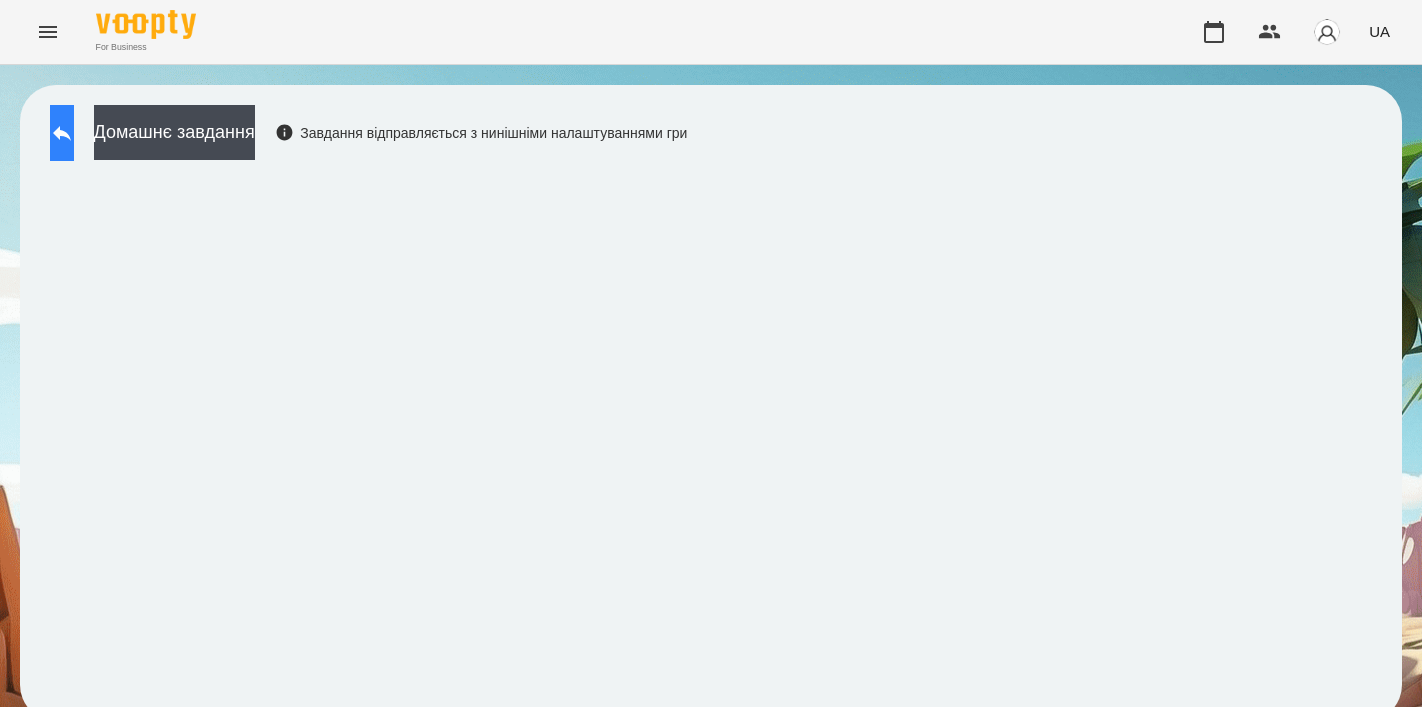 click at bounding box center (62, 133) 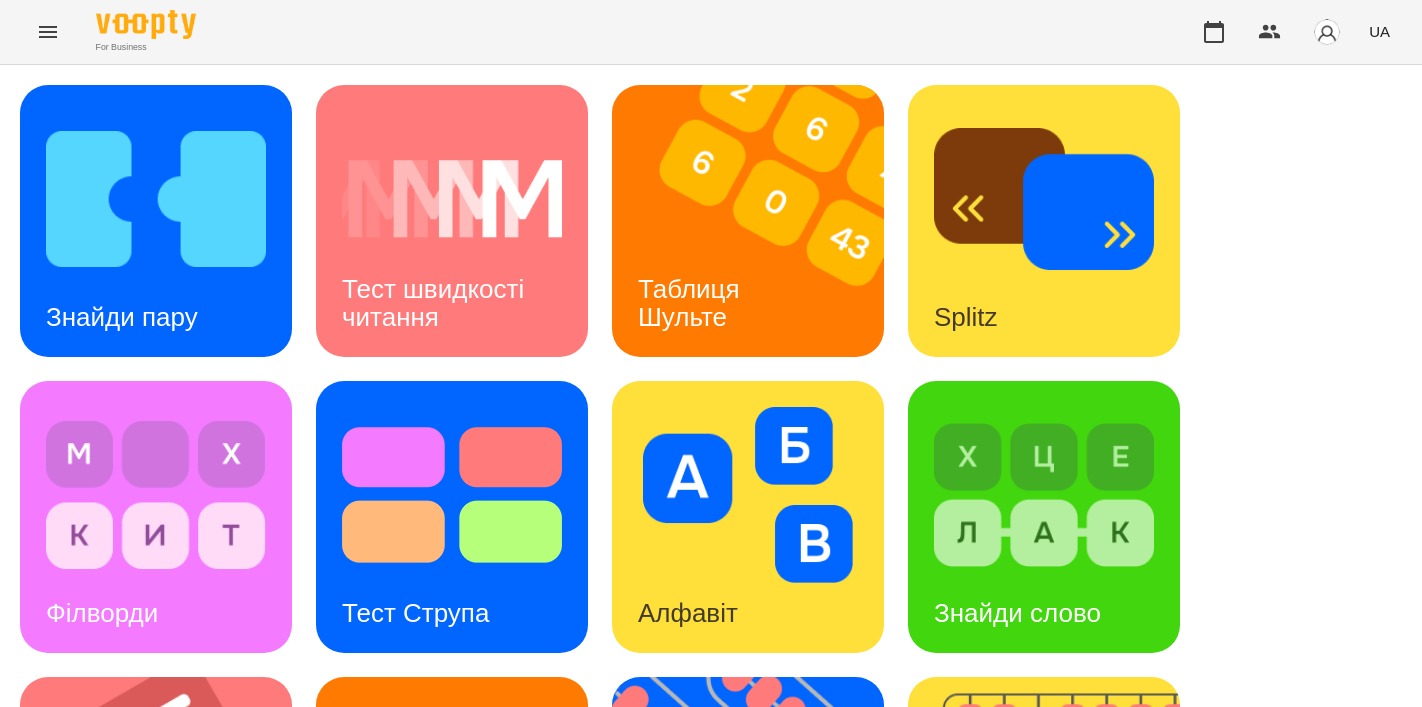 scroll, scrollTop: 854, scrollLeft: 0, axis: vertical 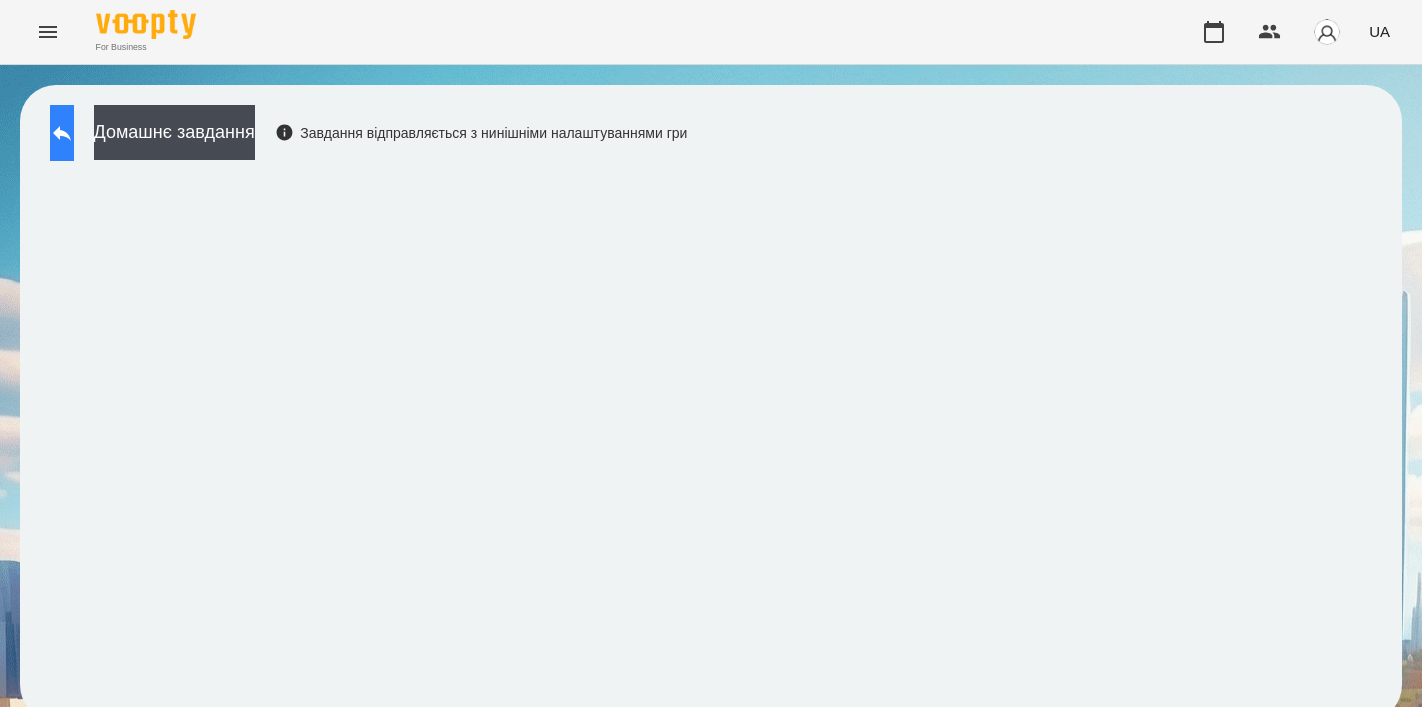 click at bounding box center [62, 133] 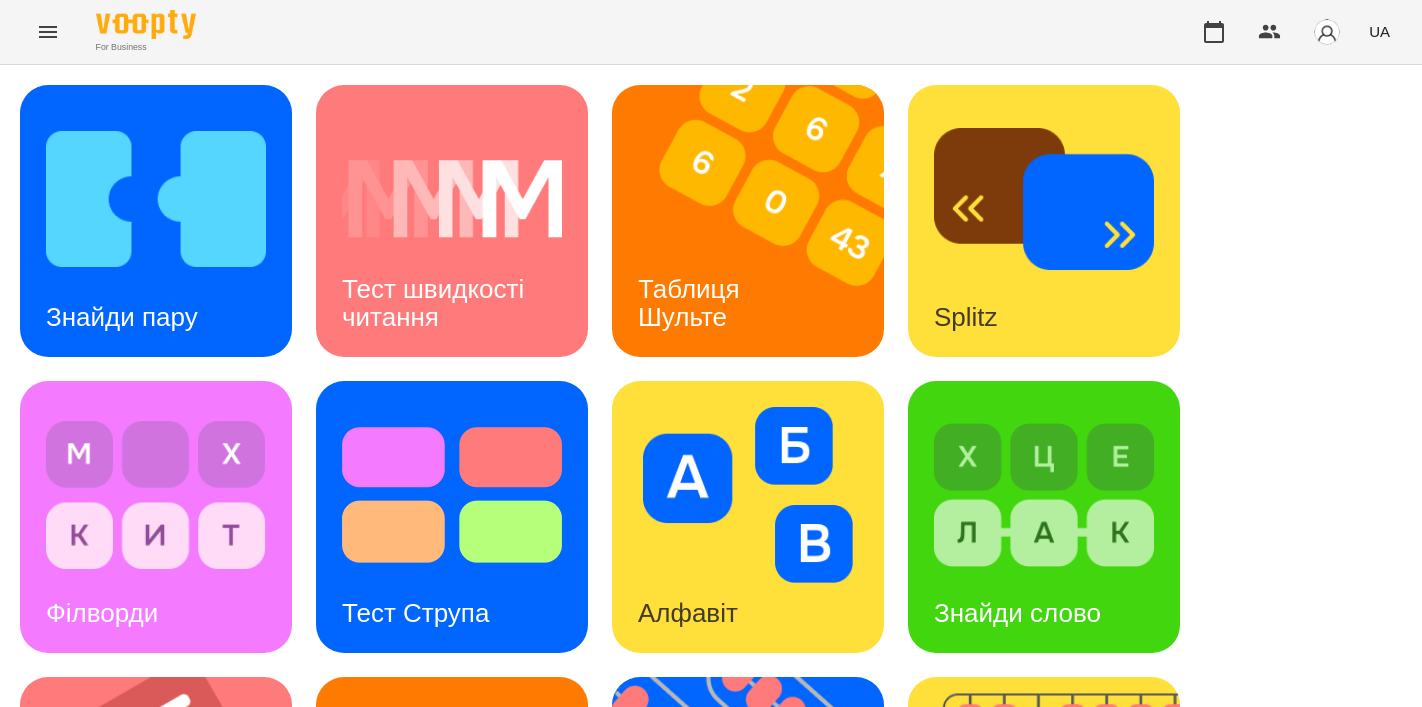 scroll, scrollTop: 757, scrollLeft: 0, axis: vertical 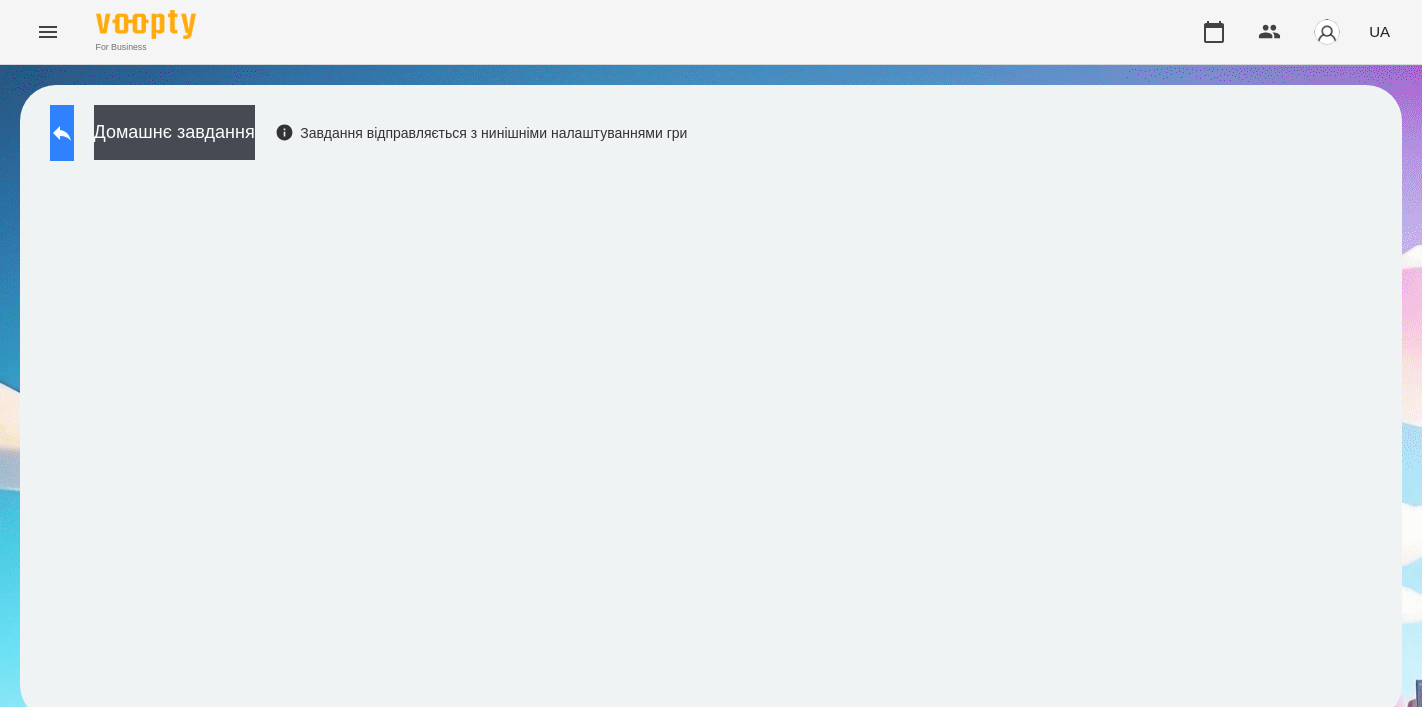 click at bounding box center [62, 133] 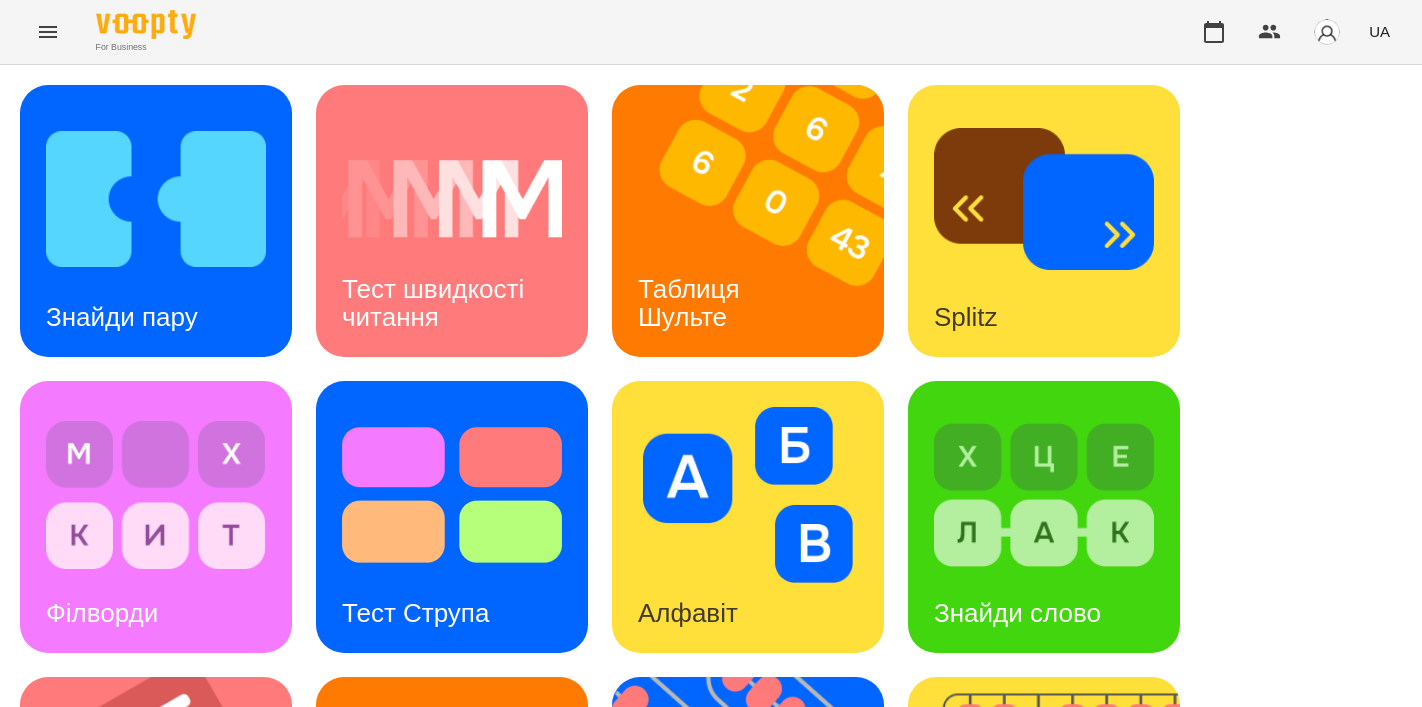 scroll, scrollTop: 497, scrollLeft: 0, axis: vertical 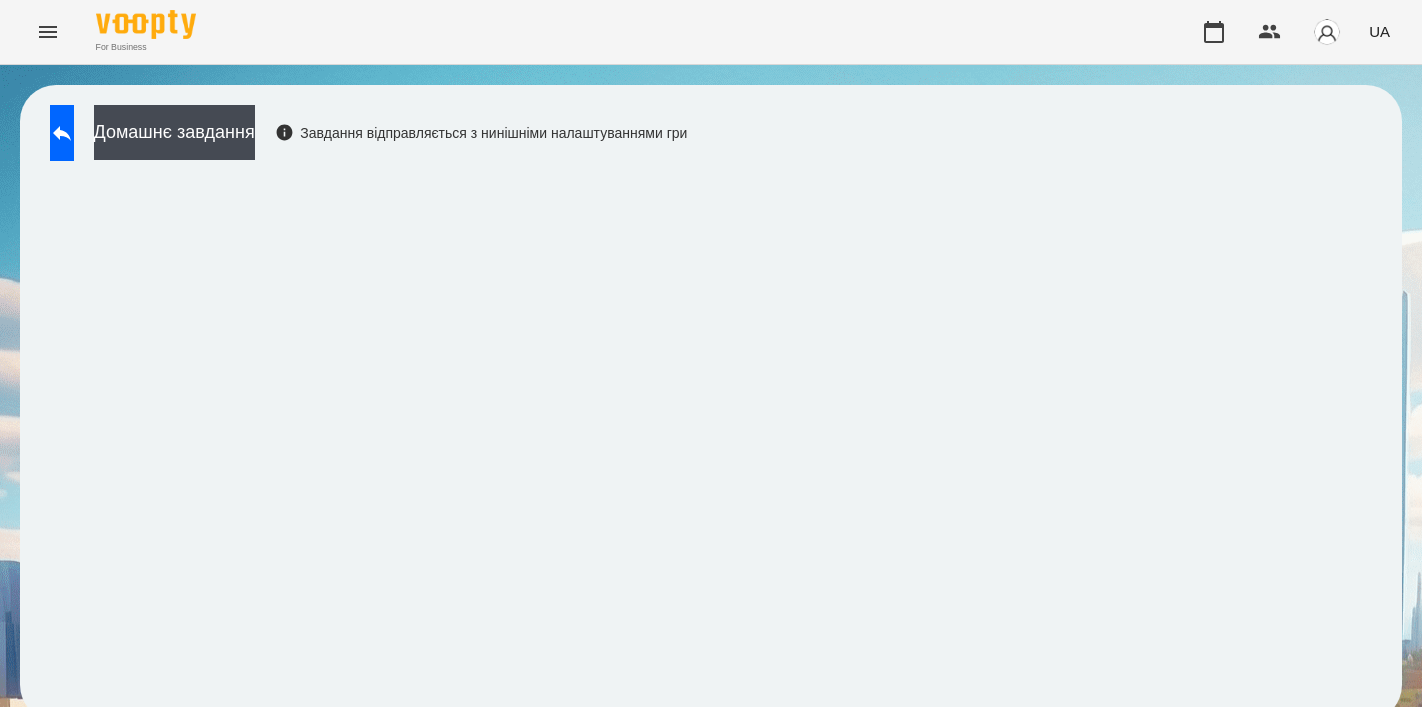 click 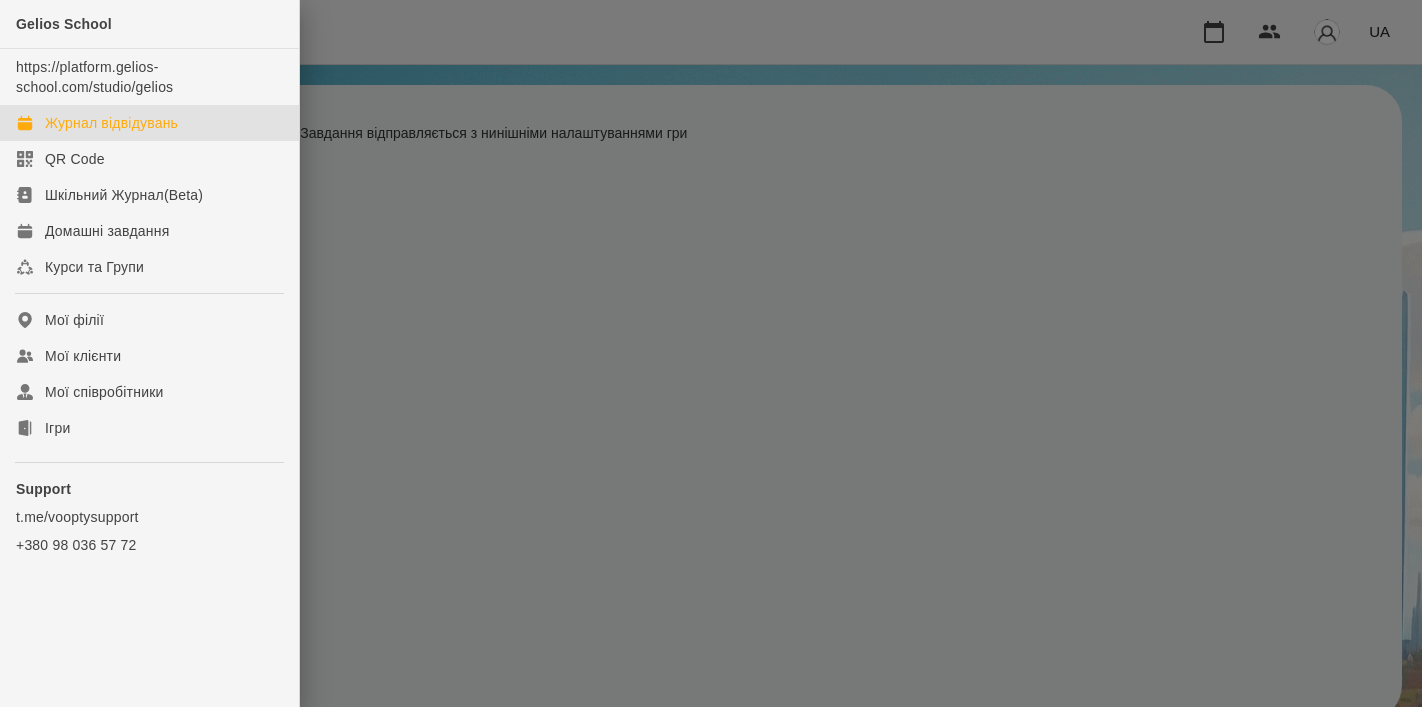 click on "Журнал відвідувань" at bounding box center (111, 123) 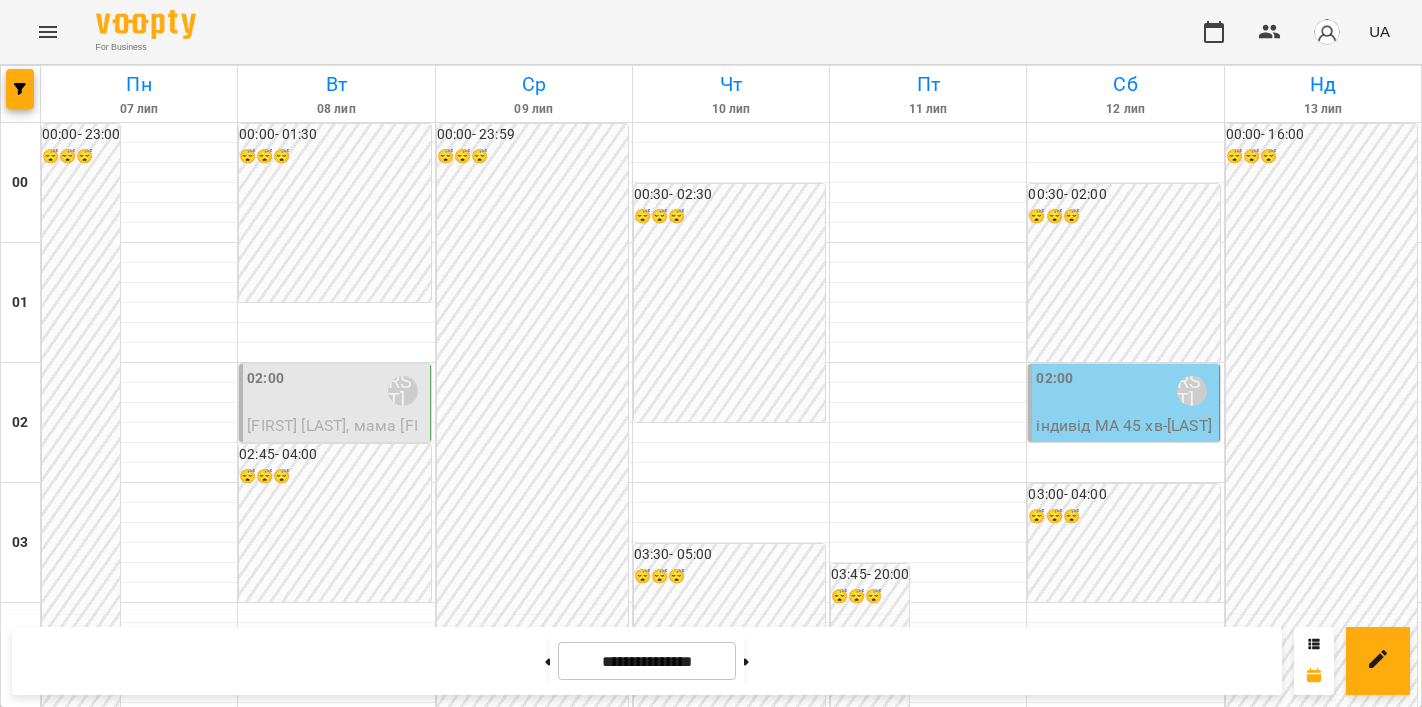 click on "[TIME] [LAST] [FIRST] [MIDDLE_NAME]" at bounding box center (1125, 391) 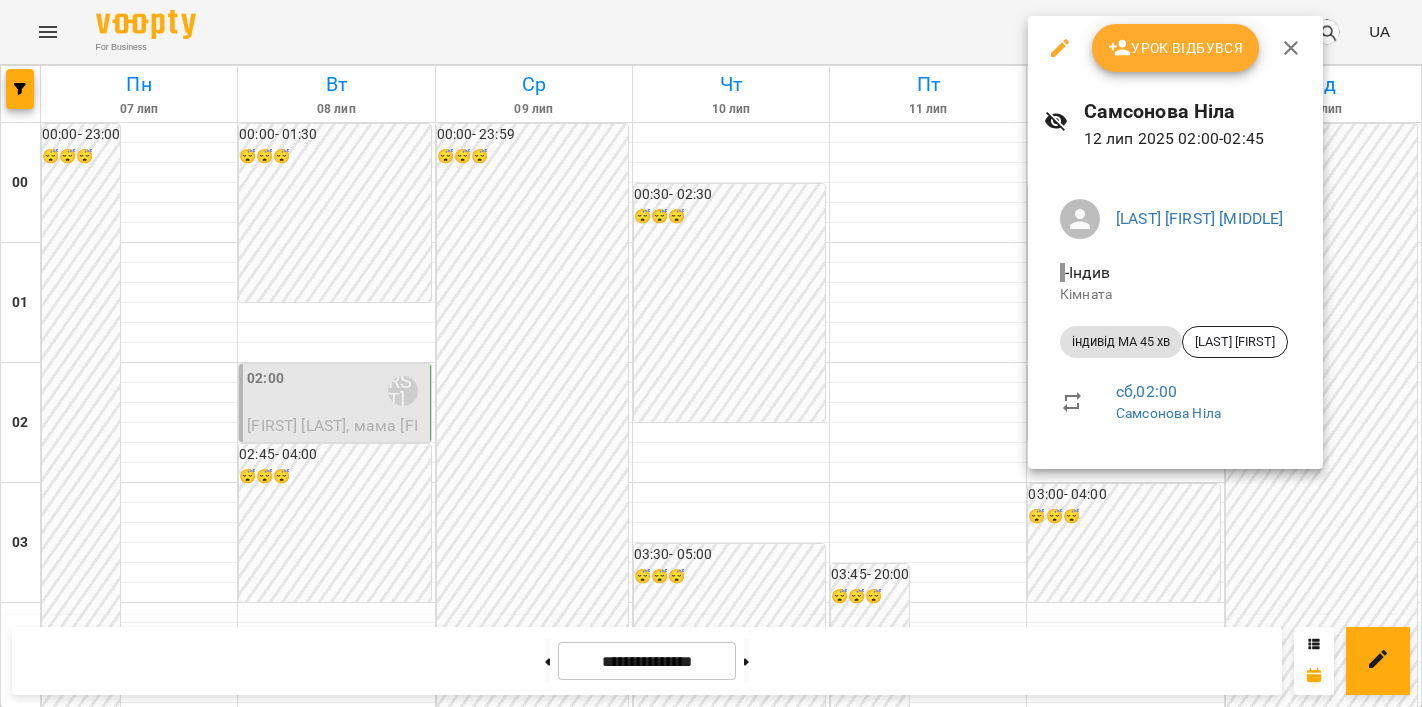 click on "Урок відбувся" at bounding box center [1176, 48] 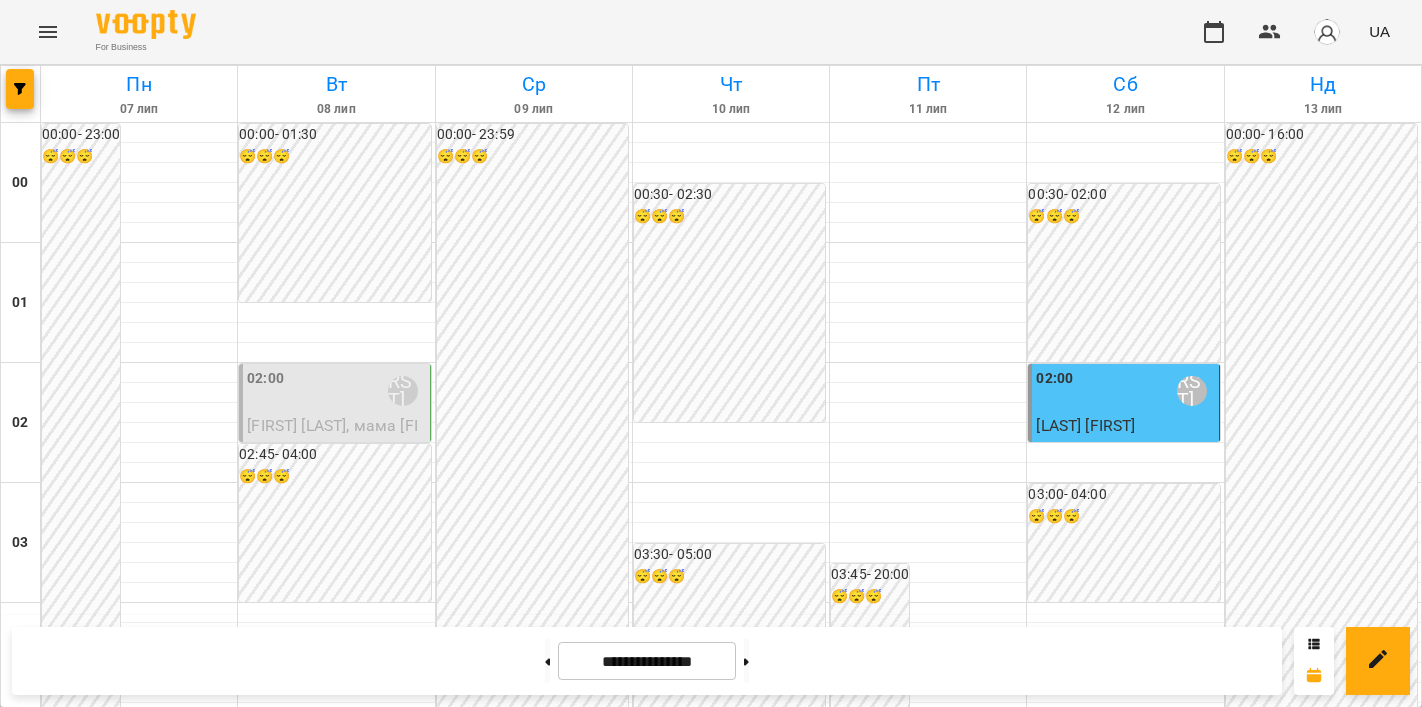 scroll, scrollTop: 2386, scrollLeft: 0, axis: vertical 